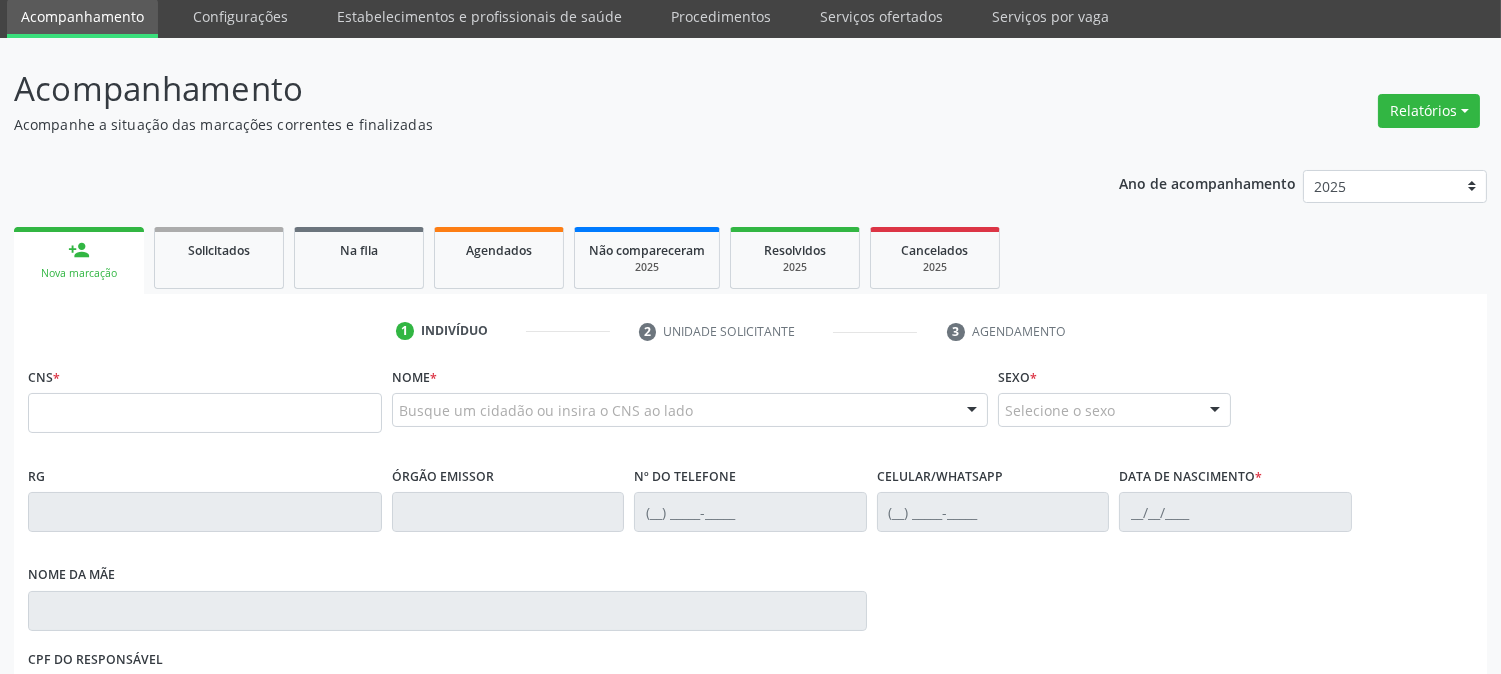 scroll, scrollTop: 111, scrollLeft: 0, axis: vertical 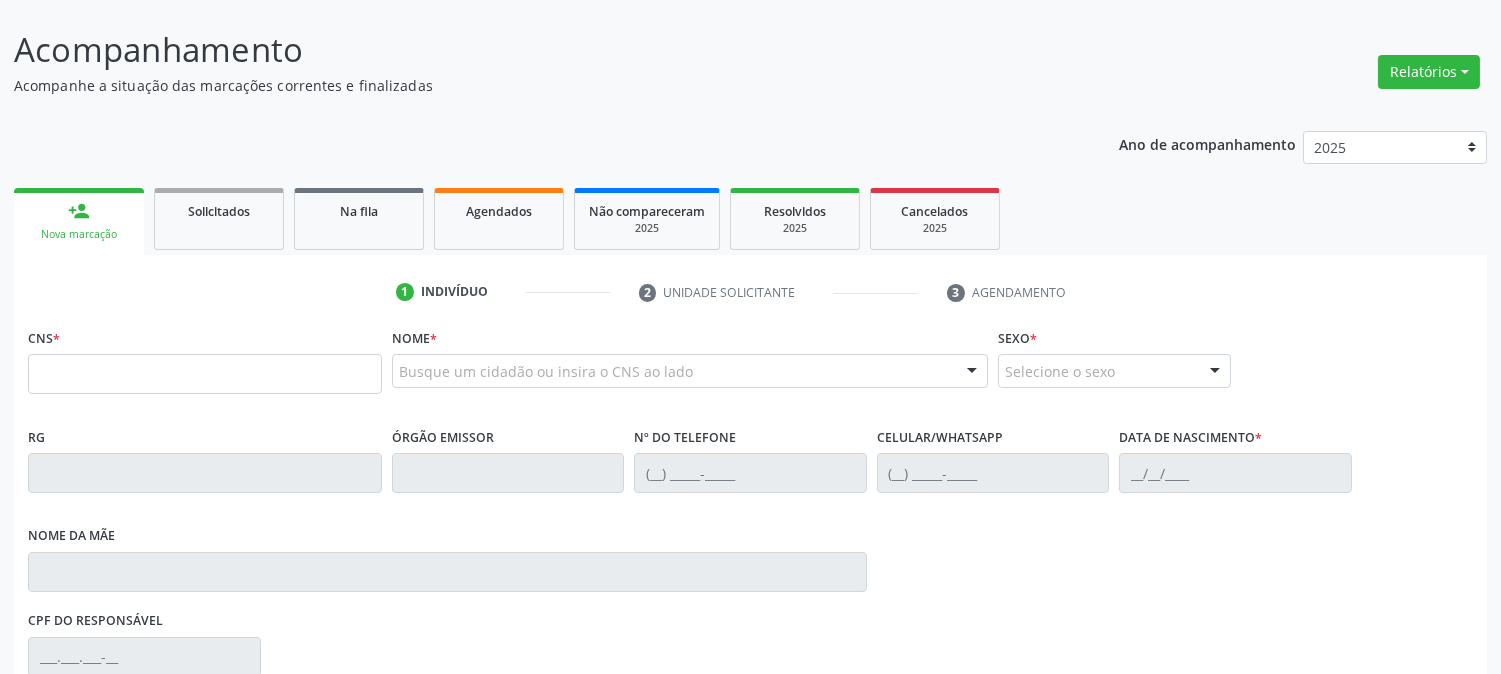 click on "Acompanhe a situação das marcações correntes e finalizadas" at bounding box center [529, 85] 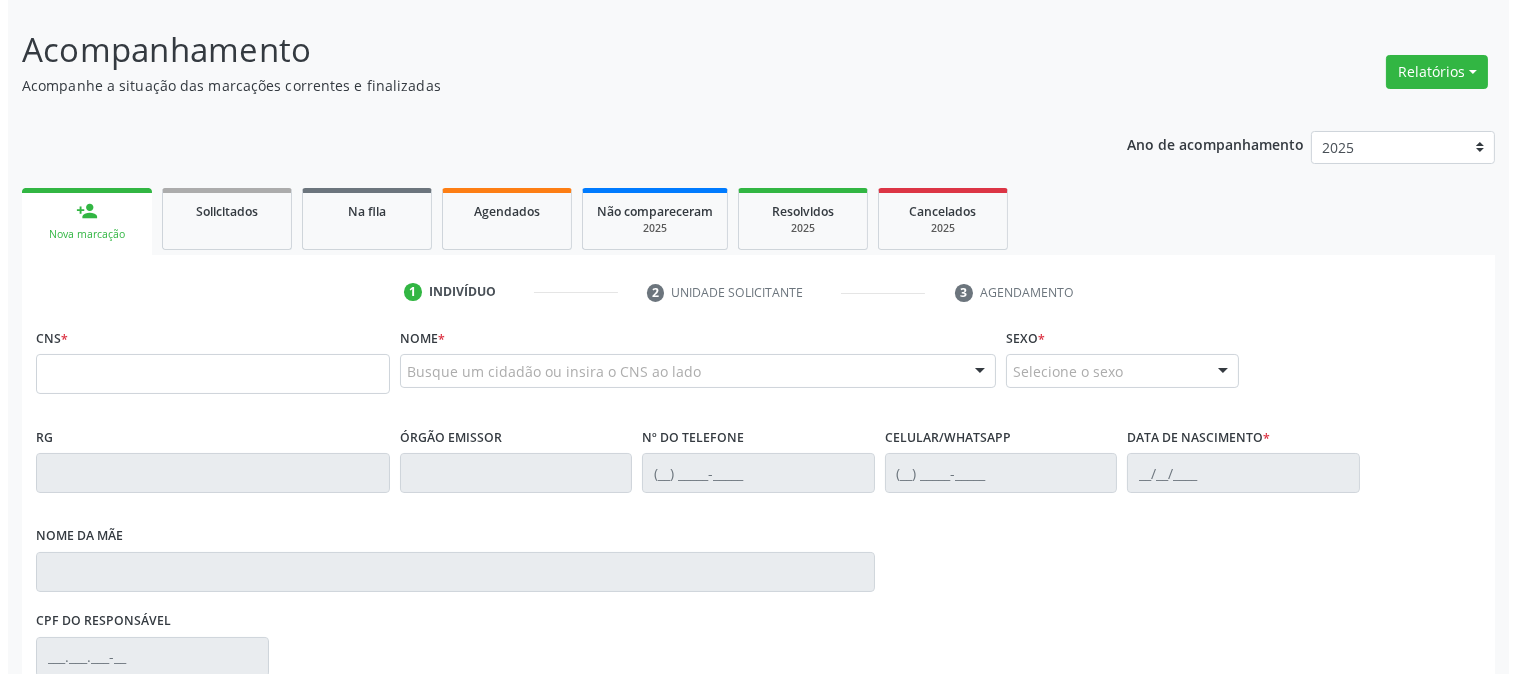scroll, scrollTop: 0, scrollLeft: 0, axis: both 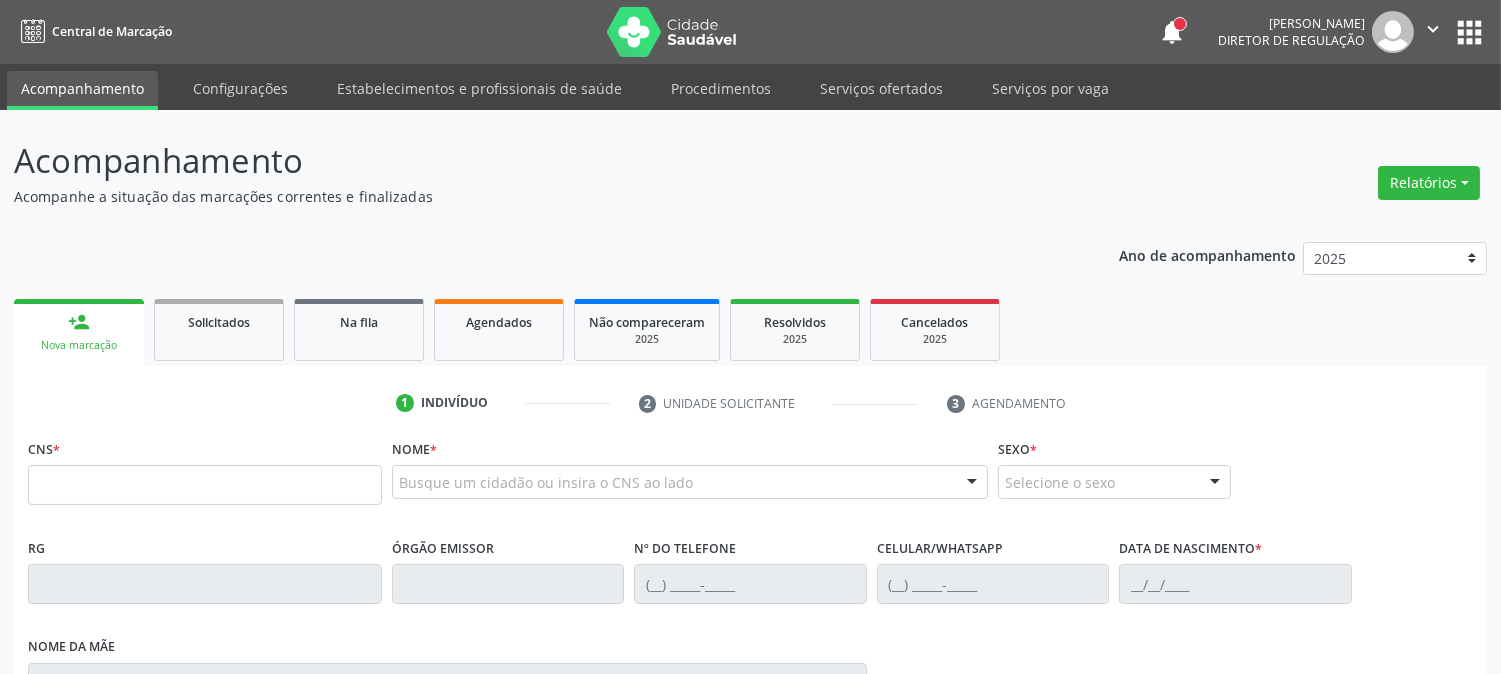 click on "Procedimentos" at bounding box center (721, 88) 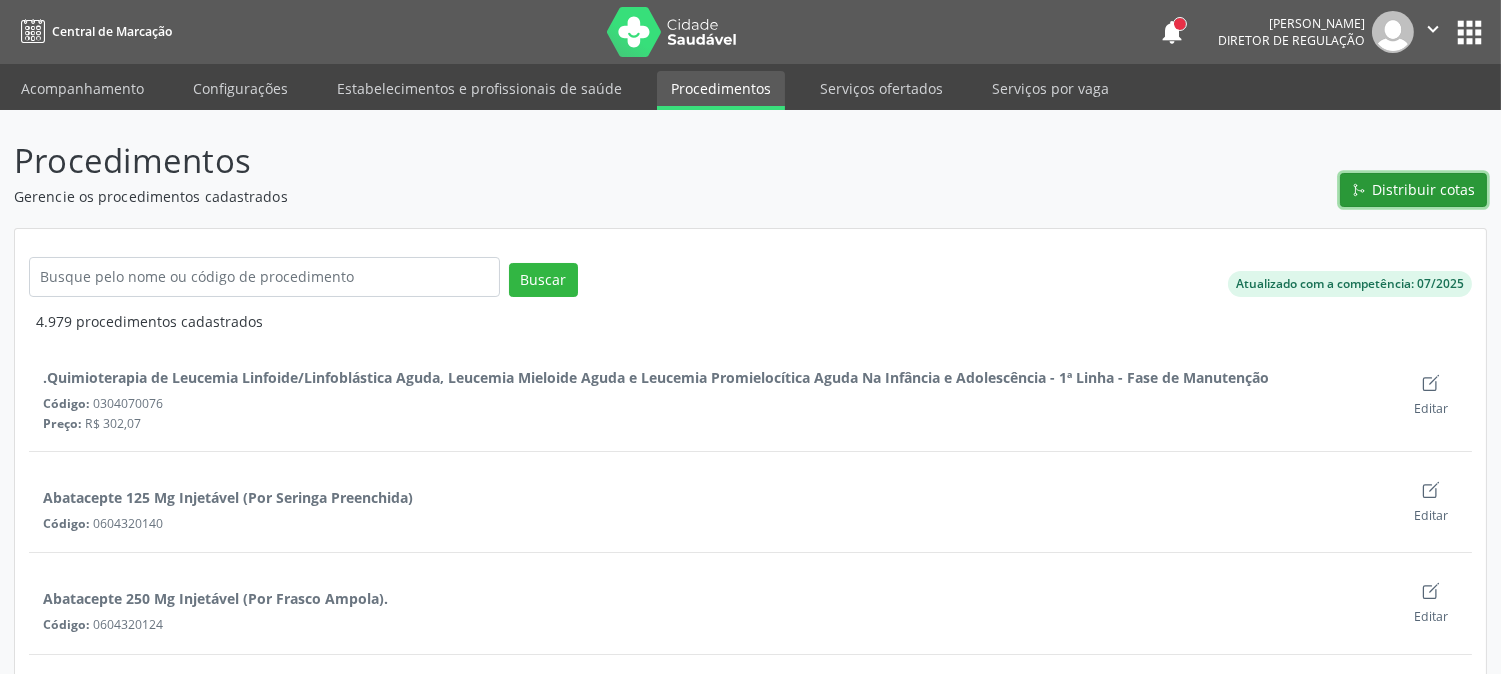 click on "Distribuir cotas" at bounding box center (1424, 189) 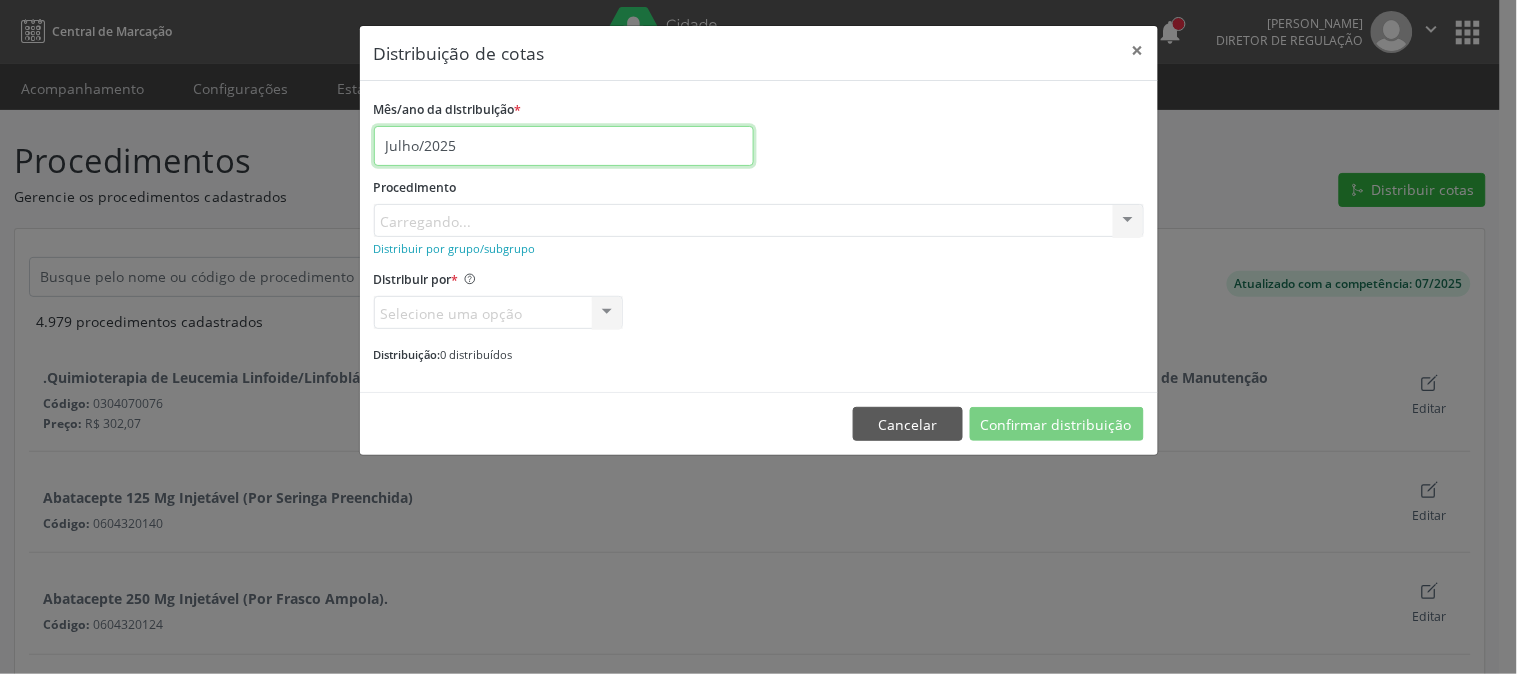click on "Central de Marcação
notifications
Adão Alves de Medeiros
Diretor de regulação

Configurações
Sair
apps
Acompanhamento
Configurações
Estabelecimentos e profissionais de saúde
Procedimentos
Serviços ofertados
Serviços por vaga
Procedimentos
Gerencie os procedimentos cadastrados
Distribuir cotas
Buscar
Atualizado com a competência: 07/2025
4.979 procedimentos cadastrados
.Quimioterapia de Leucemia Linfoide/Linfoblástica Aguda, Leucemia Mieloide Aguda e Leucemia Promielocítica Aguda Na Infância e Adolescência - 1ª Linha - Fase de Manutenção
Código:
0304070076
Preço:    R$ 302,07
Editar
Abatacepte 125 Mg Injetável (Por Seringa Preenchida)
Código:" at bounding box center (758, 337) 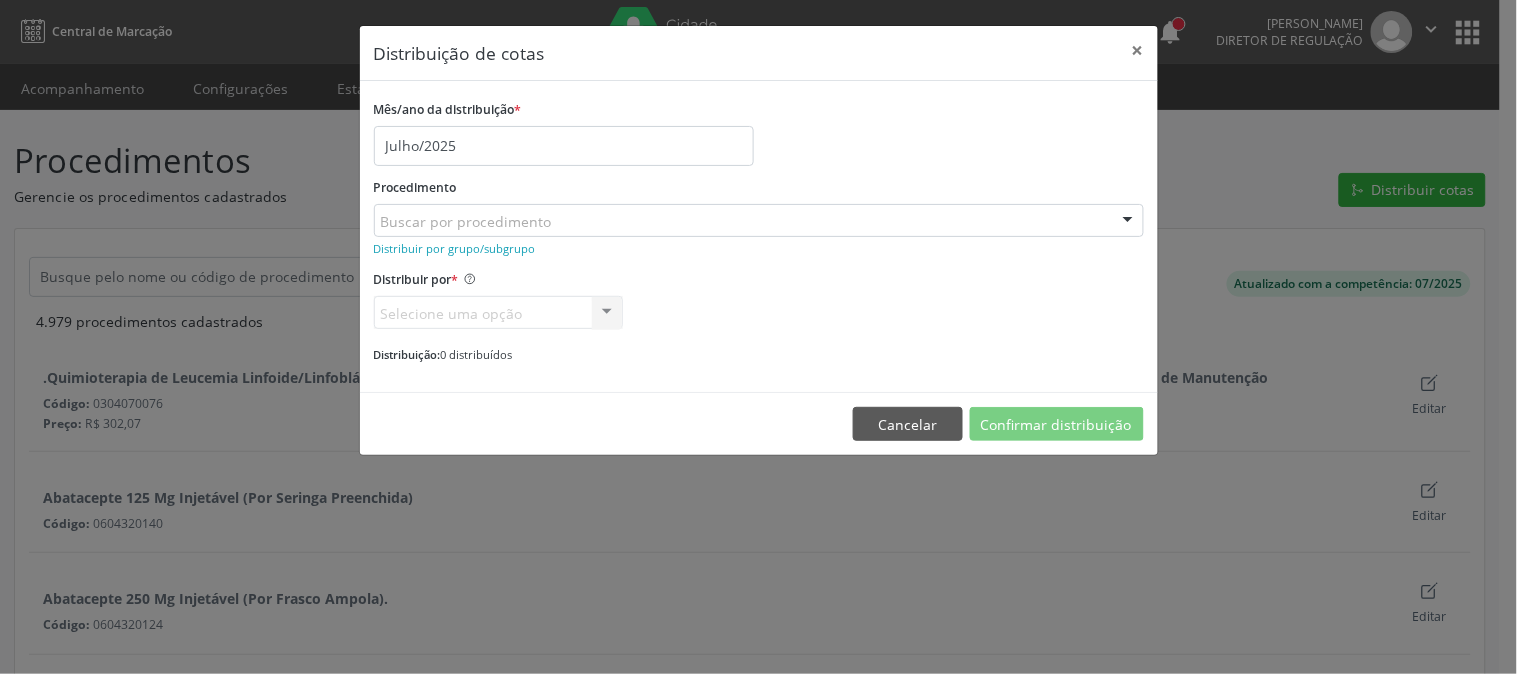 click on "Distribuir por
*
Selecione uma opção
Vagas   Valor
Nenhum resultado encontrado para: "   "
Não há nenhuma opção para ser exibida." at bounding box center (759, 297) 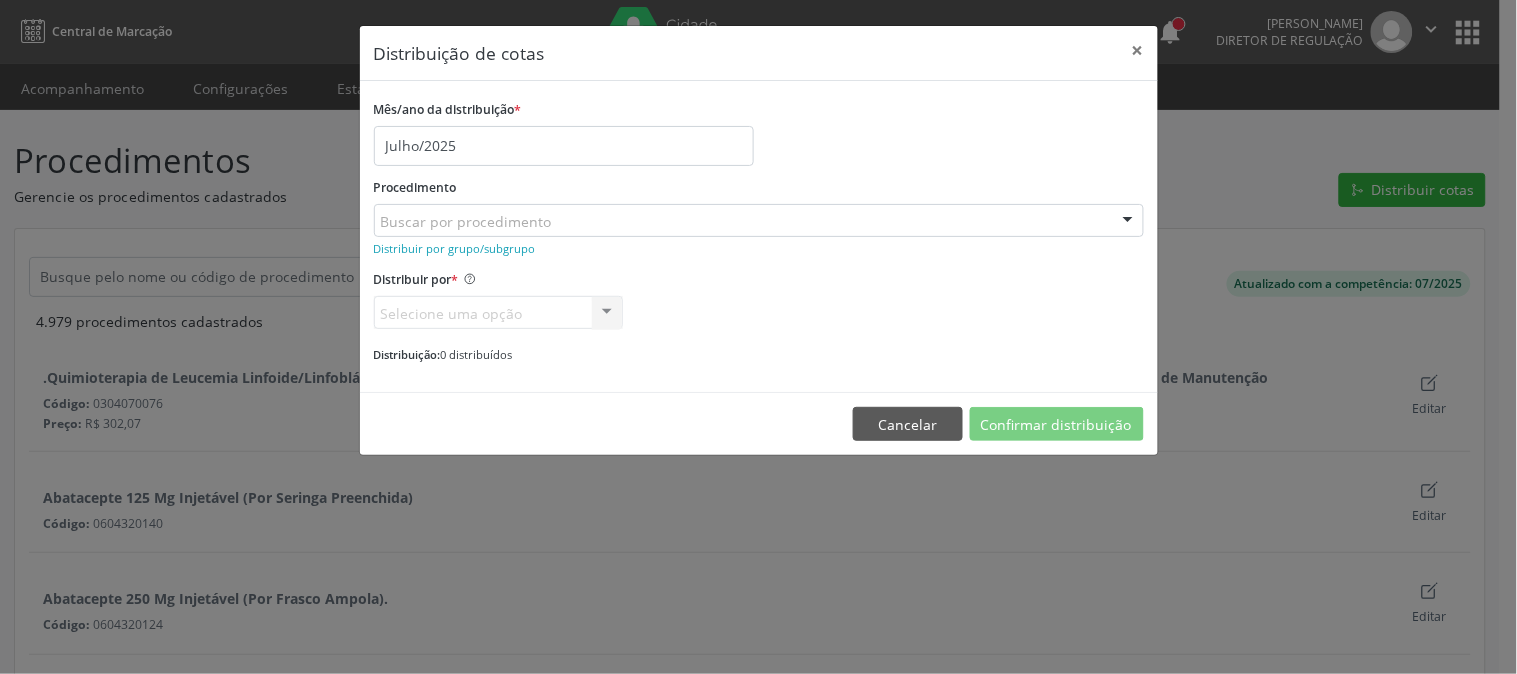click on "Buscar por procedimento" at bounding box center (759, 221) 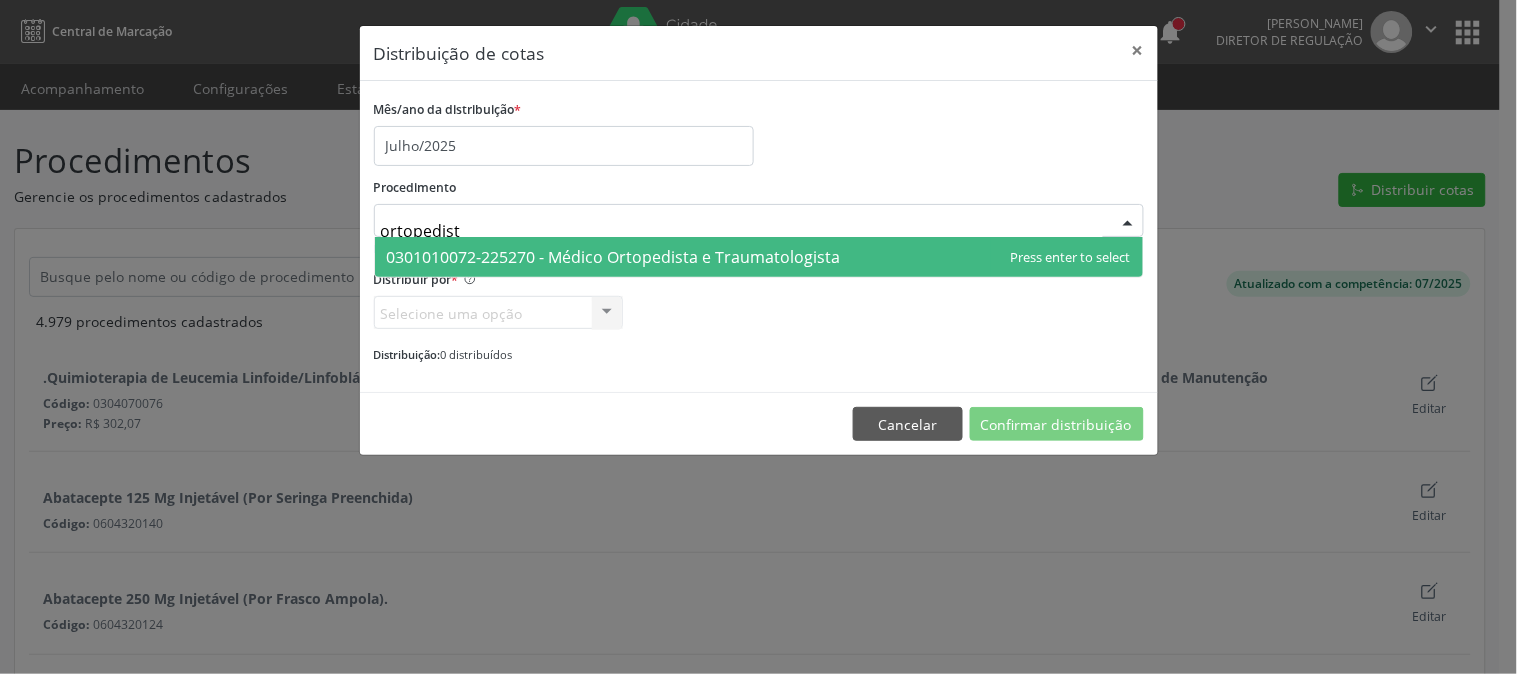 type on "ortopedista" 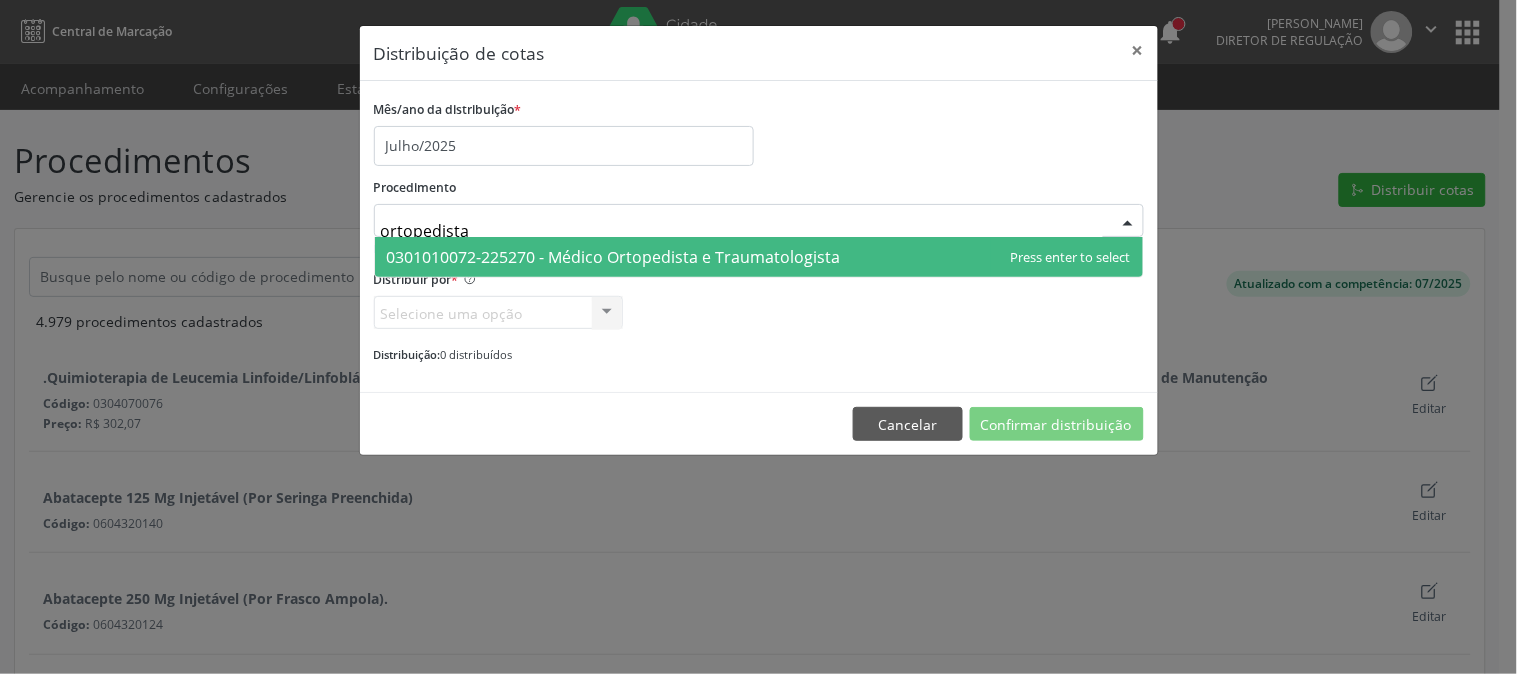 click on "0301010072-225270 - Médico Ortopedista e Traumatologista" at bounding box center (614, 257) 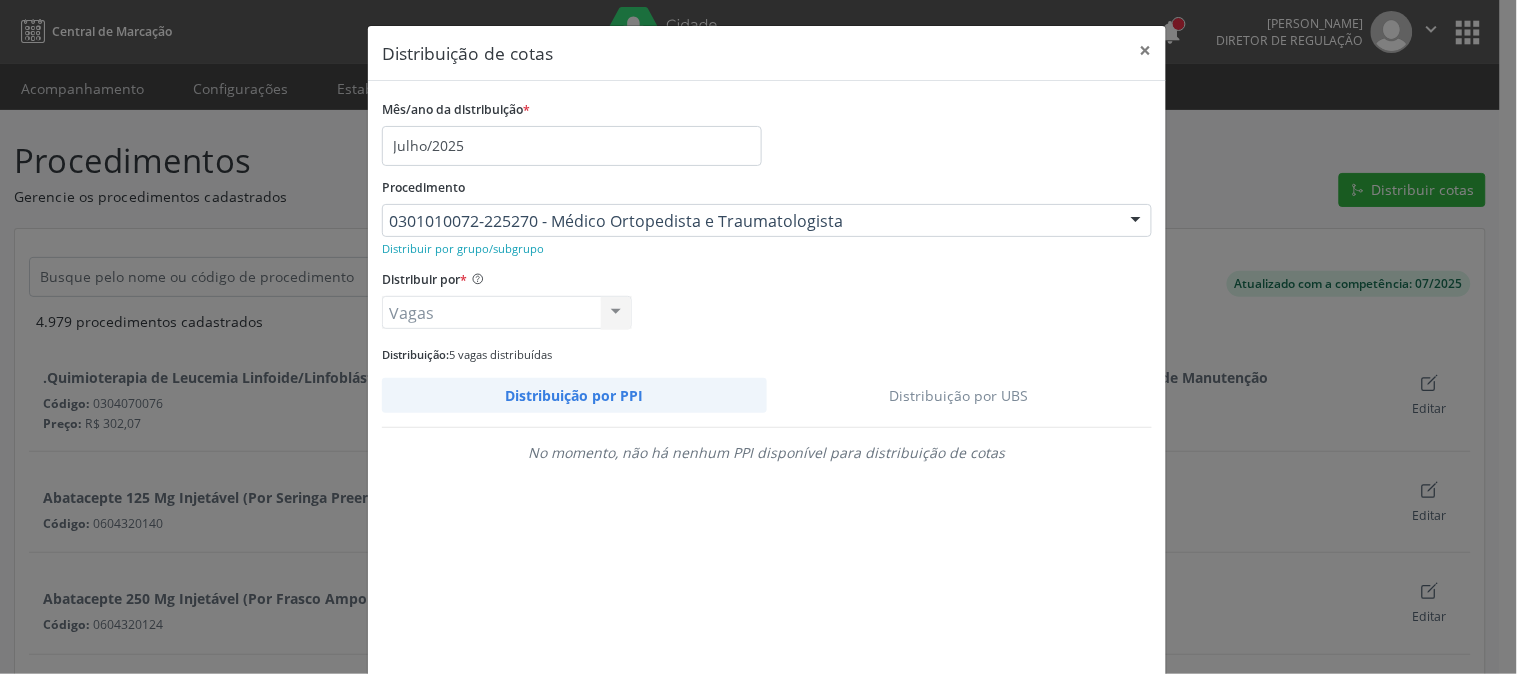 click on "Distribuição por UBS" at bounding box center (960, 395) 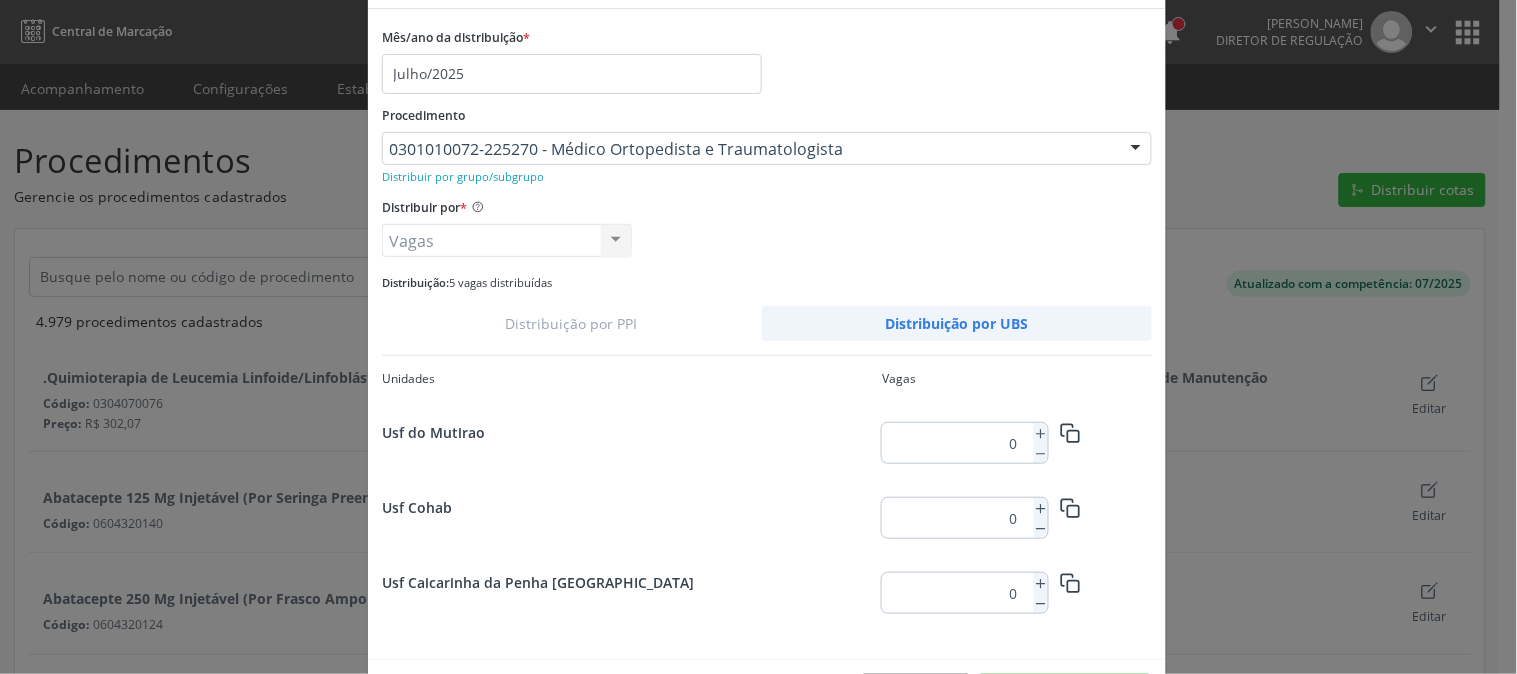 scroll, scrollTop: 111, scrollLeft: 0, axis: vertical 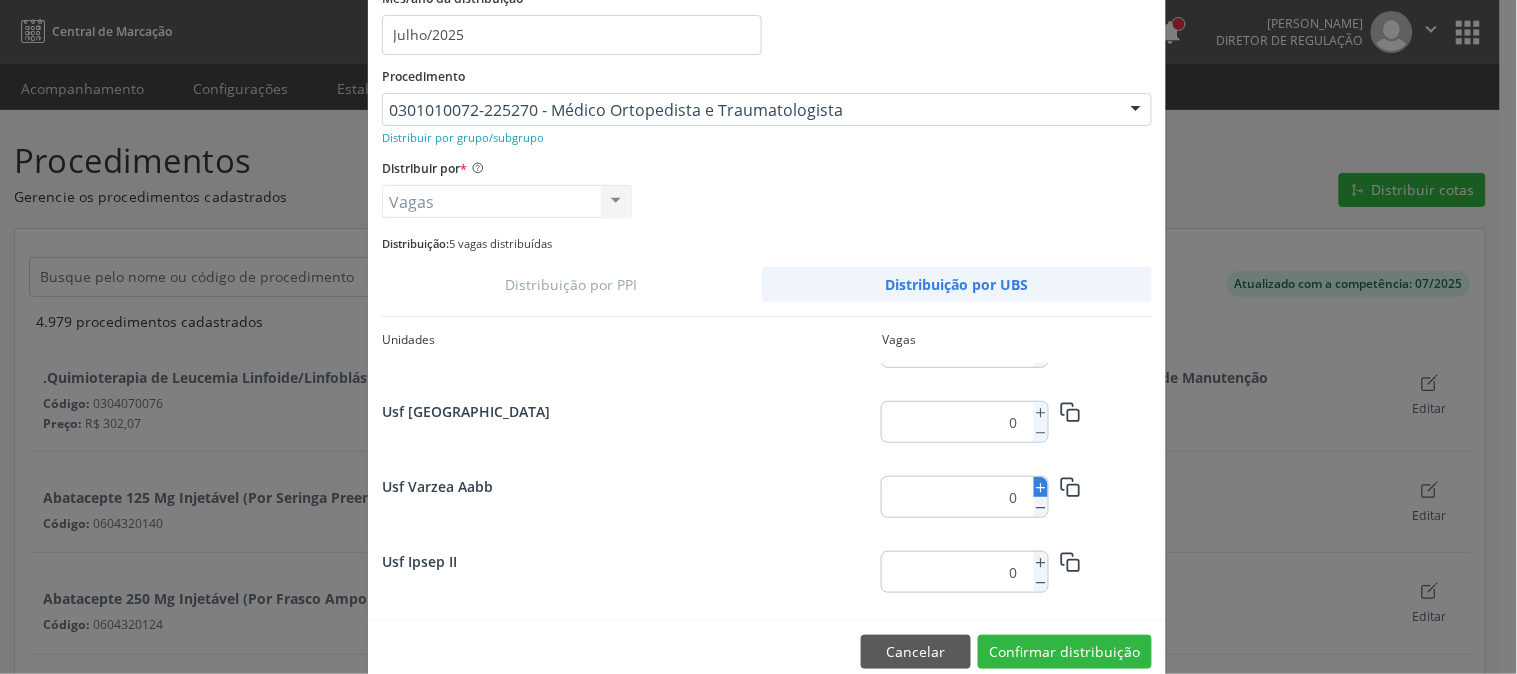 click 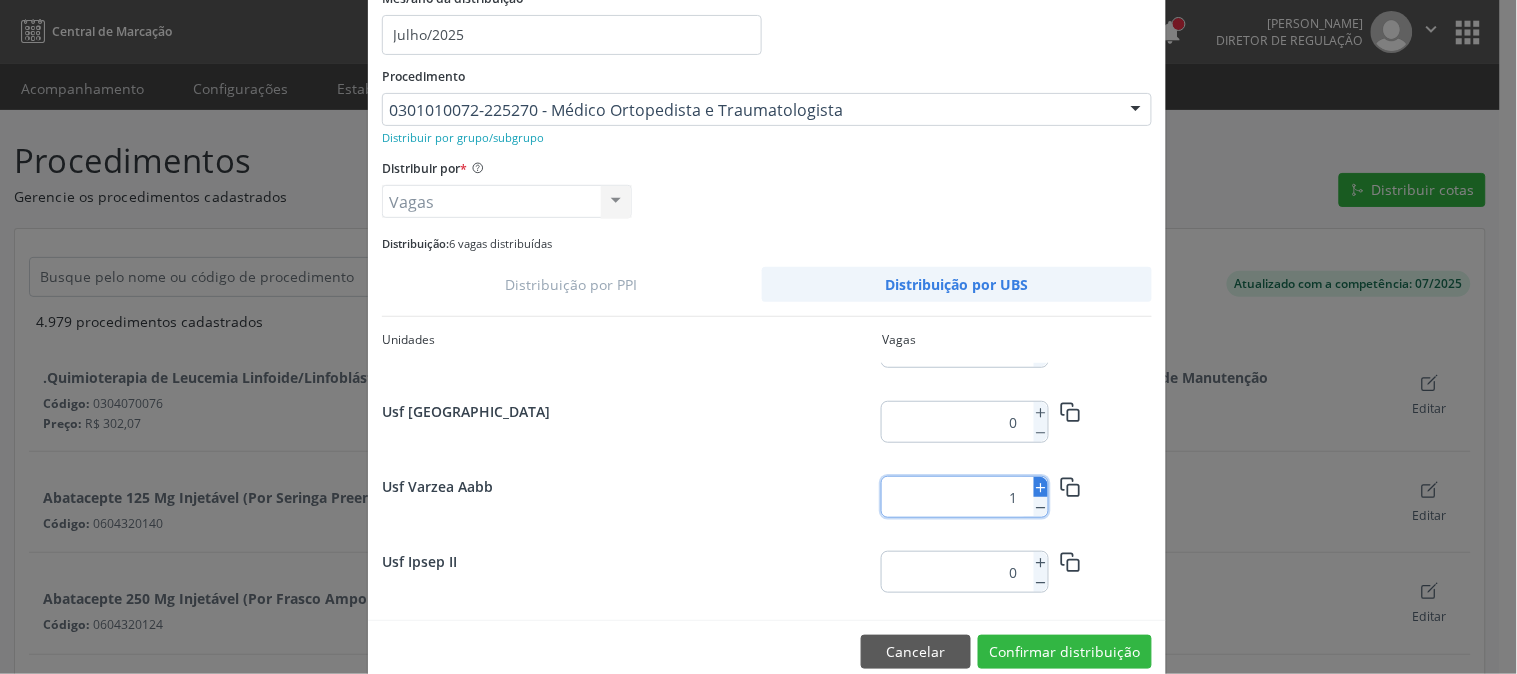click 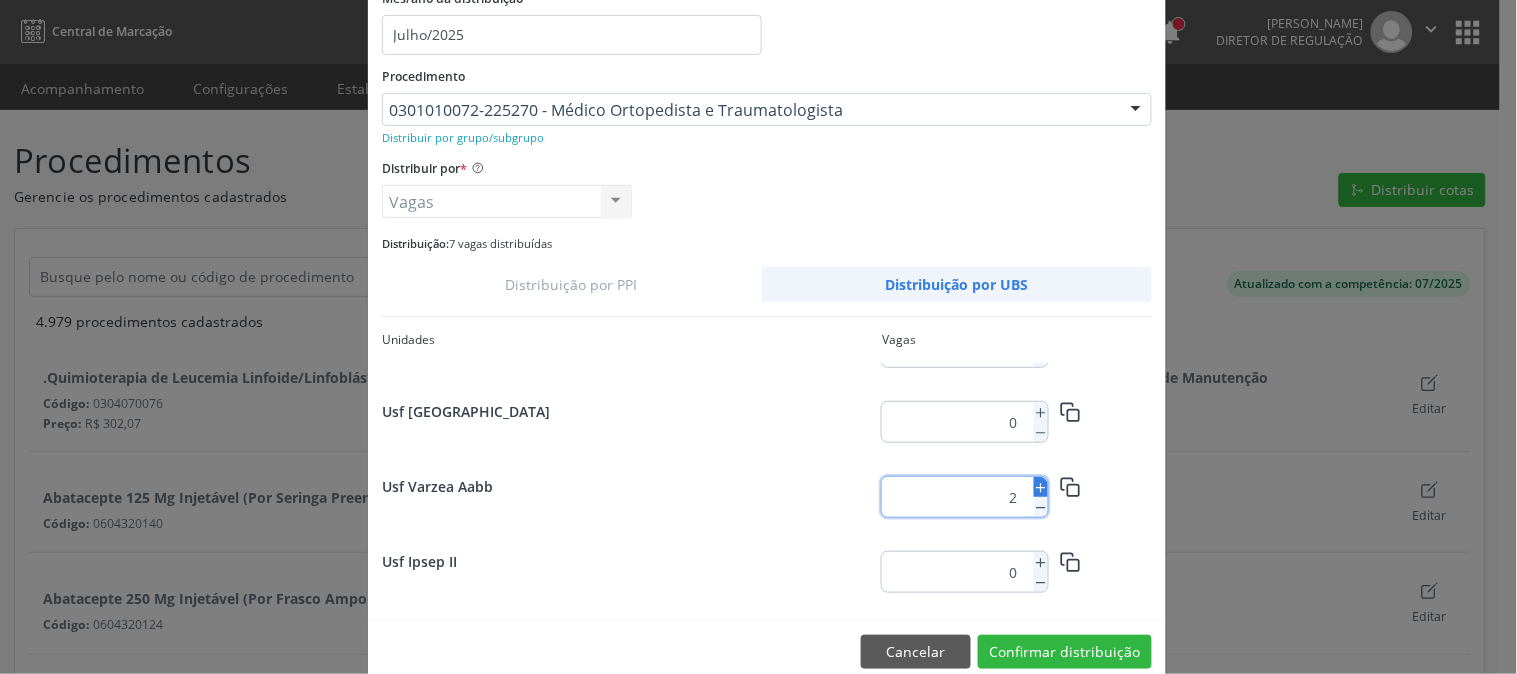 click 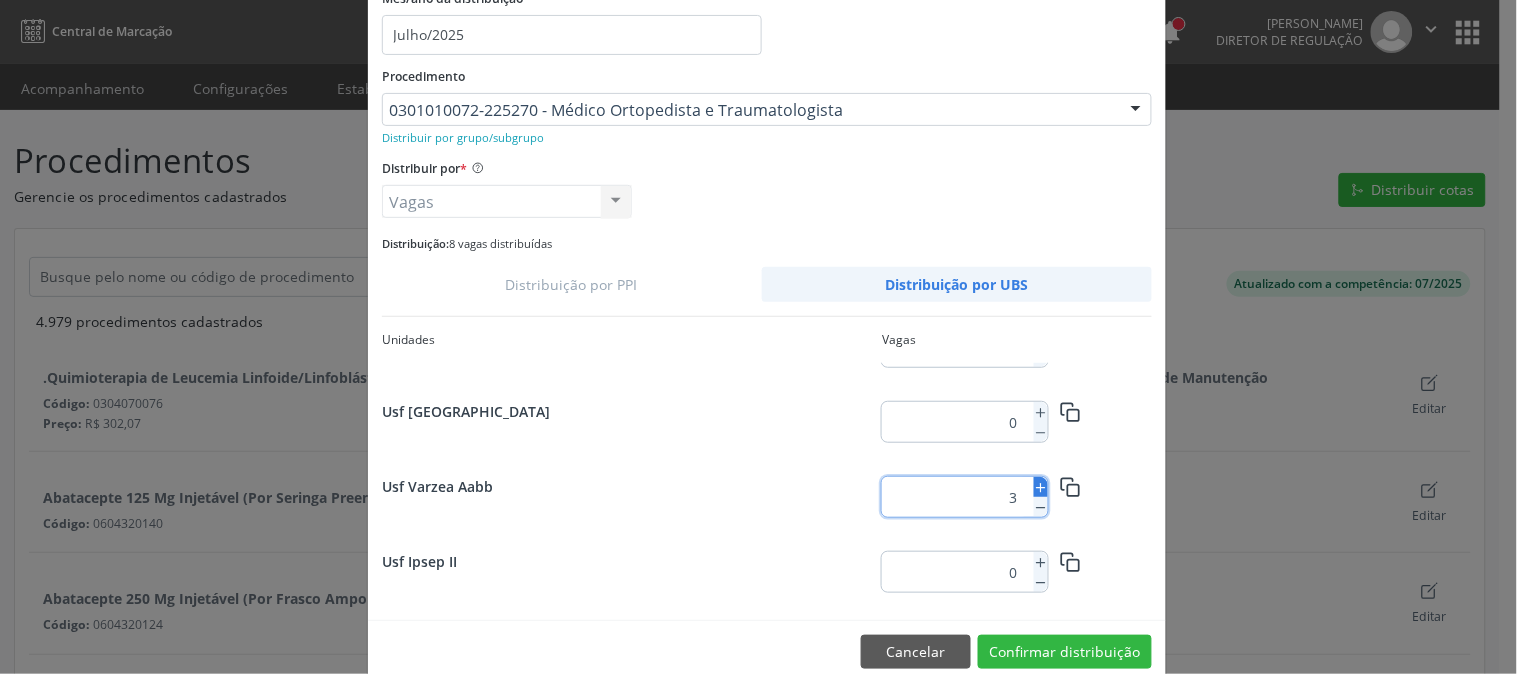 click 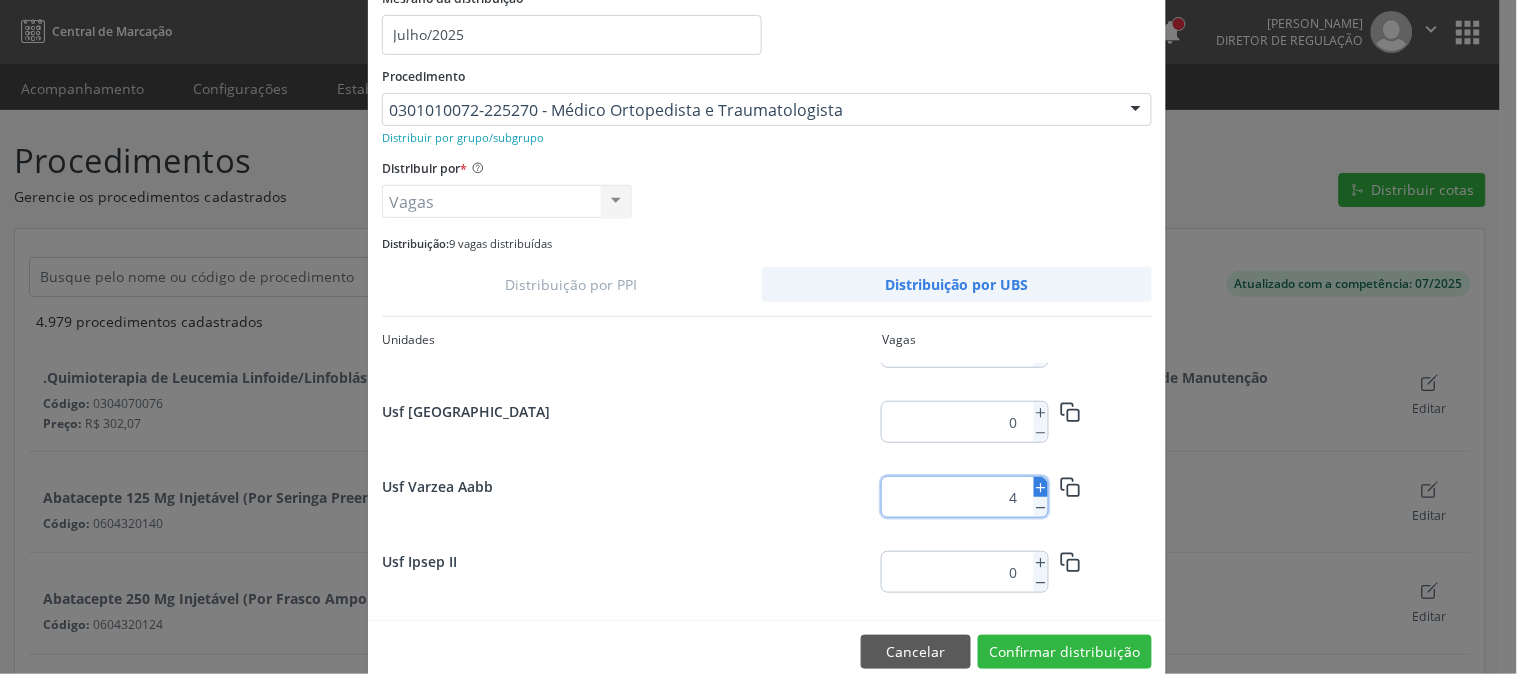 click 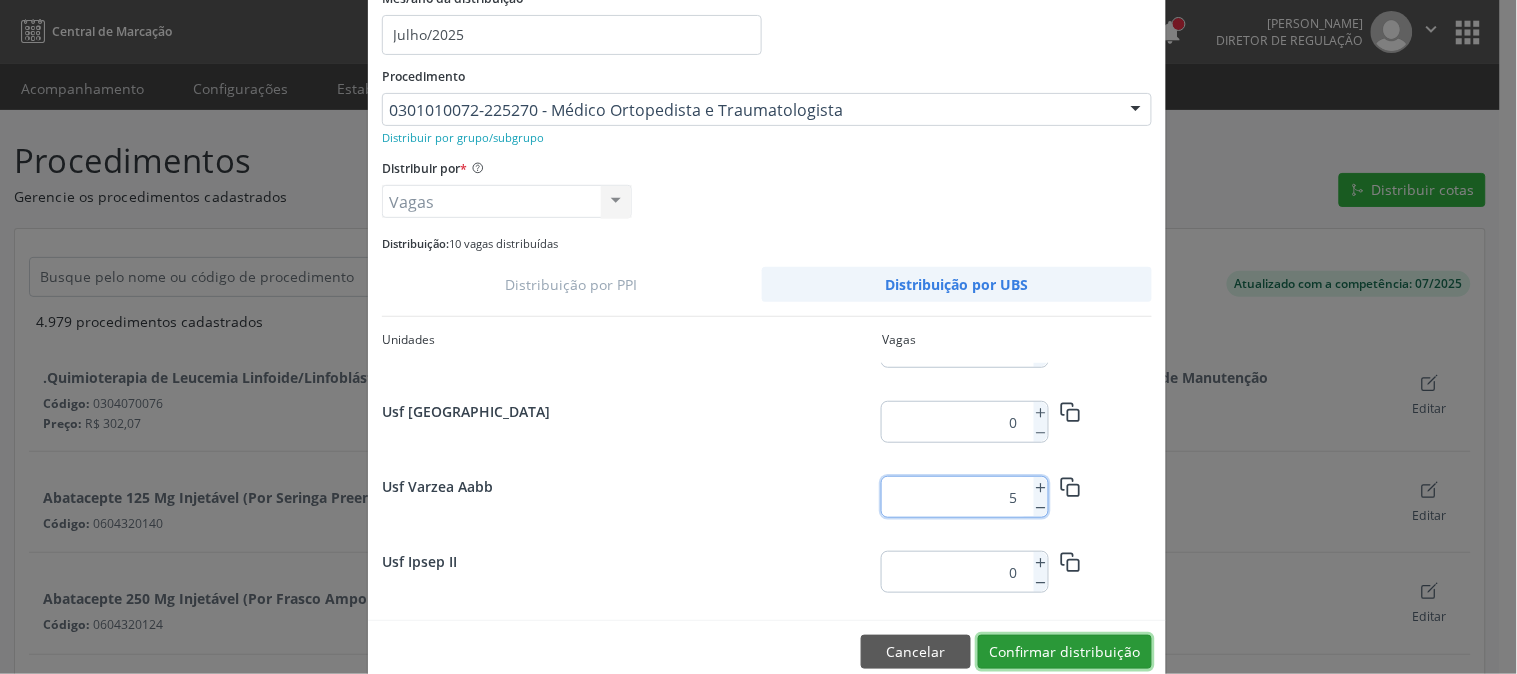 click on "Confirmar distribuição" at bounding box center (1065, 652) 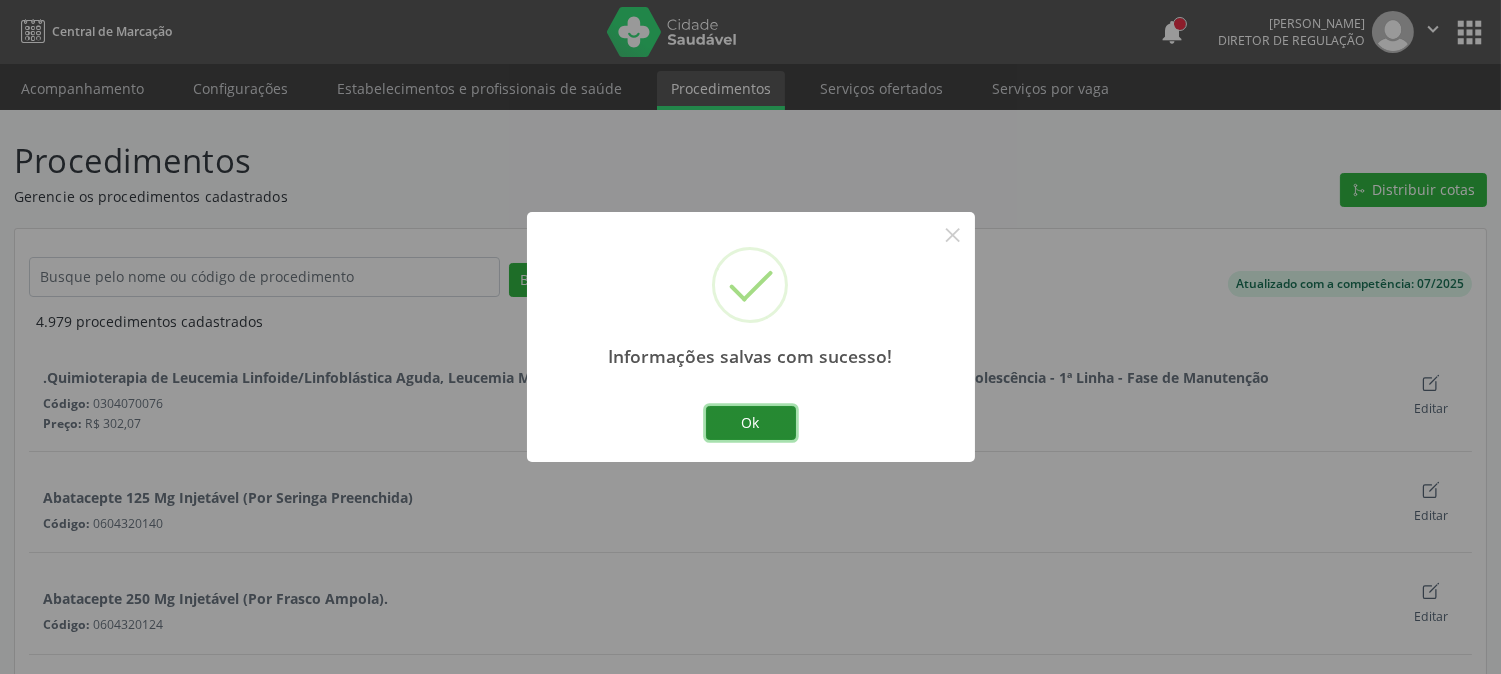 click on "Ok" at bounding box center [751, 423] 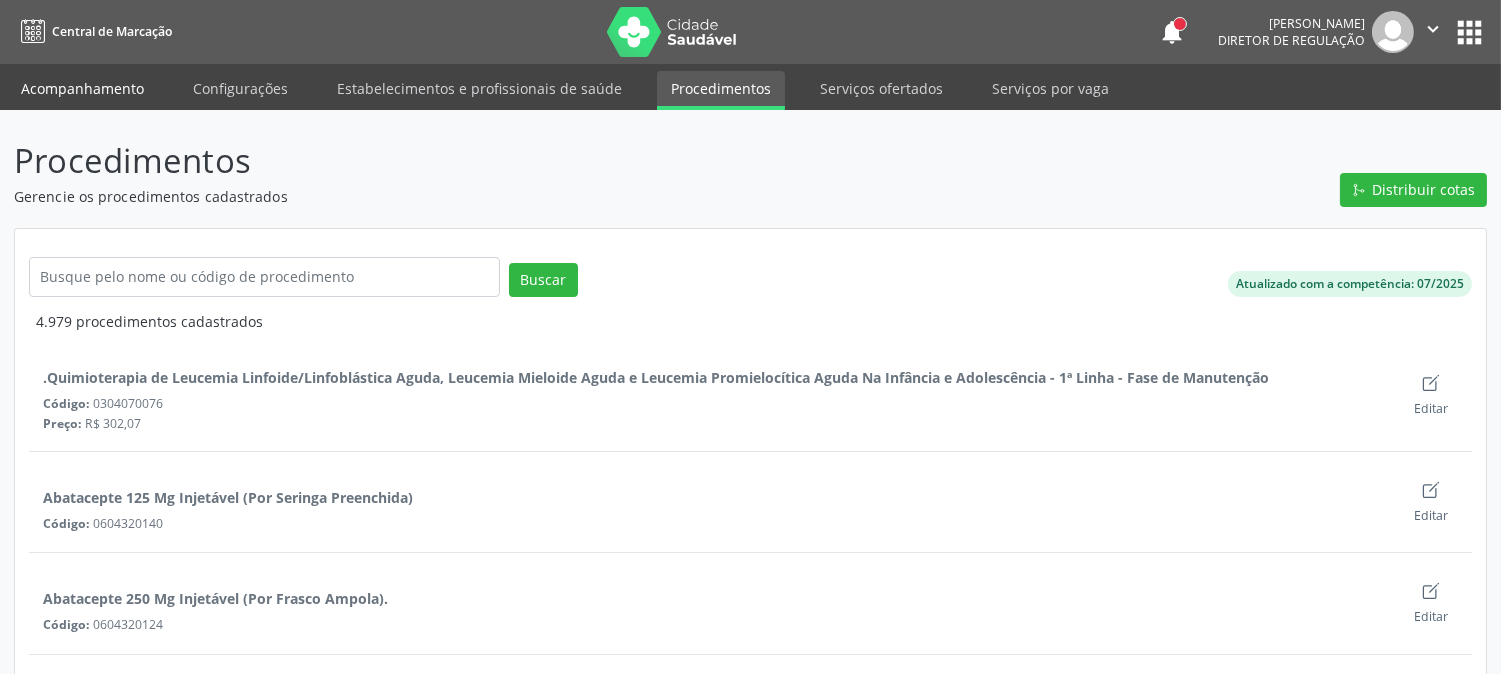 click on "Acompanhamento" at bounding box center [82, 88] 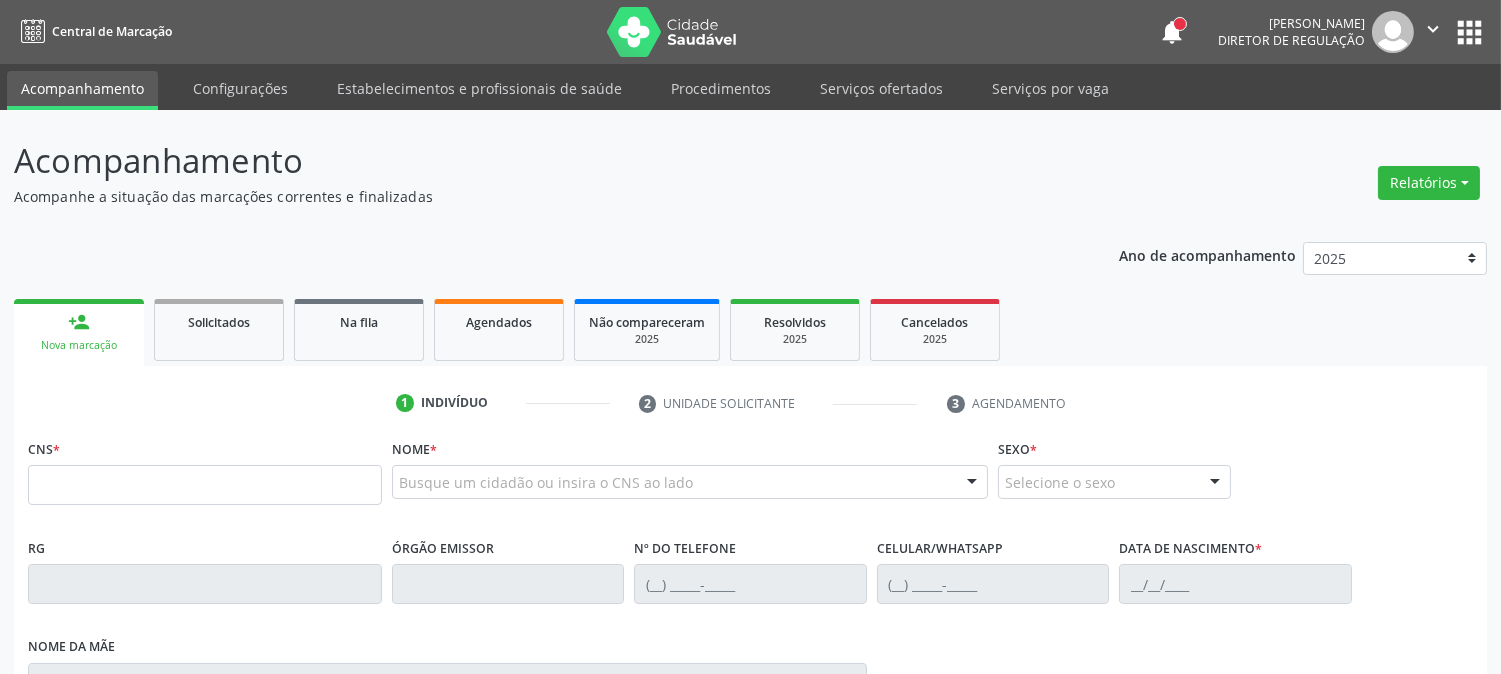 click on "1
Indivíduo
2
Unidade solicitante
3
Agendamento
CNS
*
Nome
*
Busque um cidadão ou insira o CNS ao lado
Nenhum resultado encontrado para: "   "
Digite o nome ou CNS para buscar um indivíduo
Sexo
*
Selecione o sexo
Masculino   Feminino
Nenhum resultado encontrado para: "   "
Não há nenhuma opção para ser exibida.
RG
Órgão emissor
Nº do Telefone
Celular/WhatsApp
Data de nascimento
*
Nome da mãe
CPF do responsável
Cidade - UF
*
Informe uma opção
Serra Talhada - PE
Nenhum resultado encontrado para: "" at bounding box center [750, 721] 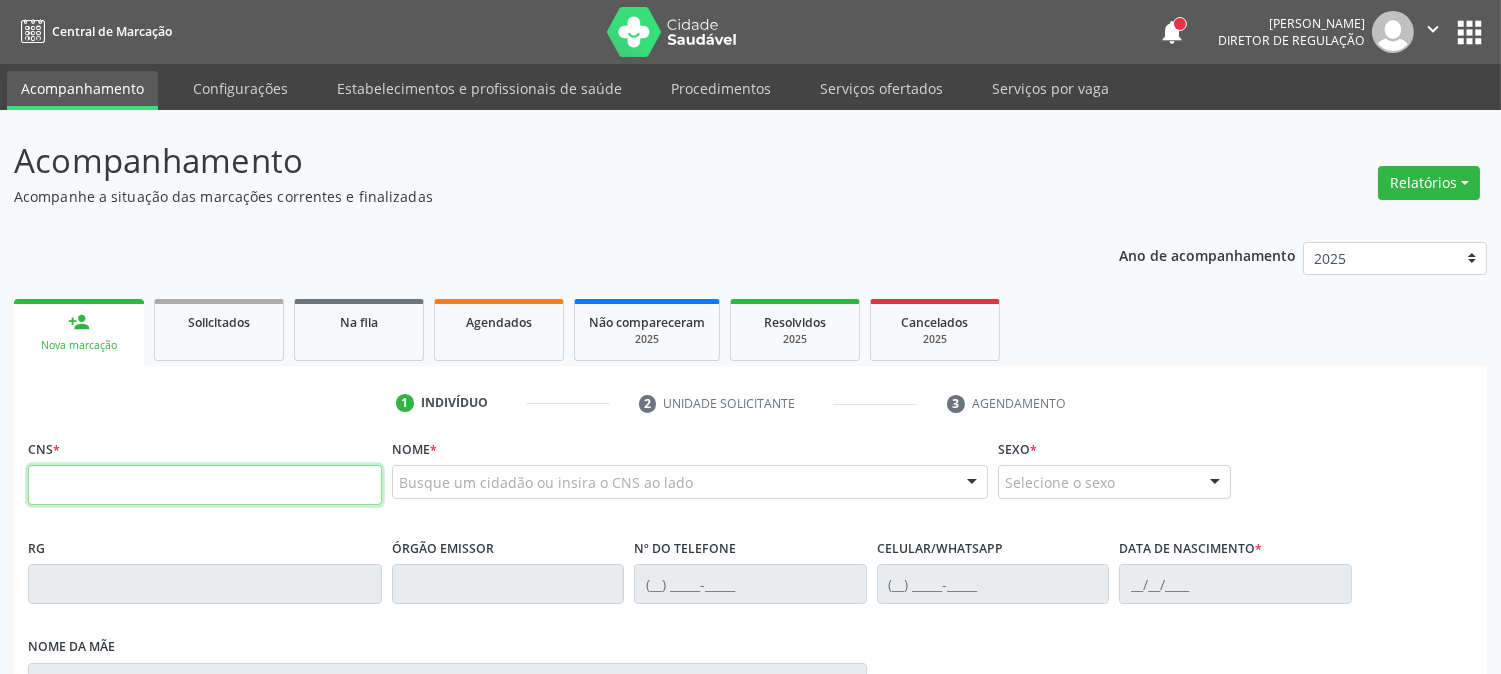 click at bounding box center (205, 485) 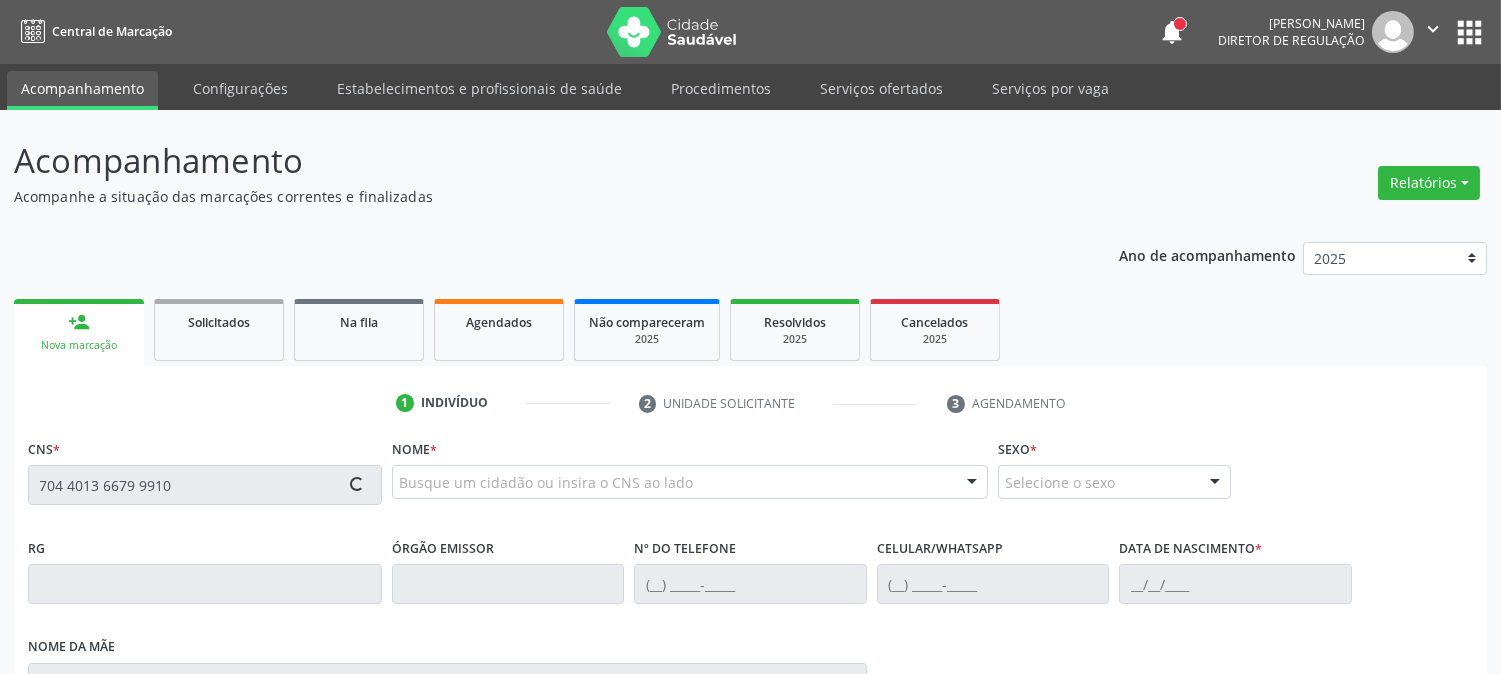 type on "704 4013 6679 9910" 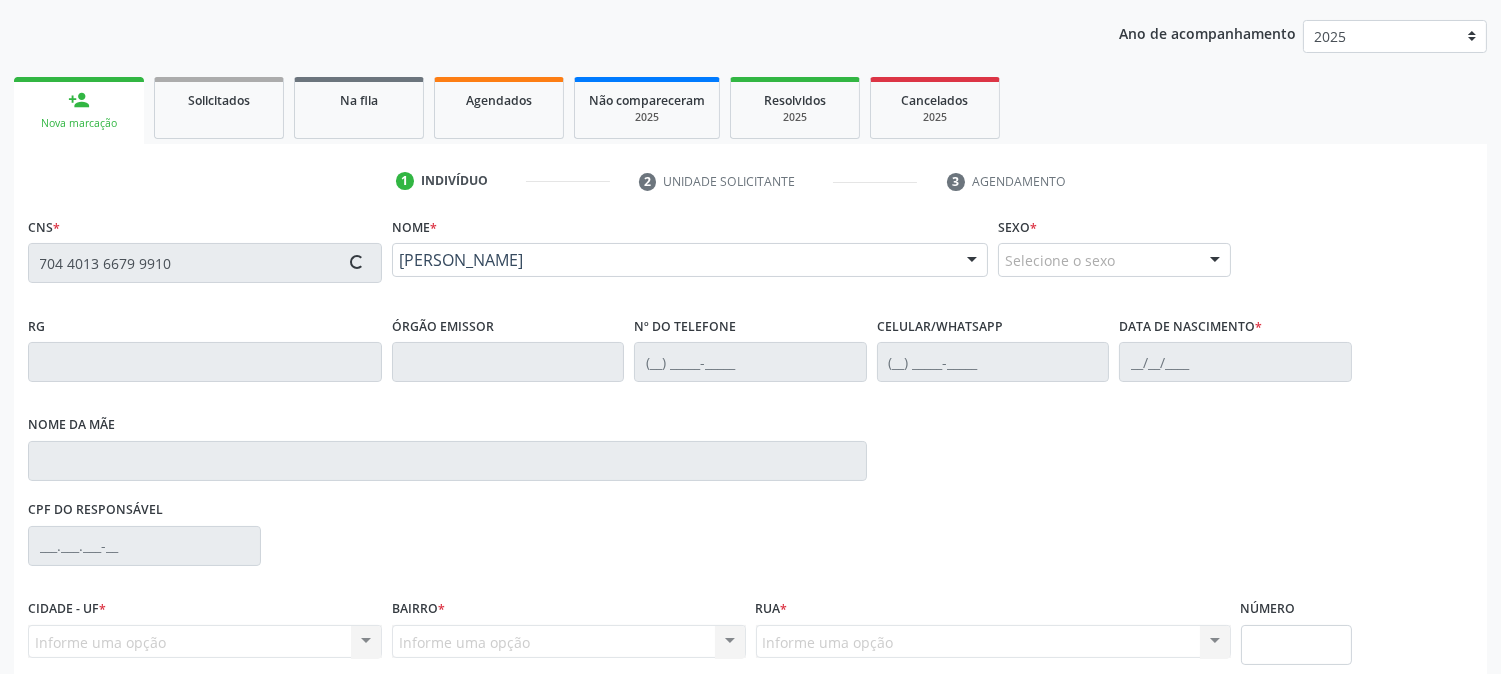 type on "(99) 99999-9999" 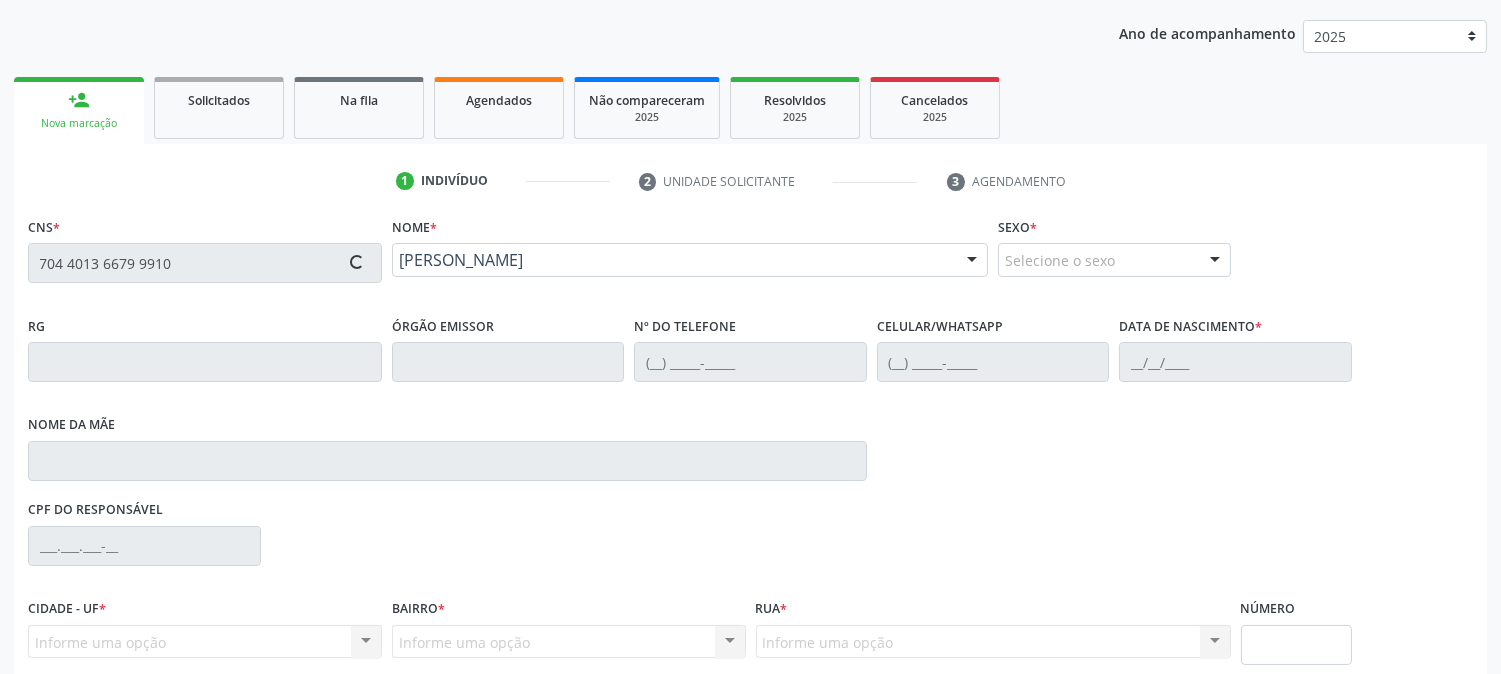 type on "29/08/1966" 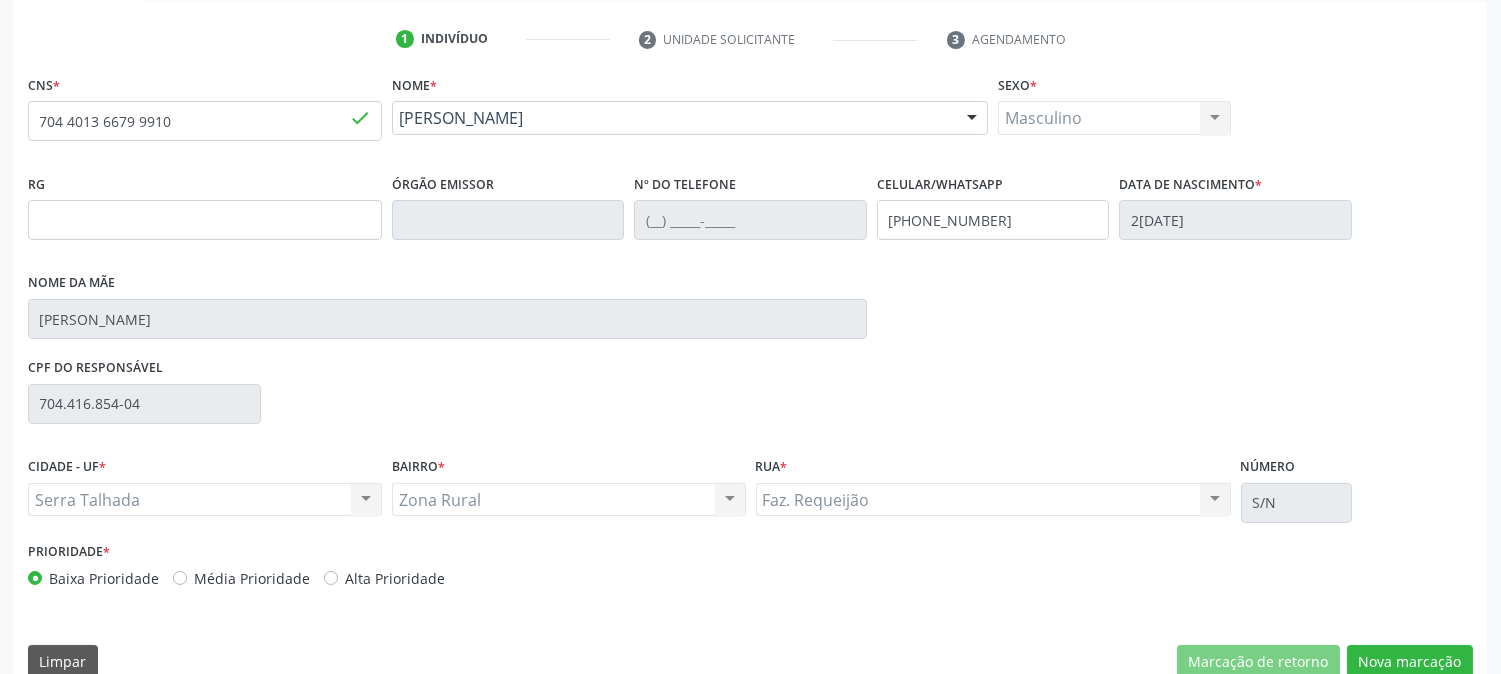 scroll, scrollTop: 395, scrollLeft: 0, axis: vertical 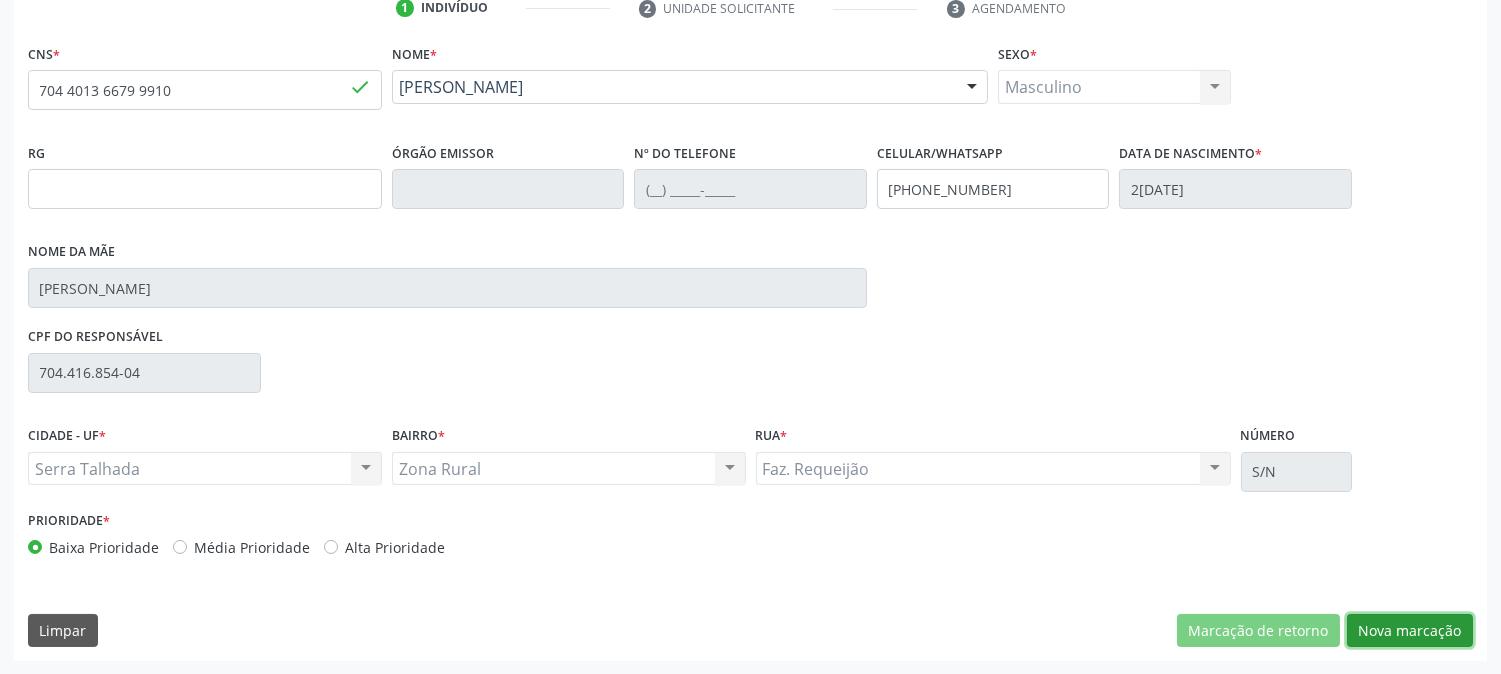 click on "Nova marcação" at bounding box center [1410, 631] 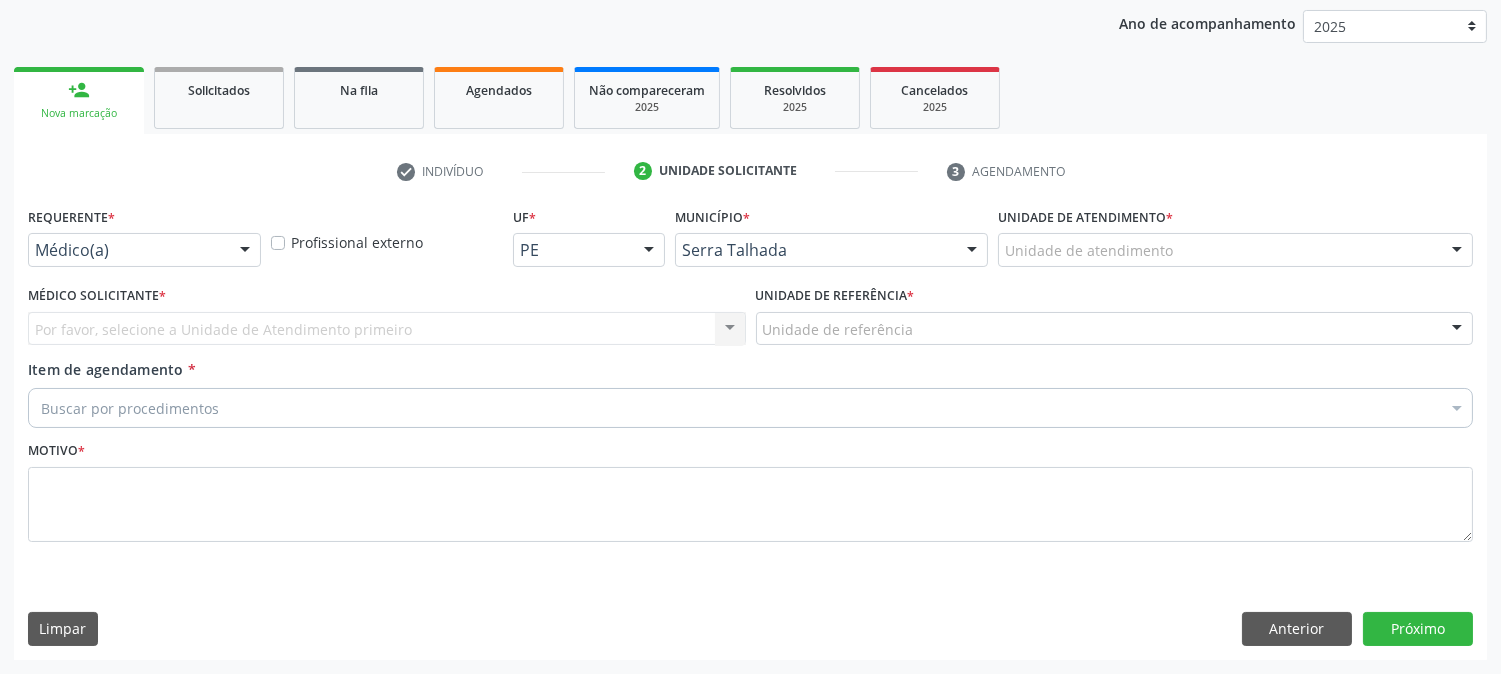 scroll, scrollTop: 231, scrollLeft: 0, axis: vertical 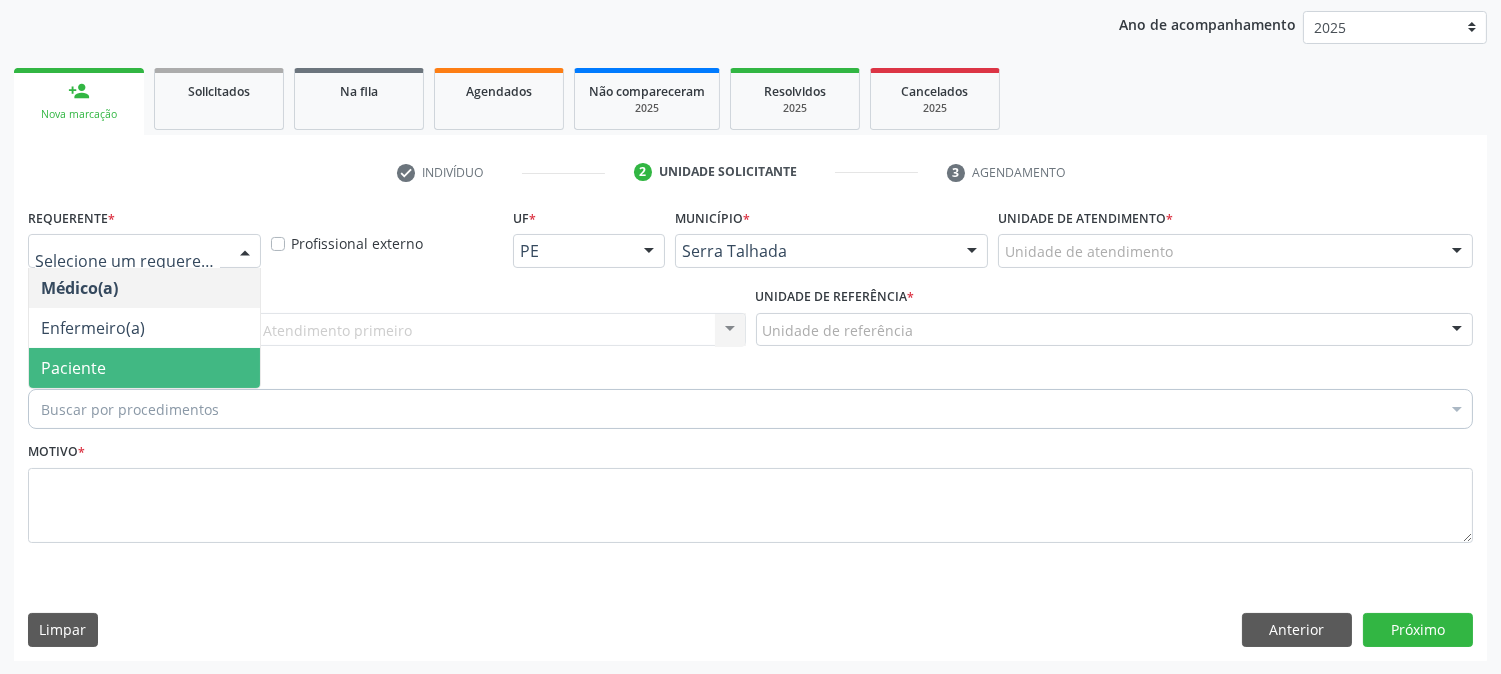 click on "Paciente" at bounding box center (73, 368) 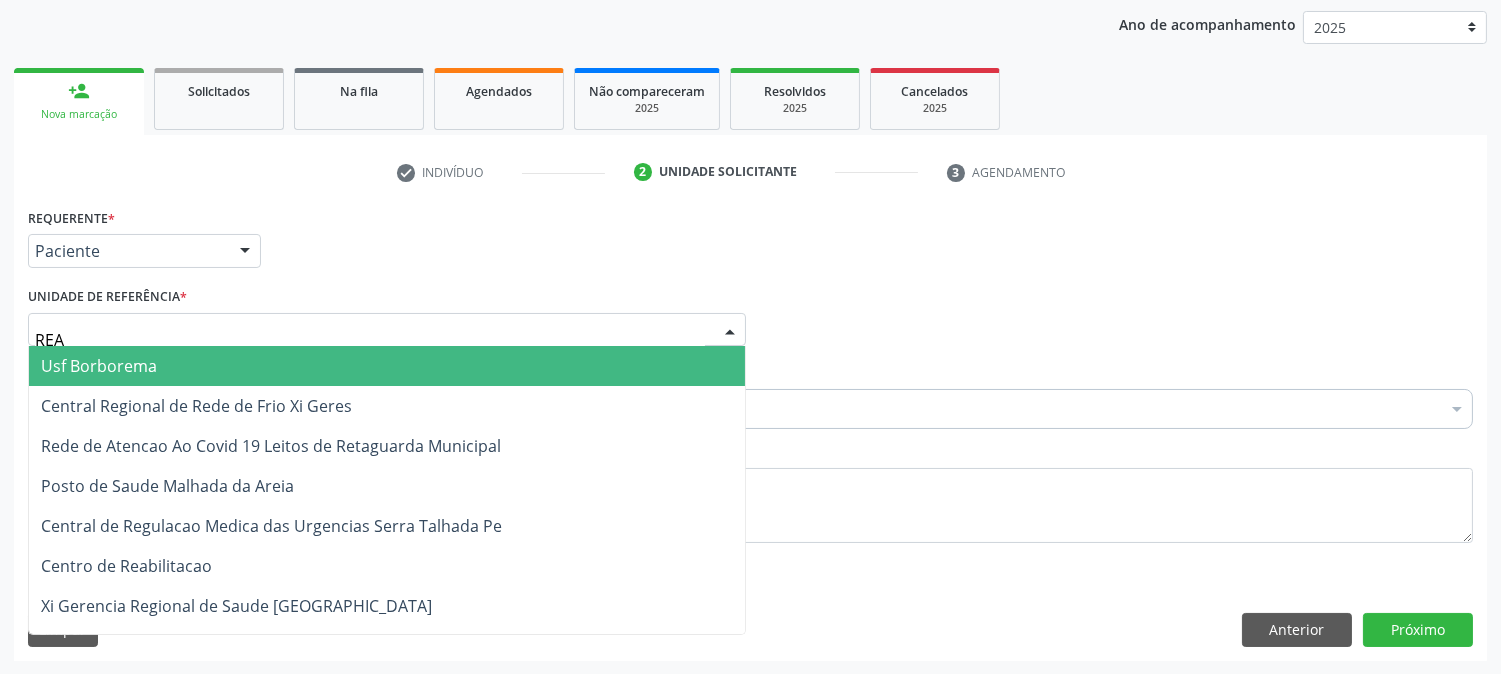 type on "REAB" 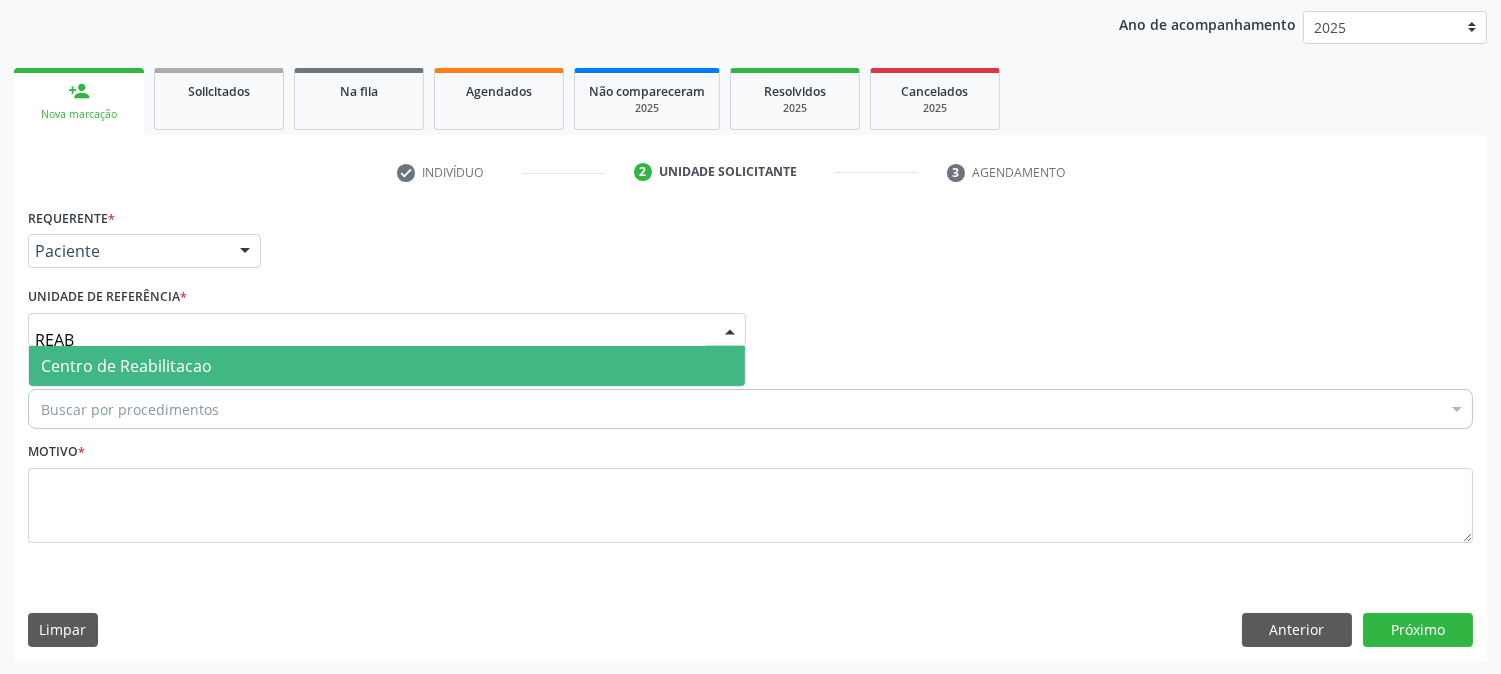 click on "Centro de Reabilitacao" at bounding box center (126, 366) 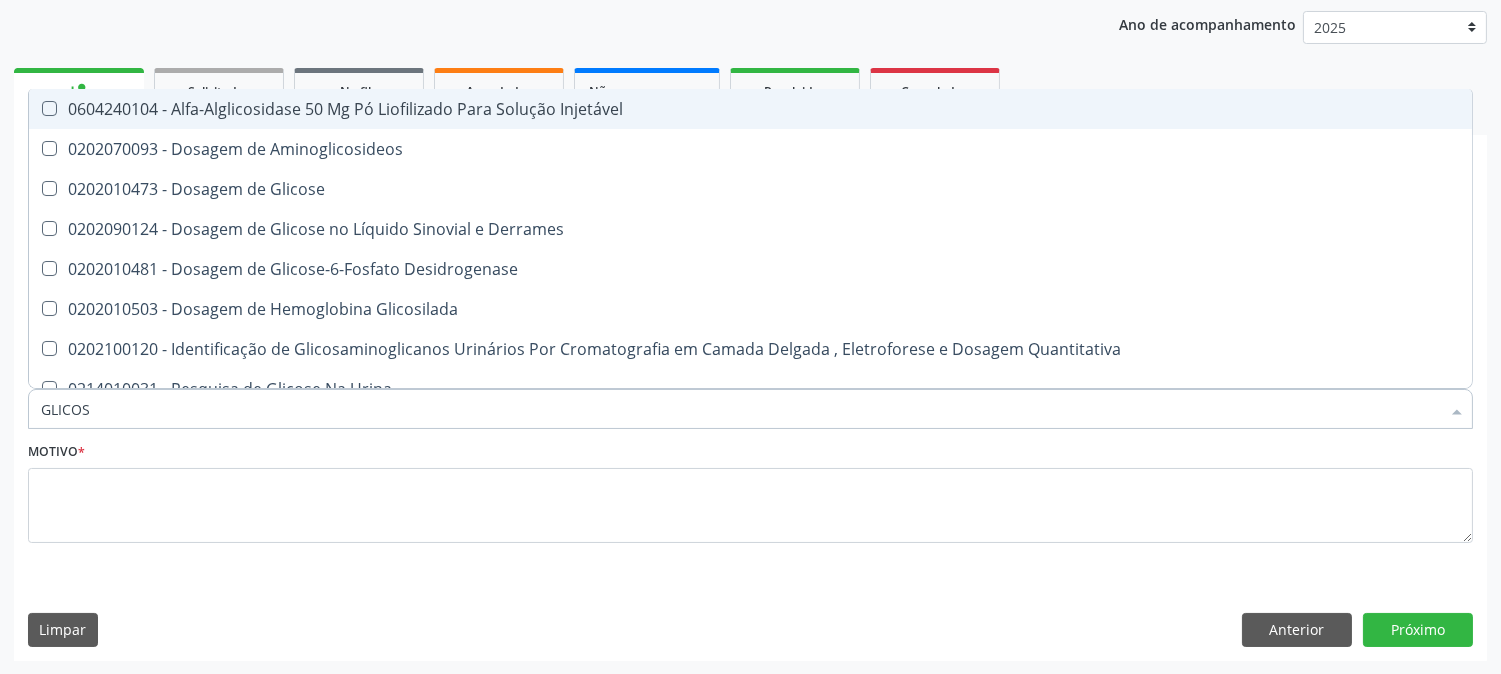 type on "GLICOSE" 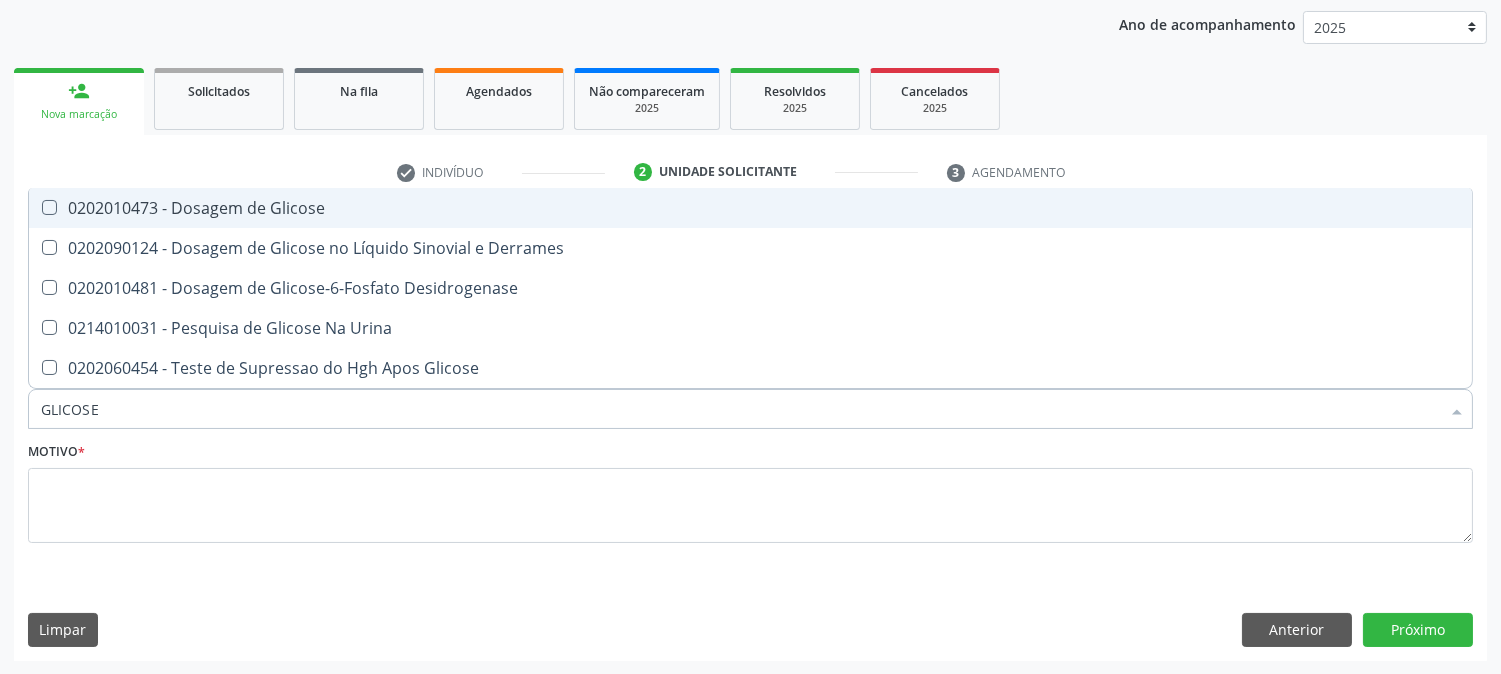 click on "0202010473 - Dosagem de Glicose" at bounding box center [750, 208] 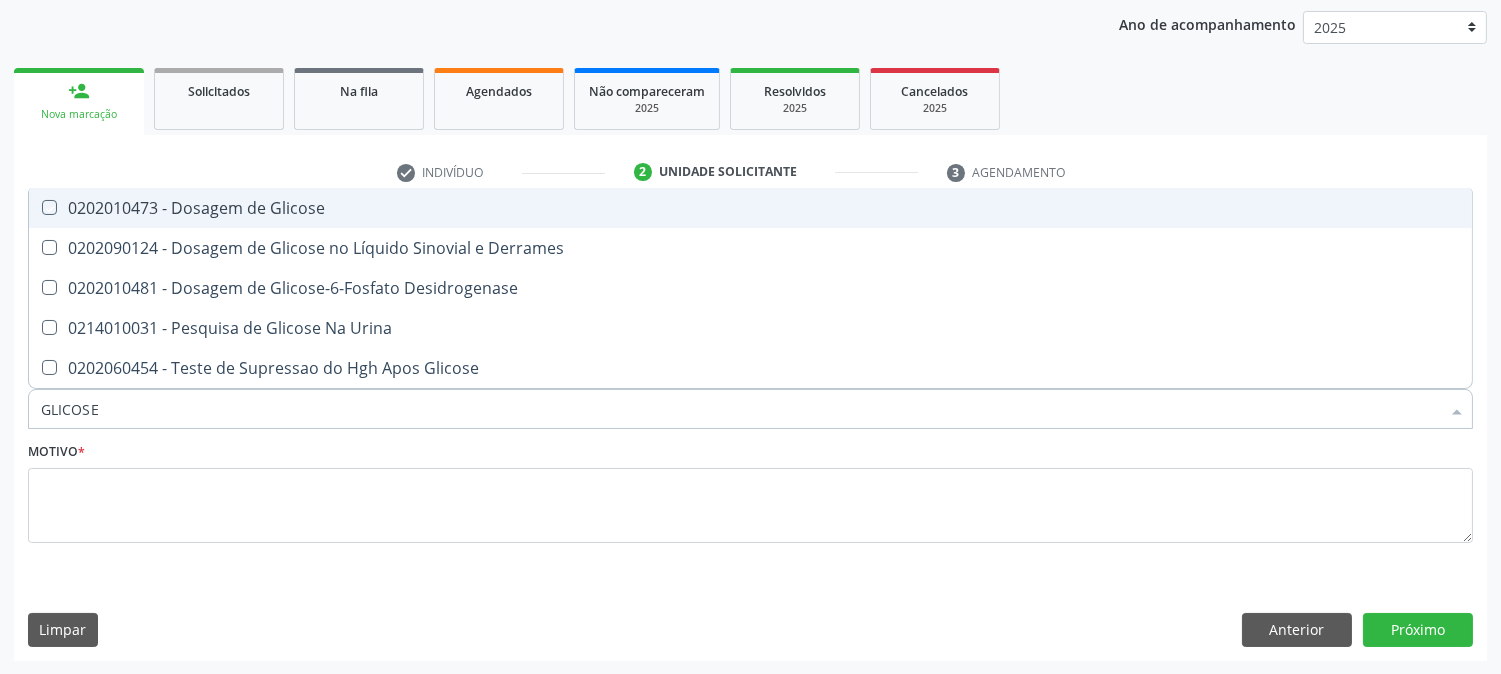checkbox on "true" 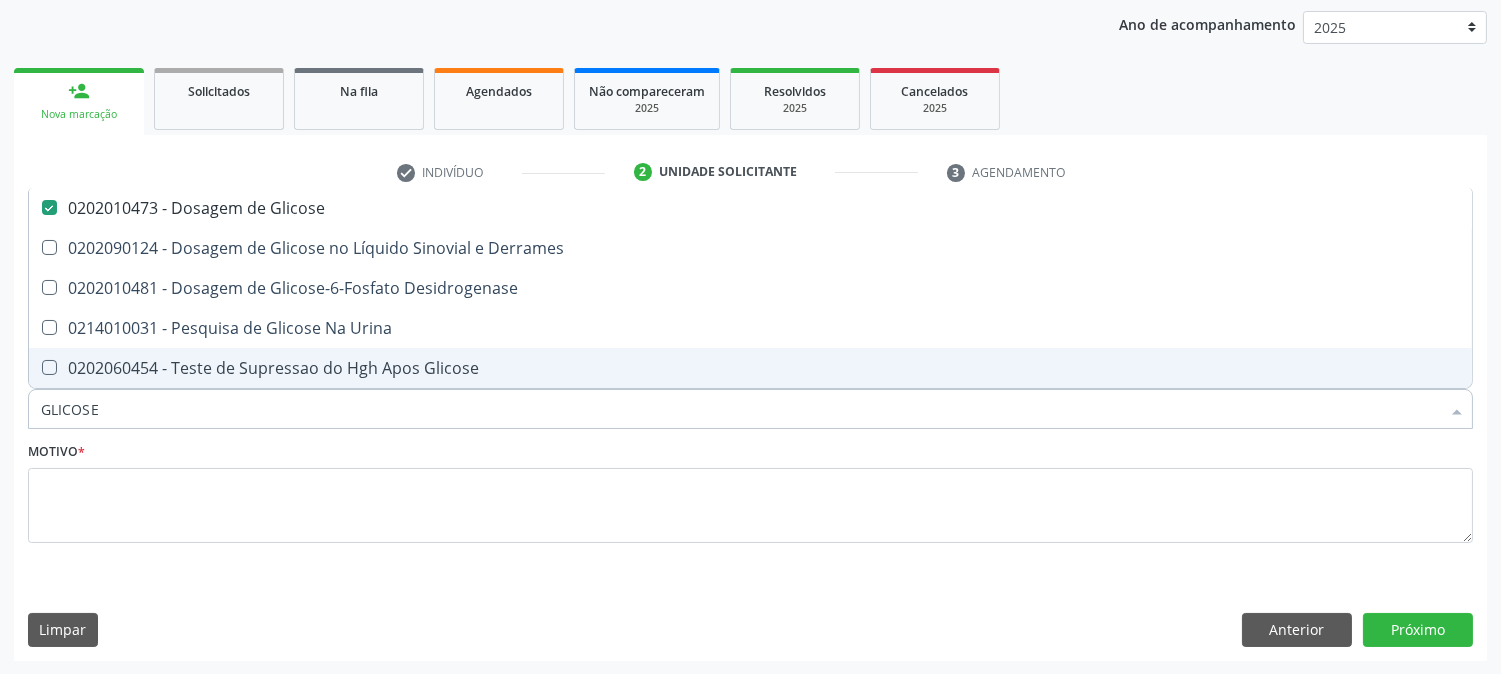 type on "GLICOS" 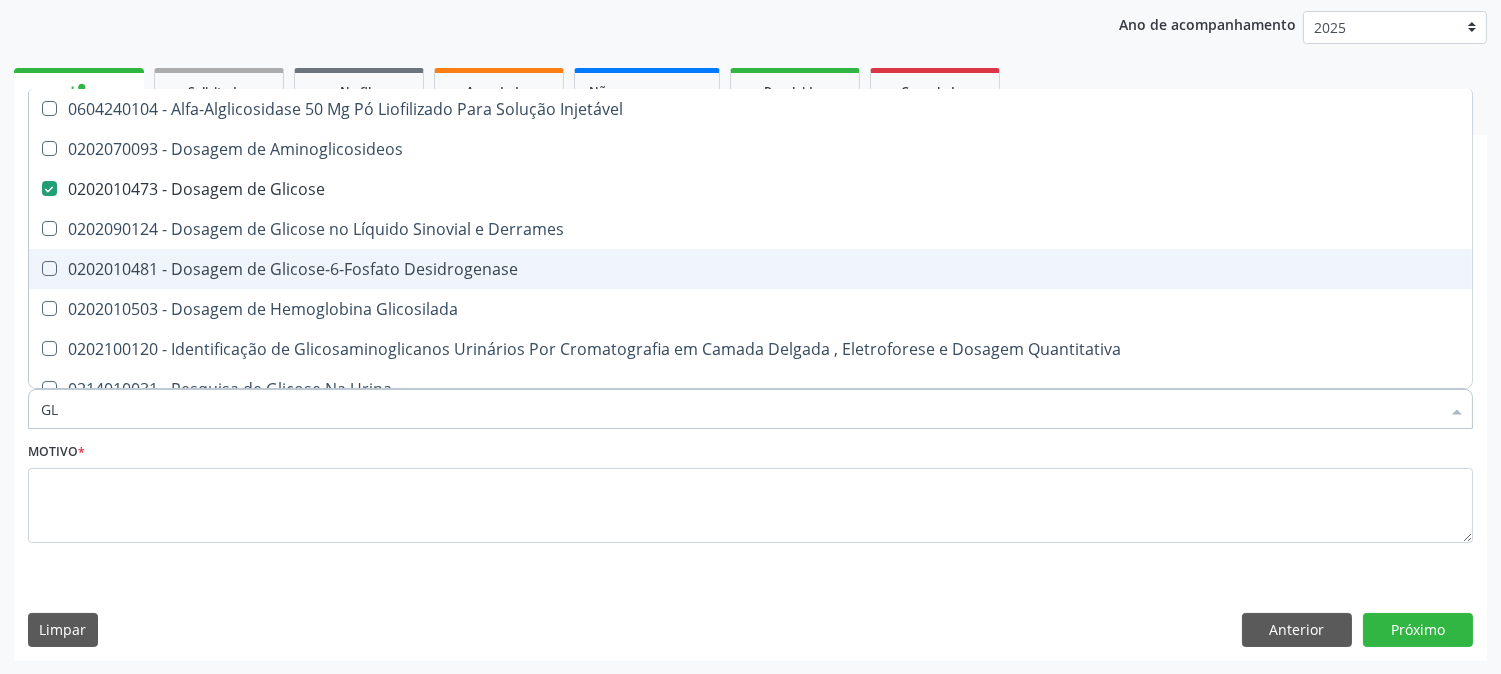 type on "G" 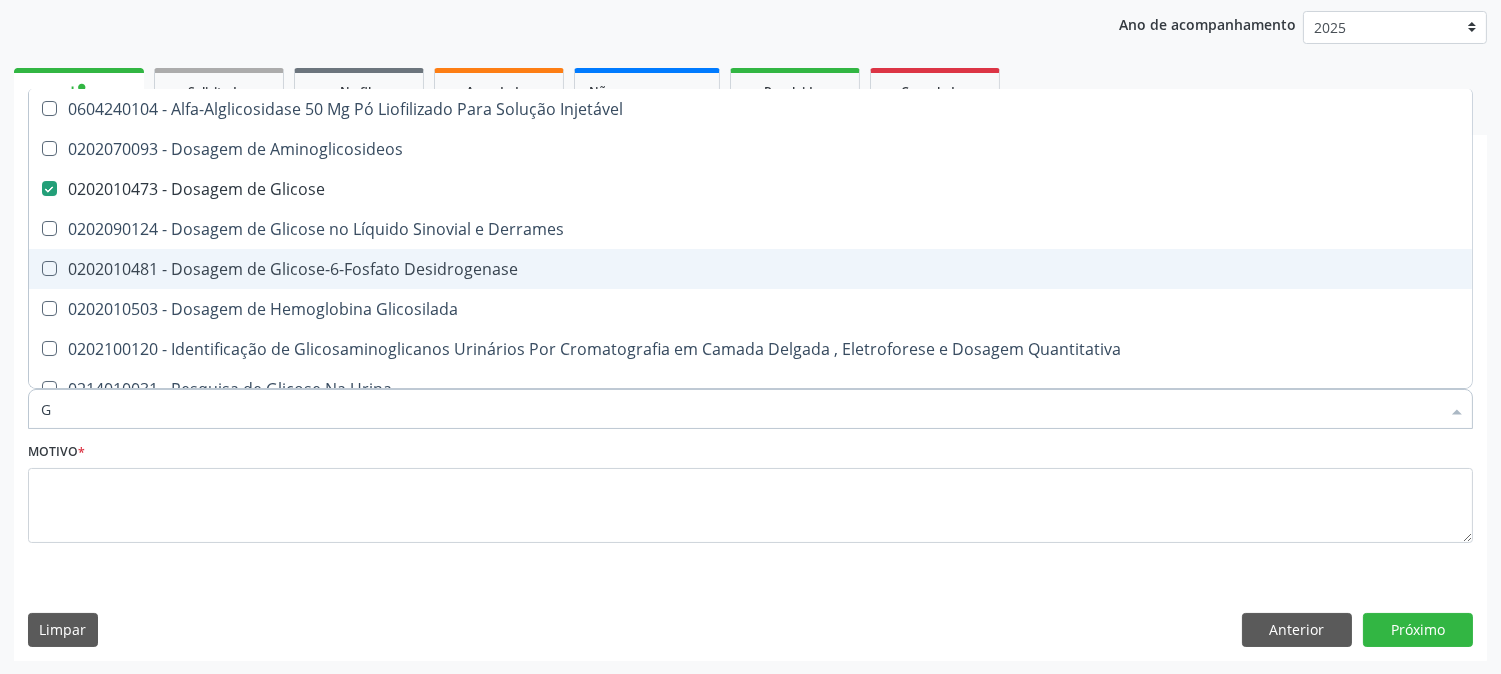 type 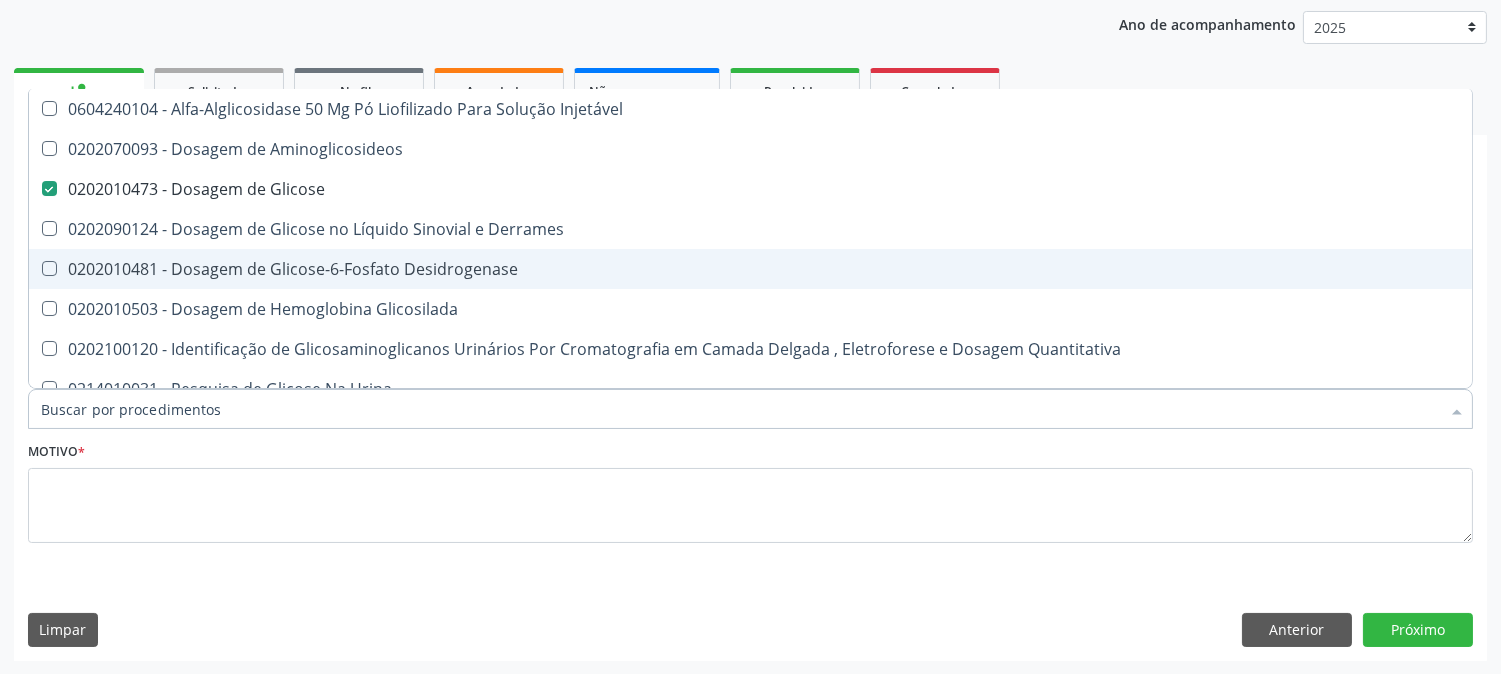 checkbox on "false" 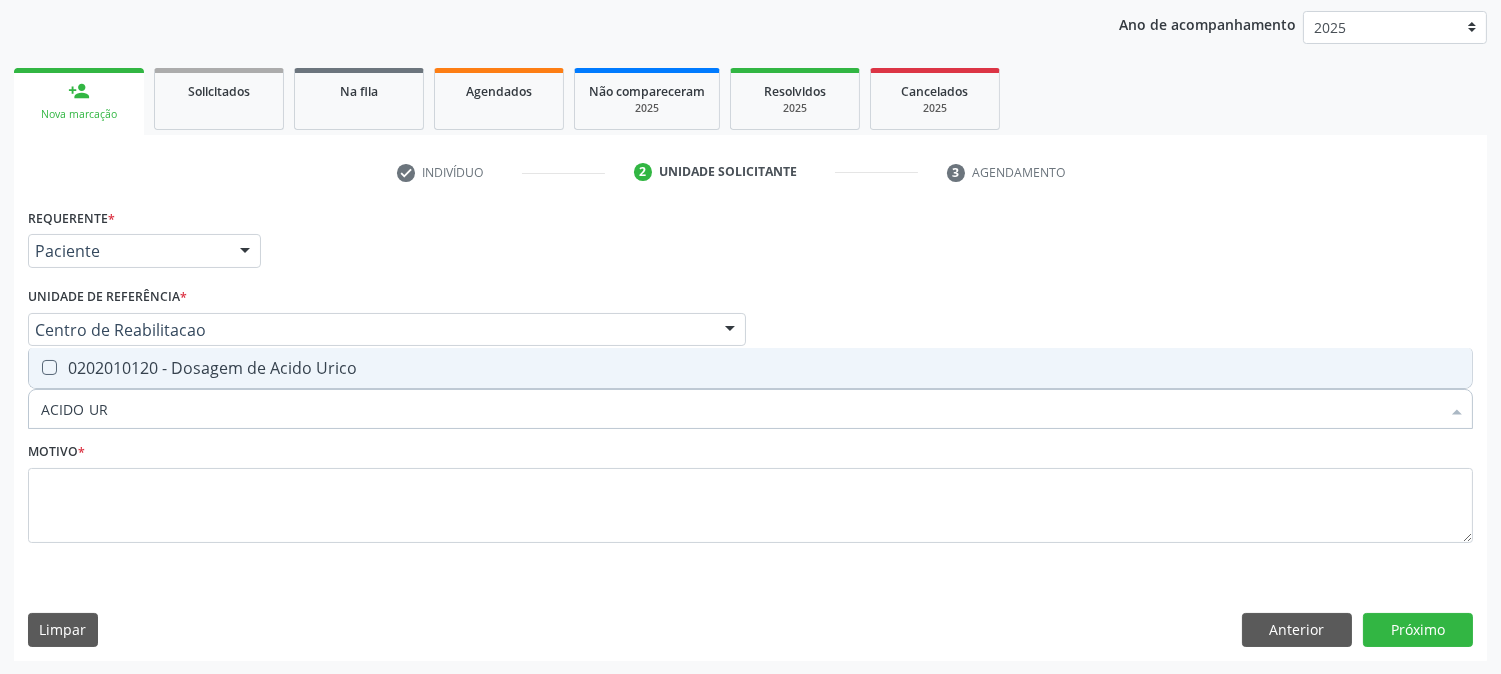 type on "ACIDO UR" 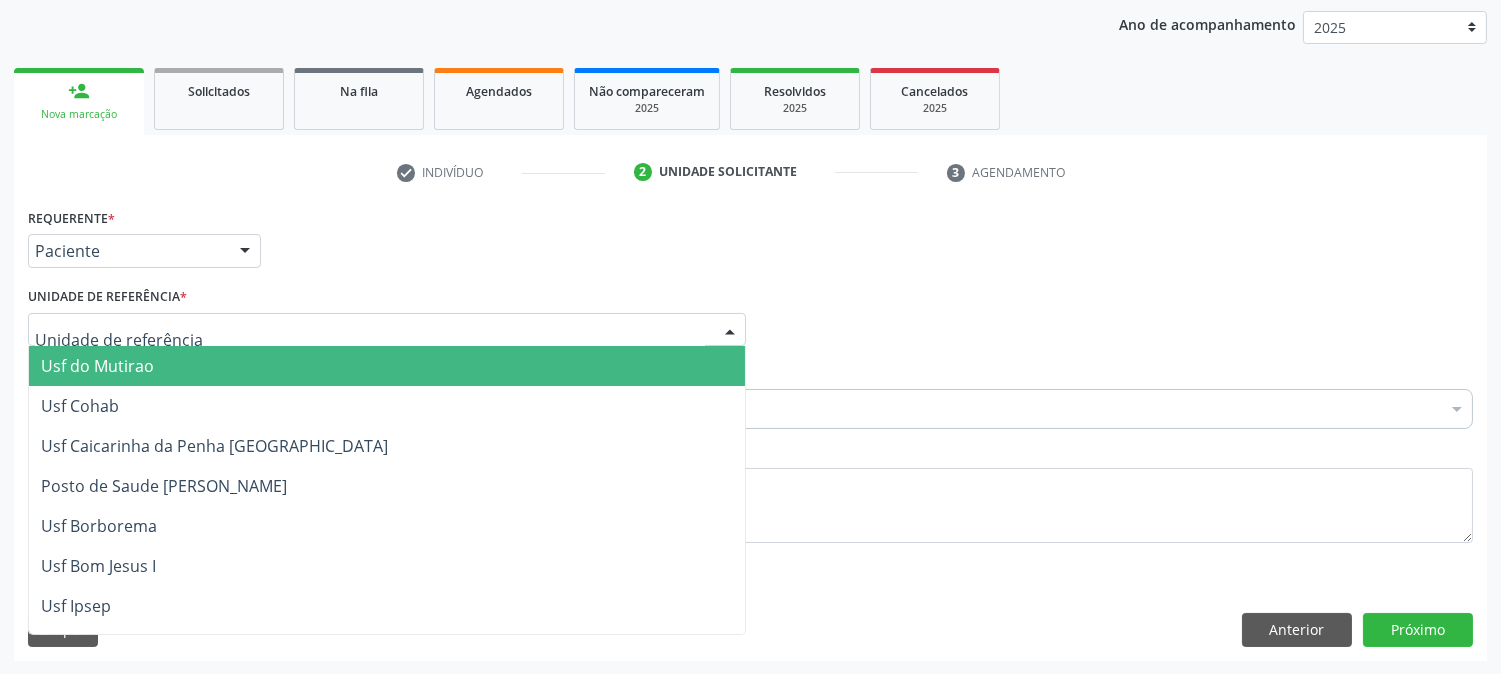 click on "Unidade de referência
*
Usf do Mutirao   Usf Cohab   Usf Caicarinha da Penha Tauapiranga   Posto de Saude Bernardo Vieira   Usf Borborema   Usf Bom Jesus I   Usf Ipsep   Usf Sao Cristovao   Usf Santa Rita Bernardo Vieira   Usf Cagep   Usf Caxixola   Usf Bom Jesus II   Usf Malhada Cortada   Usf Alto da Conceicao   Usf Varzea Aabb   Usf Ipsep II   Usf Cohab II   Usf Varzinha   Usf Ipa Faz Nova   Usf Centro I   Usf Vila Bela   Usf Centro II   Usf Luanda Jardim   Usf Ipsep III   Posto de Saude Logradouro   Posto de Saude Poco da Cerca   Posto de Saude de Juazeirinho   Central Regional de Rede de Frio Xi Geres   Hospital Eduardo Campos   Rede de Atencao Ao Covid 19 Leitos de Retaguarda Municipal   Posto de Saude Malhada da Areia   Posto de Saude Malhada do Jua   Vigilancia Epidemiologica   Central de Regulacao Medica das Urgencias Serra Talhada Pe   Usb Base Samu Serra Talhada   Usa Base Samu Serra Talhada   3 Grupamento de Bombeiros   Hospital Professor Agamenon Magalhaes" at bounding box center (387, 314) 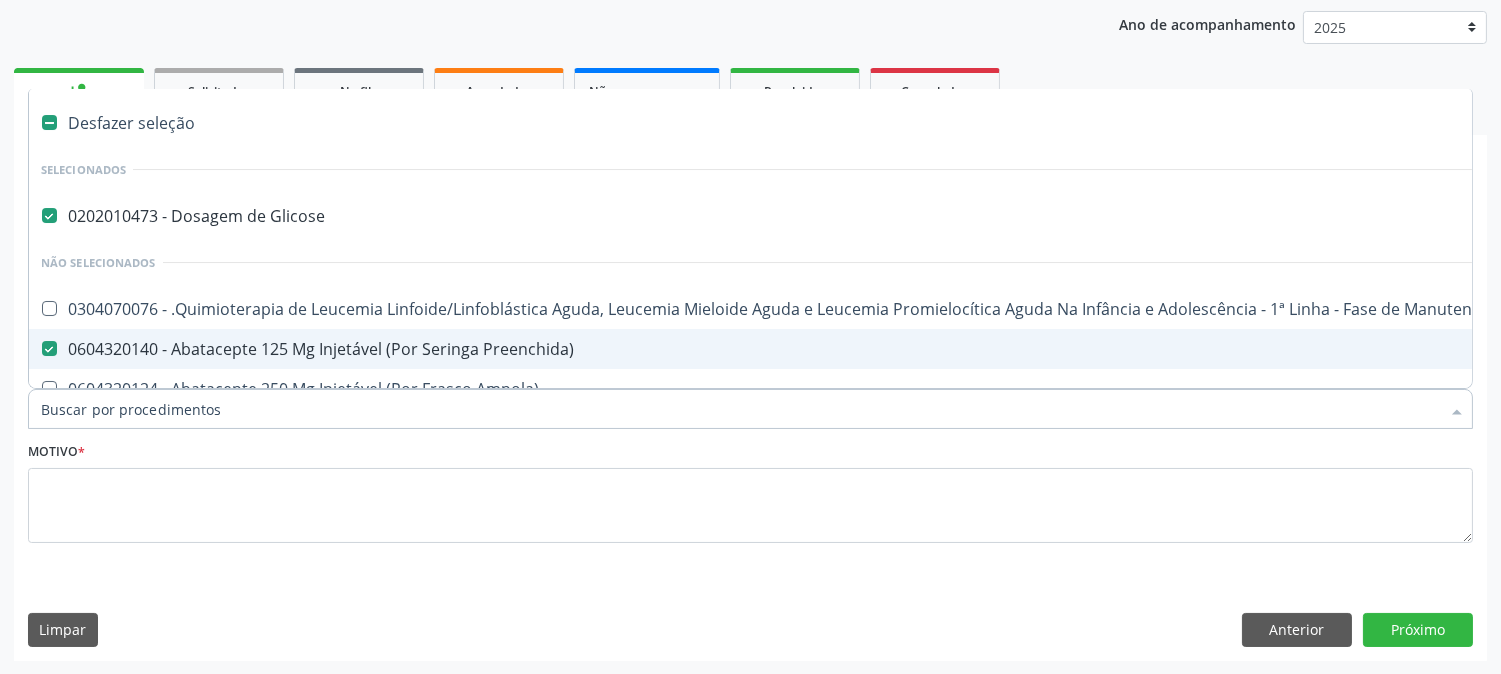 click on "0604320140 - Abatacepte 125 Mg Injetável (Por Seringa Preenchida)" at bounding box center (819, 349) 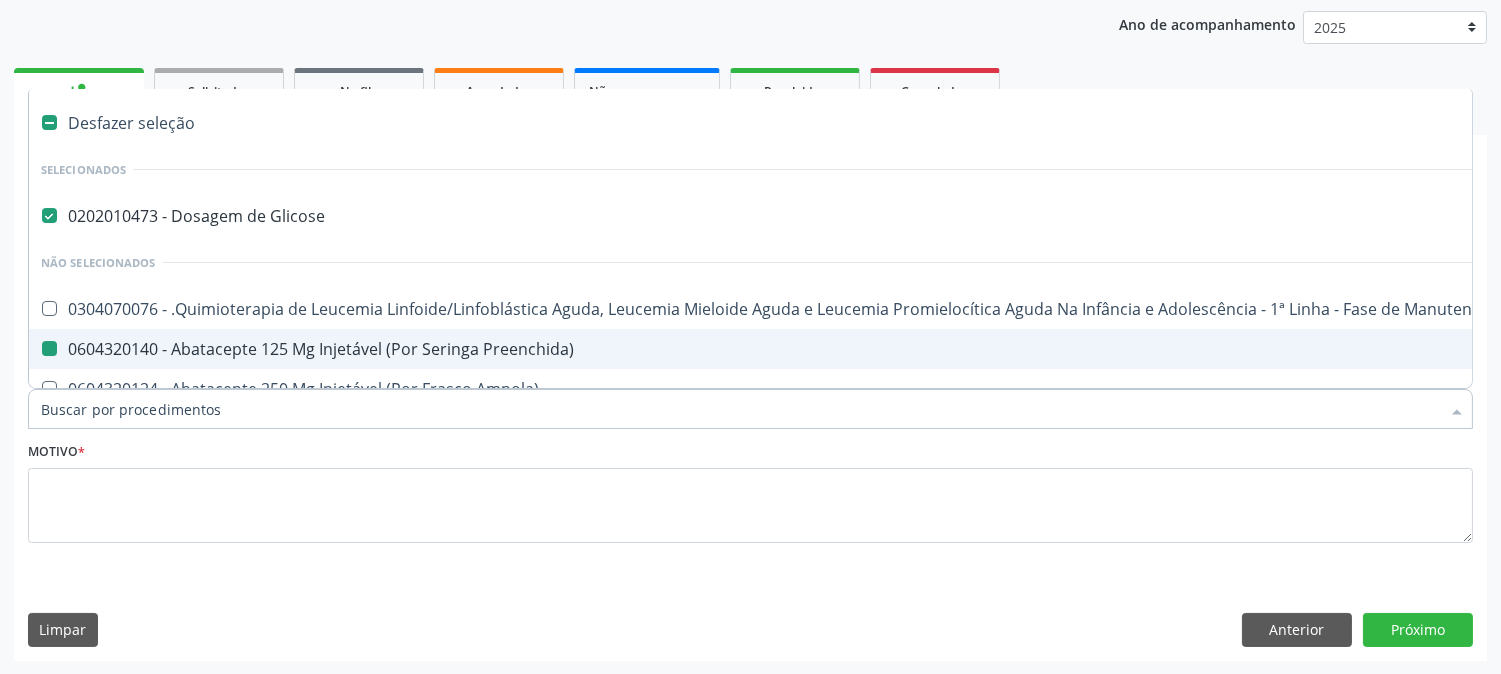 checkbox on "false" 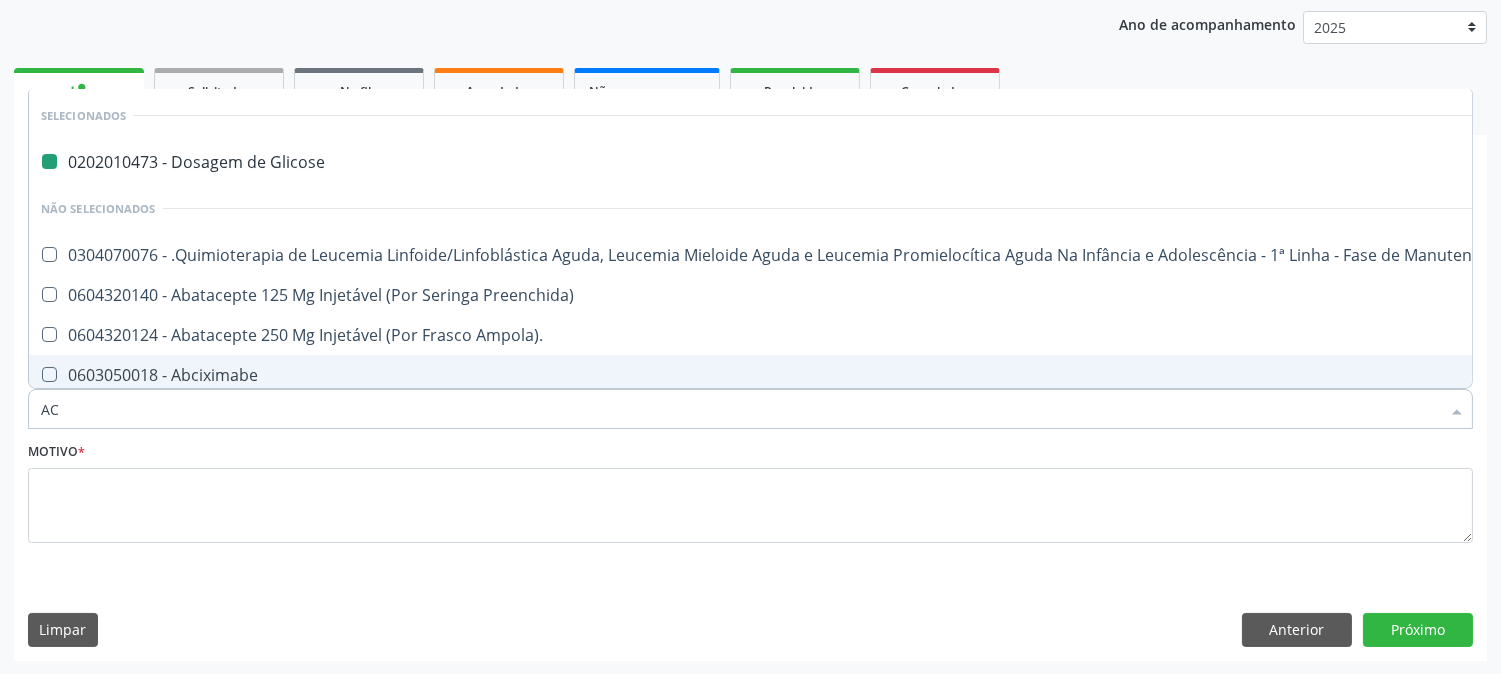 type on "ACI" 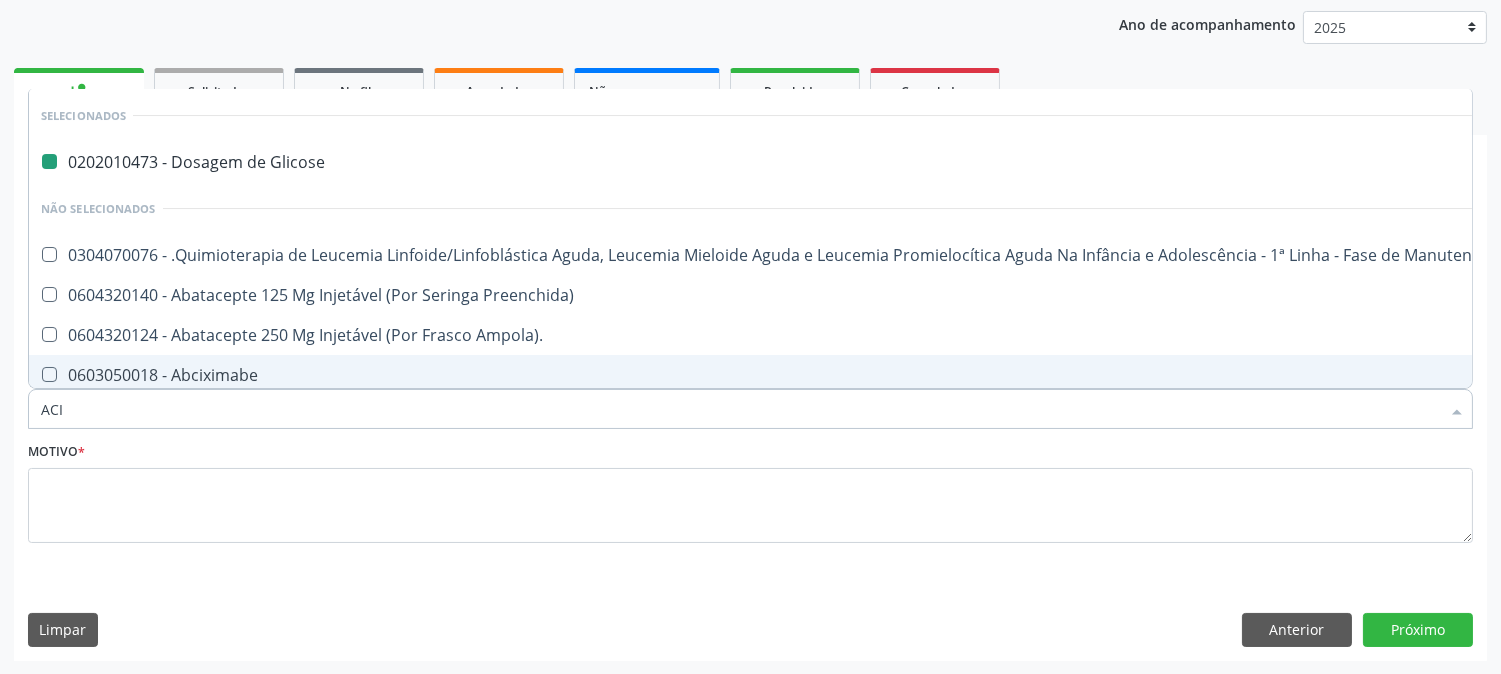 checkbox on "false" 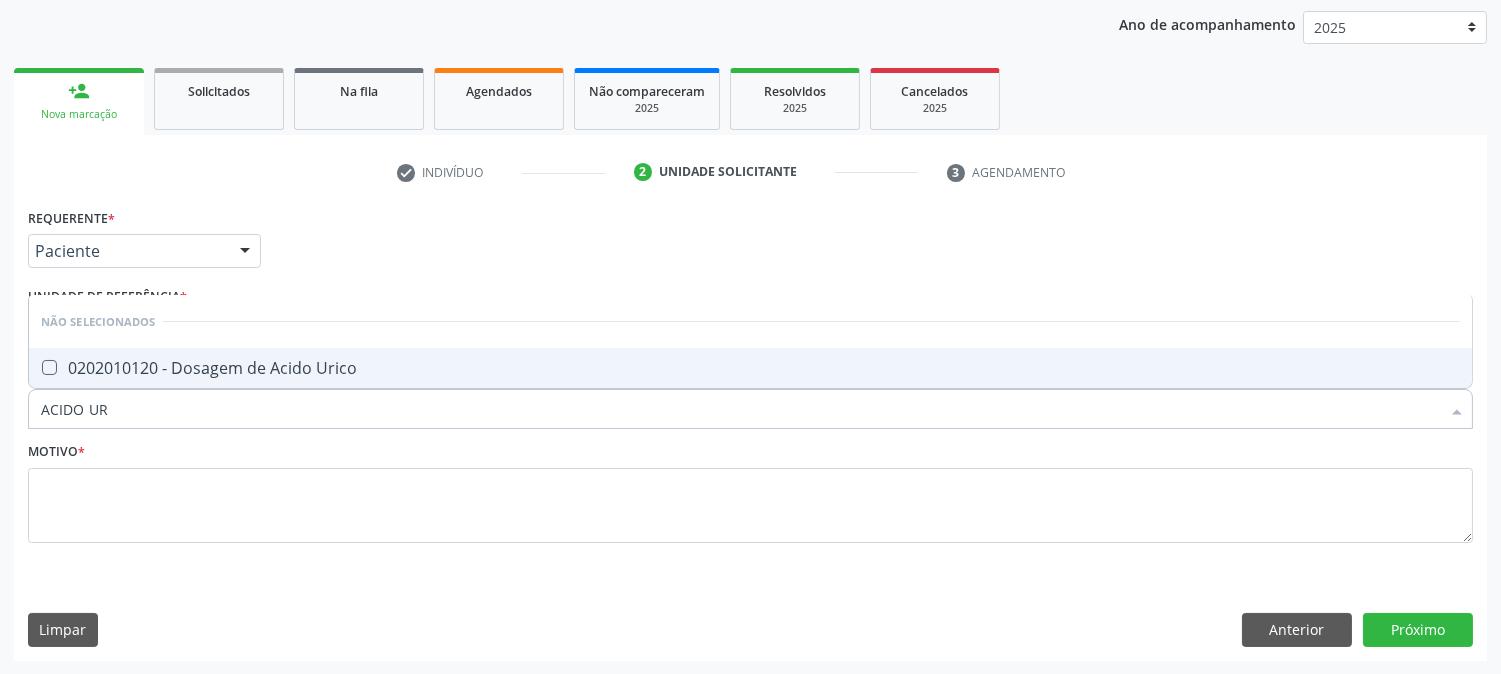 type on "ACIDO URI" 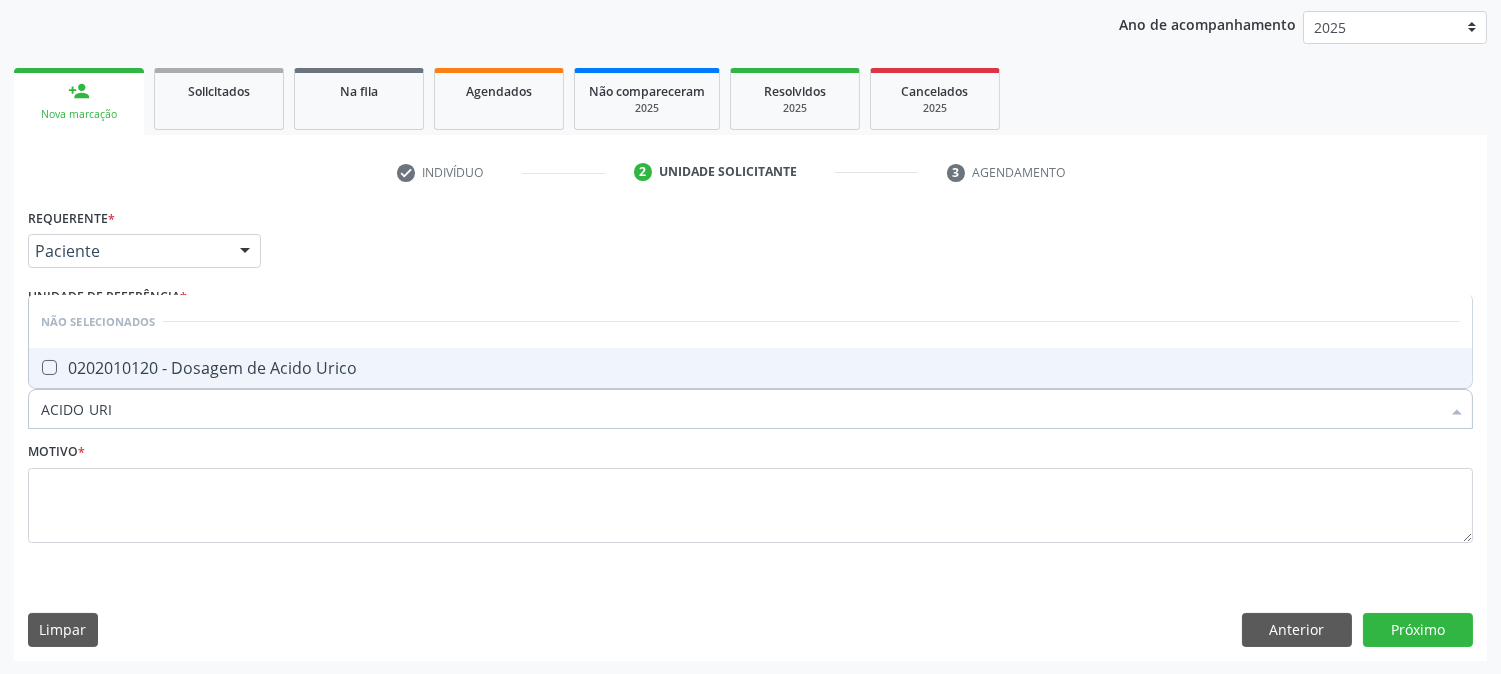 click on "0202010120 - Dosagem de Acido Urico" at bounding box center (750, 368) 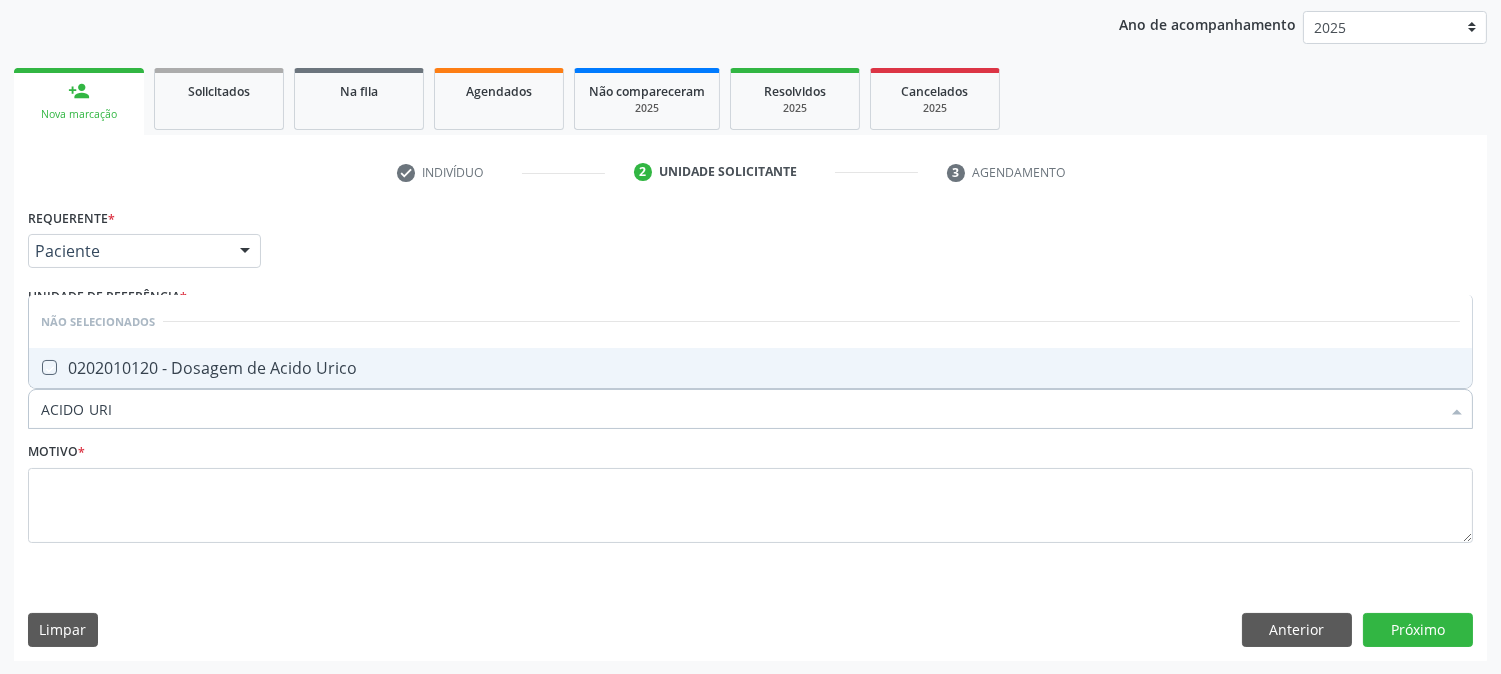 checkbox on "true" 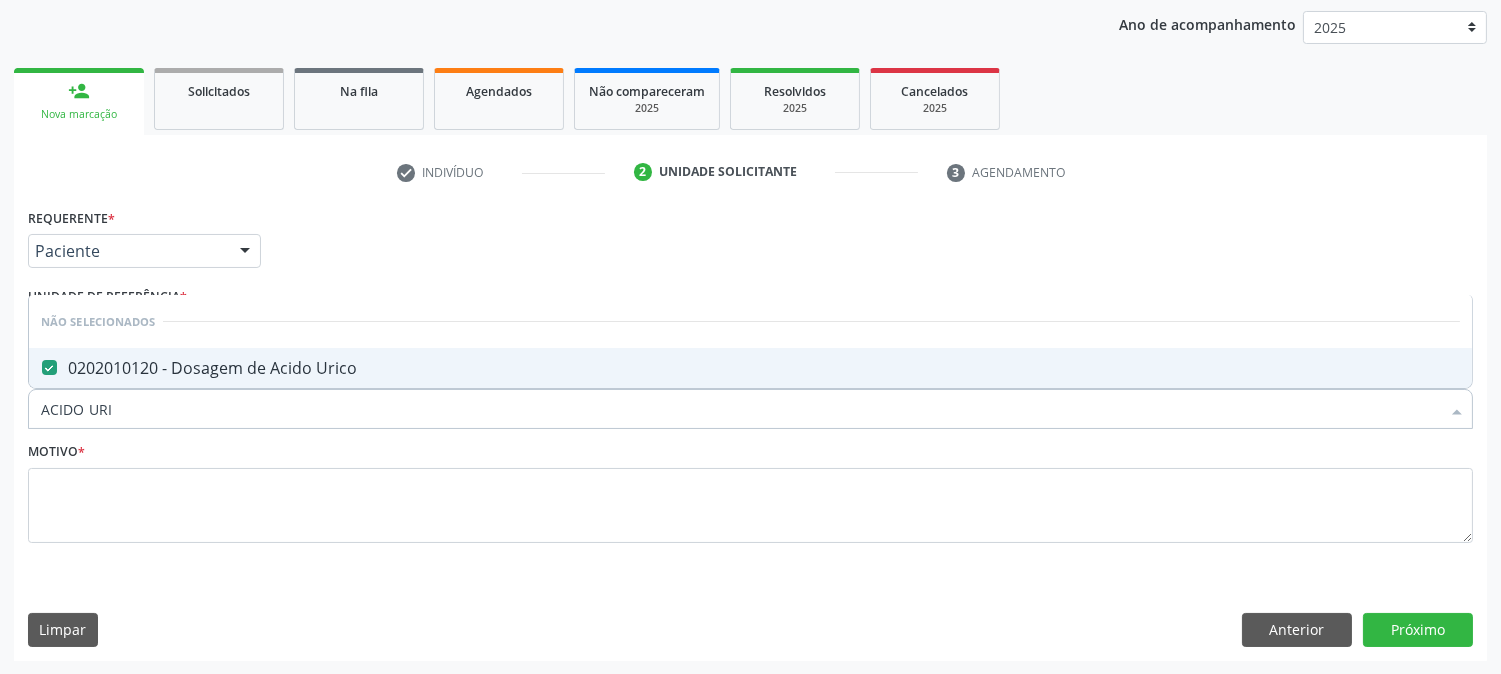 click on "ACIDO URI" at bounding box center (740, 409) 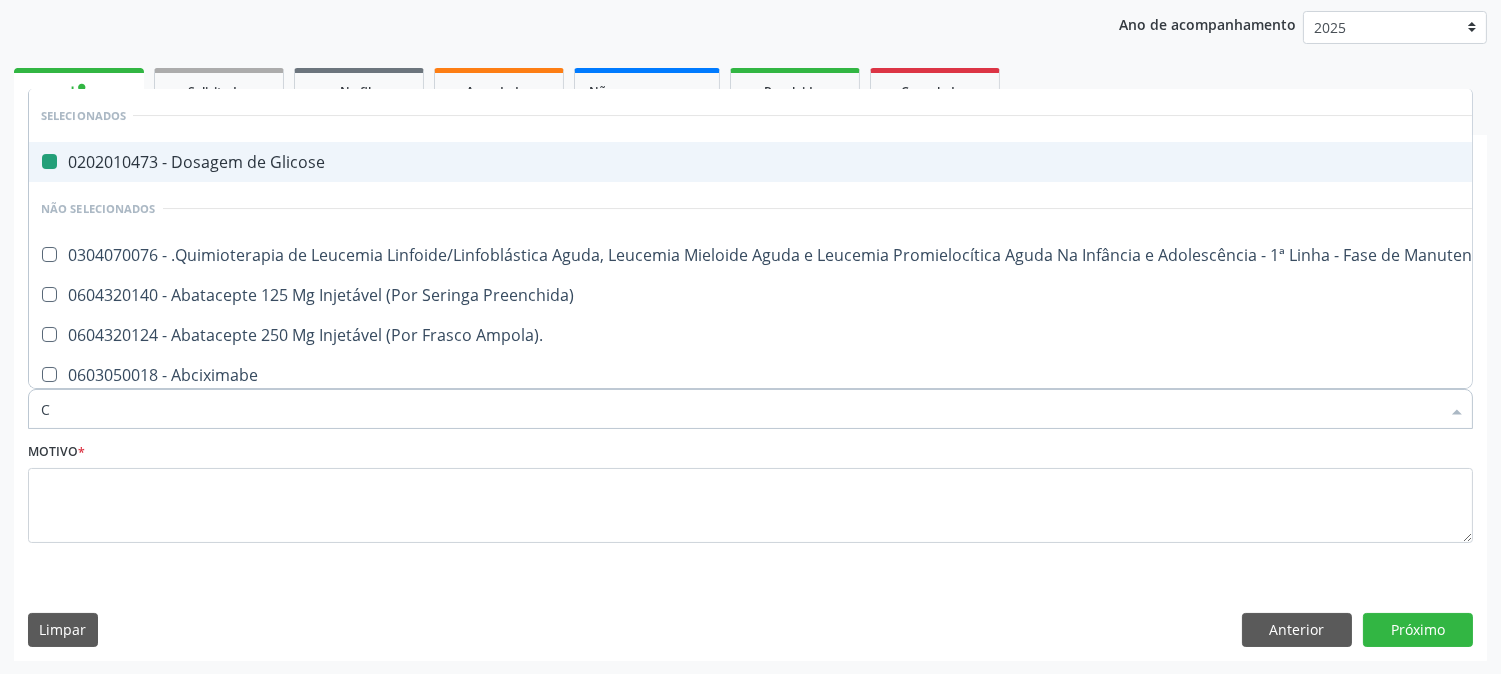 type on "CR" 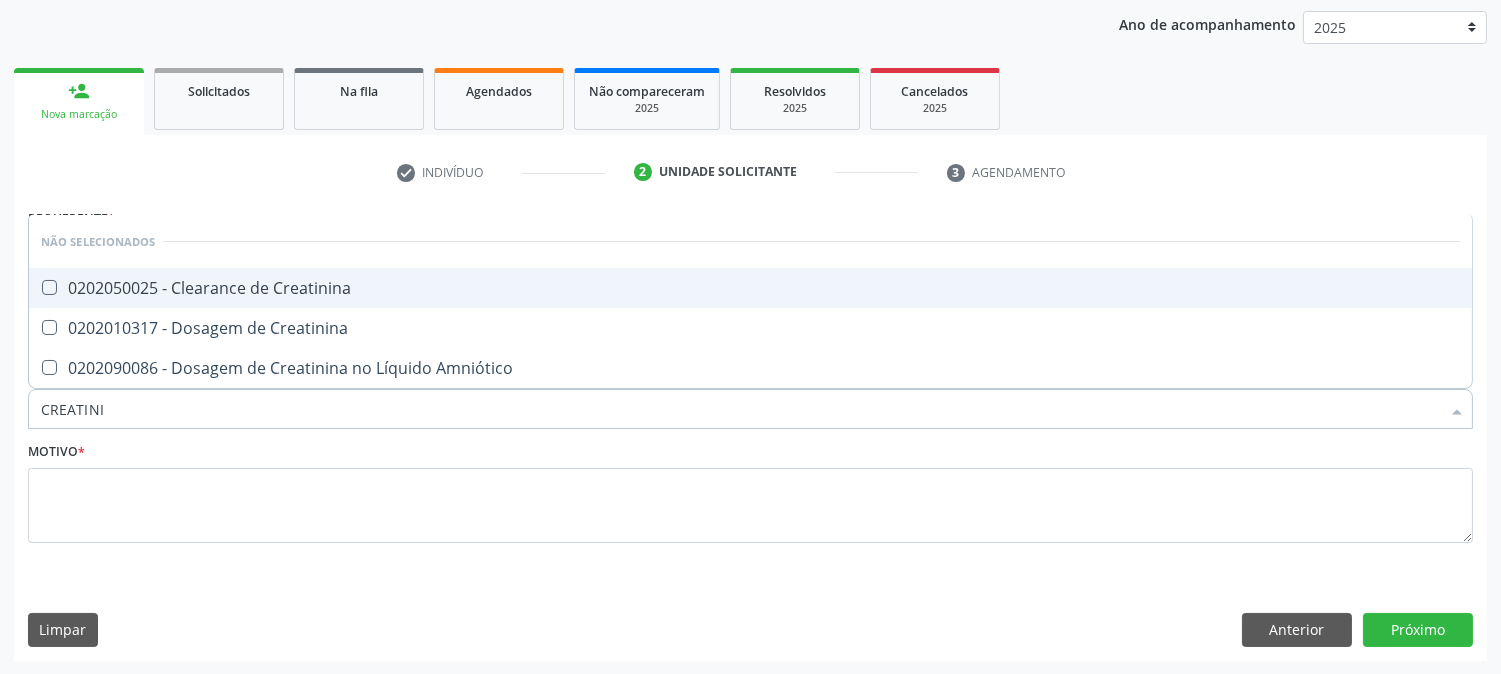 type on "CREATININ" 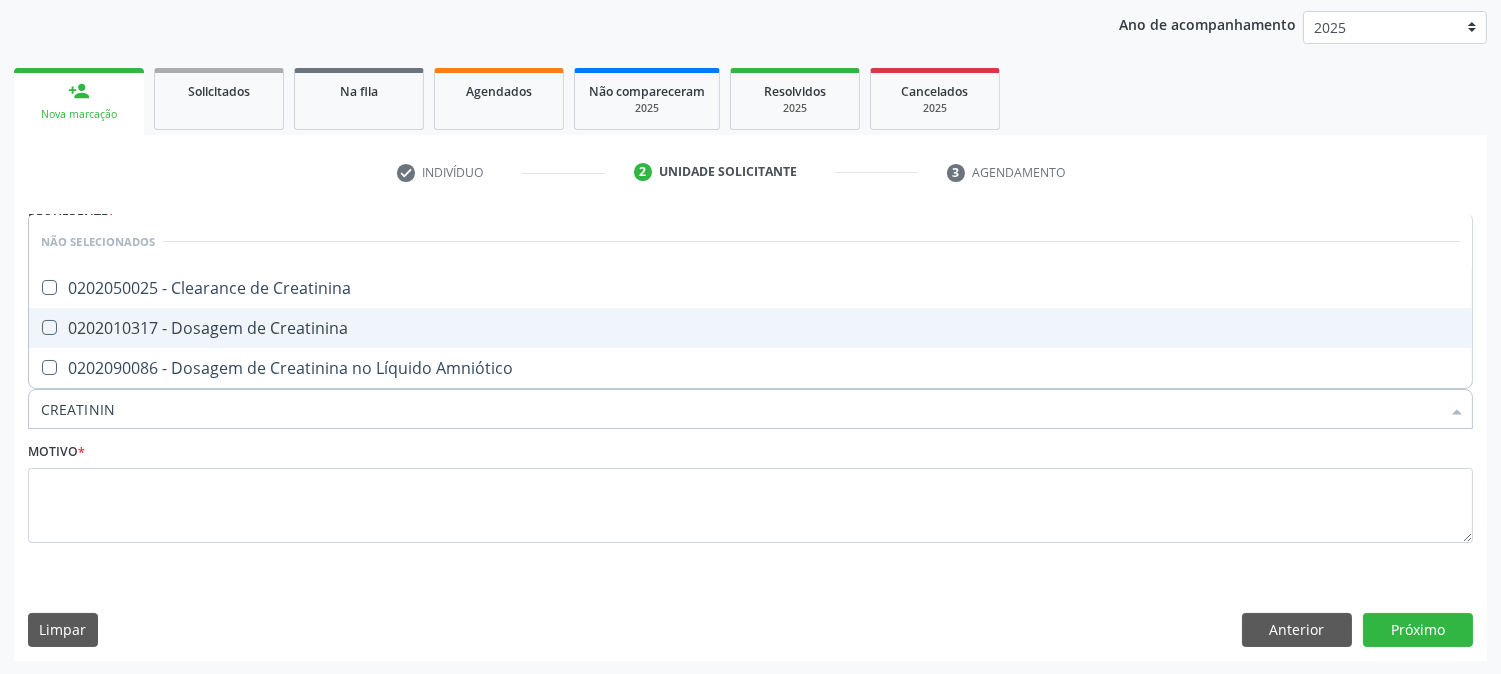 click on "0202010317 - Dosagem de Creatinina" at bounding box center (750, 328) 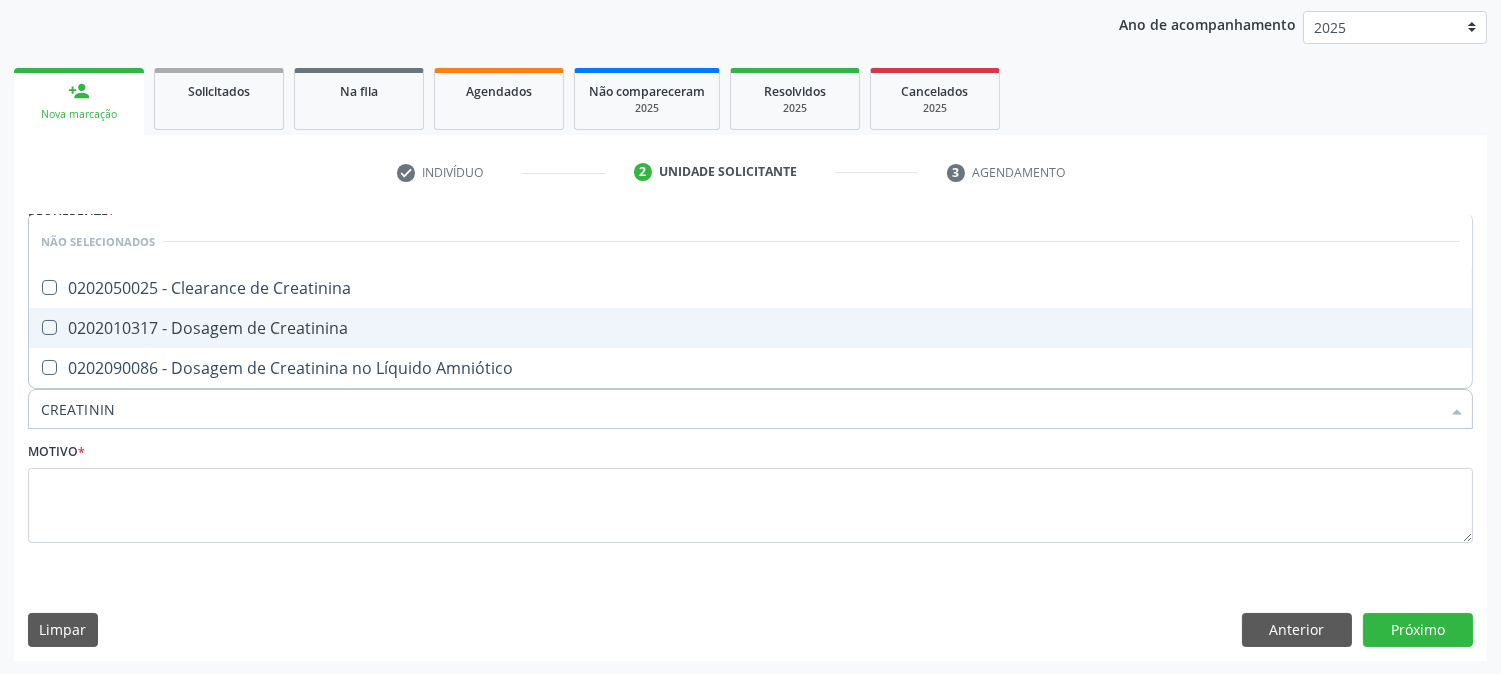 checkbox on "true" 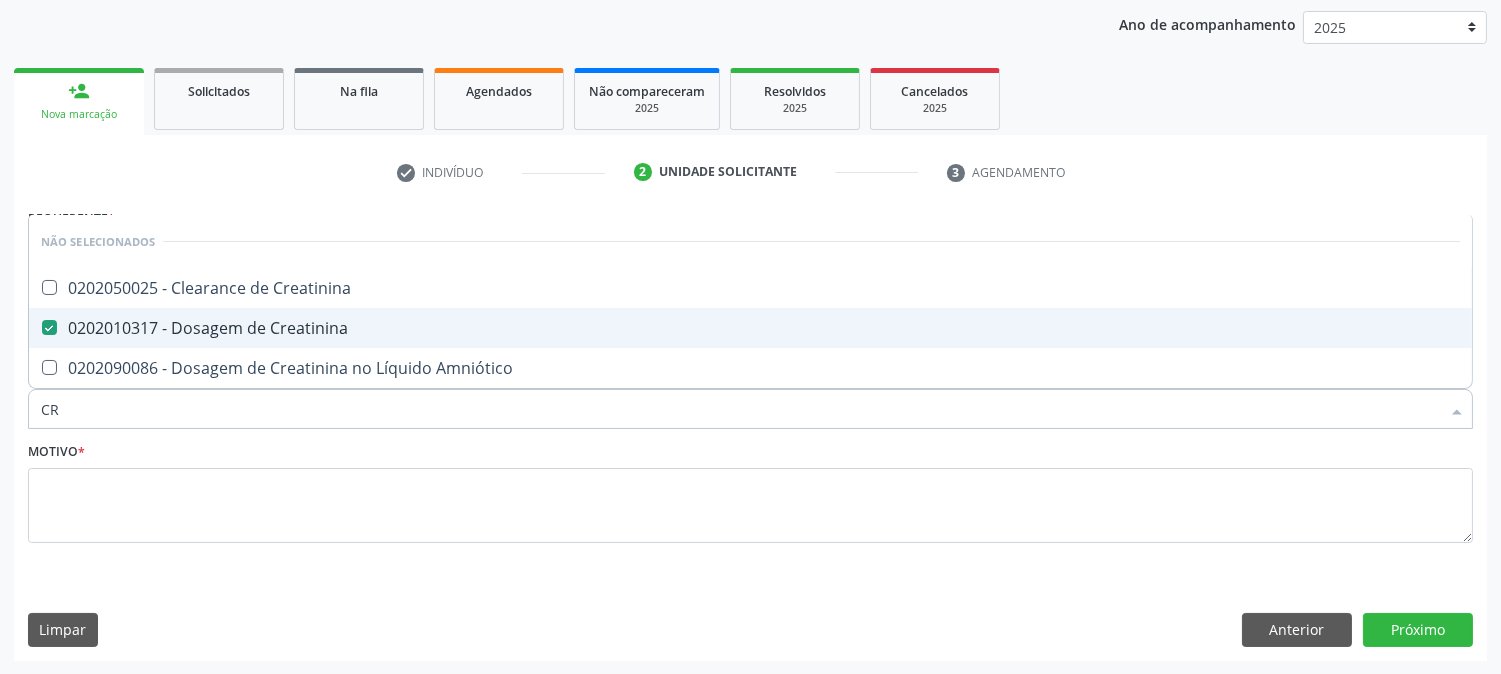 type on "C" 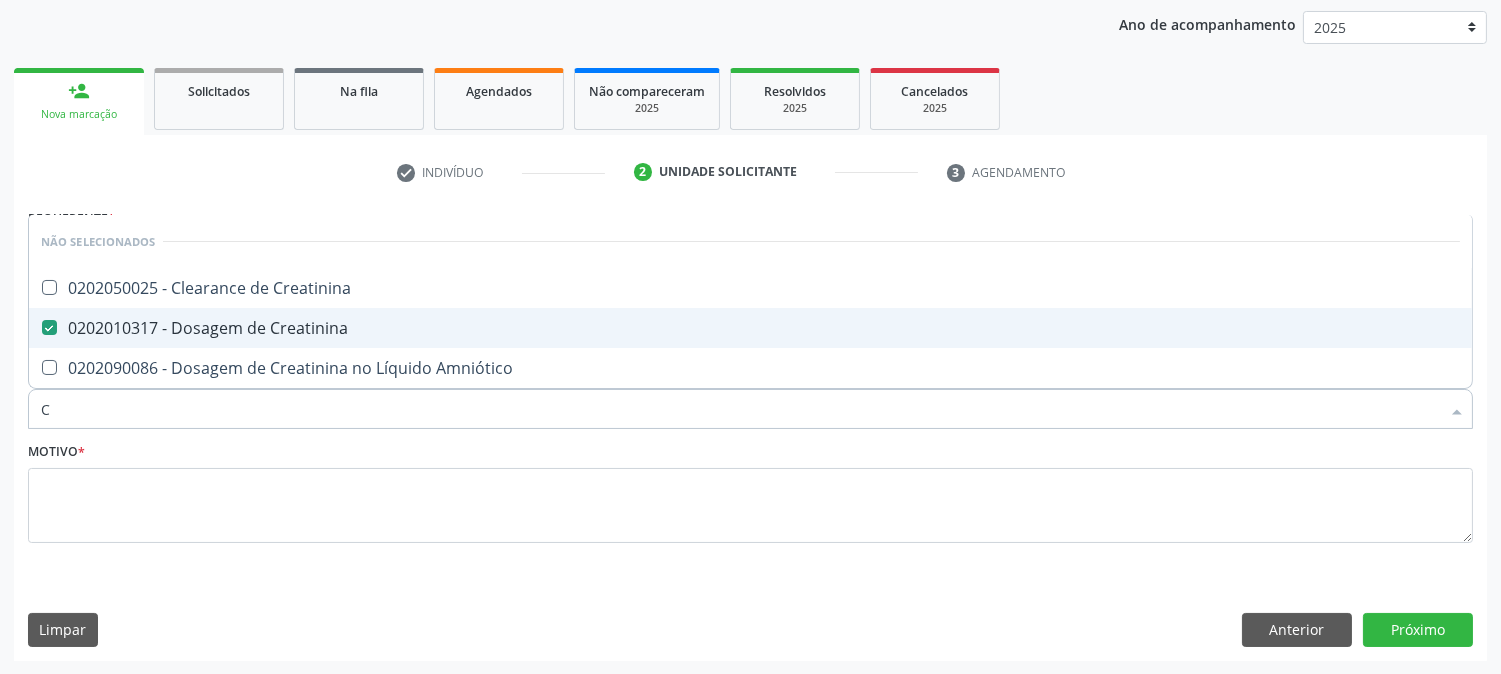type 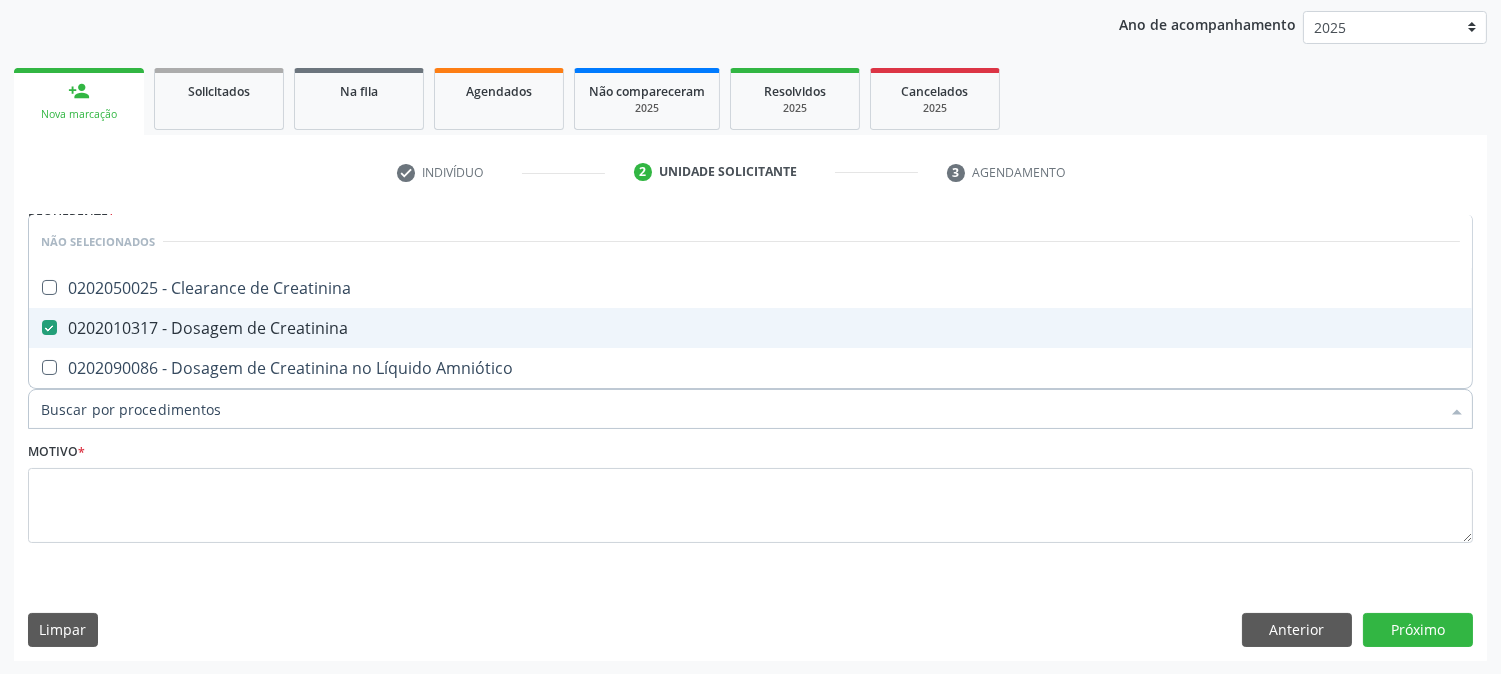 checkbox on "true" 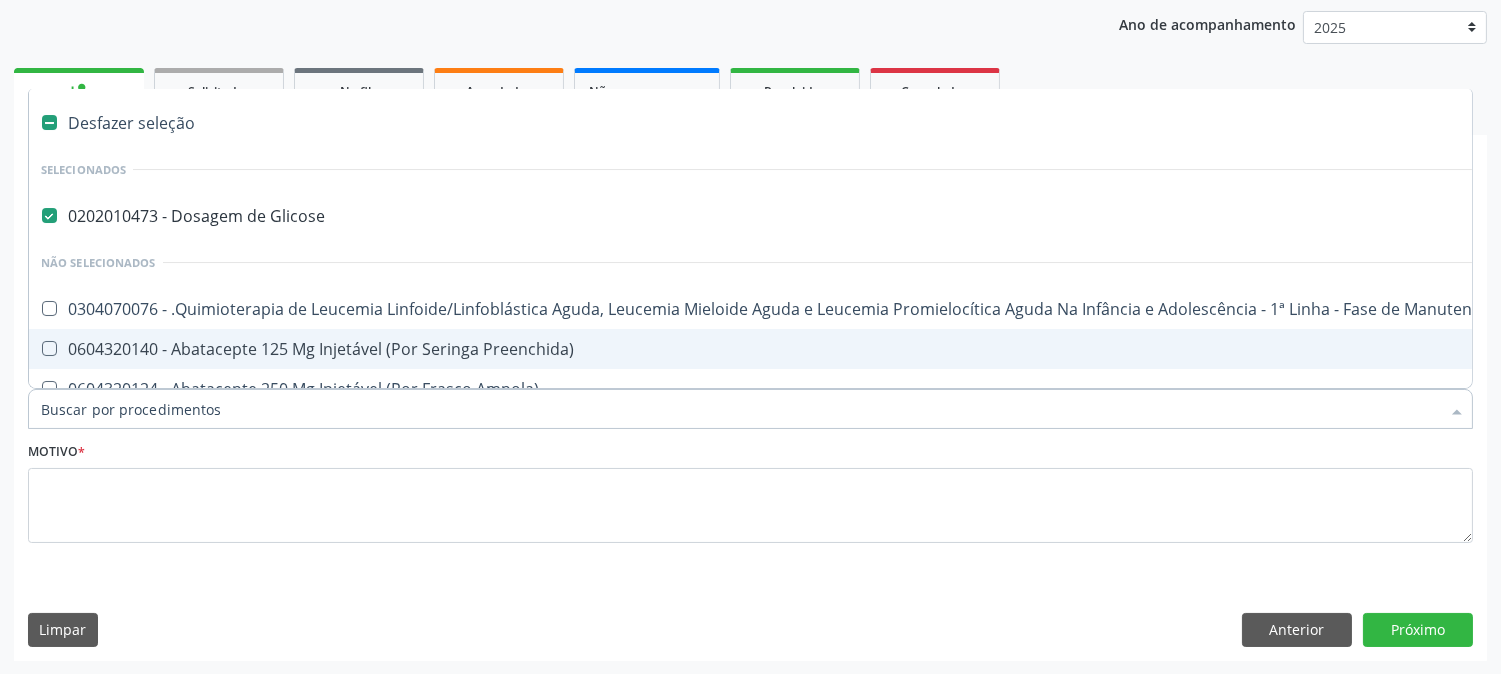 type on "U" 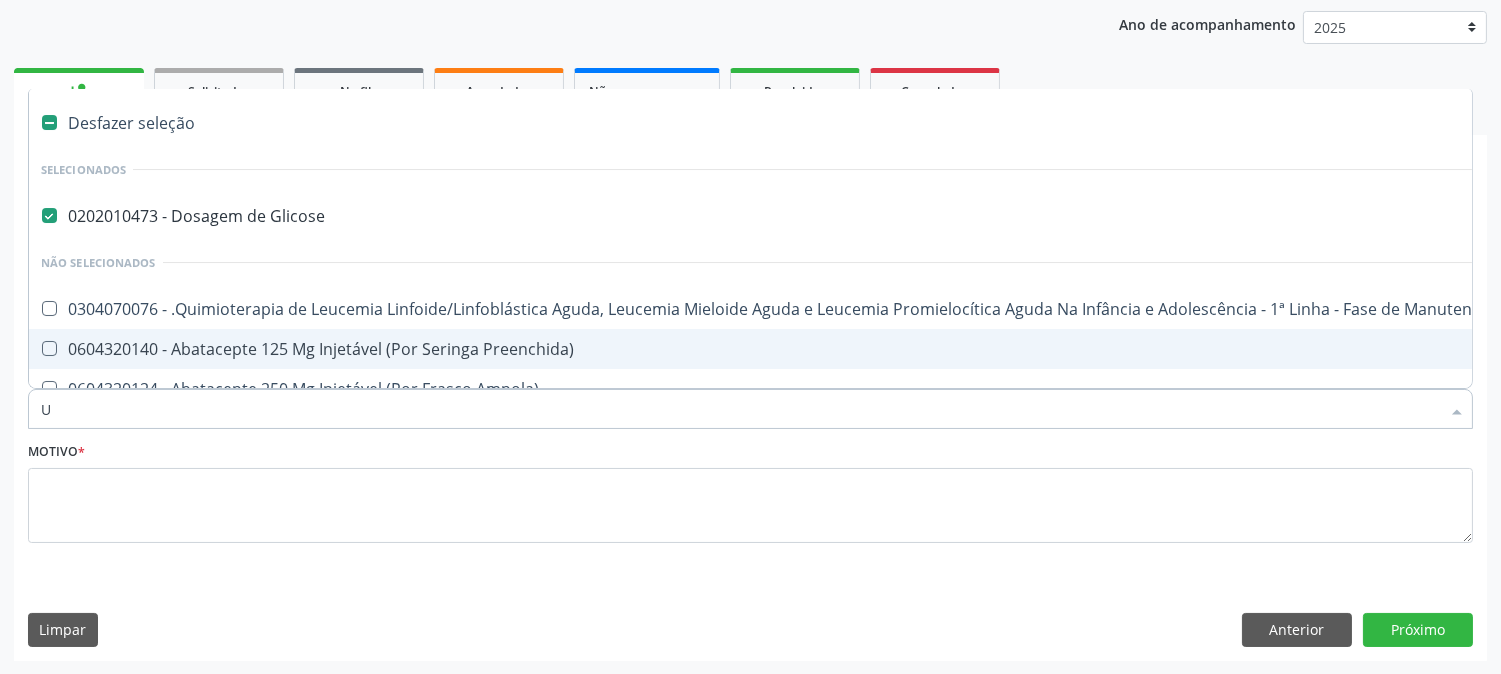 checkbox on "false" 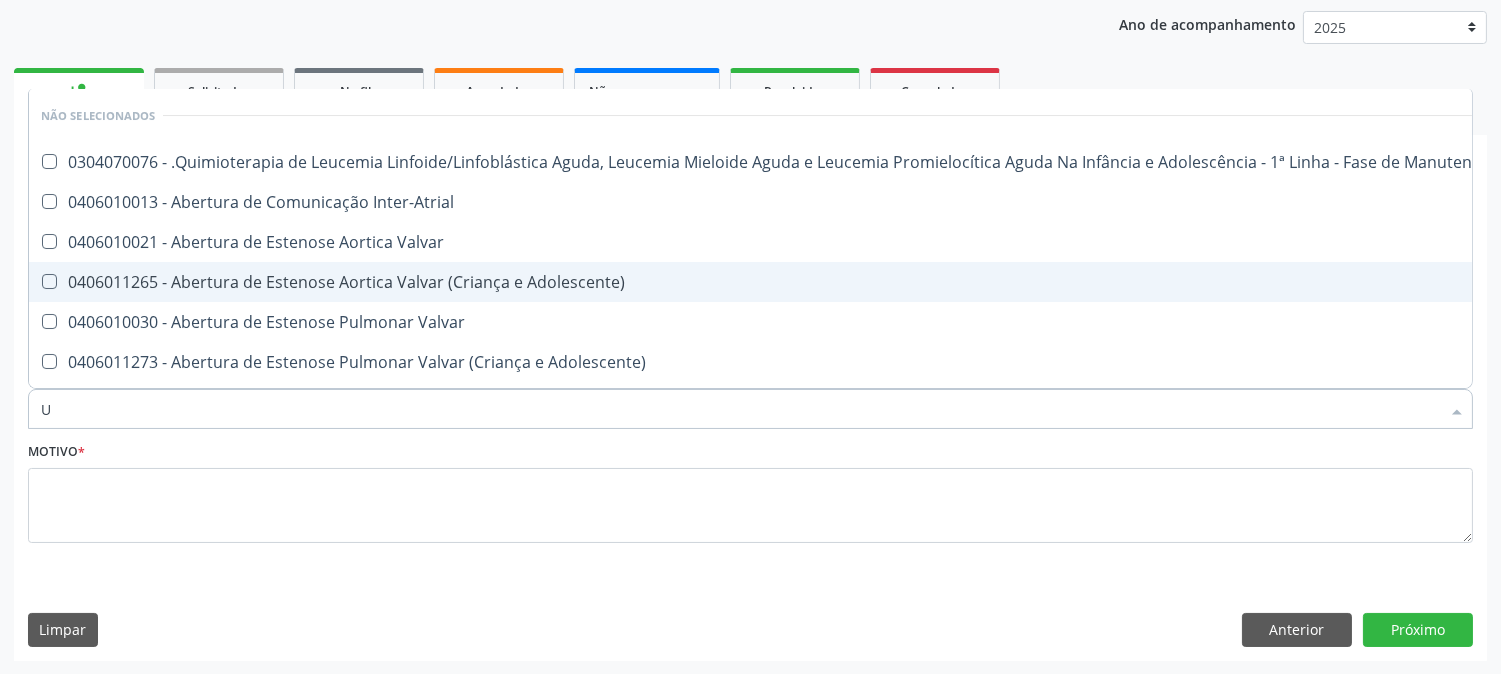 type on "UR" 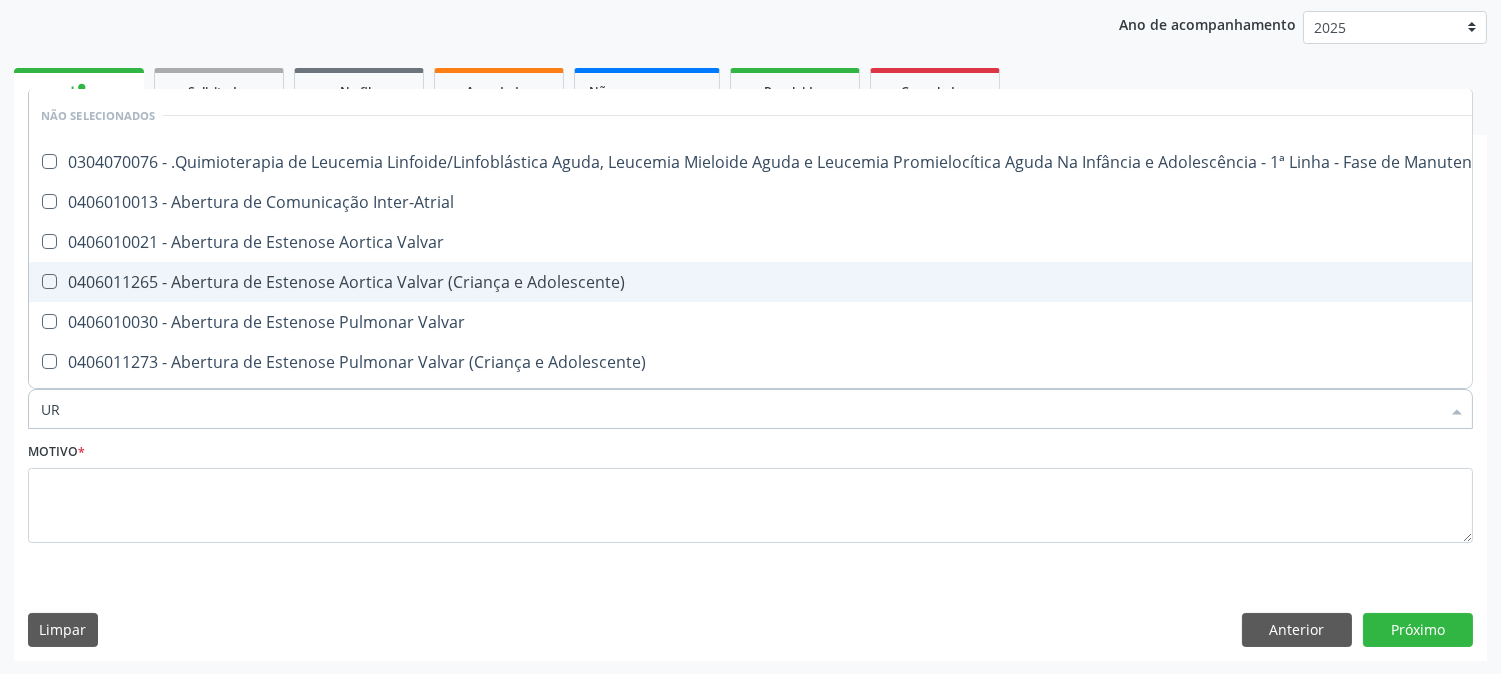 checkbox on "true" 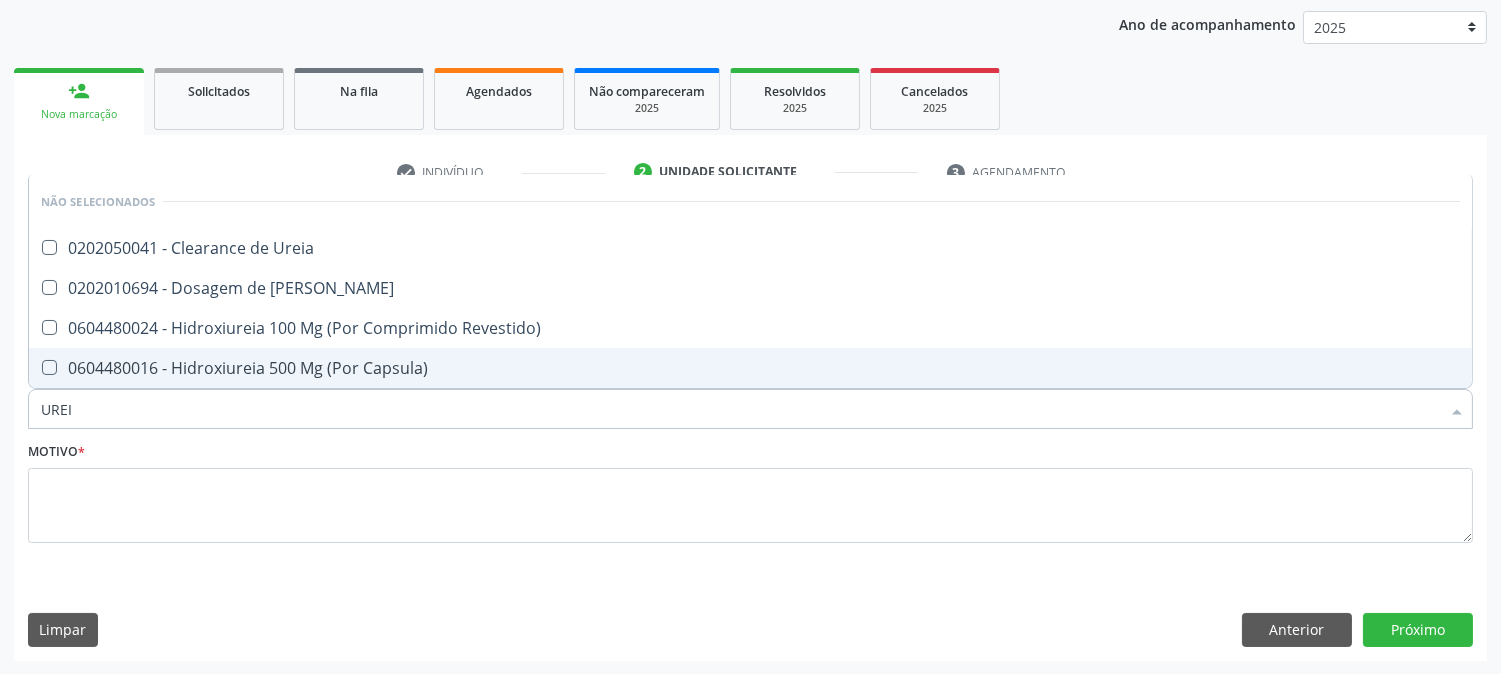 type on "UREIA" 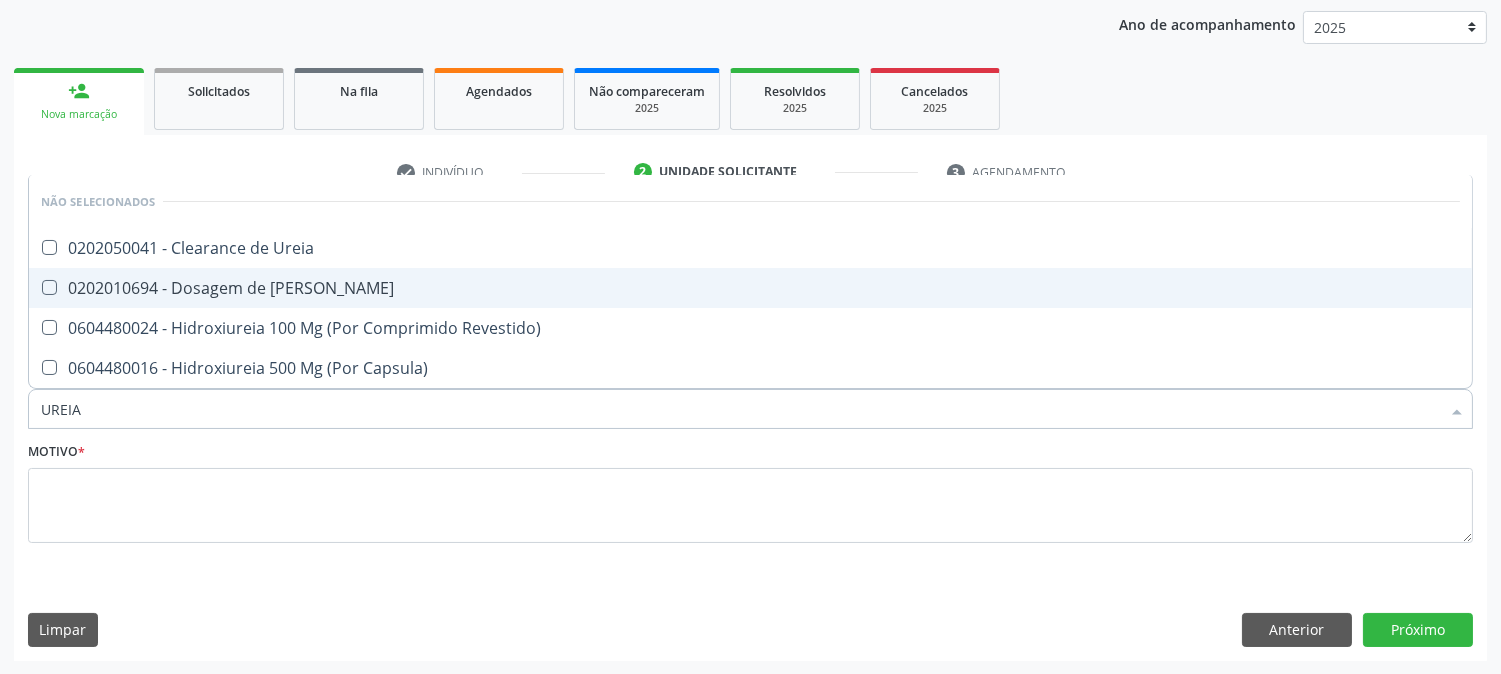 click on "0202010694 - Dosagem de [PERSON_NAME]" at bounding box center (750, 288) 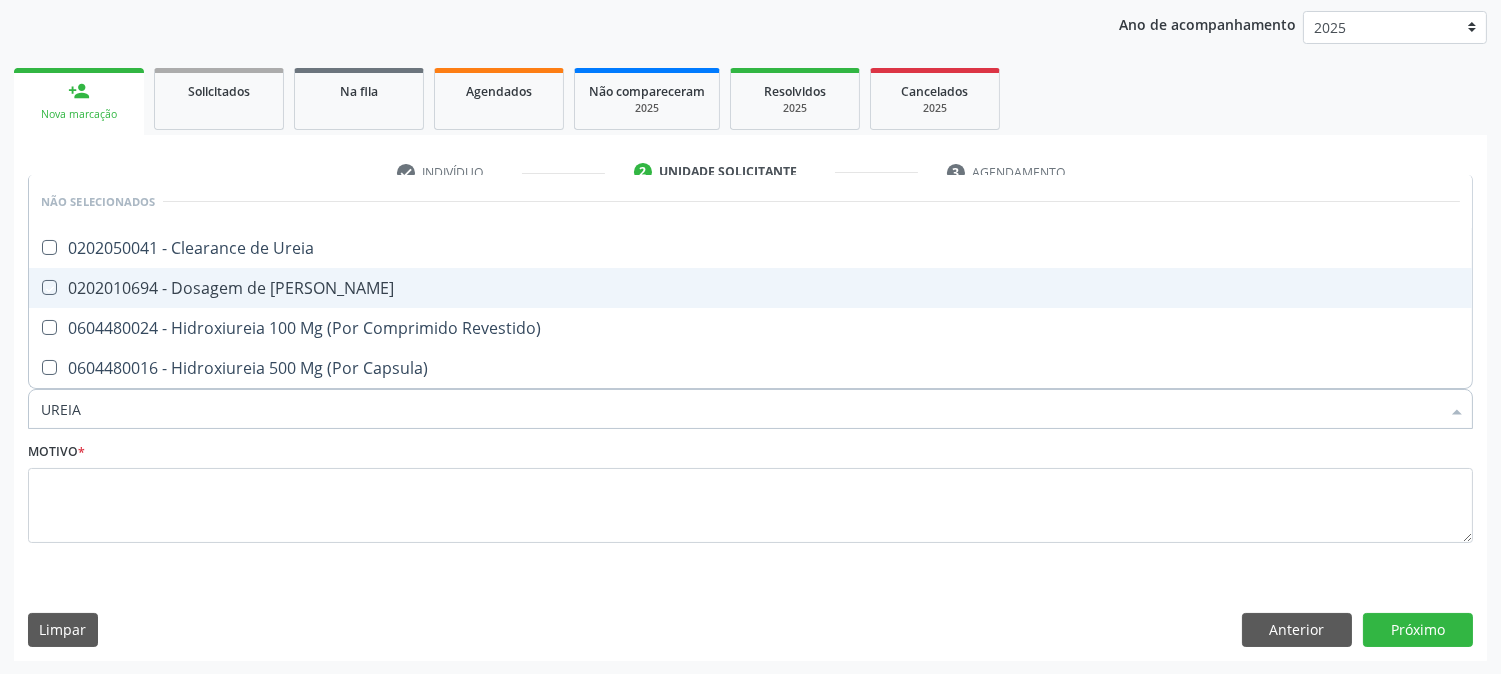 checkbox on "true" 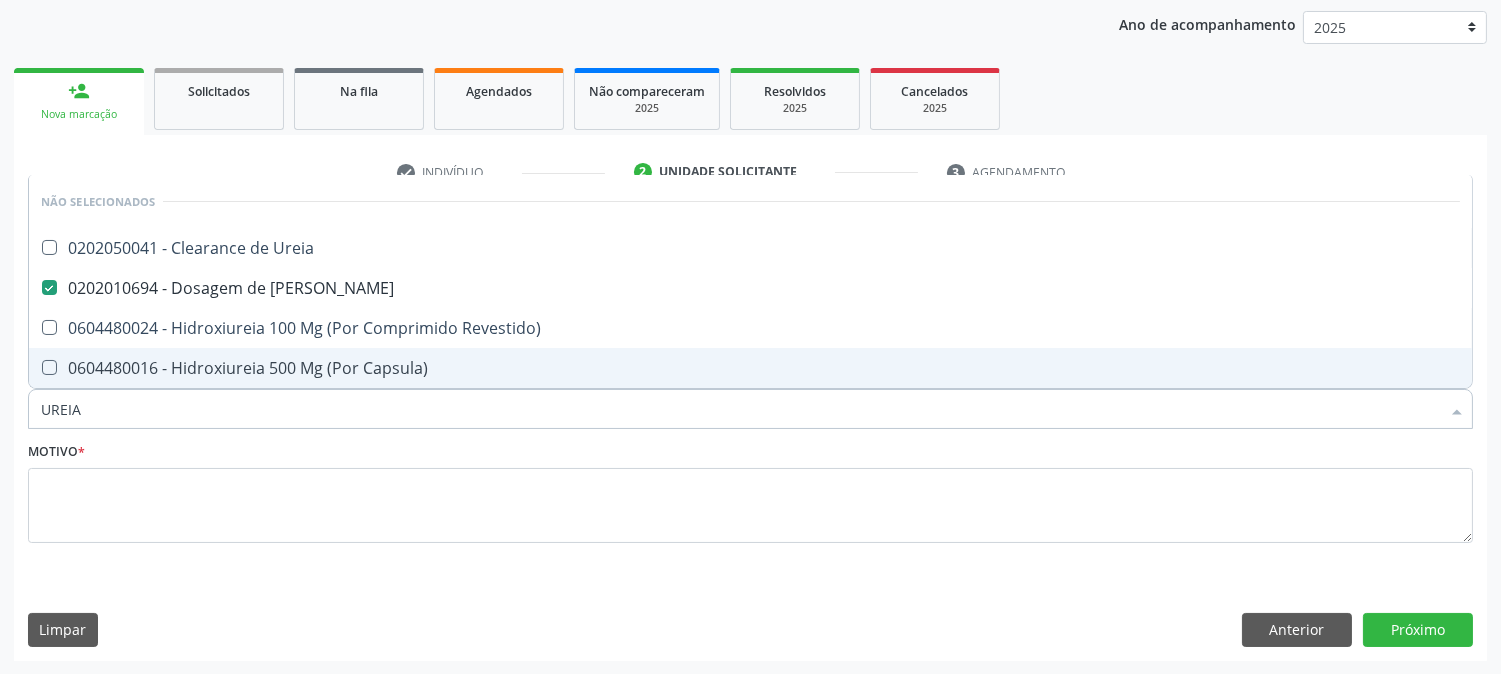 drag, startPoint x: 111, startPoint y: 414, endPoint x: 0, endPoint y: 415, distance: 111.0045 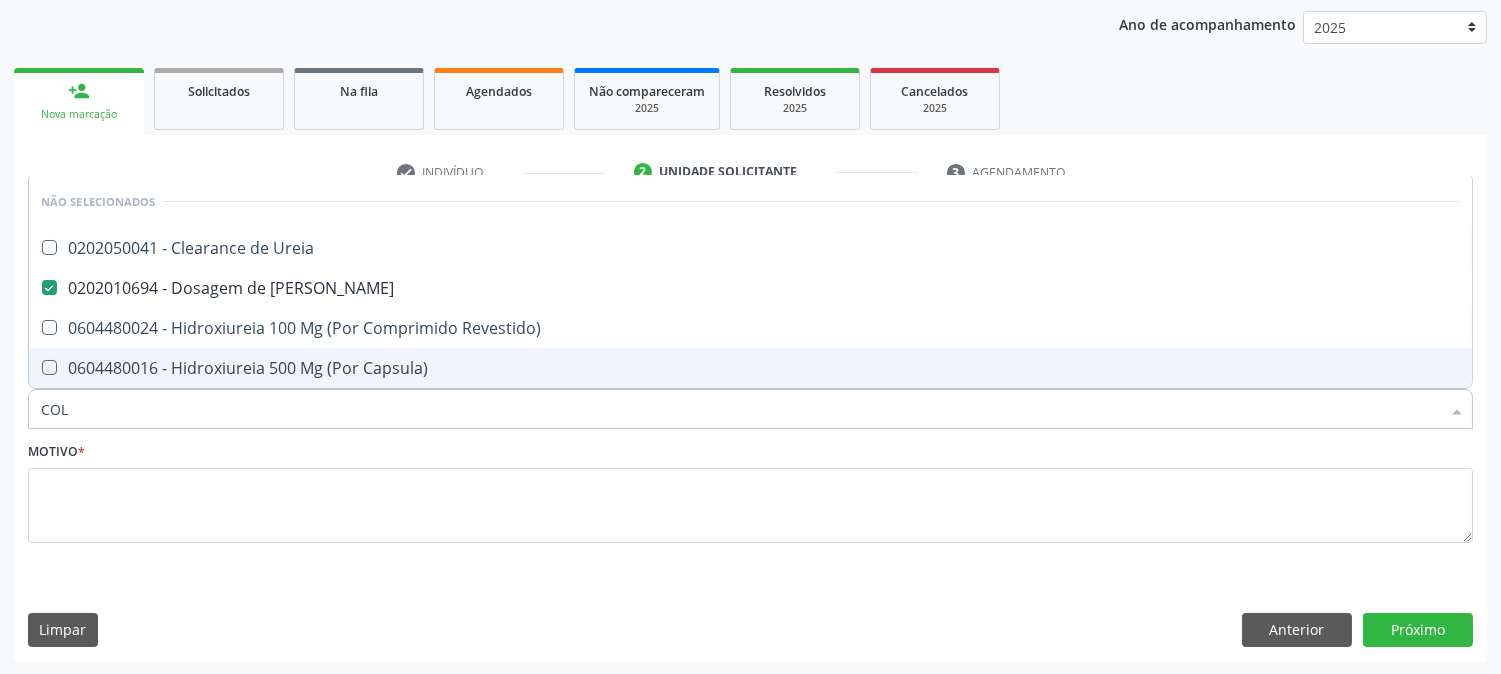 type on "COLE" 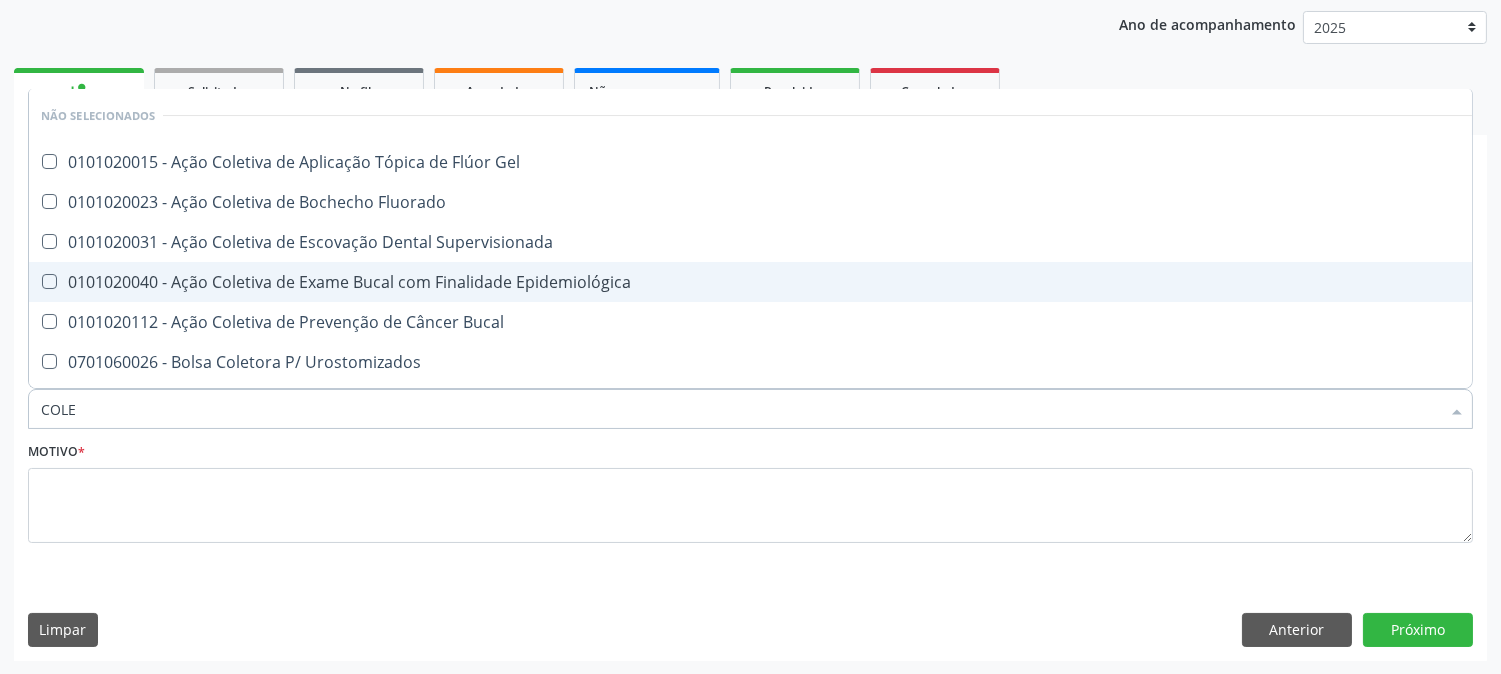 checkbox on "false" 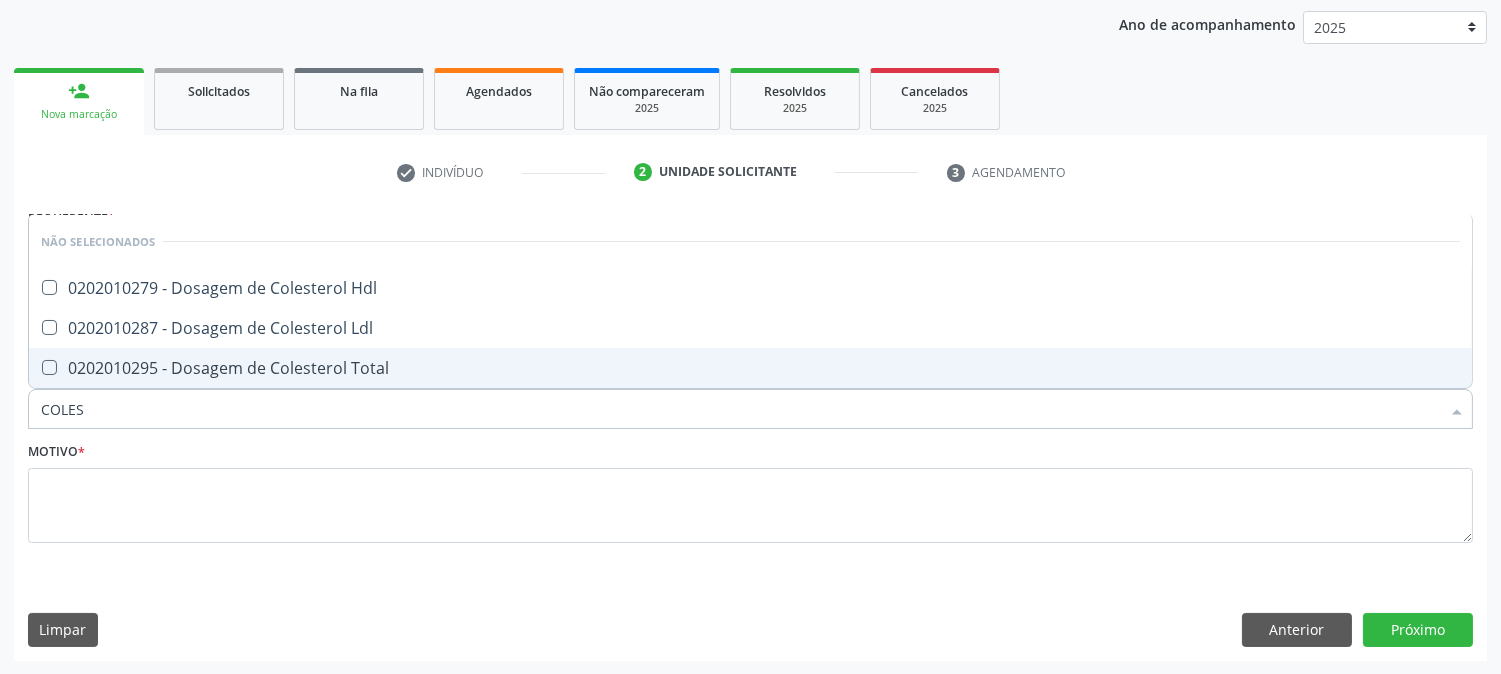 type on "COLEST" 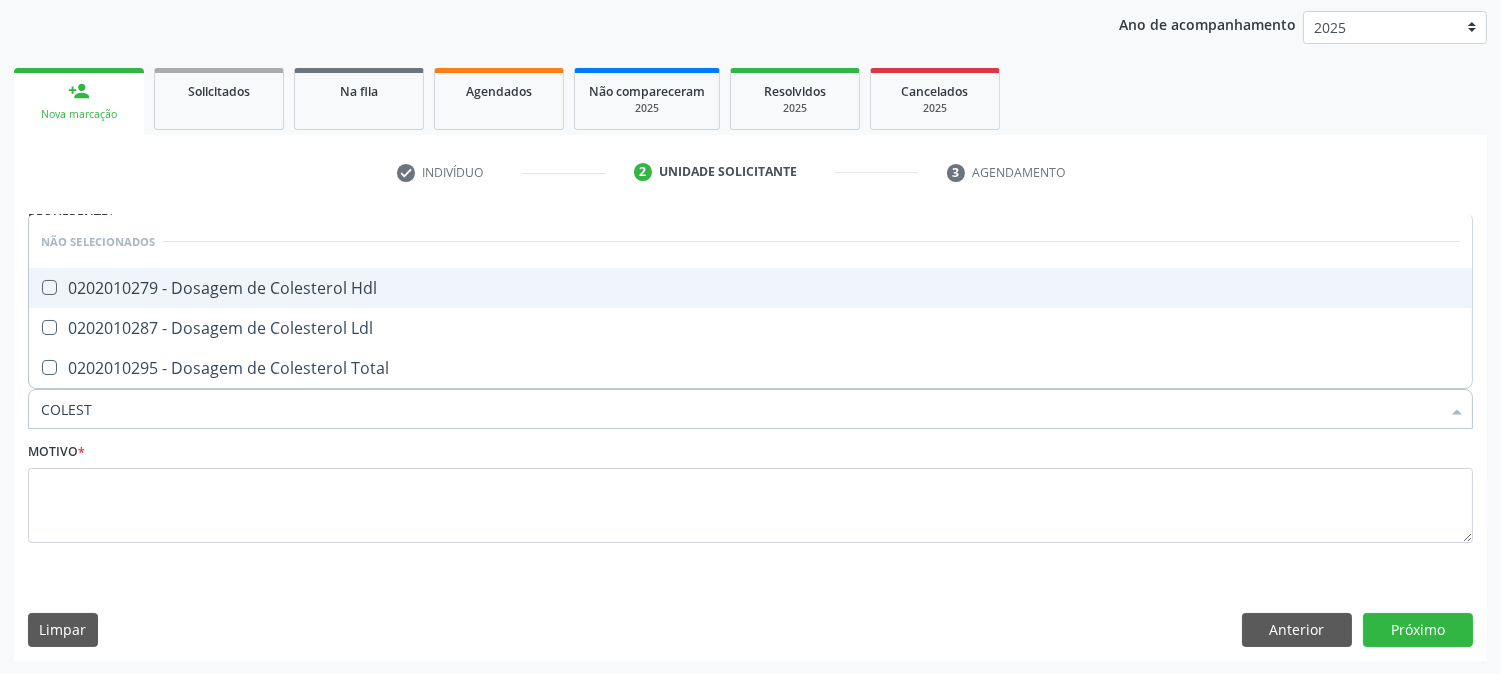 click on "0202010279 - Dosagem de Colesterol Hdl" at bounding box center [750, 288] 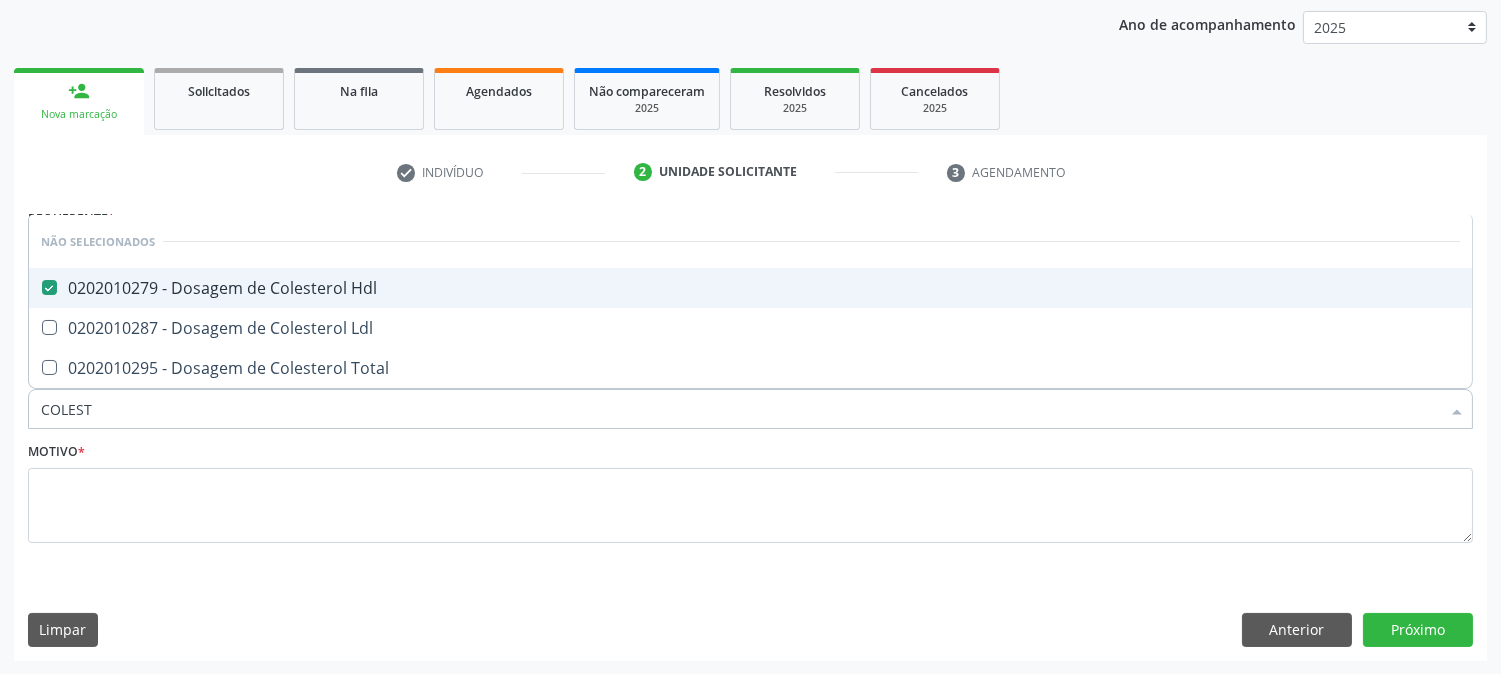 checkbox on "true" 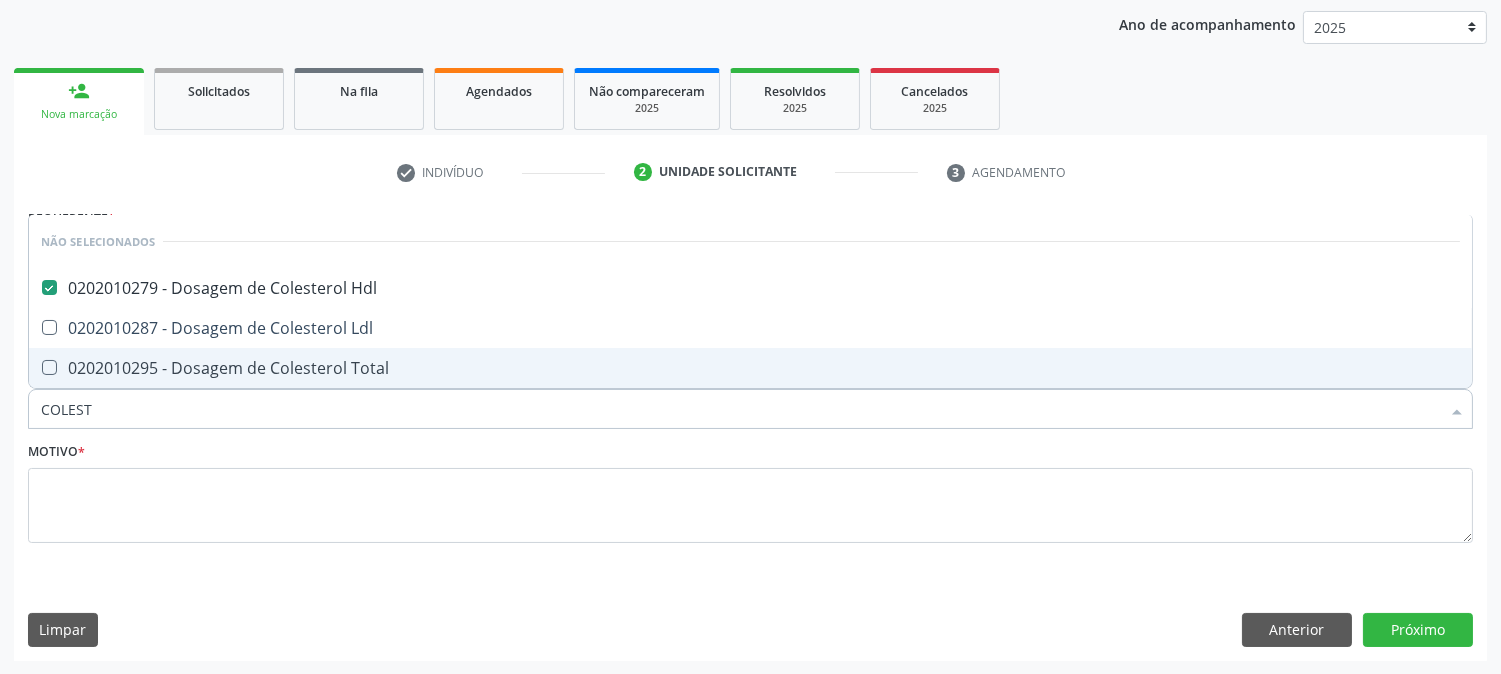 click on "0202010295 - Dosagem de Colesterol Total" at bounding box center (750, 368) 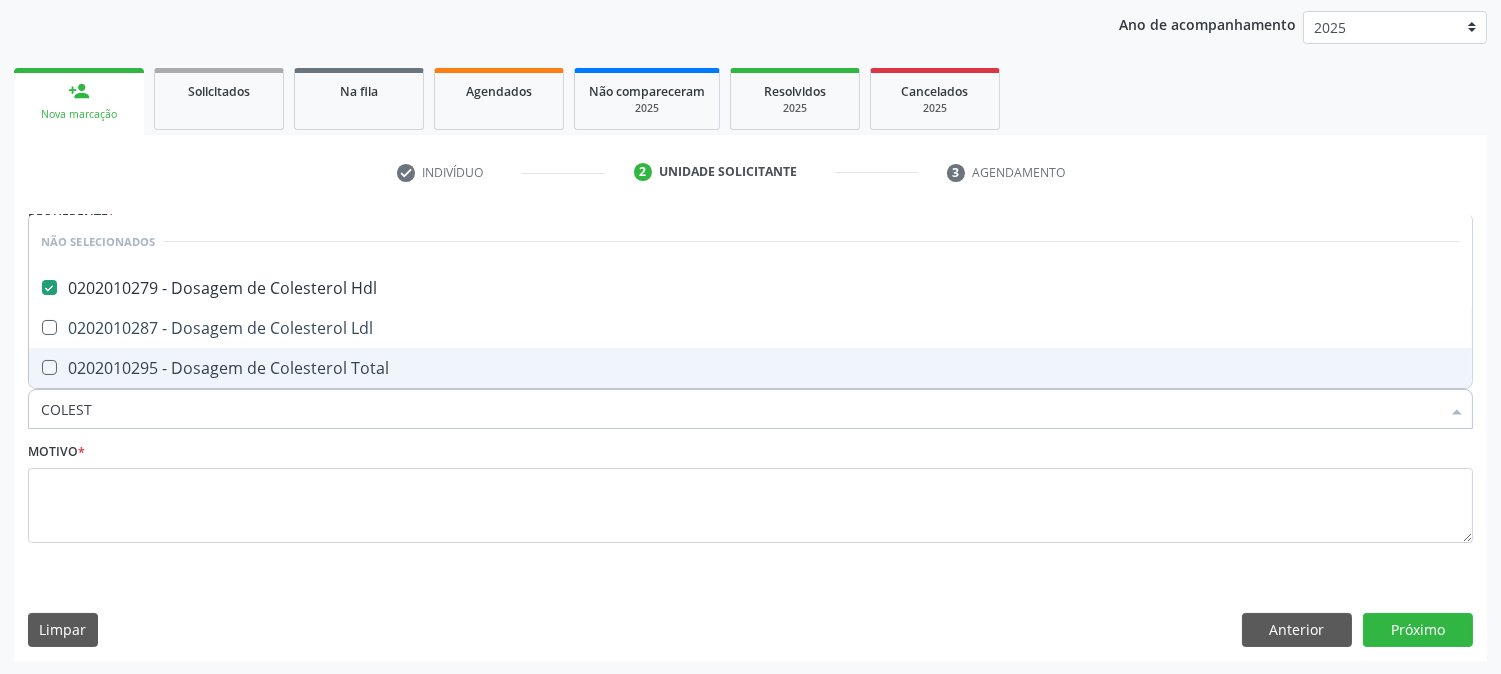 checkbox on "true" 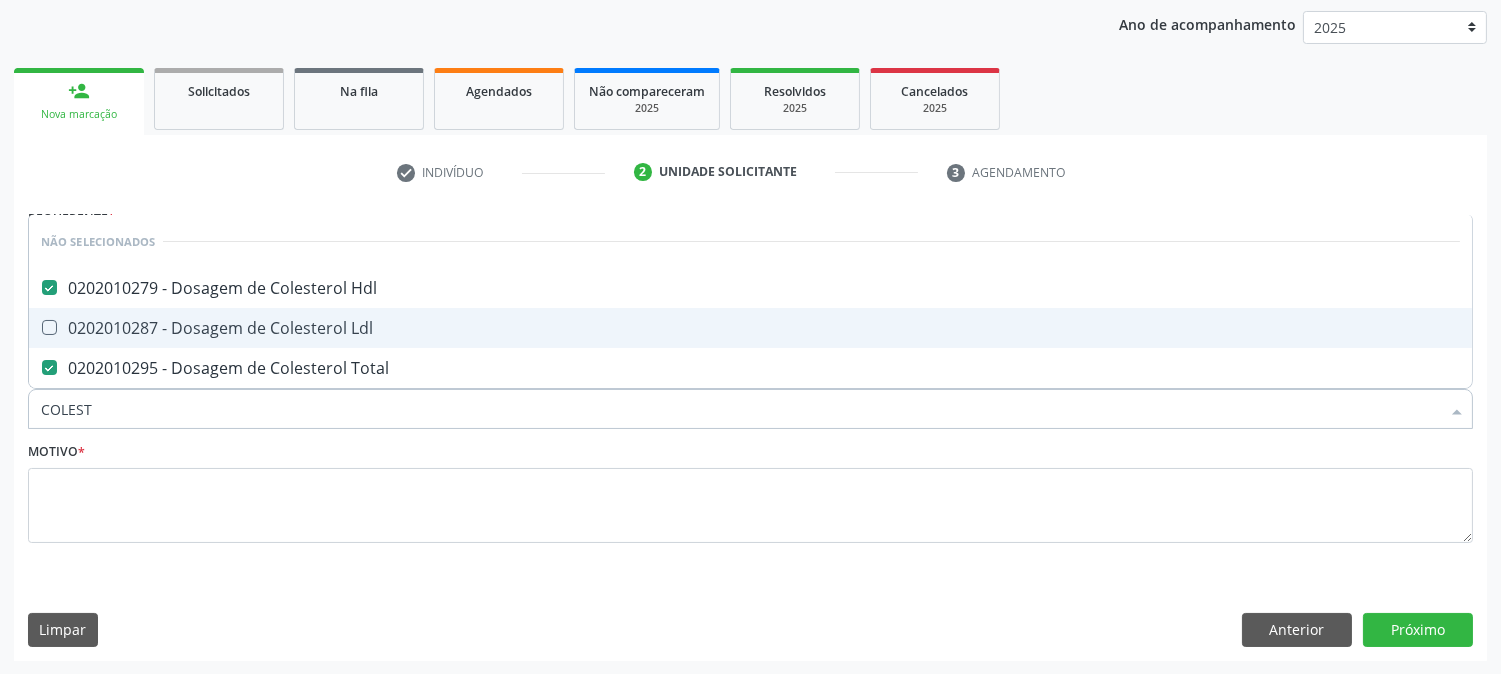 click on "0202010287 - Dosagem de Colesterol Ldl" at bounding box center (750, 328) 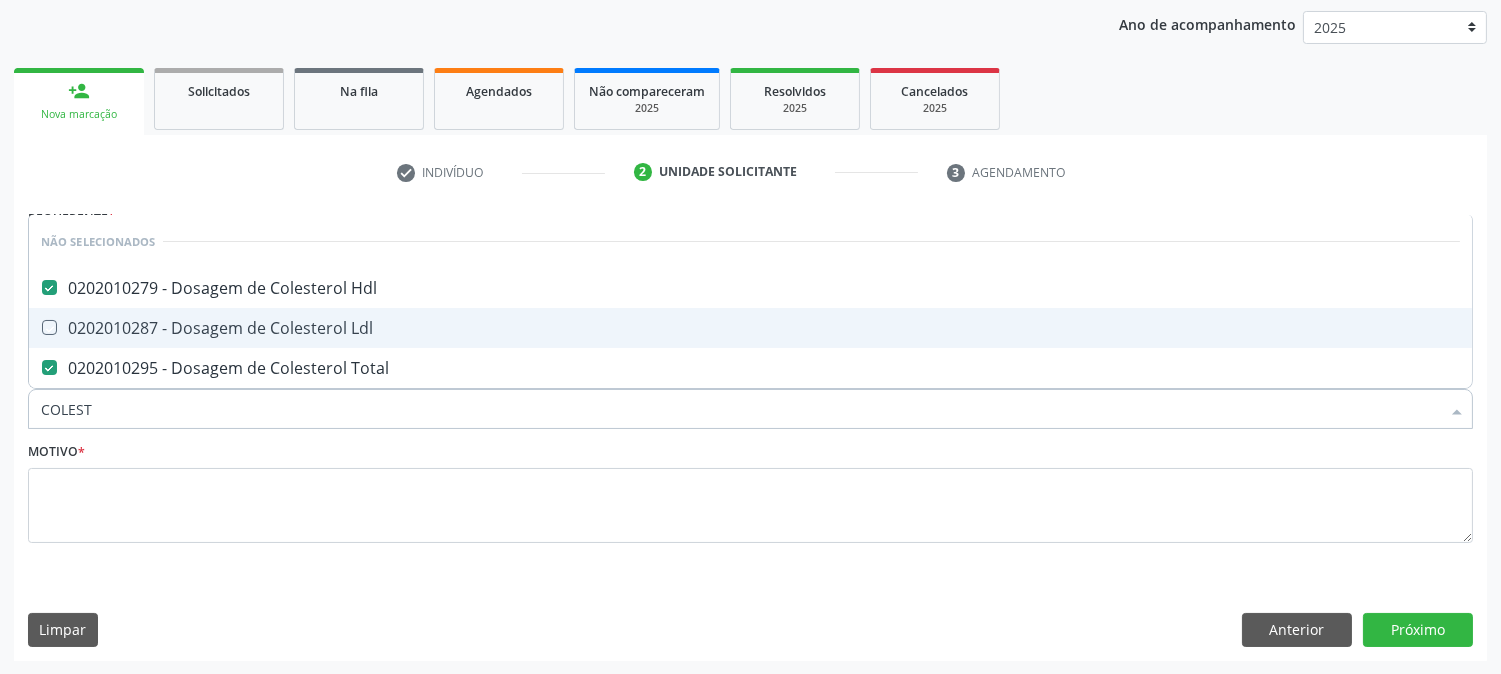 checkbox on "true" 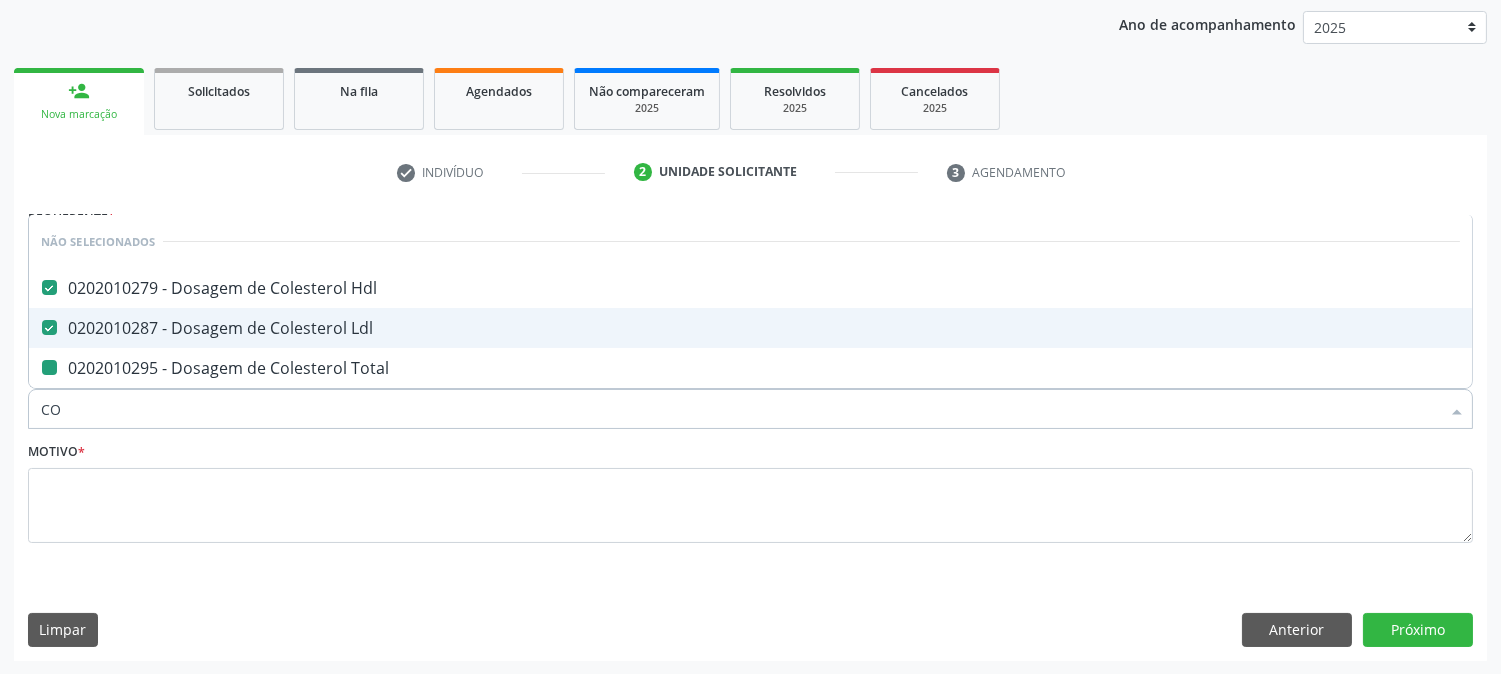 type on "C" 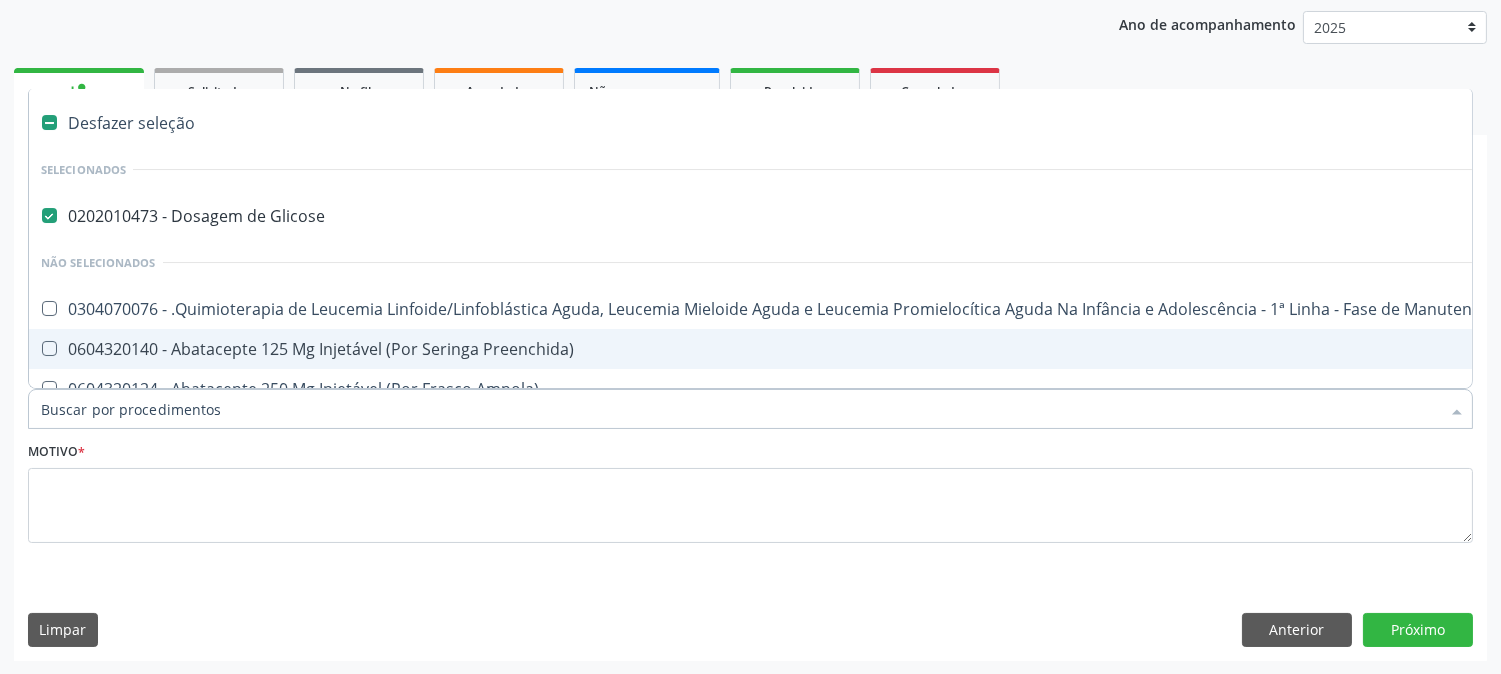 type on "B" 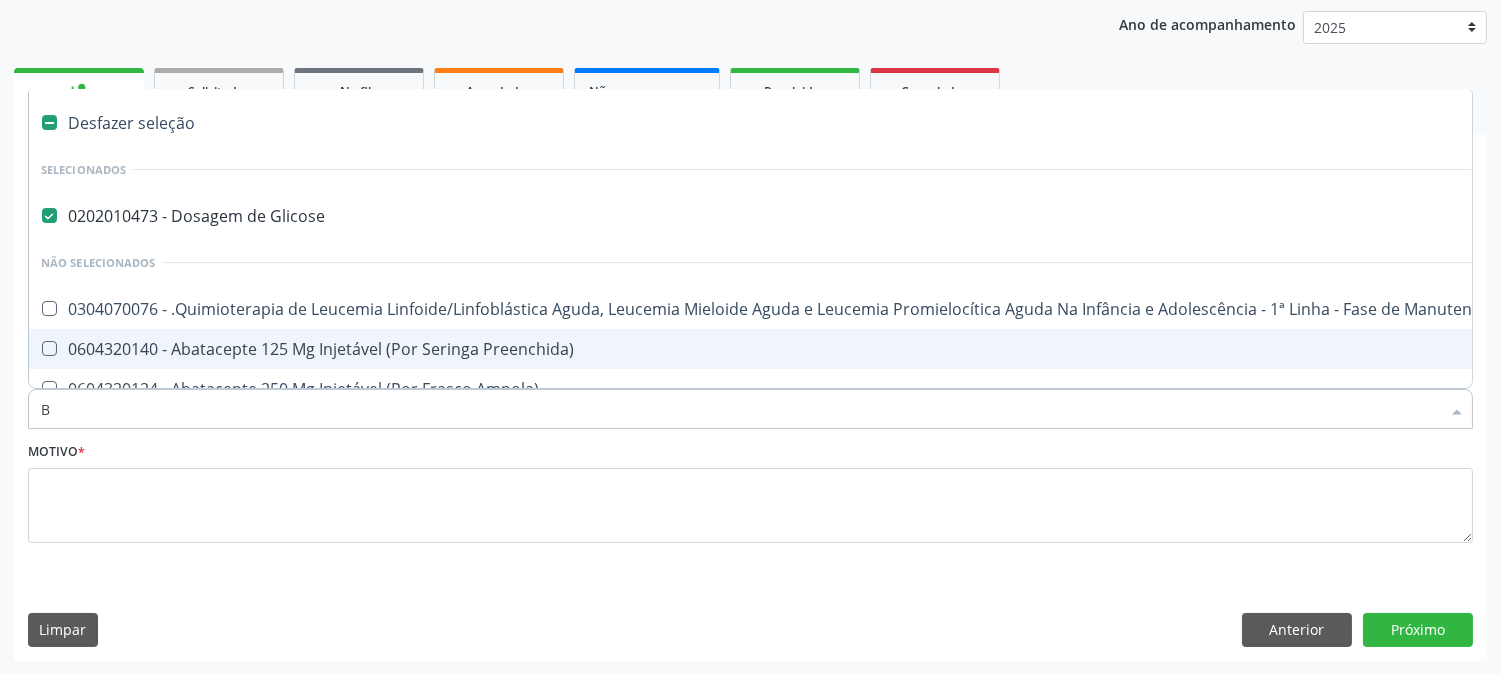 checkbox on "false" 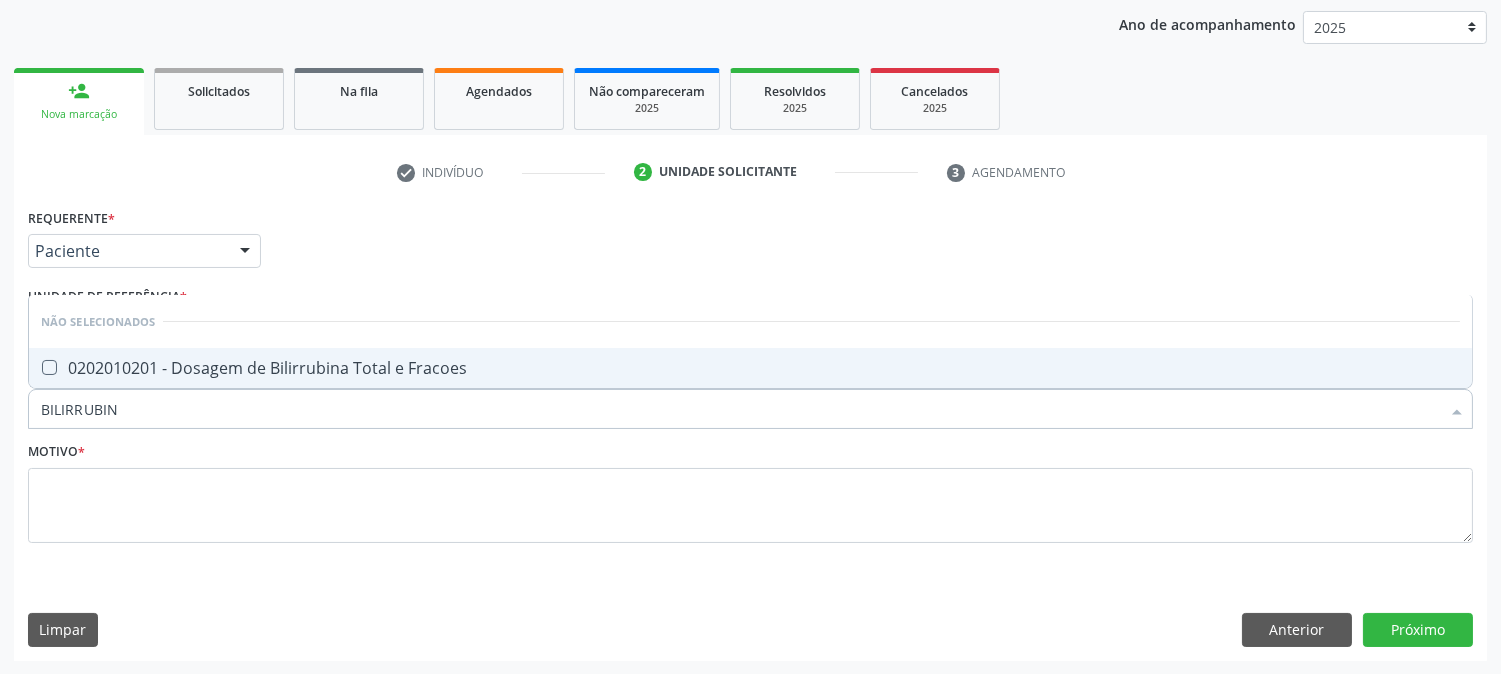 type on "BILIRRUBINA" 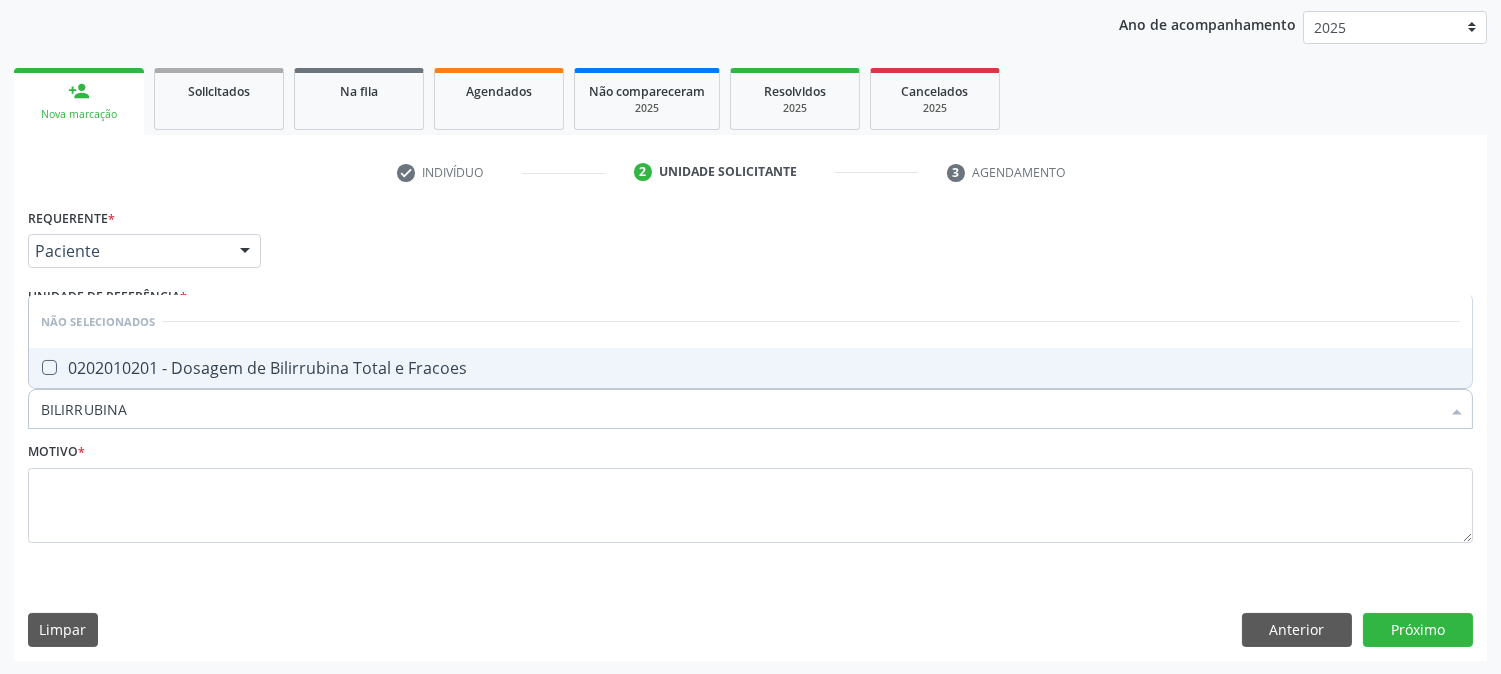 click on "0202010201 - Dosagem de Bilirrubina Total e Fracoes" at bounding box center [750, 368] 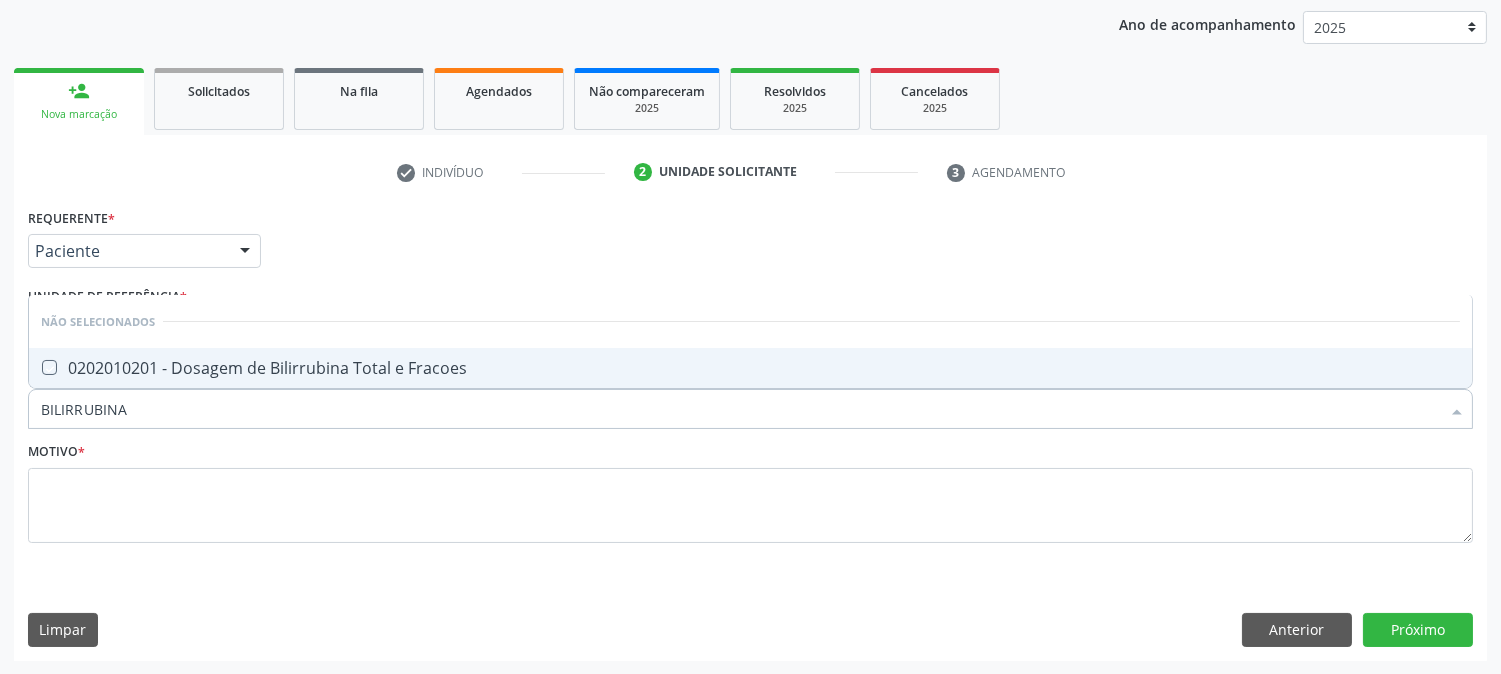 checkbox on "true" 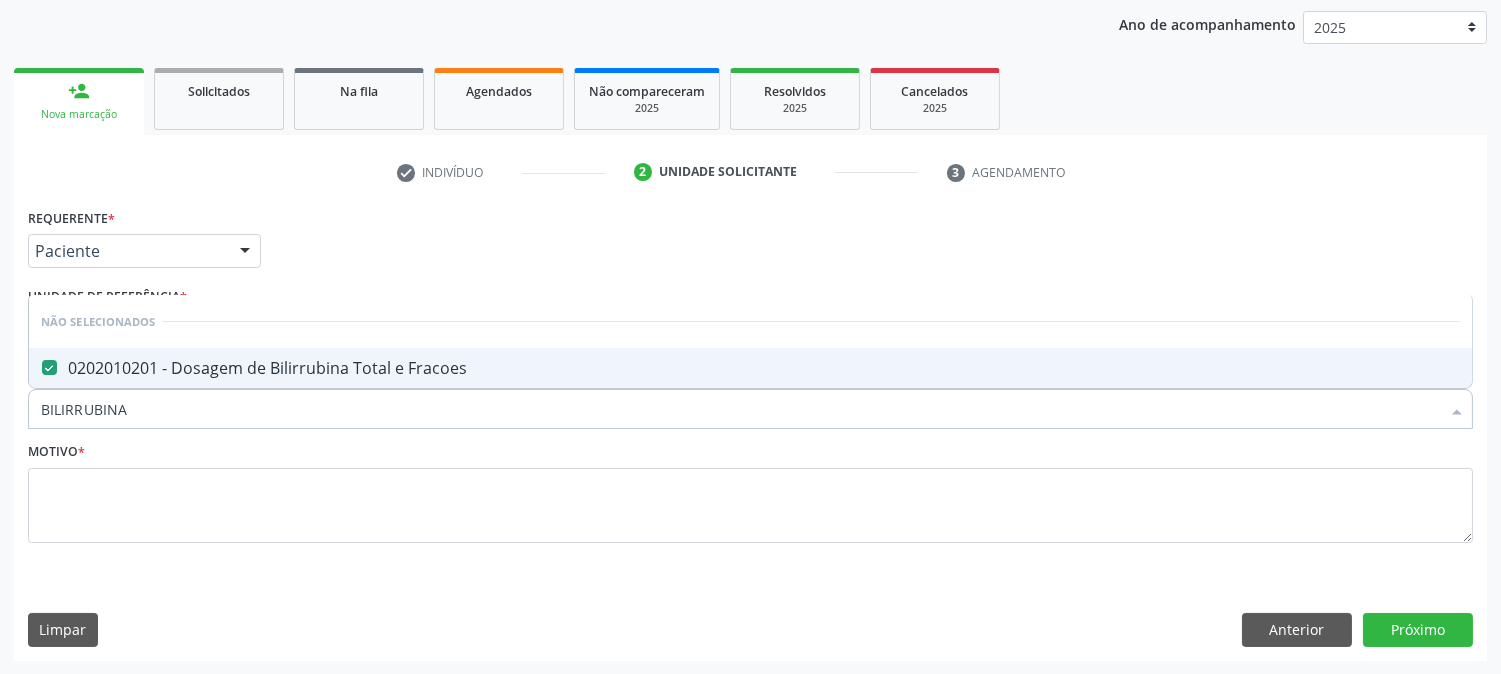 drag, startPoint x: 206, startPoint y: 418, endPoint x: 0, endPoint y: 402, distance: 206.62042 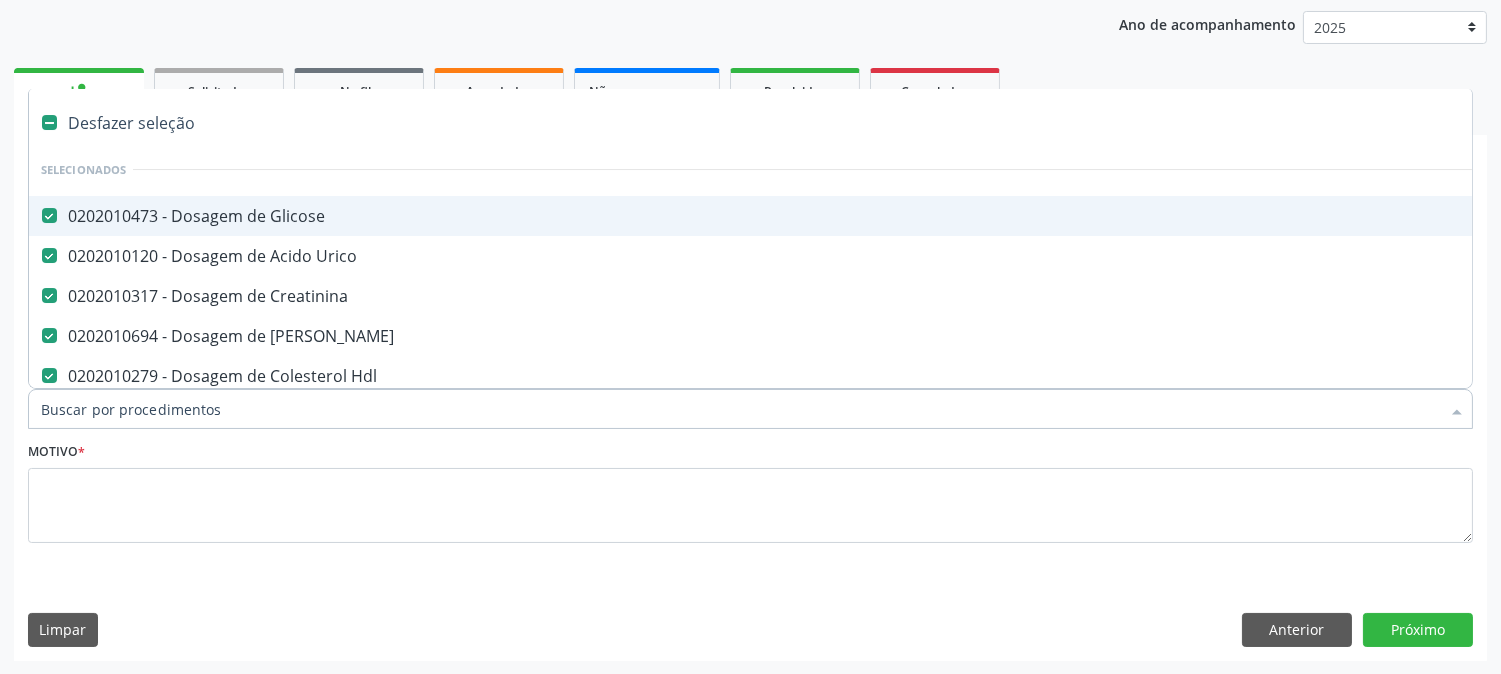 type on "T" 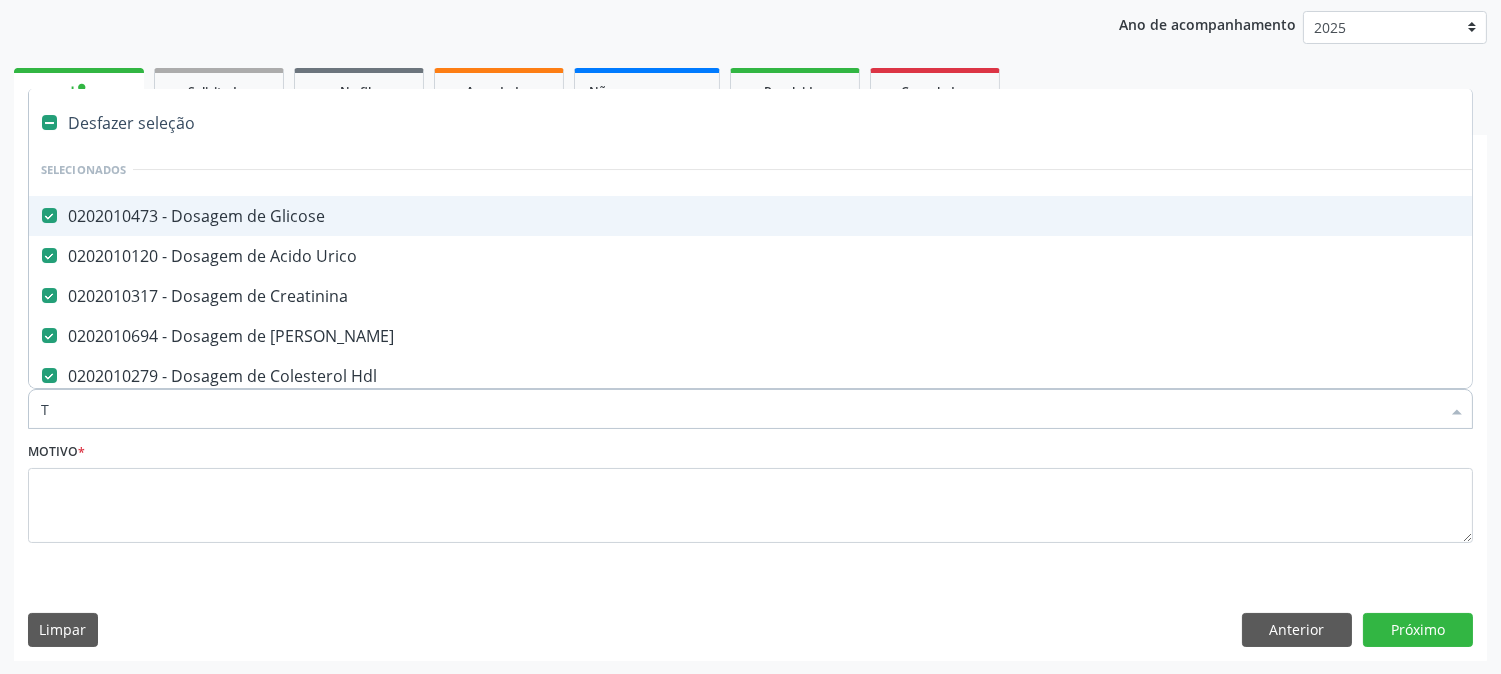checkbox on "false" 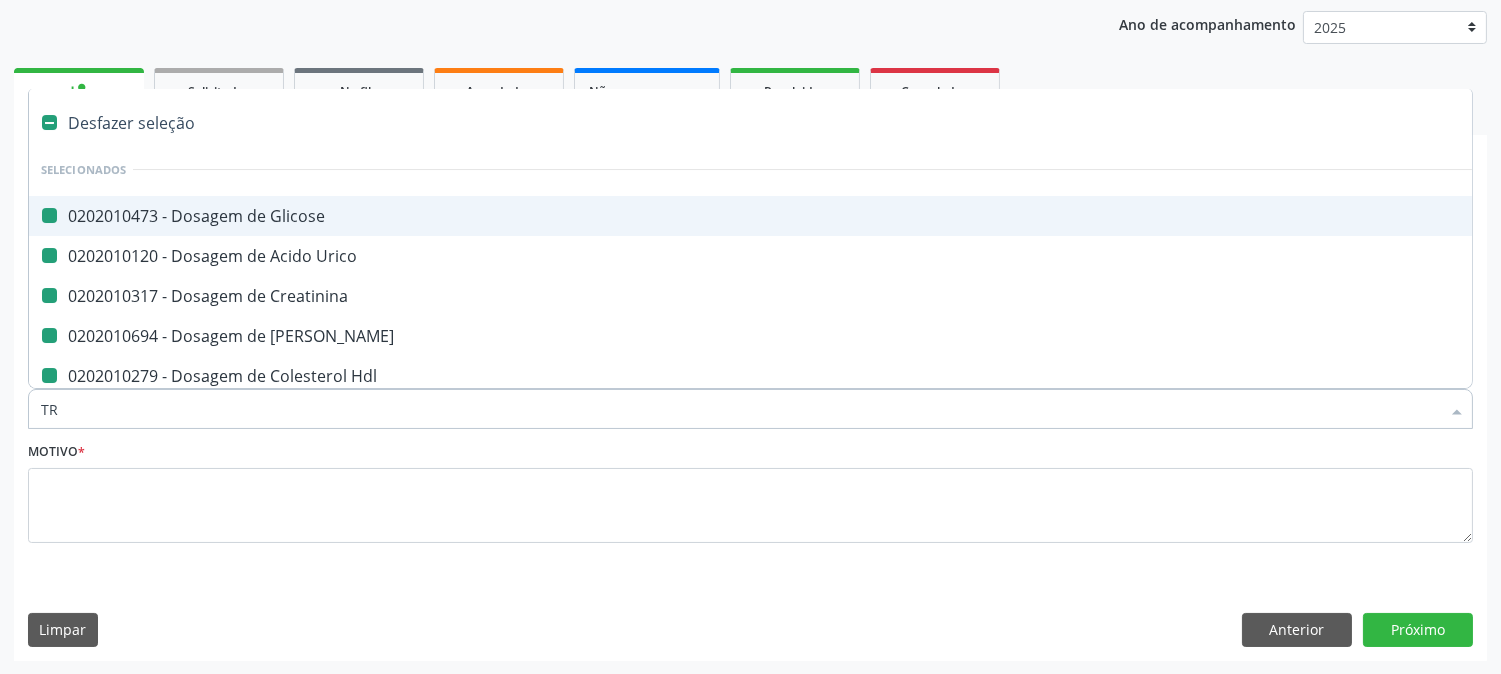 type on "TRA" 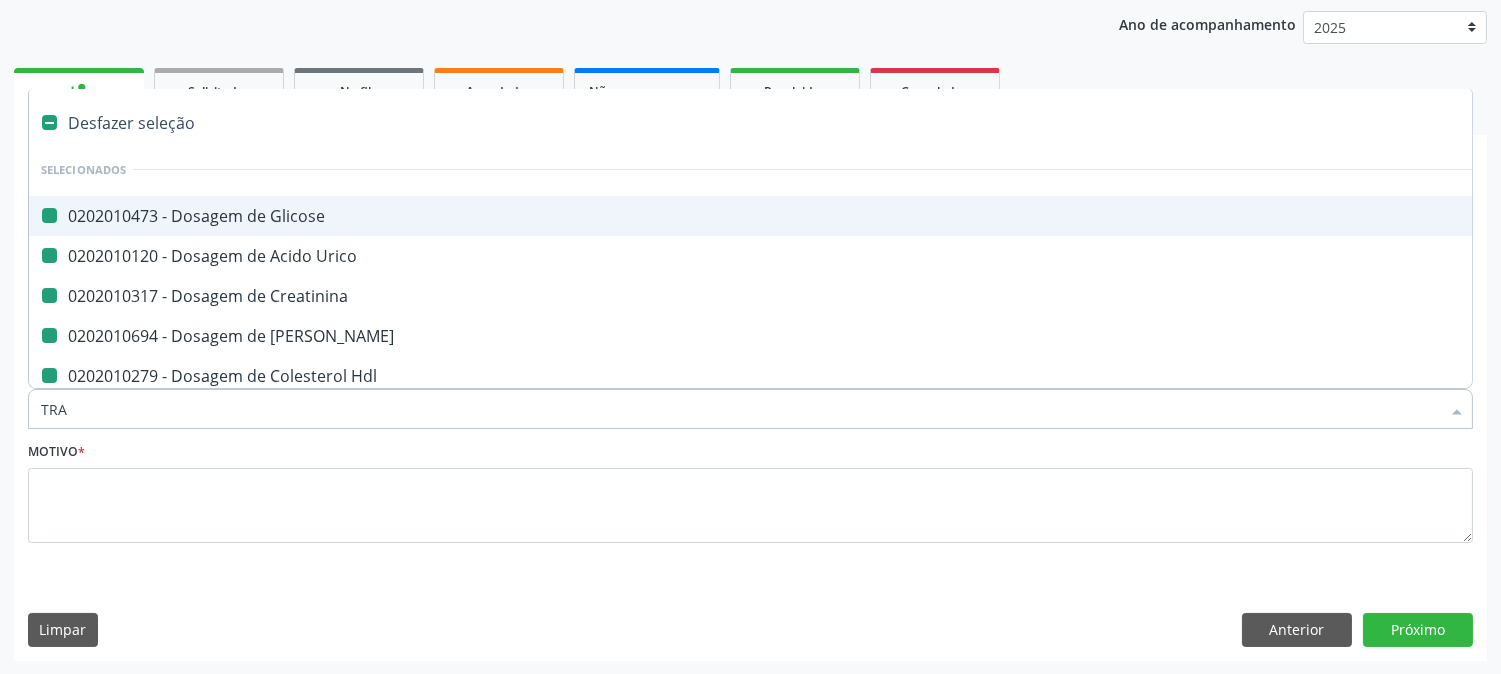 checkbox on "false" 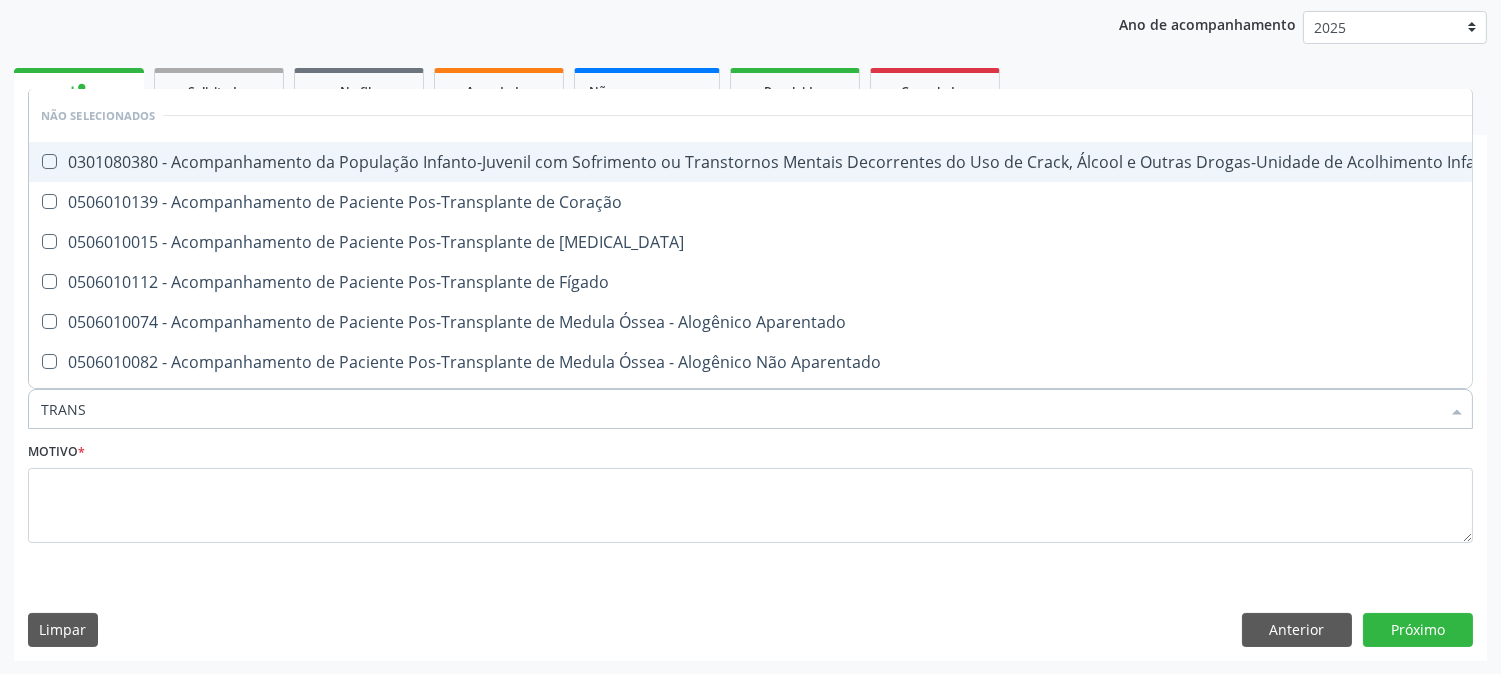 type on "TRANSA" 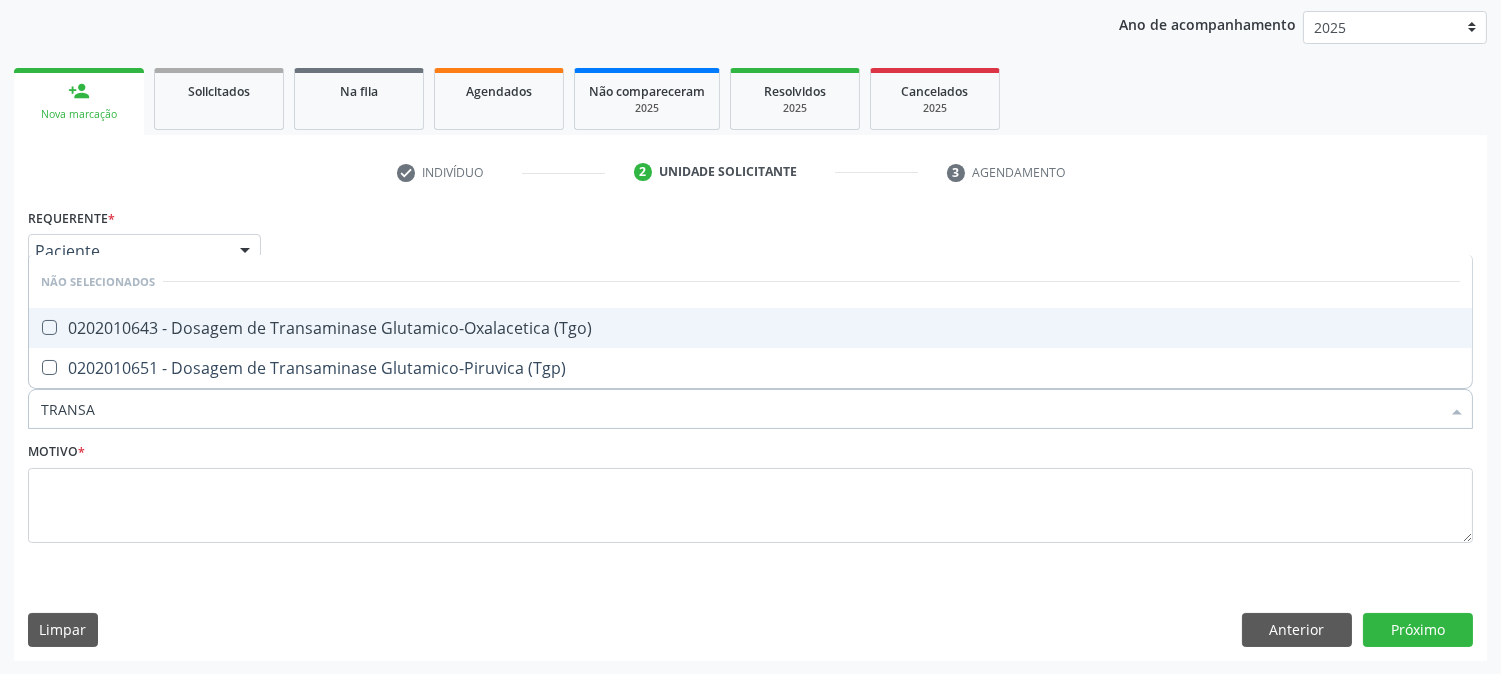 click on "0202010643 - Dosagem de Transaminase Glutamico-Oxalacetica (Tgo)" at bounding box center [750, 328] 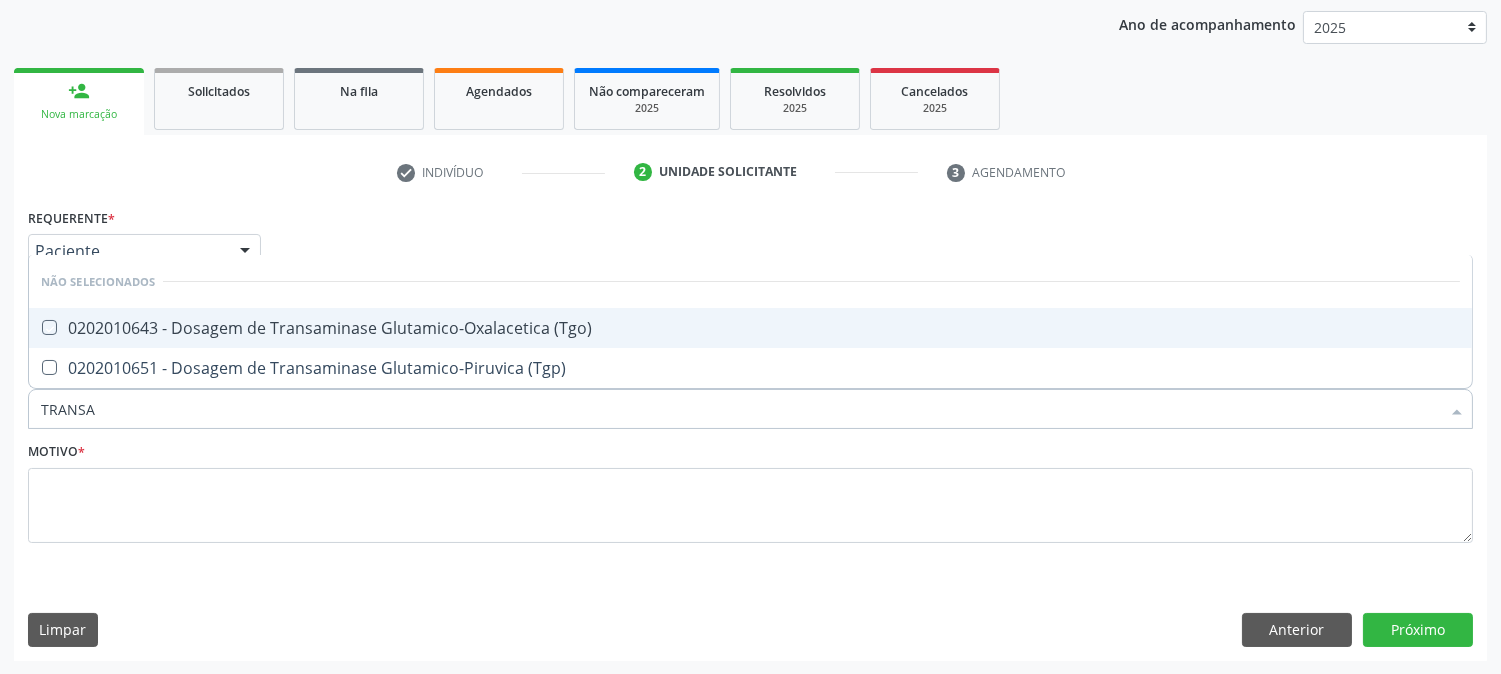 checkbox on "true" 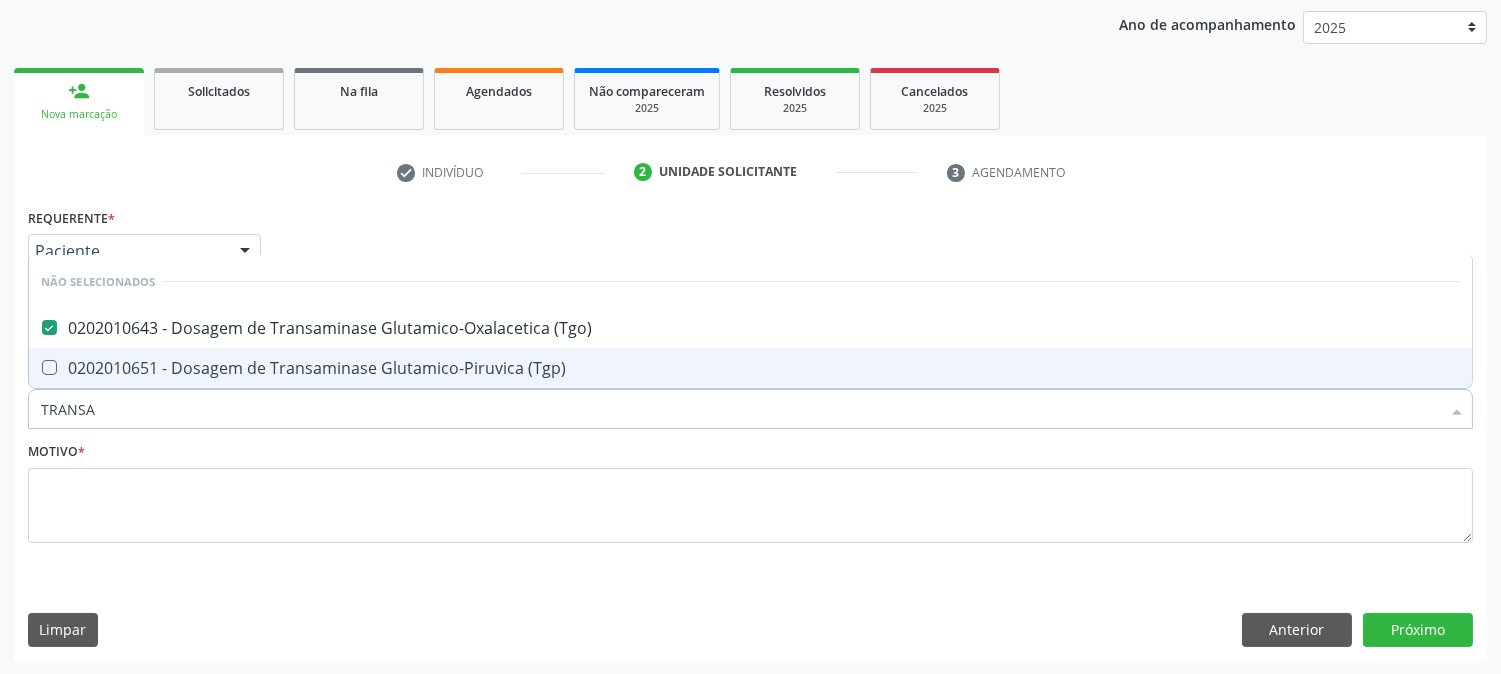 click on "0202010651 - Dosagem de Transaminase Glutamico-Piruvica (Tgp)" at bounding box center [750, 368] 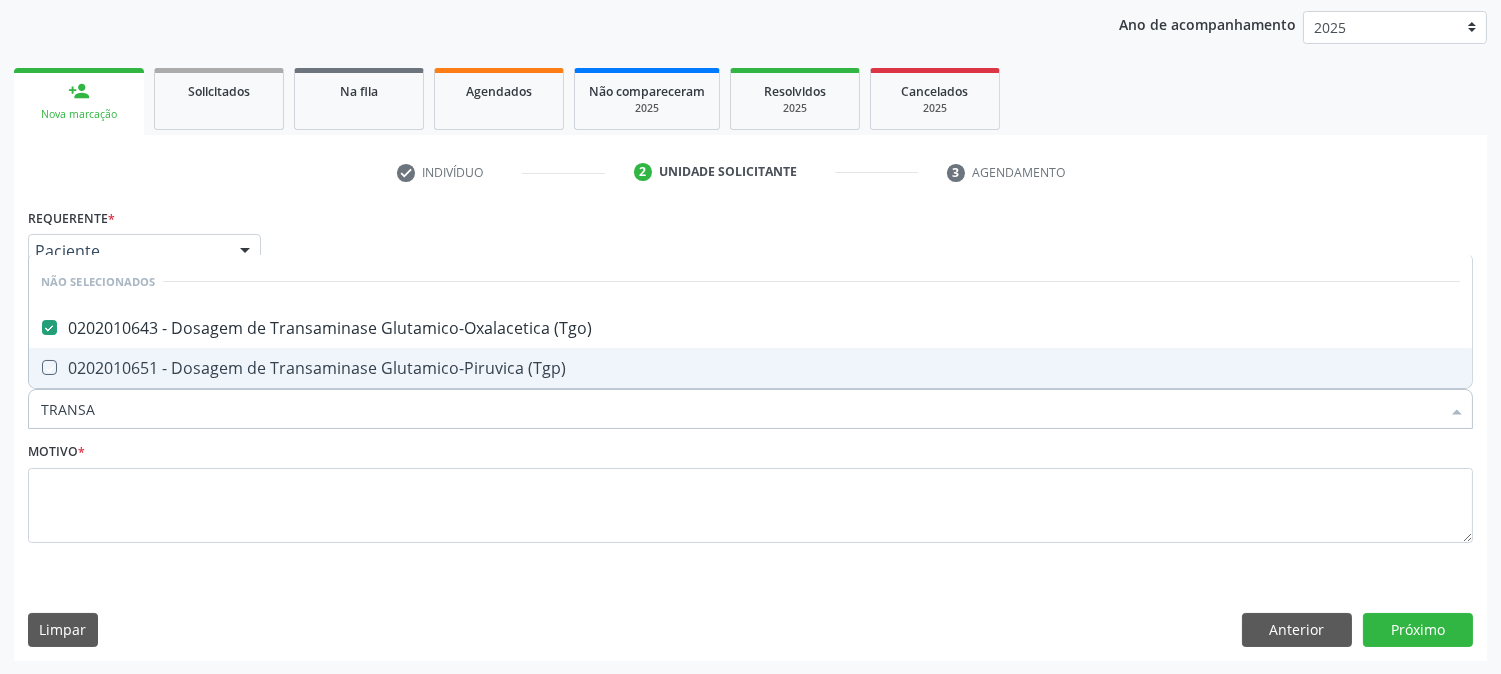 checkbox on "true" 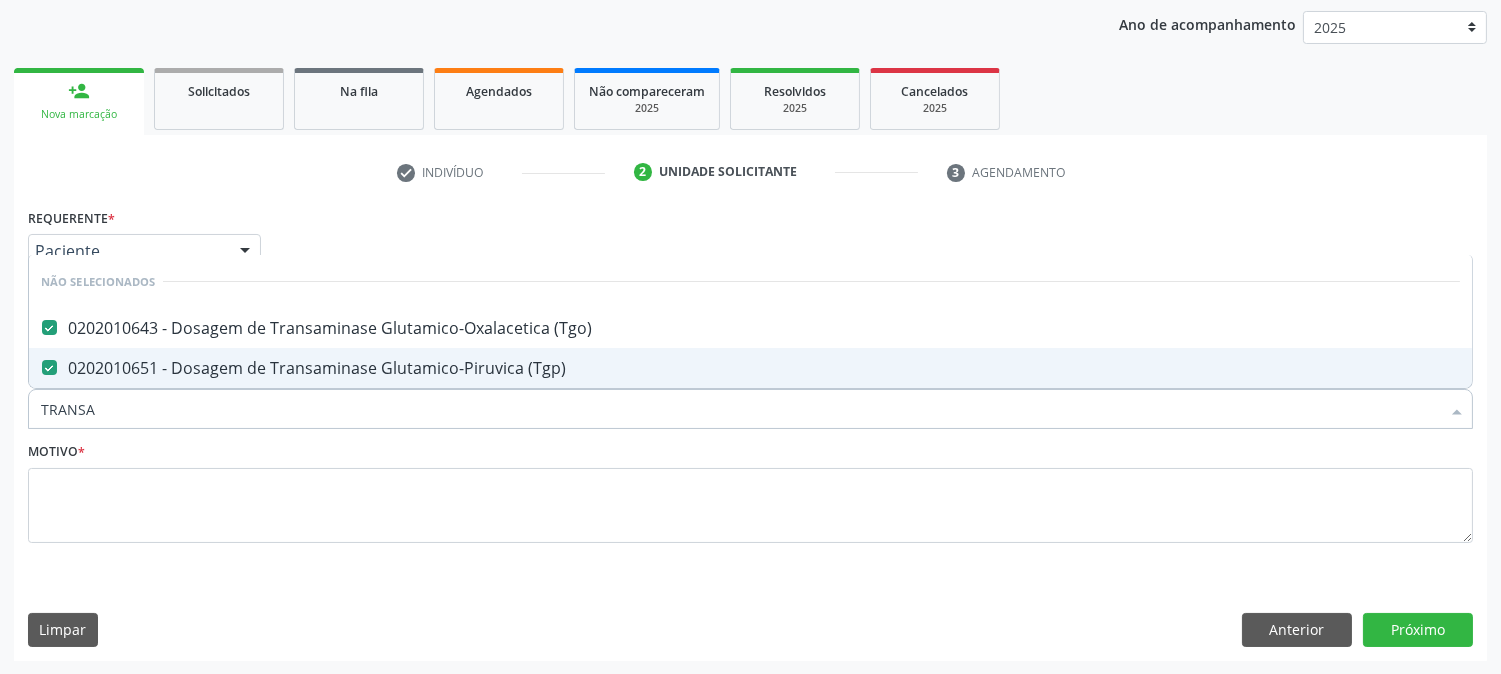 click on "TRANSA" at bounding box center (740, 409) 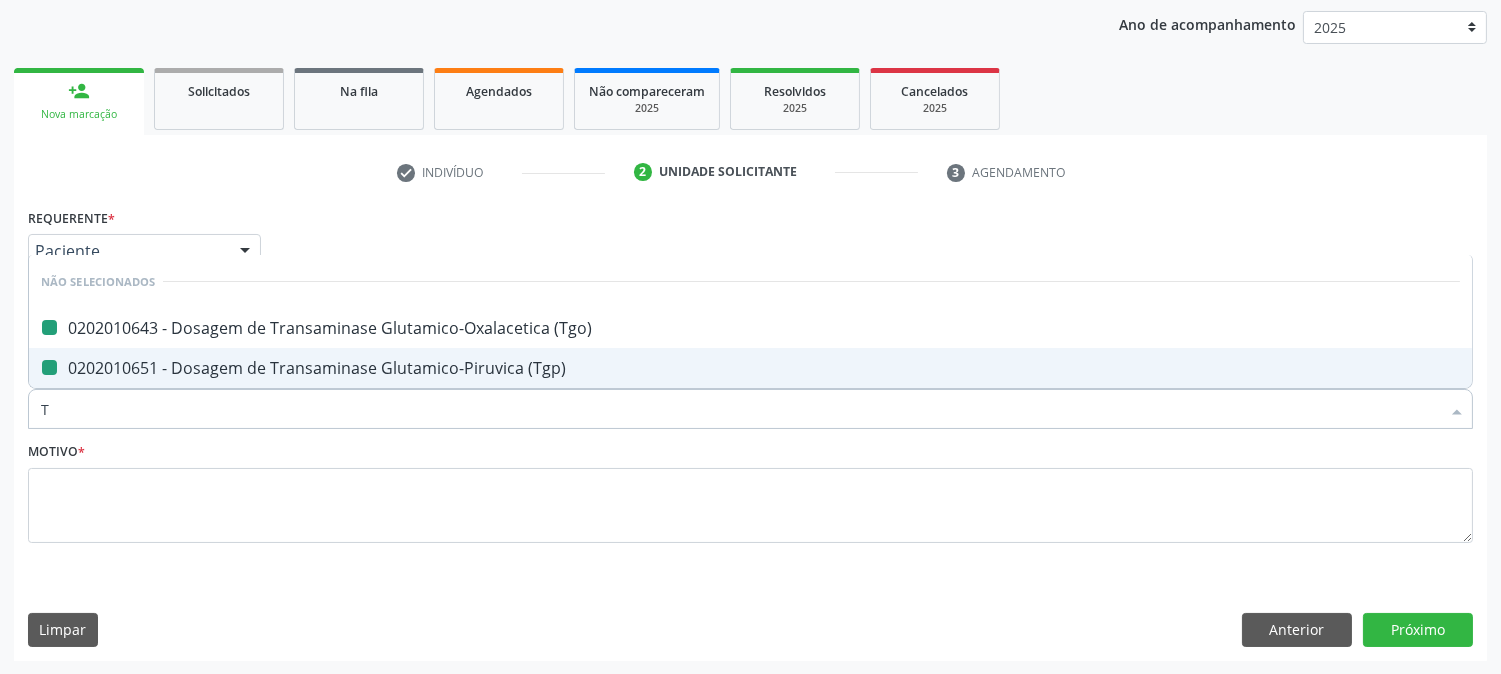 type on "TR" 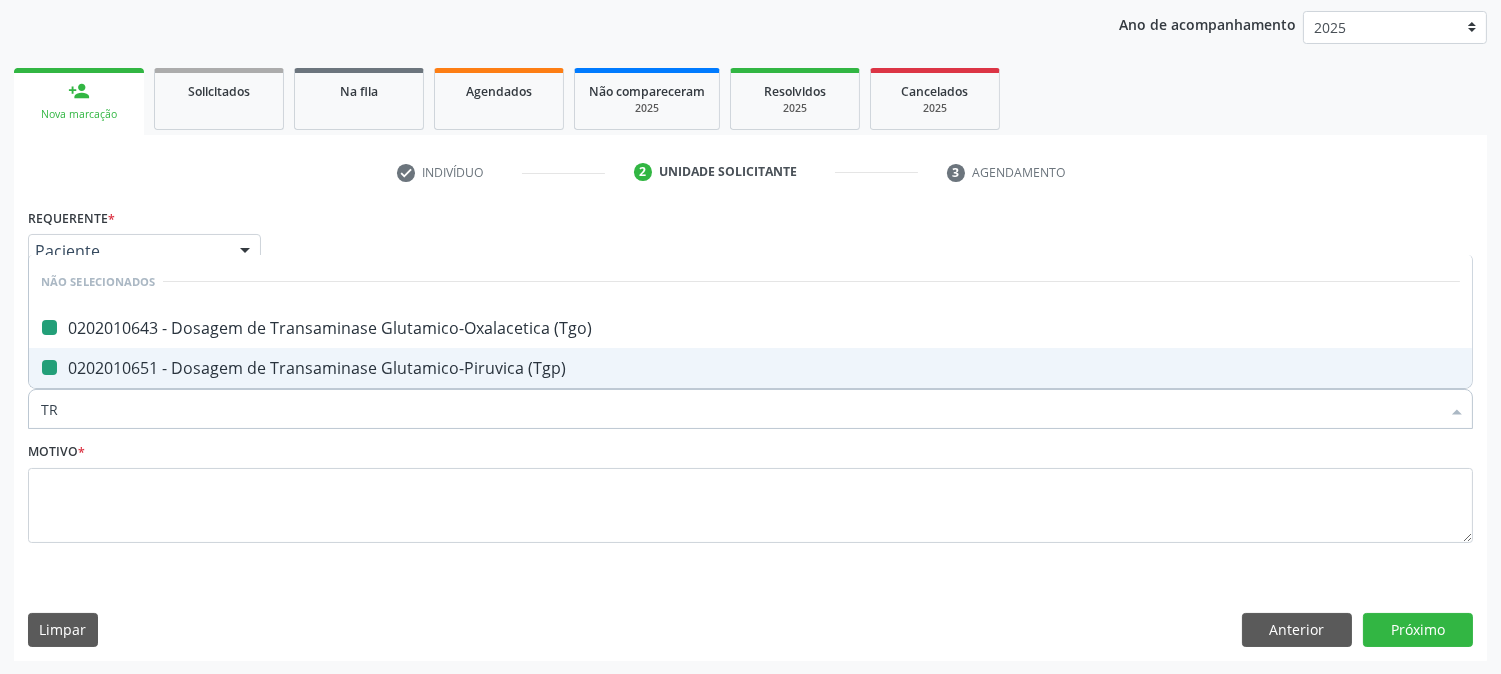 checkbox on "false" 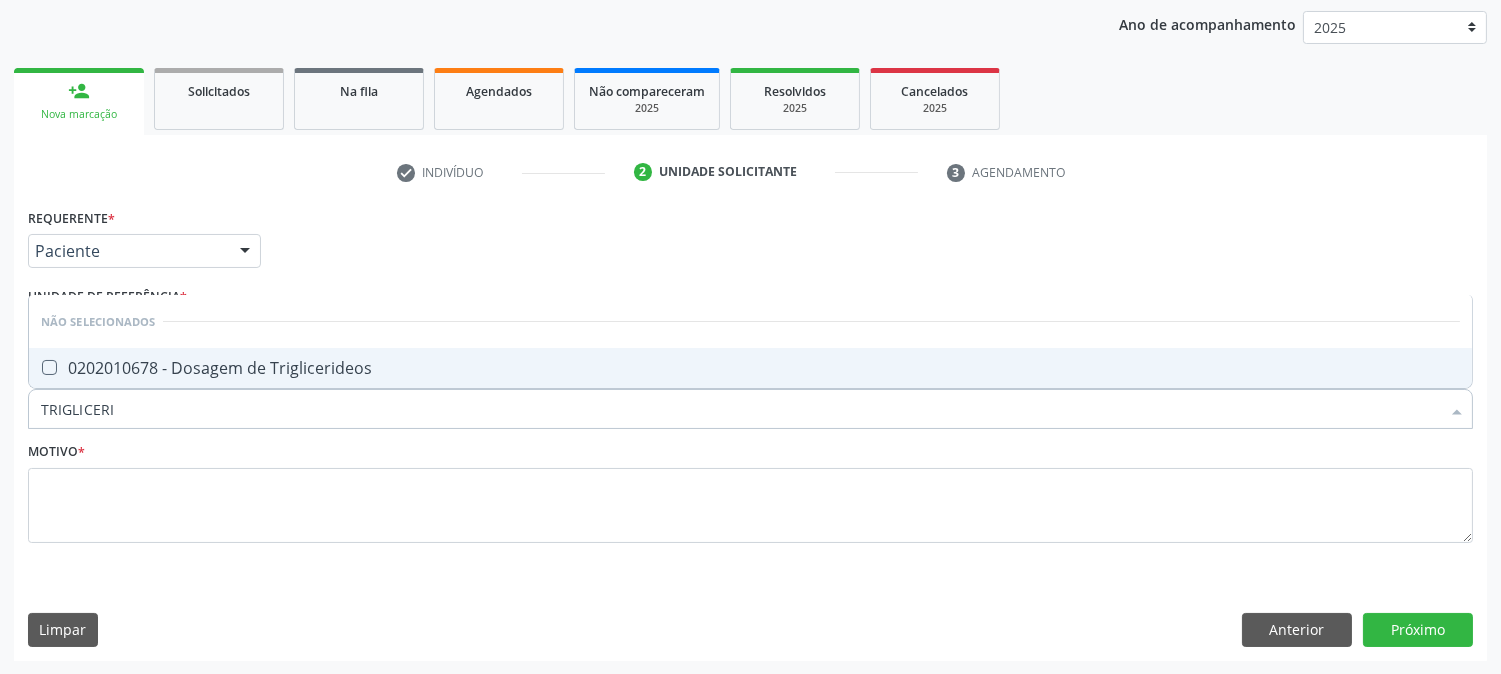 type on "TRIGLICERID" 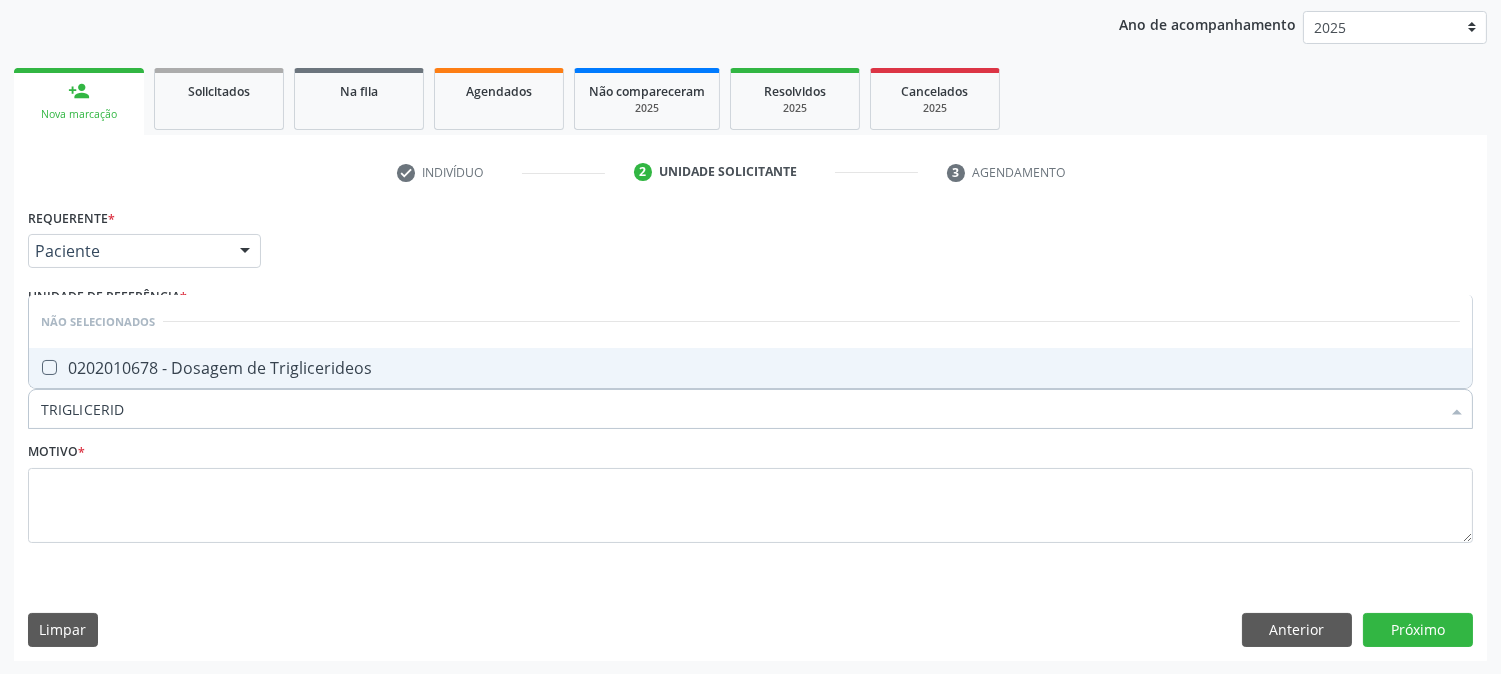 click on "0202010678 - Dosagem de Triglicerideos" at bounding box center (750, 368) 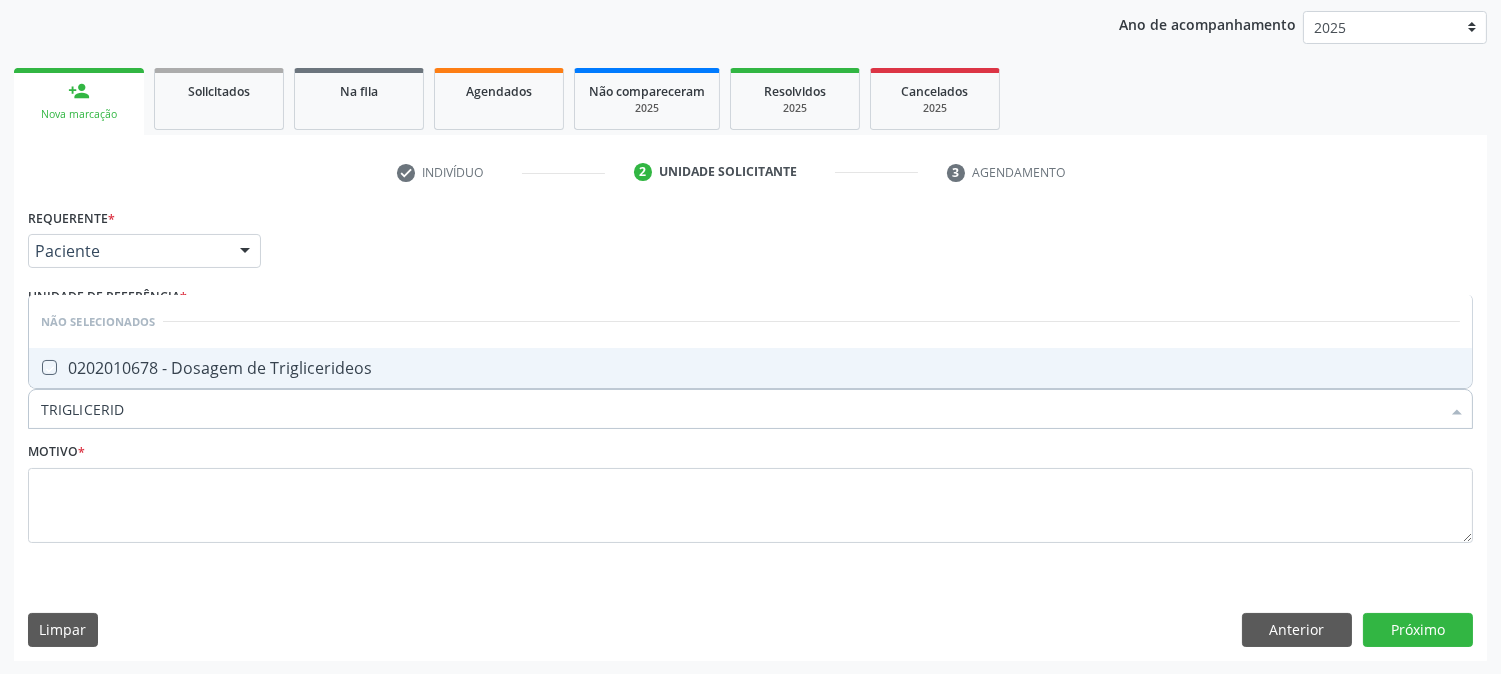 checkbox on "true" 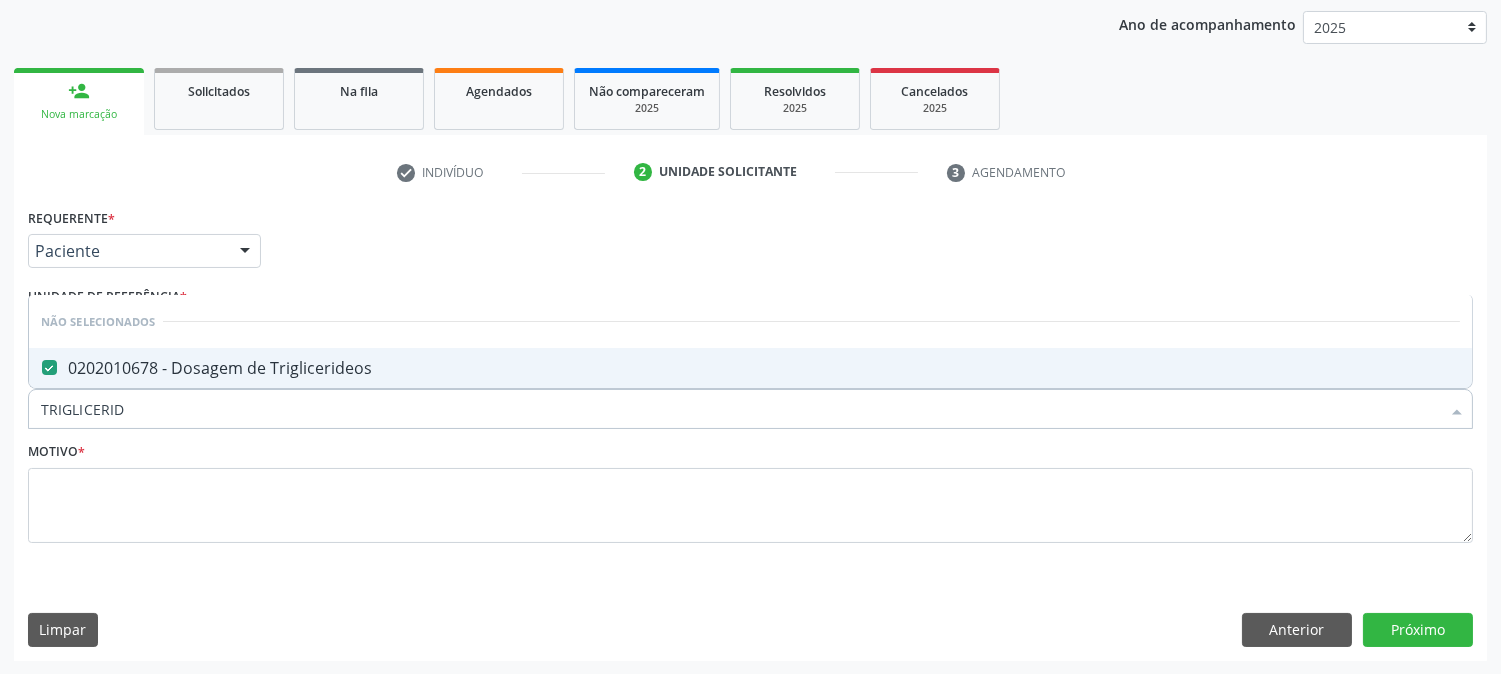 drag, startPoint x: 277, startPoint y: 395, endPoint x: 34, endPoint y: 406, distance: 243.24884 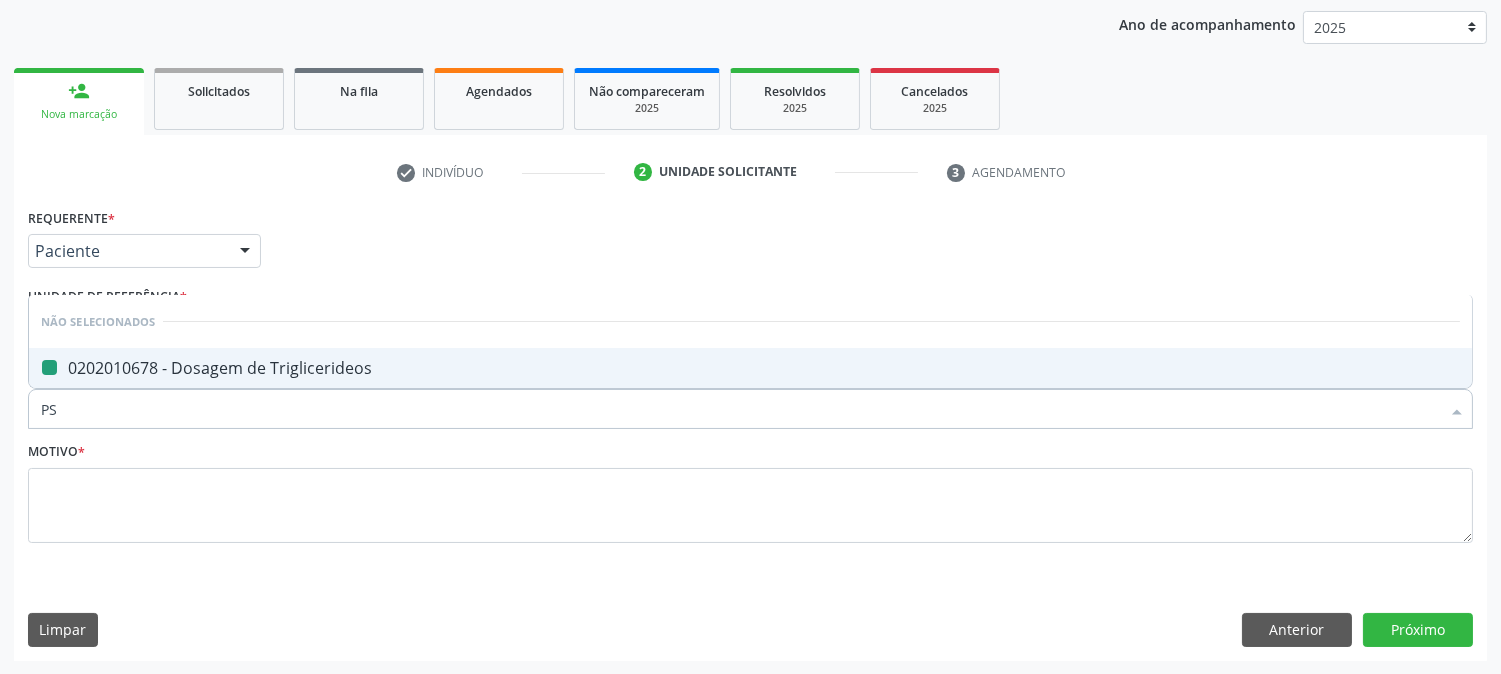 type on "PSA" 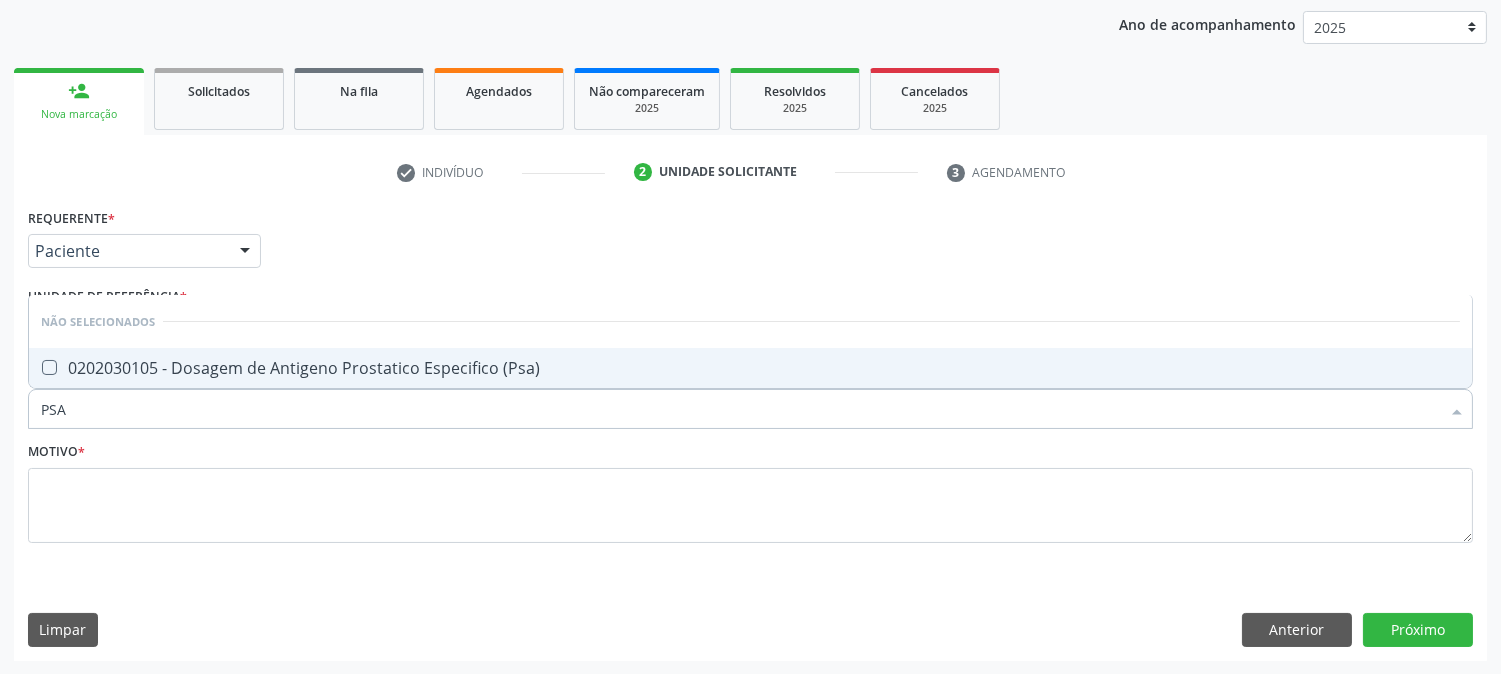 click on "0202030105 - Dosagem de Antigeno Prostatico Especifico (Psa)" at bounding box center (750, 368) 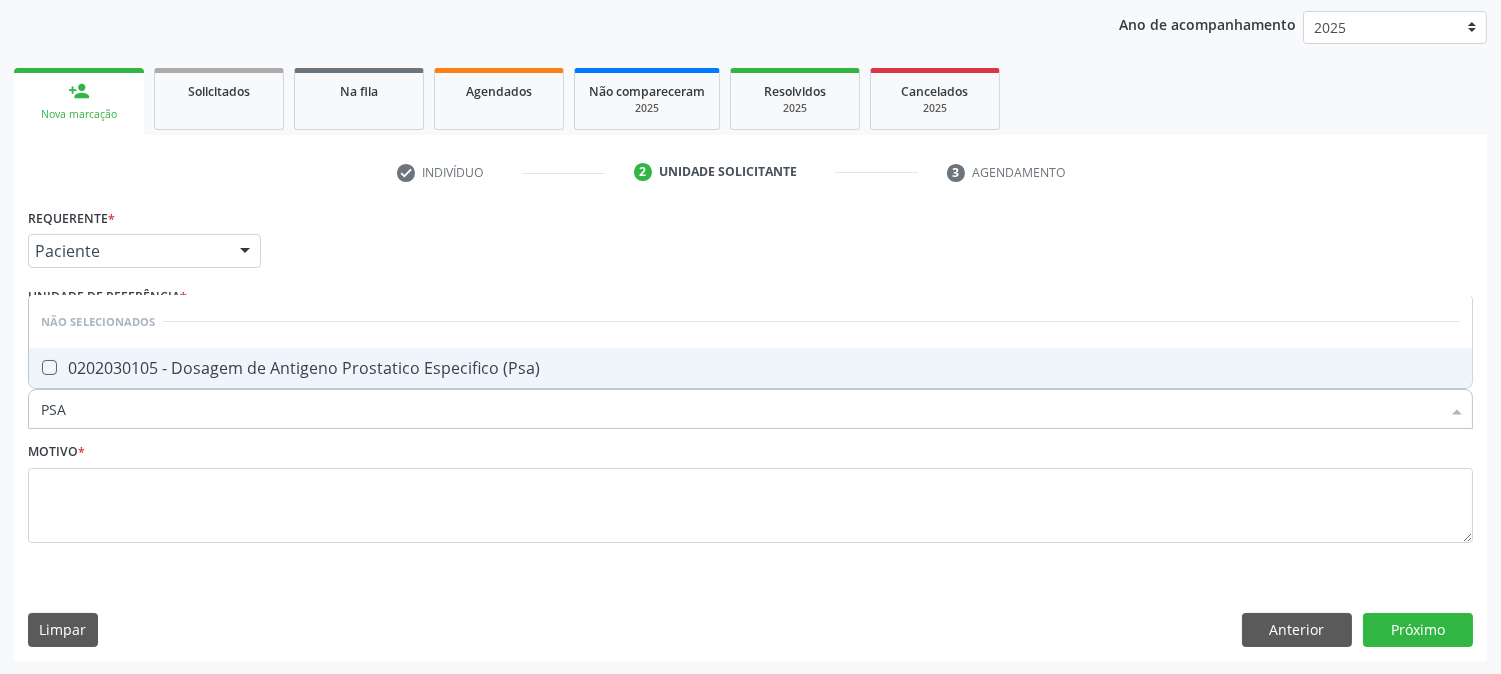 checkbox on "true" 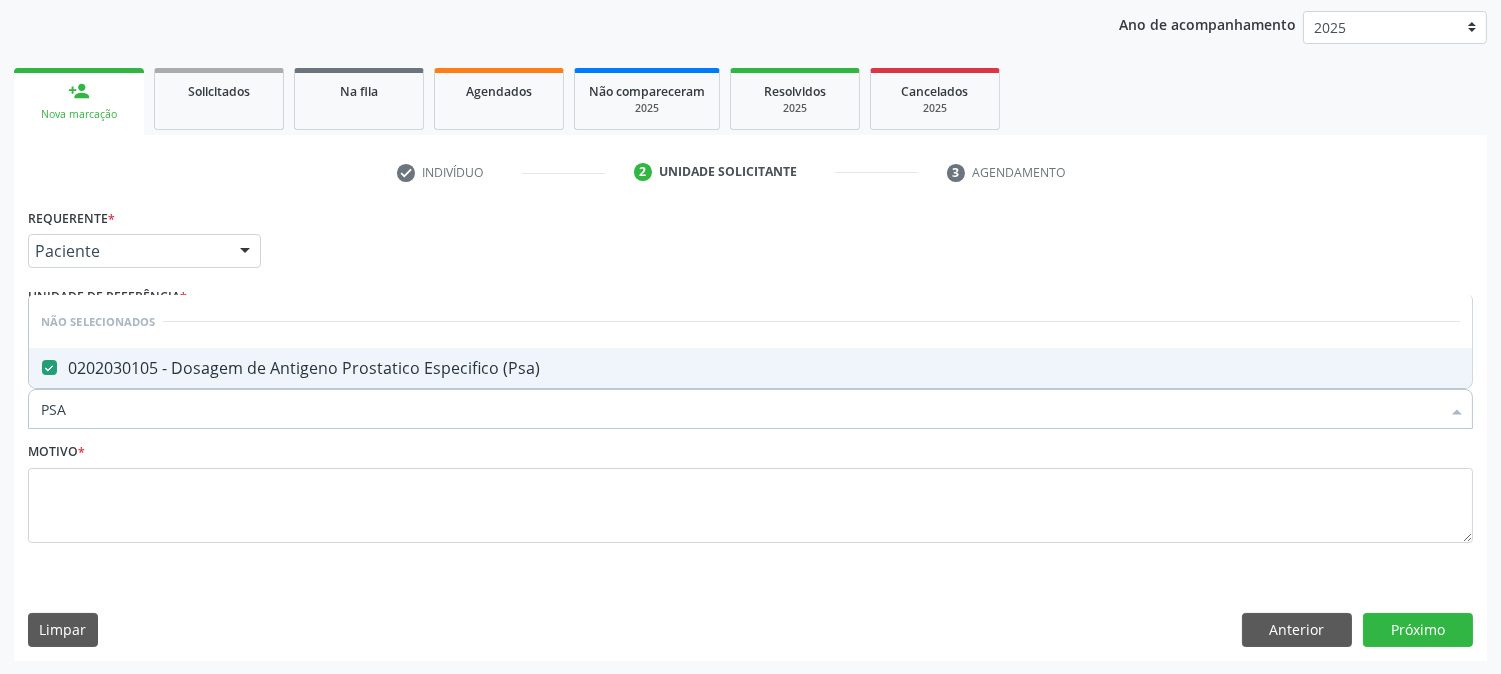 drag, startPoint x: 144, startPoint y: 408, endPoint x: 115, endPoint y: 410, distance: 29.068884 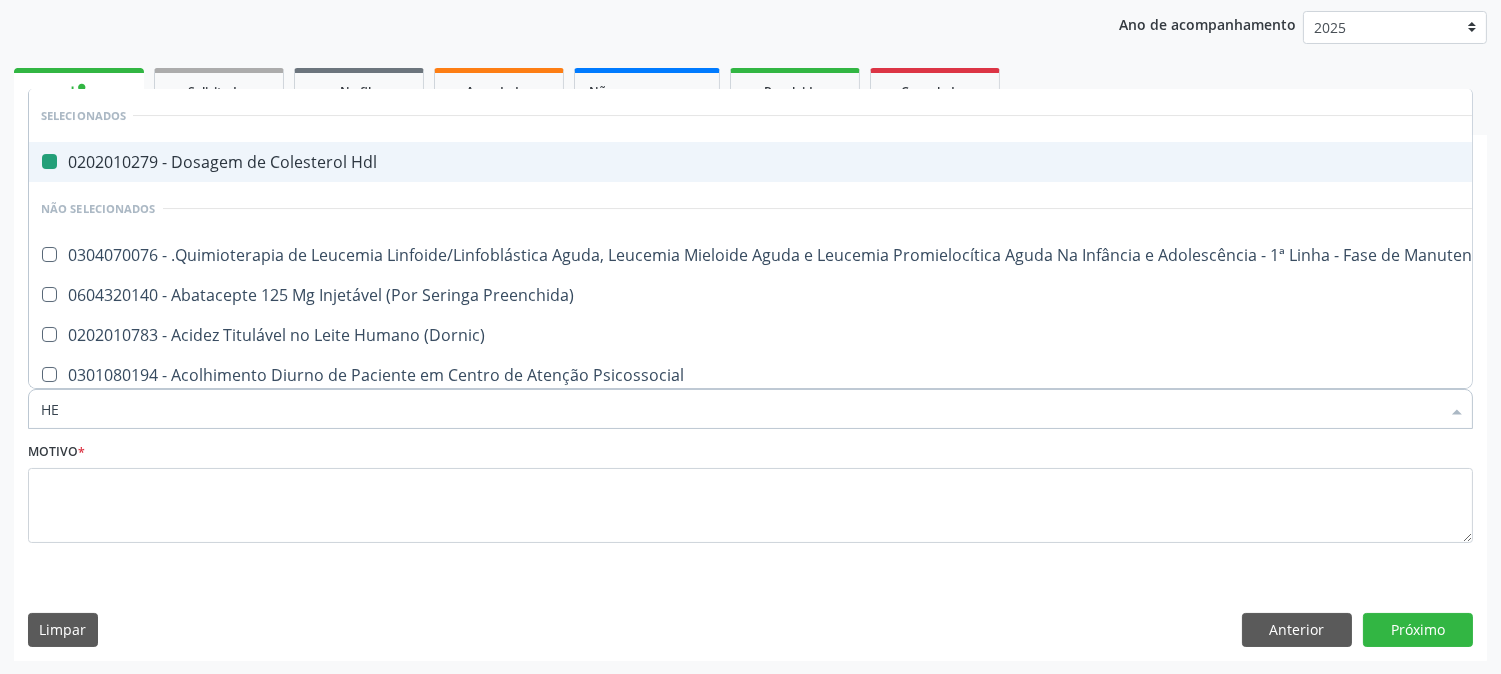 type on "HEM" 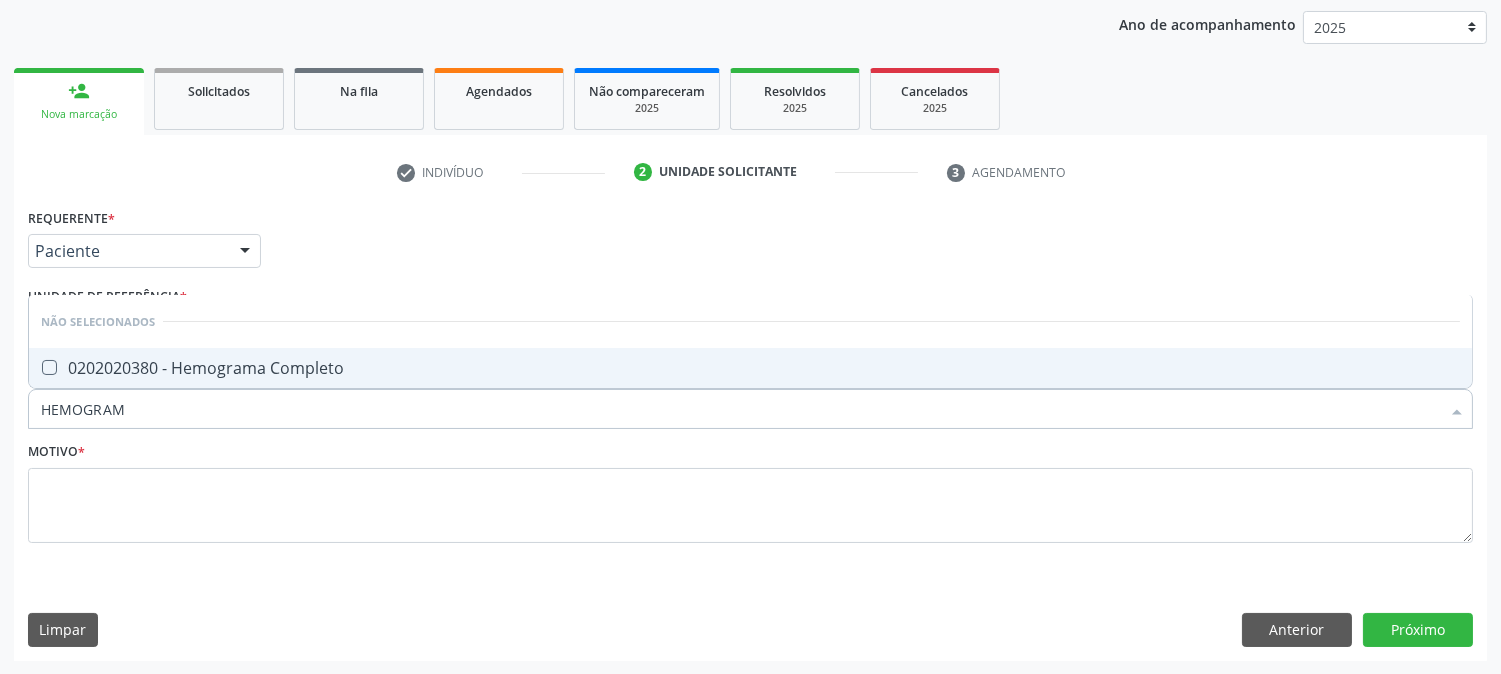 type on "HEMOGRAMA" 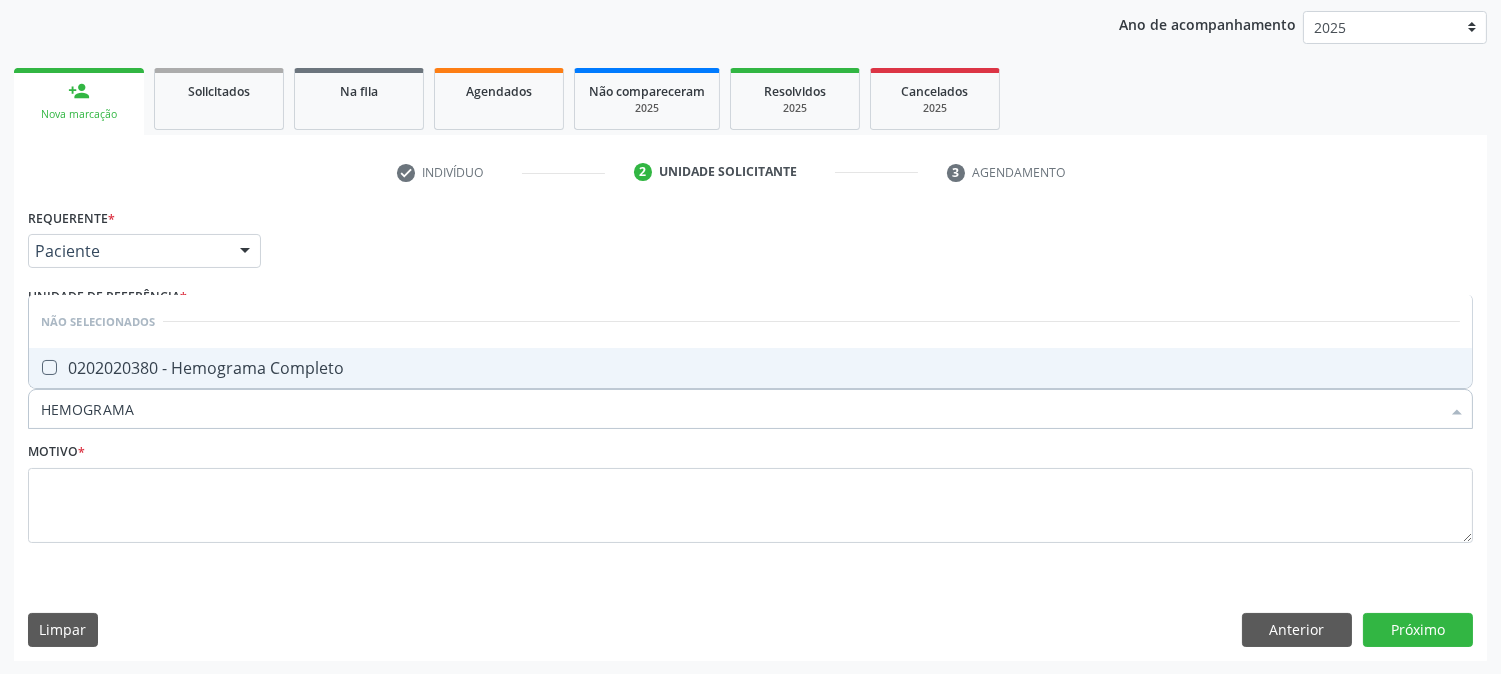 click on "0202020380 - Hemograma Completo" at bounding box center (750, 368) 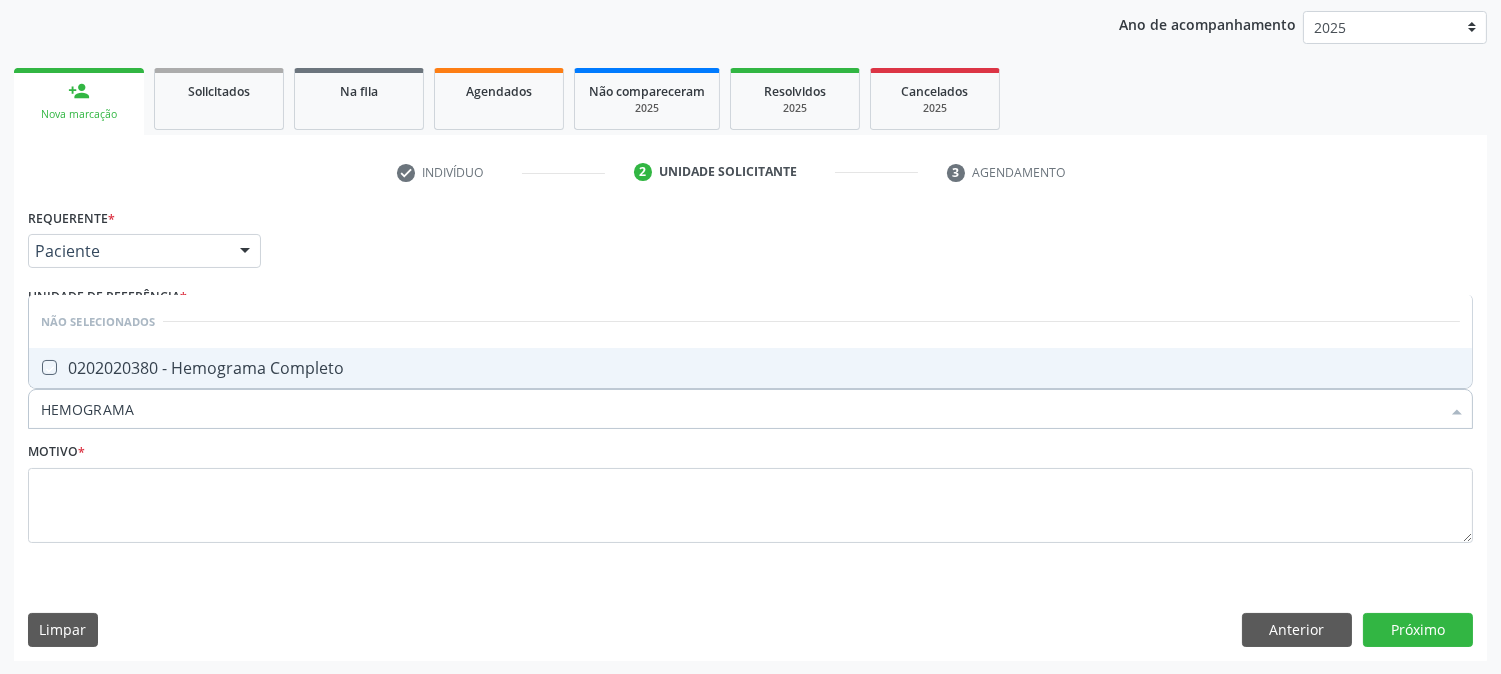 checkbox on "true" 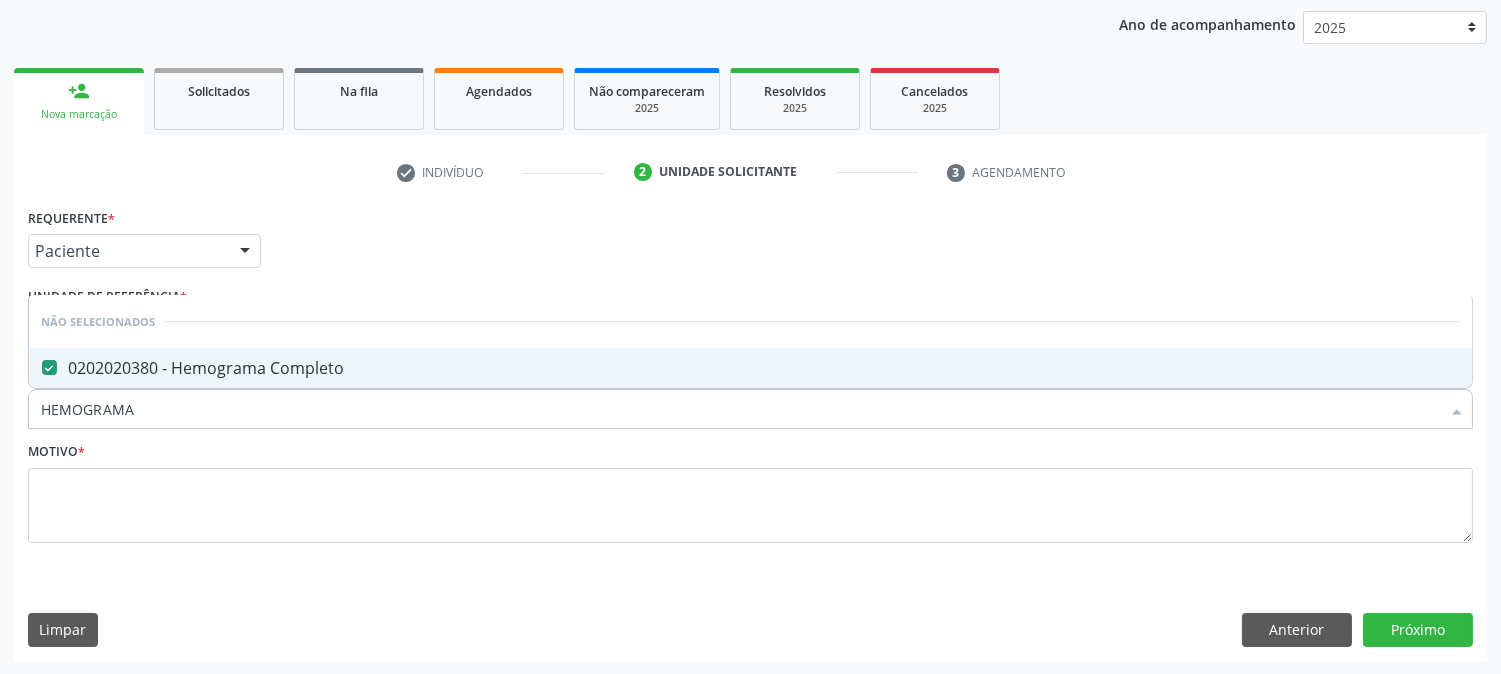 drag, startPoint x: 64, startPoint y: 404, endPoint x: 0, endPoint y: 403, distance: 64.00781 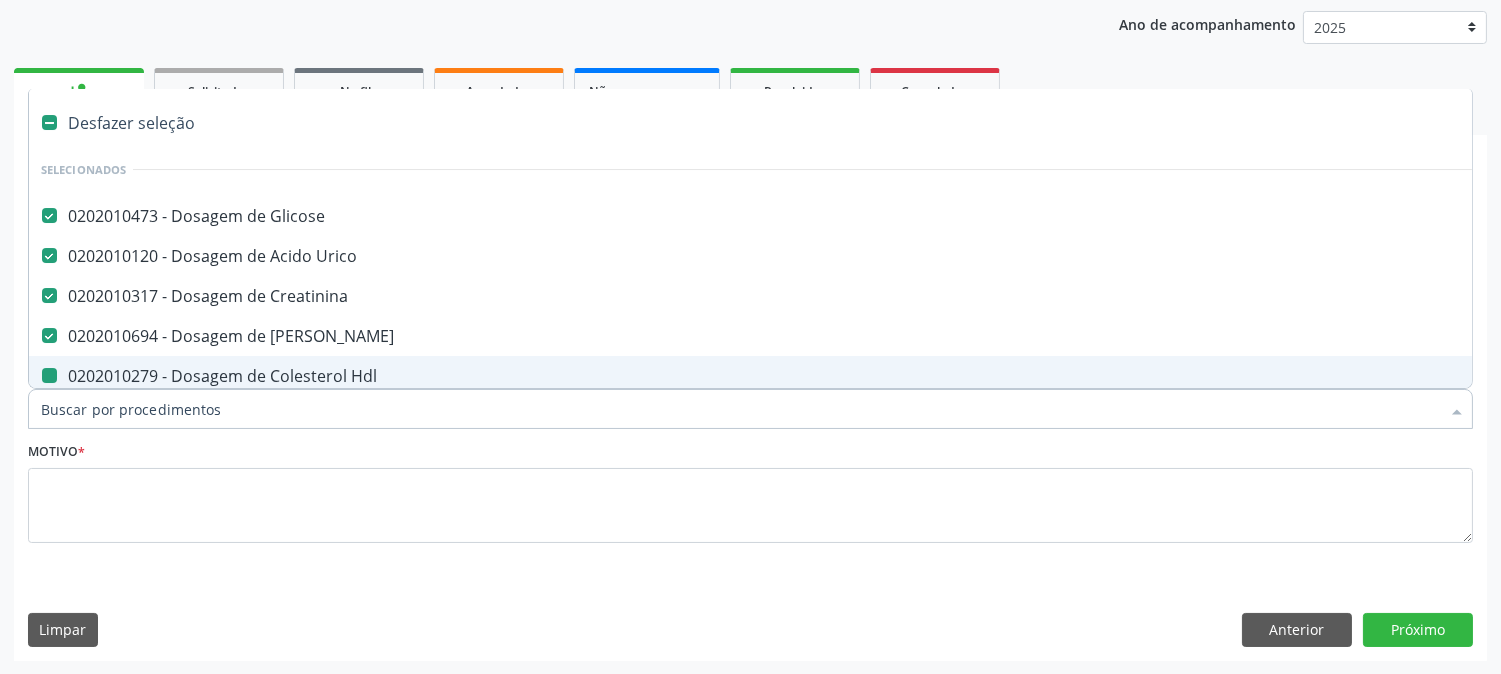 type on "P" 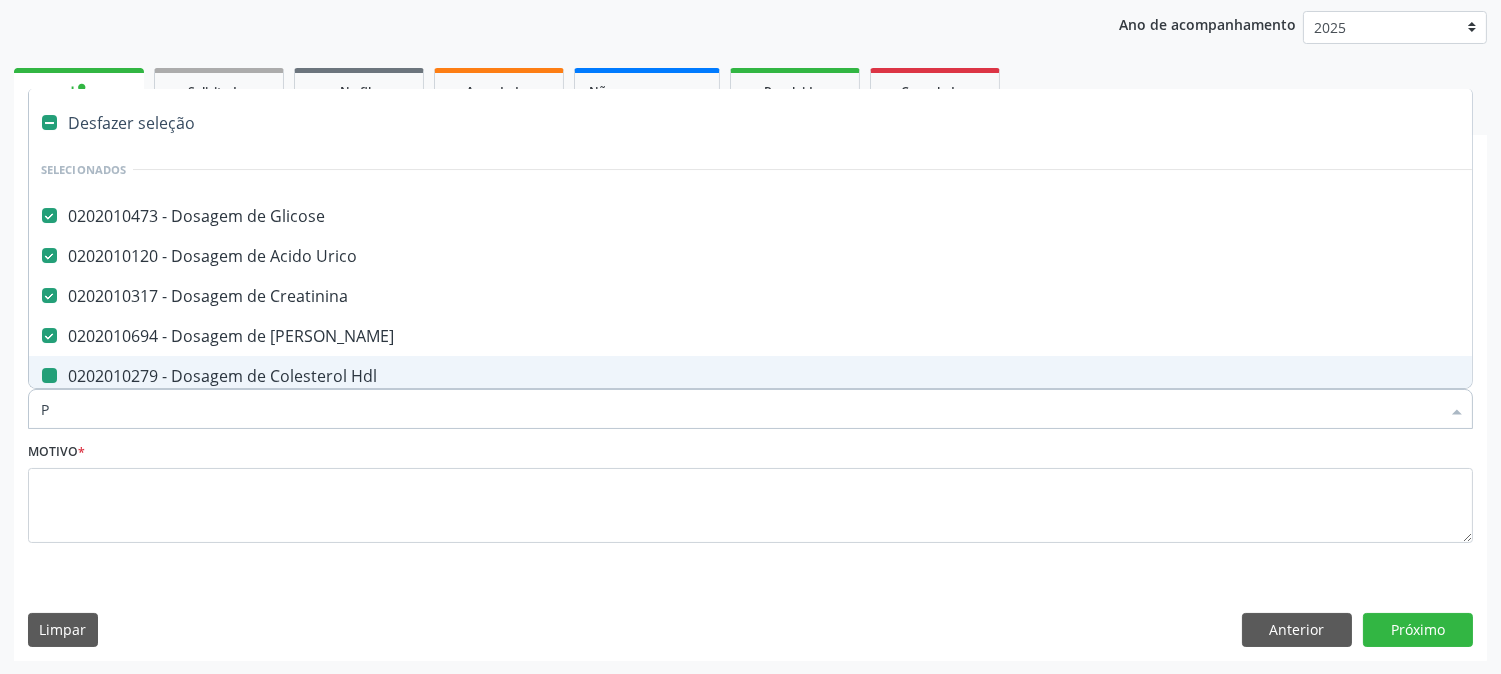 checkbox on "false" 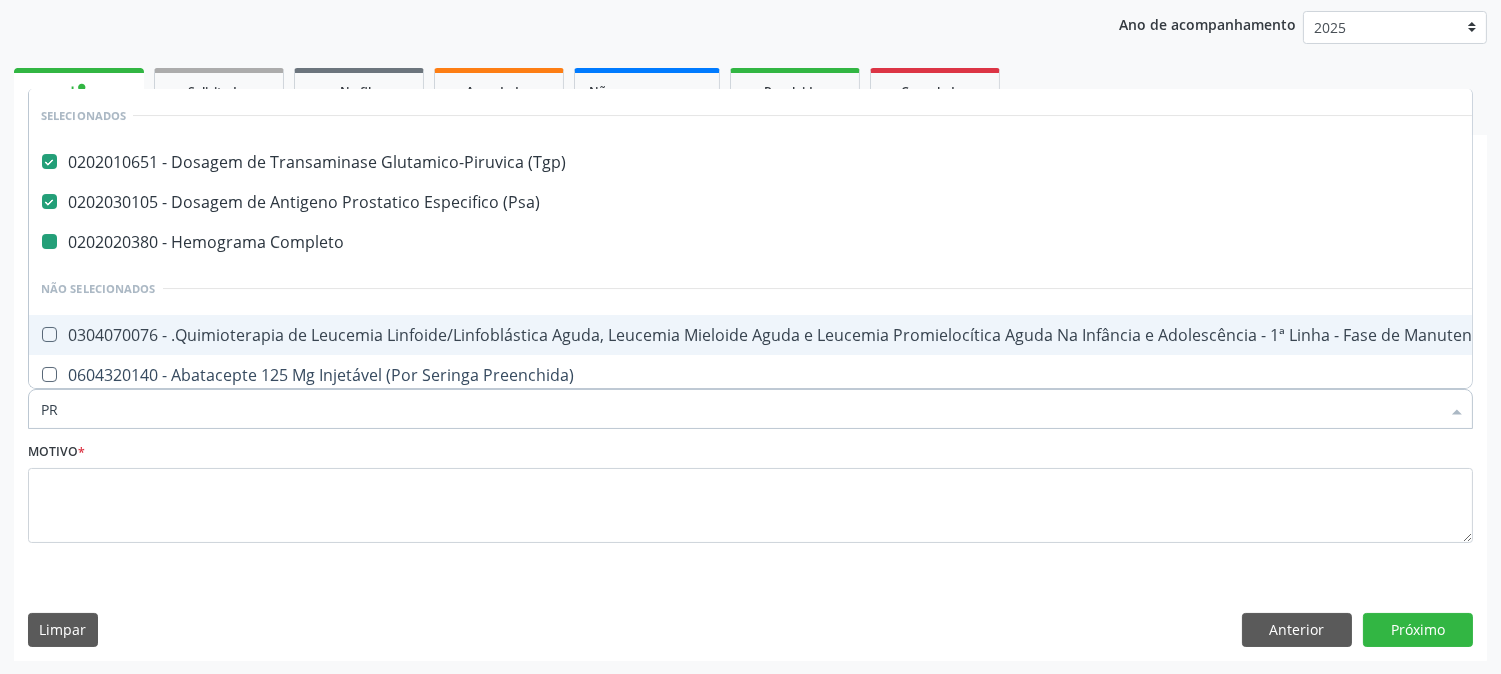 type on "PRO" 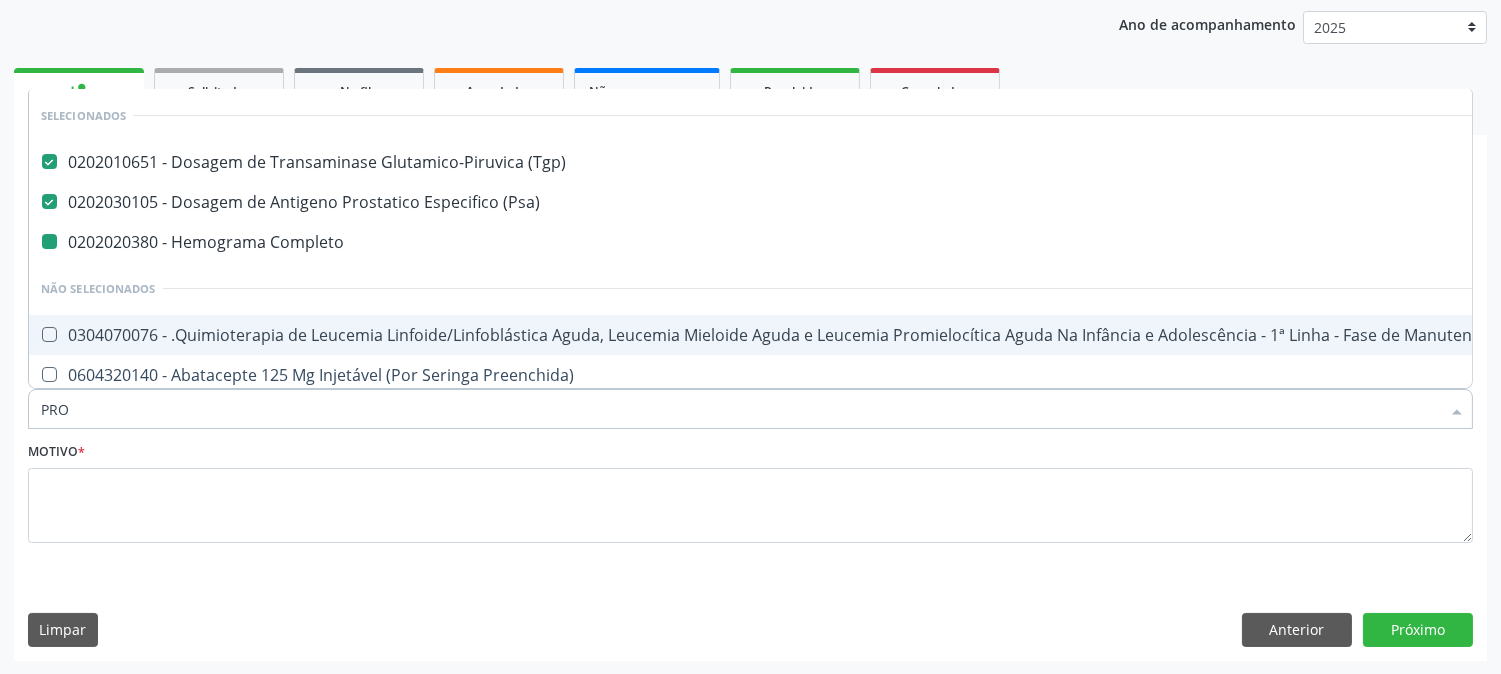 checkbox on "false" 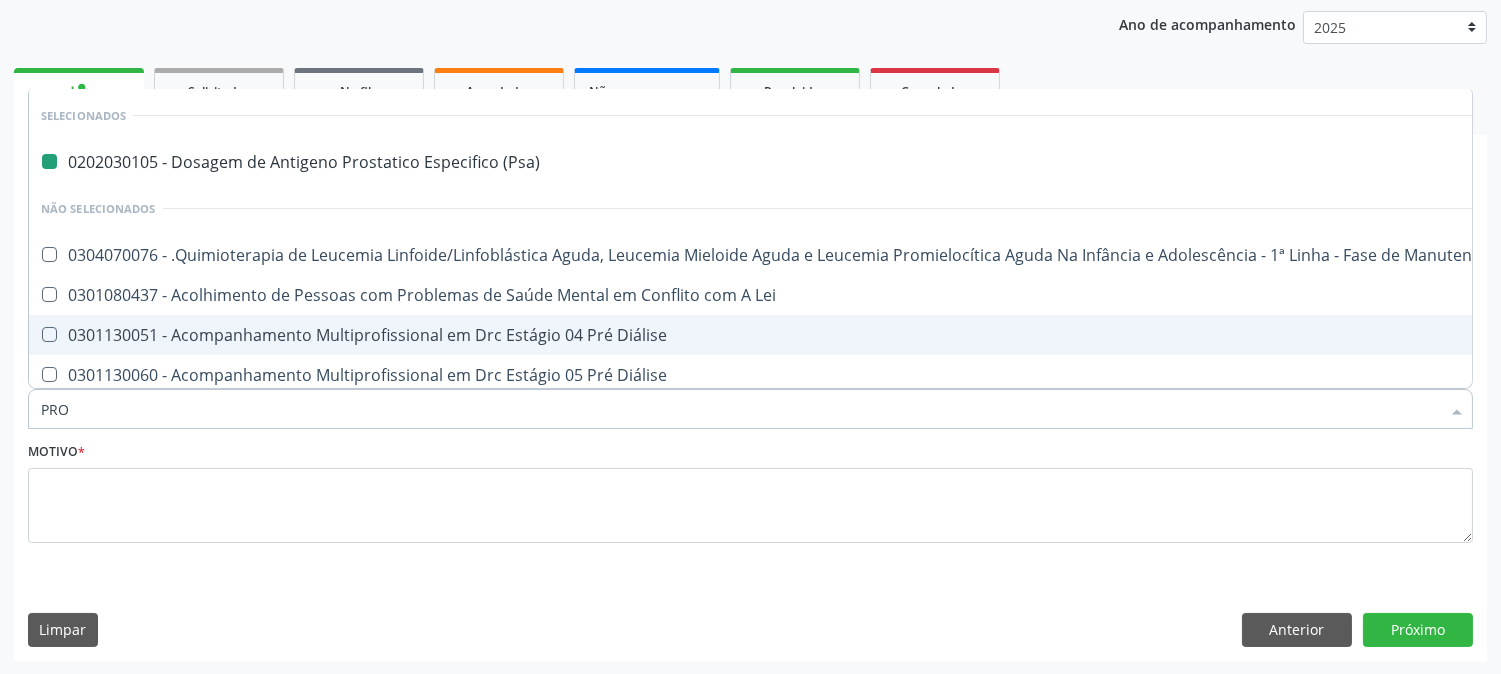 type on "PROT" 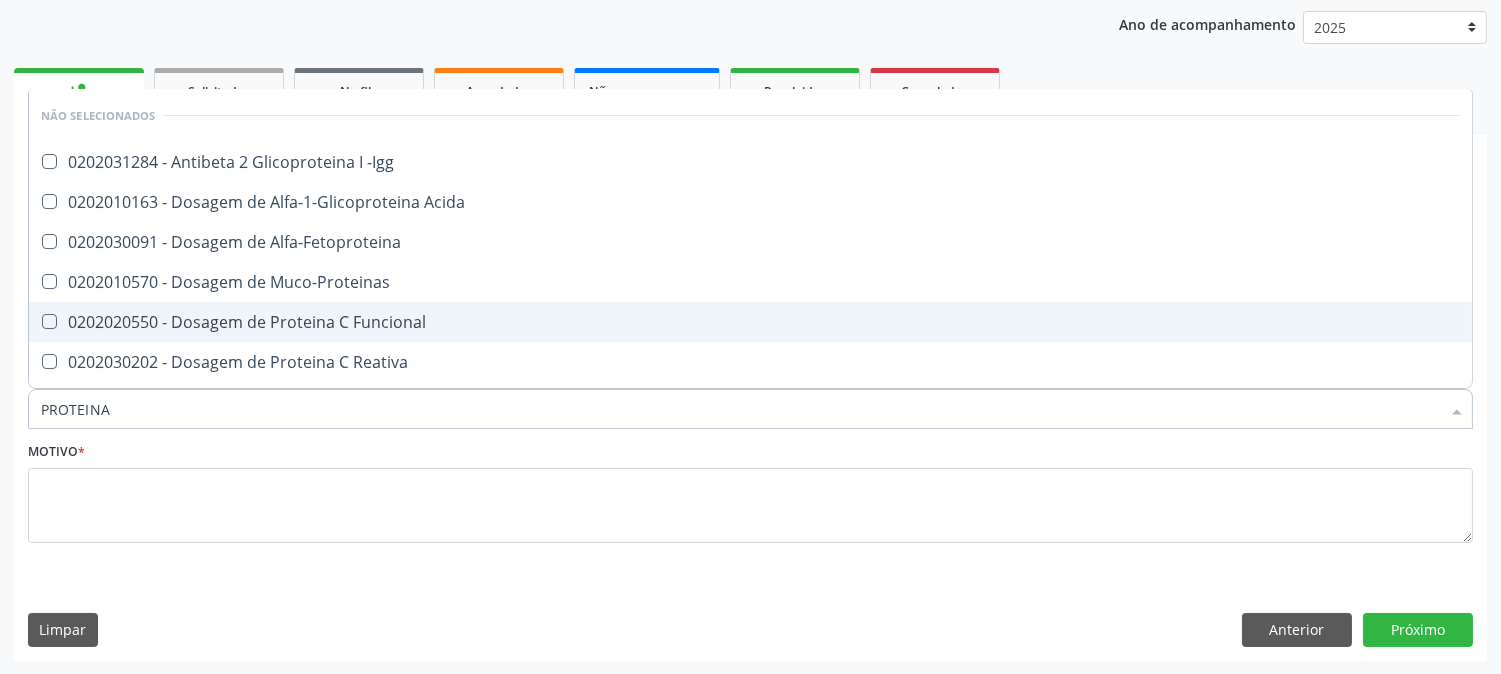 type on "PROTEINA C" 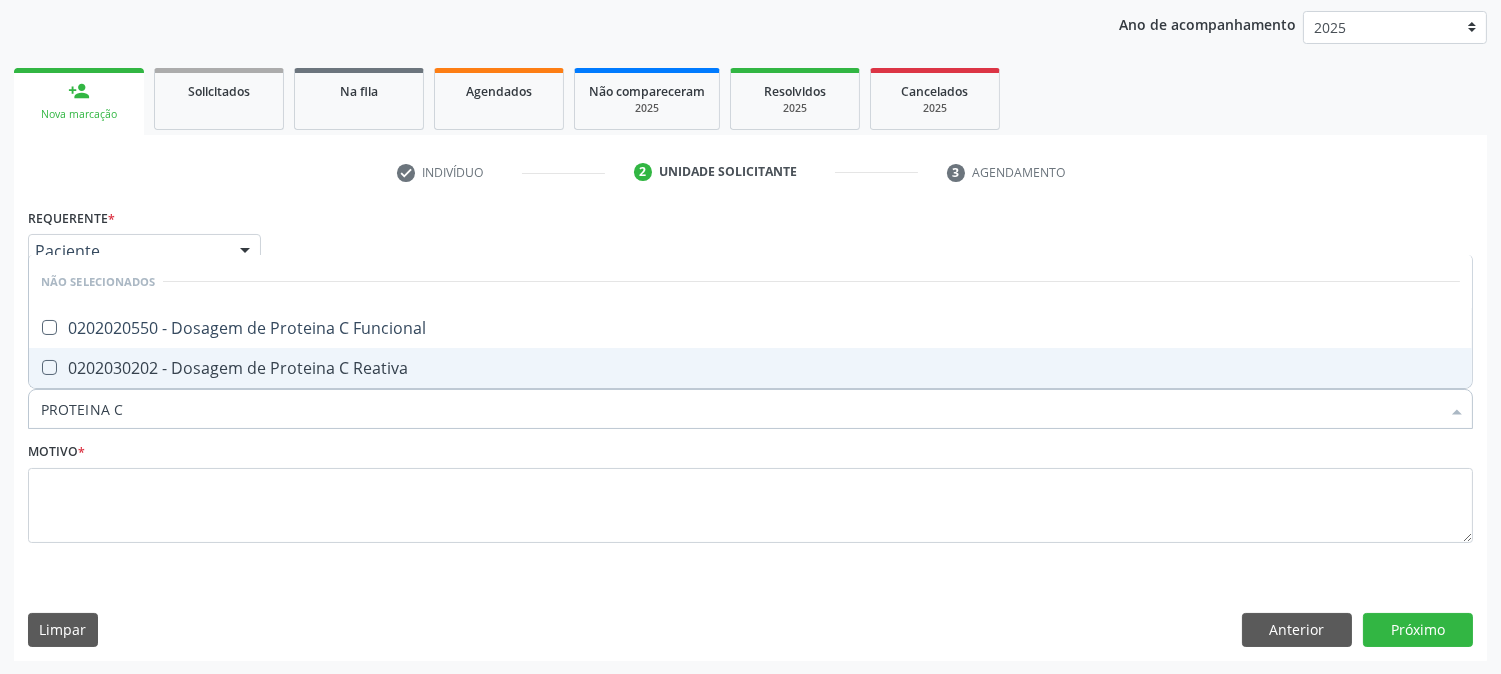 click on "0202030202 - Dosagem de Proteina C Reativa" at bounding box center (750, 368) 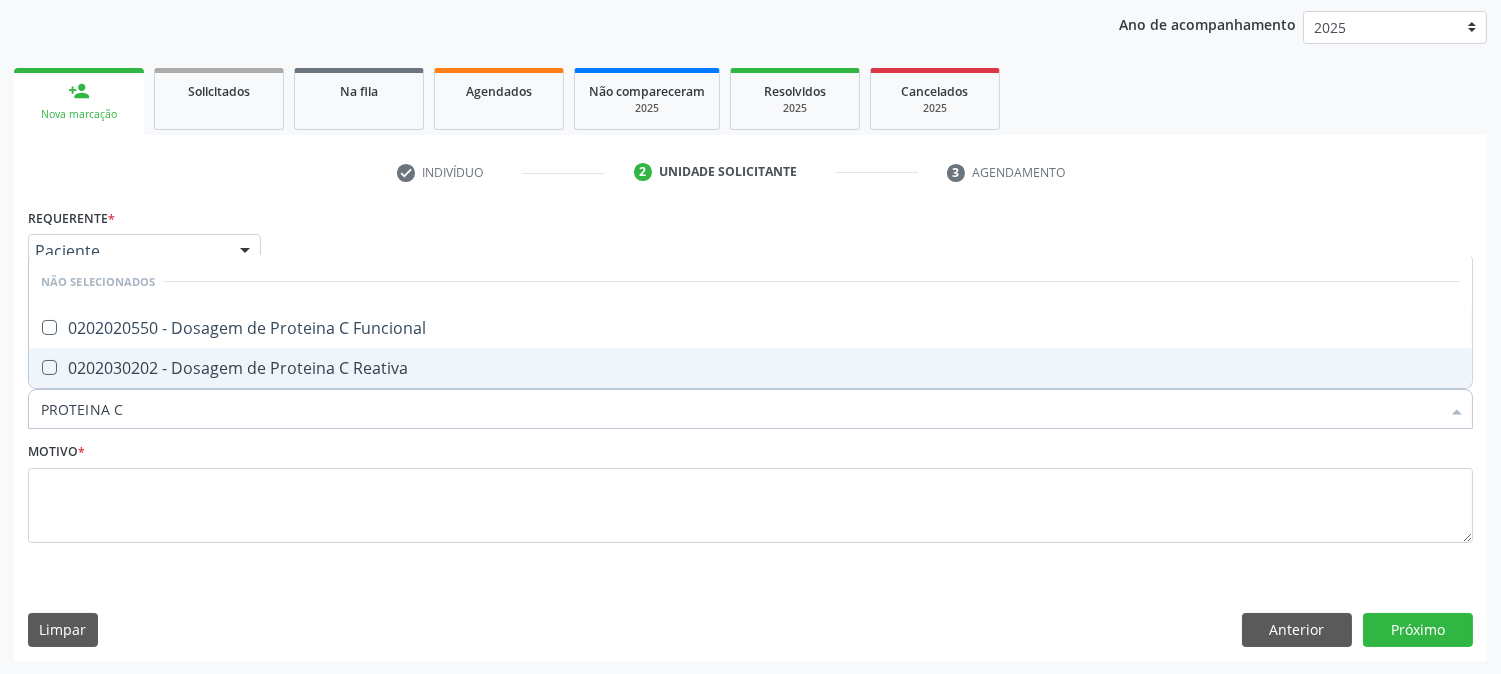 checkbox on "true" 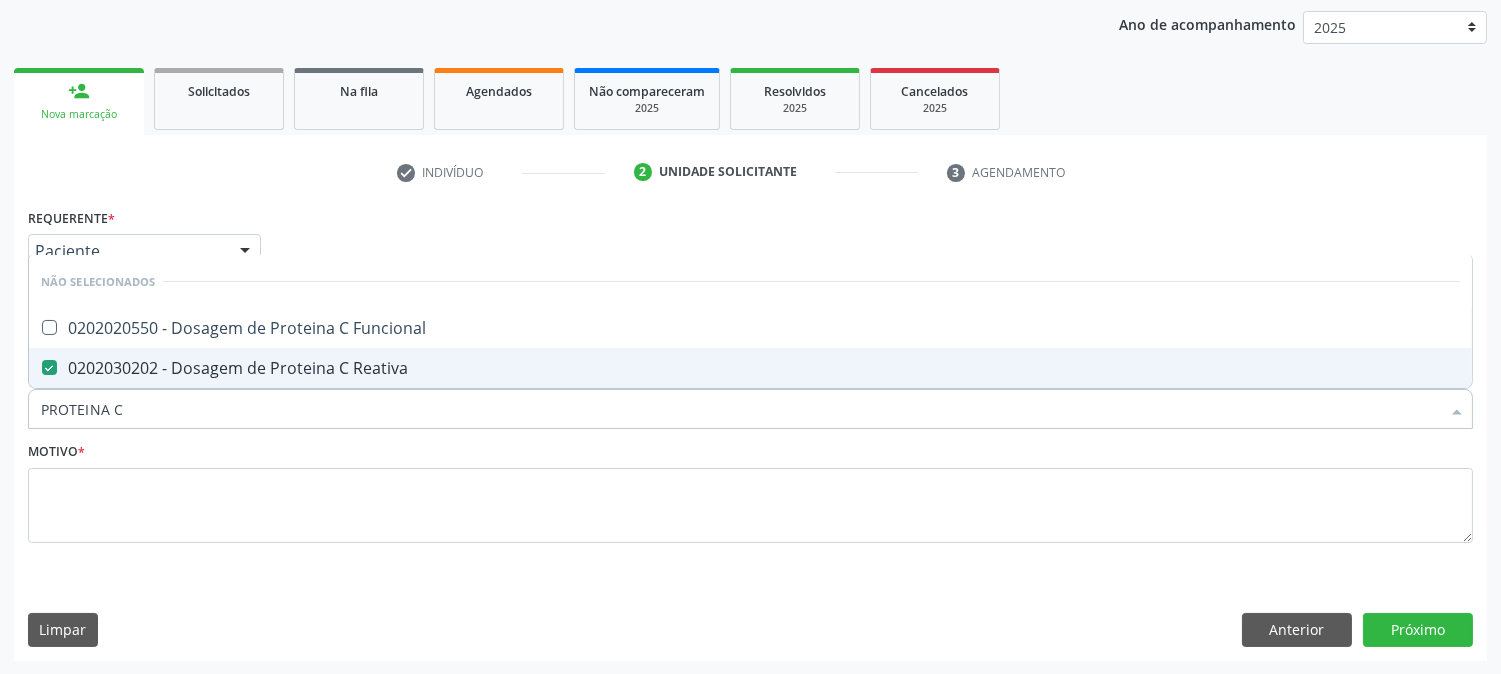 drag, startPoint x: 164, startPoint y: 401, endPoint x: 0, endPoint y: 388, distance: 164.51443 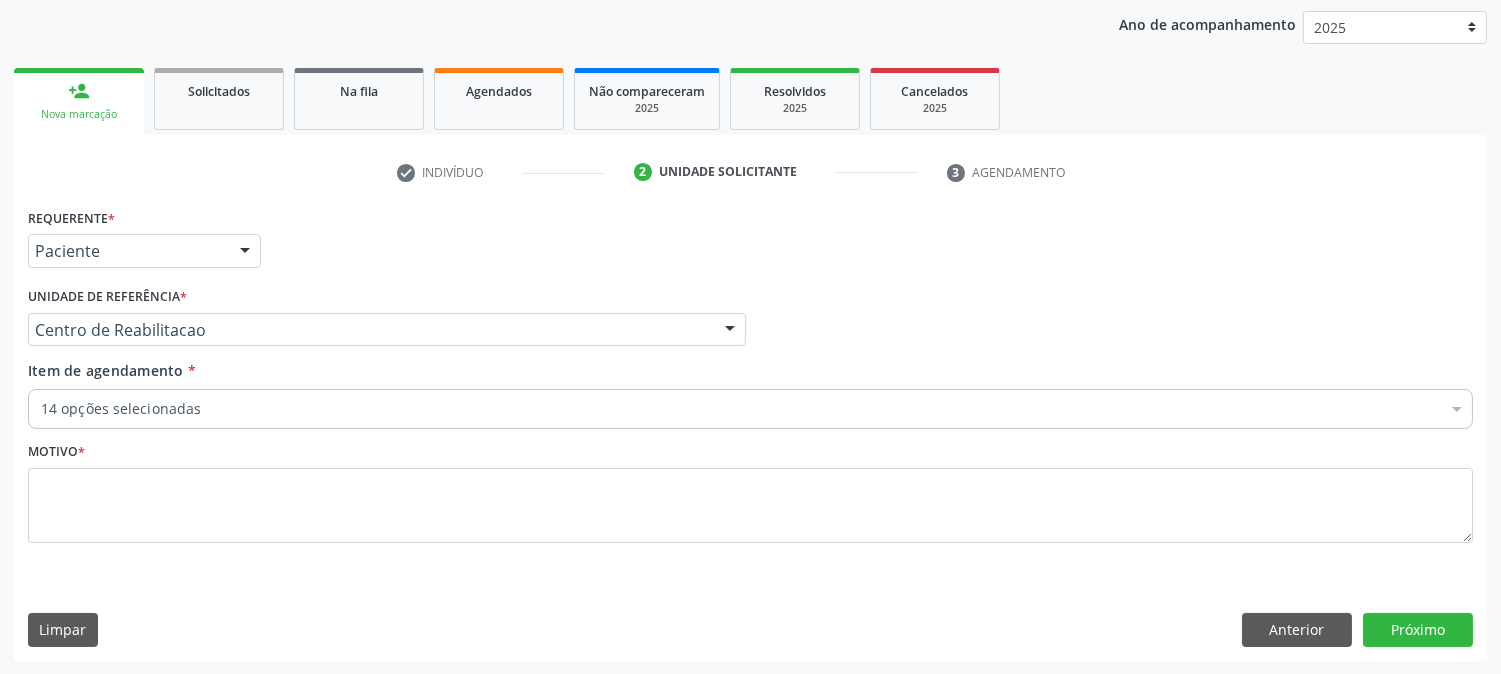 checkbox on "true" 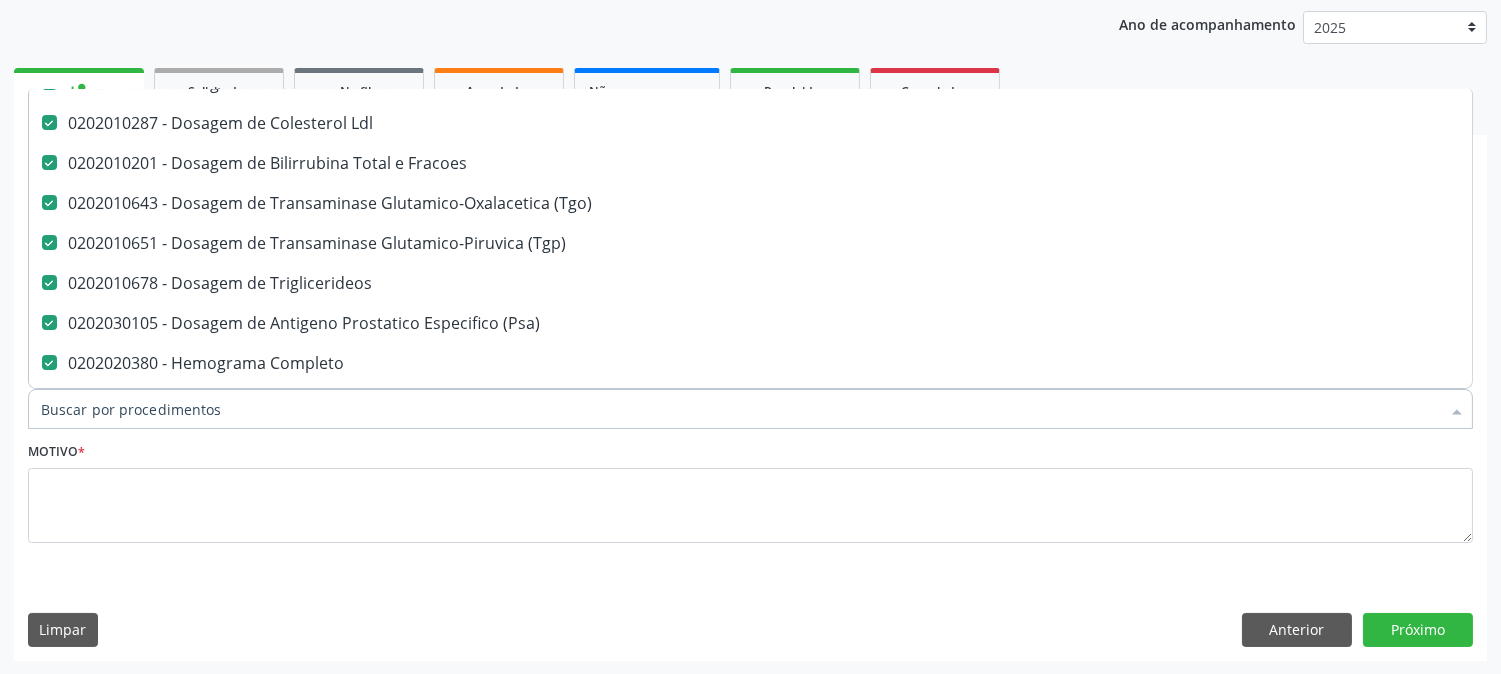 scroll, scrollTop: 444, scrollLeft: 0, axis: vertical 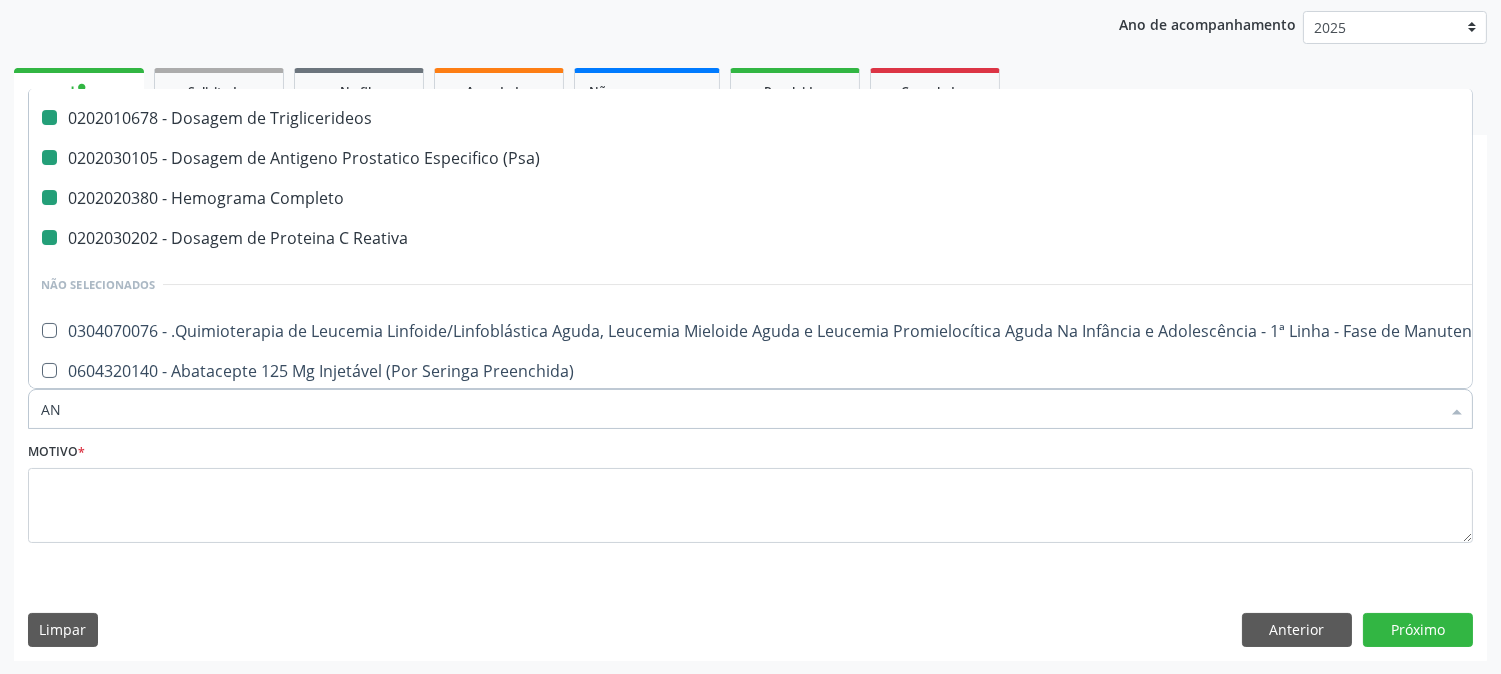 type on "ANA" 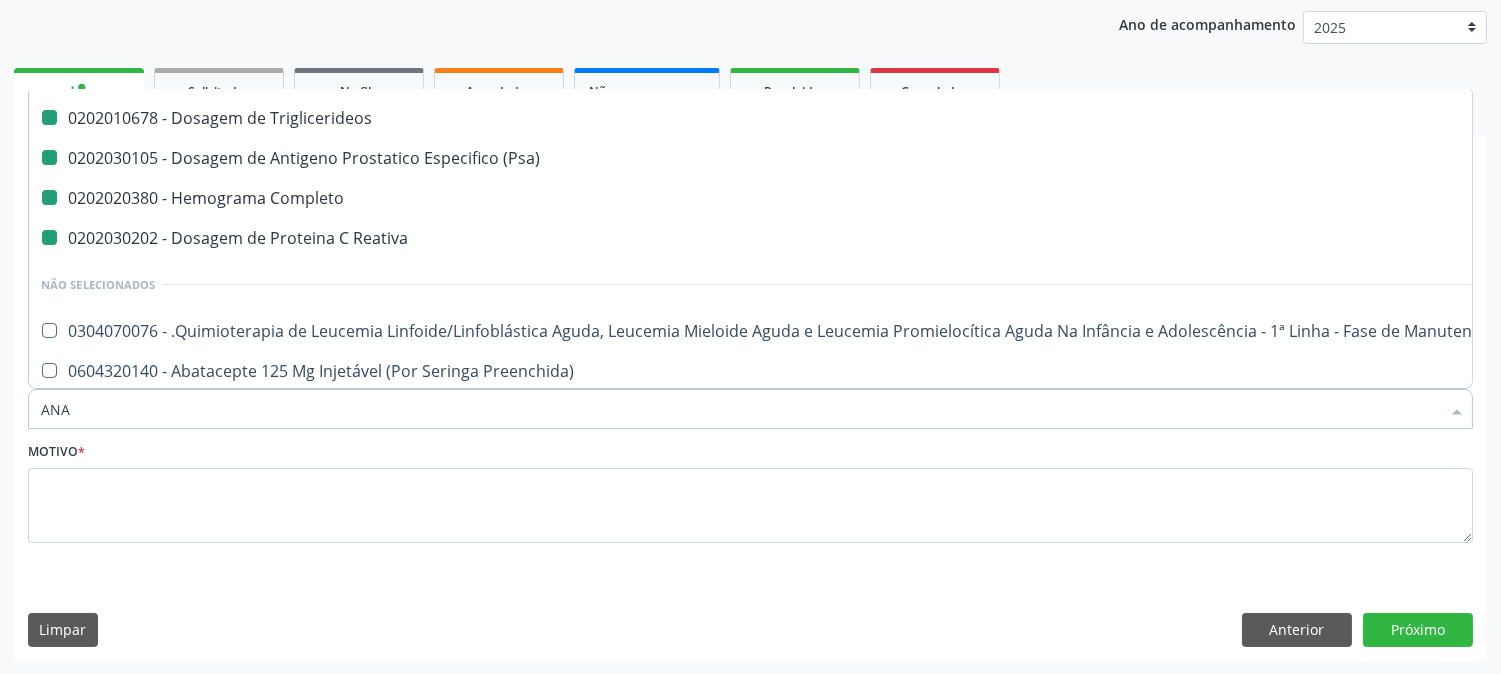 checkbox on "false" 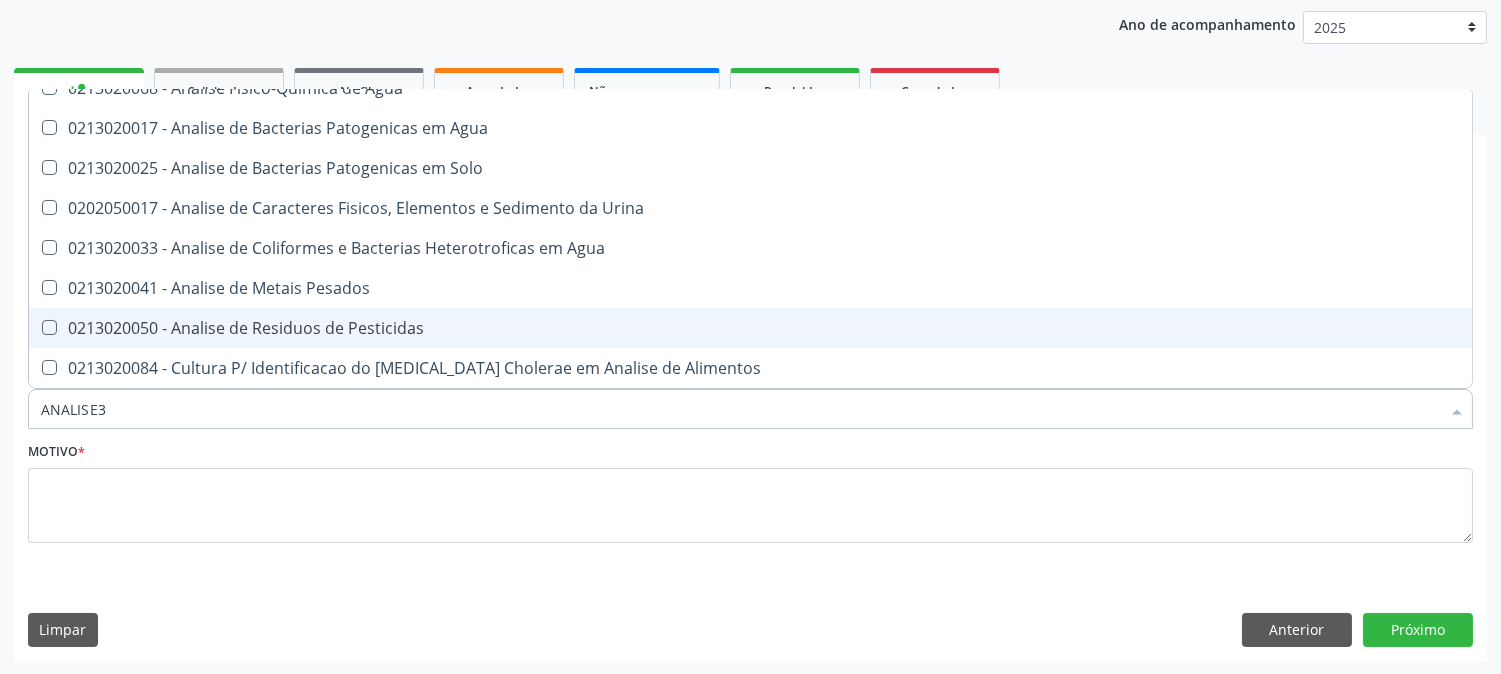 scroll, scrollTop: 0, scrollLeft: 0, axis: both 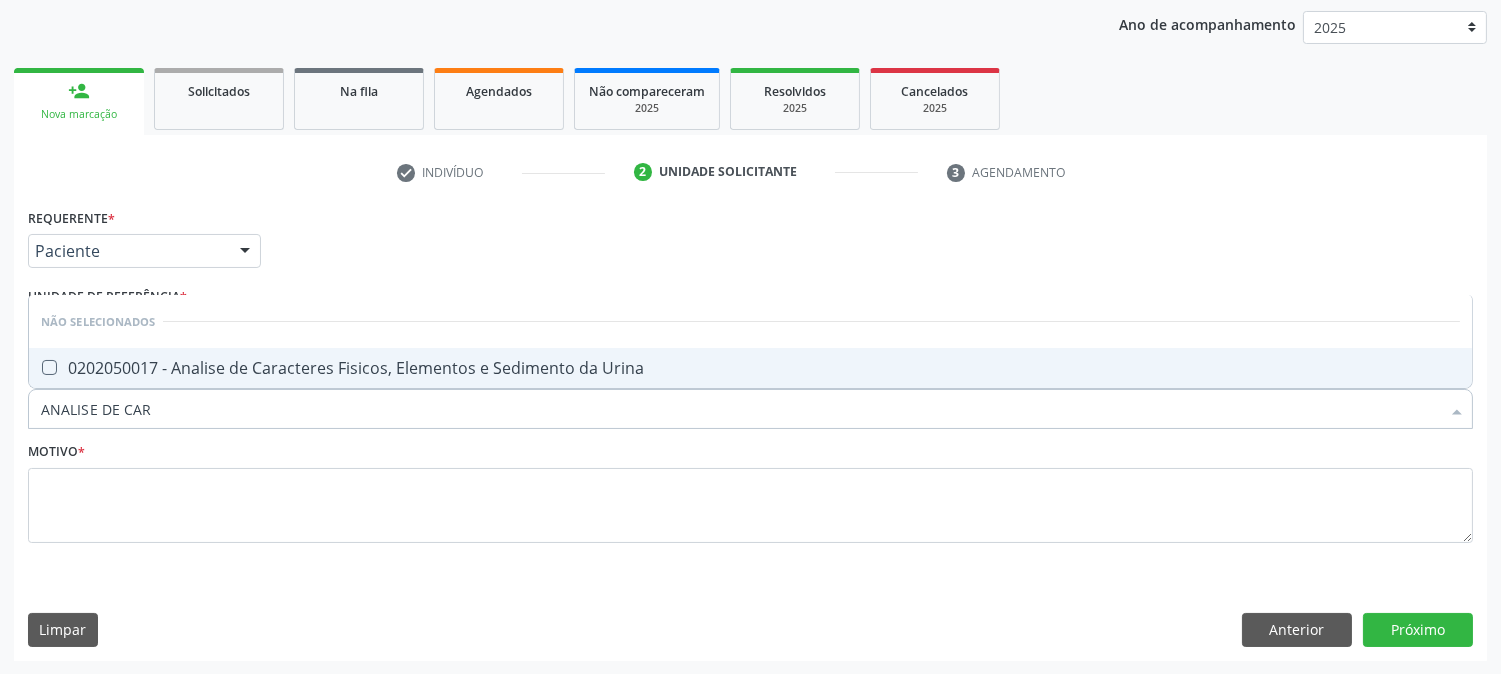 type on "ANALISE DE CARA" 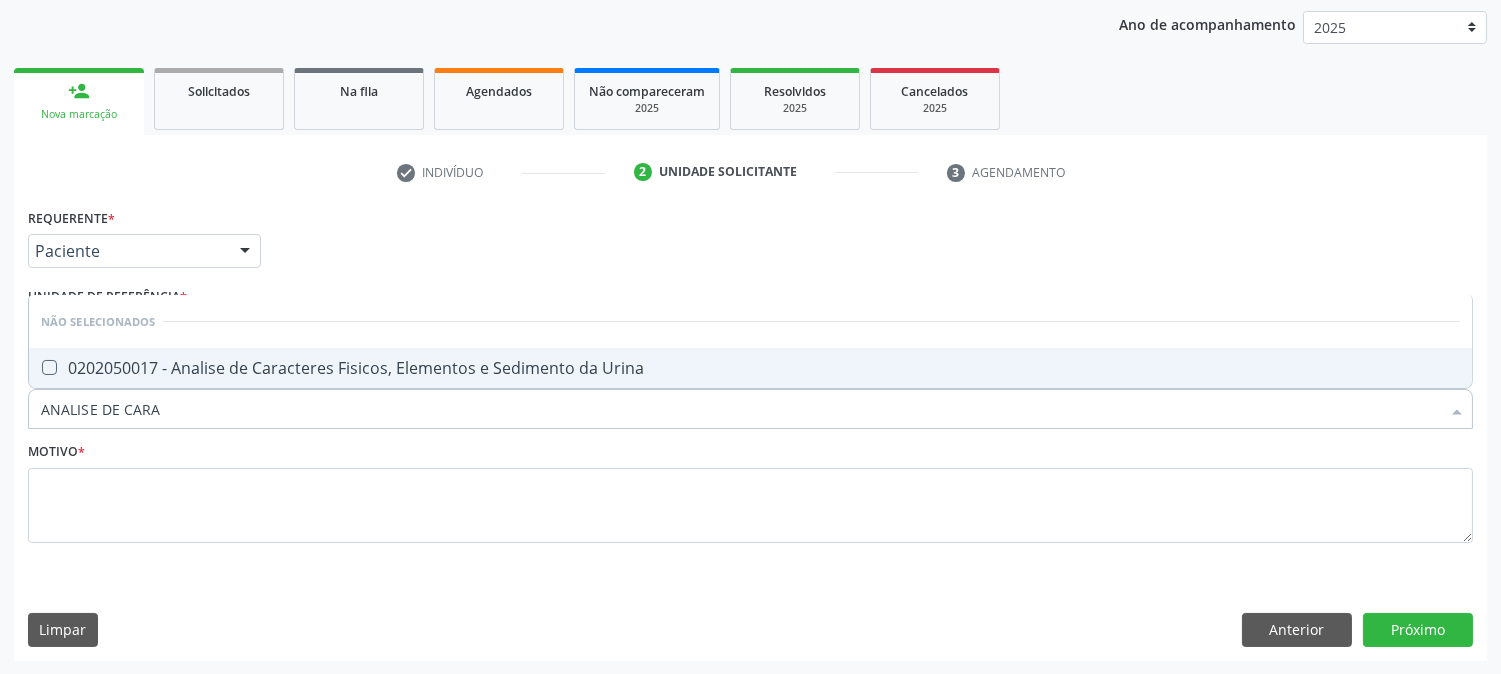 click on "0202050017 - Analise de Caracteres Fisicos, Elementos e Sedimento da Urina" at bounding box center [750, 368] 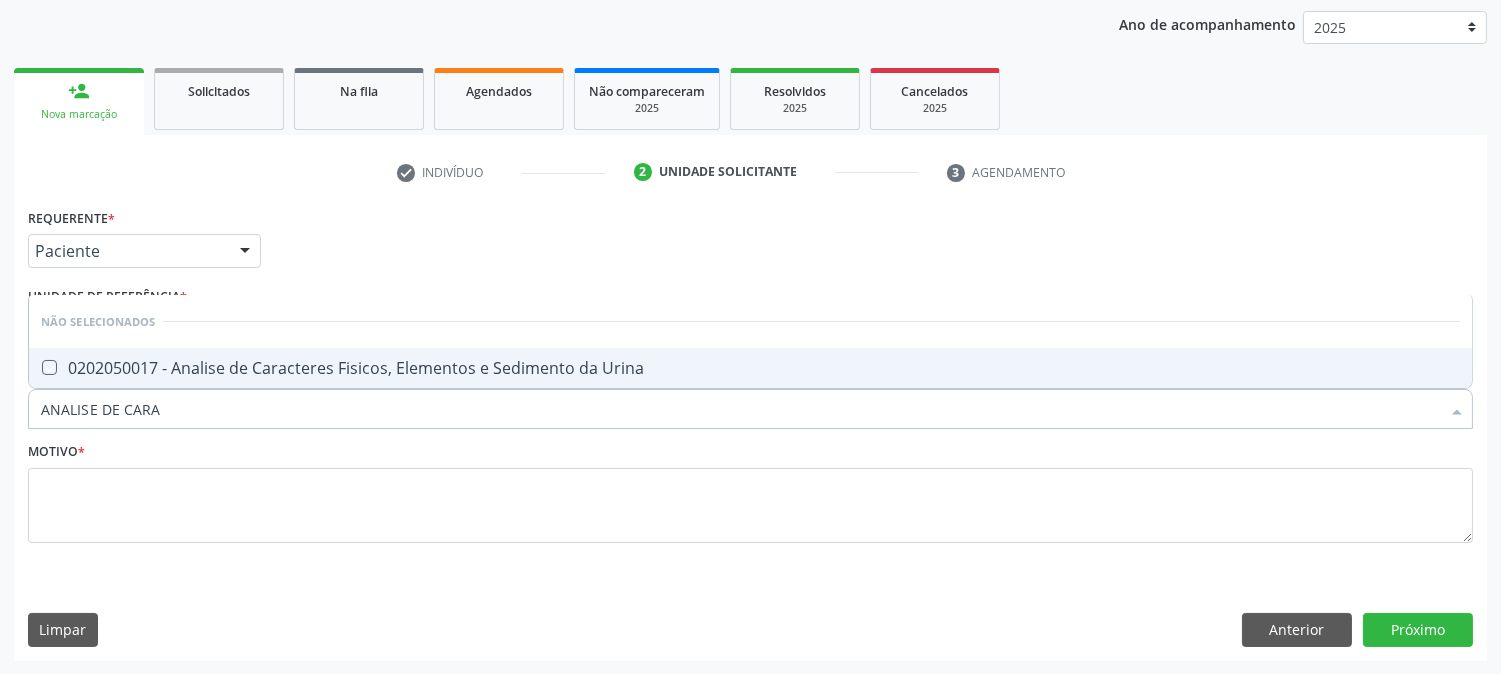 checkbox on "true" 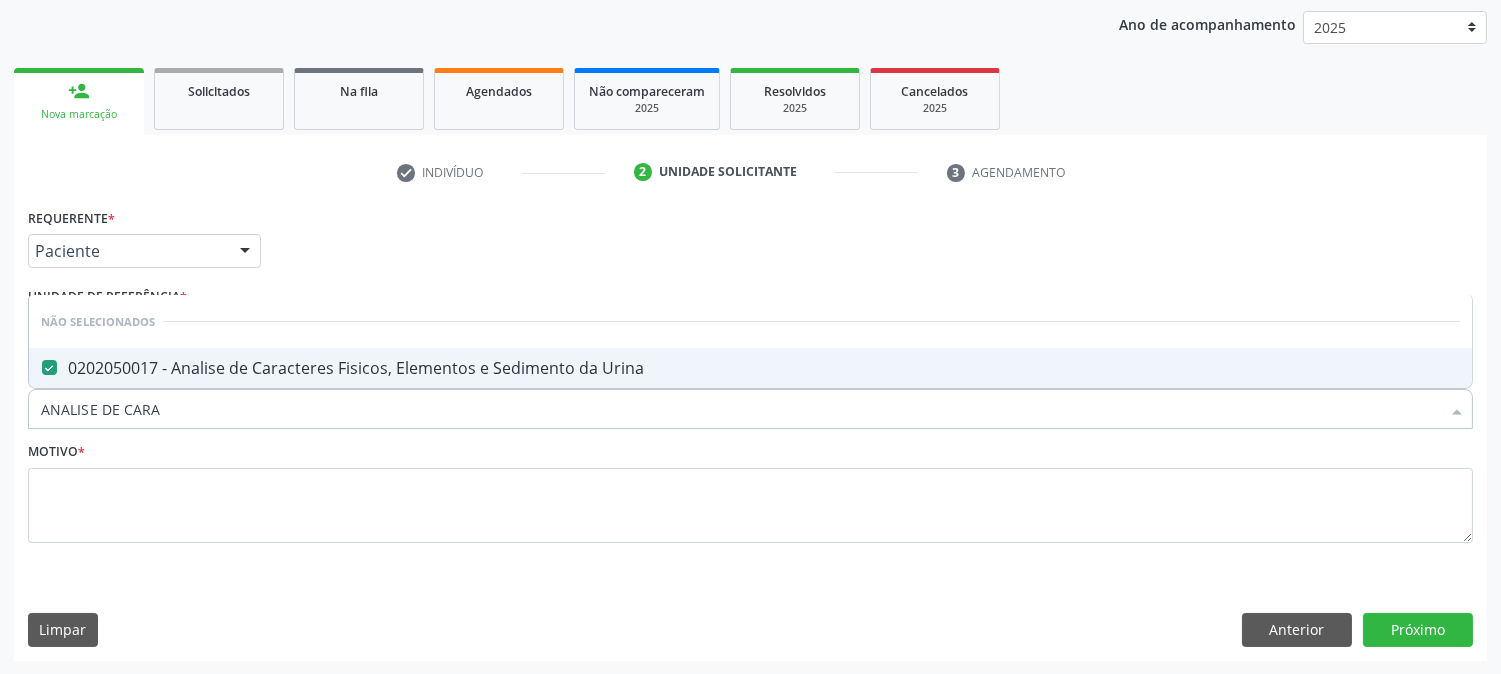 drag, startPoint x: 68, startPoint y: 402, endPoint x: 2, endPoint y: 402, distance: 66 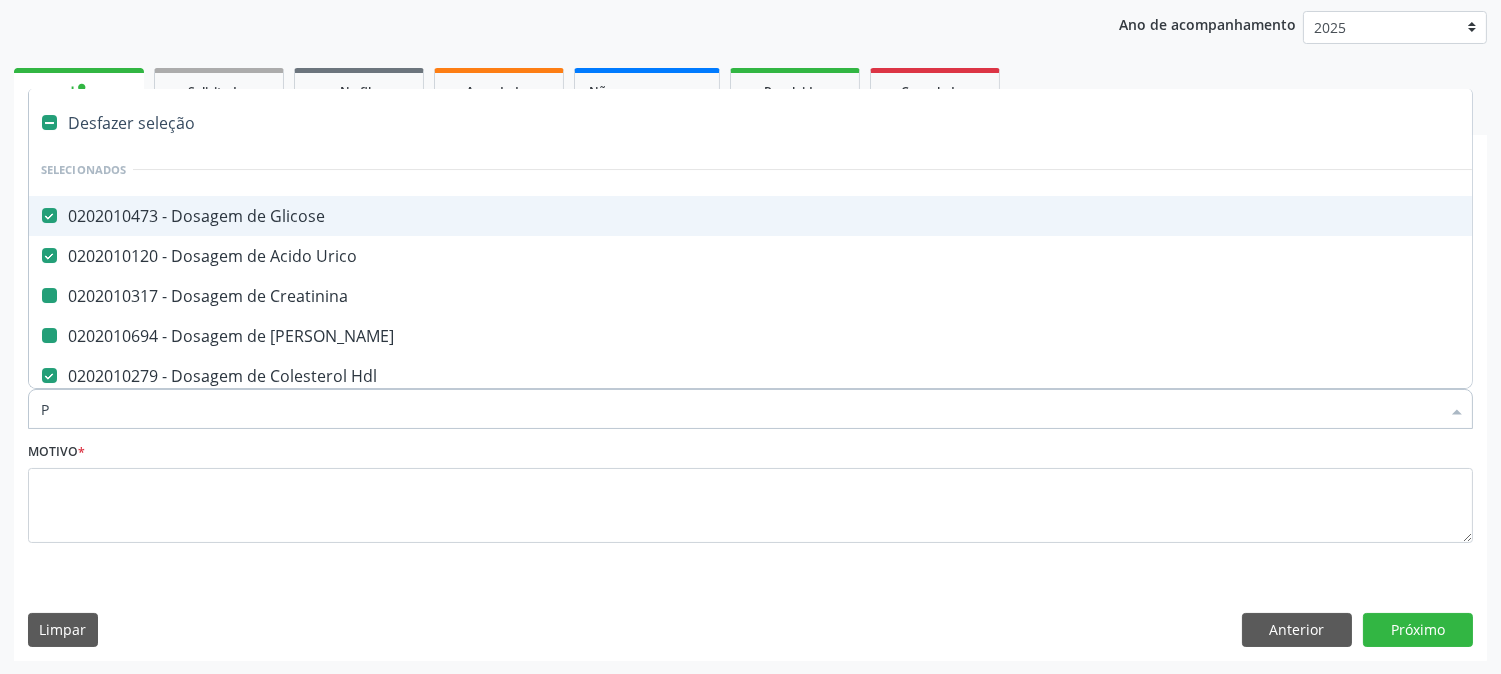 type on "PE" 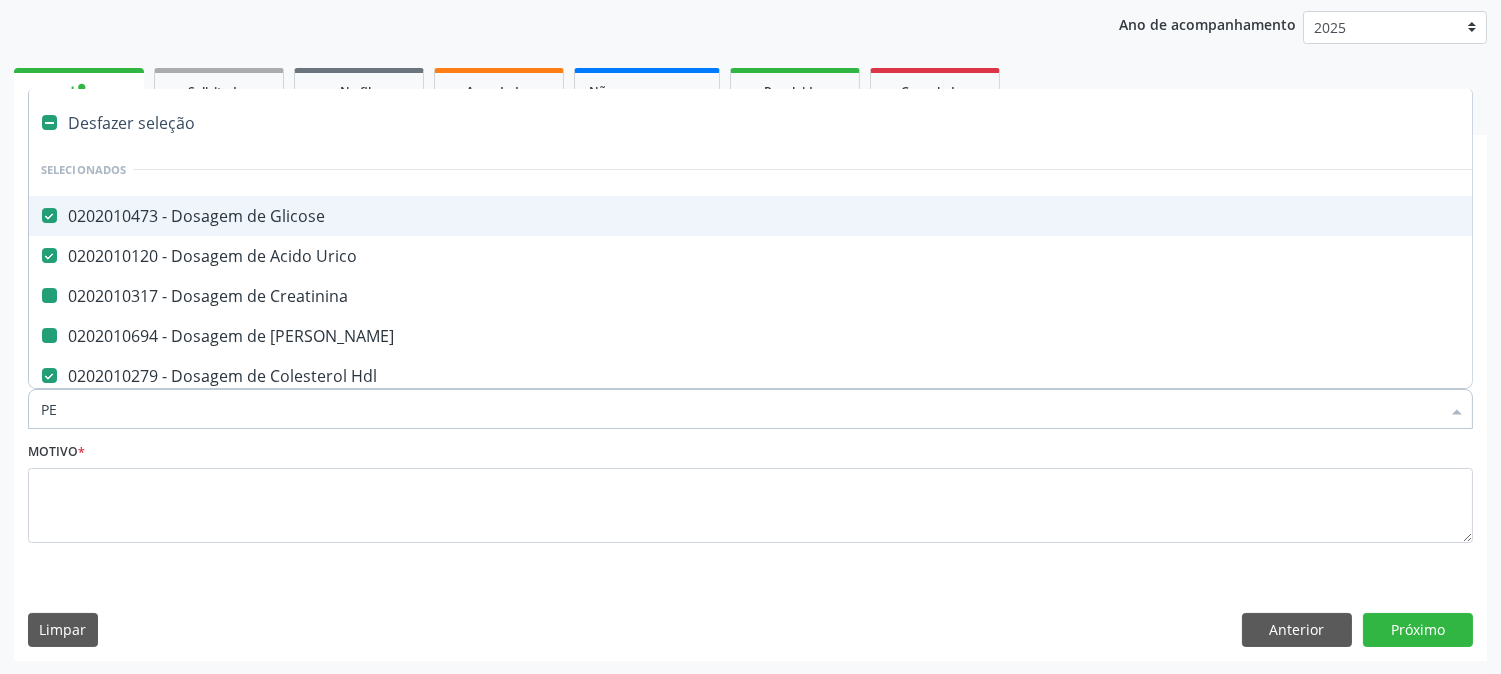 checkbox on "false" 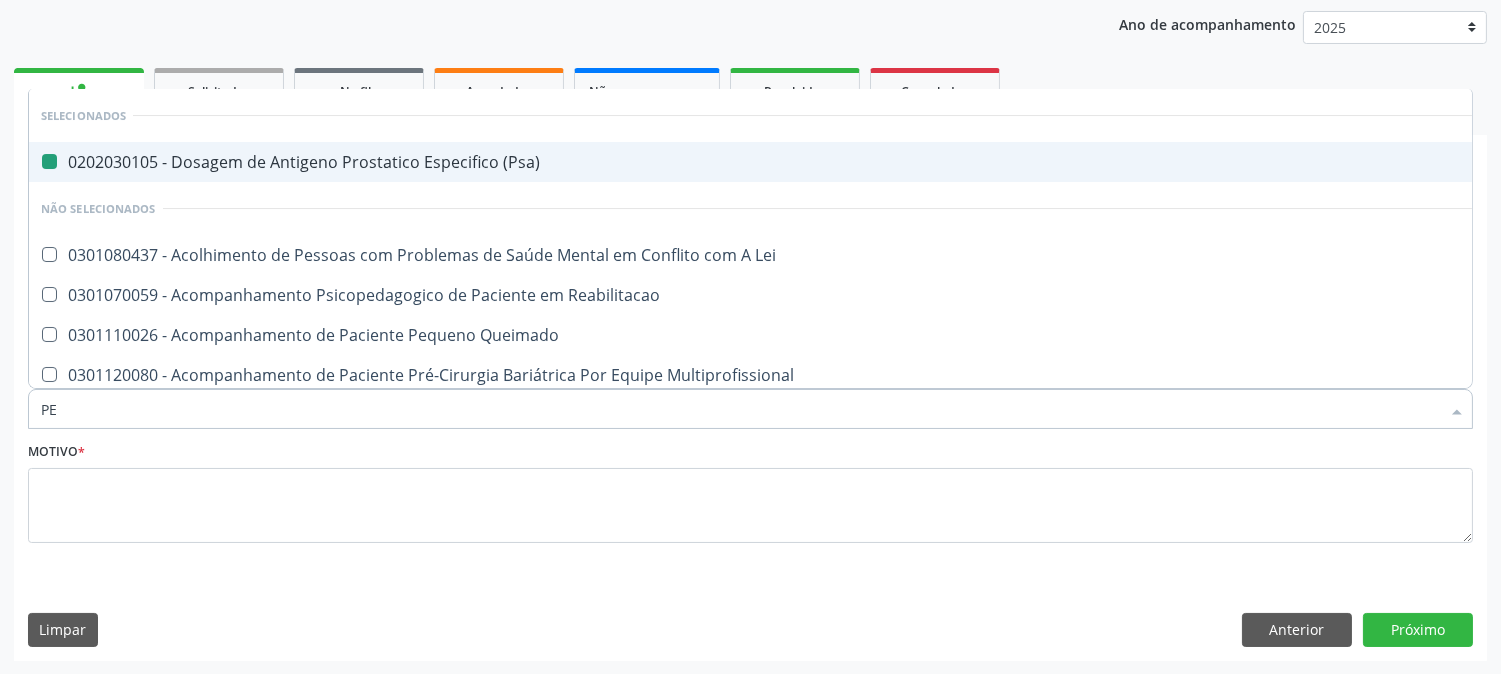 type on "PES" 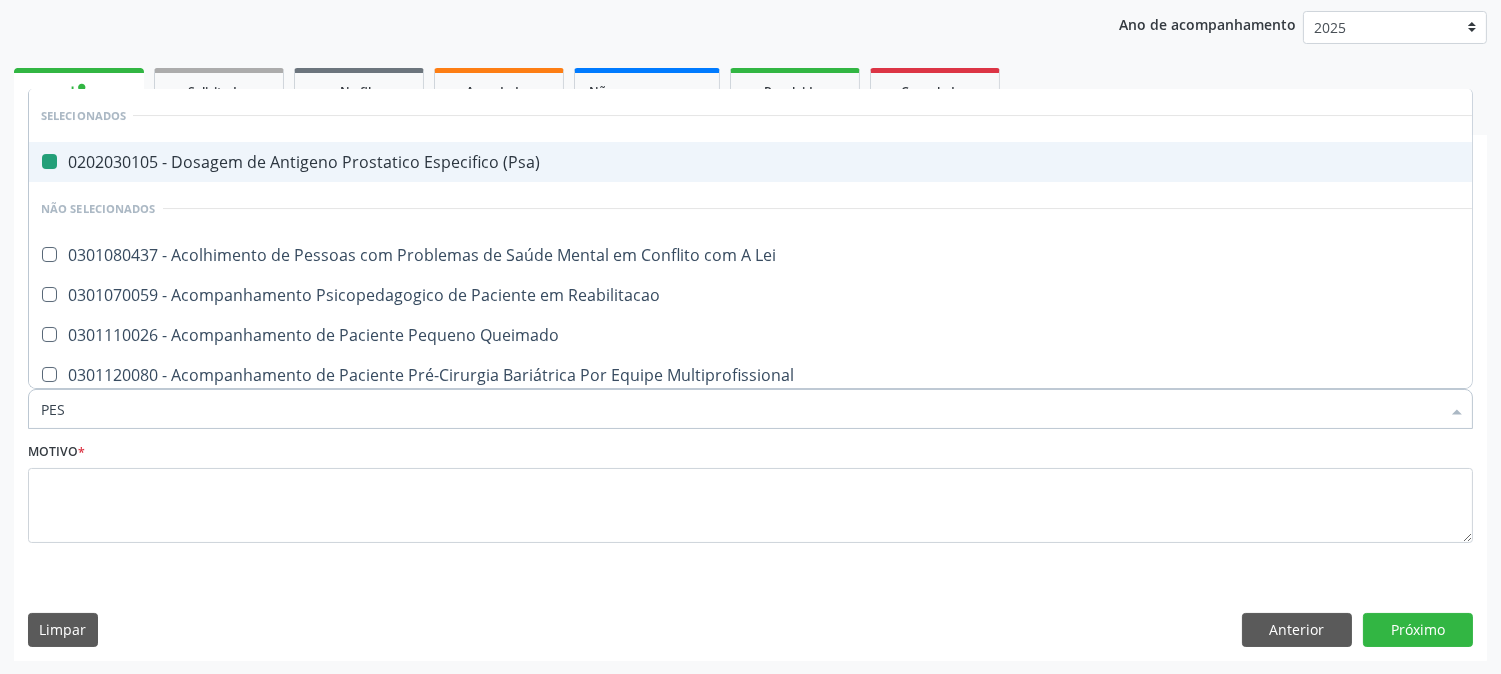 checkbox on "false" 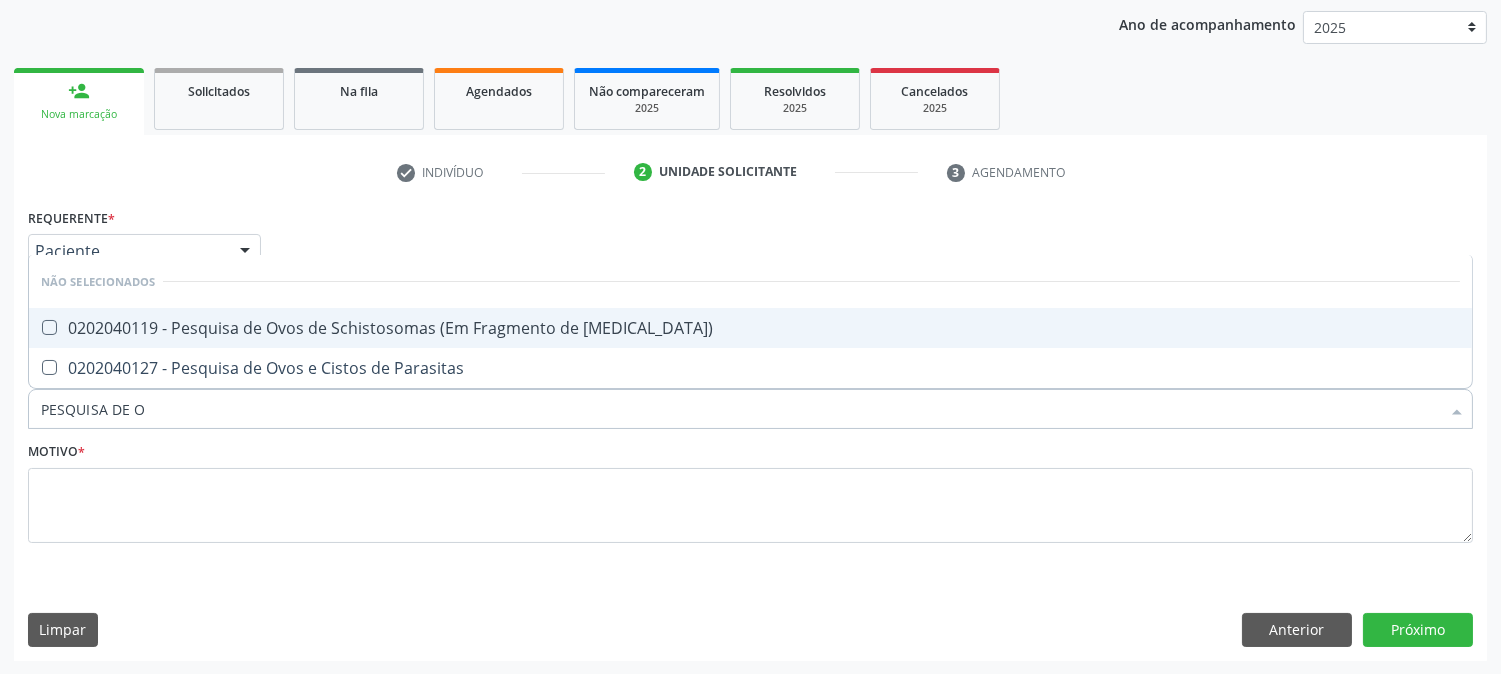 type on "PESQUISA DE OV" 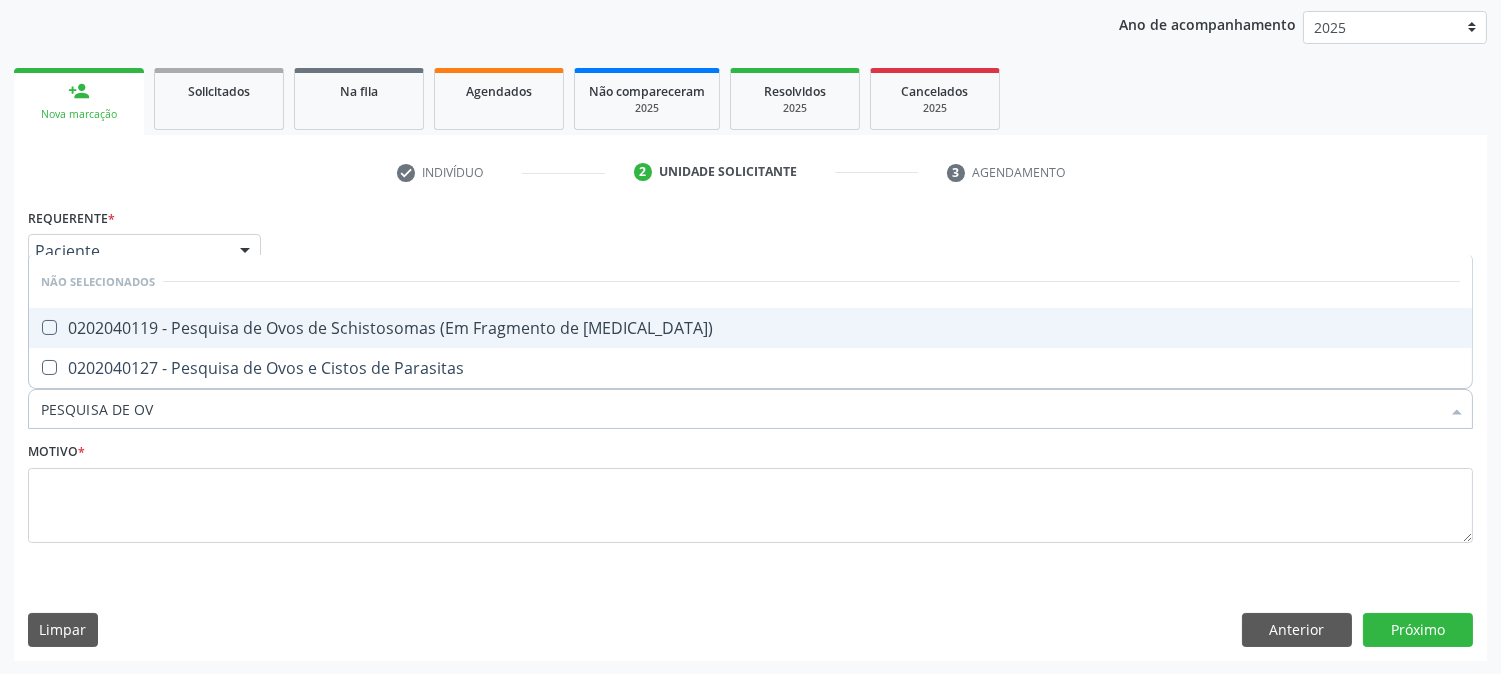 click on "0202040127 - Pesquisa de Ovos e Cistos de Parasitas" at bounding box center [750, 368] 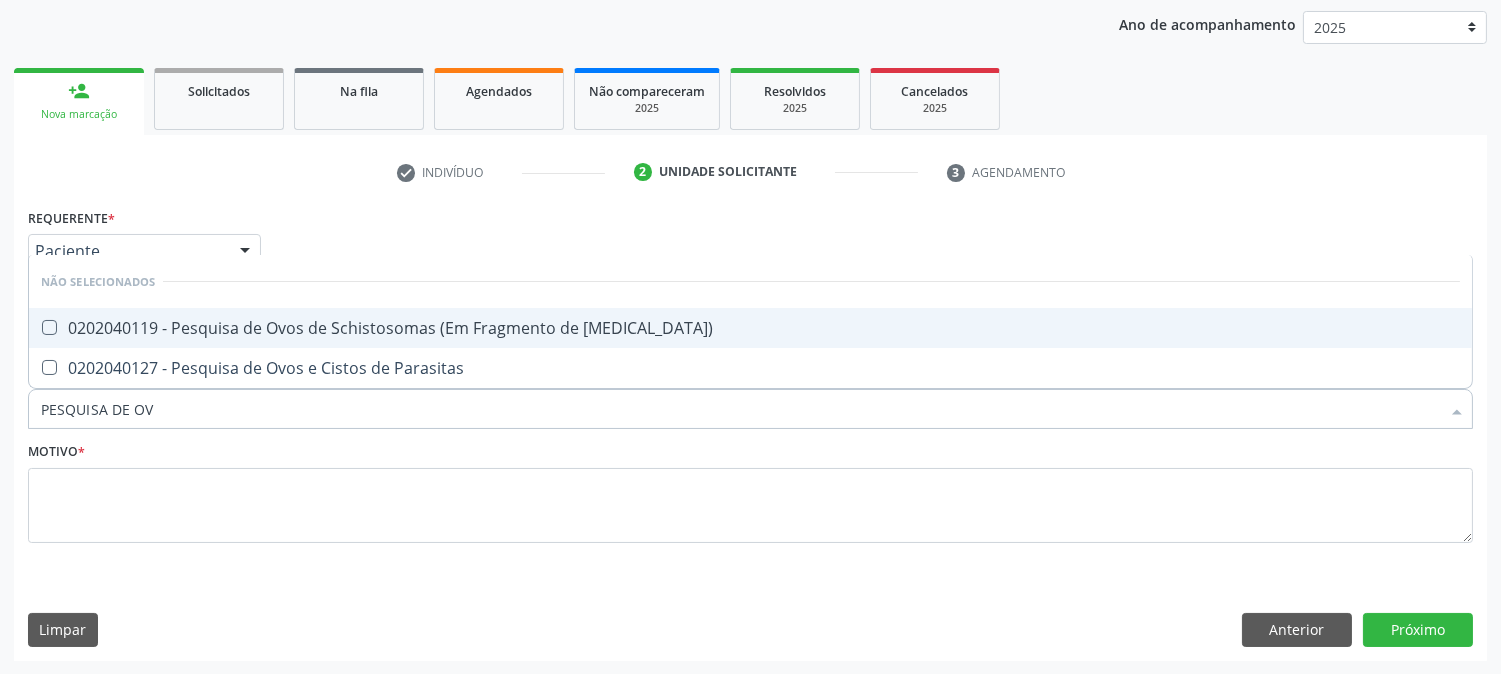 checkbox on "true" 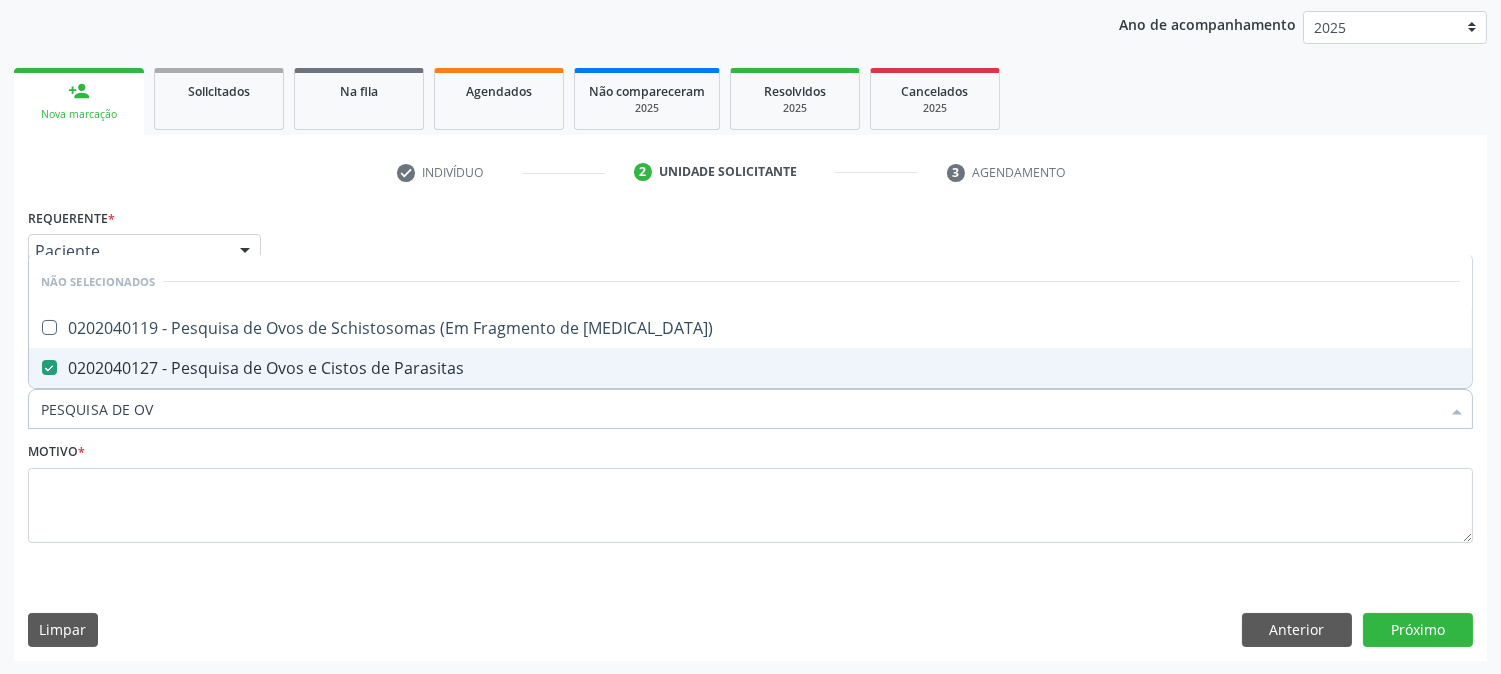 drag, startPoint x: 168, startPoint y: 412, endPoint x: 0, endPoint y: 412, distance: 168 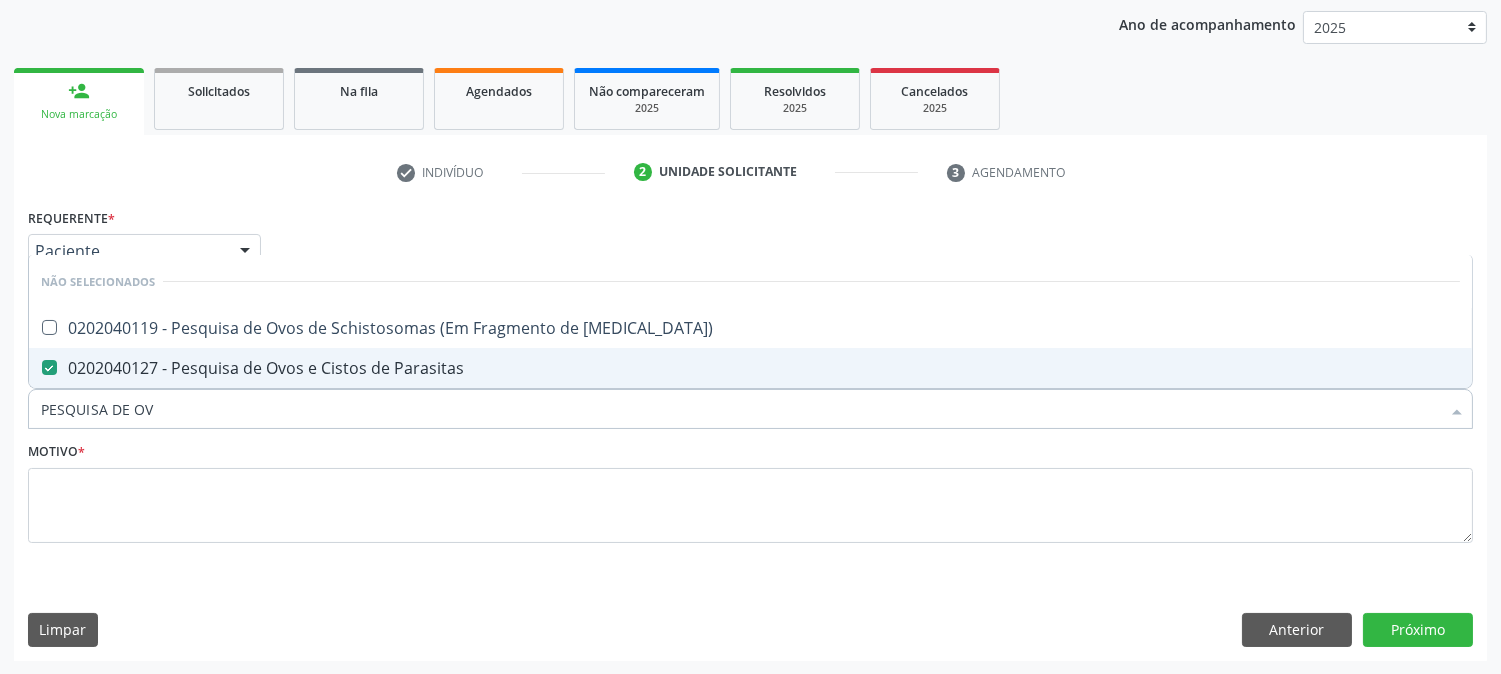 type on "T" 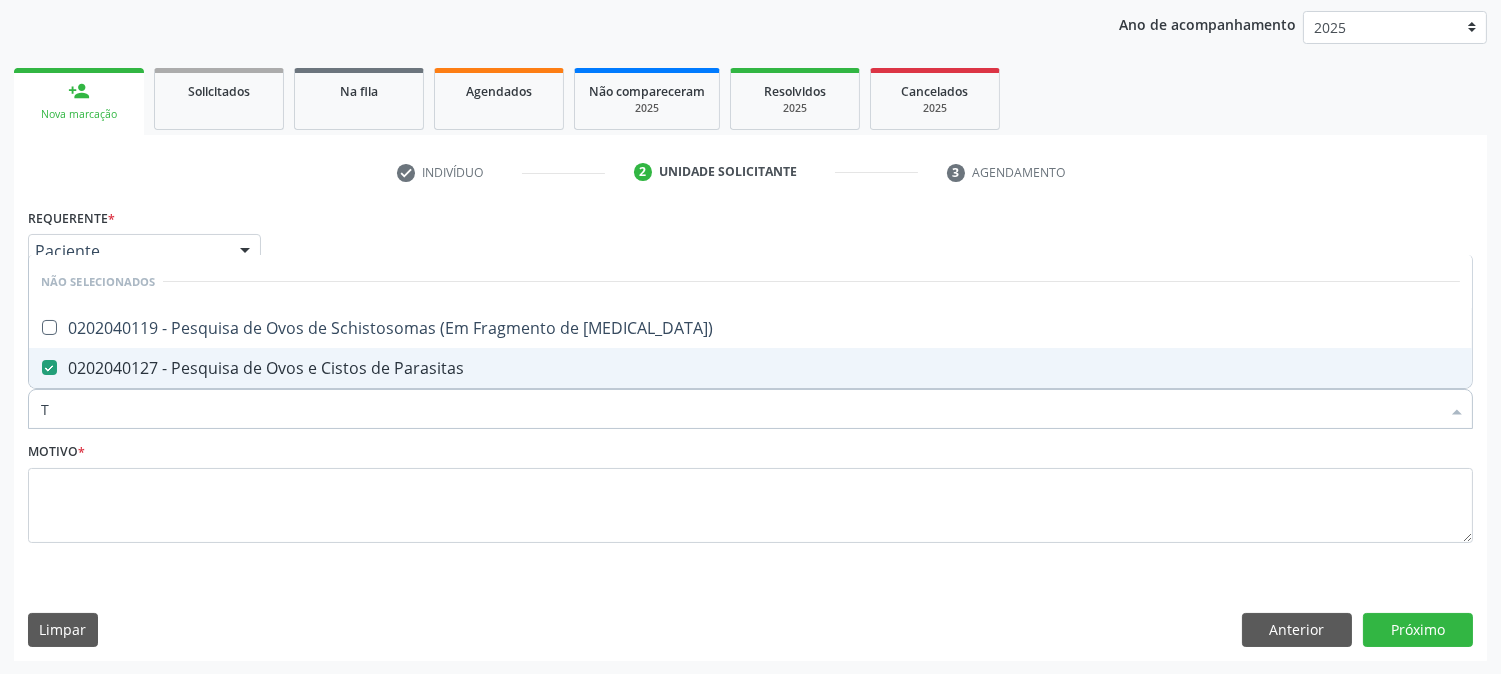 checkbox on "true" 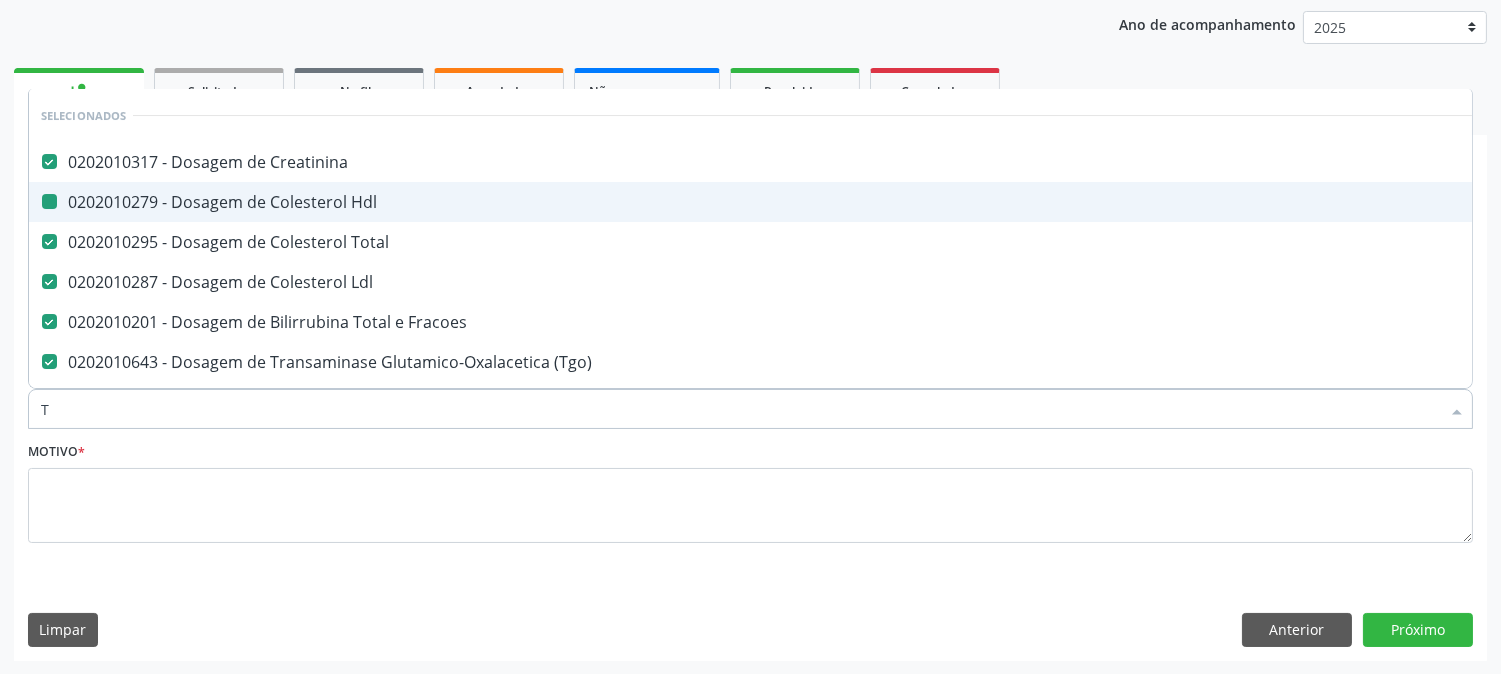 type on "T3" 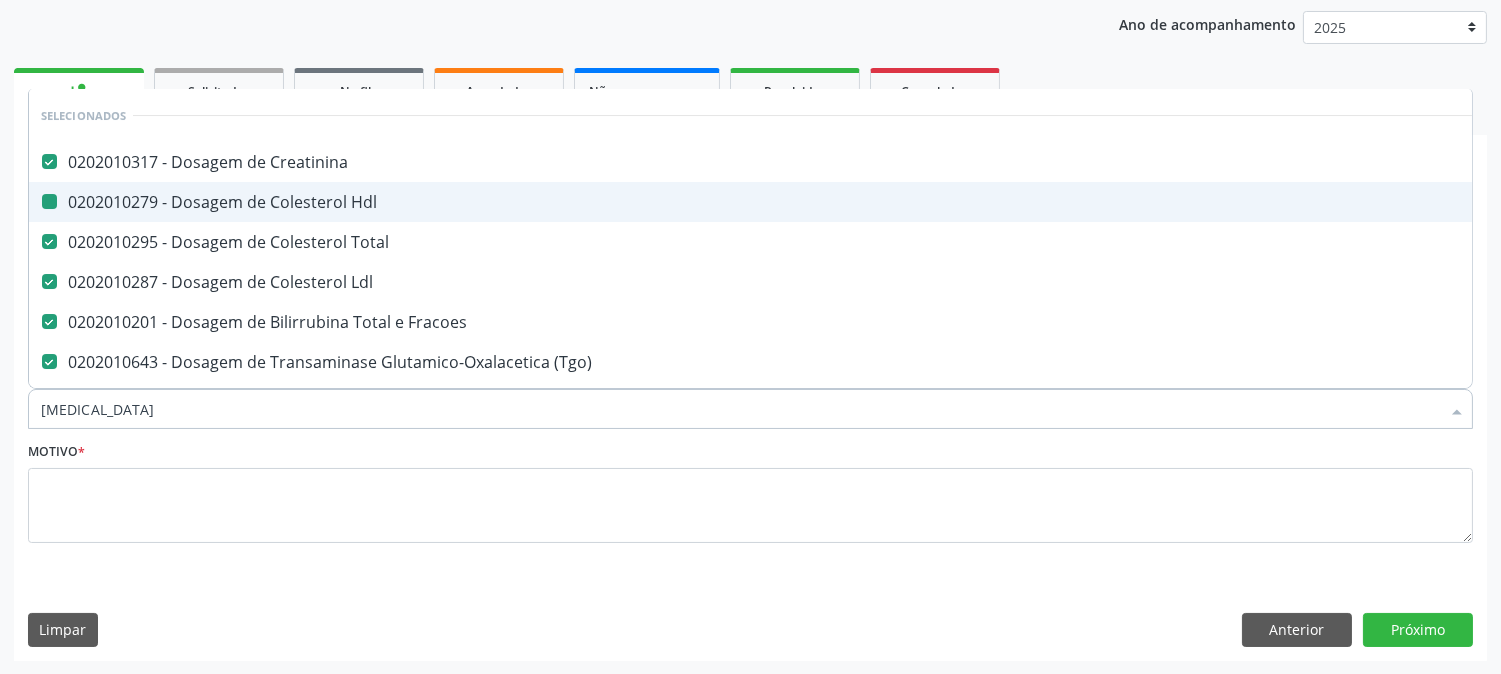 checkbox on "false" 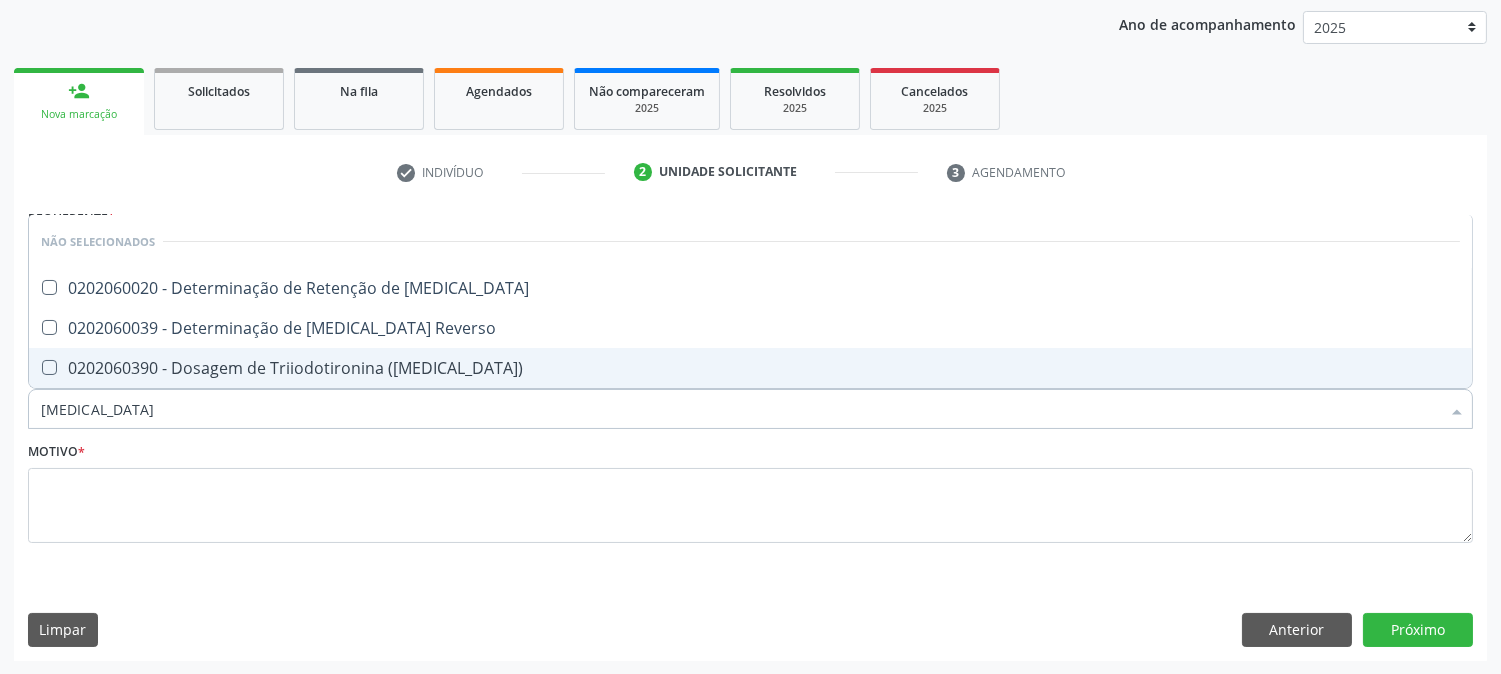 click on "0202060390 - Dosagem de Triiodotironina (T3)" at bounding box center [750, 368] 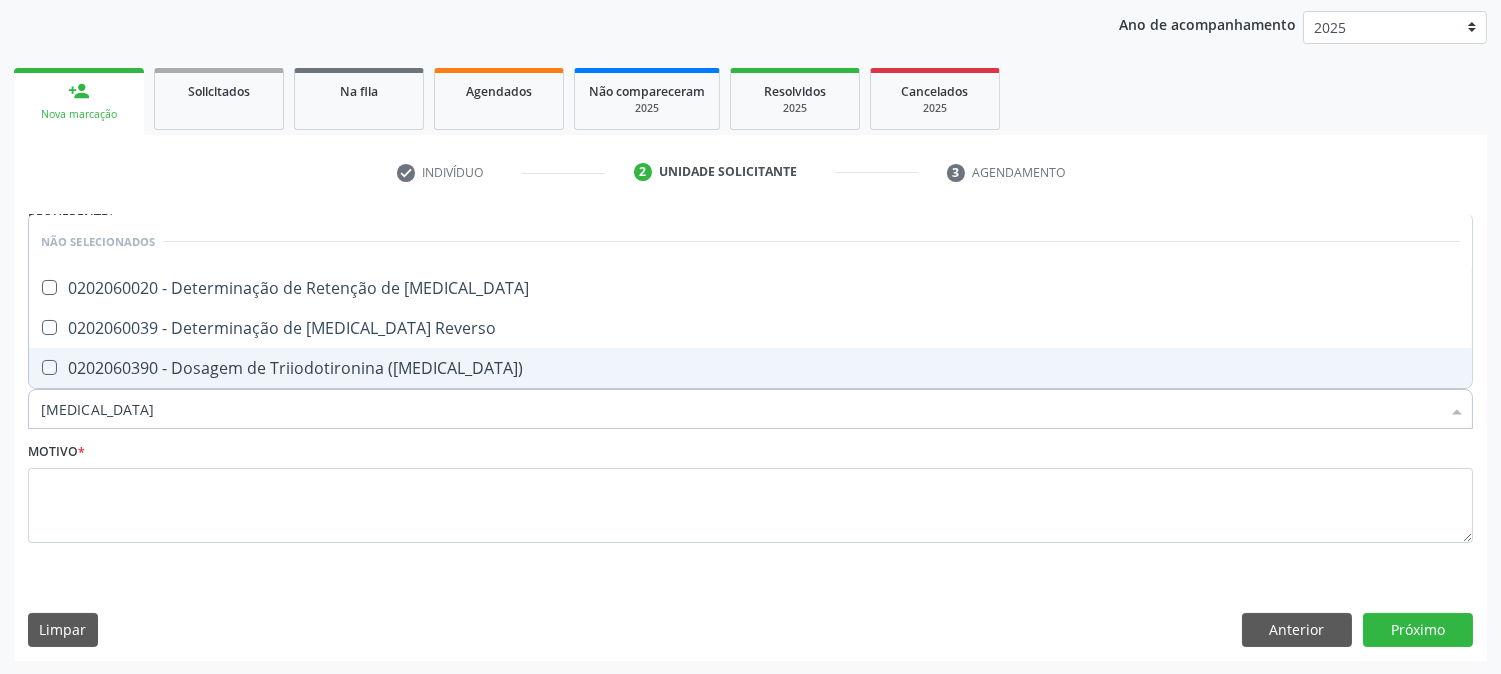 checkbox on "true" 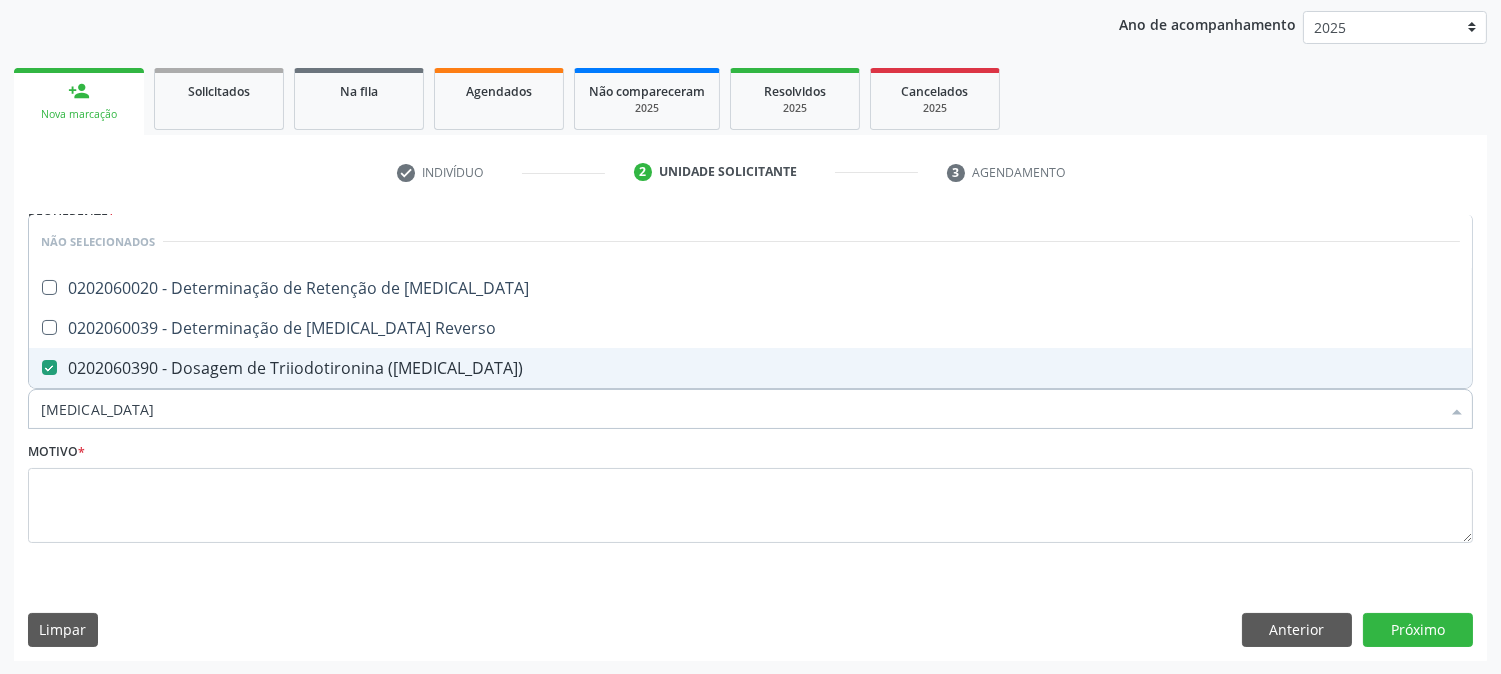 drag, startPoint x: 132, startPoint y: 406, endPoint x: 43, endPoint y: 406, distance: 89 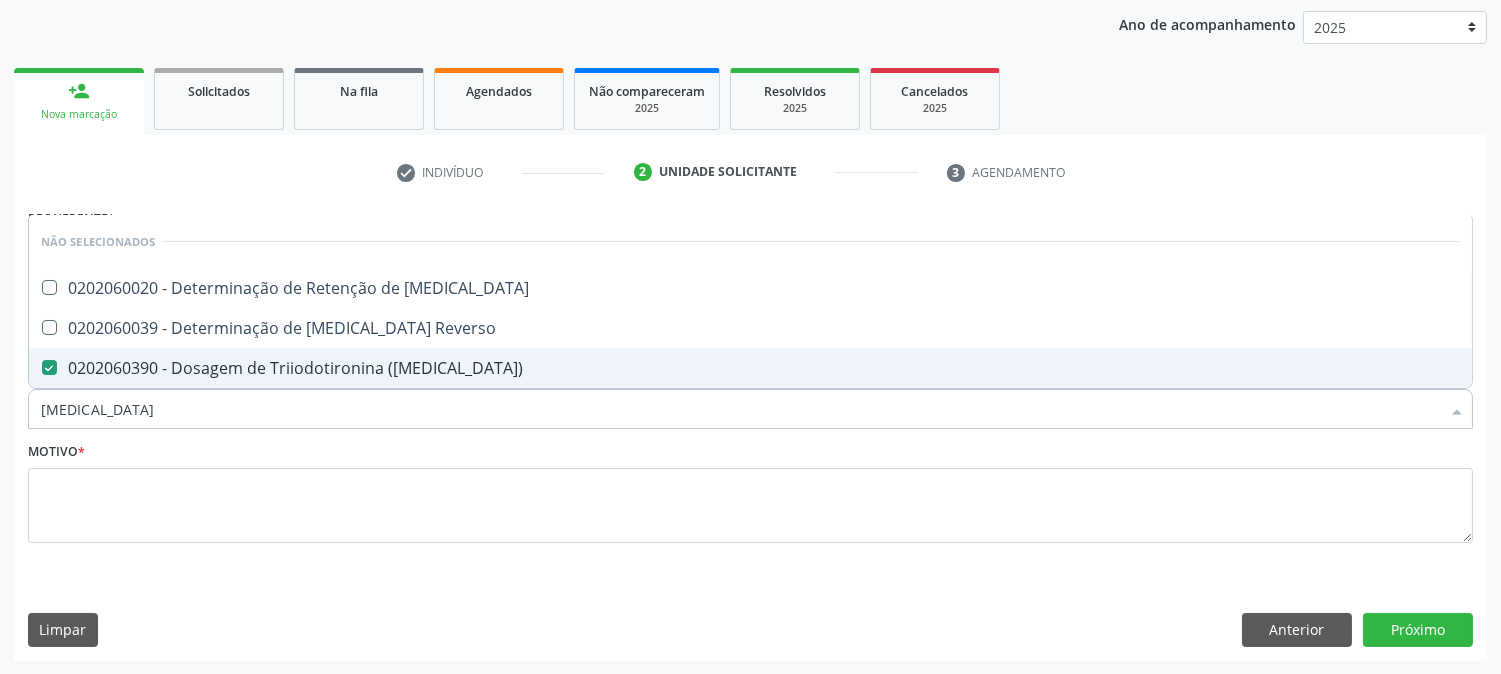 type on "T" 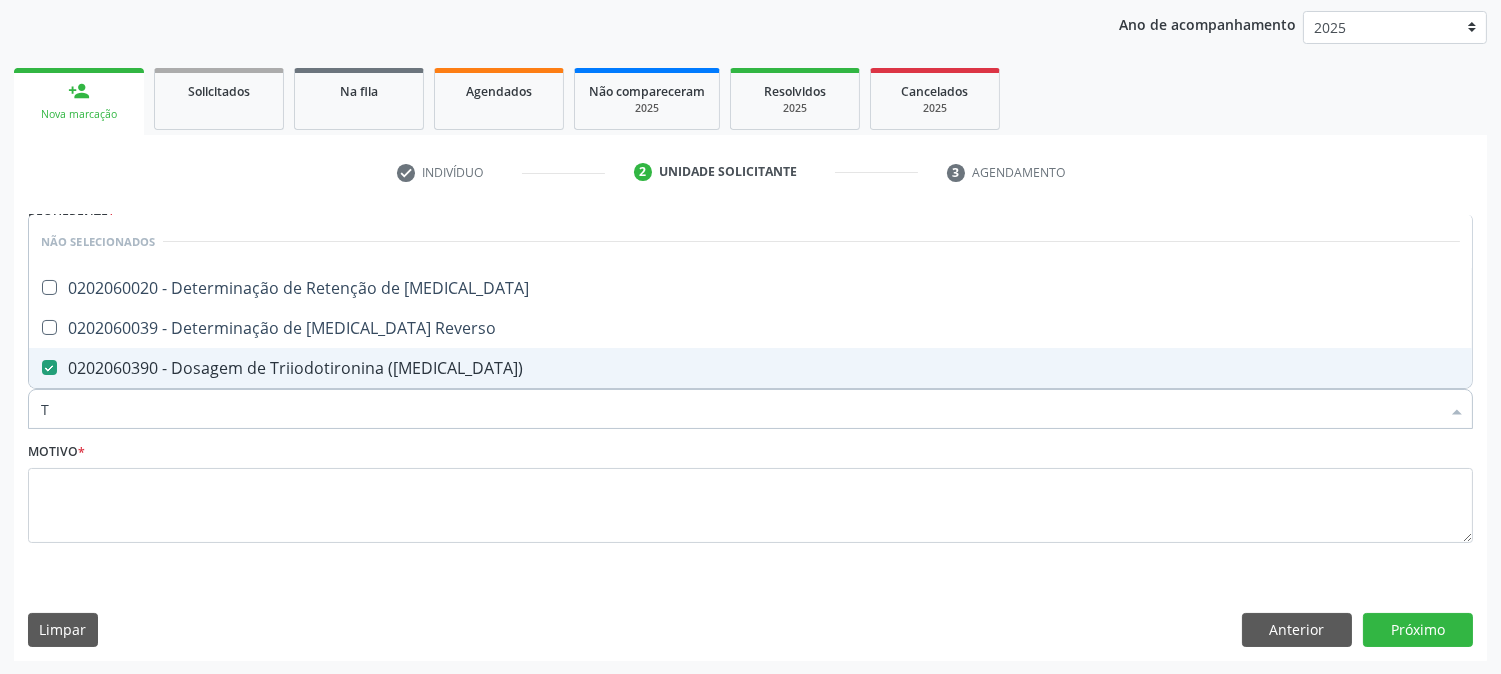 checkbox on "true" 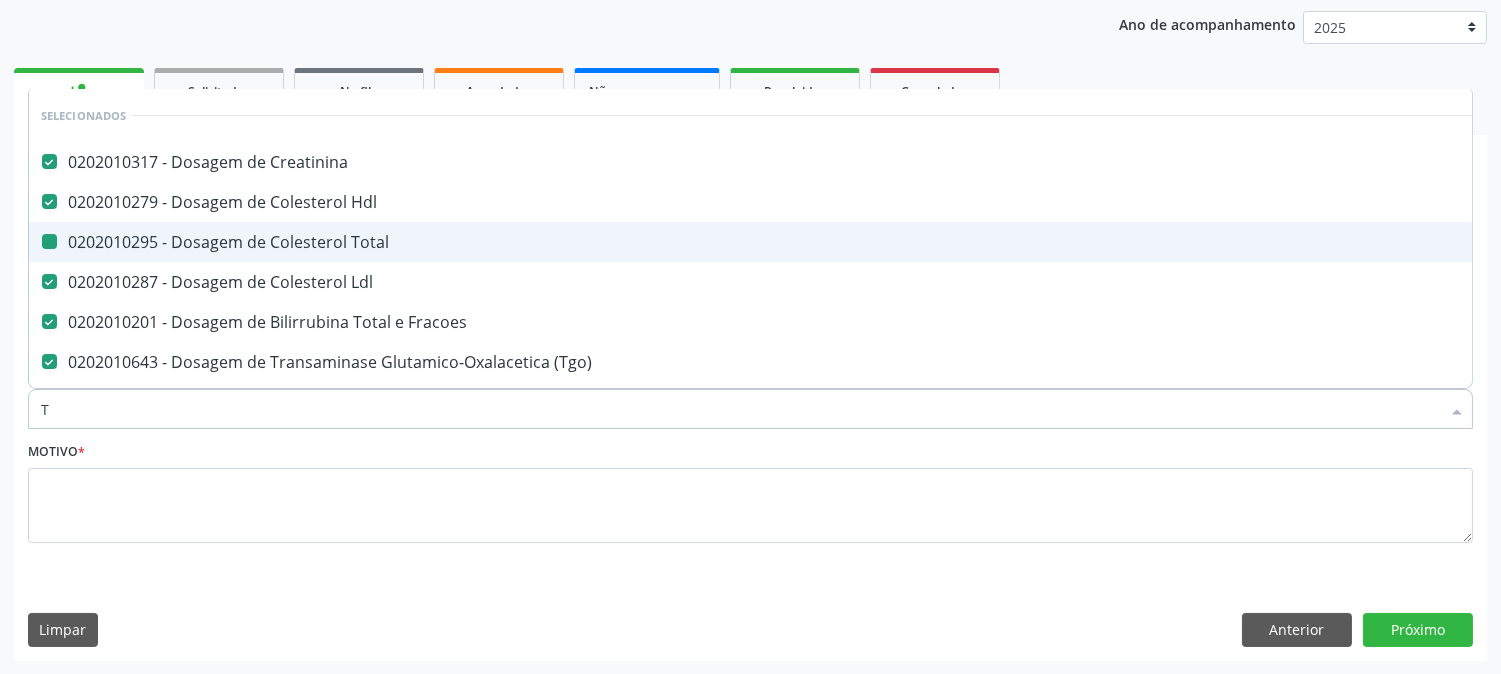 type on "T4" 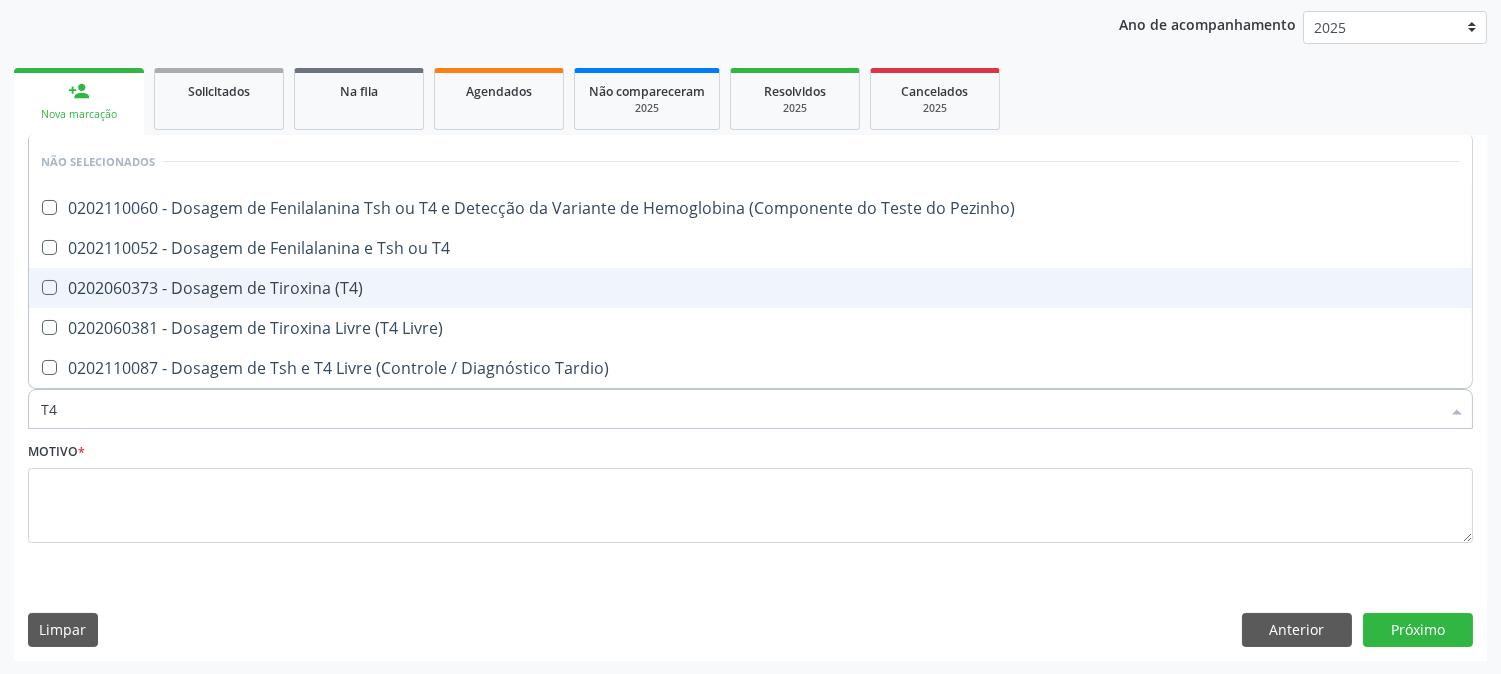 click on "0202060373 - Dosagem de Tiroxina (T4)" at bounding box center [750, 288] 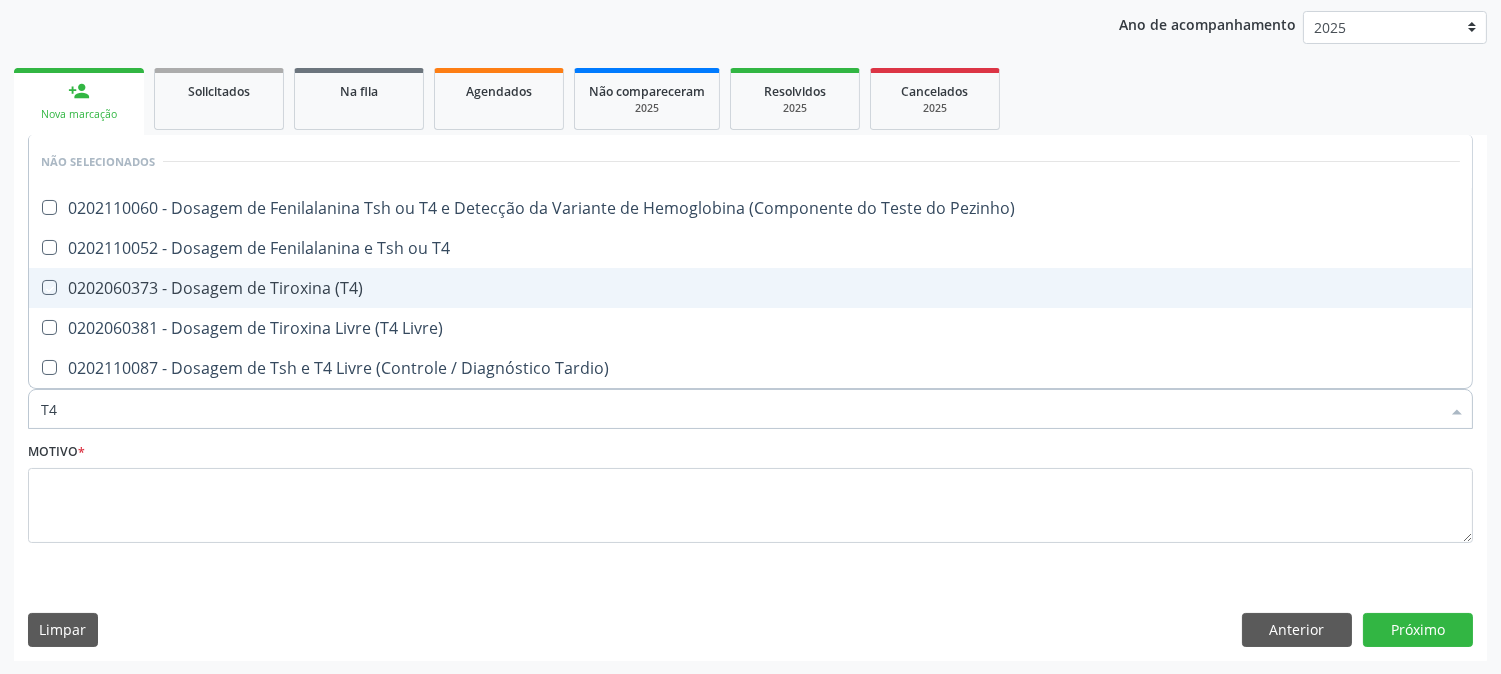checkbox on "true" 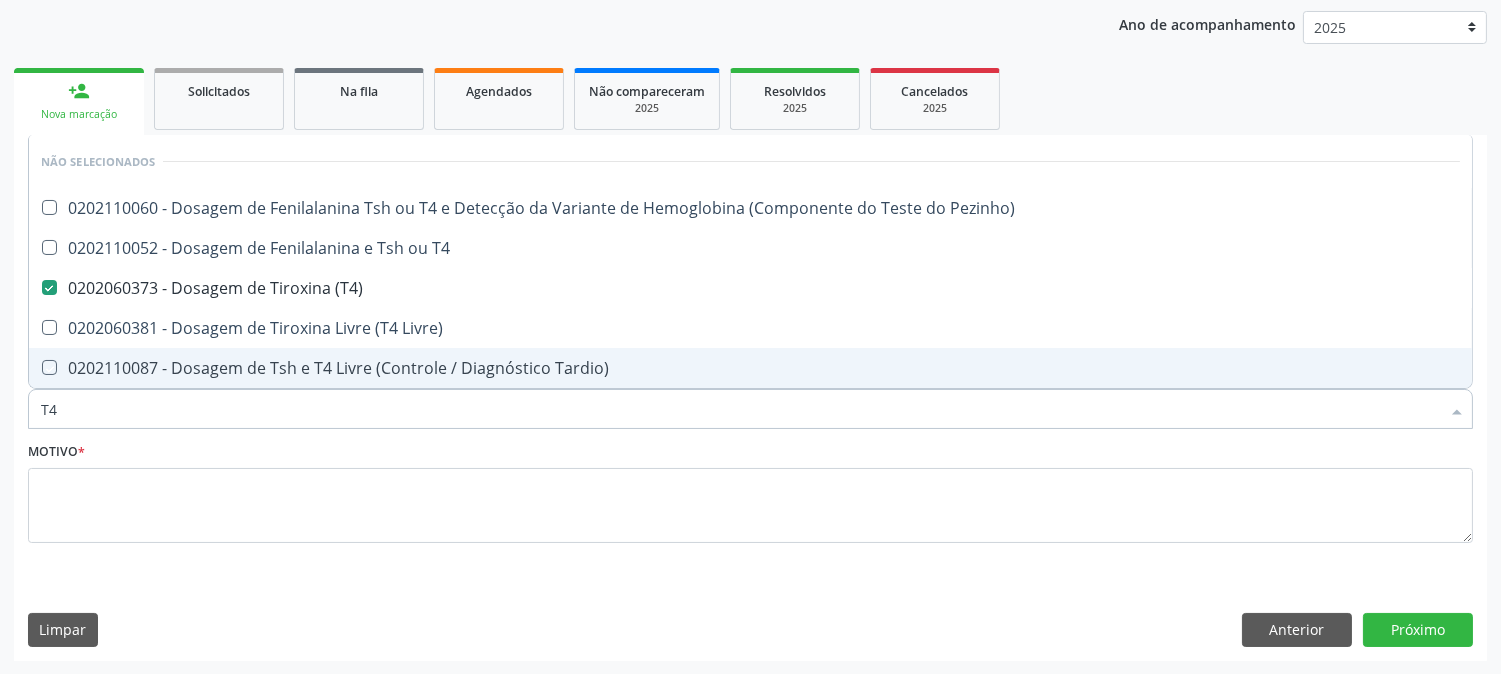 type on "T" 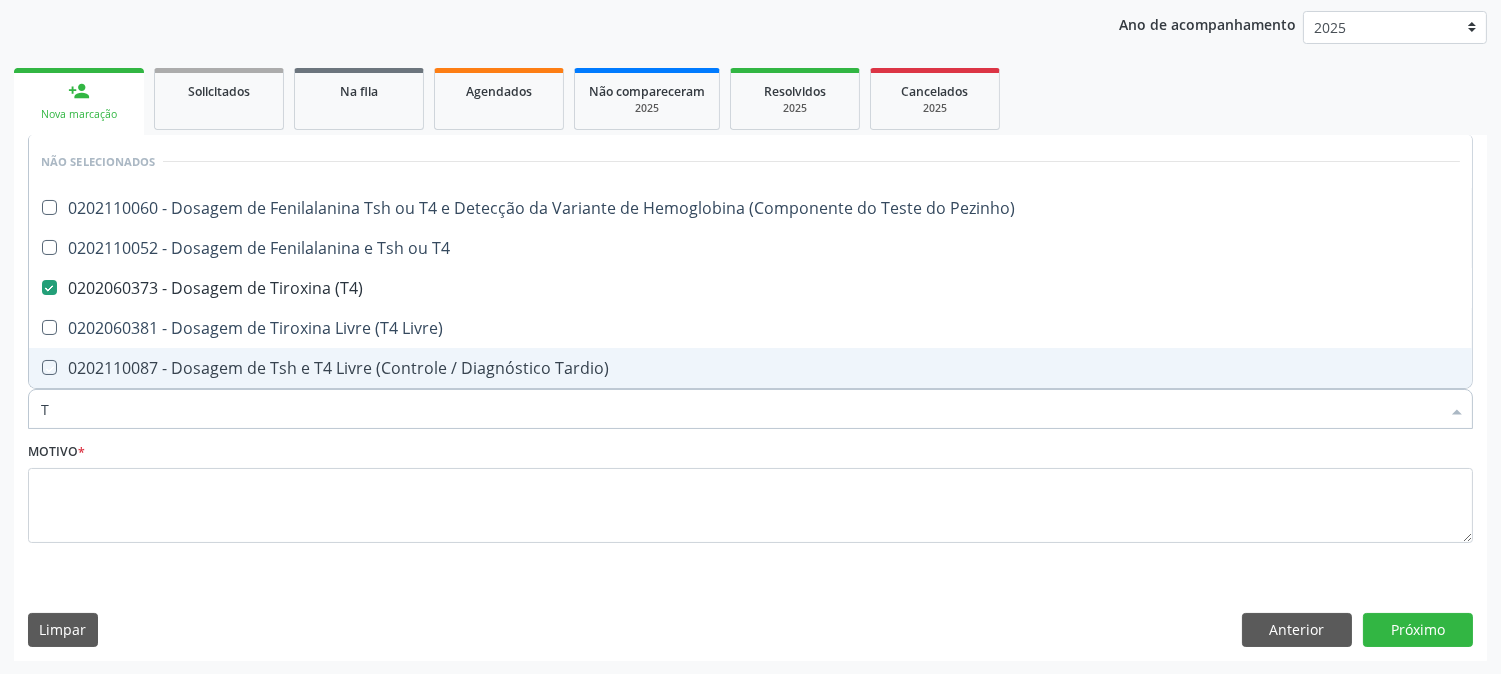 checkbox on "true" 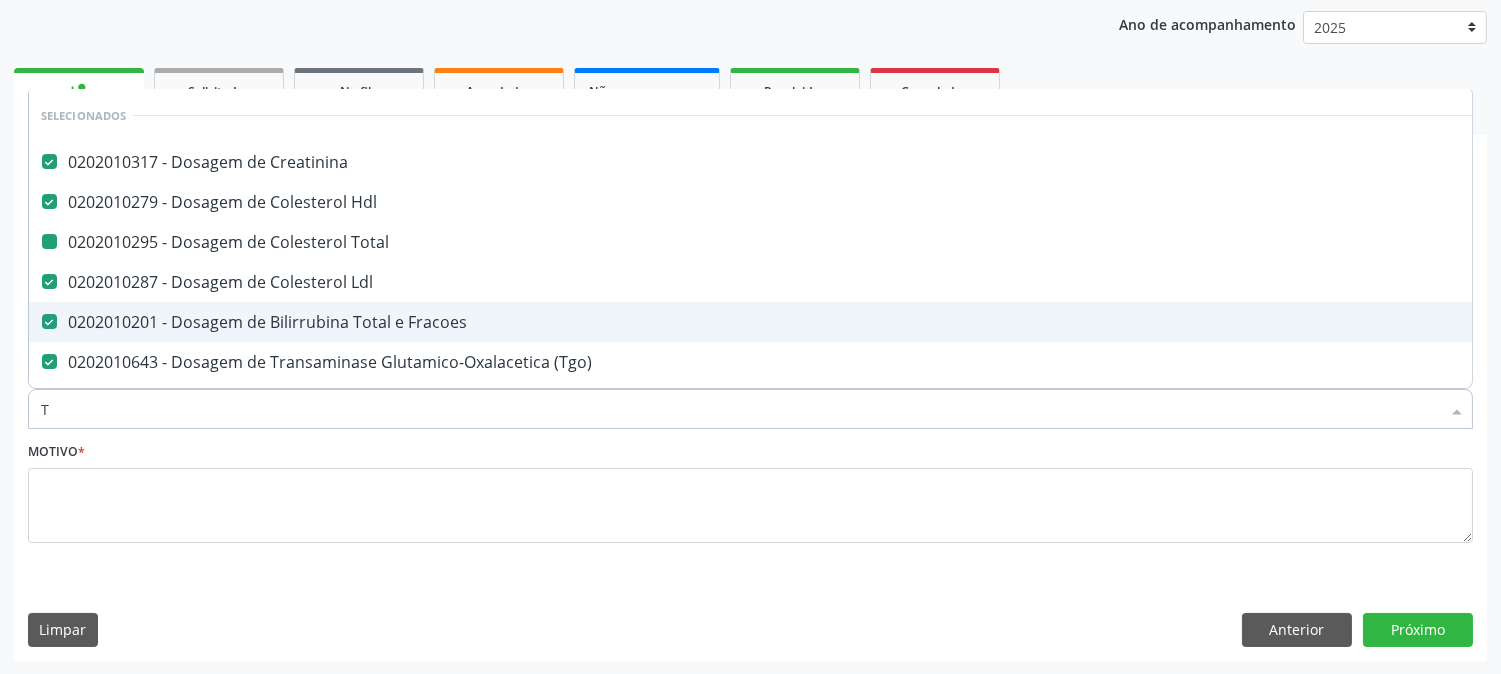 type on "TS" 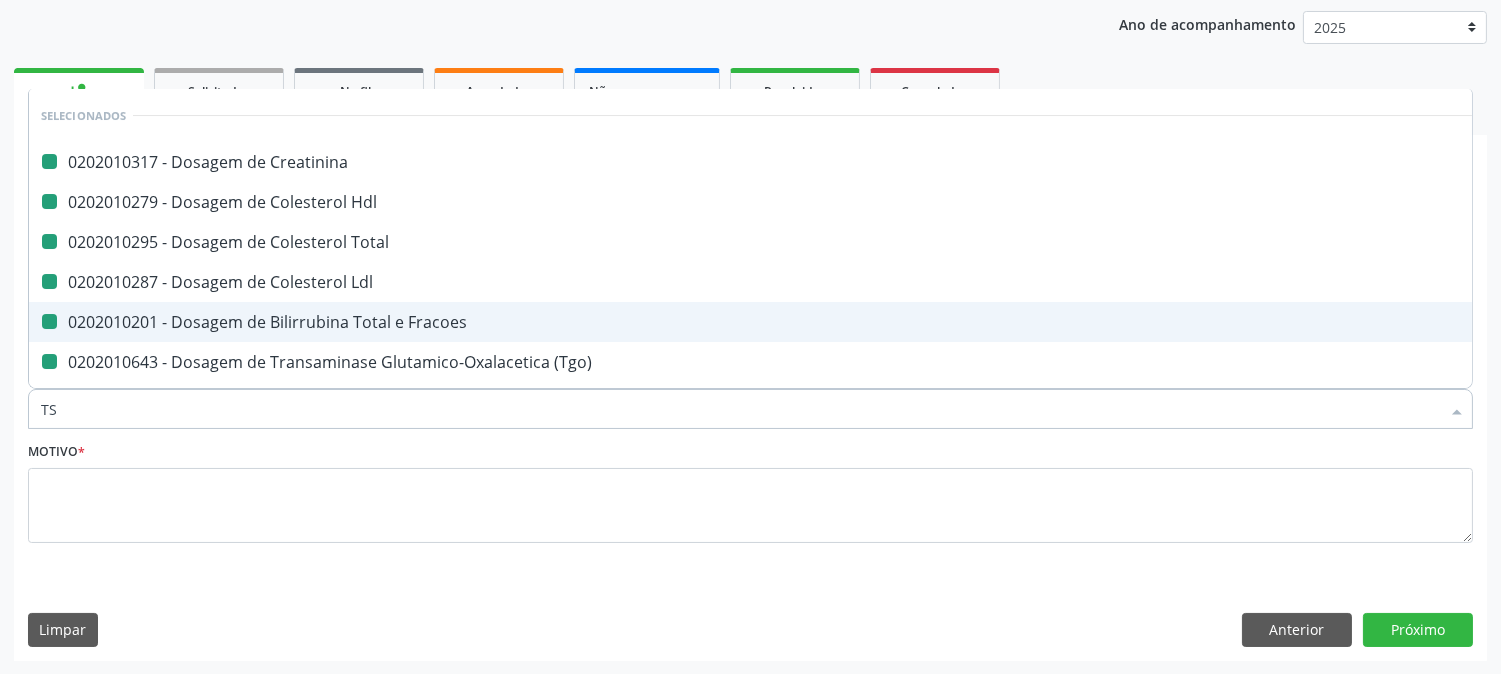 type on "TSH" 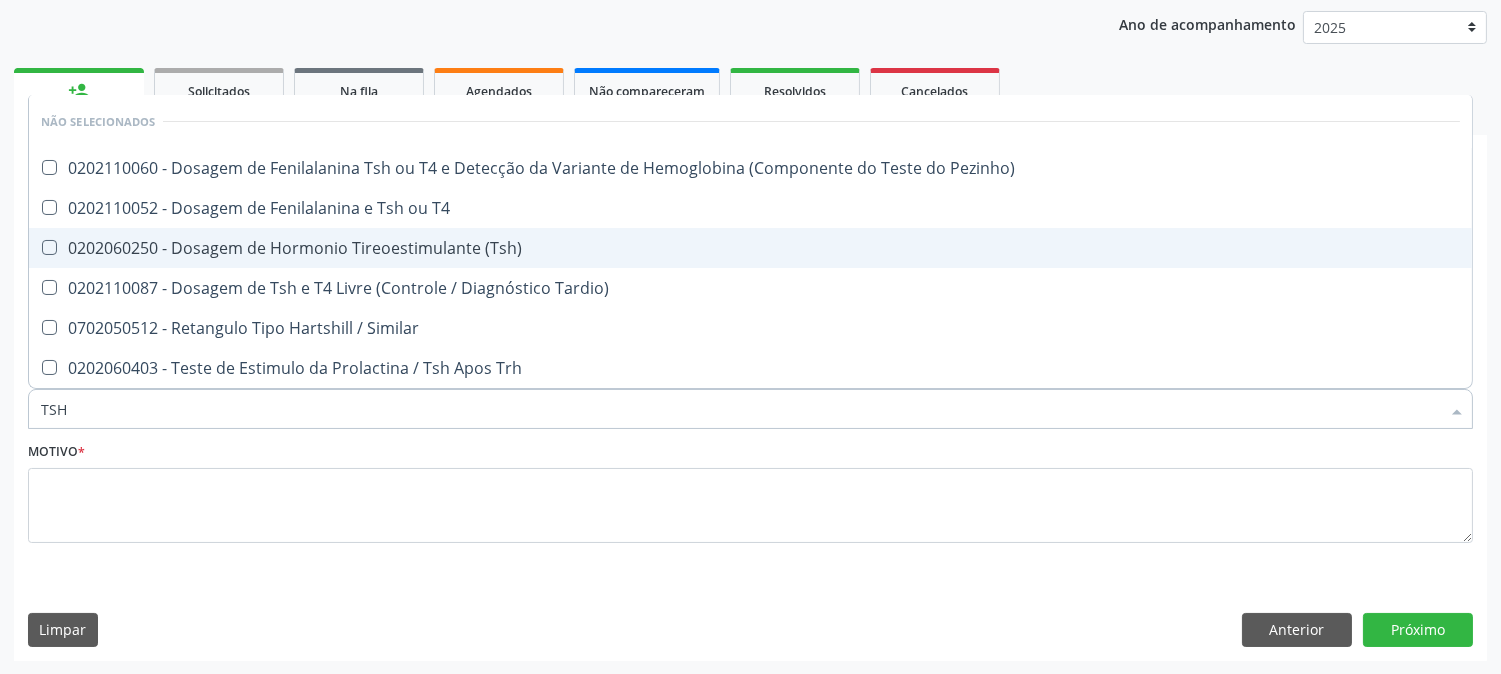 click on "0202060250 - Dosagem de Hormonio Tireoestimulante (Tsh)" at bounding box center (750, 248) 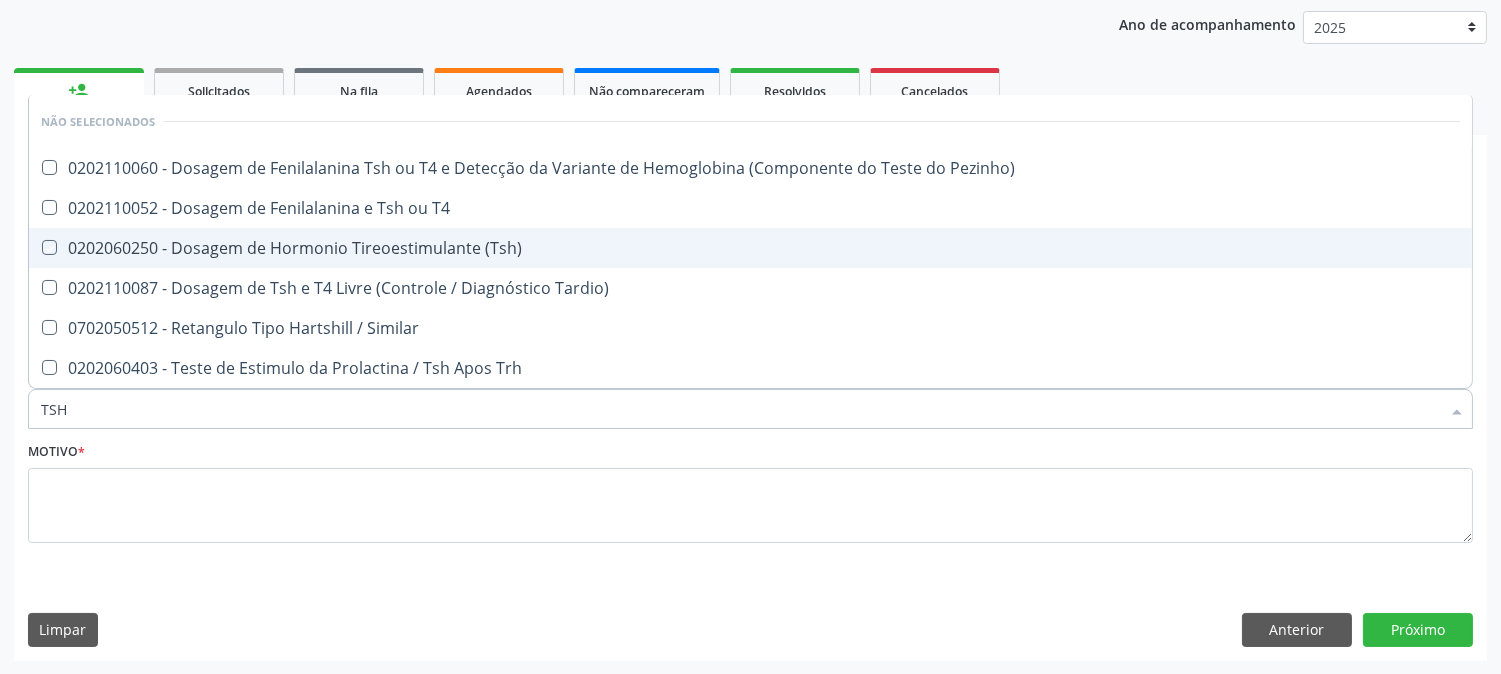 checkbox on "true" 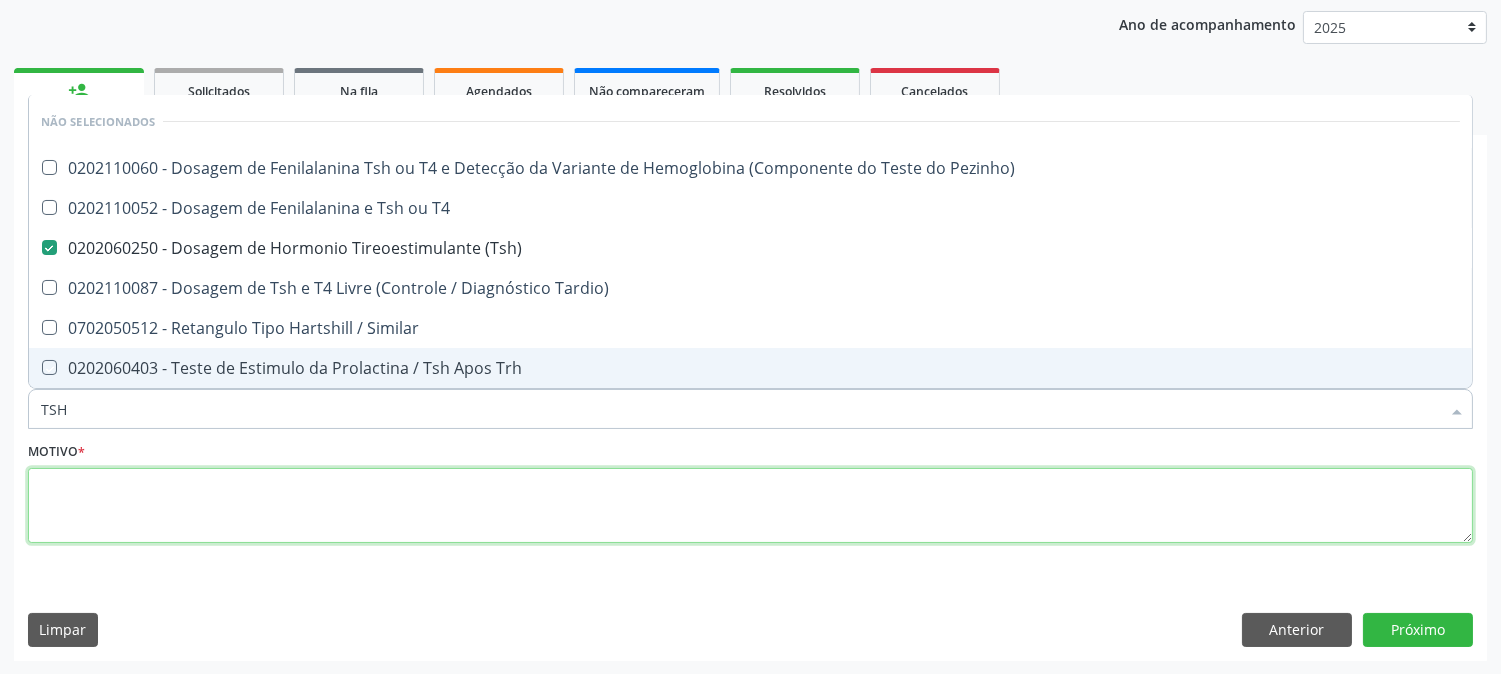 click at bounding box center [750, 506] 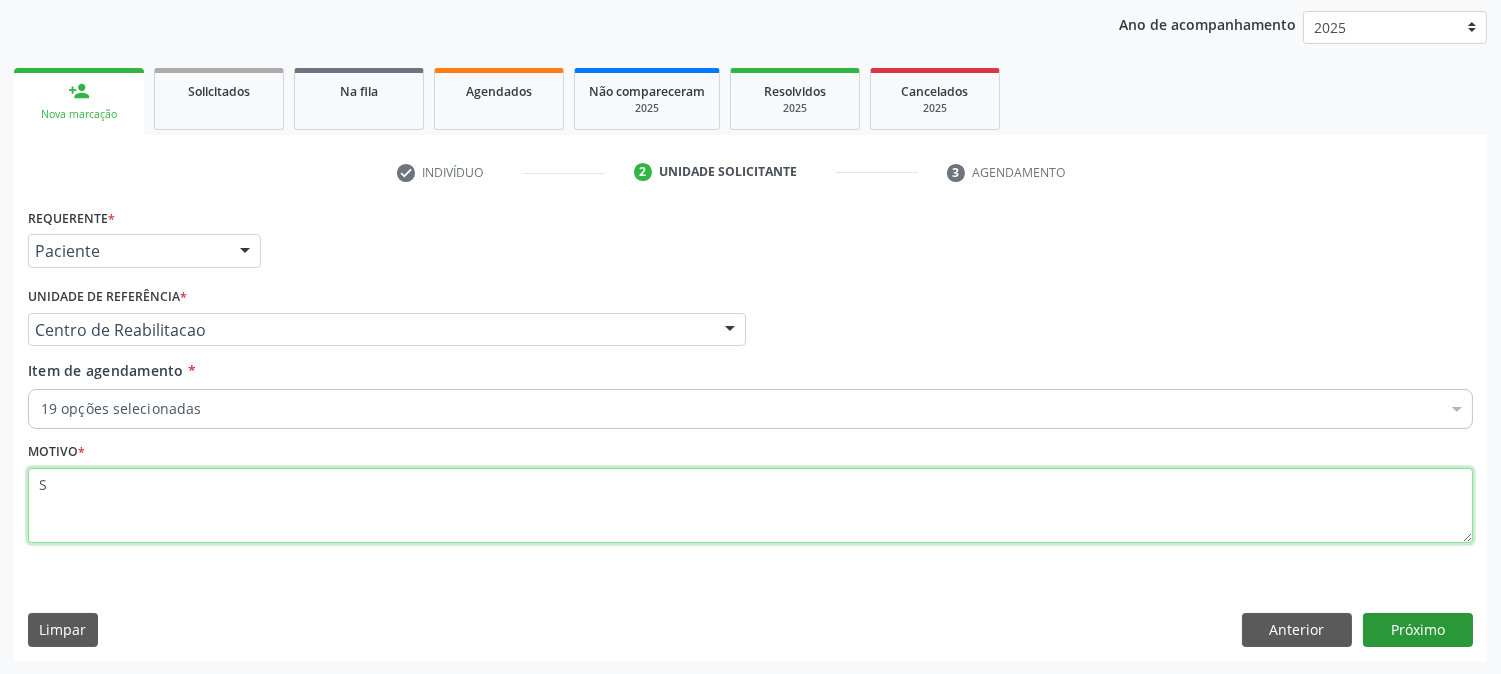 type on "S" 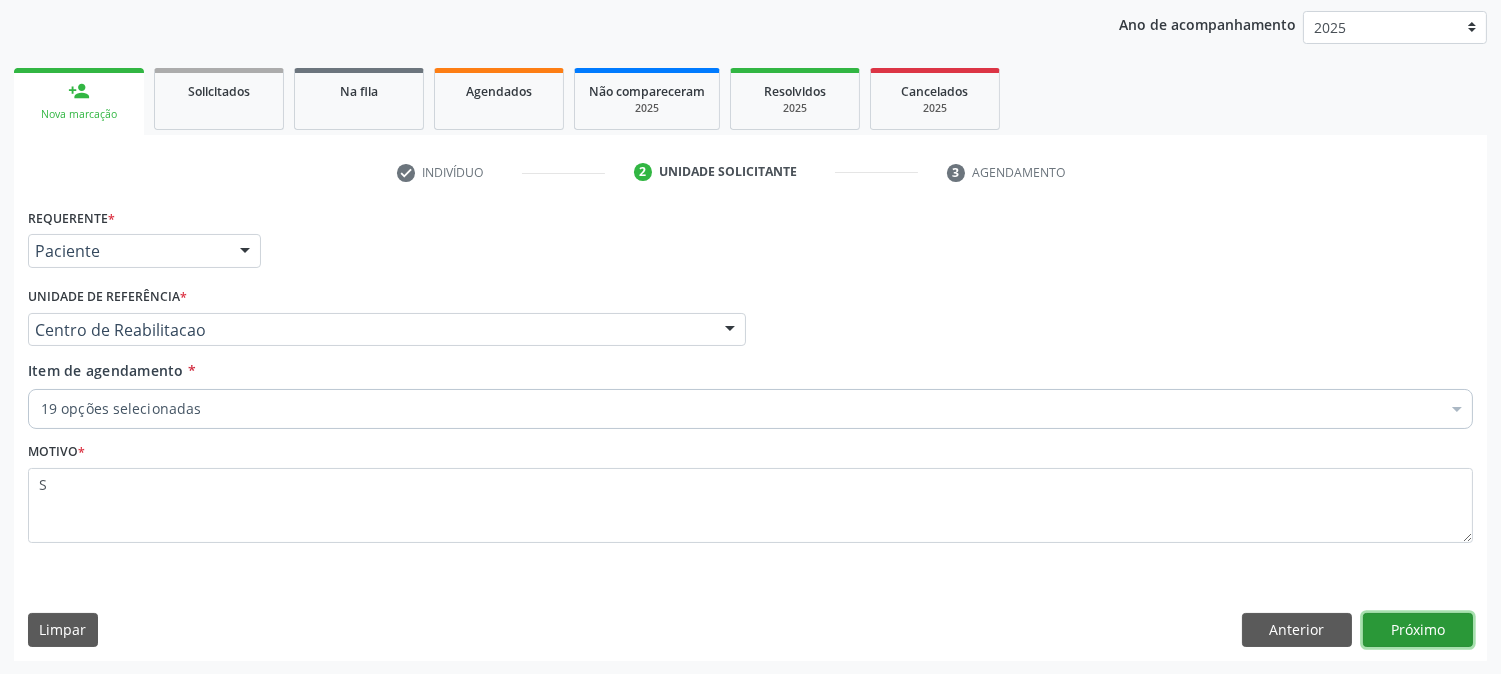 click on "Próximo" at bounding box center (1418, 630) 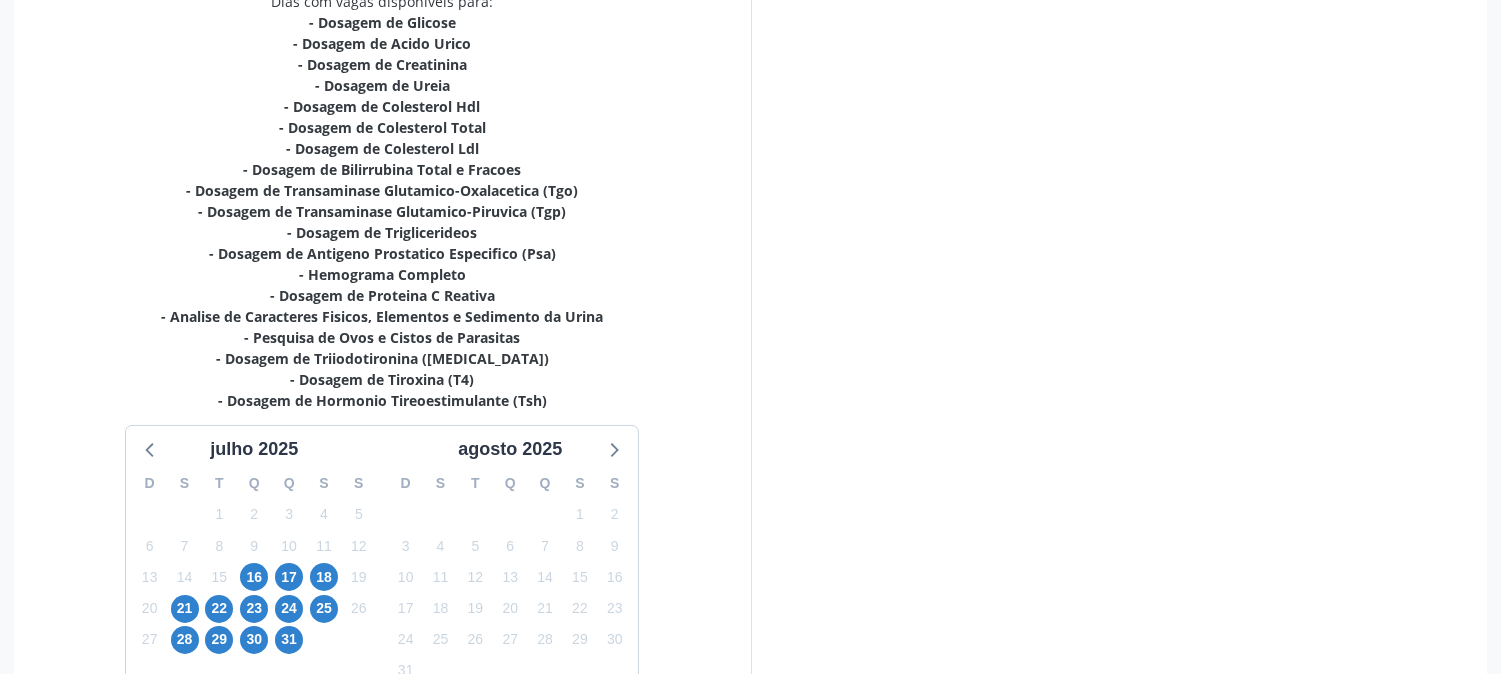 scroll, scrollTop: 564, scrollLeft: 0, axis: vertical 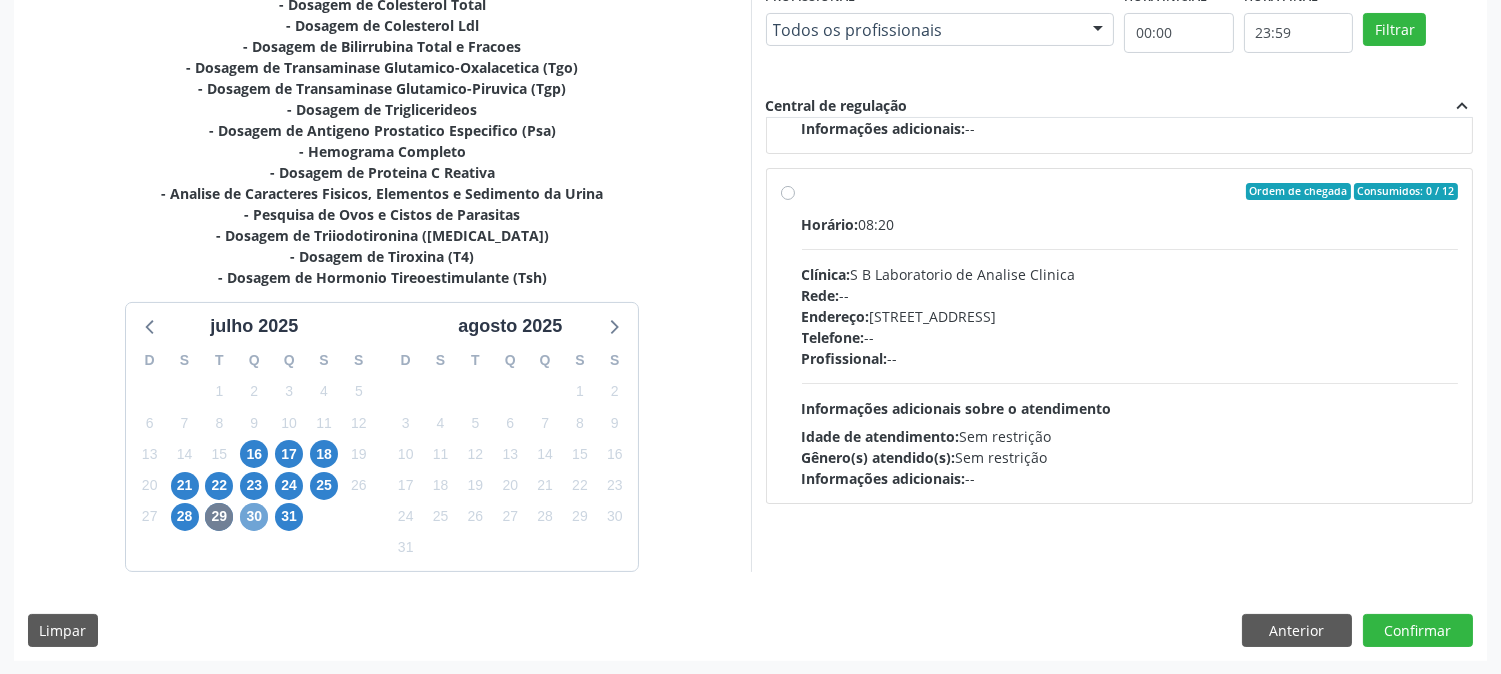 click on "30" at bounding box center (254, 517) 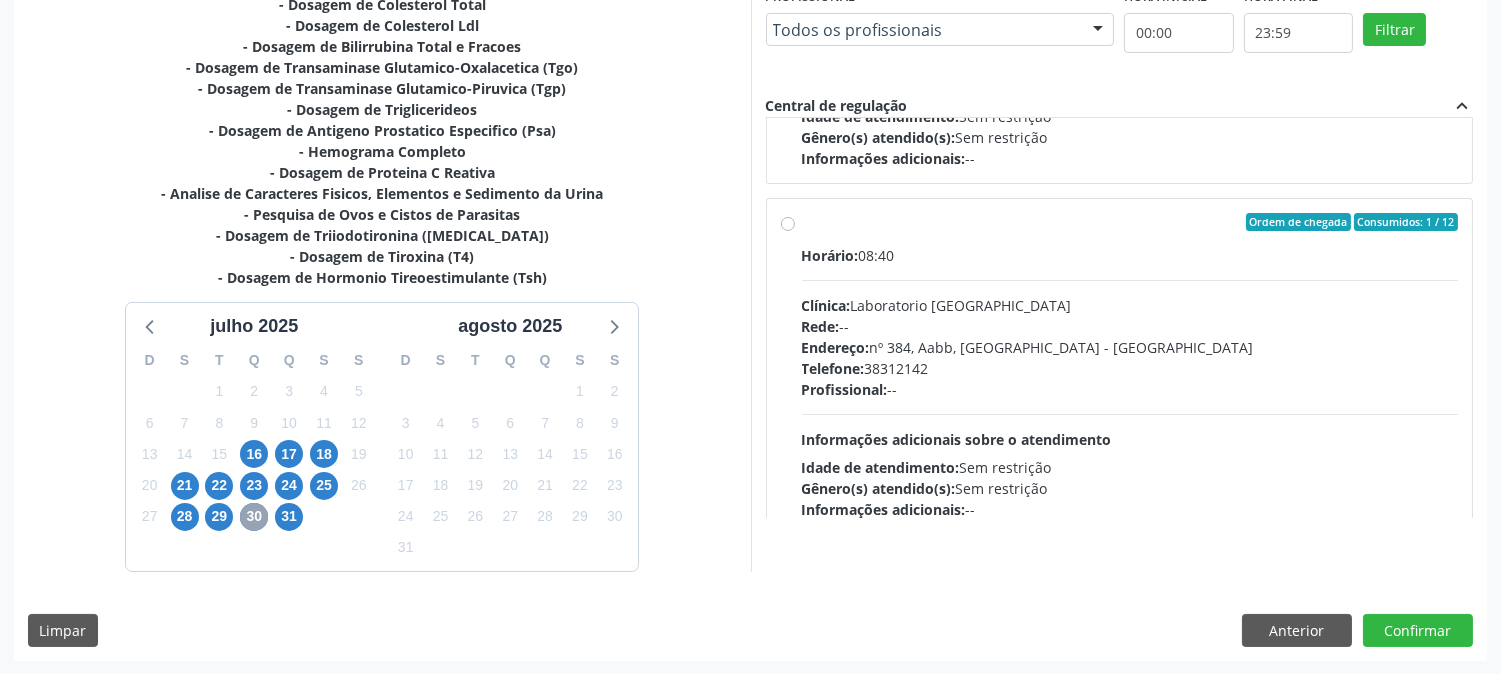 scroll, scrollTop: 1367, scrollLeft: 0, axis: vertical 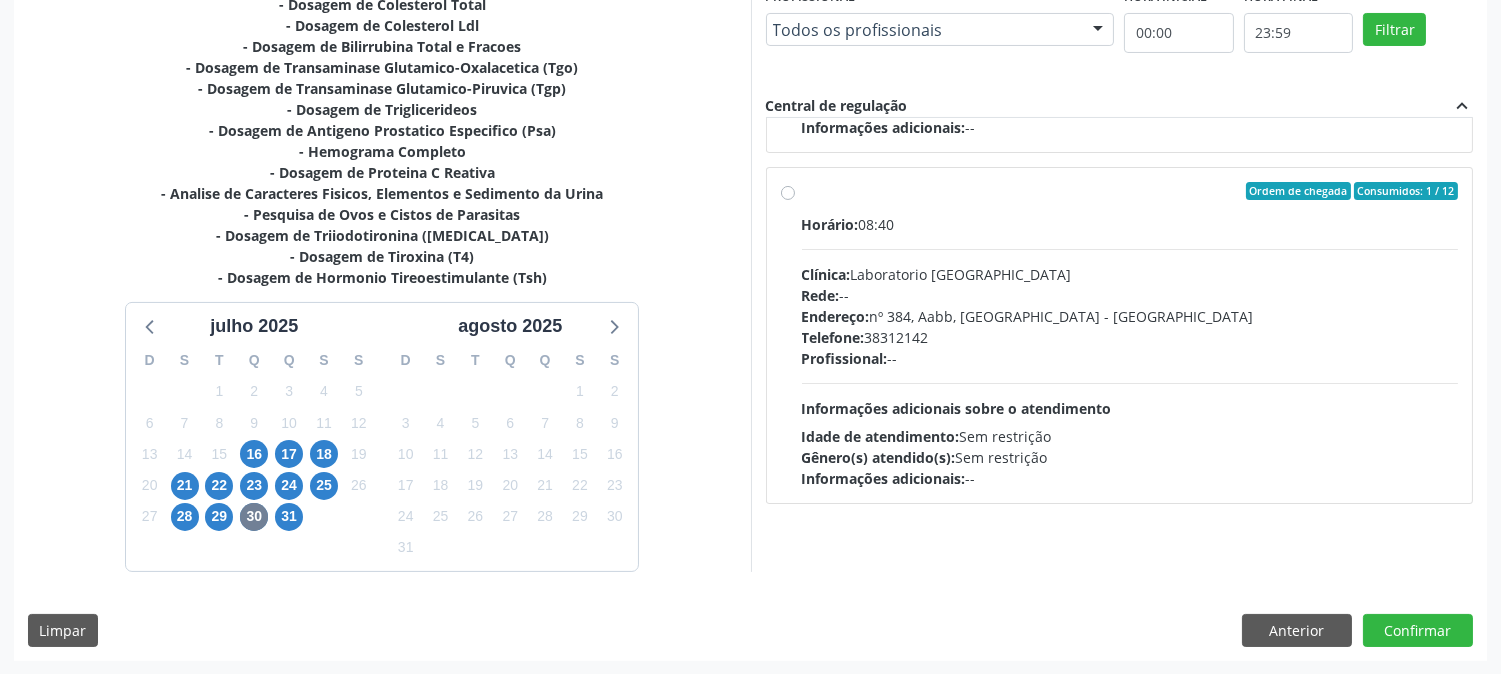 click on "Endereço:   nº 384, Aabb, Serra Talhada - PE" at bounding box center [1130, 316] 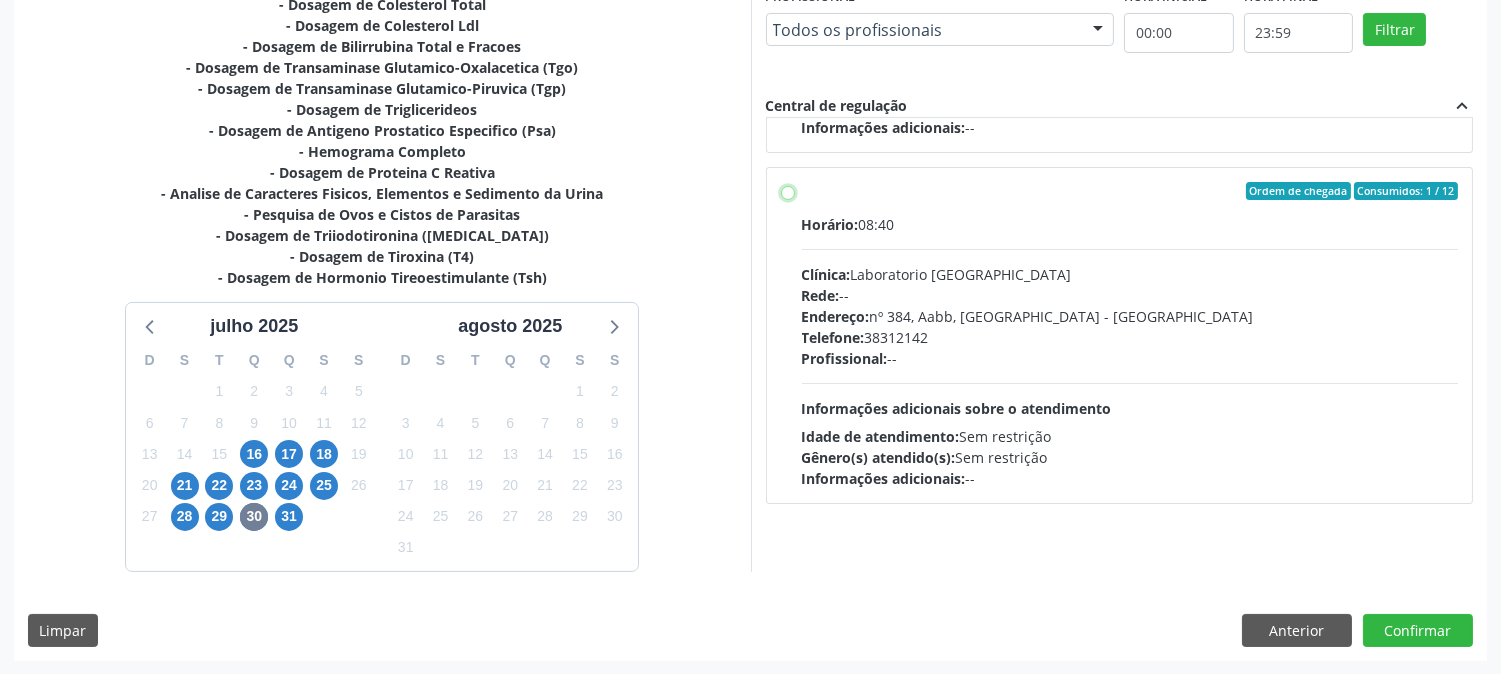 click on "Ordem de chegada
Consumidos: 1 / 12
Horário:   08:40
Clínica:  Laboratorio Sao Francisco
Rede:
--
Endereço:   nº 384, Aabb, Serra Talhada - PE
Telefone:   38312142
Profissional:
--
Informações adicionais sobre o atendimento
Idade de atendimento:
Sem restrição
Gênero(s) atendido(s):
Sem restrição
Informações adicionais:
--" at bounding box center [788, 191] 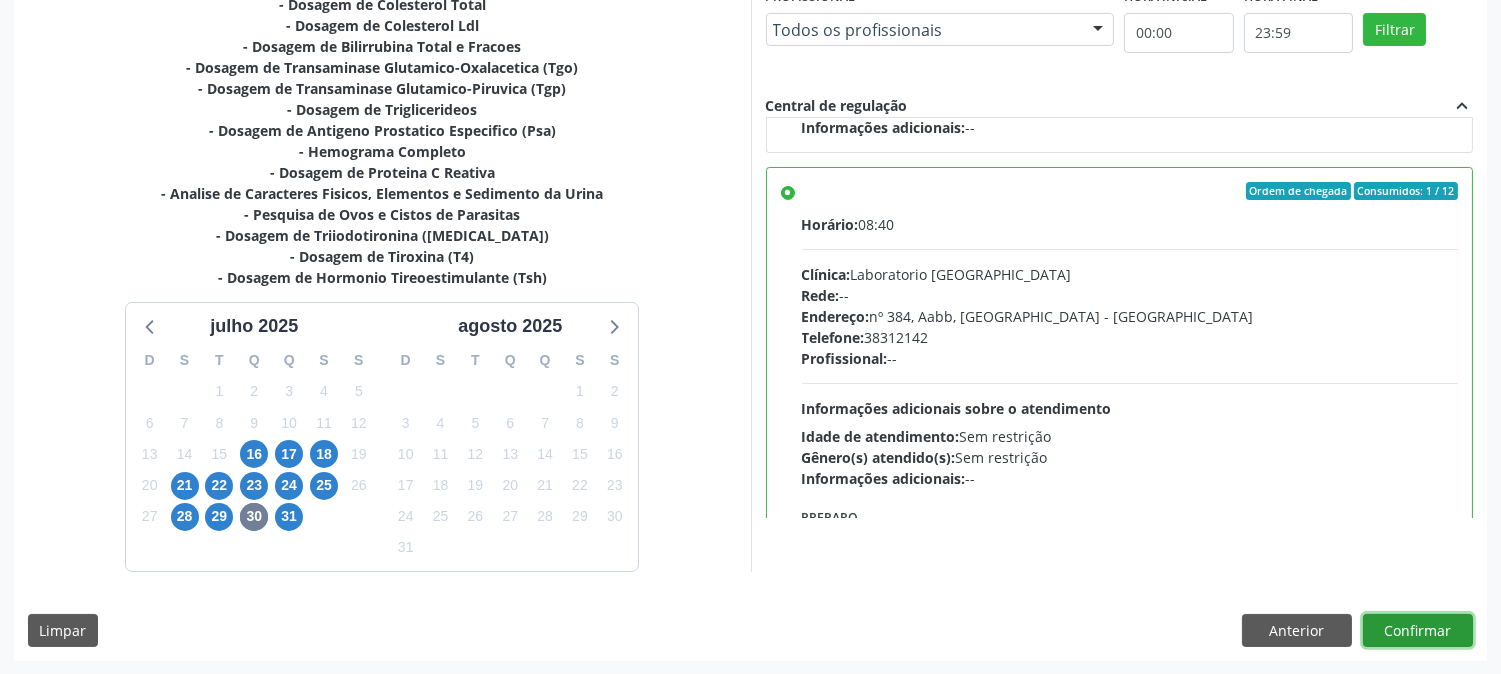 click on "Confirmar" at bounding box center (1418, 631) 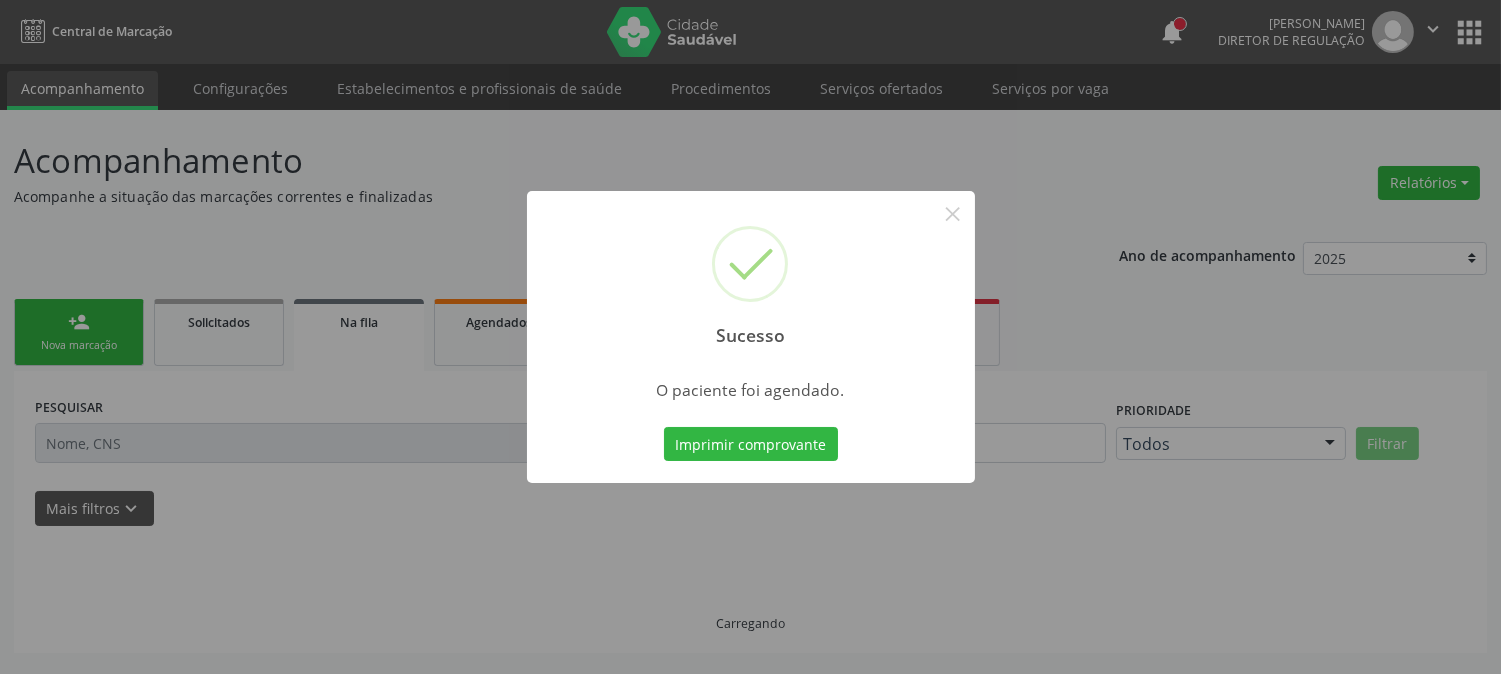 scroll, scrollTop: 0, scrollLeft: 0, axis: both 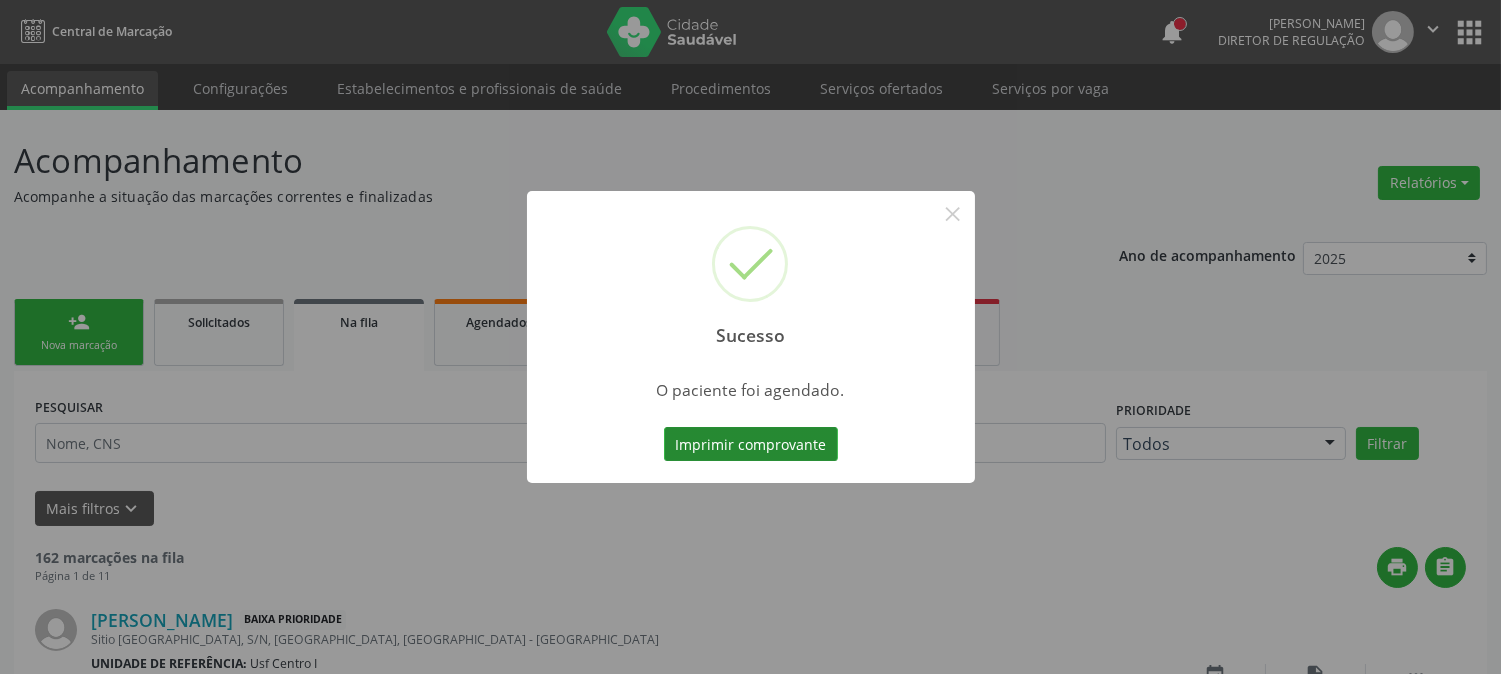 click on "Imprimir comprovante" at bounding box center [751, 444] 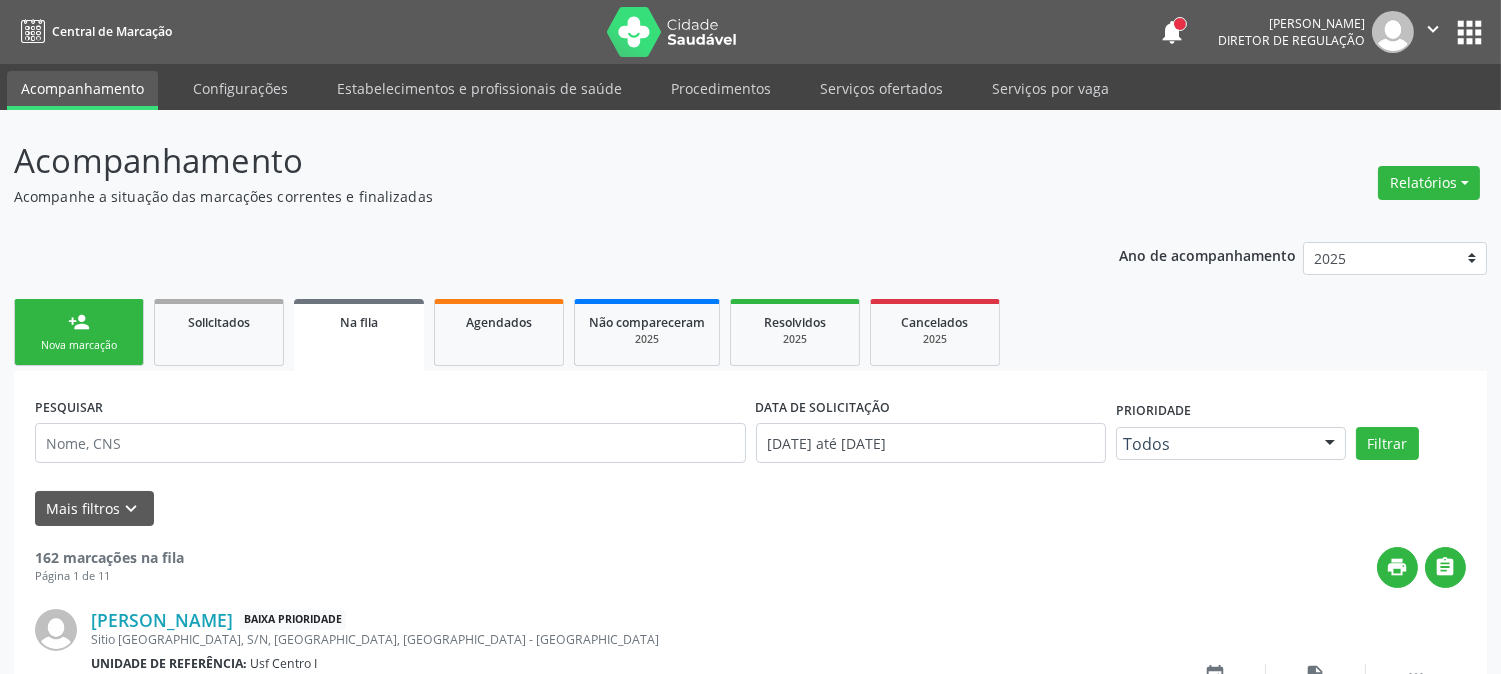 click on "person_add
Nova marcação" at bounding box center [79, 332] 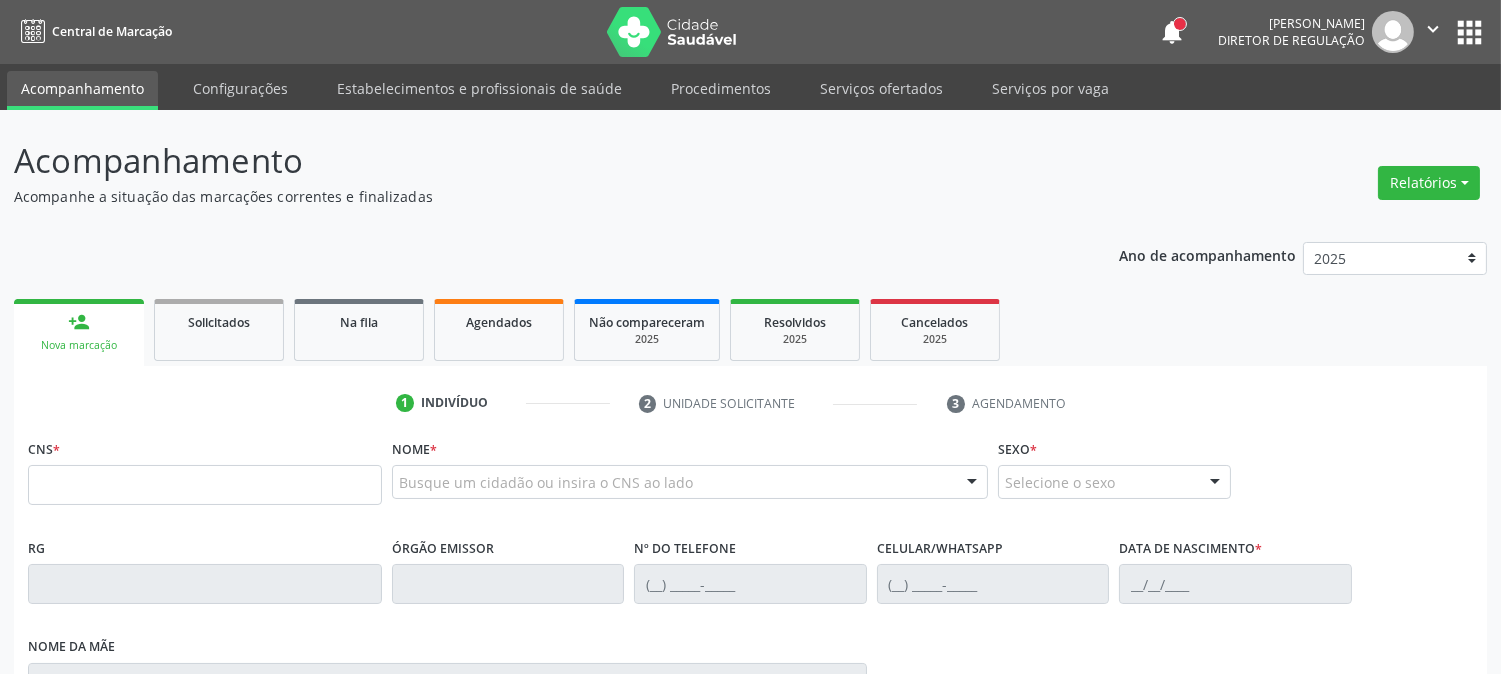 scroll, scrollTop: 222, scrollLeft: 0, axis: vertical 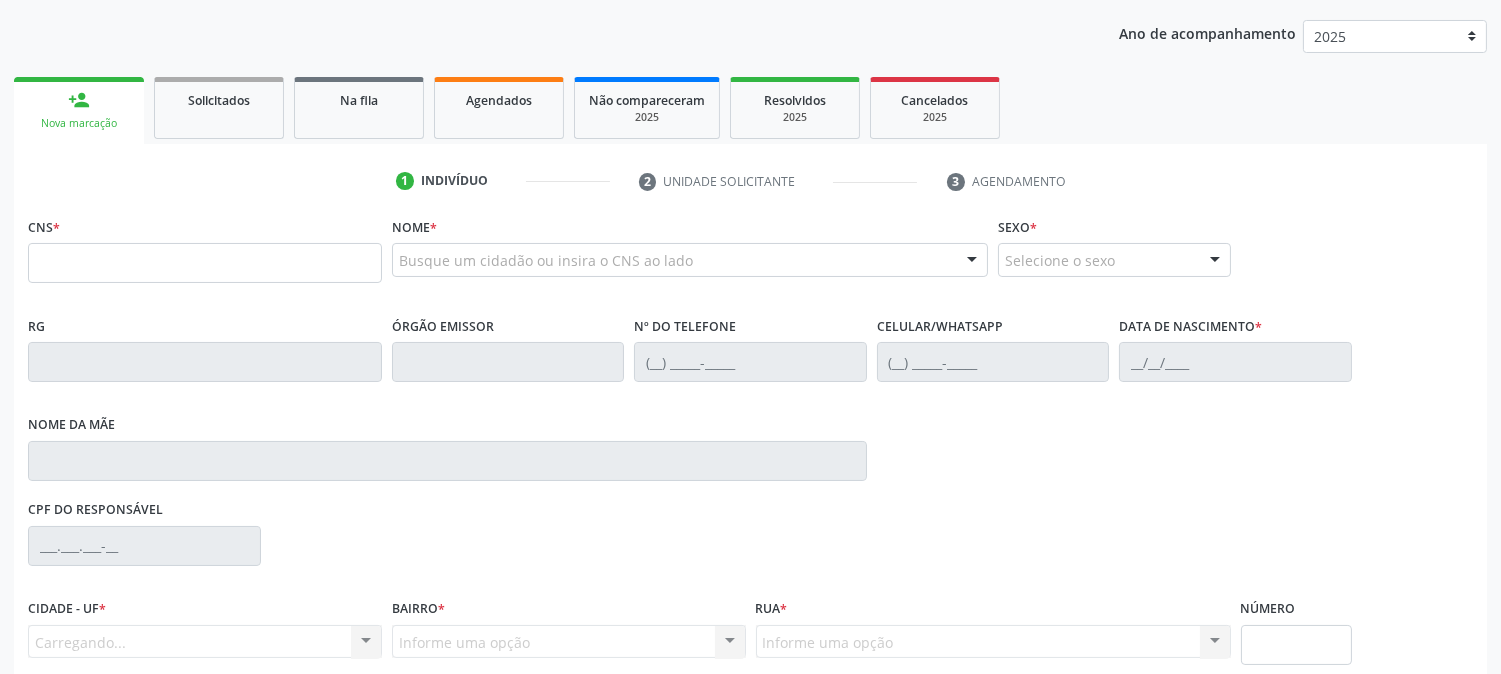click on "Nova marcação" at bounding box center (79, 123) 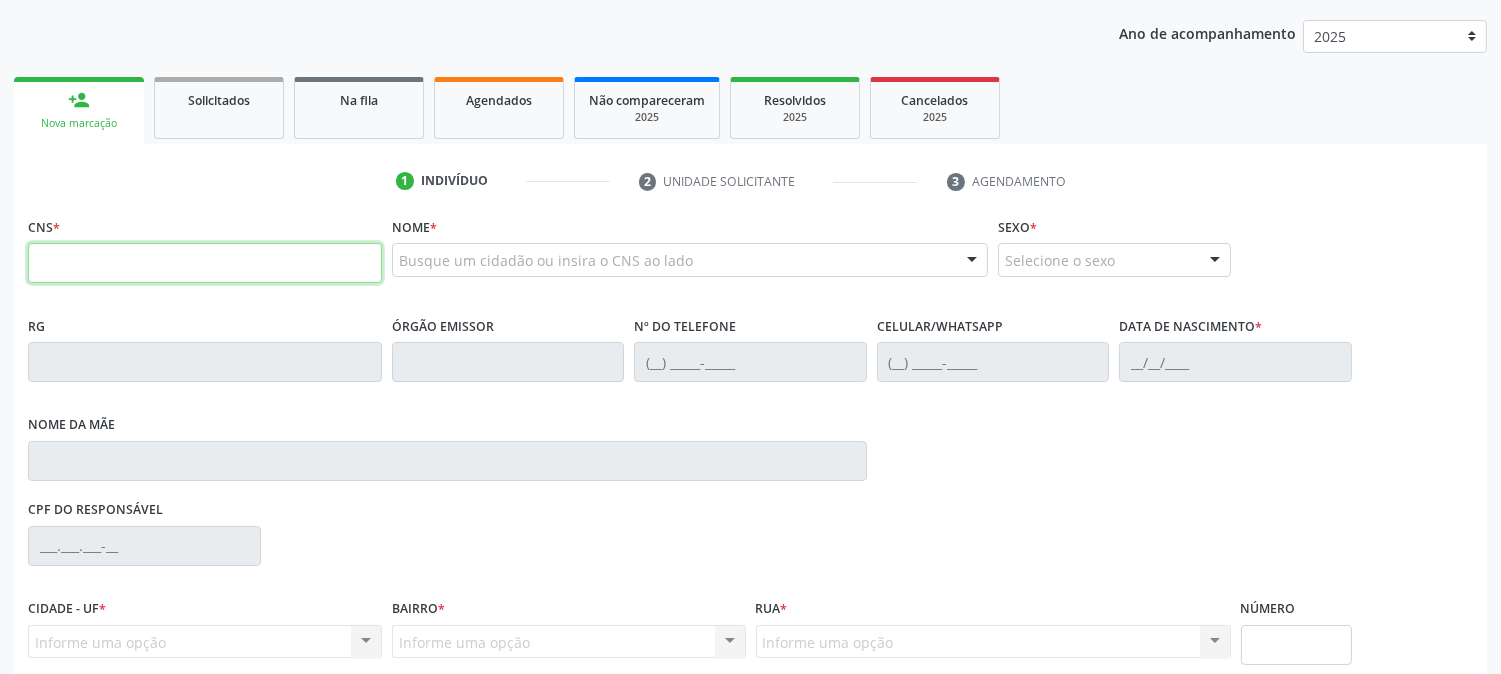 click at bounding box center [205, 263] 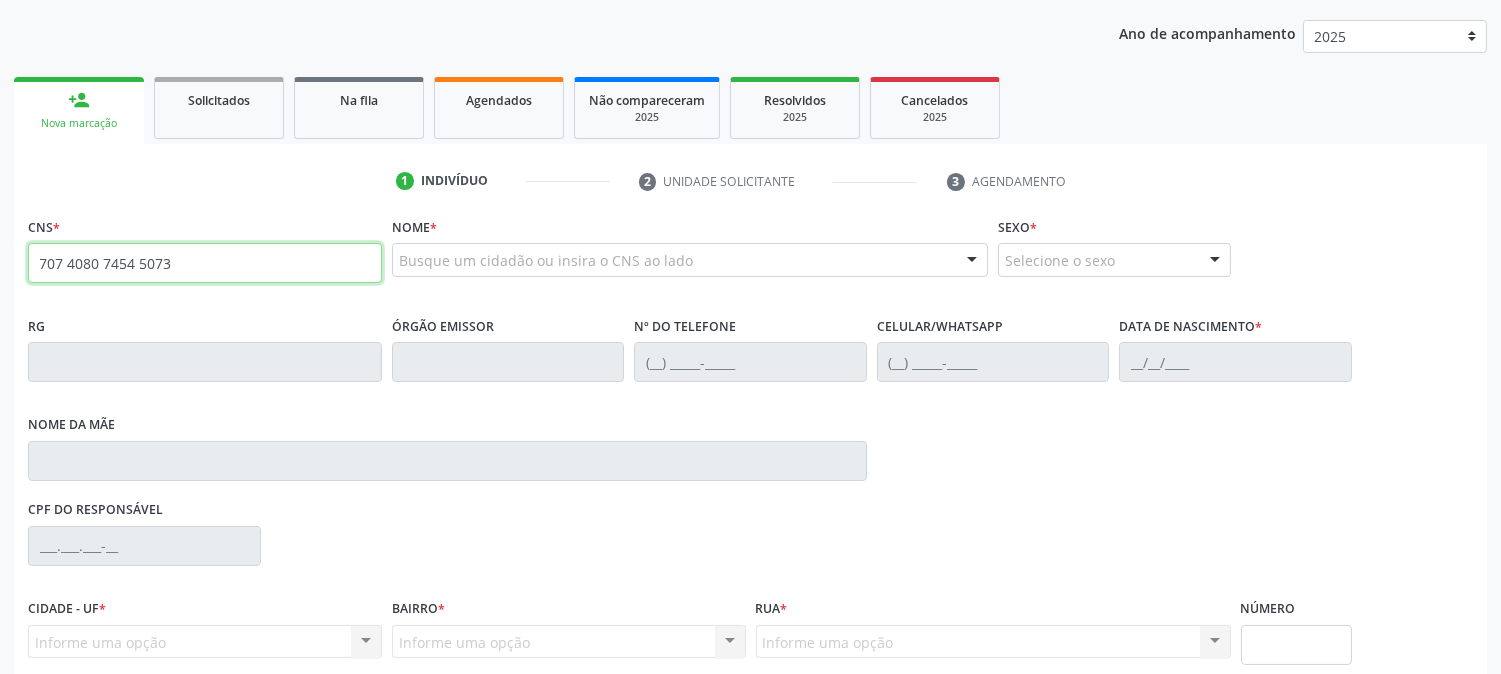 type on "707 4080 7454 5073" 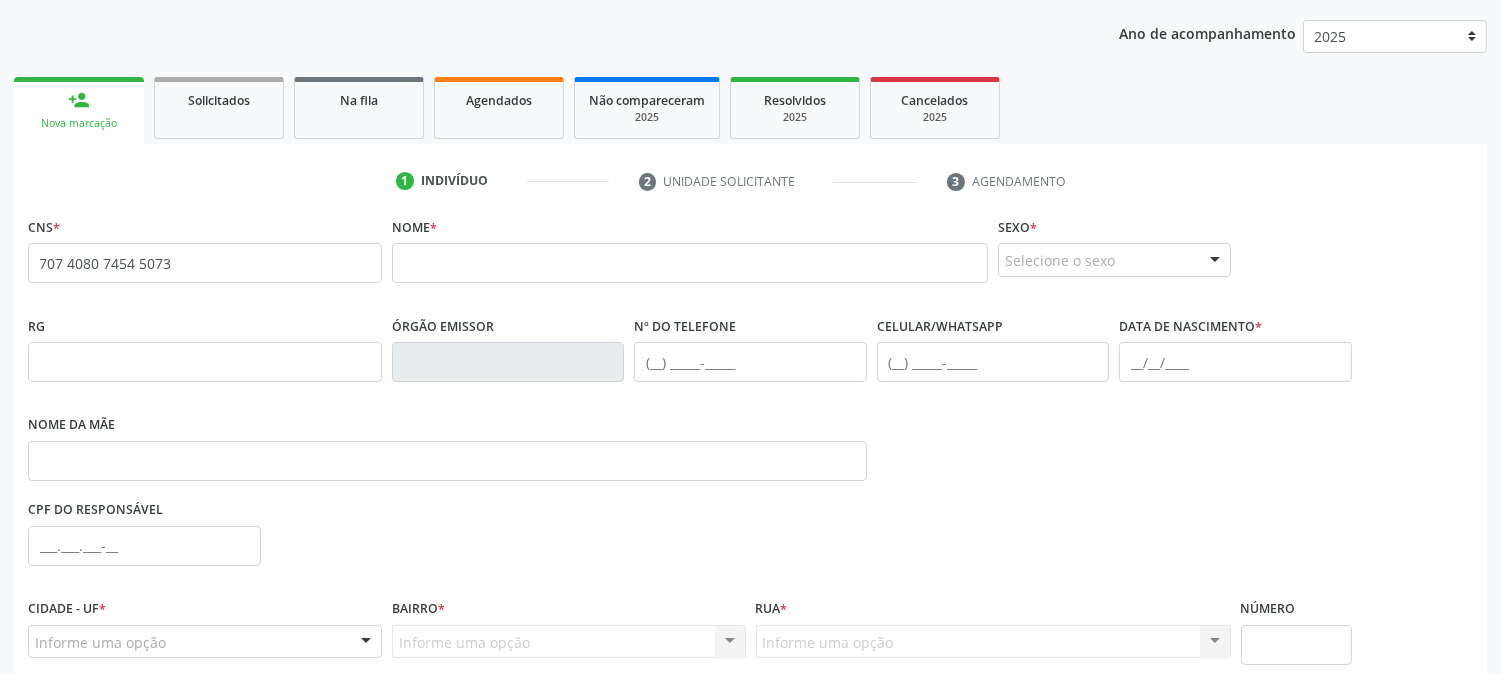scroll, scrollTop: 395, scrollLeft: 0, axis: vertical 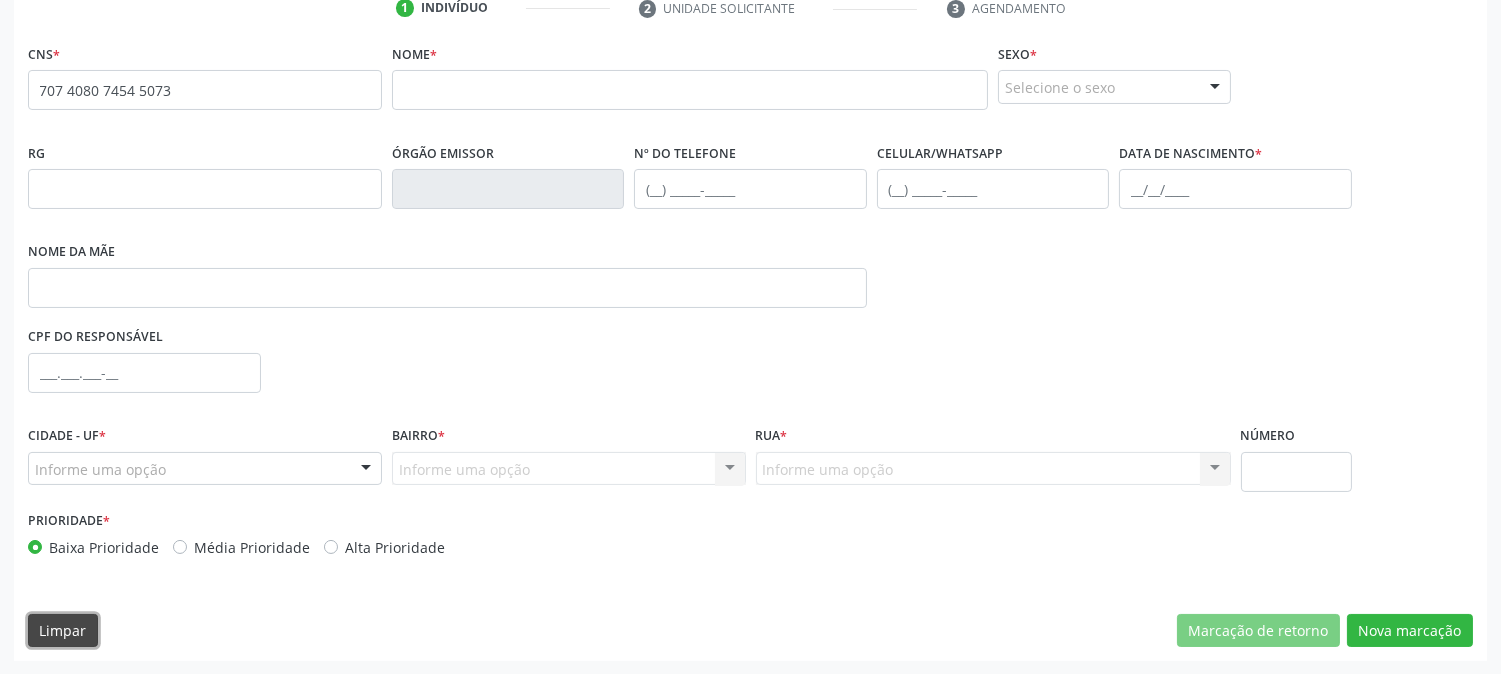 click on "Limpar" at bounding box center (63, 631) 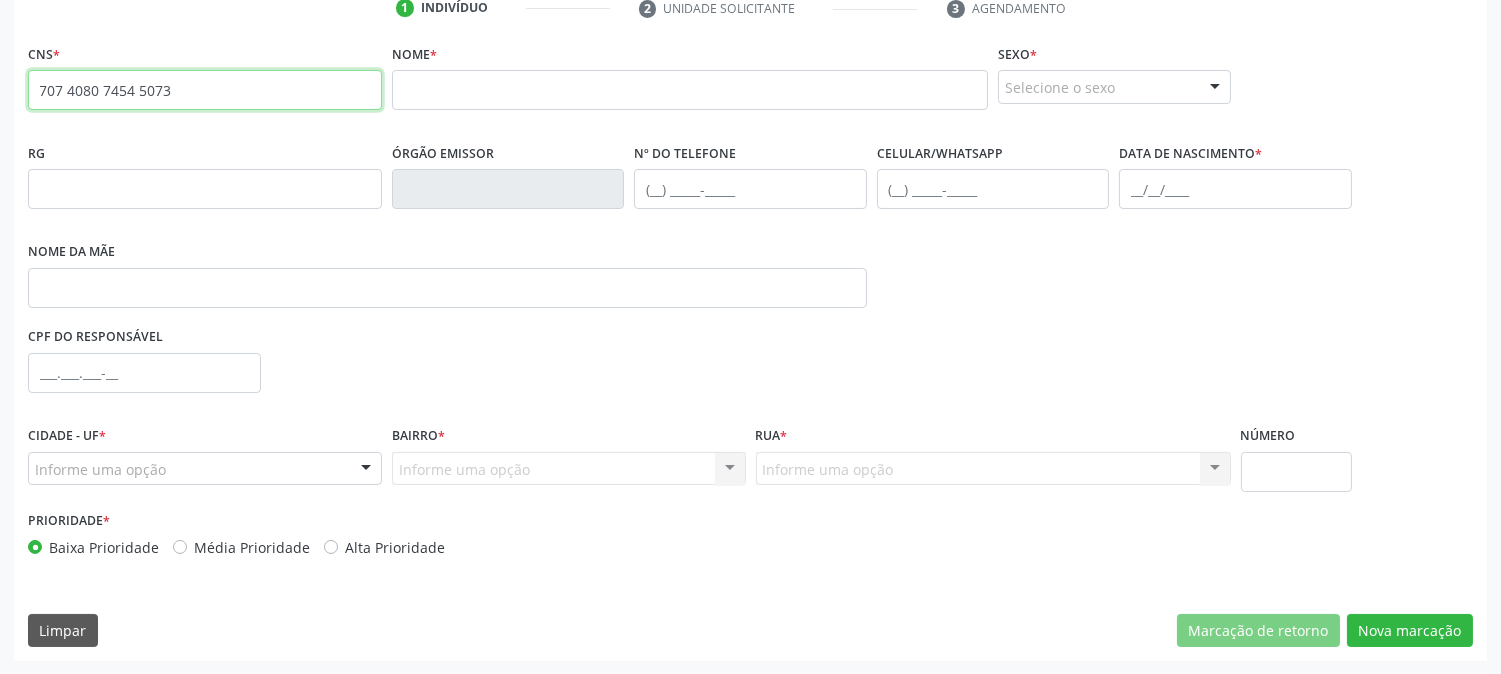 drag, startPoint x: 211, startPoint y: 85, endPoint x: 0, endPoint y: 84, distance: 211.00237 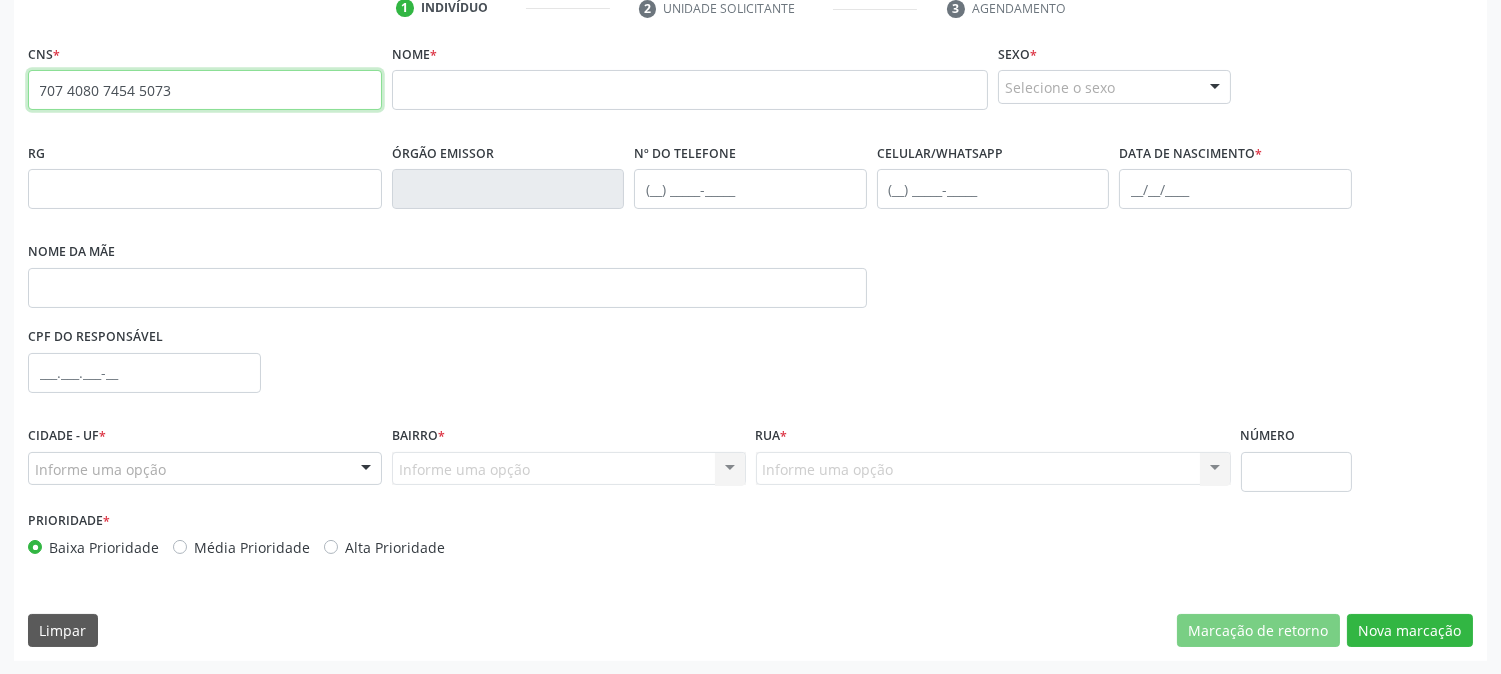 click on "Acompanhamento
Acompanhe a situação das marcações correntes e finalizadas
Relatórios
Acompanhamento
Consolidado
Agendamentos
Procedimentos realizados
Ano de acompanhamento
2025 2024
person_add
Nova marcação
Solicitados   Na fila   Agendados   Não compareceram
2025
Resolvidos
2025
Cancelados
2025
1
Indivíduo
2
Unidade solicitante
3
Agendamento
CNS
*
707 4080 7454 5073       none
Nome
*
Sexo
*
Selecione o sexo
Masculino   Feminino
Nenhum resultado encontrado para: "   "
Não há nenhuma opção para ser exibida.
RG
Órgão emissor
Nº do Telefone" at bounding box center [750, 195] 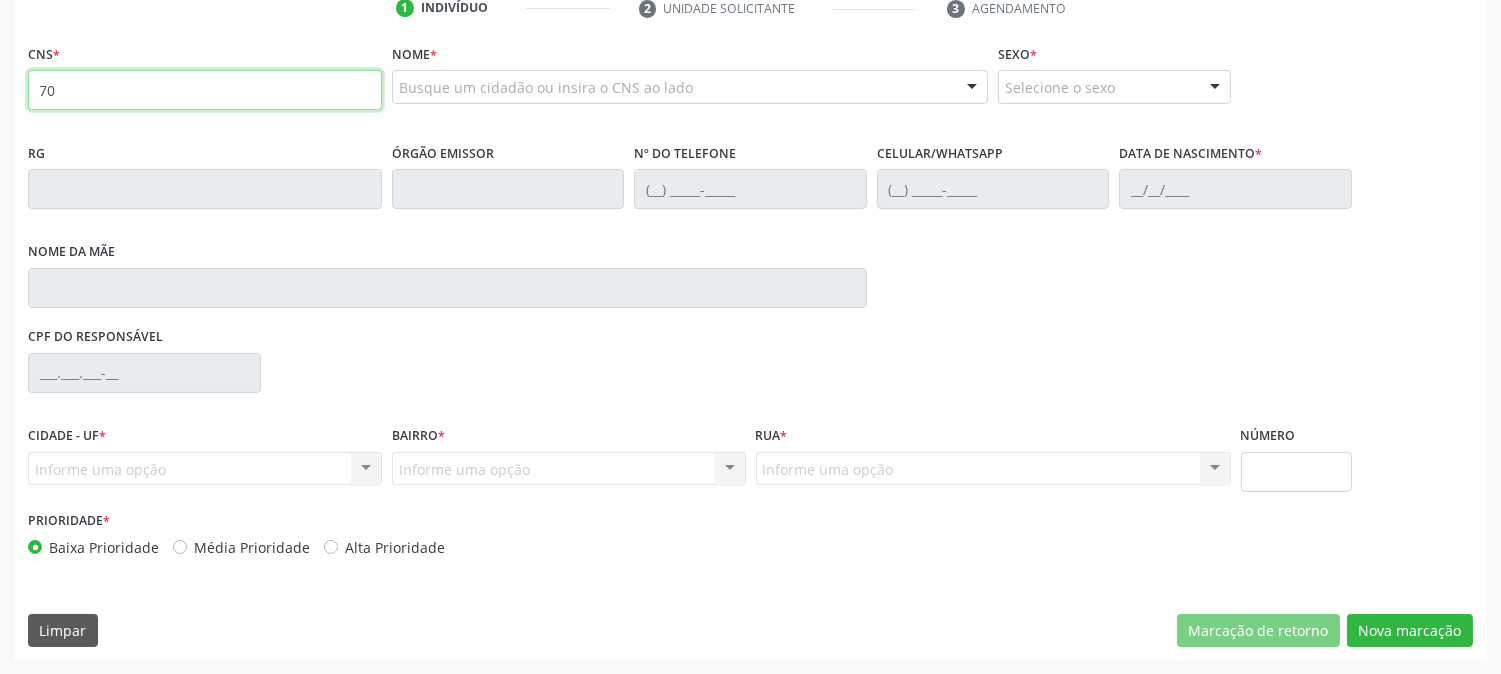 type on "7" 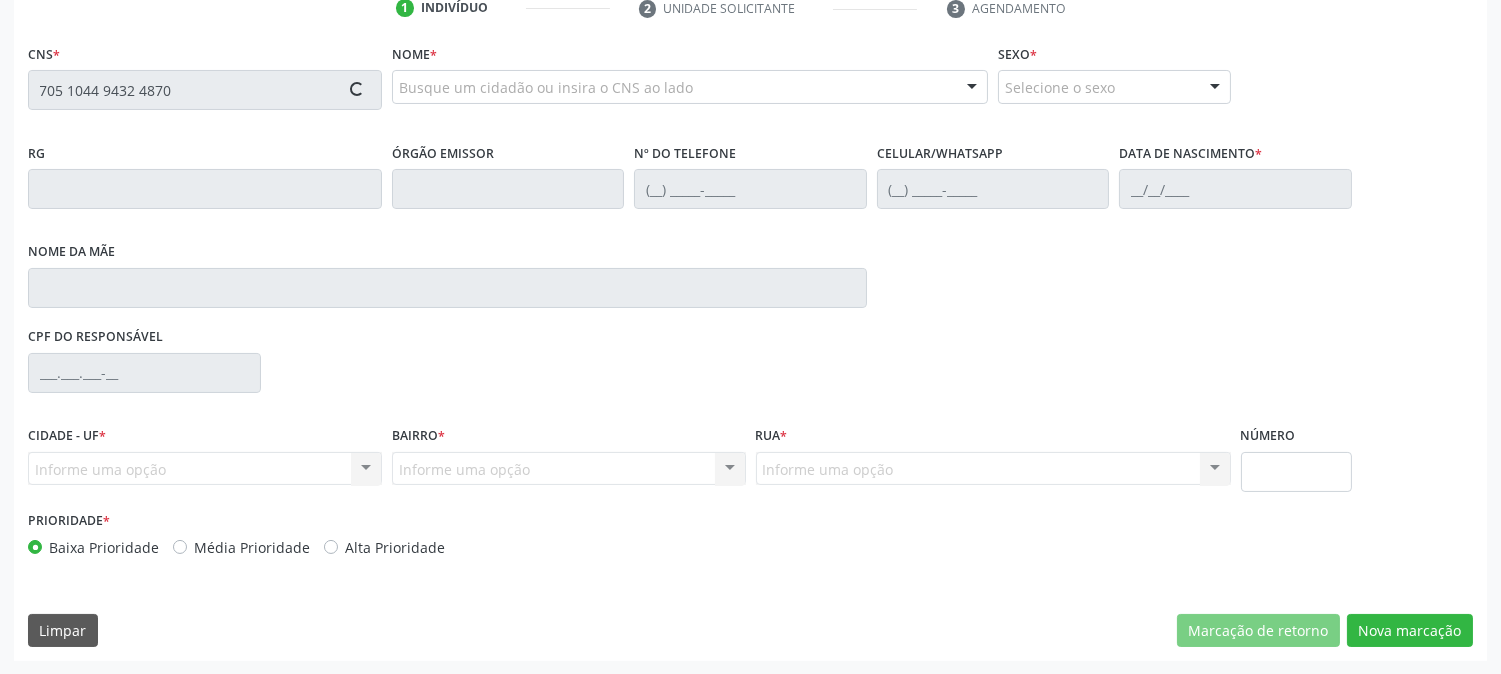 type on "705 1044 9432 4870" 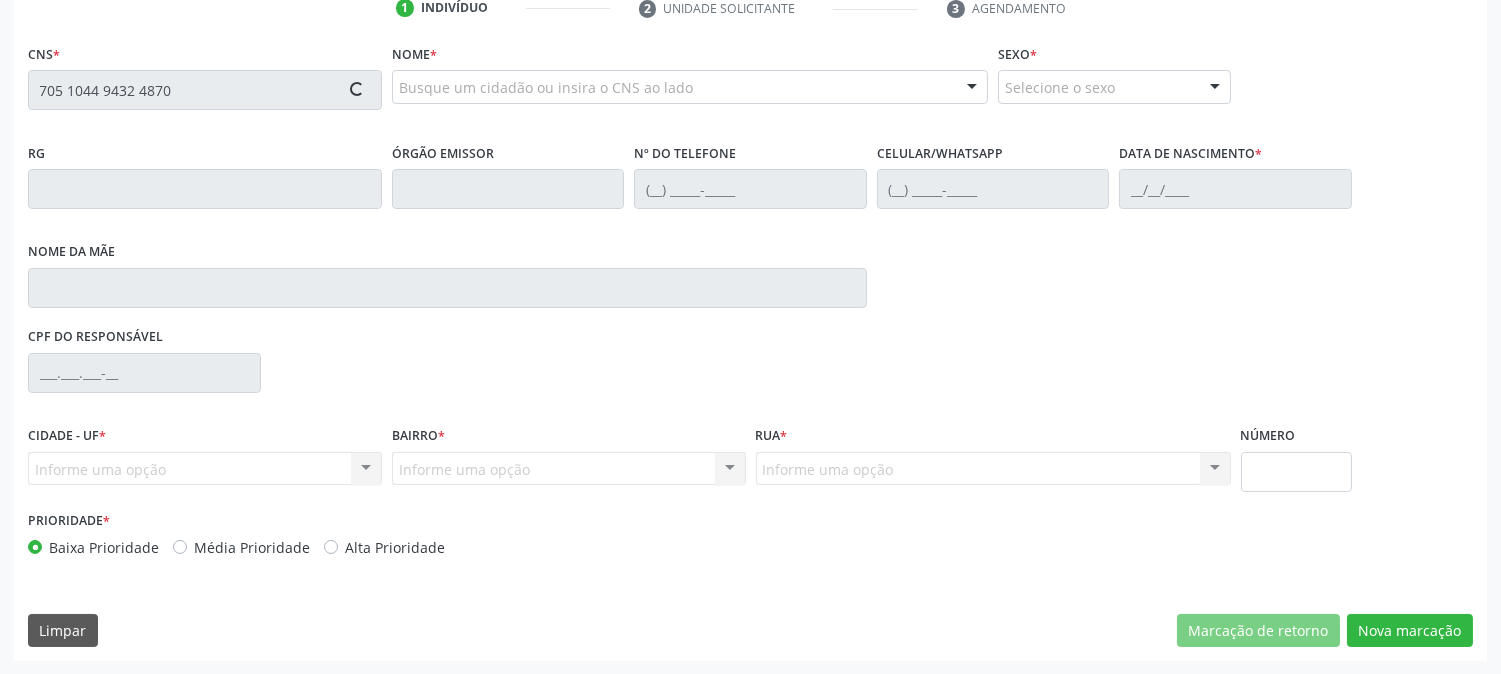 type 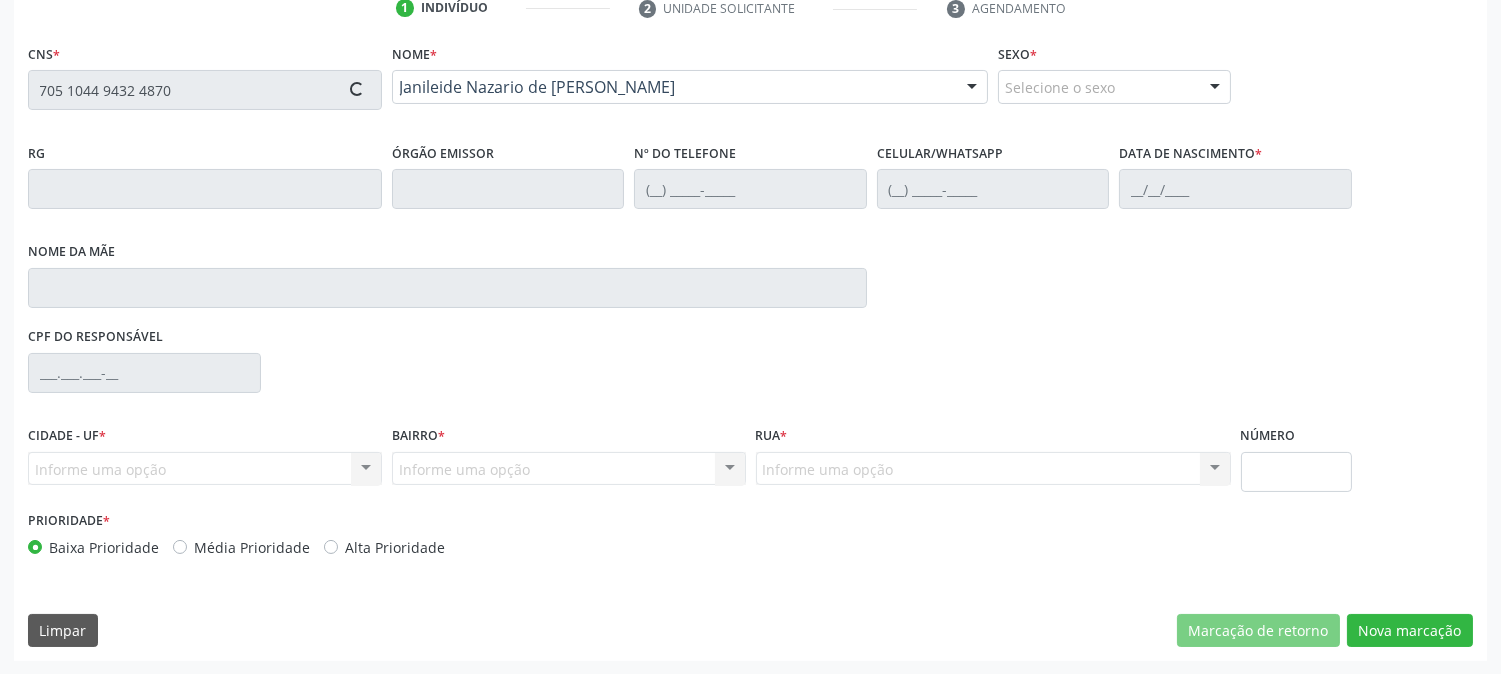 type on "(99) 99999-9999" 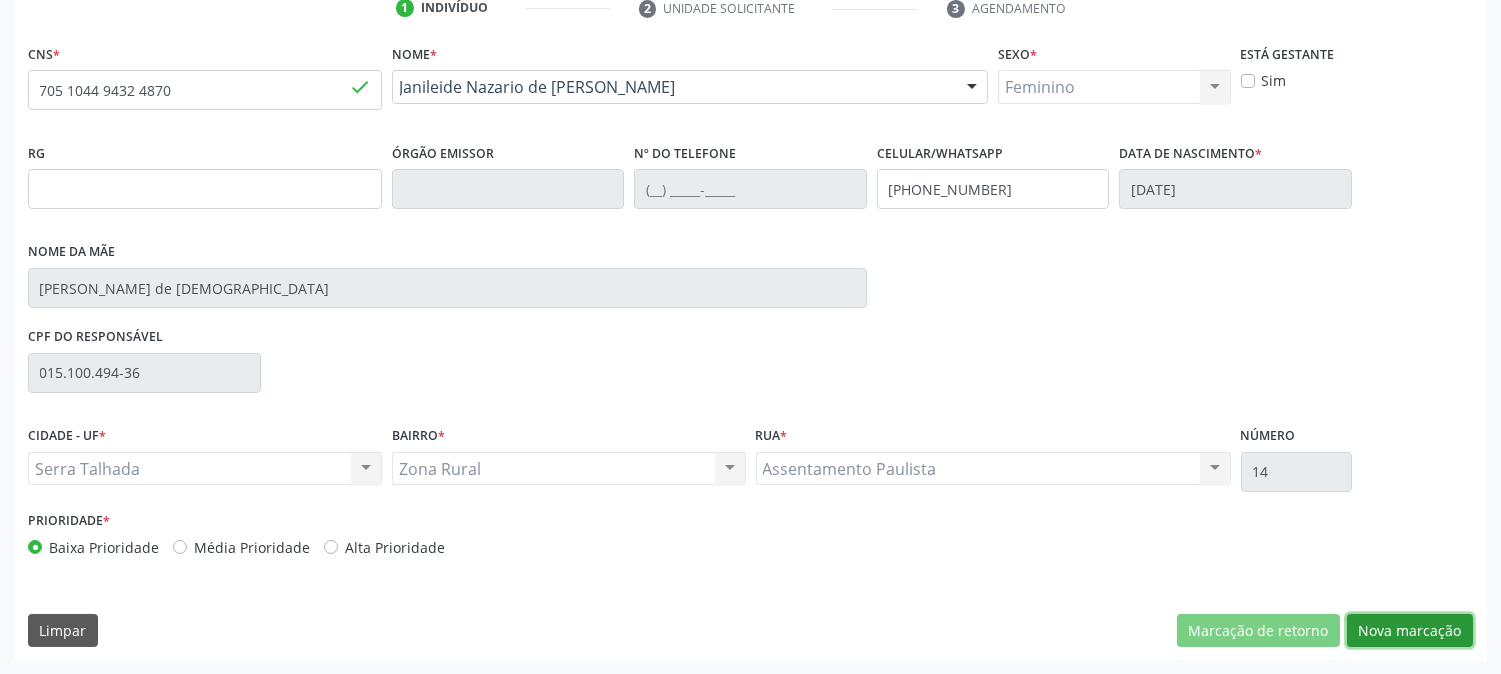 click on "Nova marcação" at bounding box center (1410, 631) 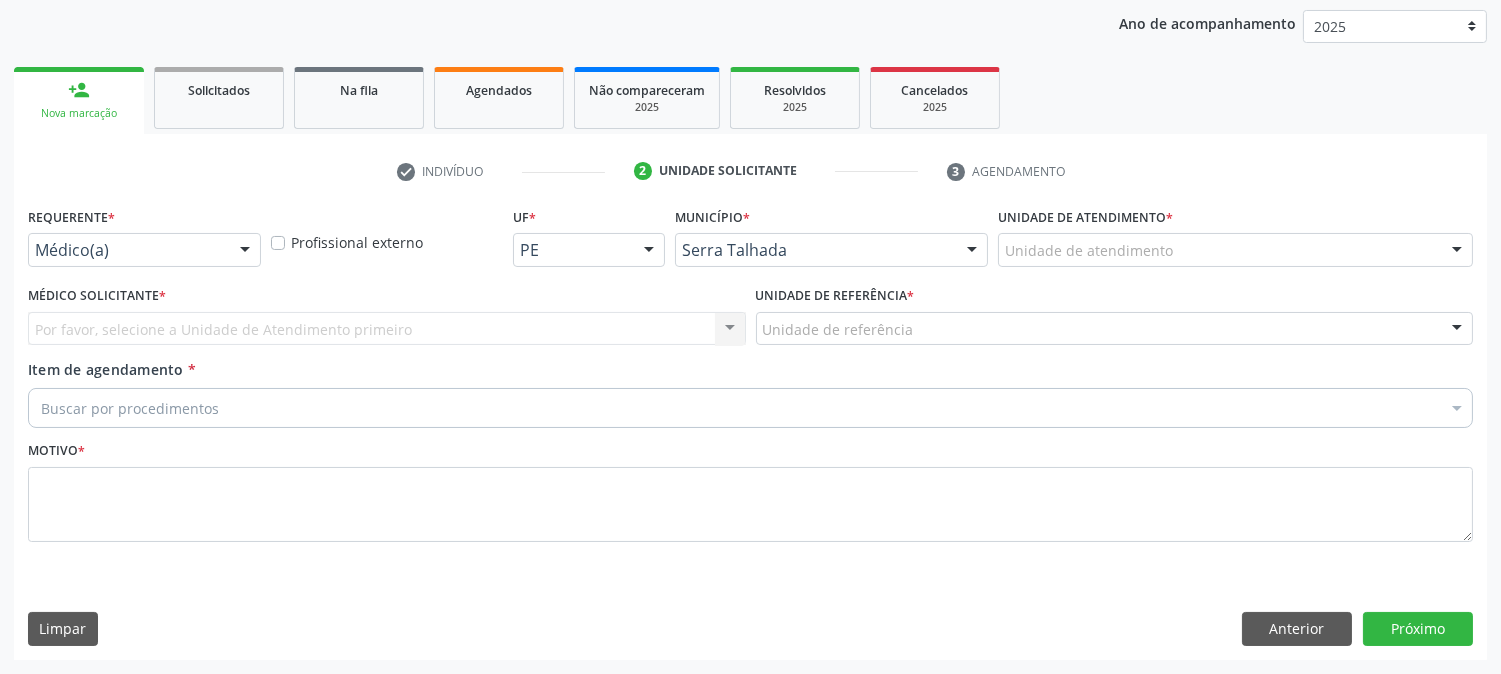 scroll, scrollTop: 231, scrollLeft: 0, axis: vertical 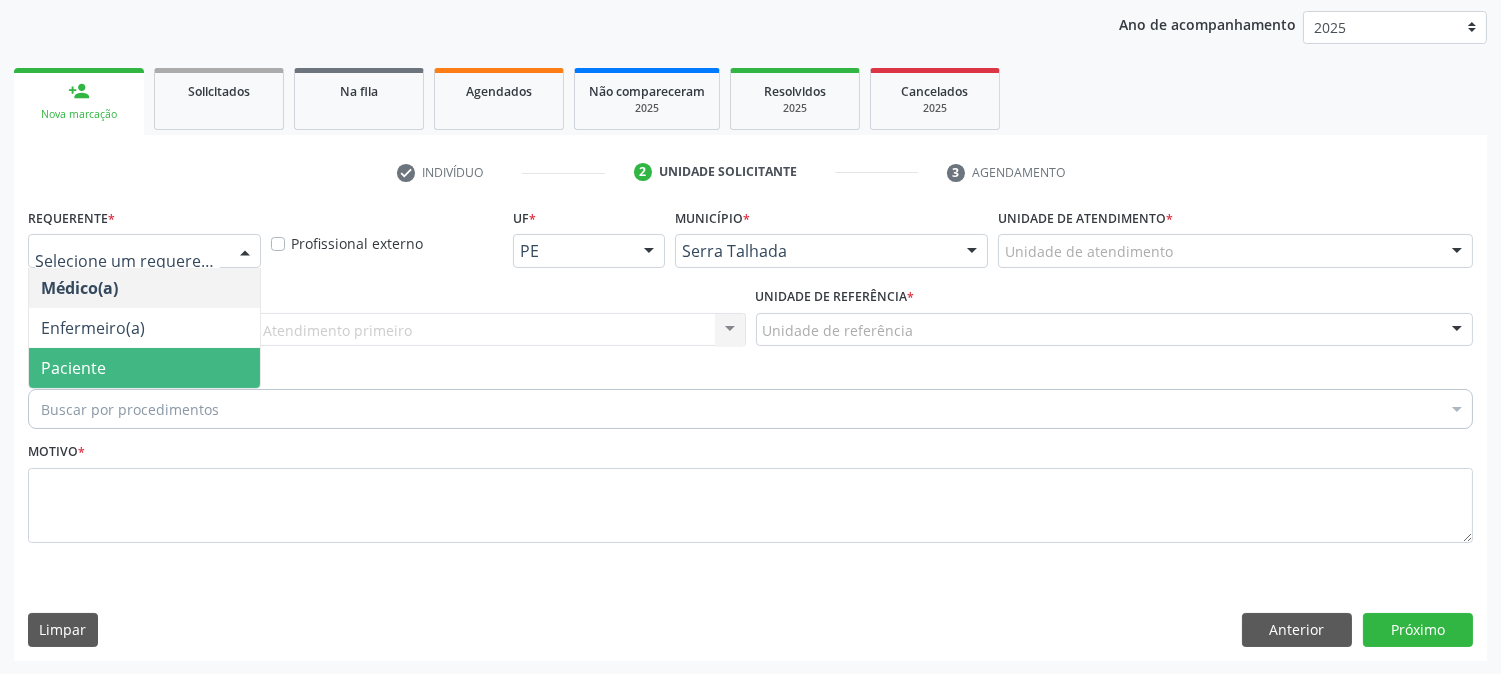 click on "Paciente" at bounding box center (144, 368) 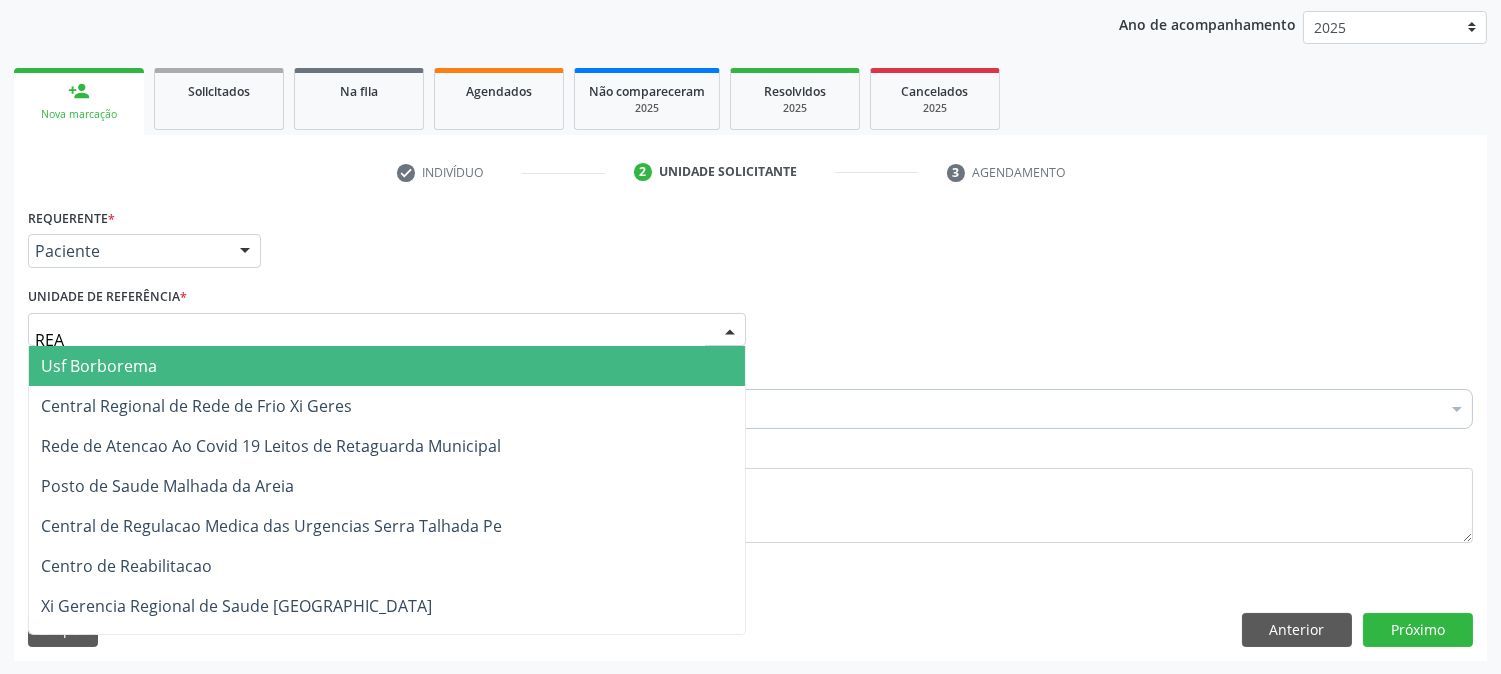 type on "REAB" 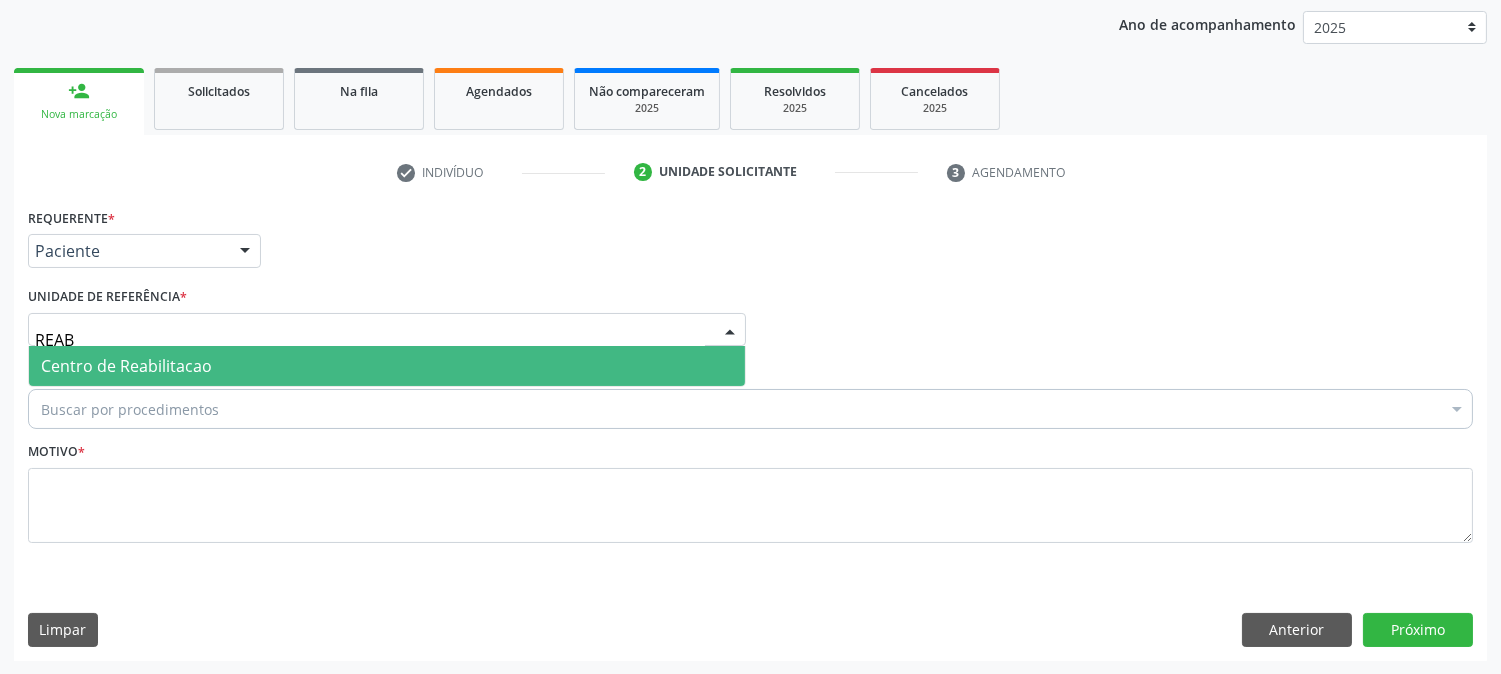 click on "Centro de Reabilitacao" at bounding box center (387, 366) 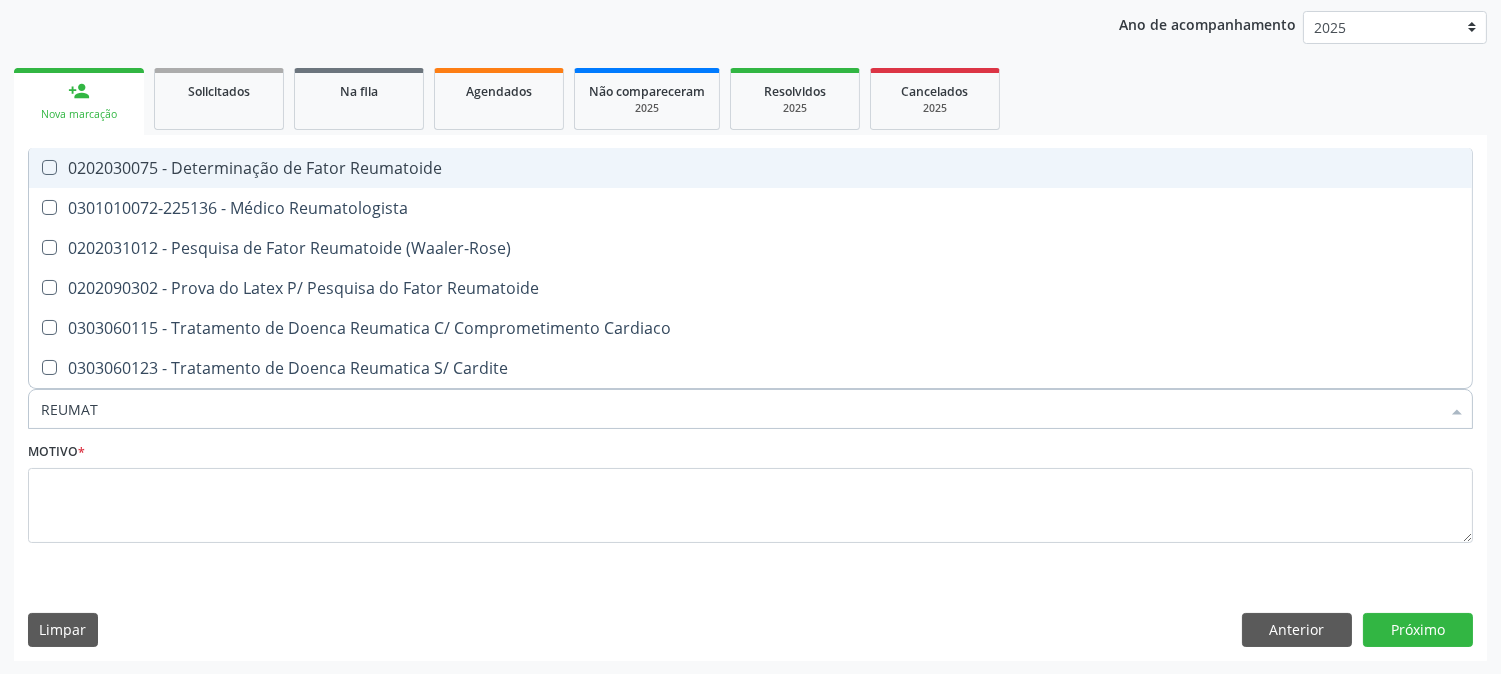 type on "REUMATO" 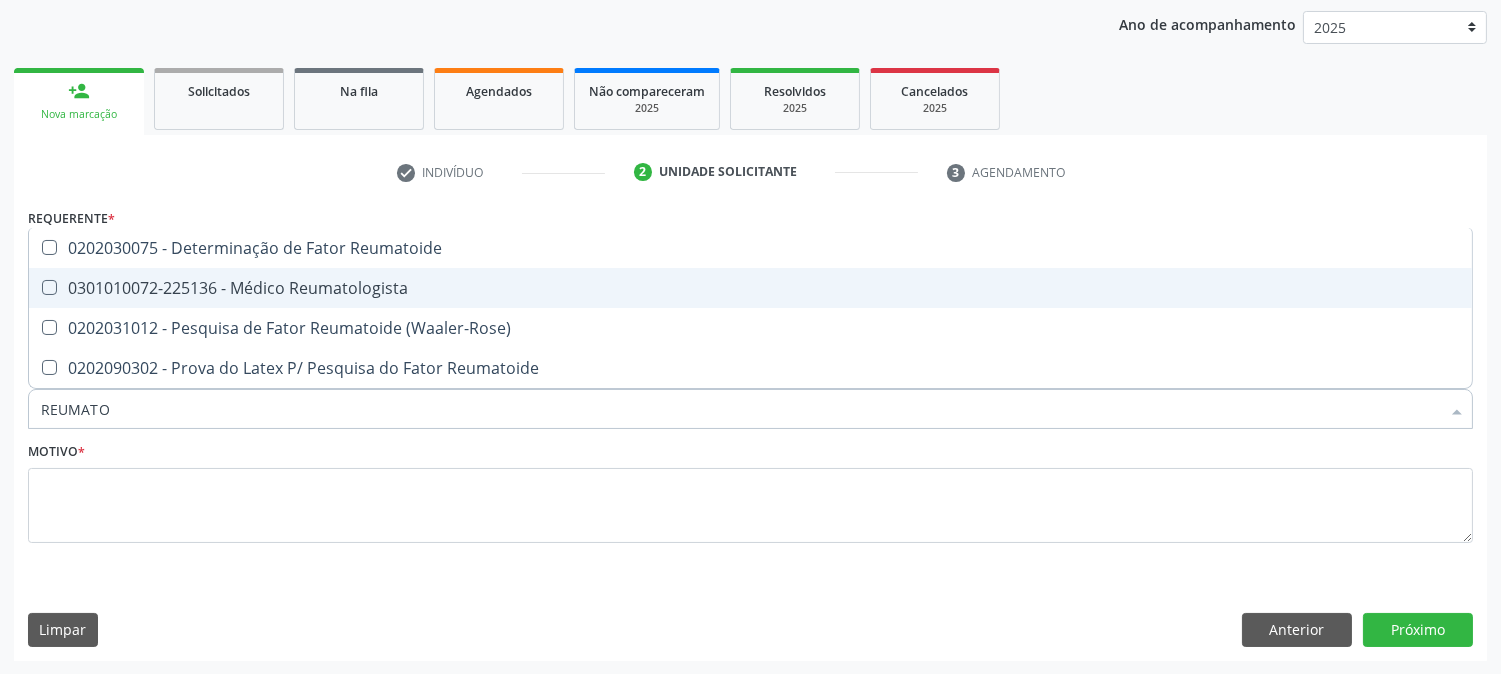 click on "0301010072-225136 - Médico Reumatologista" at bounding box center (750, 288) 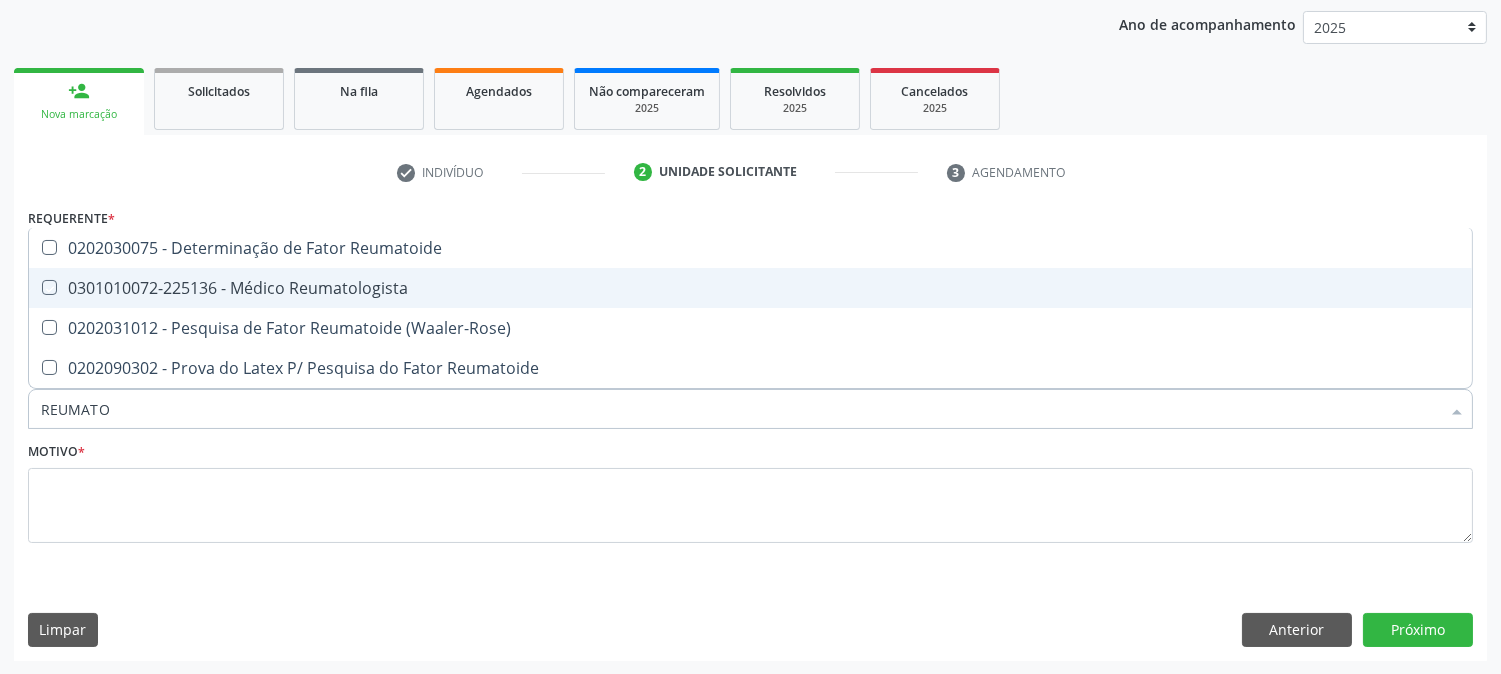 checkbox on "true" 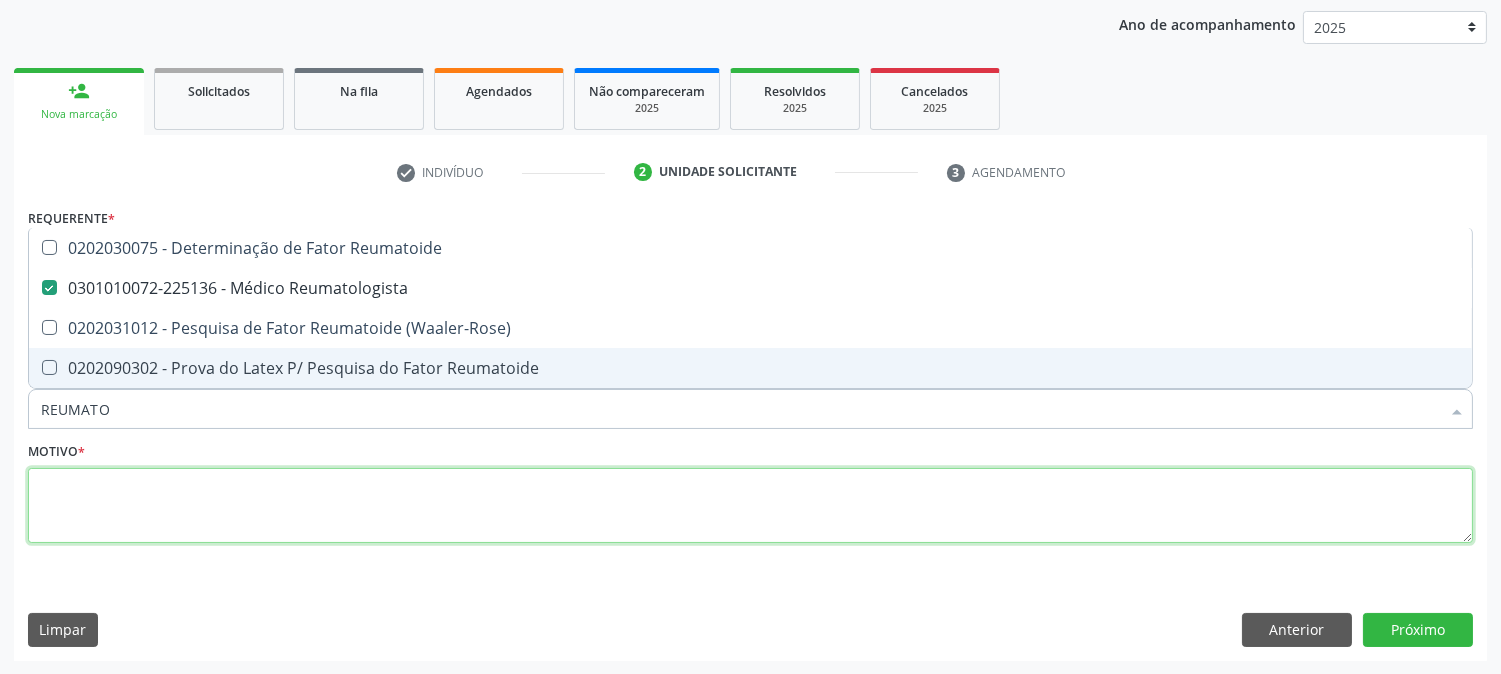 click at bounding box center (750, 506) 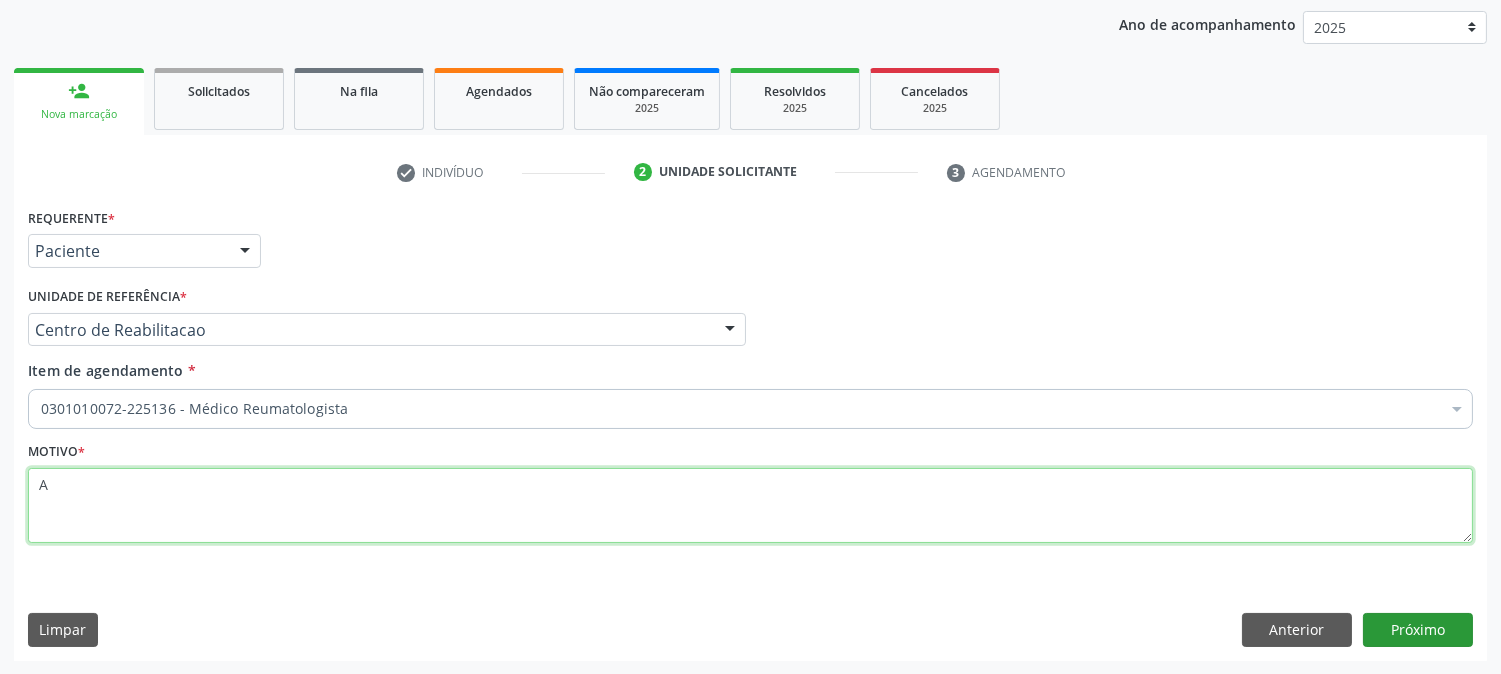 type on "A" 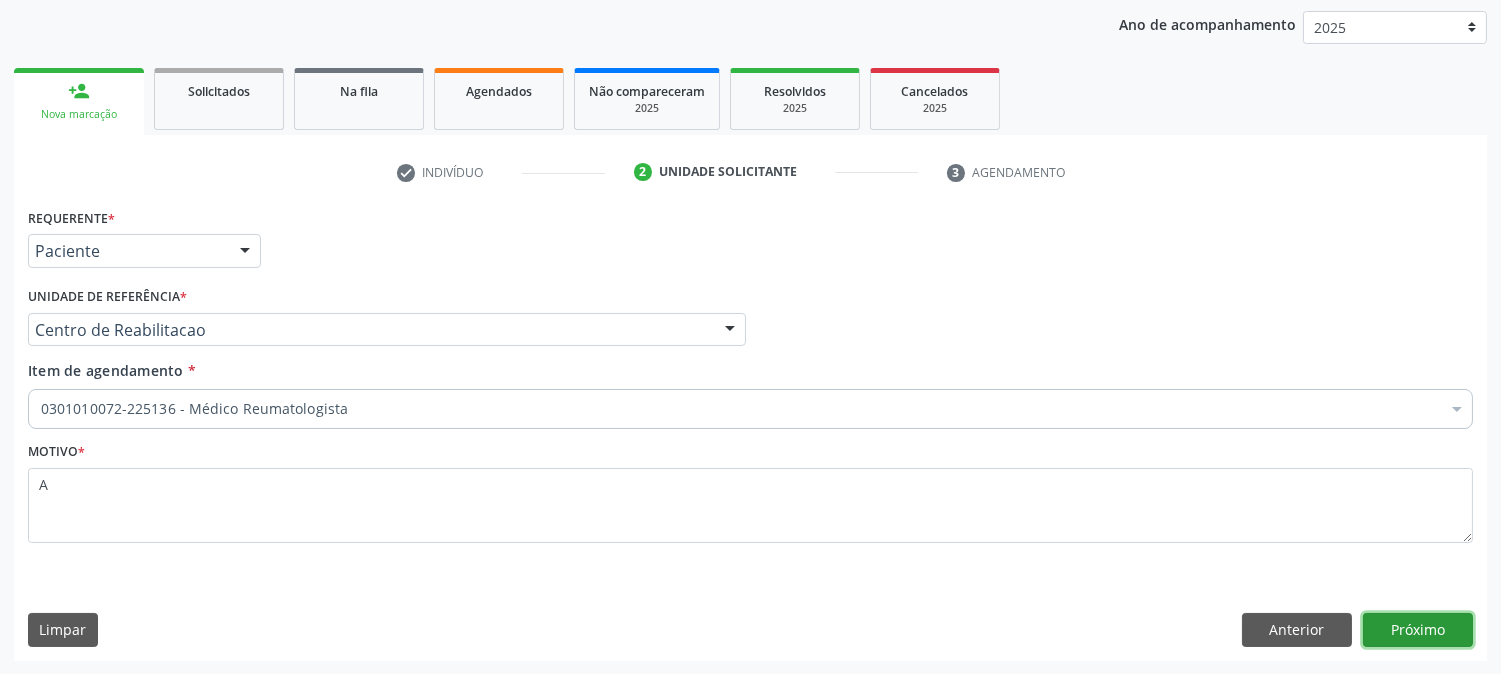 click on "Próximo" at bounding box center (1418, 630) 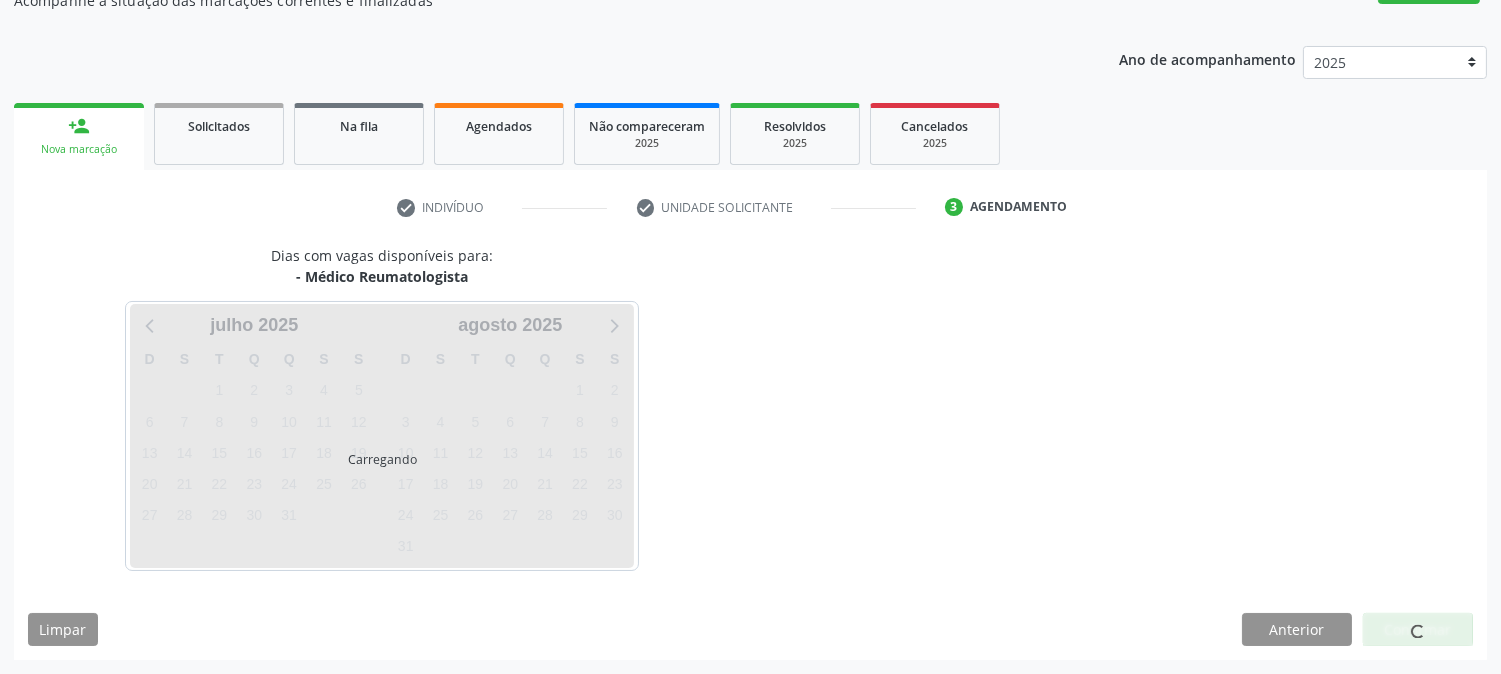 scroll, scrollTop: 195, scrollLeft: 0, axis: vertical 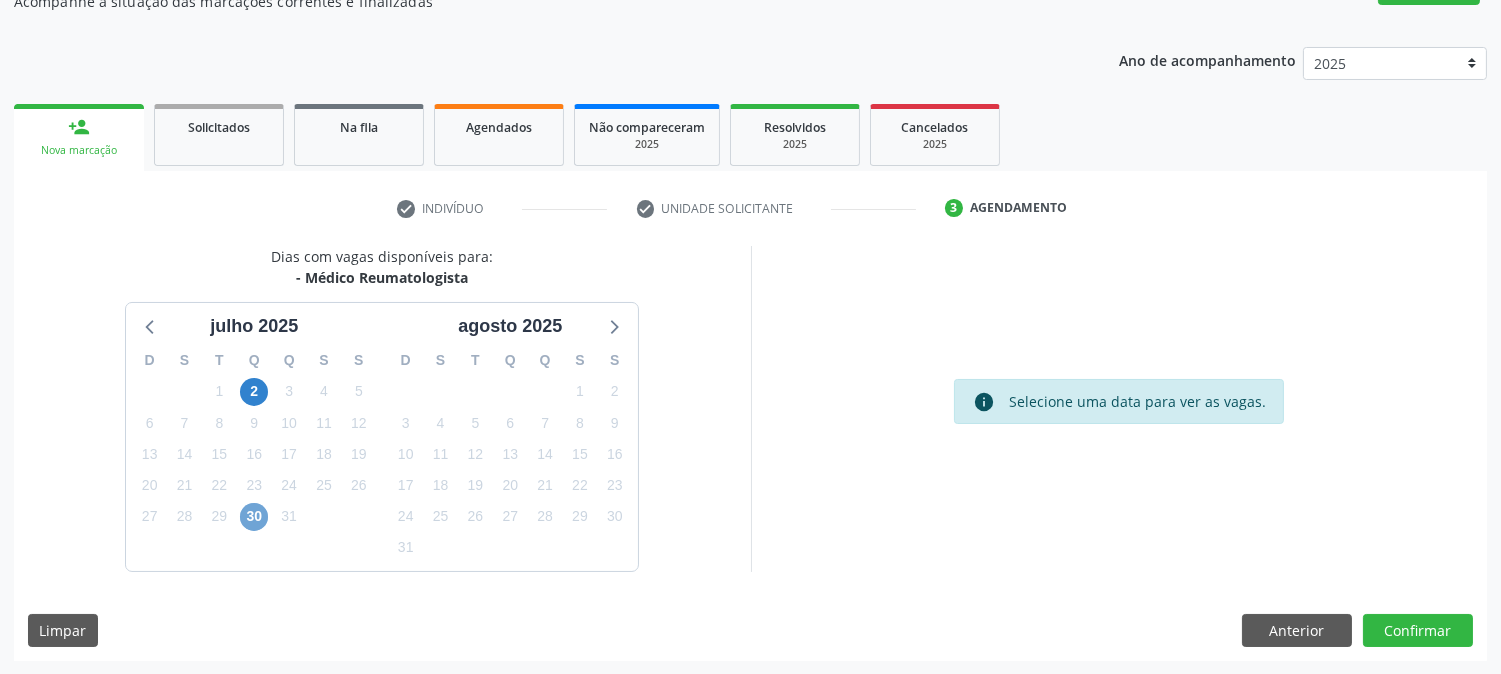 click on "30" at bounding box center (254, 517) 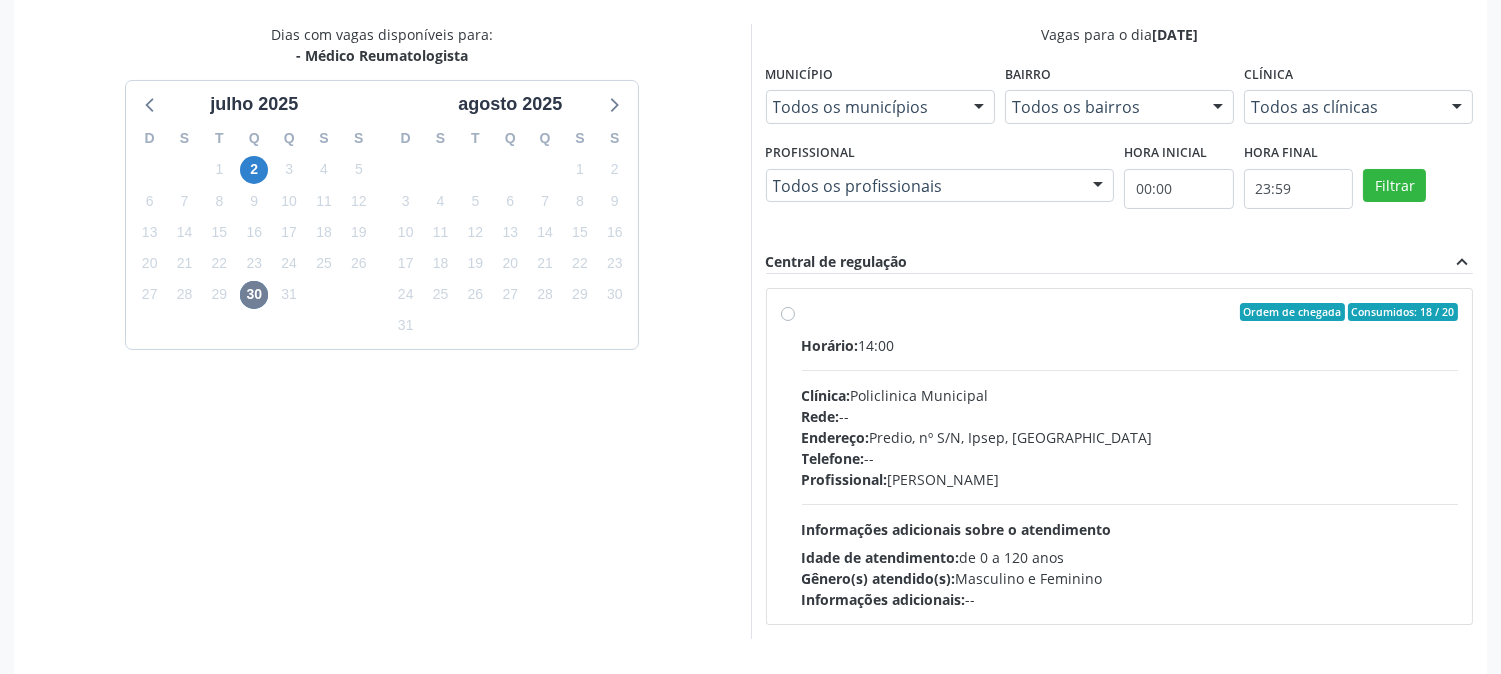 click on "Horário:   14:00
Clínica:  Policlinica Municipal
Rede:
--
Endereço:   Predio, nº S/N, Ipsep, Serra Talhada - PE
Telefone:   --
Profissional:
Felipe Pereira Guimaraes
Informações adicionais sobre o atendimento
Idade de atendimento:
de 0 a 120 anos
Gênero(s) atendido(s):
Masculino e Feminino
Informações adicionais:
--" at bounding box center [1130, 472] 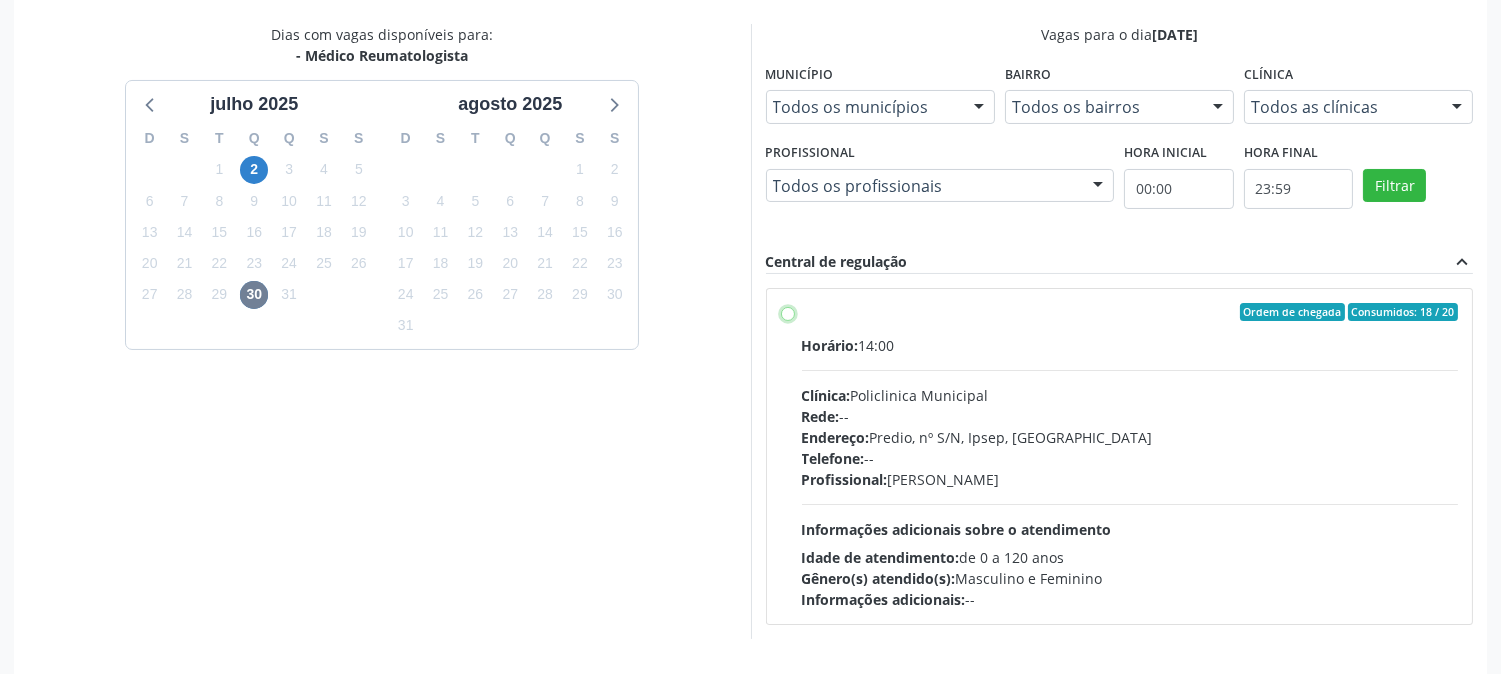 click on "Ordem de chegada
Consumidos: 18 / 20
Horário:   14:00
Clínica:  Policlinica Municipal
Rede:
--
Endereço:   Predio, nº S/N, Ipsep, Serra Talhada - PE
Telefone:   --
Profissional:
Felipe Pereira Guimaraes
Informações adicionais sobre o atendimento
Idade de atendimento:
de 0 a 120 anos
Gênero(s) atendido(s):
Masculino e Feminino
Informações adicionais:
--" at bounding box center (788, 312) 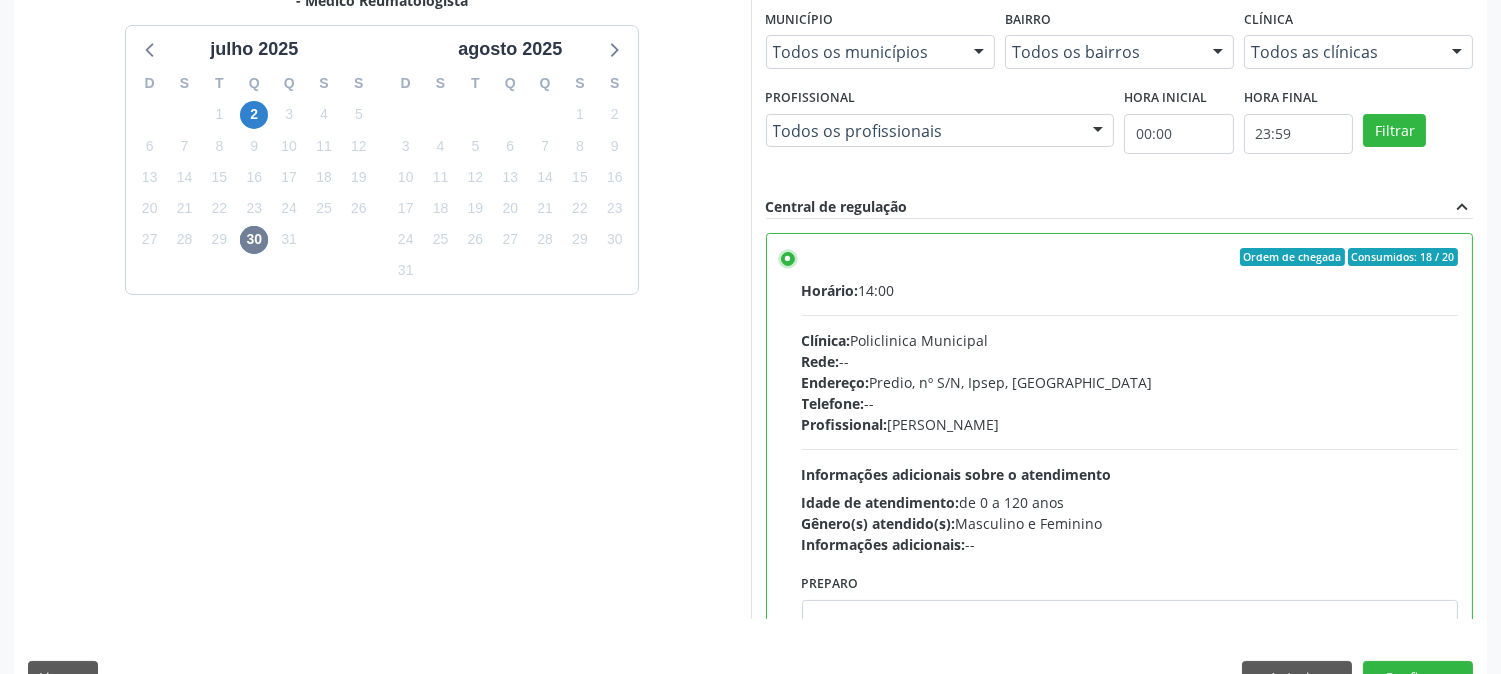 scroll, scrollTop: 520, scrollLeft: 0, axis: vertical 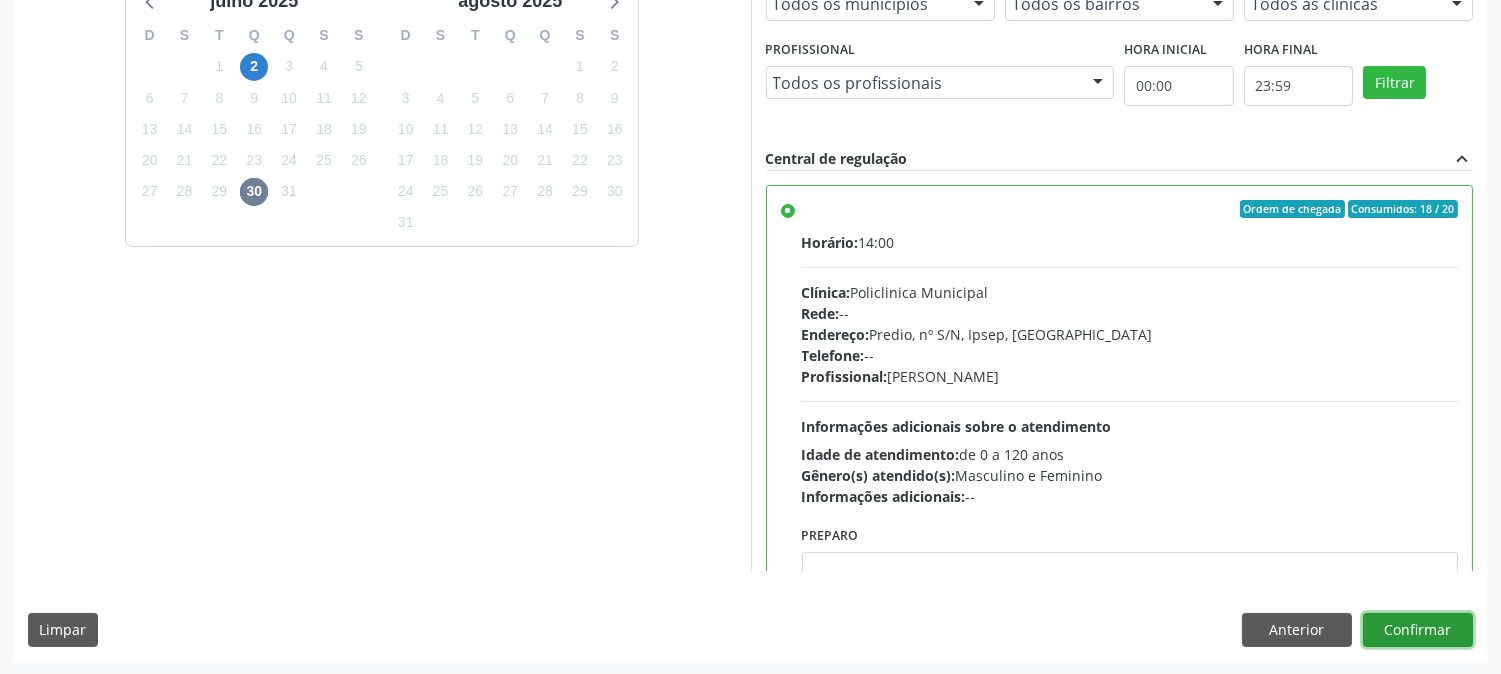click on "Confirmar" at bounding box center (1418, 630) 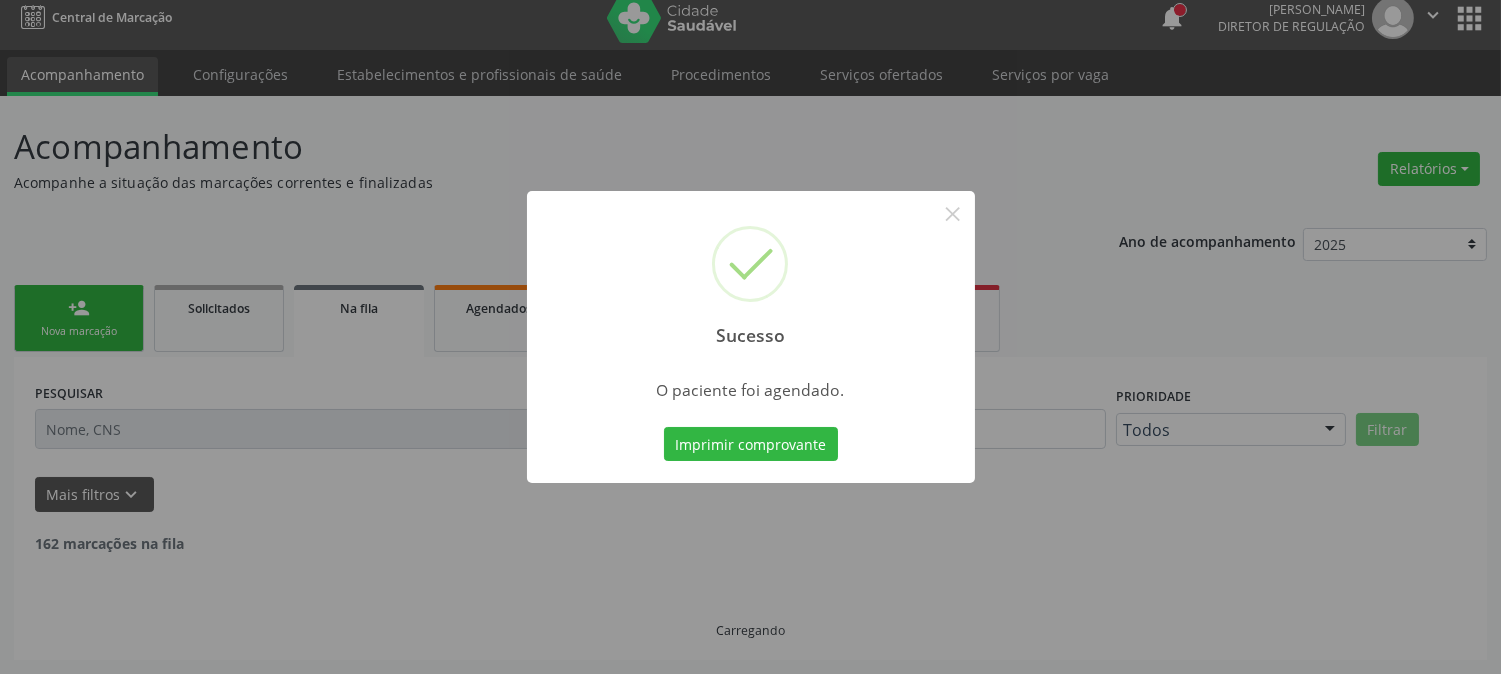 scroll, scrollTop: 0, scrollLeft: 0, axis: both 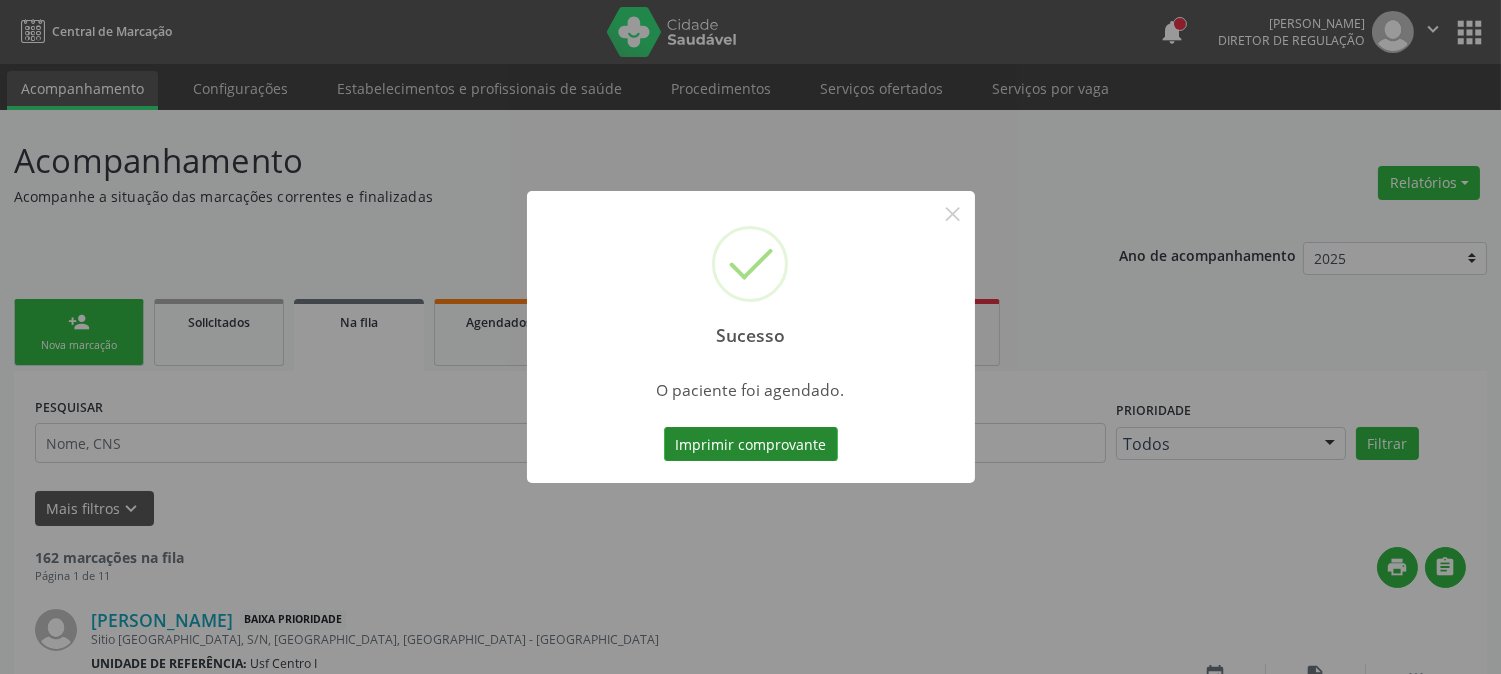 click on "Imprimir comprovante" at bounding box center (751, 444) 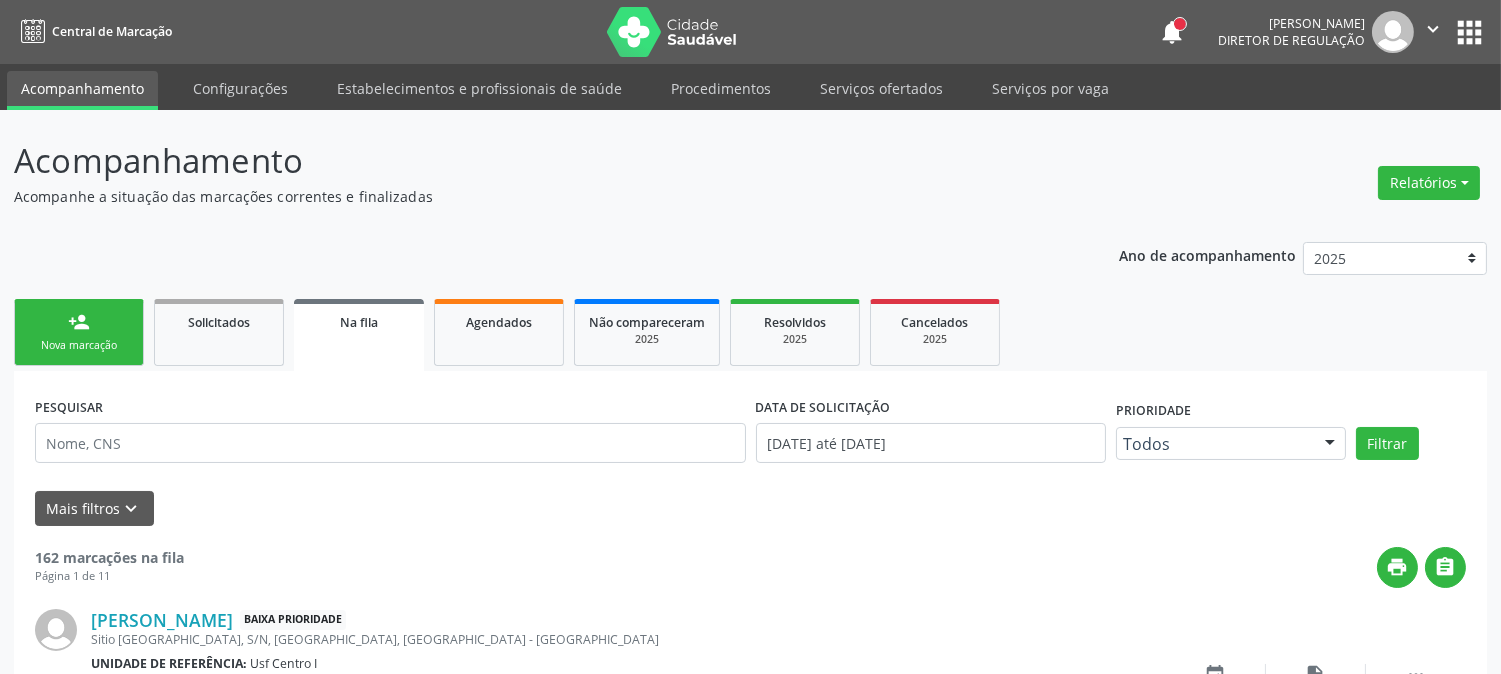 click on "person_add
Nova marcação" at bounding box center (79, 332) 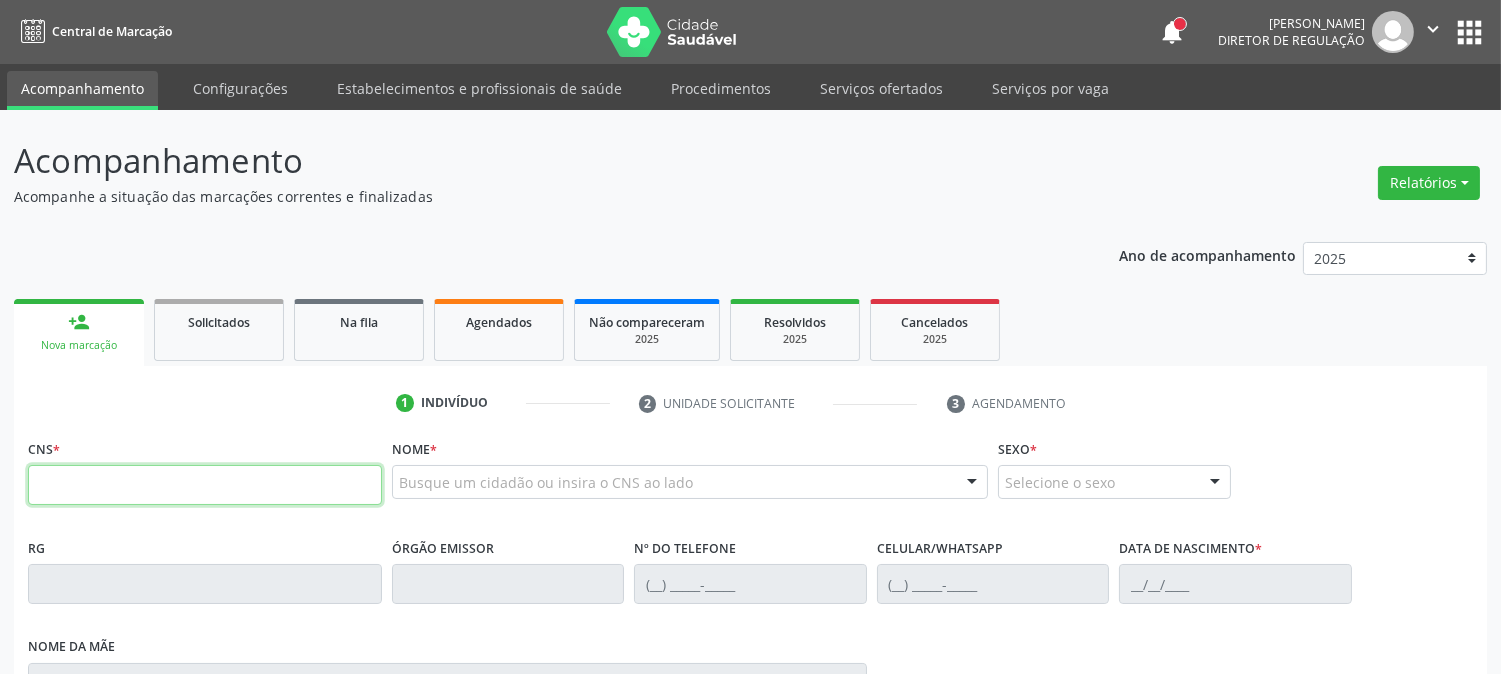 click at bounding box center [205, 485] 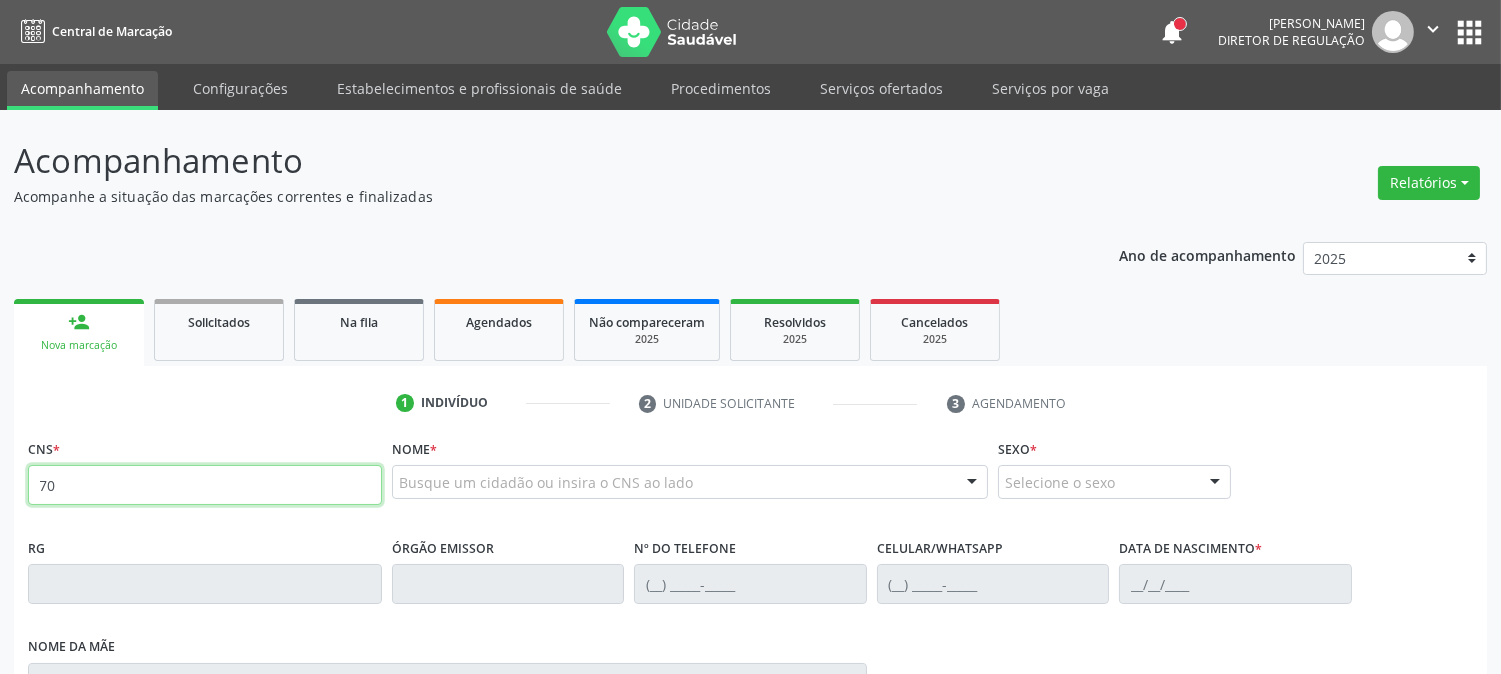 type on "7" 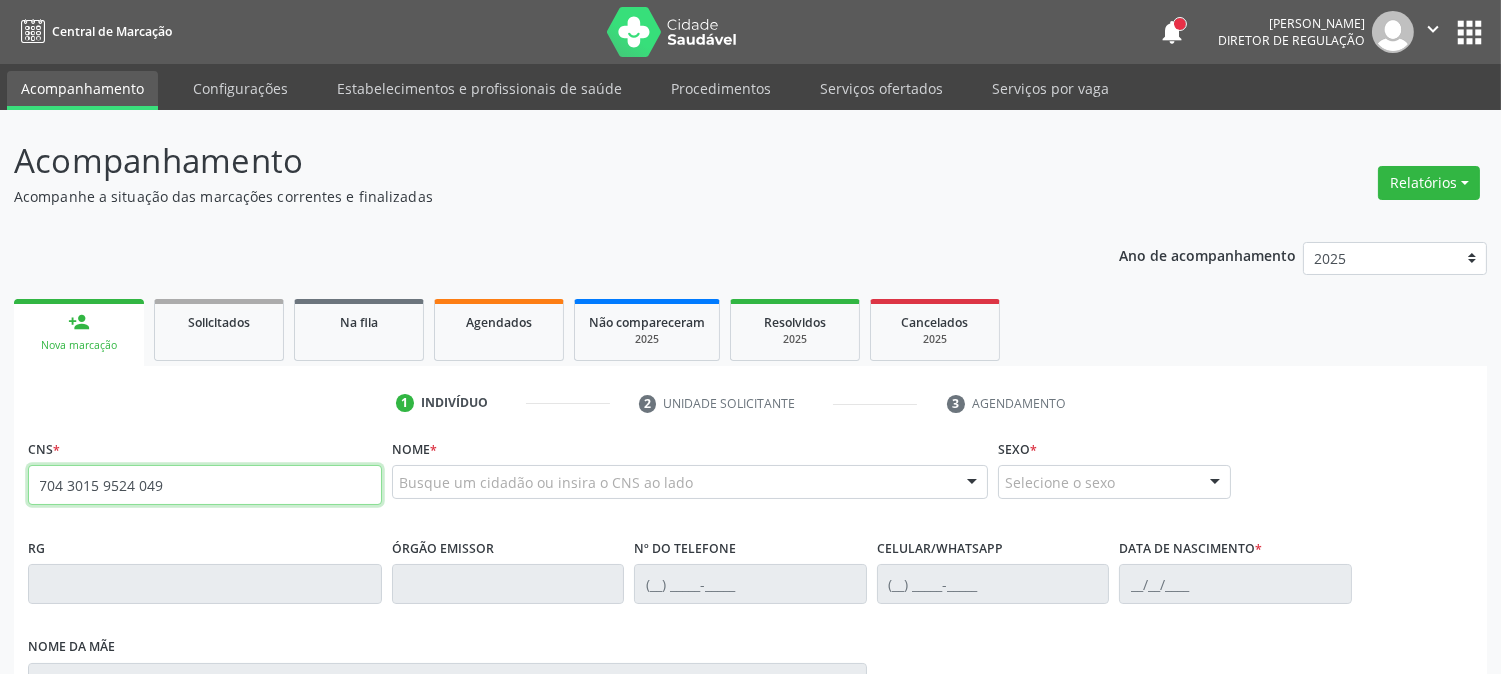 type on "704 3015 9524 0492" 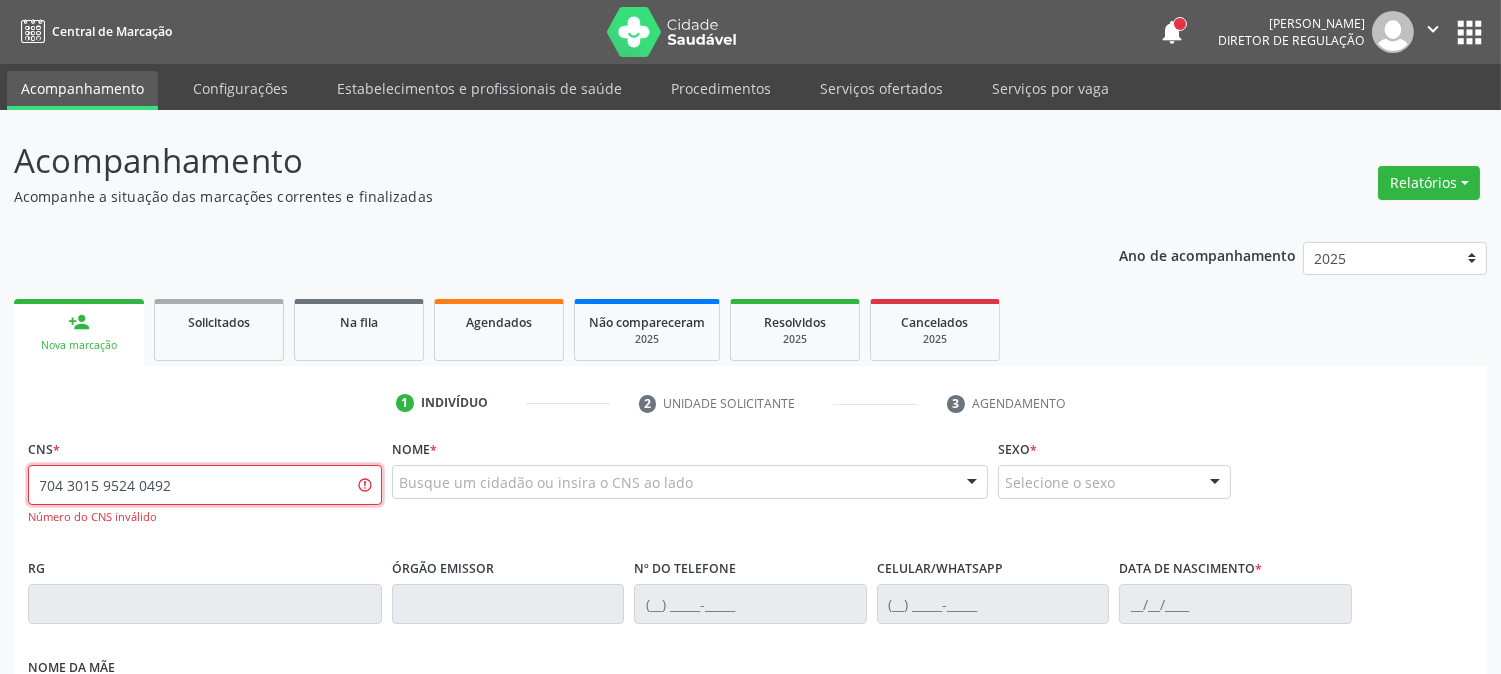 drag, startPoint x: 288, startPoint y: 490, endPoint x: 40, endPoint y: 488, distance: 248.00807 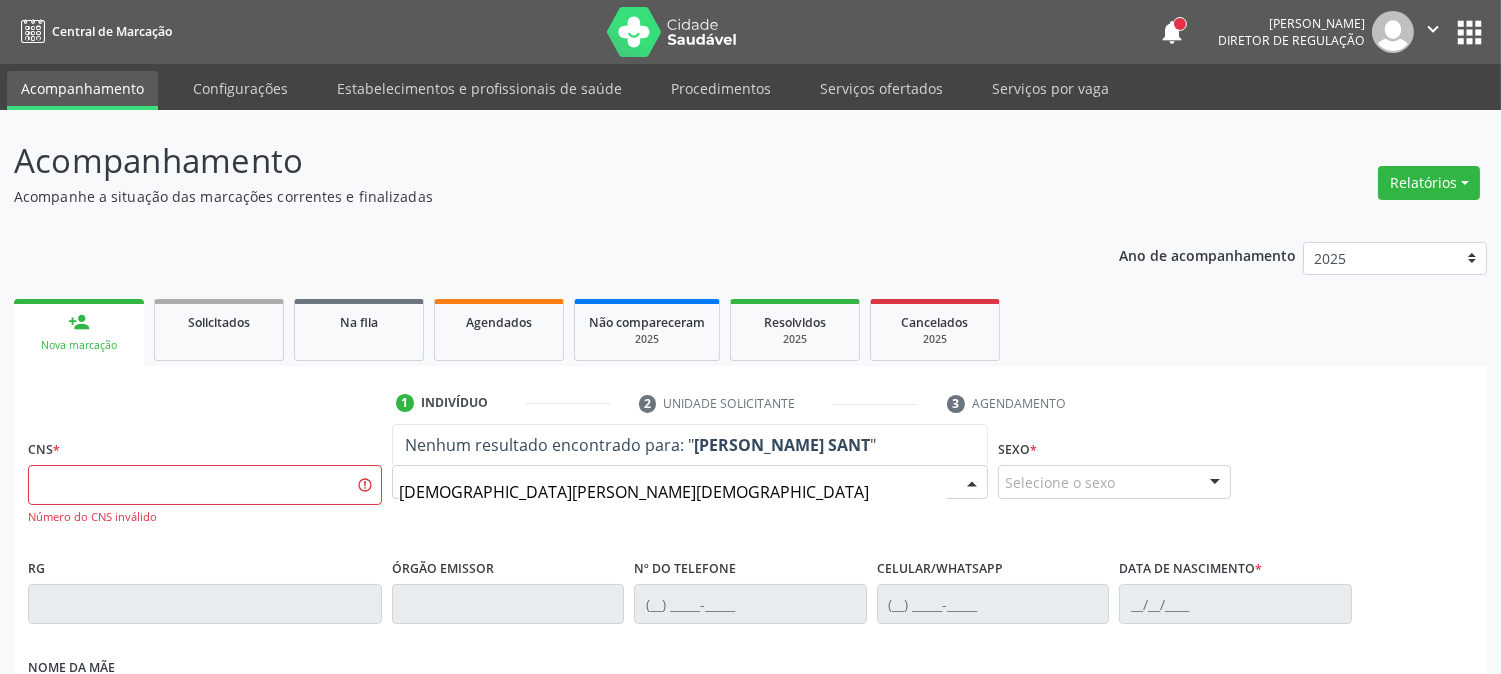 type on "EVANI PEREIRA SANTOS" 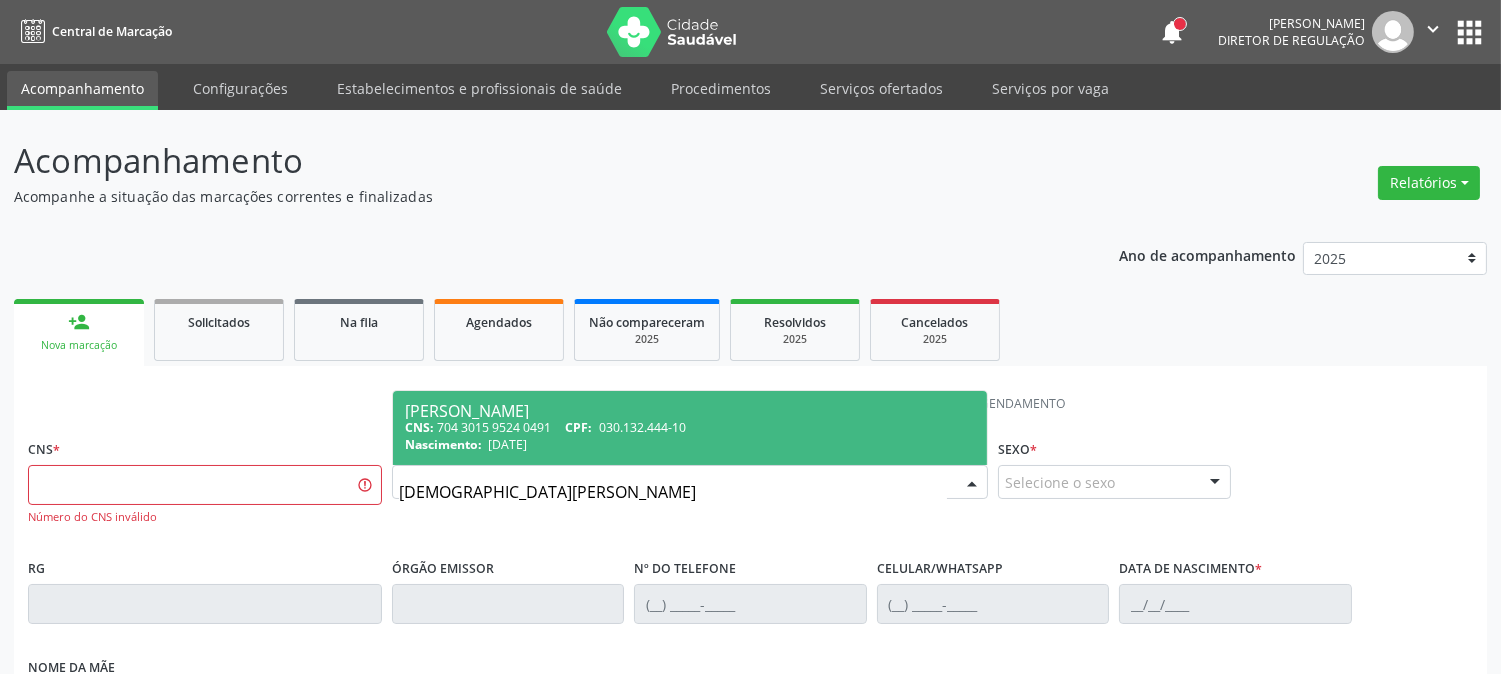 click on "CNS:
704 3015 9524 0491
CPF:
030.132.444-10" at bounding box center (690, 427) 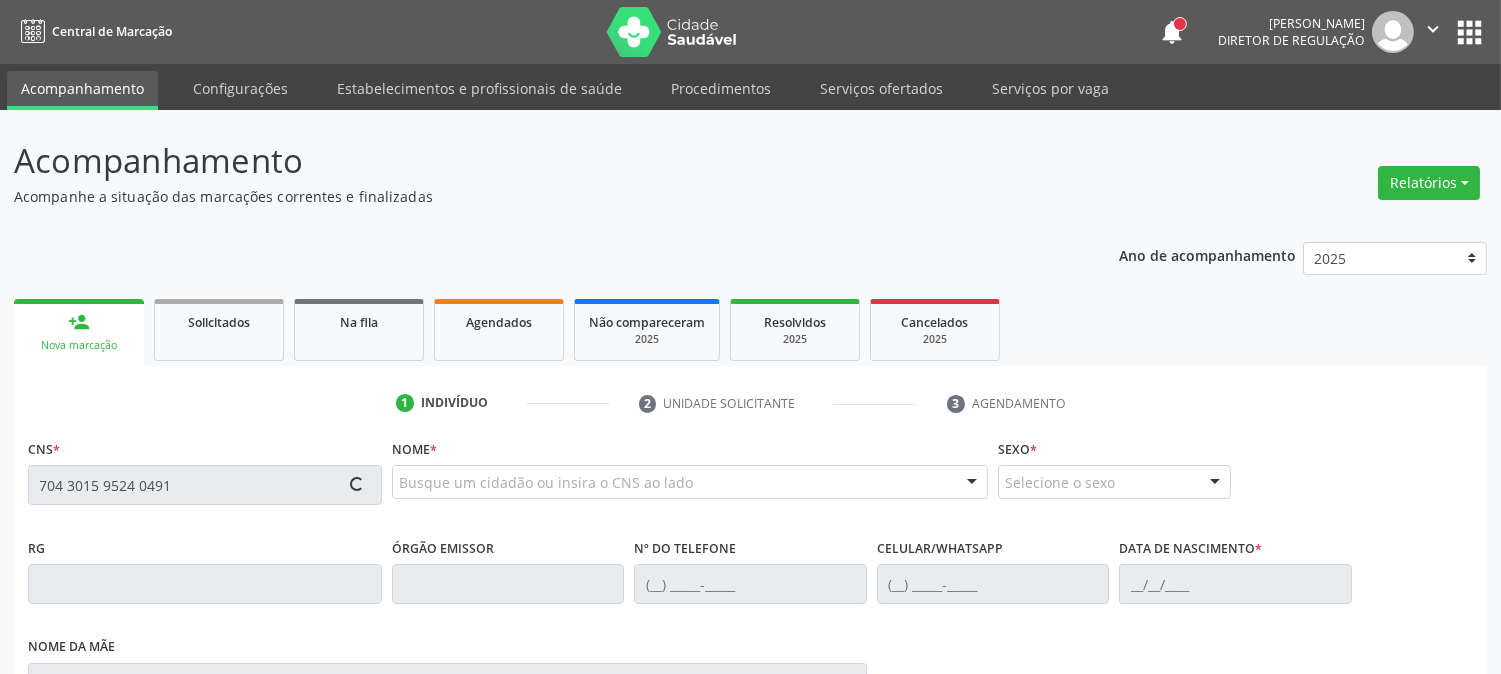 type on "704 3015 9524 0491" 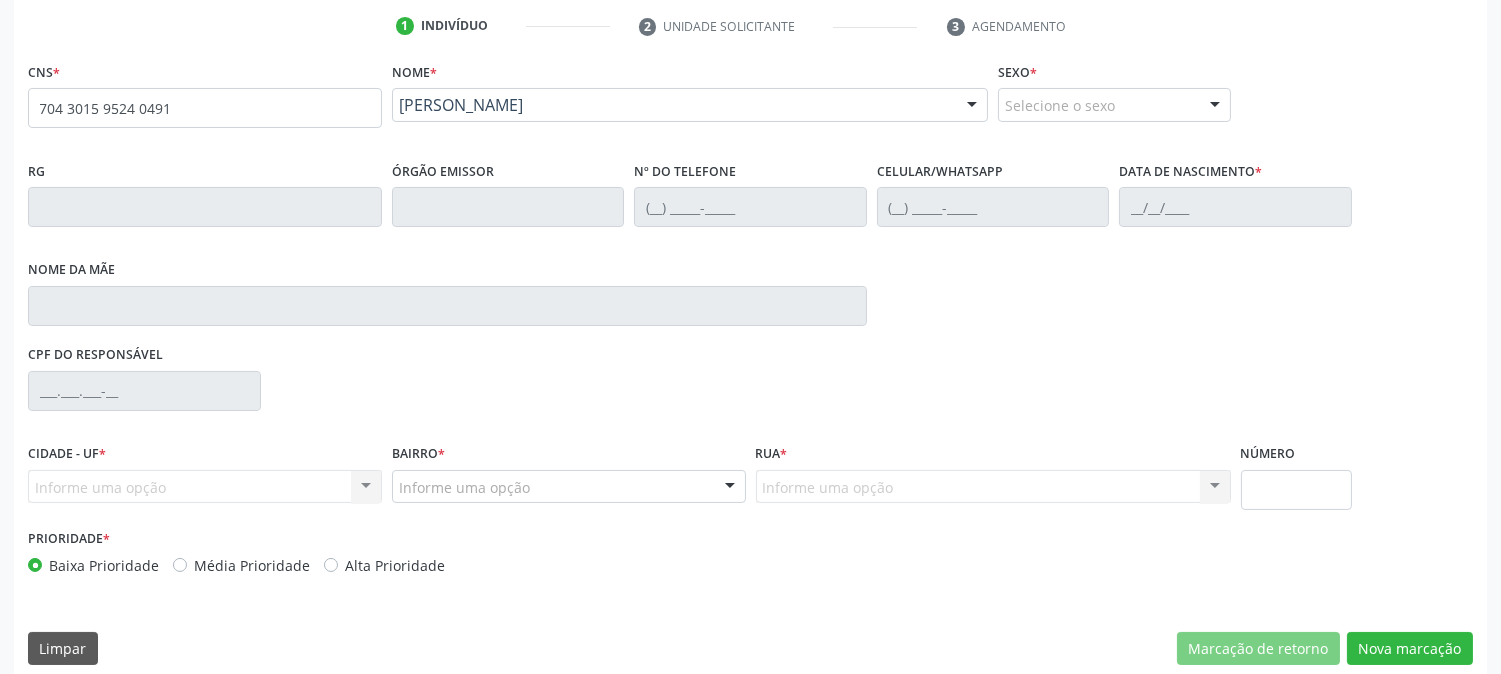 scroll, scrollTop: 395, scrollLeft: 0, axis: vertical 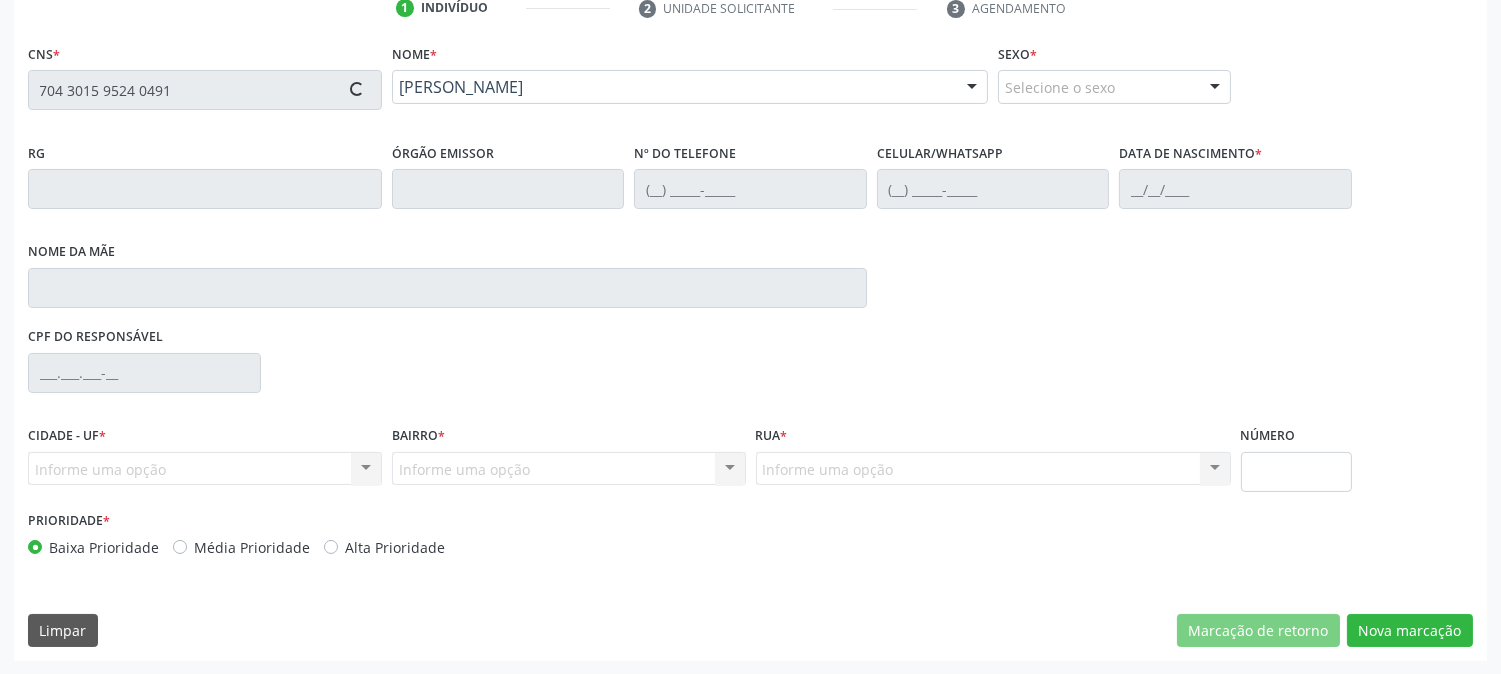 type on "(99) 99999-9999" 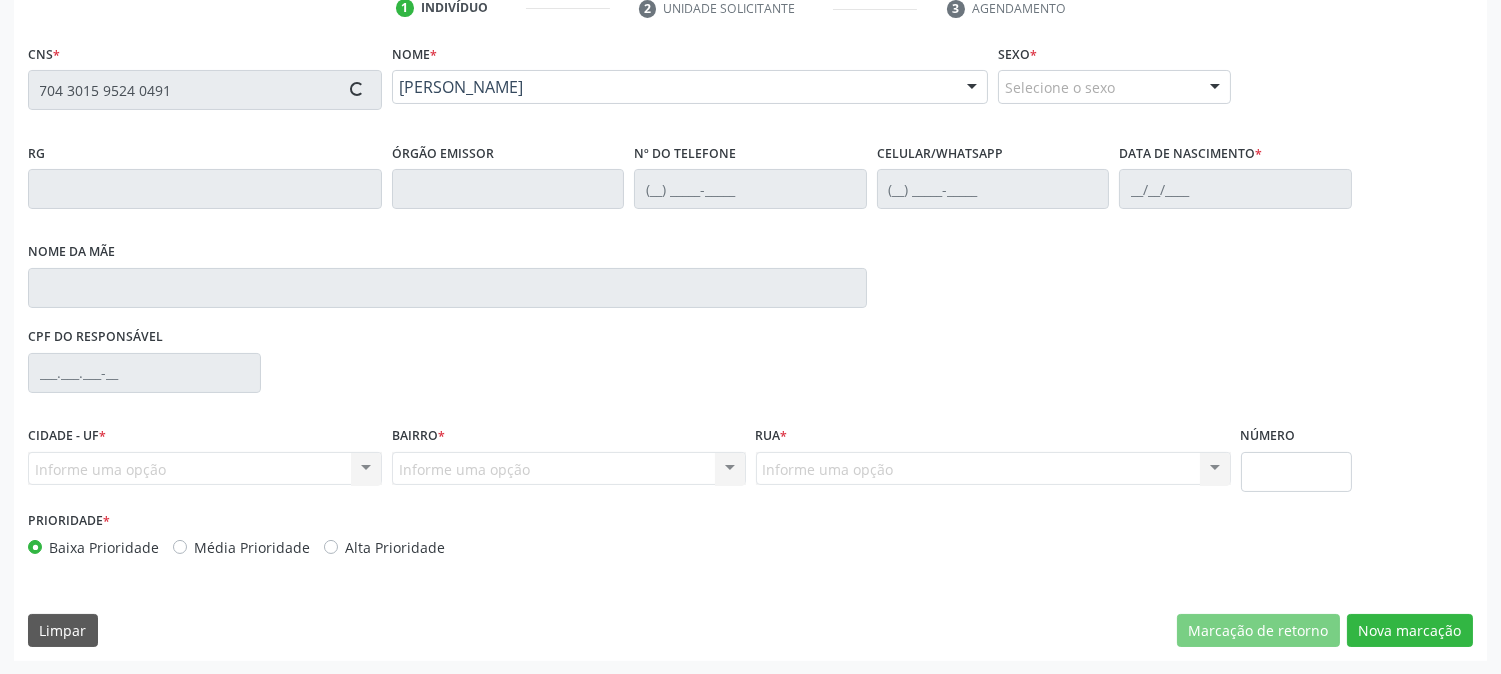 type on "21/11/1973" 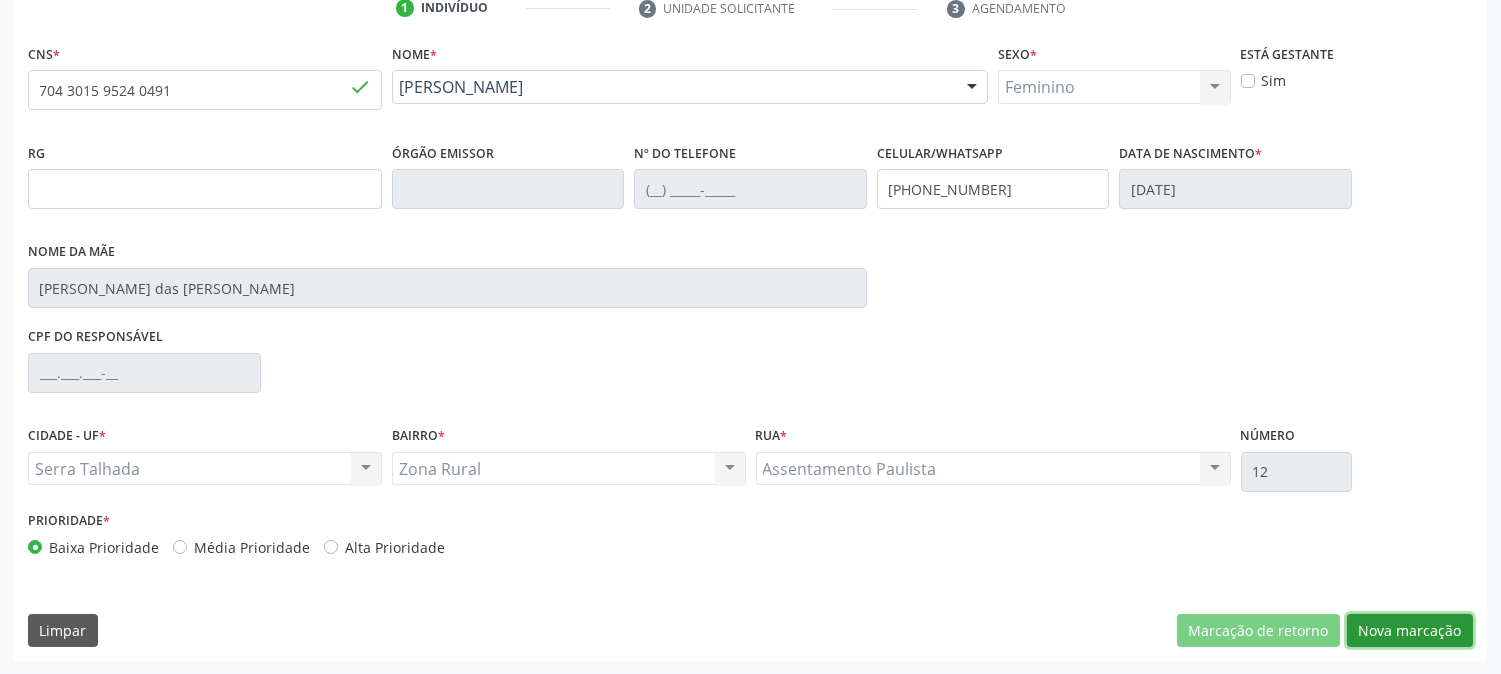 click on "Nova marcação" at bounding box center [1410, 631] 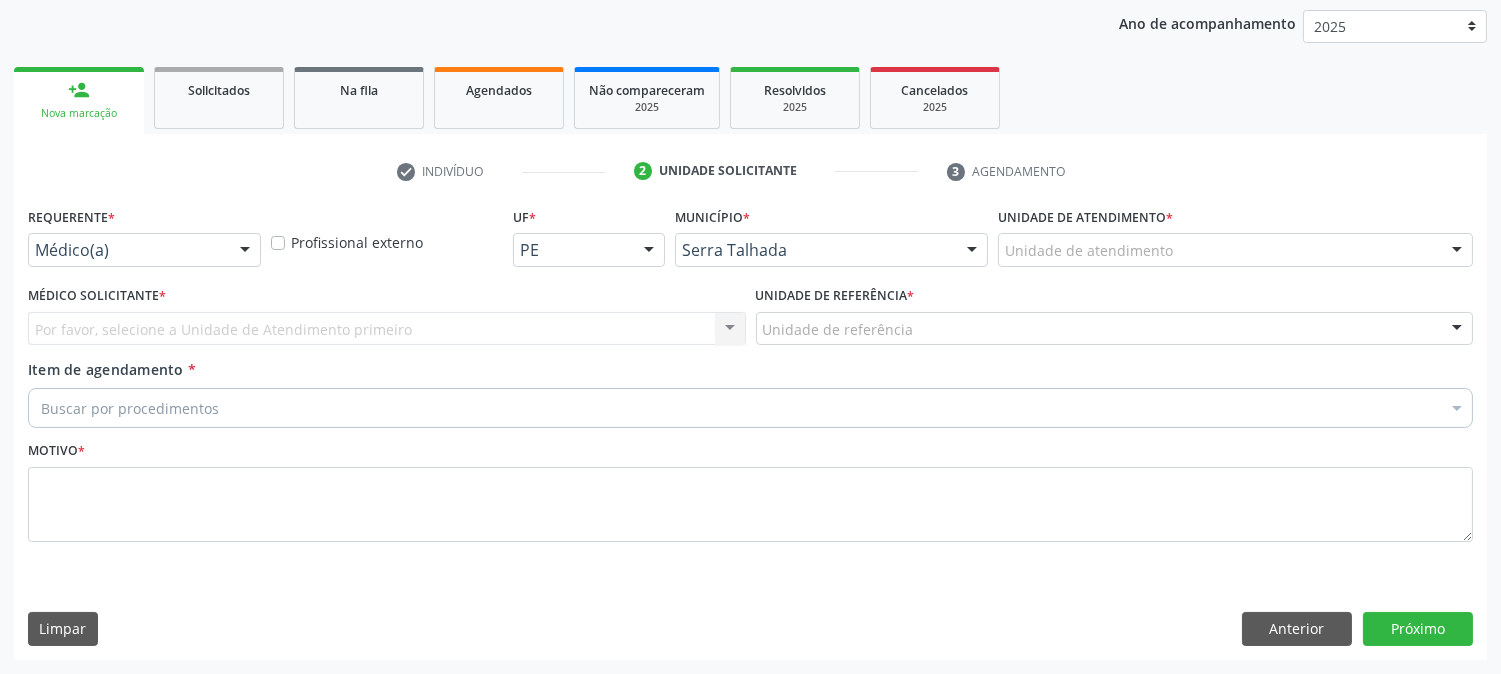 scroll, scrollTop: 231, scrollLeft: 0, axis: vertical 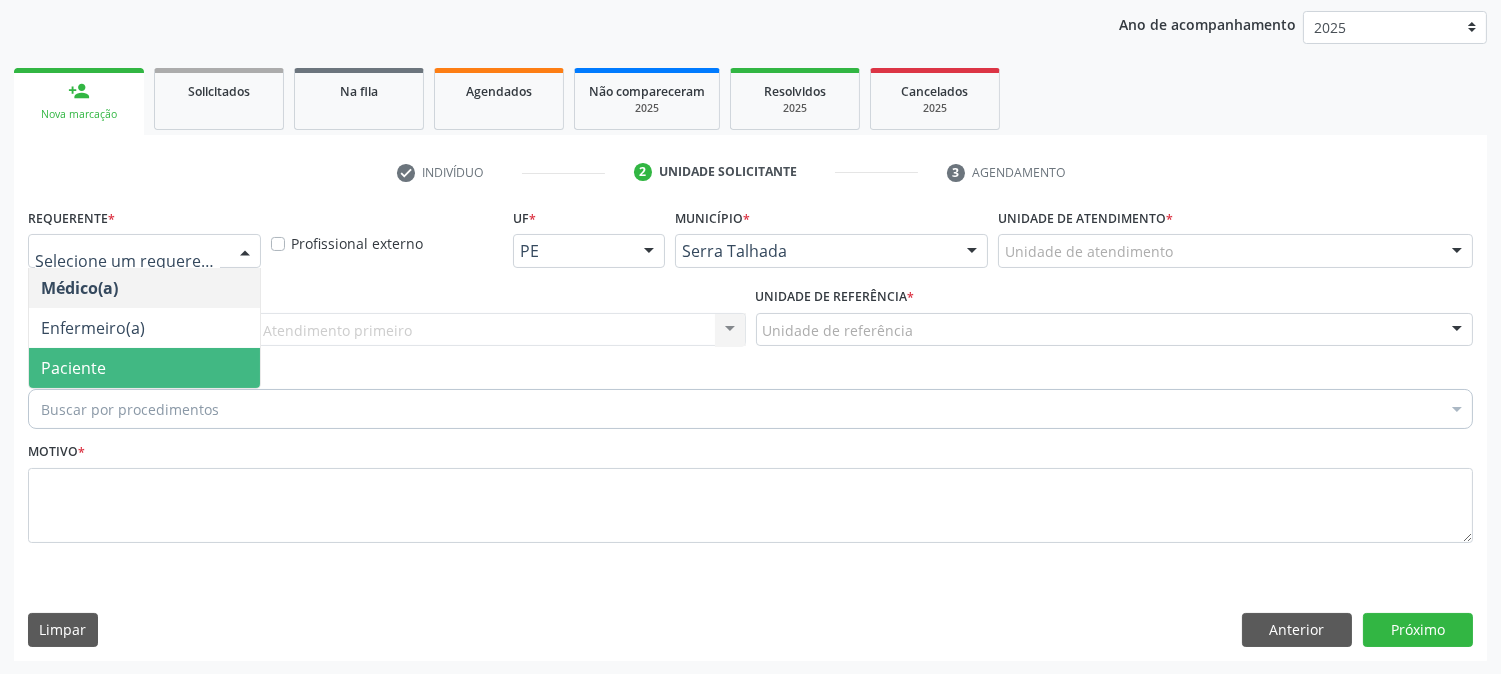 click on "Paciente" at bounding box center [144, 368] 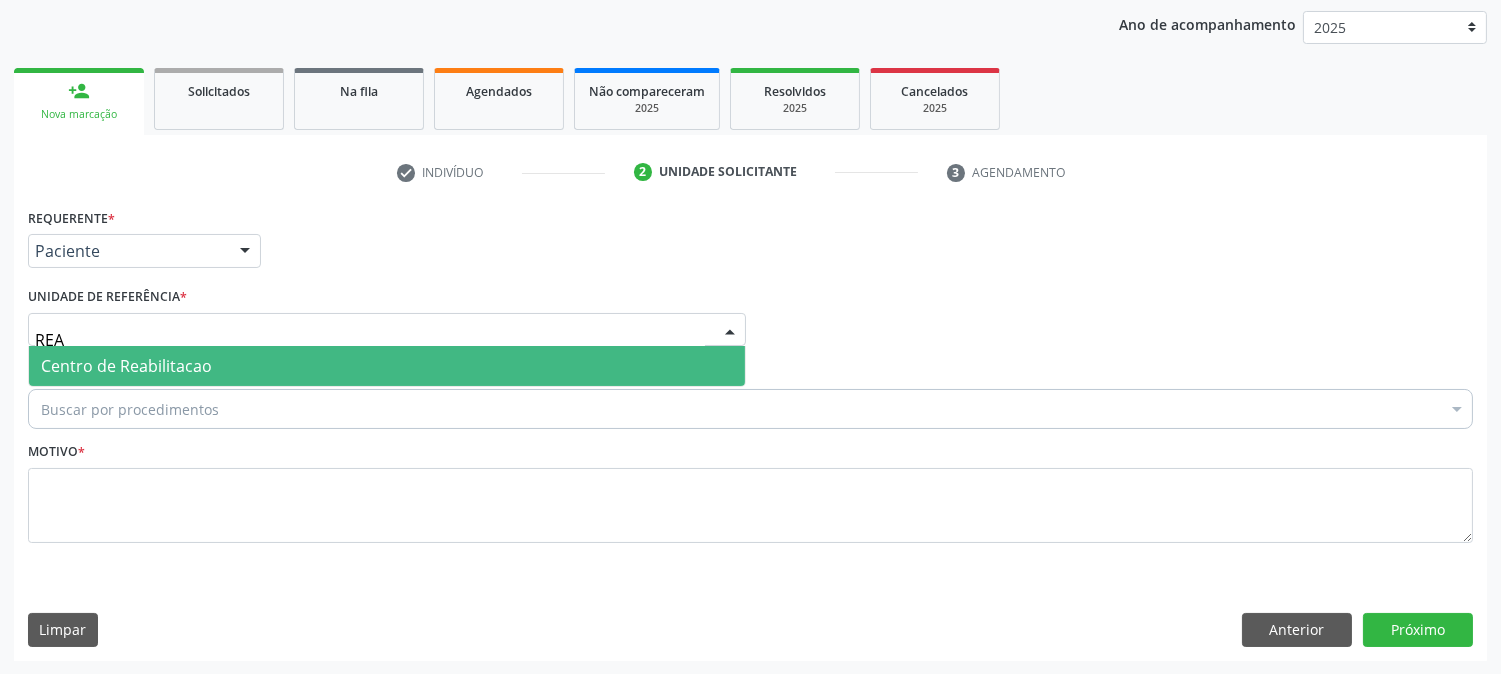 type on "REAB" 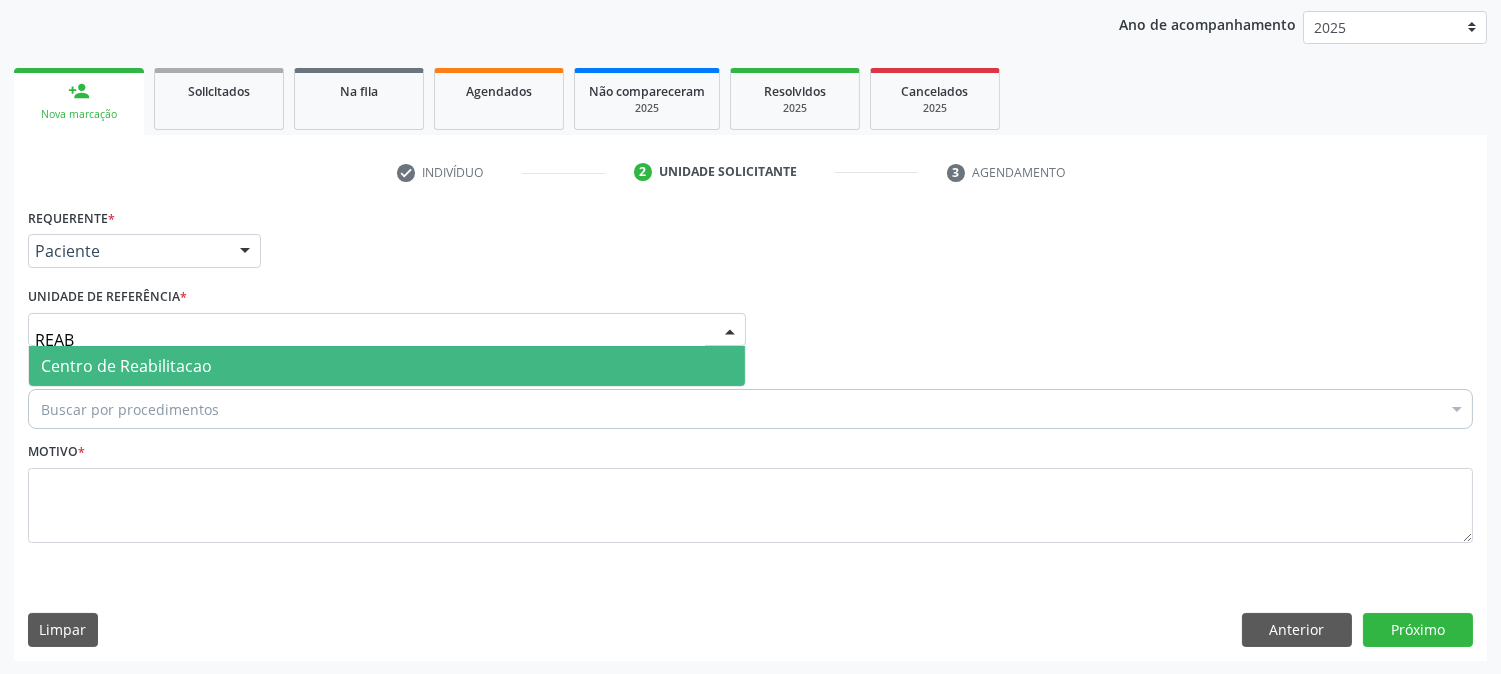 click on "Centro de Reabilitacao" at bounding box center [126, 366] 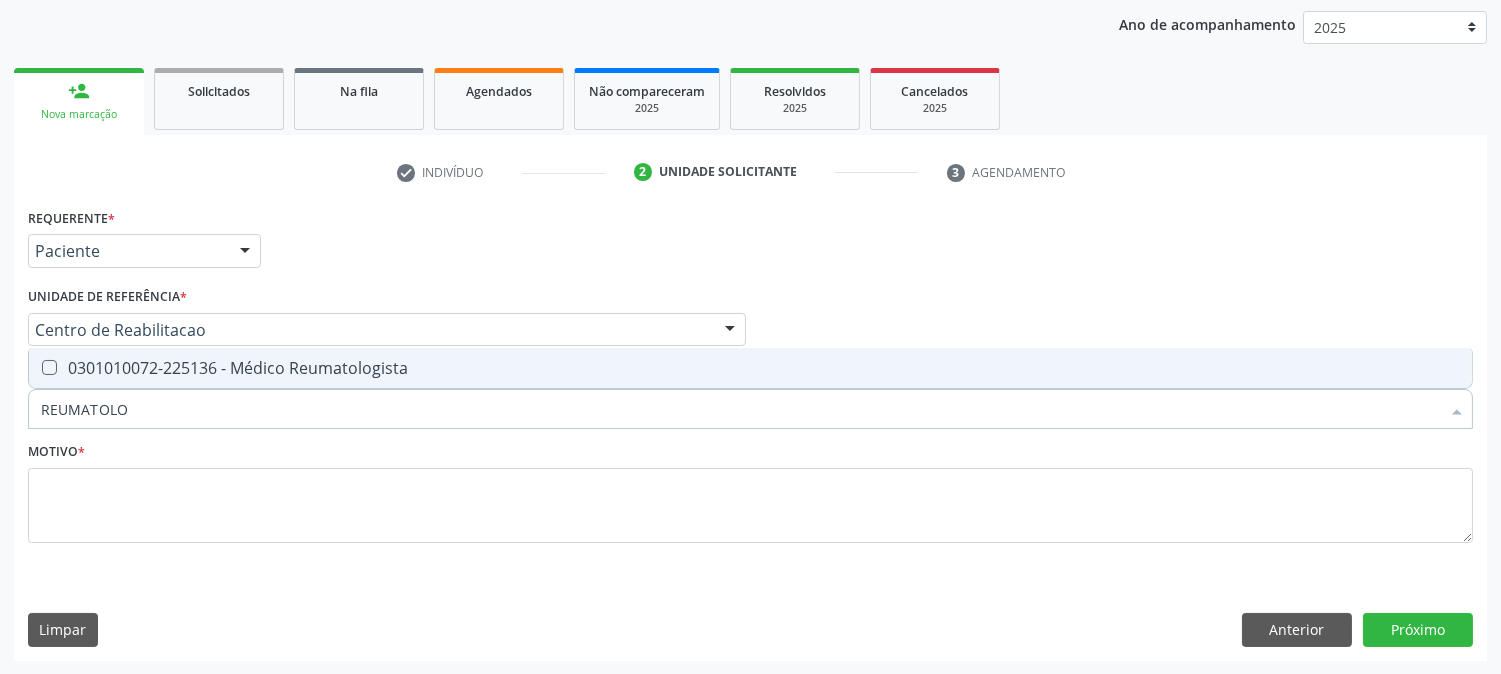 type on "REUMATOLOG" 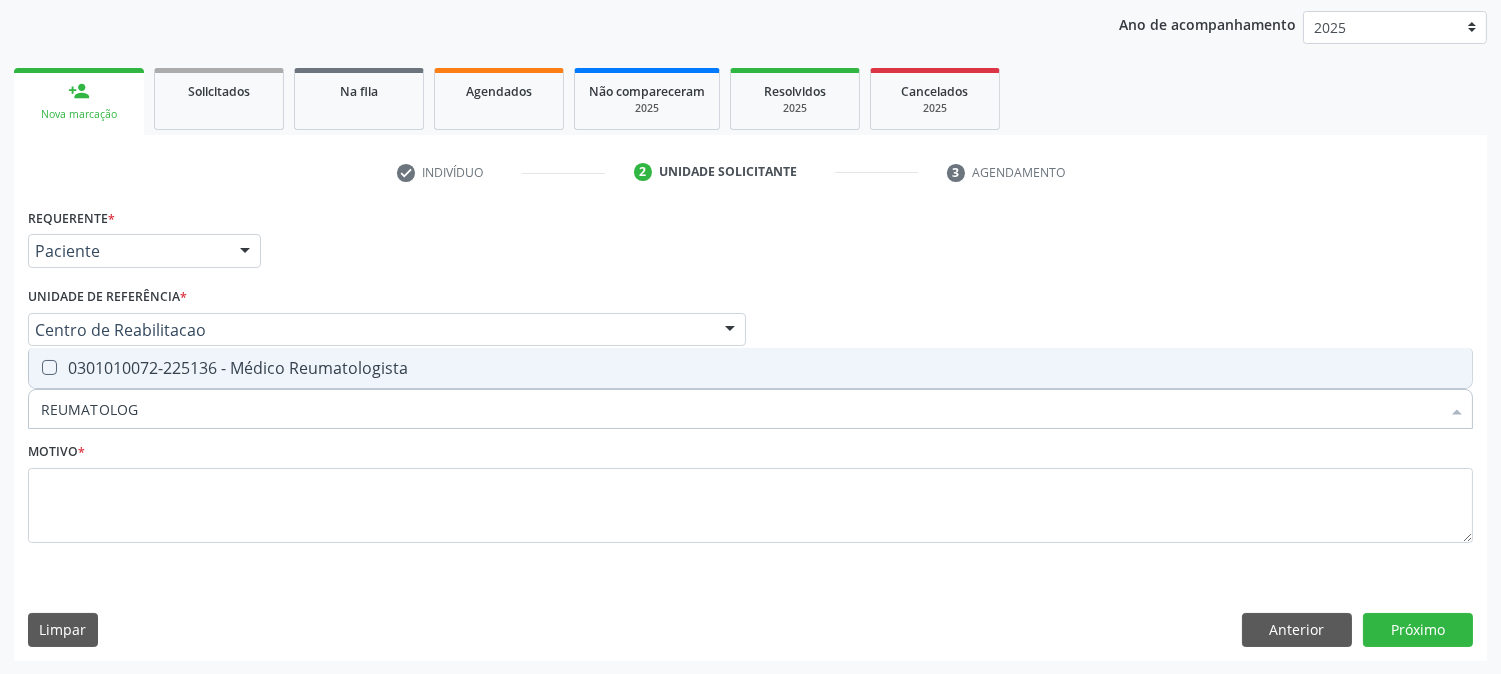 click on "Requerente
*
Paciente         Médico(a)   Enfermeiro(a)   Paciente
Nenhum resultado encontrado para: "   "
Não há nenhuma opção para ser exibida.
UF
PE         PE
Nenhum resultado encontrado para: "   "
Não há nenhuma opção para ser exibida.
Município
Serra Talhada         [GEOGRAPHIC_DATA] resultado encontrado para: "   "
Não há nenhuma opção para ser exibida.
Médico Solicitante
Por favor, selecione a Unidade de Atendimento primeiro
Nenhum resultado encontrado para: "   "
Não há nenhuma opção para ser exibida.
Unidade de referência
*
Centro de Reabilitacao         Usf do Mutirao   Usf Cohab   Usf Caicarinha da Penha Tauapiranga   Posto de Saude [PERSON_NAME]   Usf Borborema   Usf Bom Jesus I   Usf Ipsep   Usf Sao Cristovao" at bounding box center (750, 387) 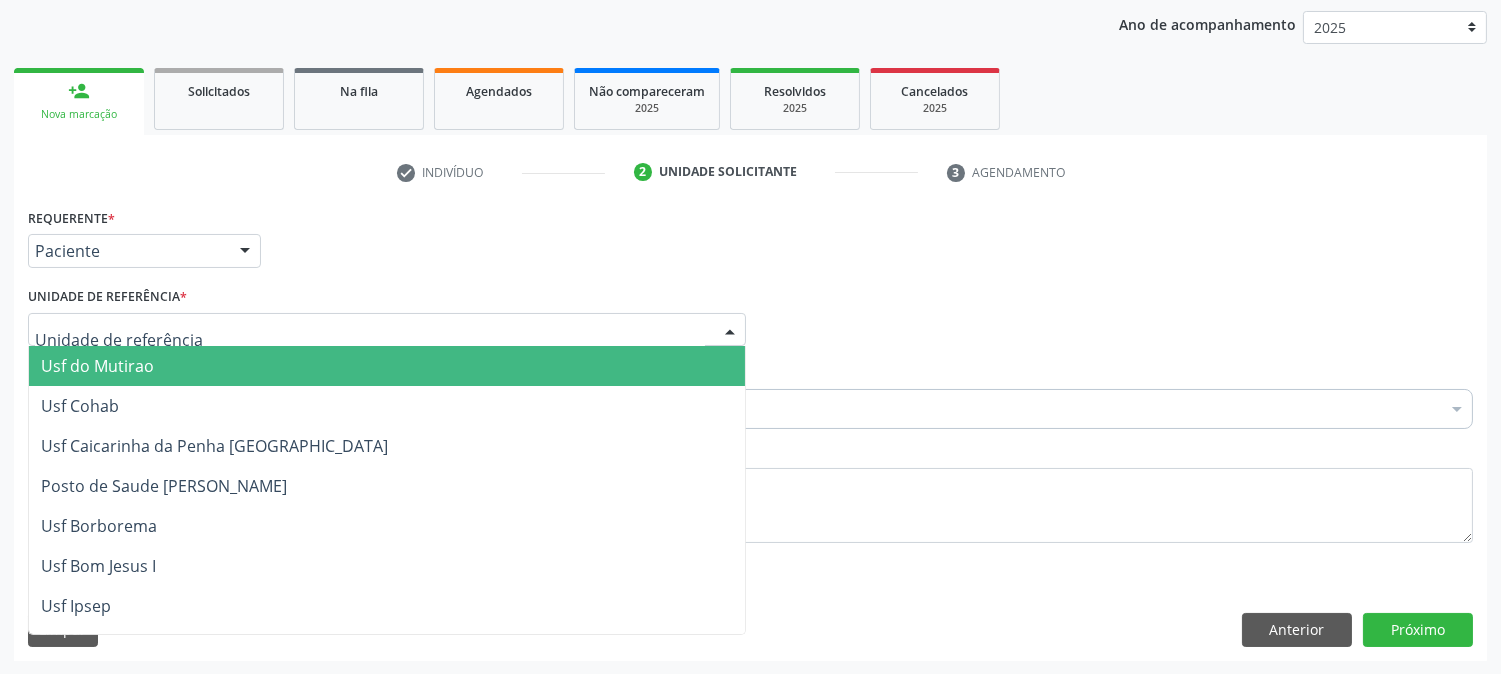 click on "Unidade de referência
*
Usf do Mutirao   Usf Cohab   Usf Caicarinha da Penha Tauapiranga   Posto de Saude Bernardo Vieira   Usf Borborema   Usf Bom Jesus I   Usf Ipsep   Usf Sao Cristovao   Usf Santa Rita Bernardo Vieira   Usf Cagep   Usf Caxixola   Usf Bom Jesus II   Usf Malhada Cortada   Usf Alto da Conceicao   Usf Varzea Aabb   Usf Ipsep II   Usf Cohab II   Usf Varzinha   Usf Ipa Faz Nova   Usf Centro I   Usf Vila Bela   Usf Centro II   Usf Luanda Jardim   Usf Ipsep III   Posto de Saude Logradouro   Posto de Saude Poco da Cerca   Posto de Saude de Juazeirinho   Central Regional de Rede de Frio Xi Geres   Hospital Eduardo Campos   Rede de Atencao Ao Covid 19 Leitos de Retaguarda Municipal   Posto de Saude Malhada da Areia   Posto de Saude Malhada do Jua   Vigilancia Epidemiologica   Central de Regulacao Medica das Urgencias Serra Talhada Pe   Usb Base Samu Serra Talhada   Usa Base Samu Serra Talhada   3 Grupamento de Bombeiros   Hospital Professor Agamenon Magalhaes" at bounding box center [387, 314] 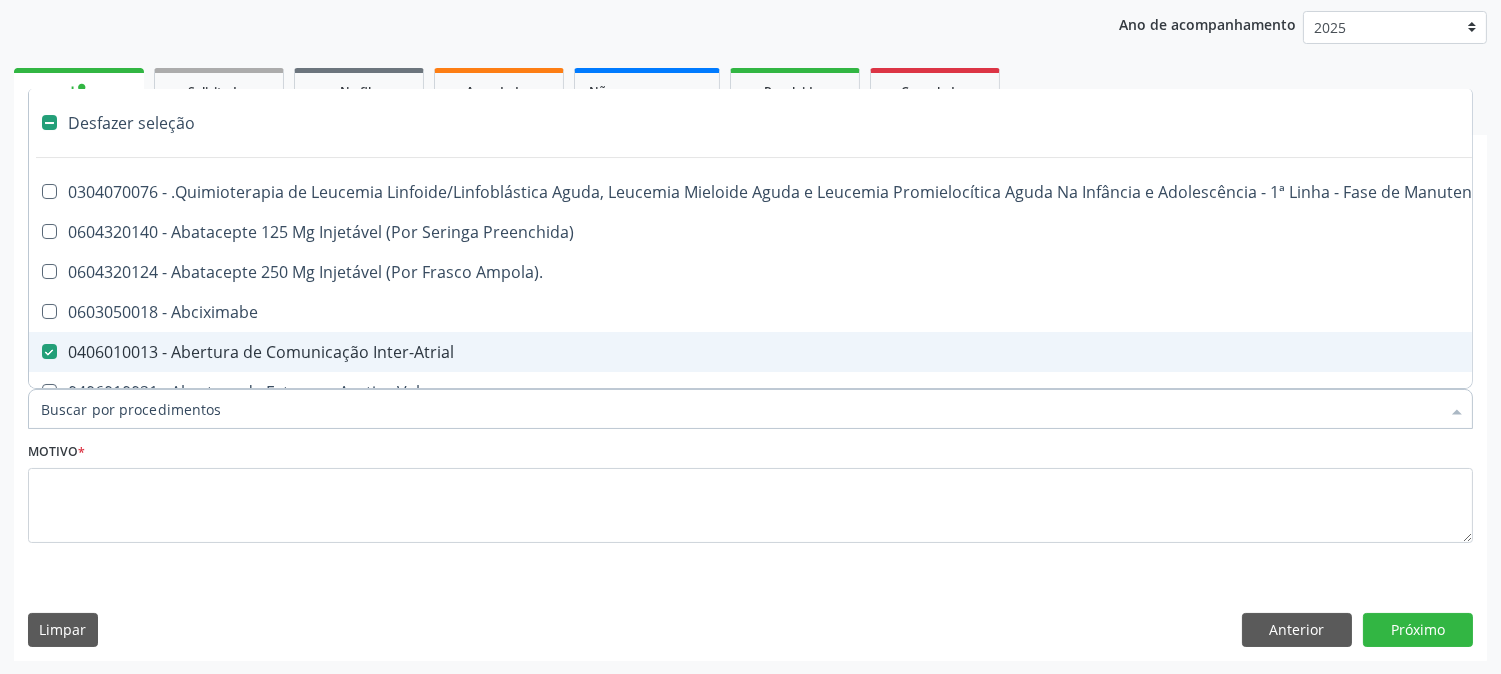 click on "0406010013 - Abertura de Comunicação Inter-Atrial" at bounding box center [819, 352] 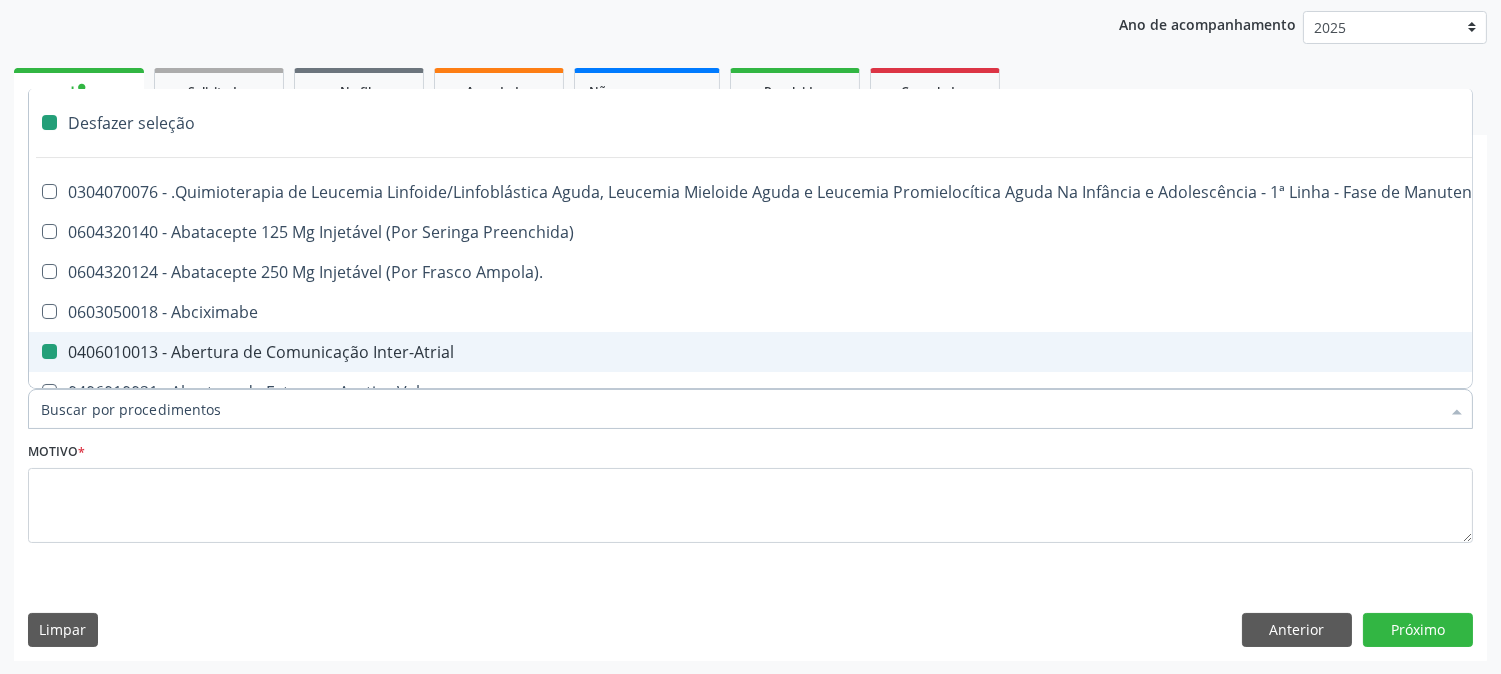 checkbox on "false" 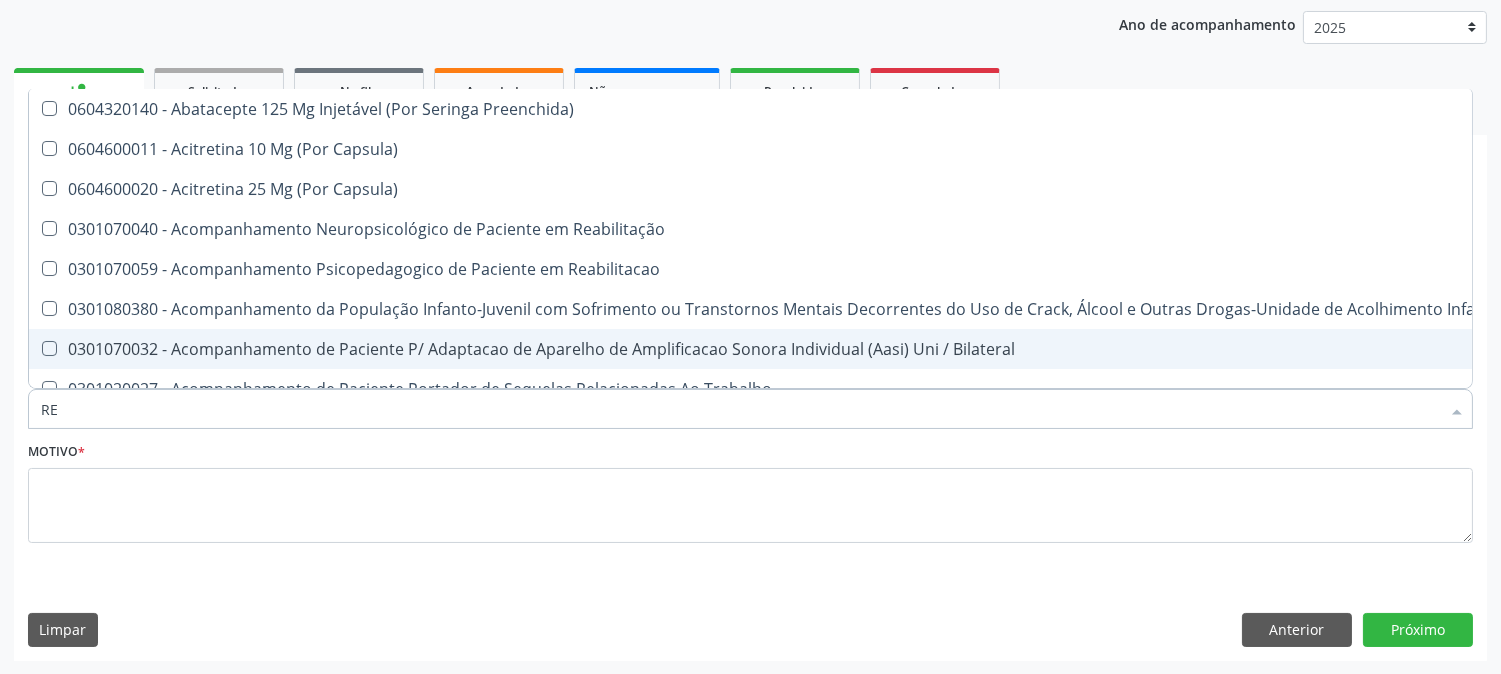 type on "R" 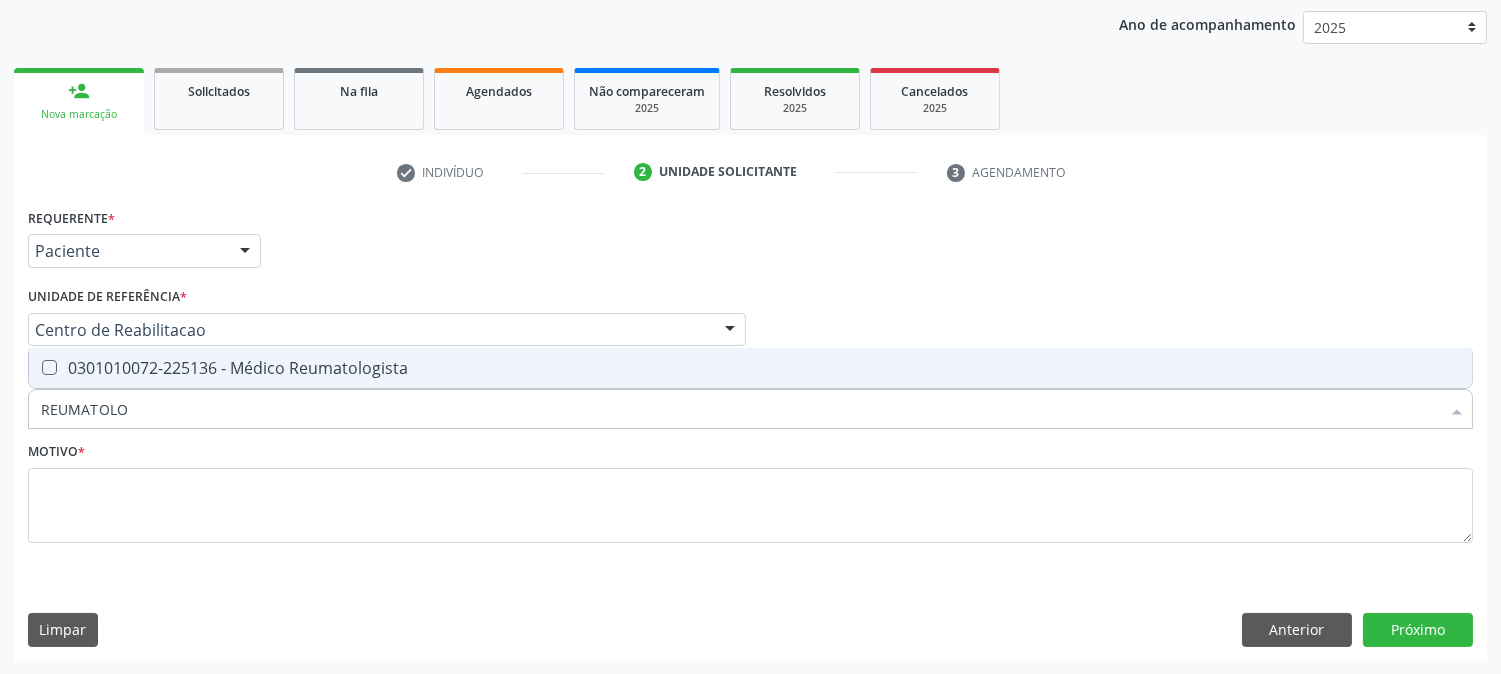 type on "REUMATOLOG" 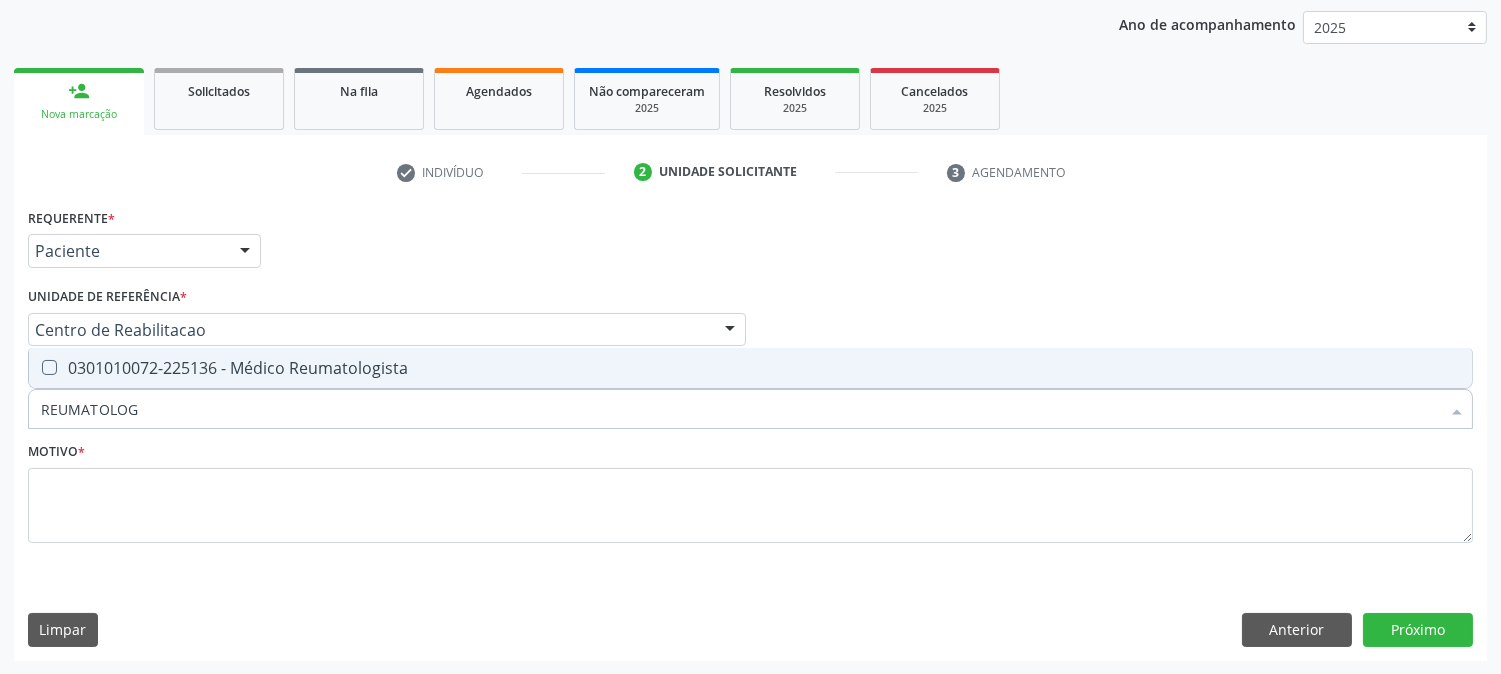 click on "0301010072-225136 - Médico Reumatologista" at bounding box center [750, 368] 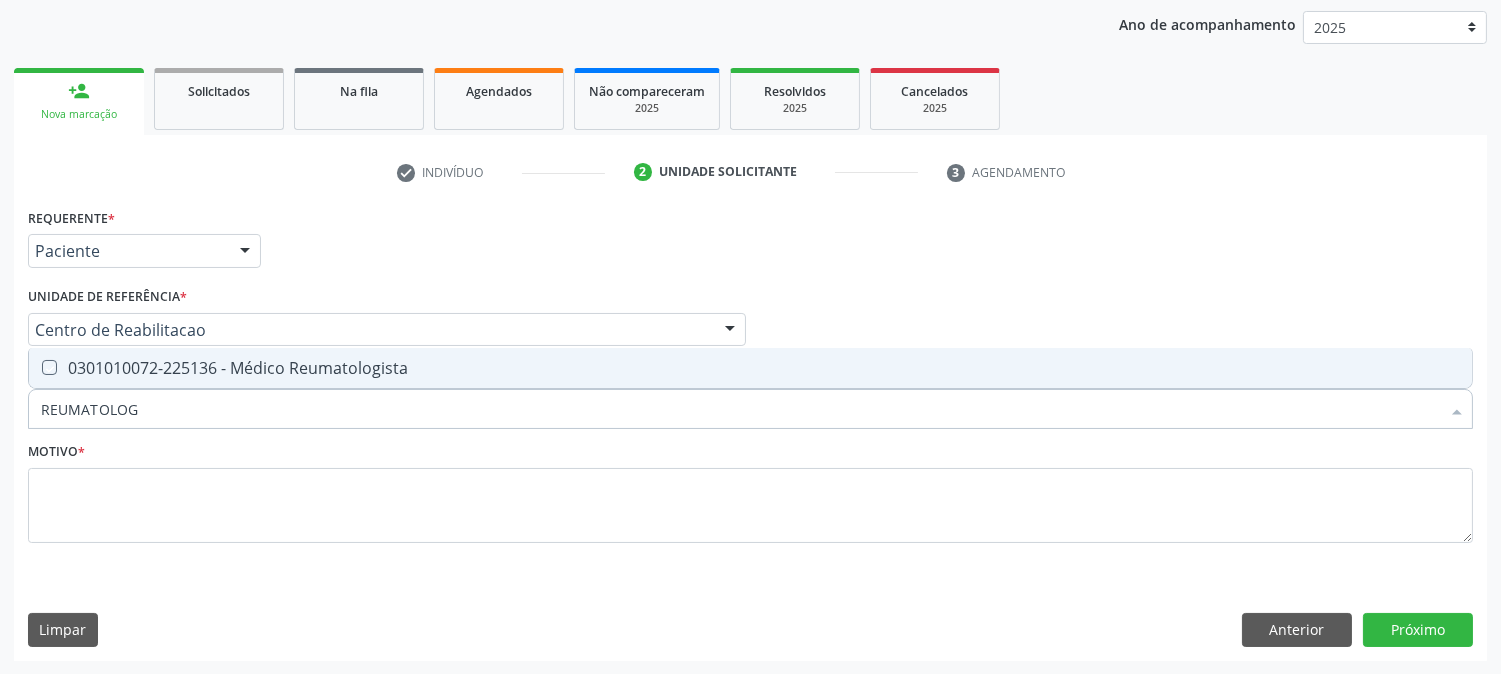 checkbox on "true" 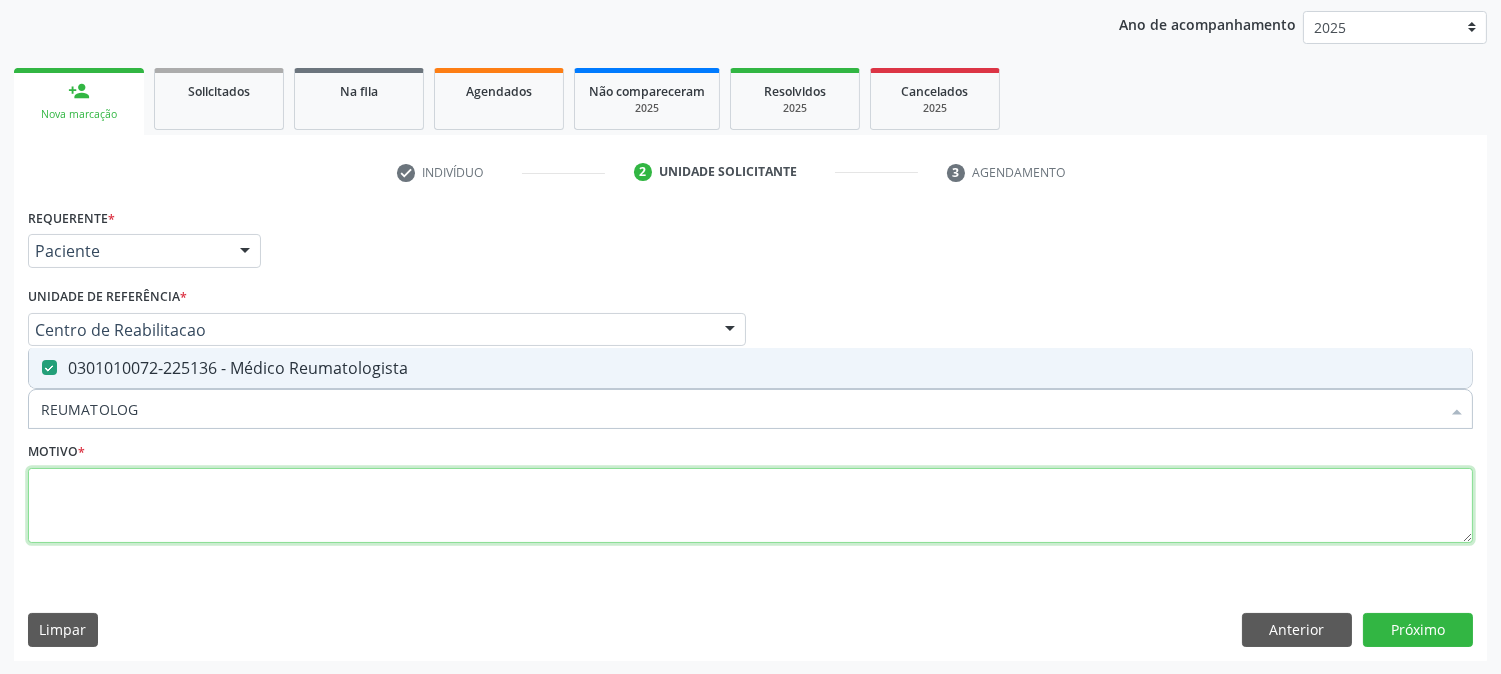 click at bounding box center (750, 506) 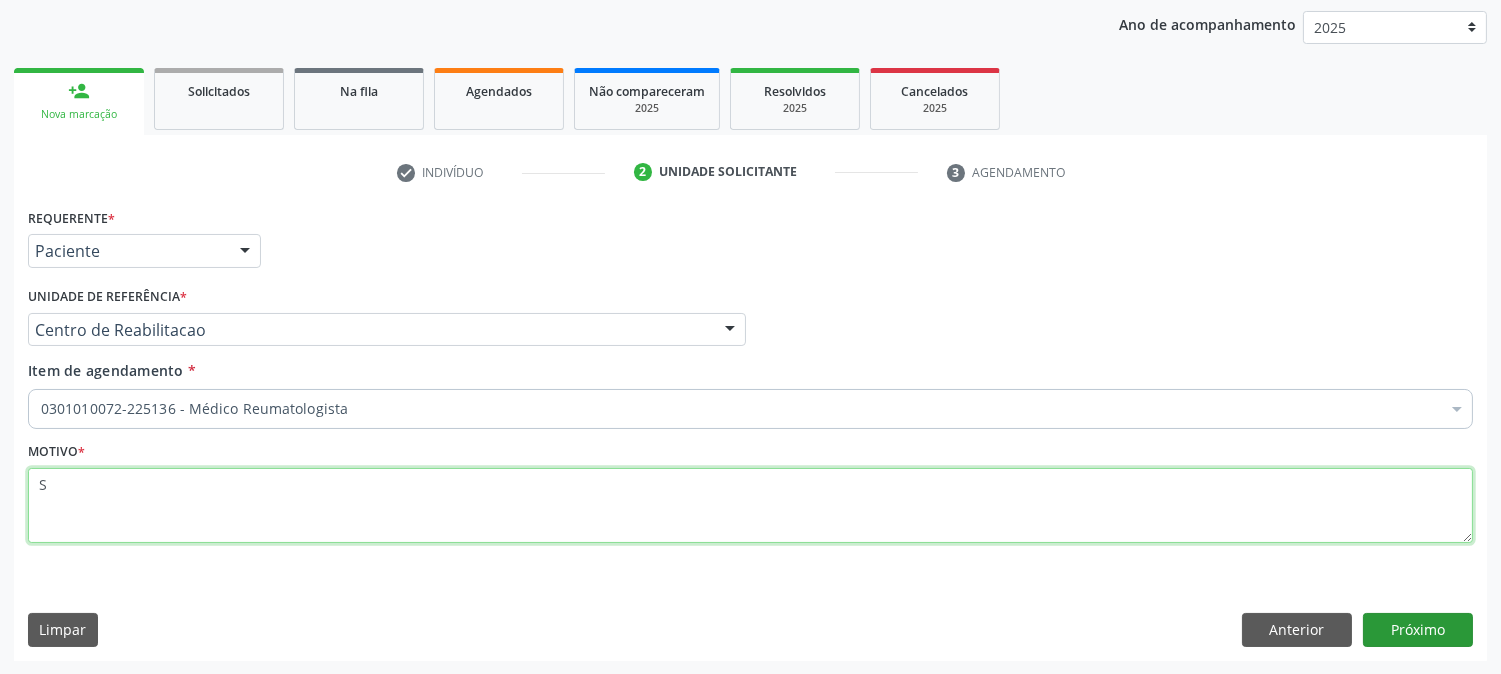 type on "S" 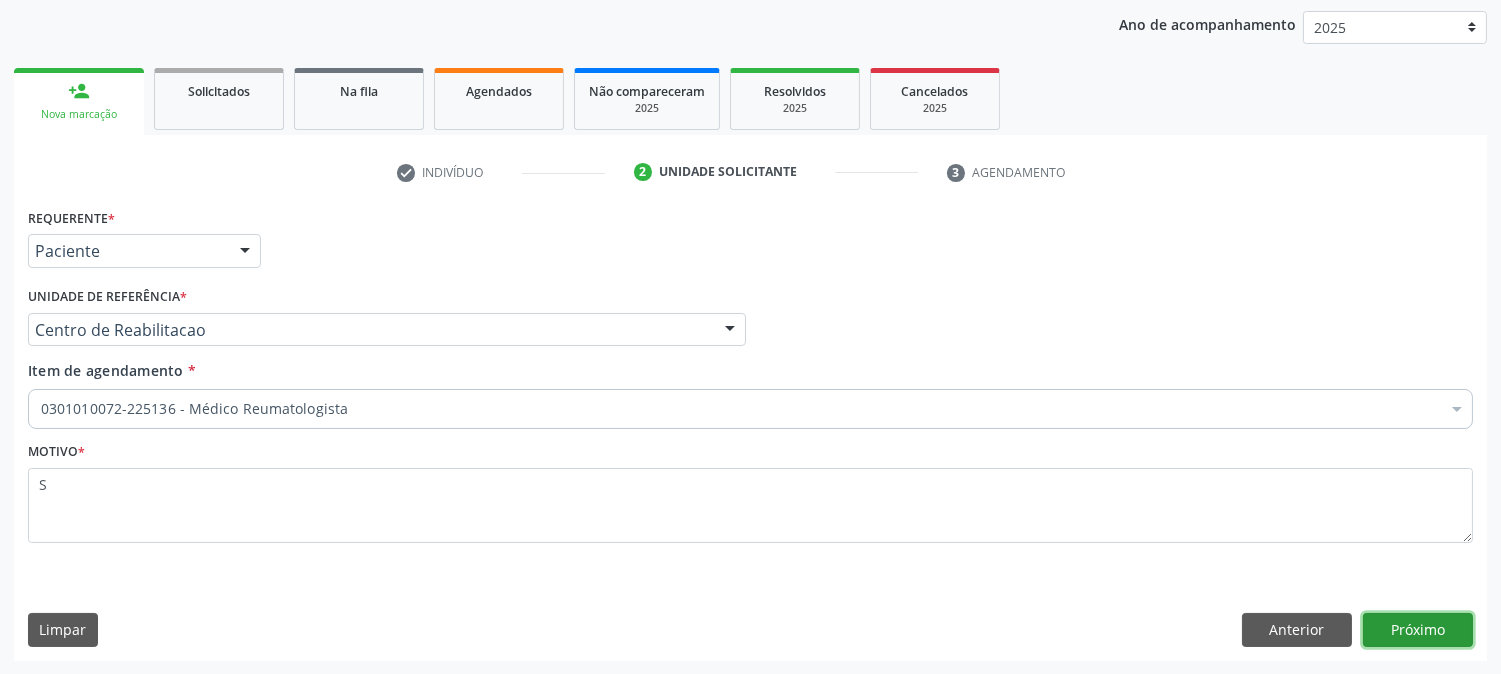 click on "Próximo" at bounding box center [1418, 630] 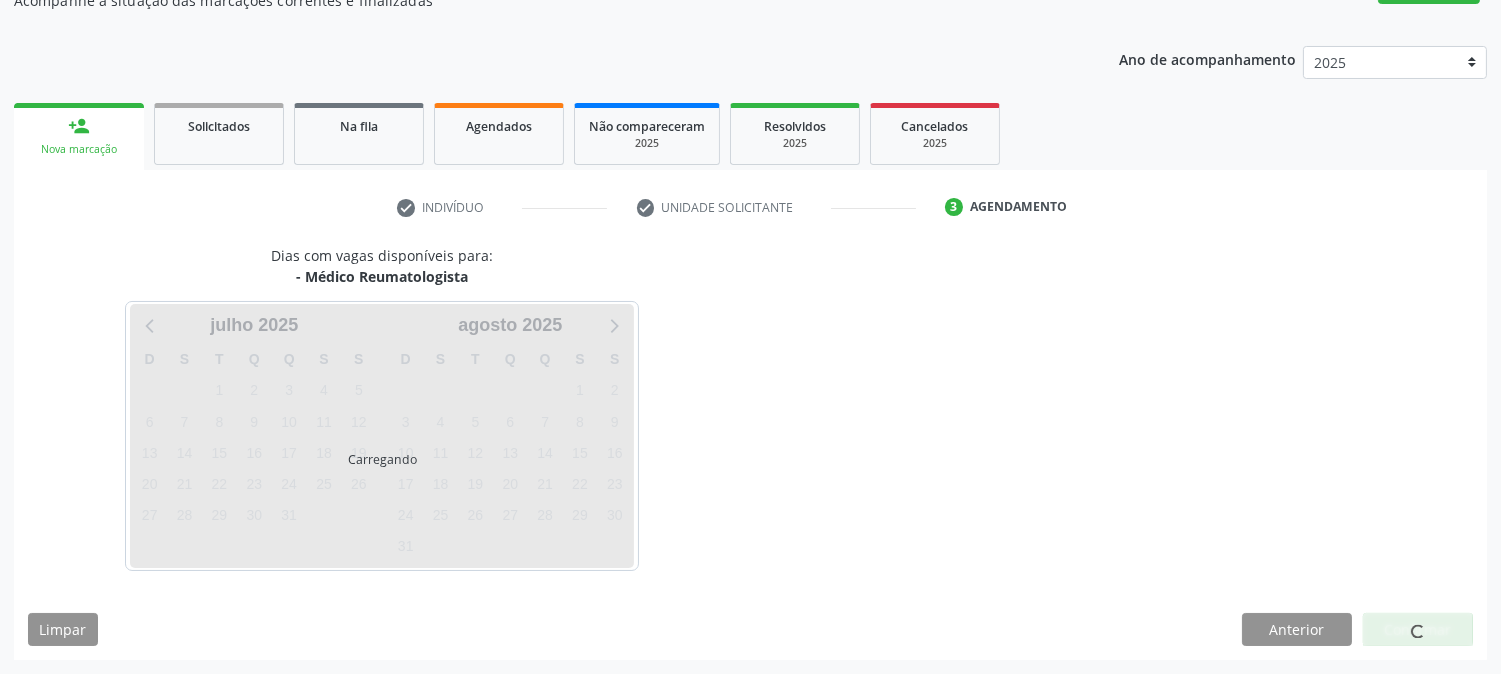 scroll, scrollTop: 195, scrollLeft: 0, axis: vertical 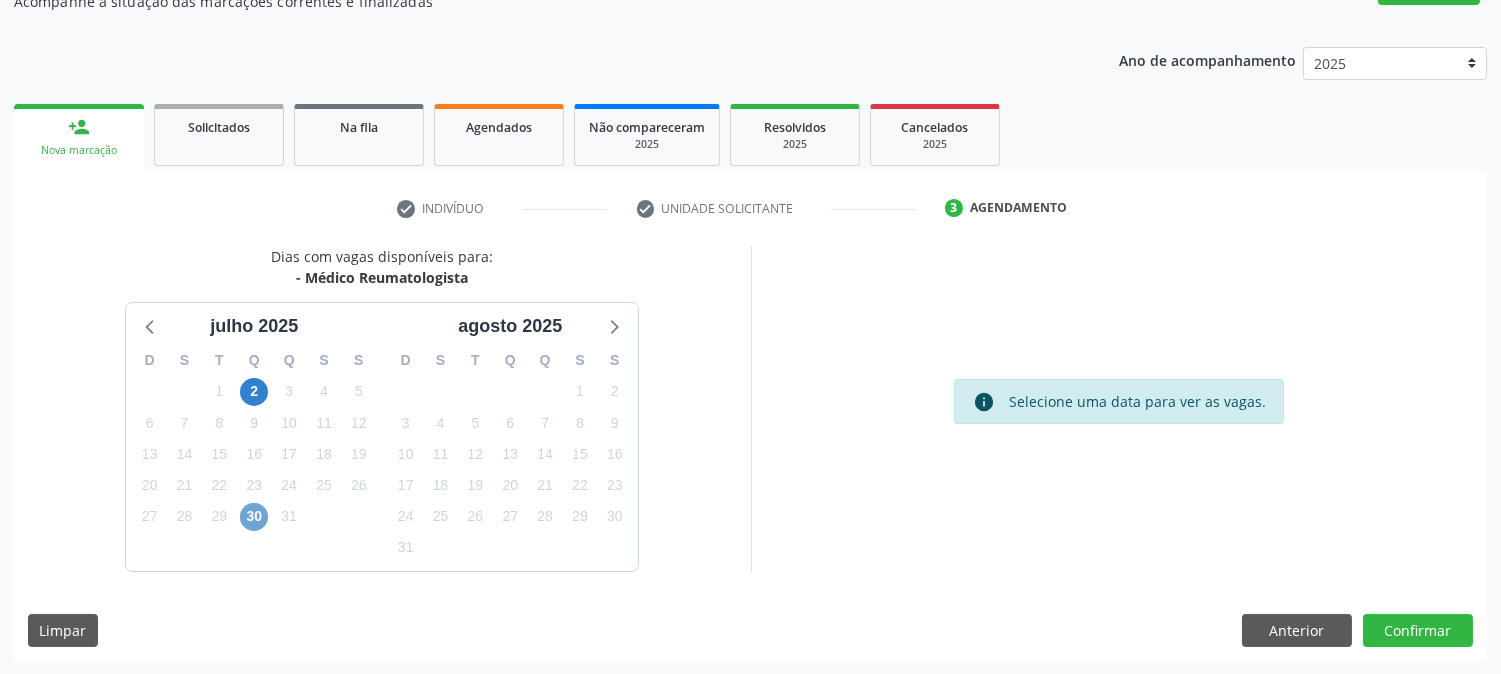 click on "30" at bounding box center (254, 517) 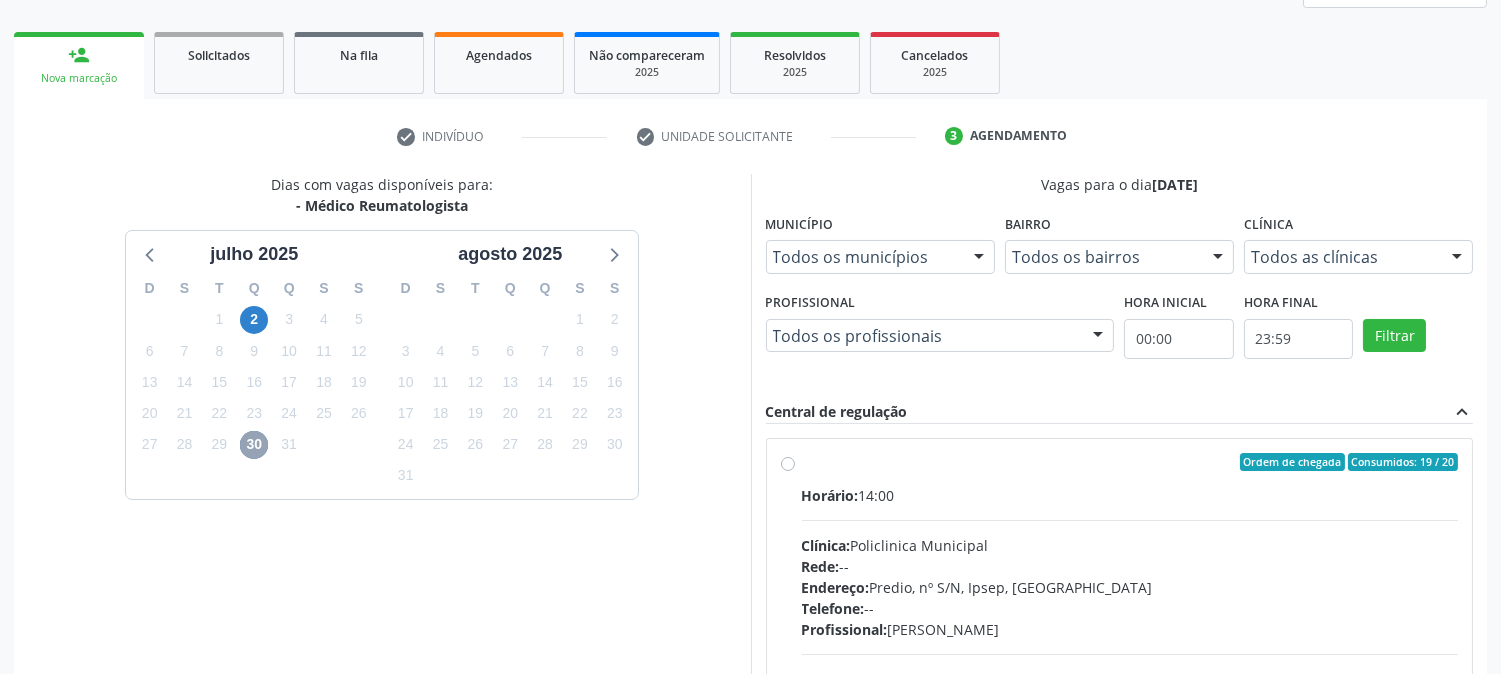 scroll, scrollTop: 417, scrollLeft: 0, axis: vertical 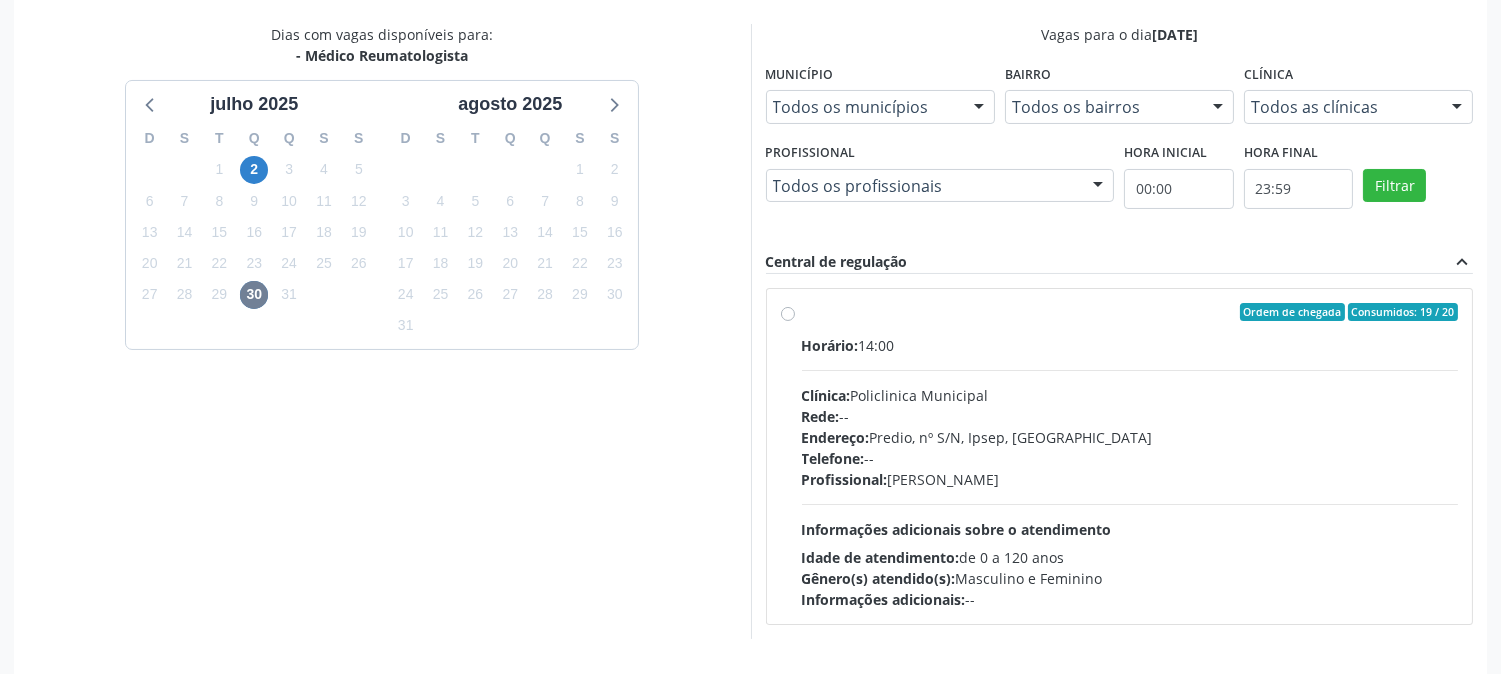 click on "Clínica:  Policlinica Municipal" at bounding box center [1130, 395] 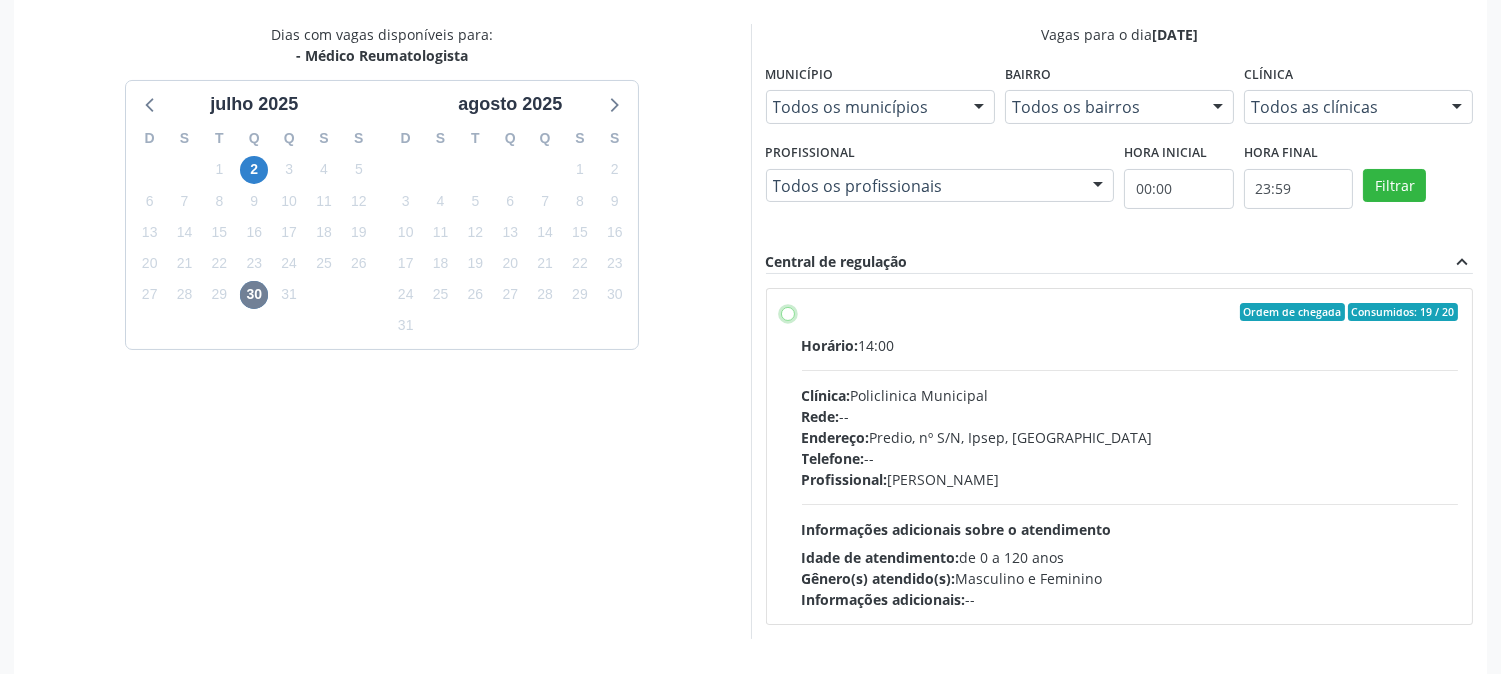 click on "Ordem de chegada
Consumidos: 19 / 20
Horário:   14:00
Clínica:  Policlinica Municipal
Rede:
--
Endereço:   Predio, nº S/N, Ipsep, Serra Talhada - PE
Telefone:   --
Profissional:
Felipe Pereira Guimaraes
Informações adicionais sobre o atendimento
Idade de atendimento:
de 0 a 120 anos
Gênero(s) atendido(s):
Masculino e Feminino
Informações adicionais:
--" at bounding box center [788, 312] 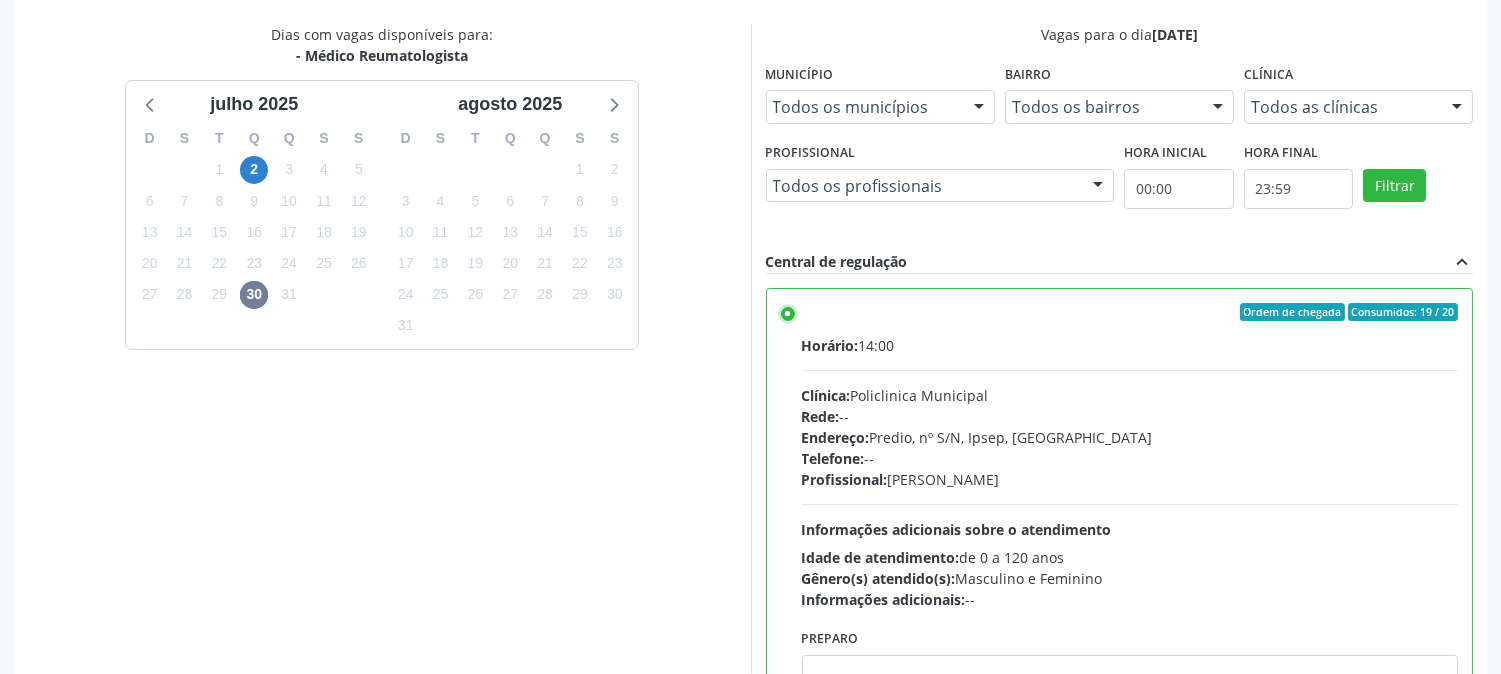 scroll, scrollTop: 520, scrollLeft: 0, axis: vertical 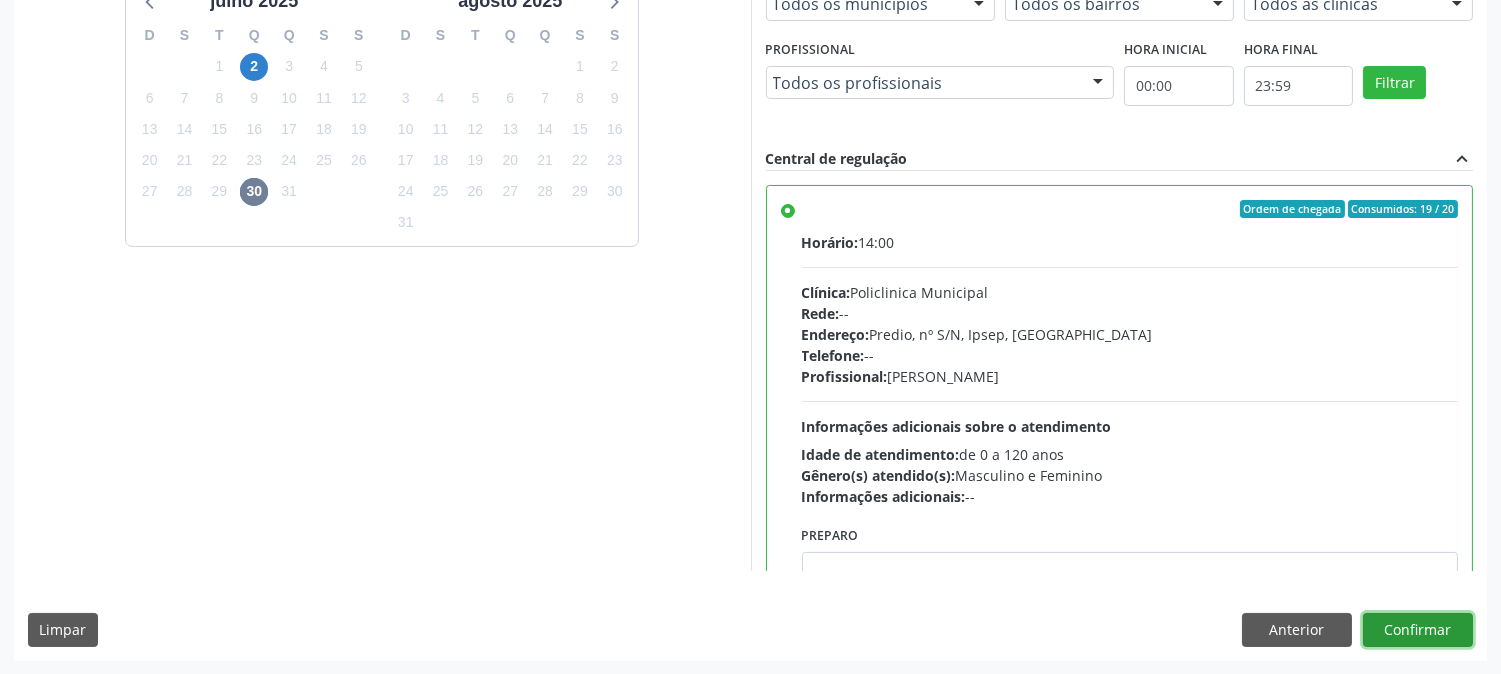 click on "Confirmar" at bounding box center (1418, 630) 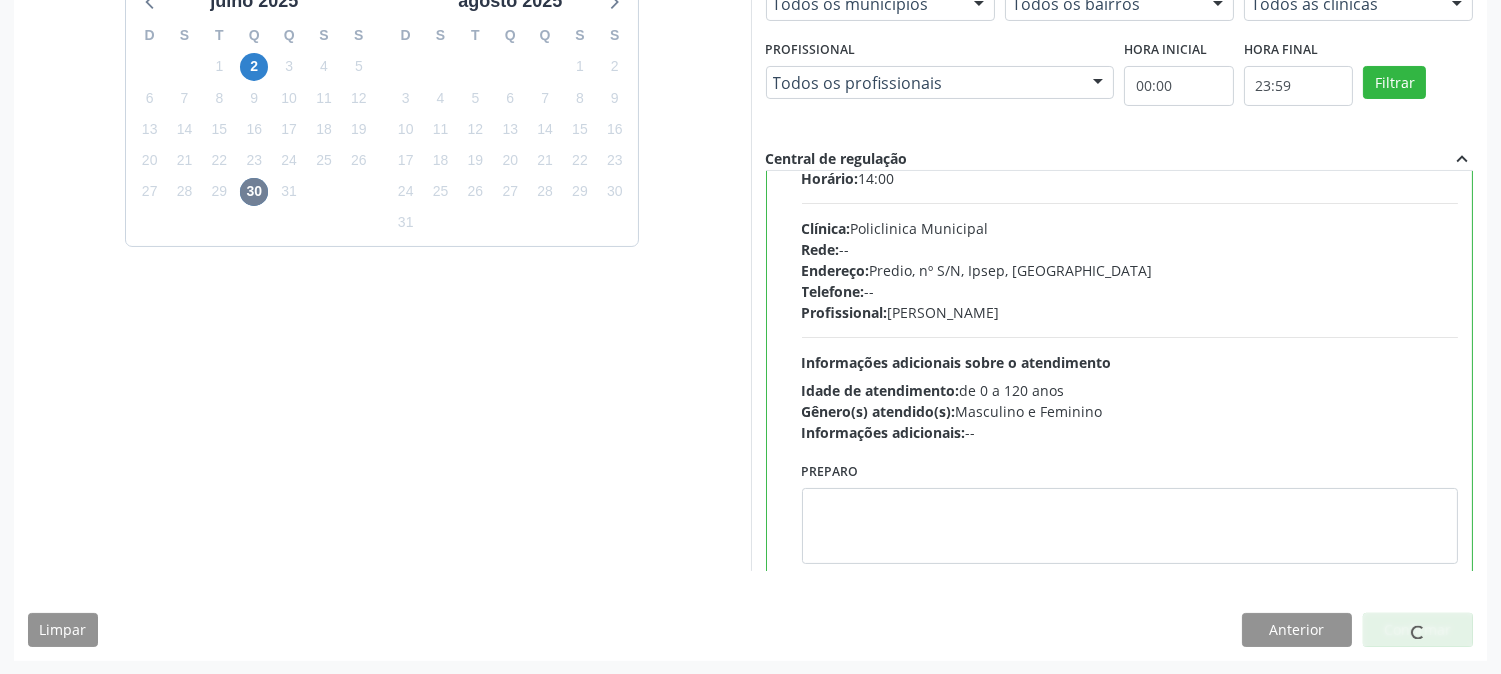 scroll, scrollTop: 98, scrollLeft: 0, axis: vertical 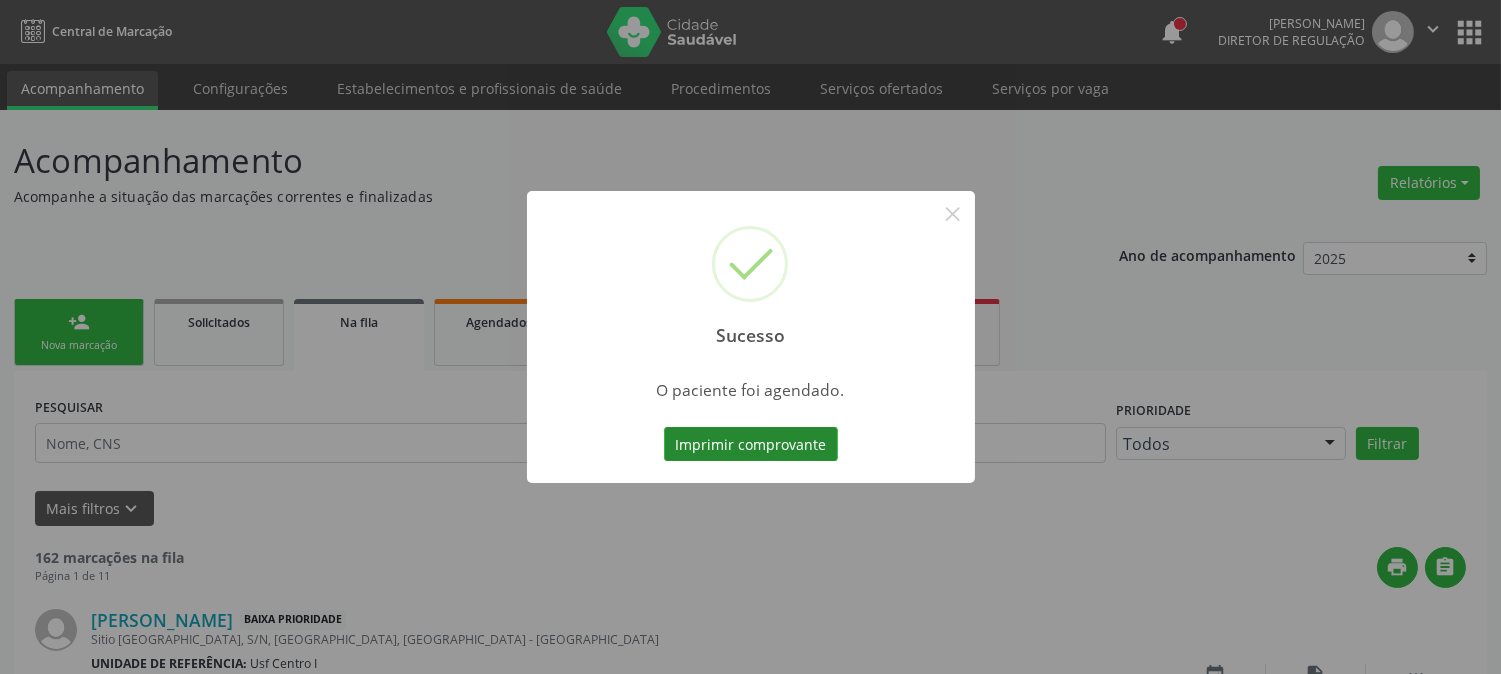 click on "Imprimir comprovante" at bounding box center [751, 444] 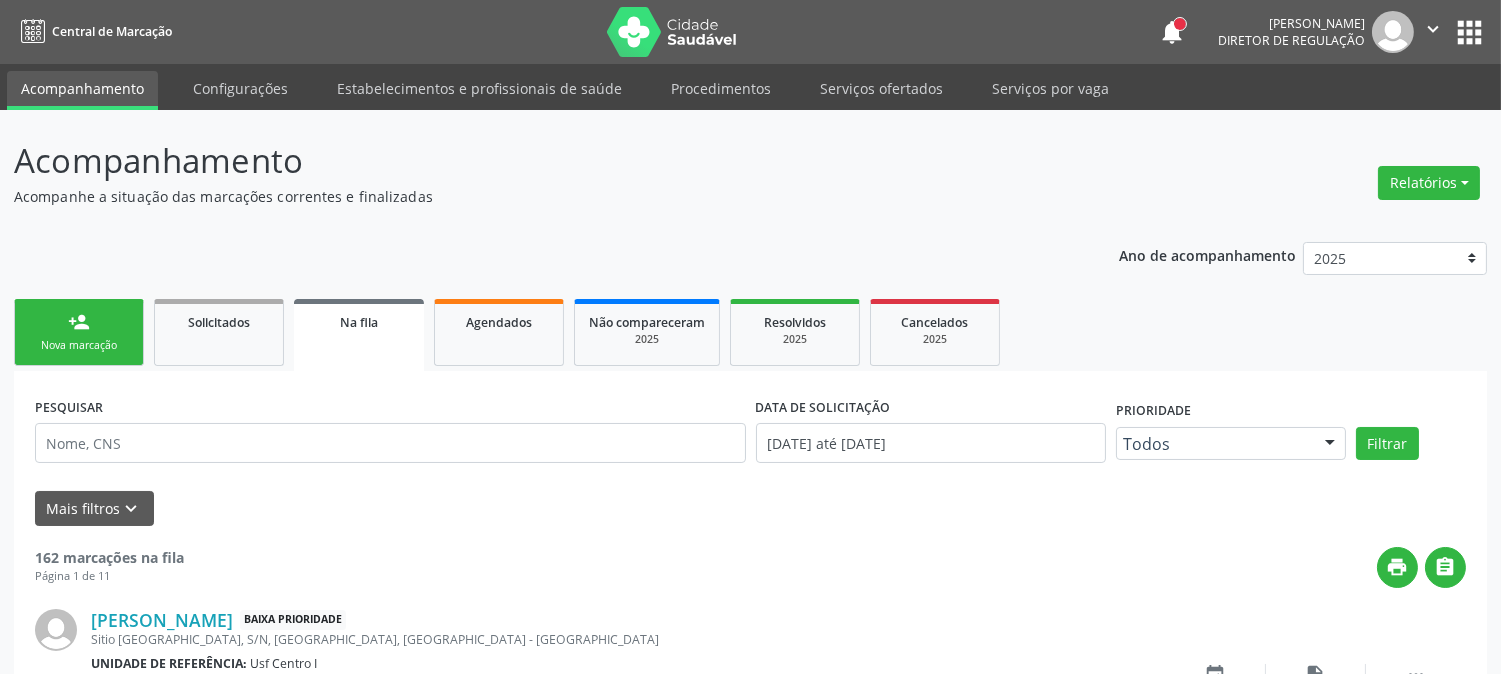 click on "person_add
Nova marcação" at bounding box center [79, 332] 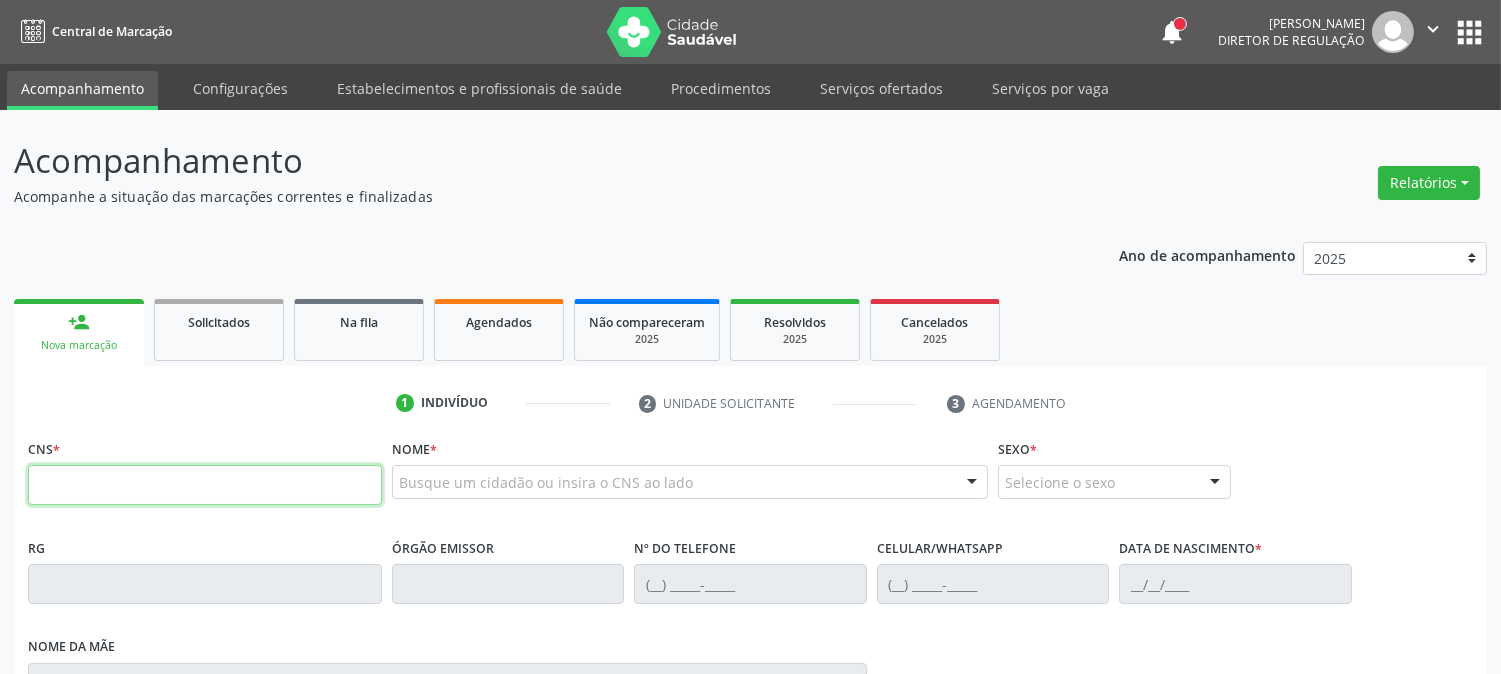 drag, startPoint x: 266, startPoint y: 481, endPoint x: 266, endPoint y: 465, distance: 16 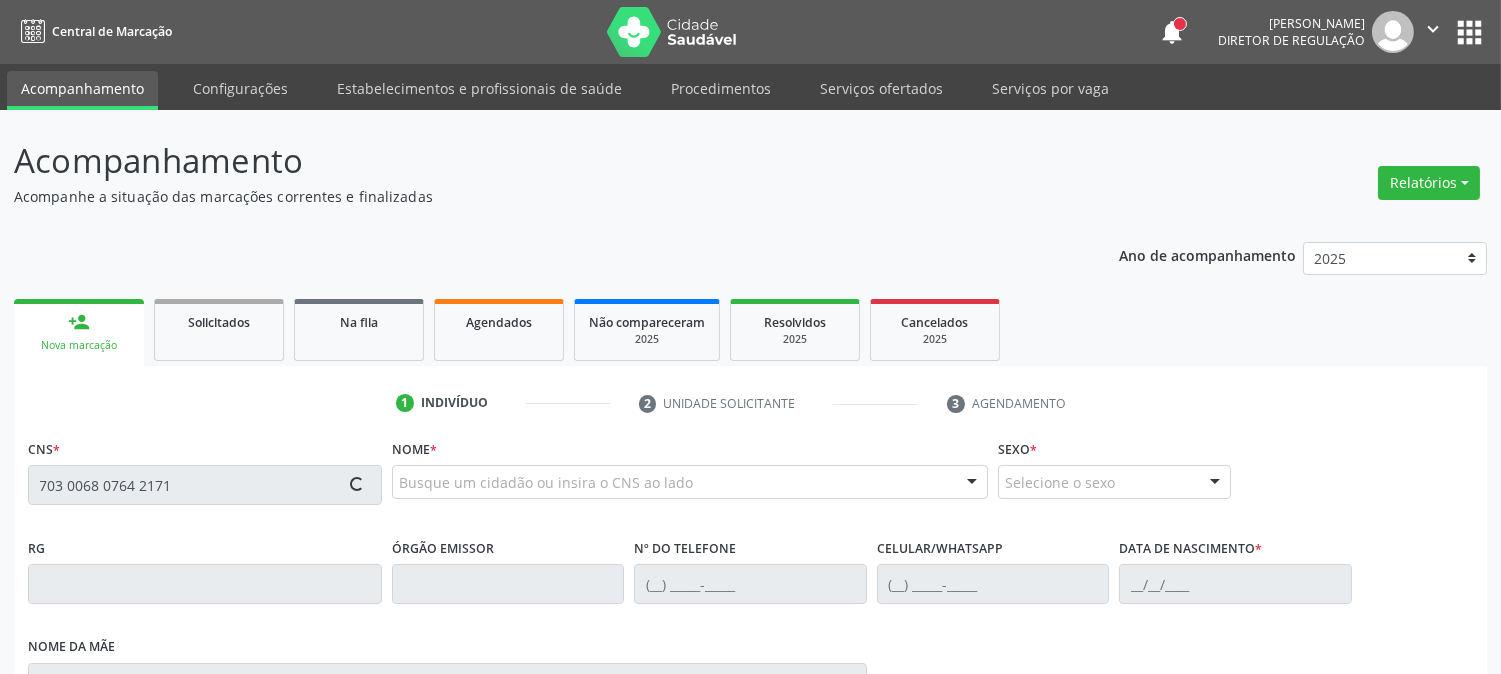 type on "703 0068 0764 2171" 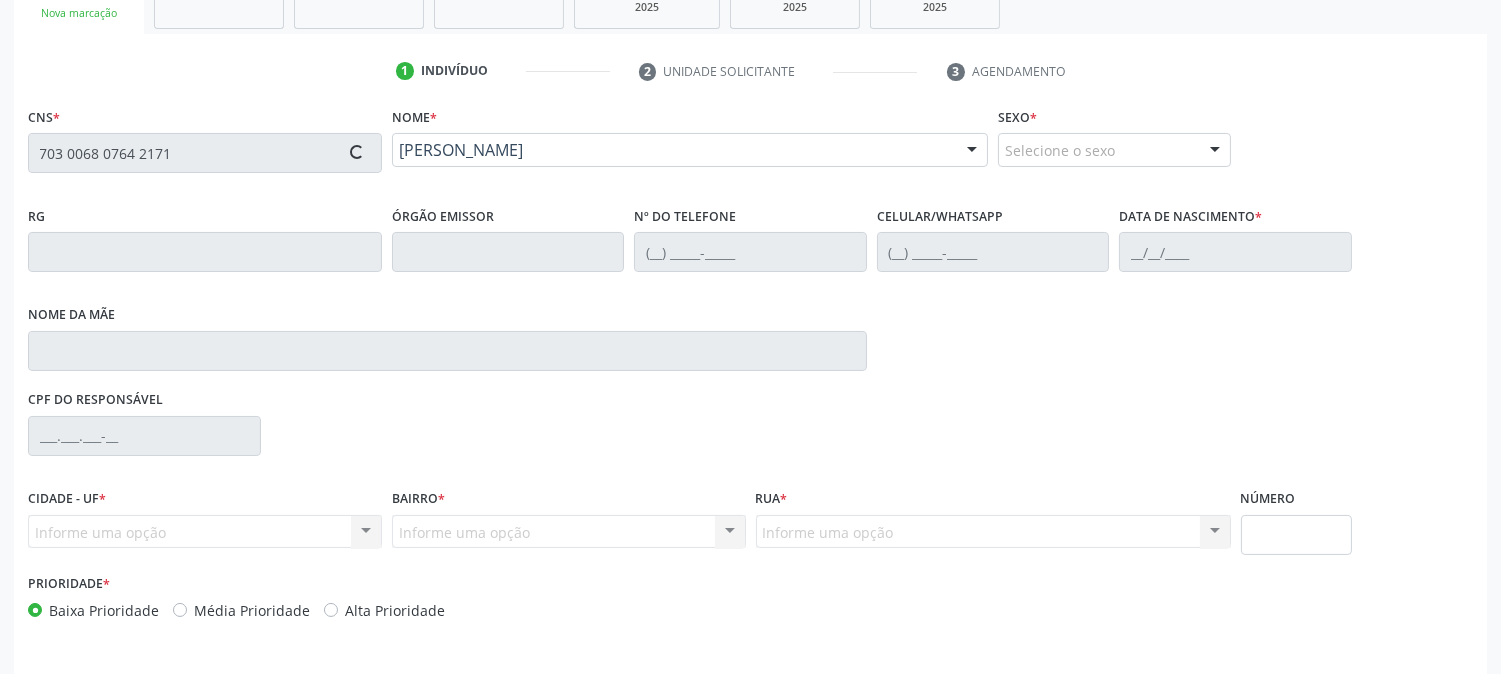 scroll, scrollTop: 333, scrollLeft: 0, axis: vertical 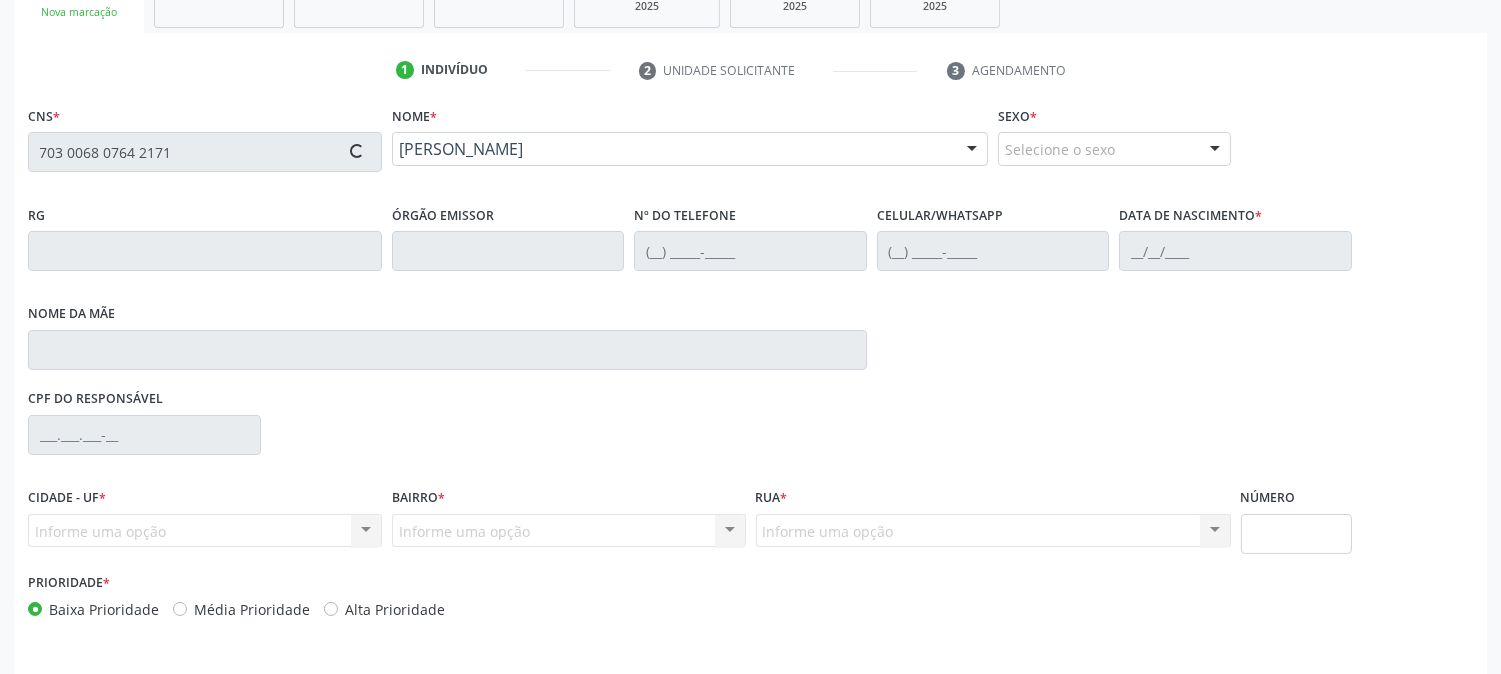 type on "[PHONE_NUMBER]" 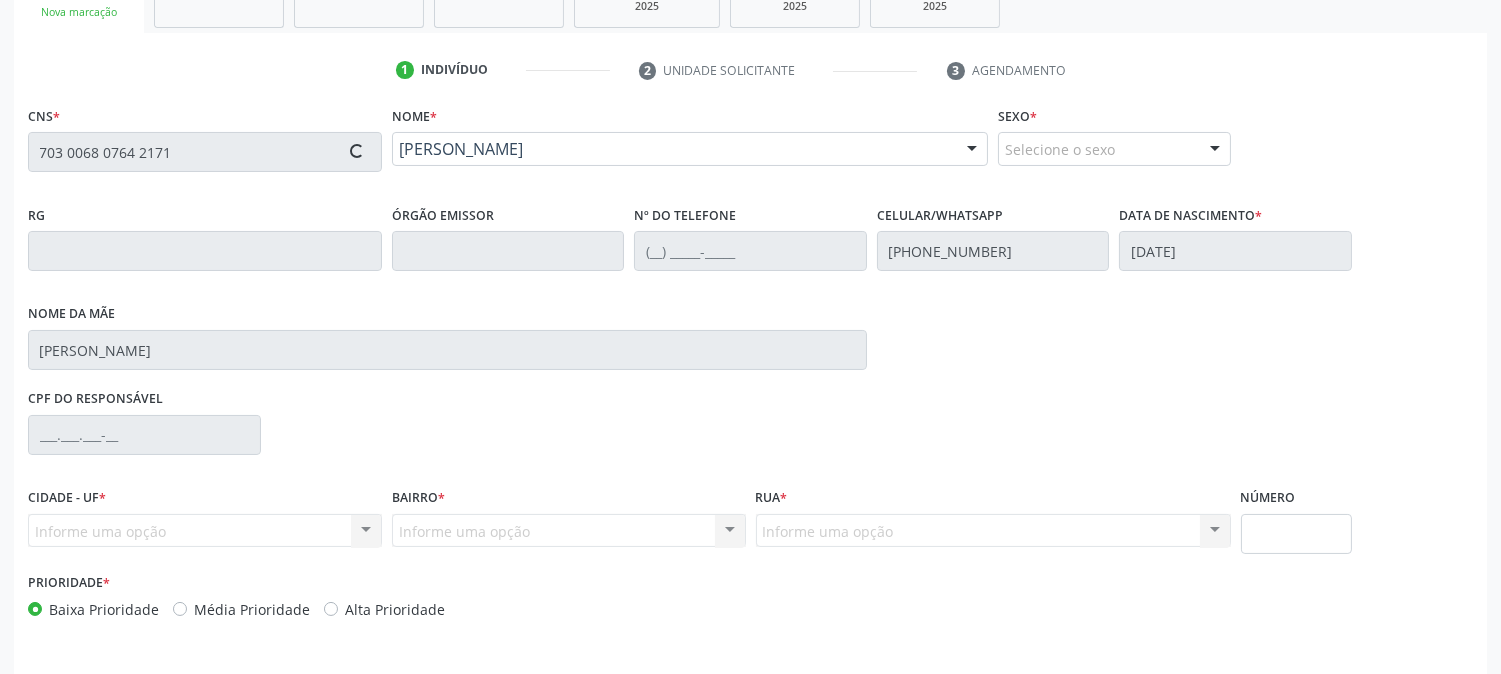 type on "747.323.824-87" 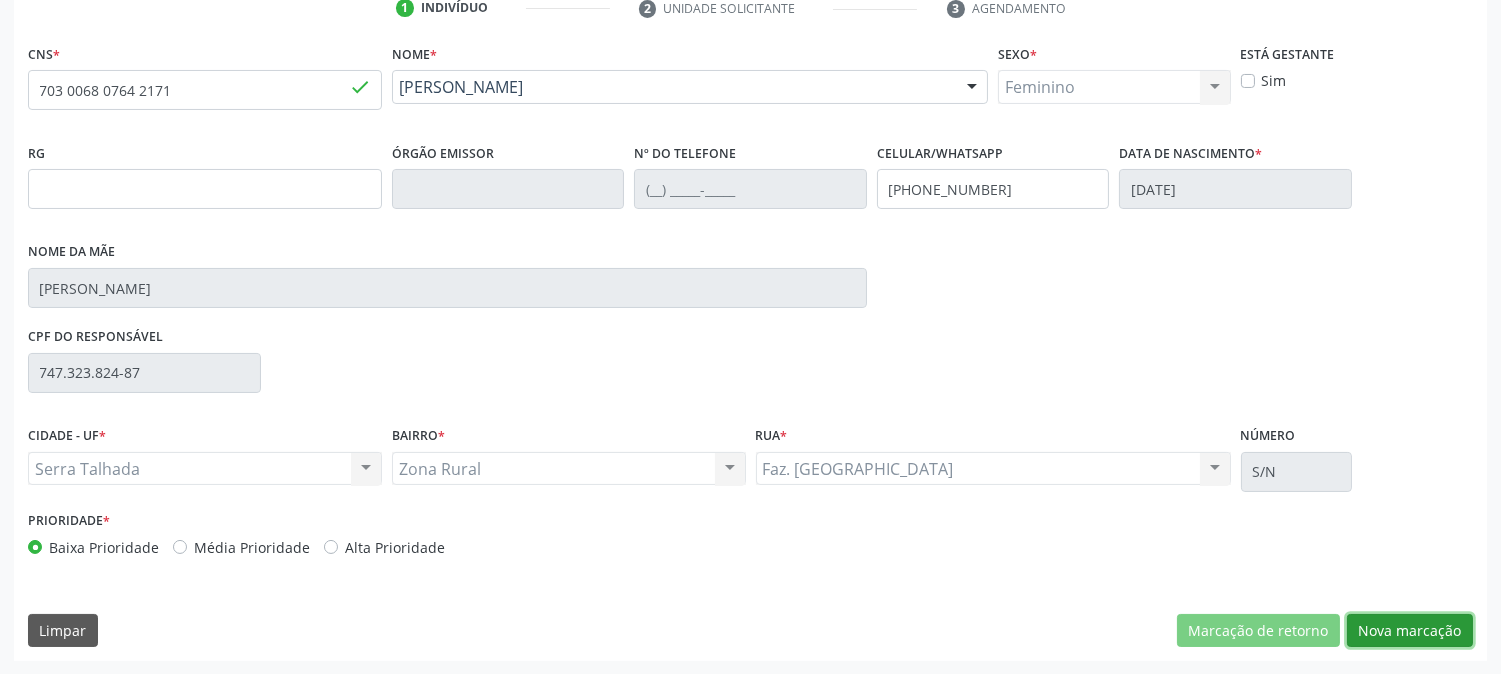 click on "Nova marcação" at bounding box center (1410, 631) 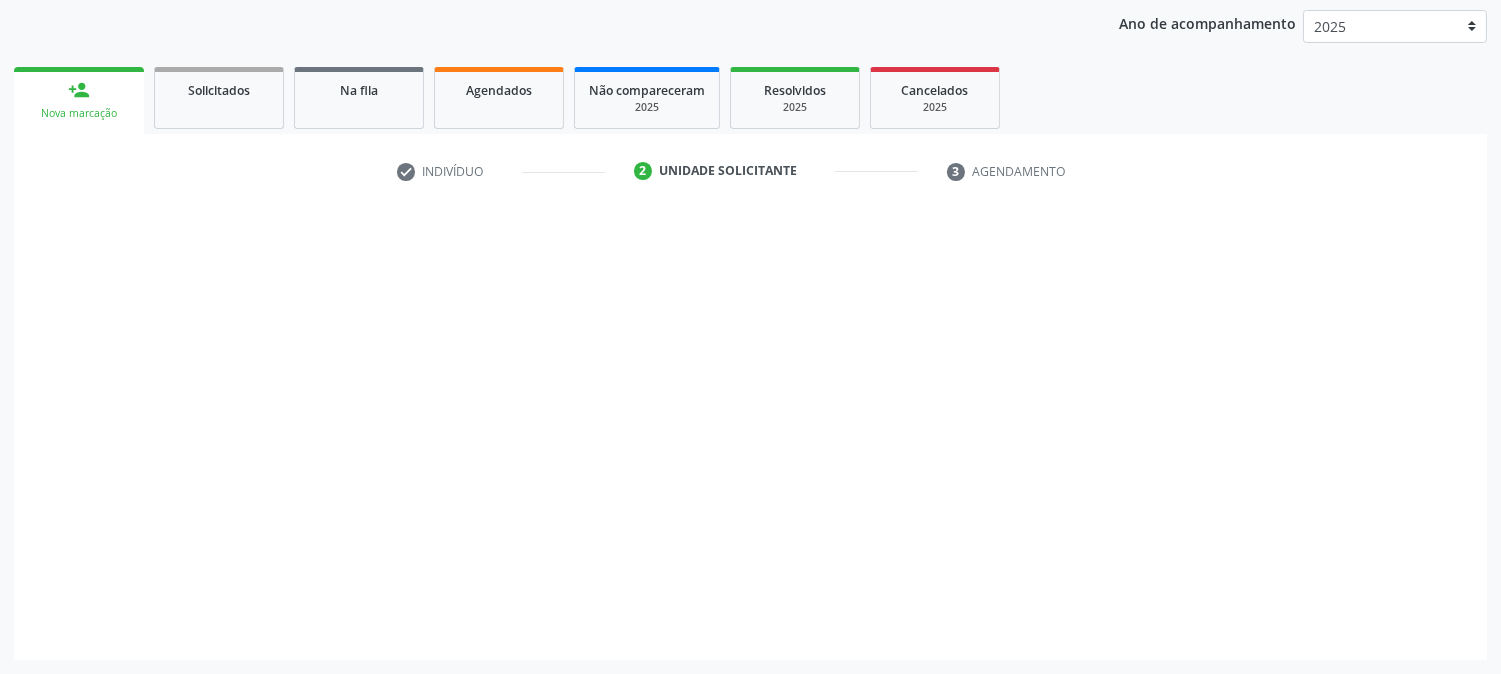 scroll, scrollTop: 231, scrollLeft: 0, axis: vertical 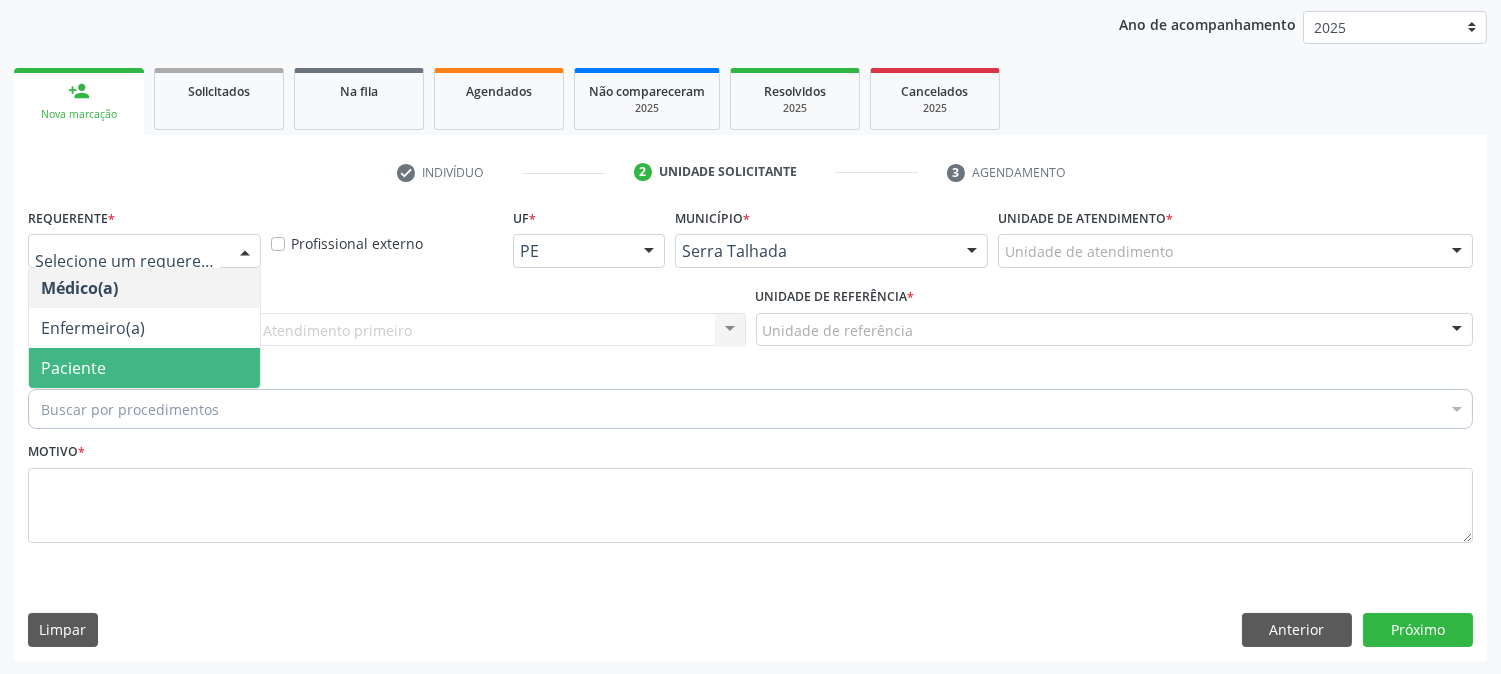 click on "Paciente" at bounding box center [73, 368] 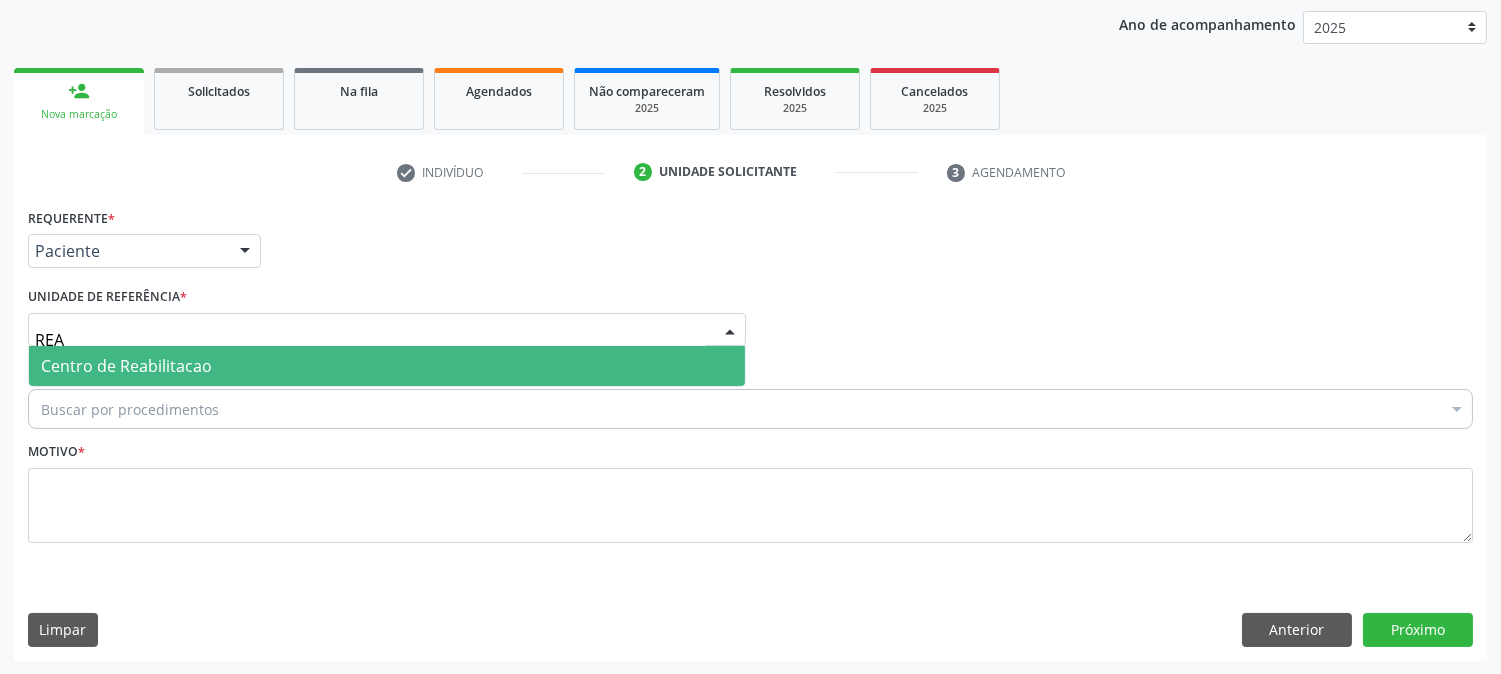 type on "REAB" 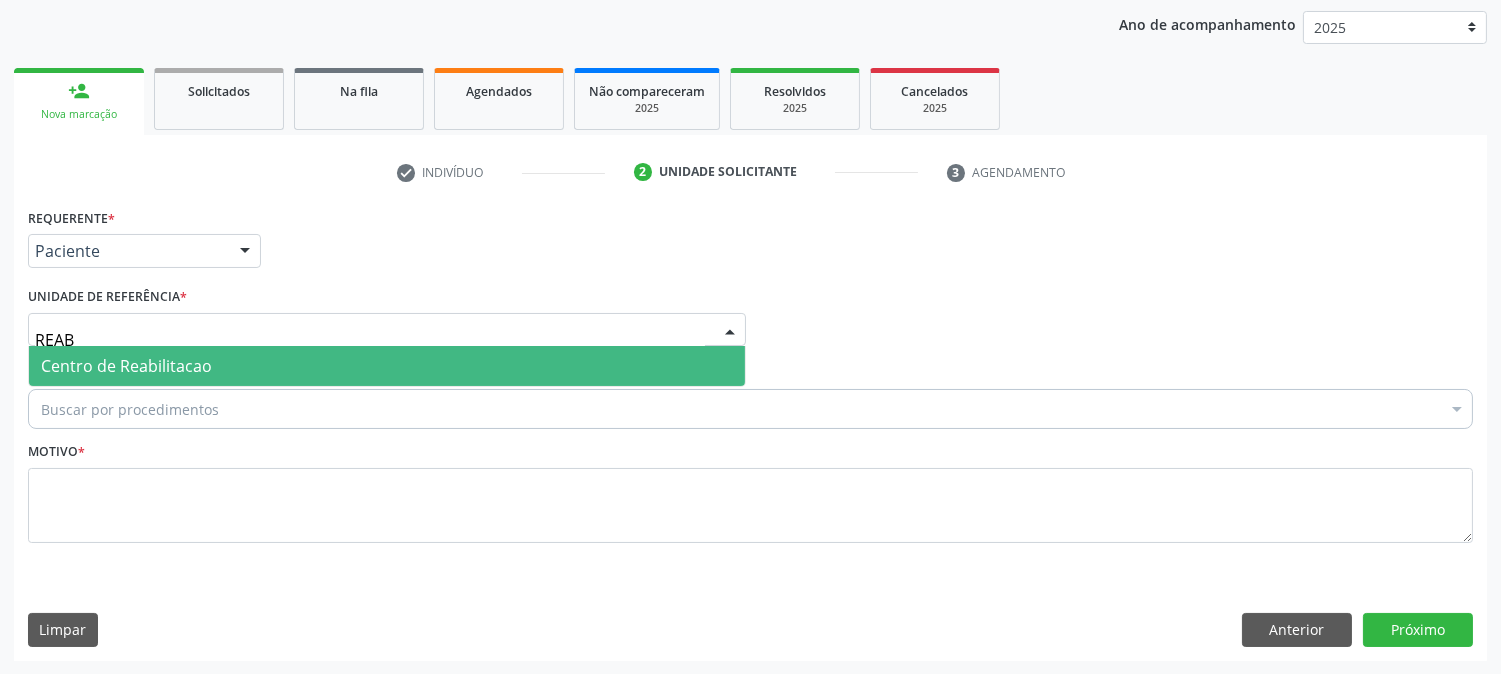 click on "Centro de Reabilitacao" at bounding box center [387, 366] 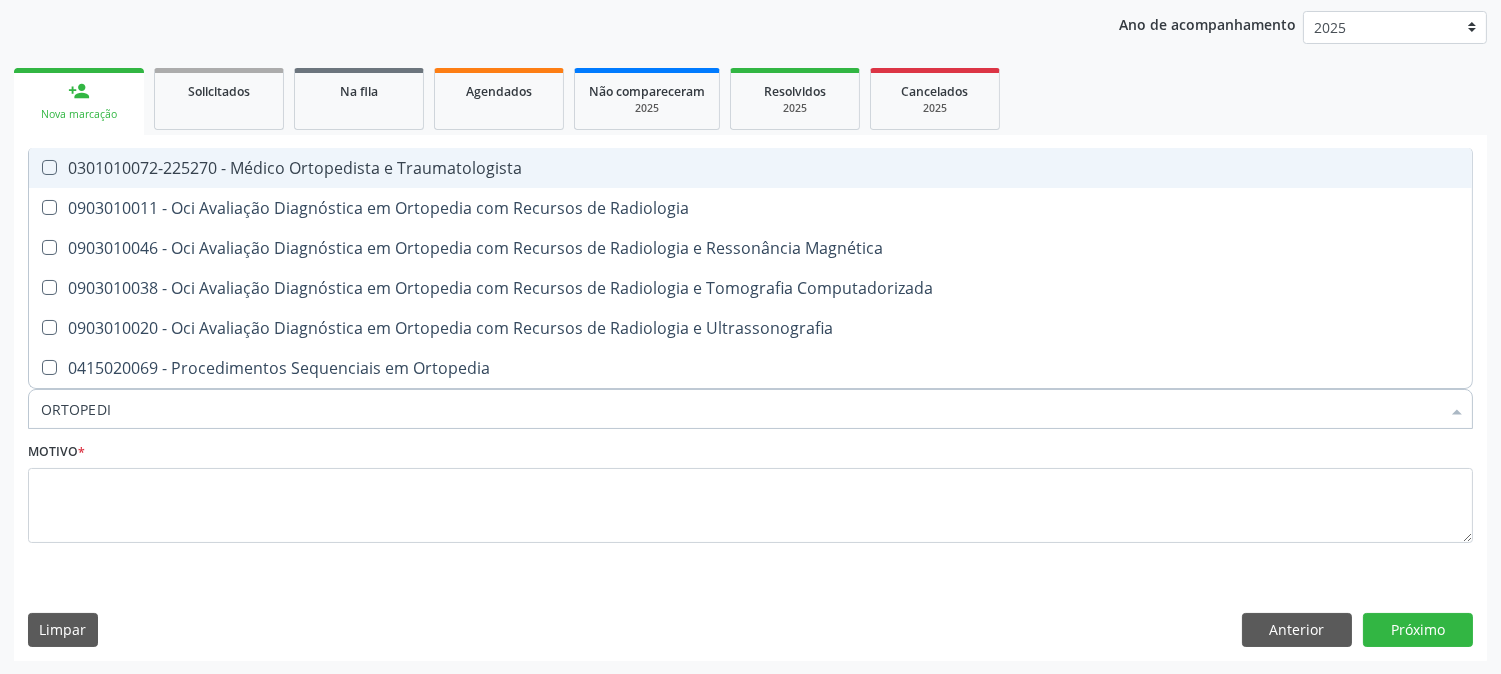 type on "ORTOPEDIS" 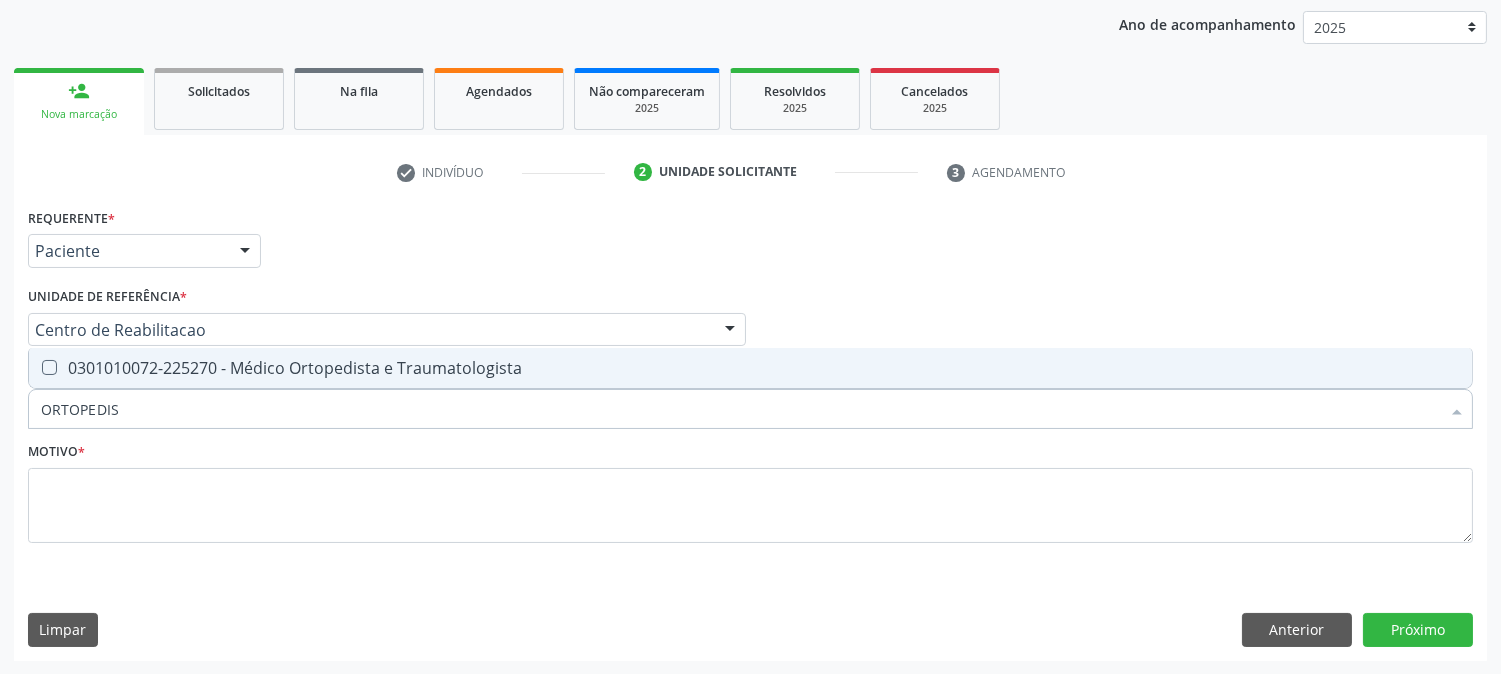 click on "0301010072-225270 - Médico Ortopedista e Traumatologista" at bounding box center [750, 368] 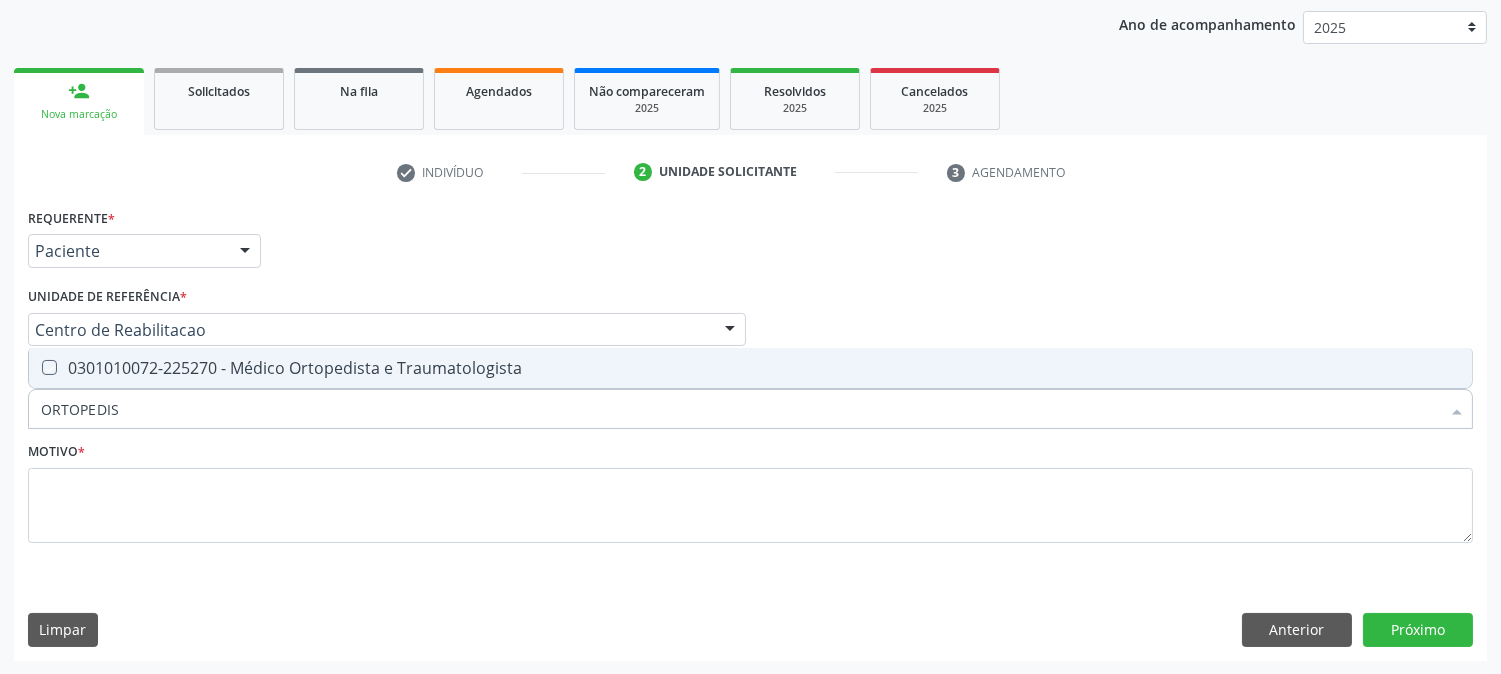 checkbox on "true" 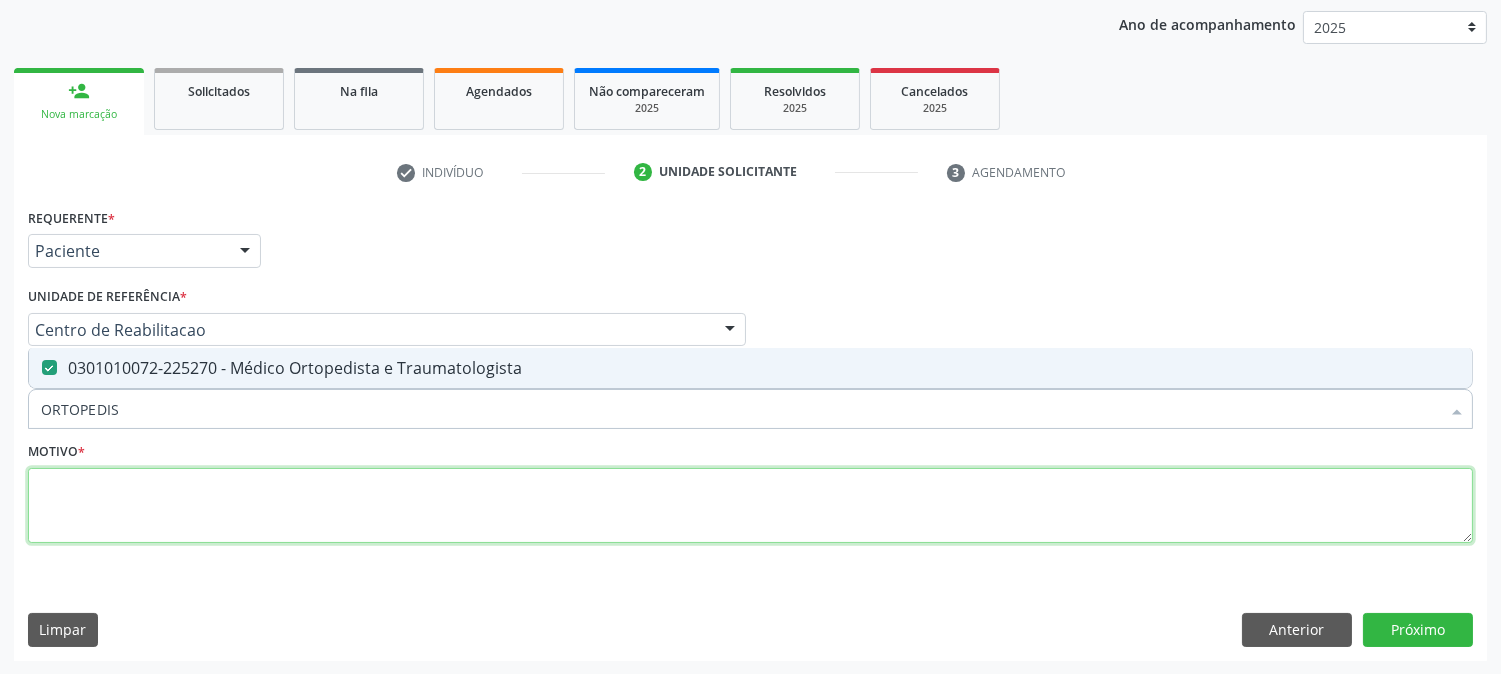 click at bounding box center (750, 506) 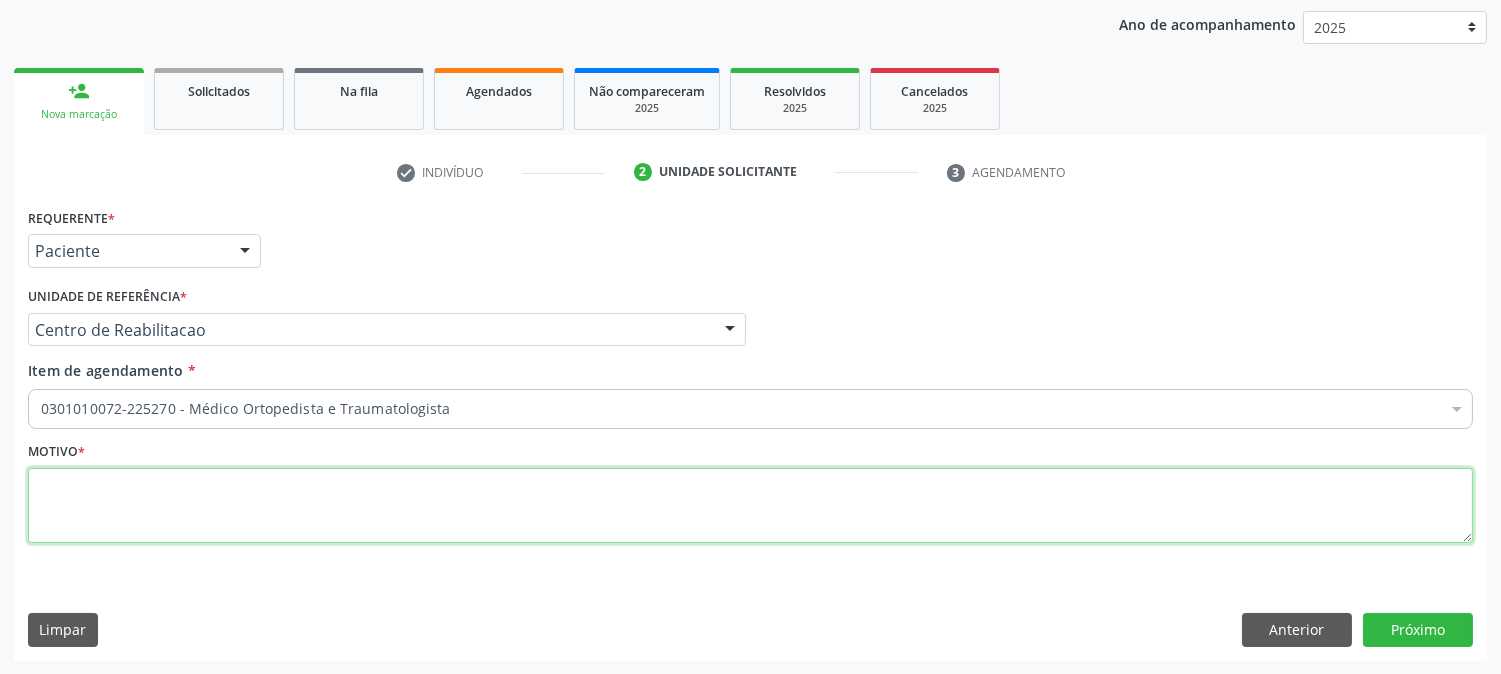 type on "A" 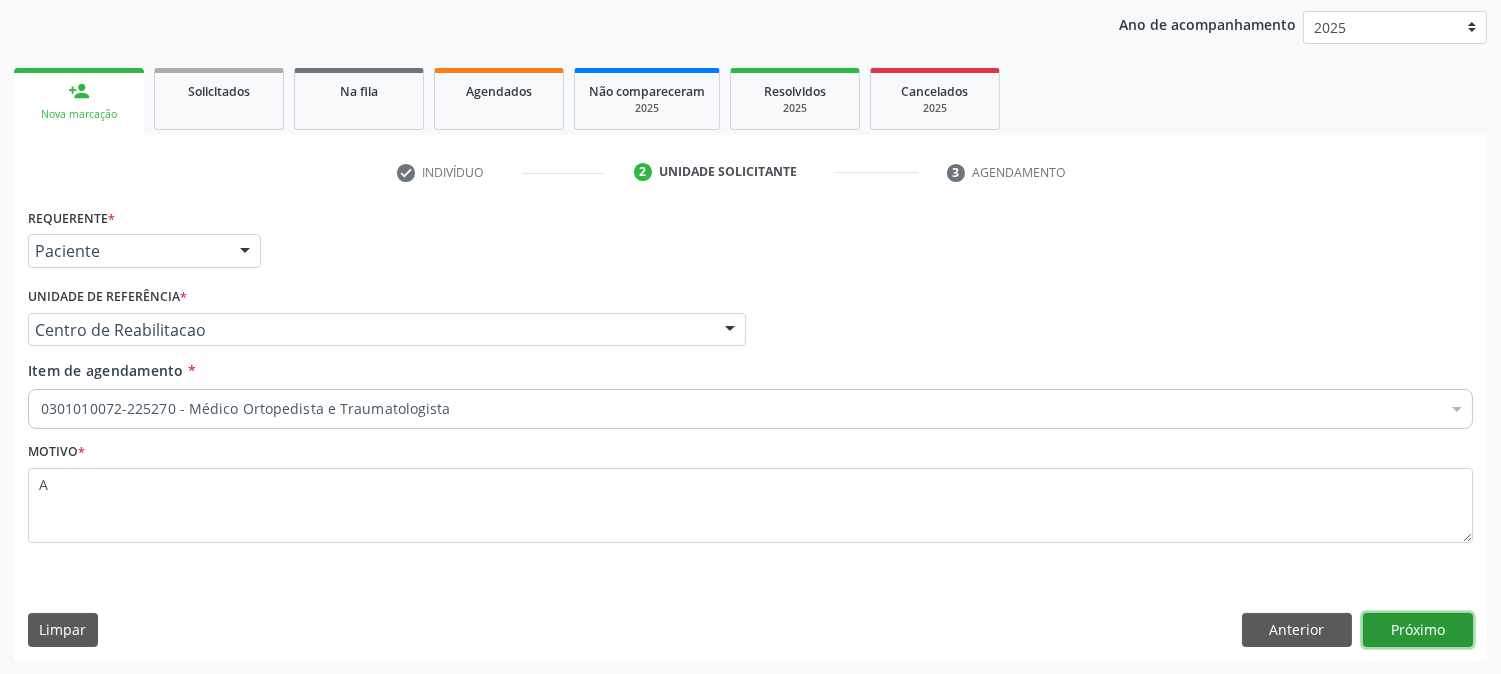 click on "Próximo" at bounding box center (1418, 630) 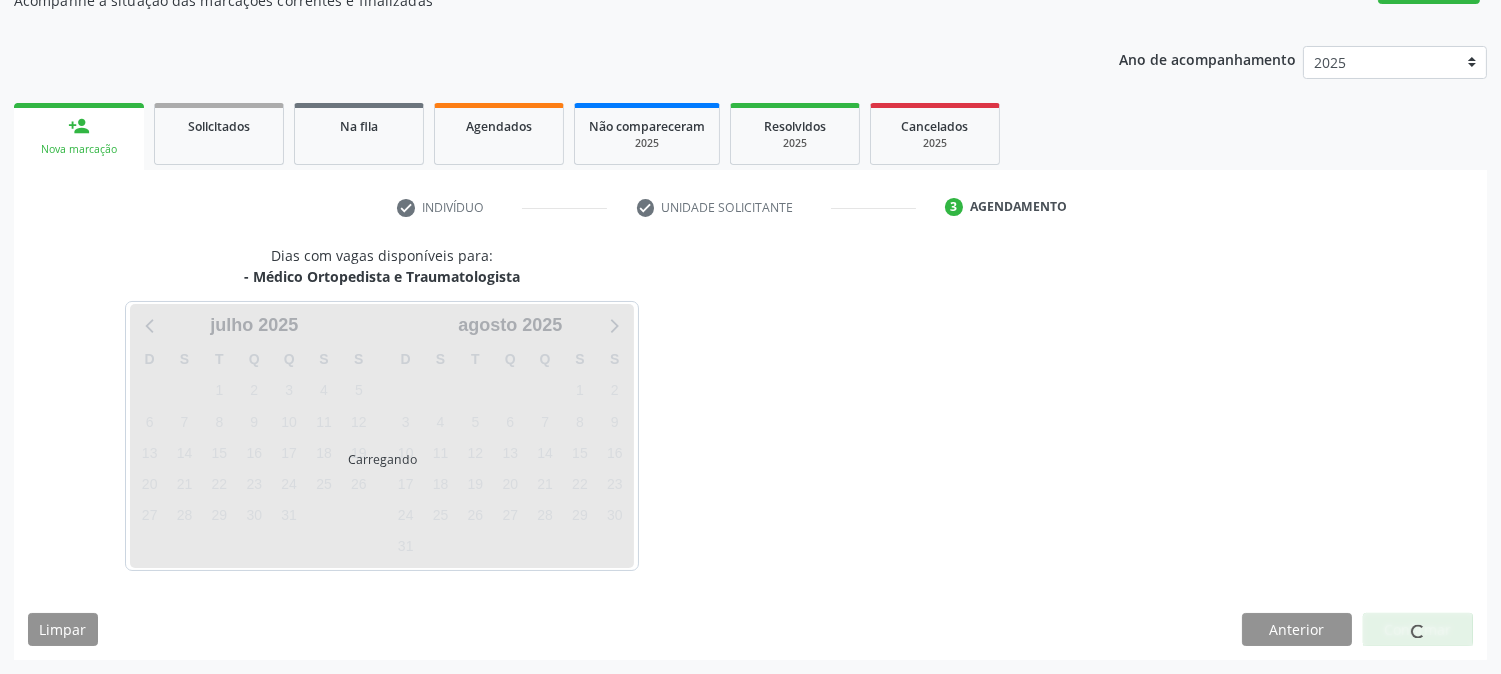 scroll, scrollTop: 195, scrollLeft: 0, axis: vertical 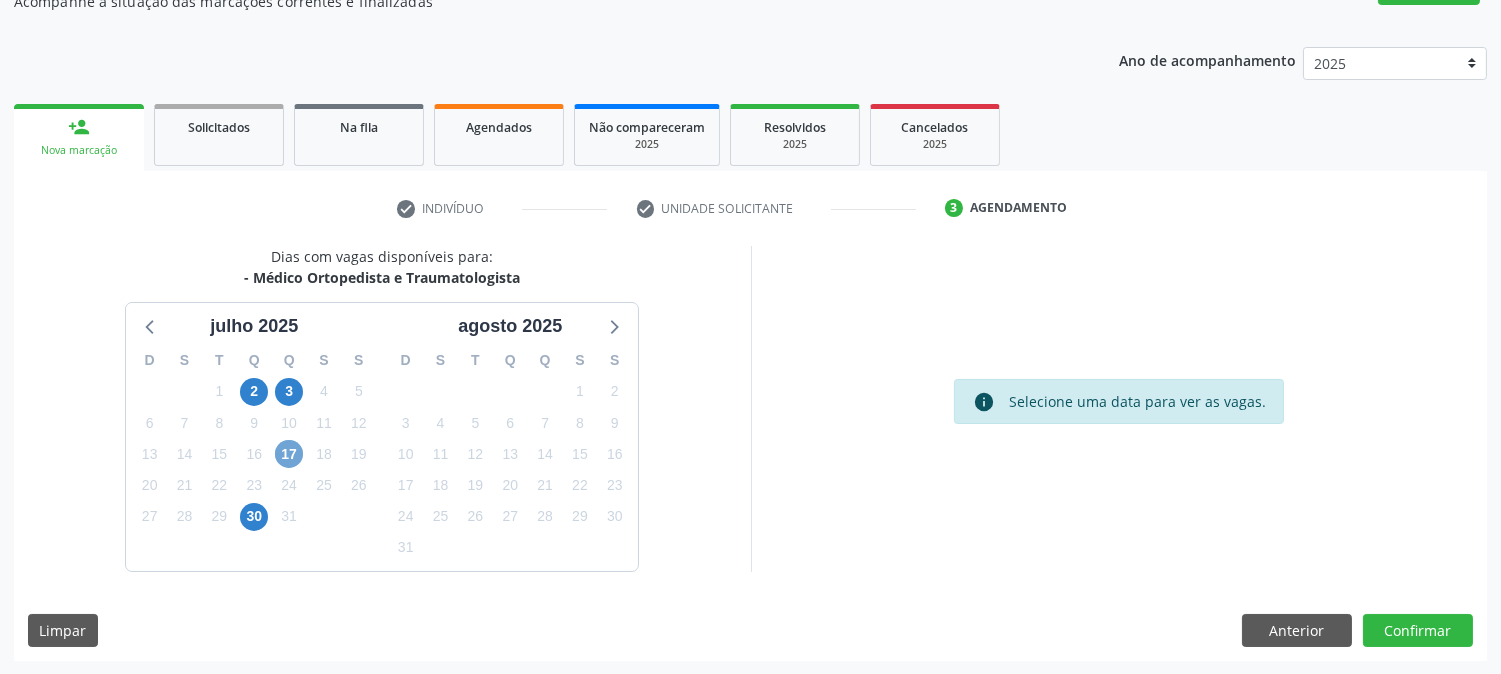 click on "17" at bounding box center [289, 454] 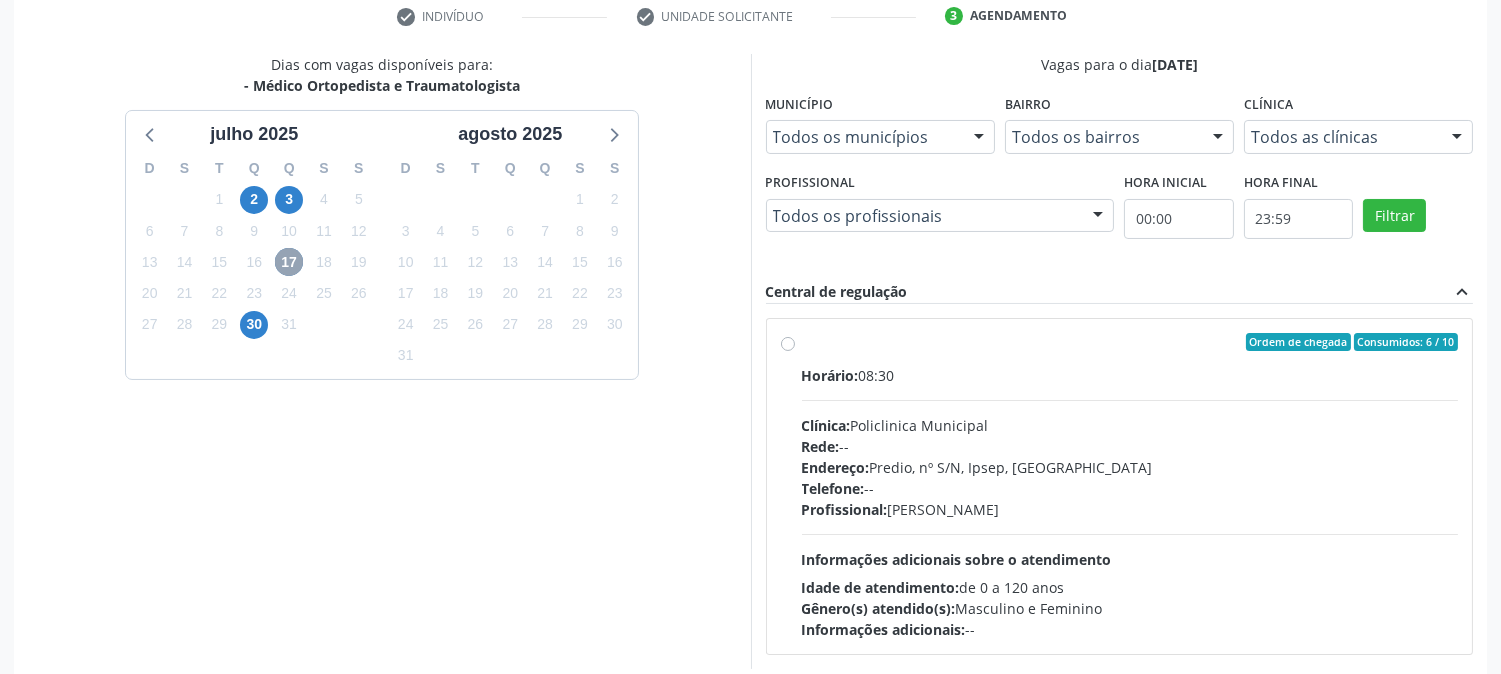 scroll, scrollTop: 417, scrollLeft: 0, axis: vertical 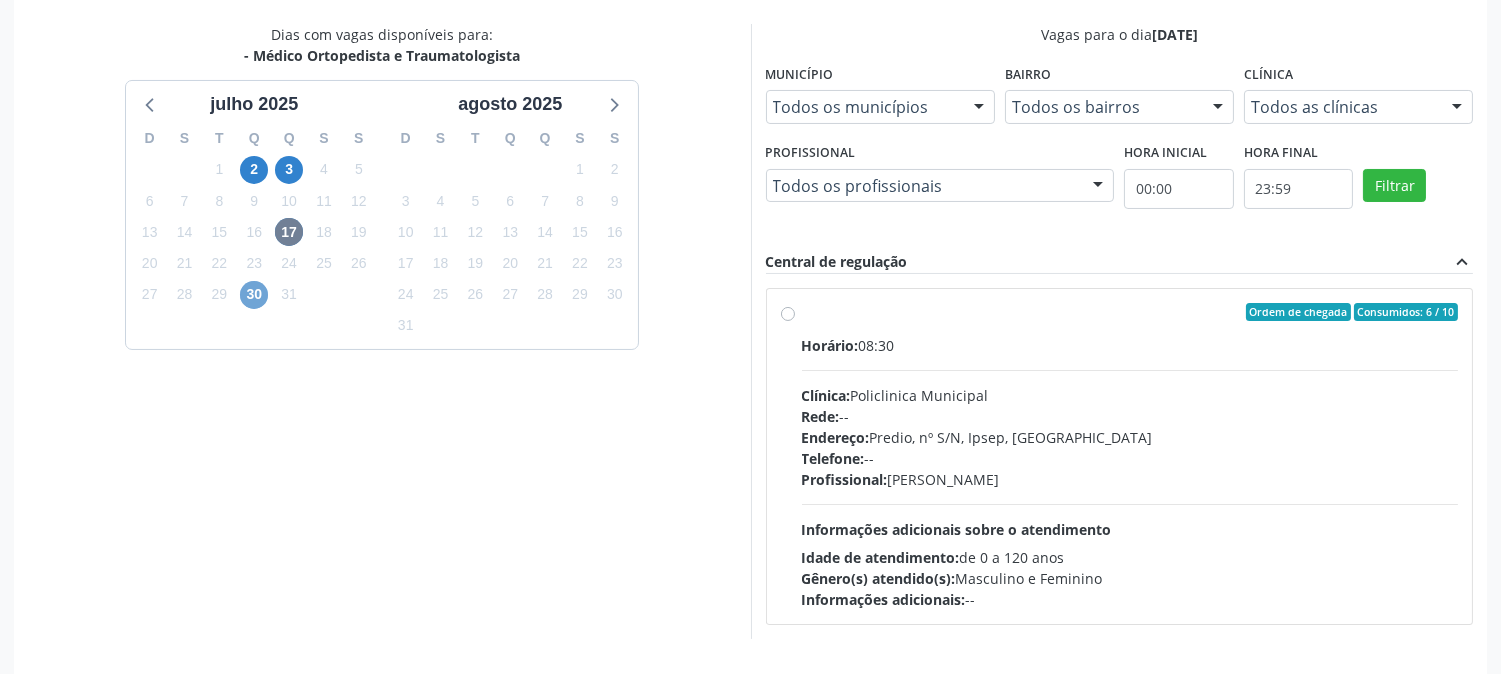 click on "30" at bounding box center [254, 295] 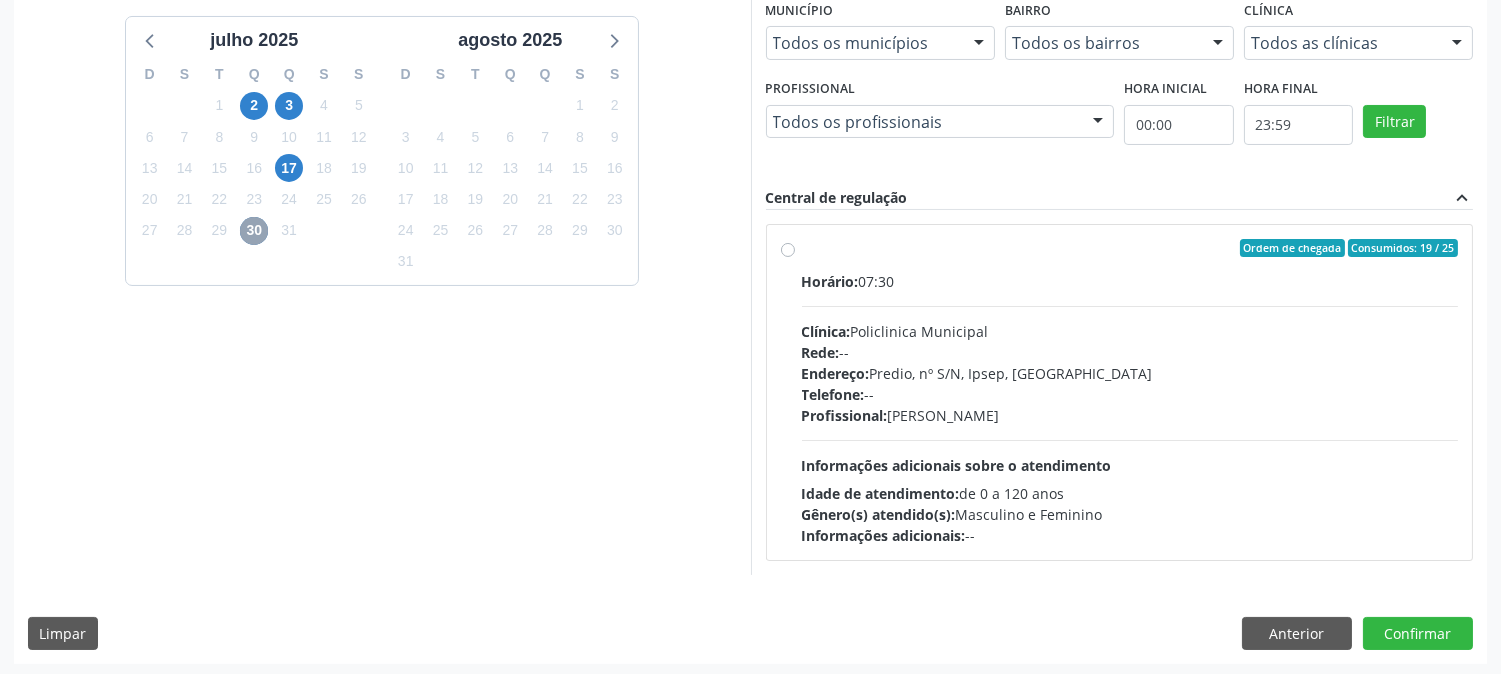 scroll, scrollTop: 484, scrollLeft: 0, axis: vertical 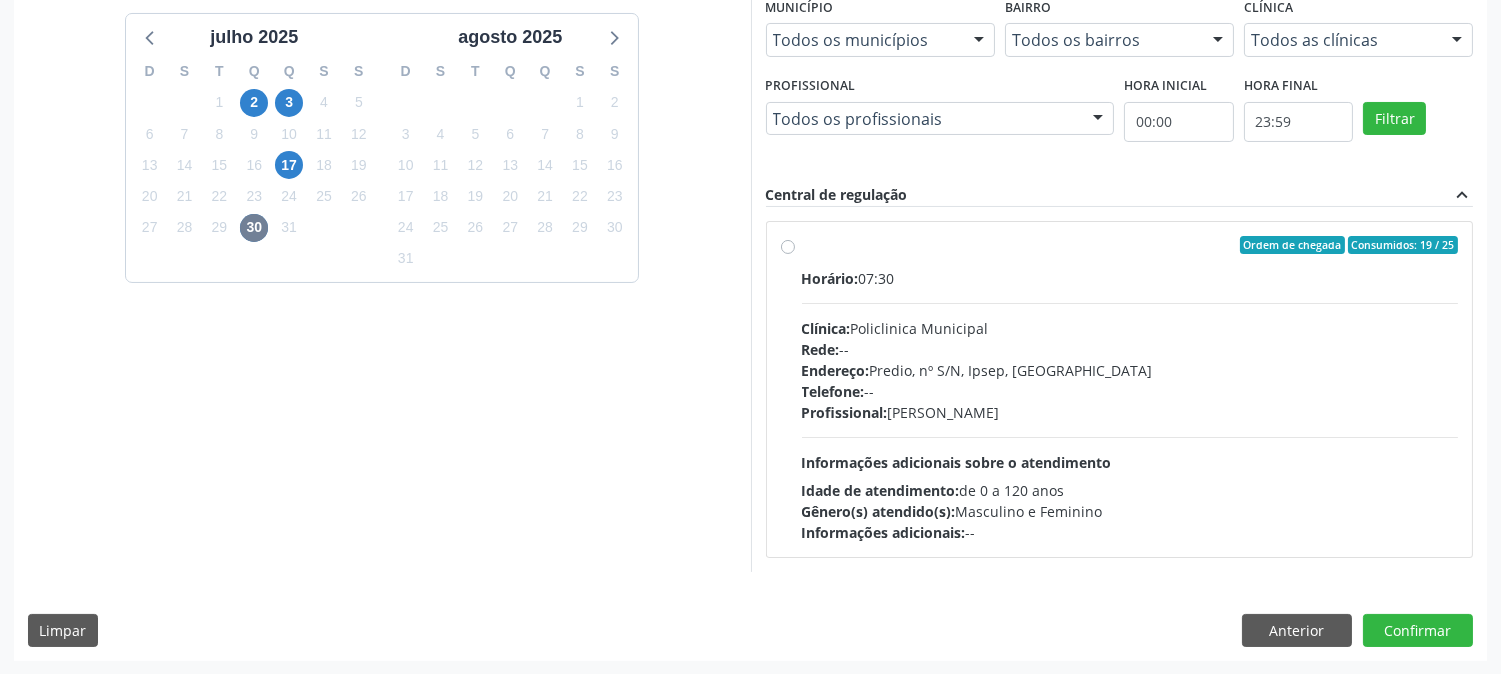 click on "Horário:   07:30
Clínica:  Policlinica Municipal
Rede:
--
Endereço:   Predio, nº S/N, Ipsep, Serra Talhada - PE
Telefone:   --
Profissional:
Joao Bosco Barreto Couto Neto
Informações adicionais sobre o atendimento
Idade de atendimento:
de 0 a 120 anos
Gênero(s) atendido(s):
Masculino e Feminino
Informações adicionais:
--" at bounding box center (1130, 405) 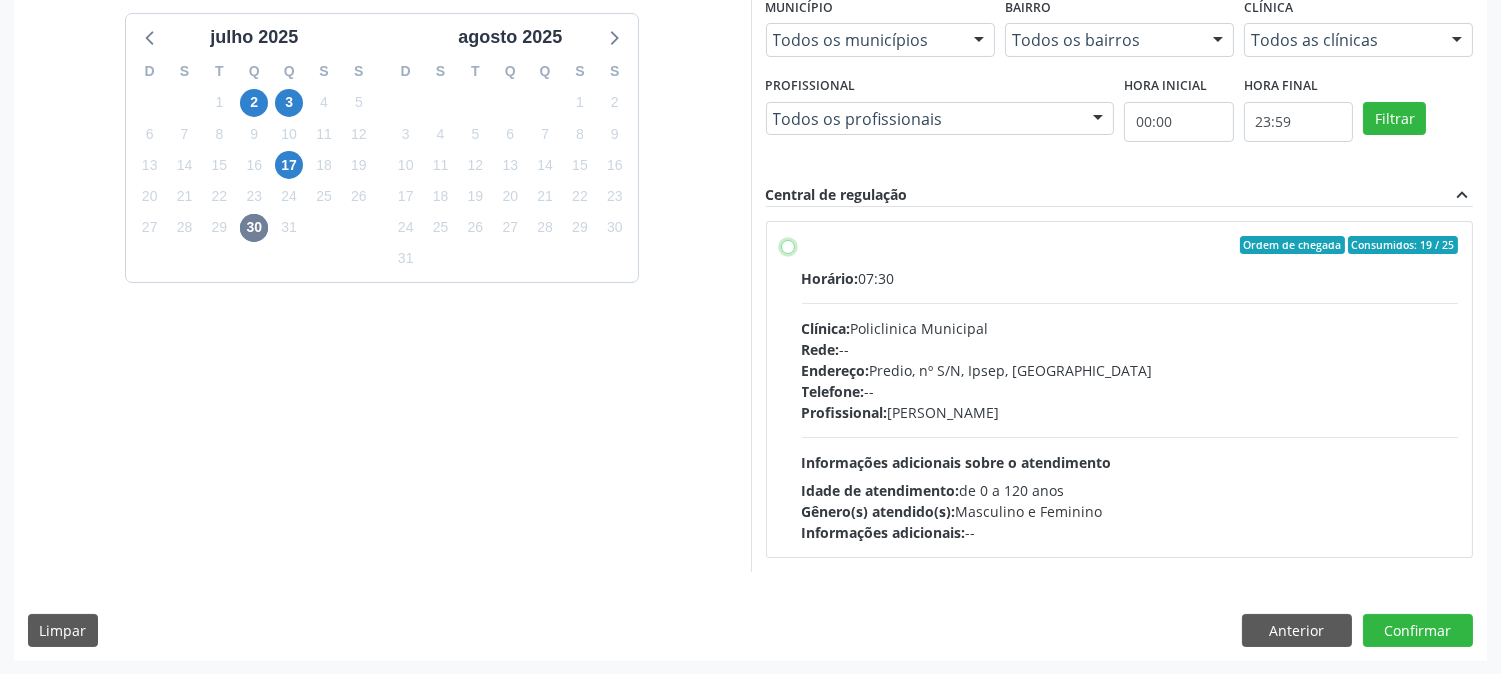click on "Ordem de chegada
Consumidos: 19 / 25
Horário:   07:30
Clínica:  Policlinica Municipal
Rede:
--
Endereço:   Predio, nº S/N, Ipsep, Serra Talhada - PE
Telefone:   --
Profissional:
Joao Bosco Barreto Couto Neto
Informações adicionais sobre o atendimento
Idade de atendimento:
de 0 a 120 anos
Gênero(s) atendido(s):
Masculino e Feminino
Informações adicionais:
--" at bounding box center [788, 245] 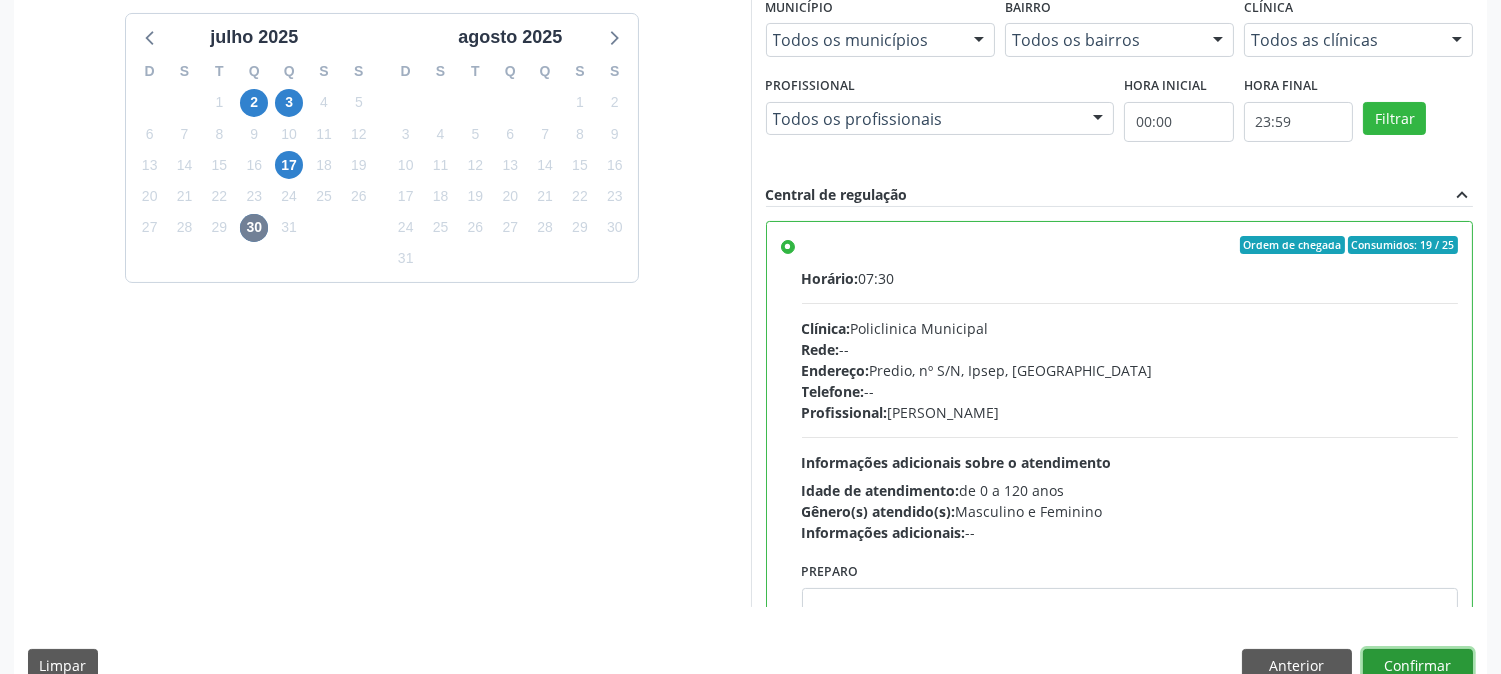 click on "Confirmar" at bounding box center [1418, 666] 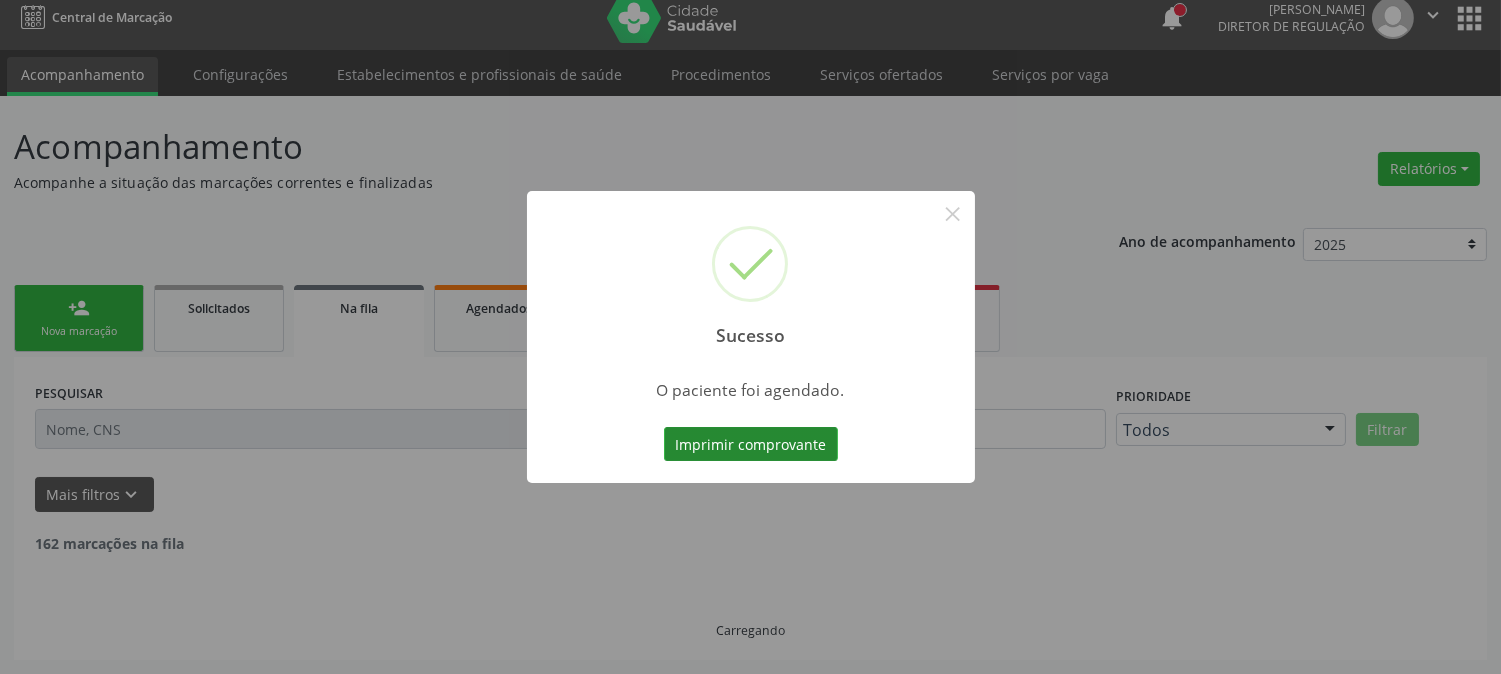 scroll, scrollTop: 0, scrollLeft: 0, axis: both 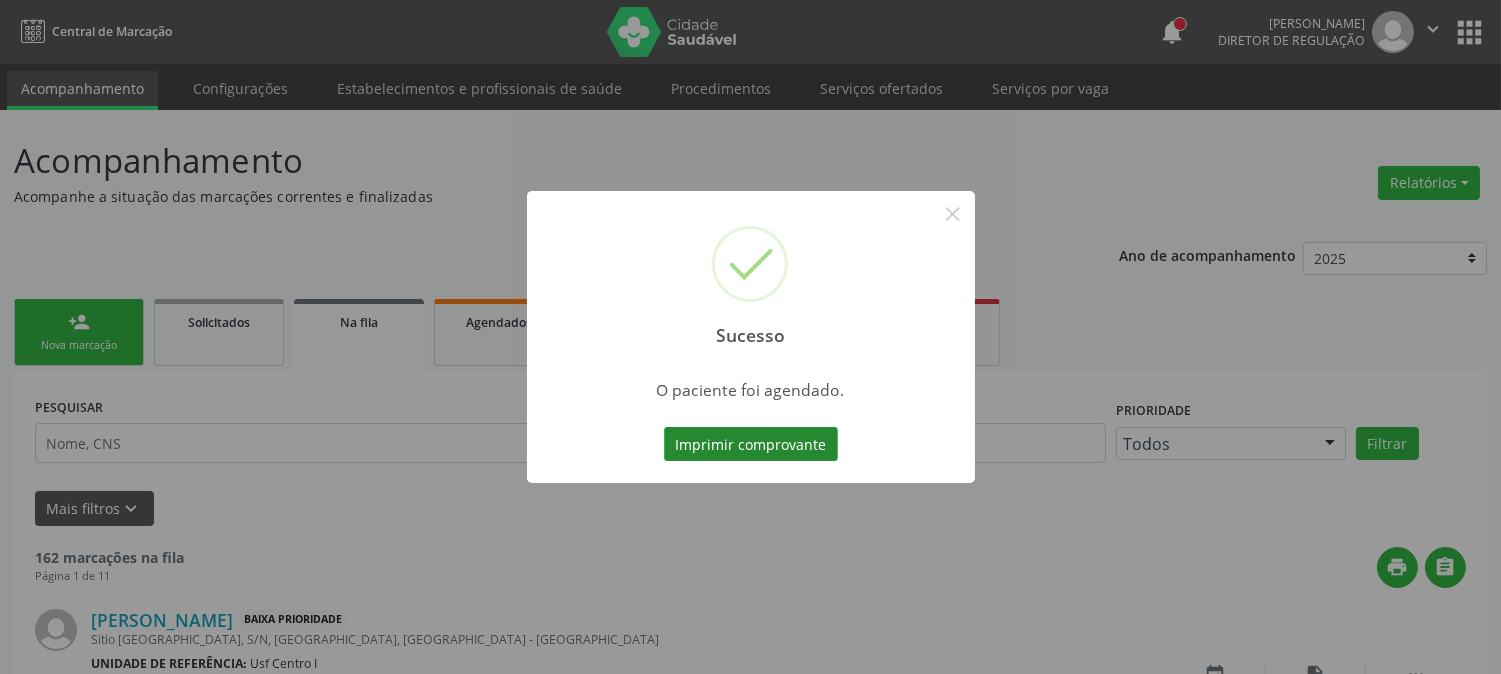 click on "Imprimir comprovante" at bounding box center [751, 444] 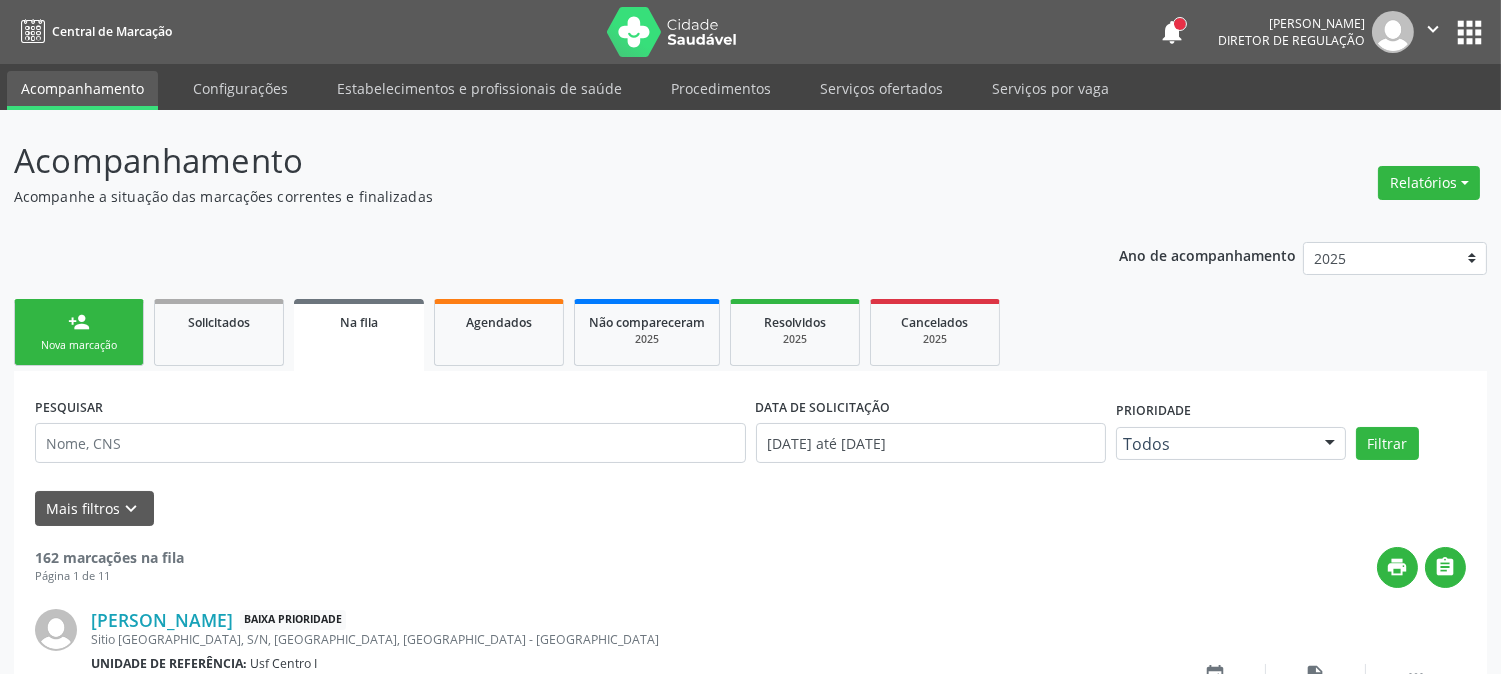click on "person_add
Nova marcação" at bounding box center (79, 332) 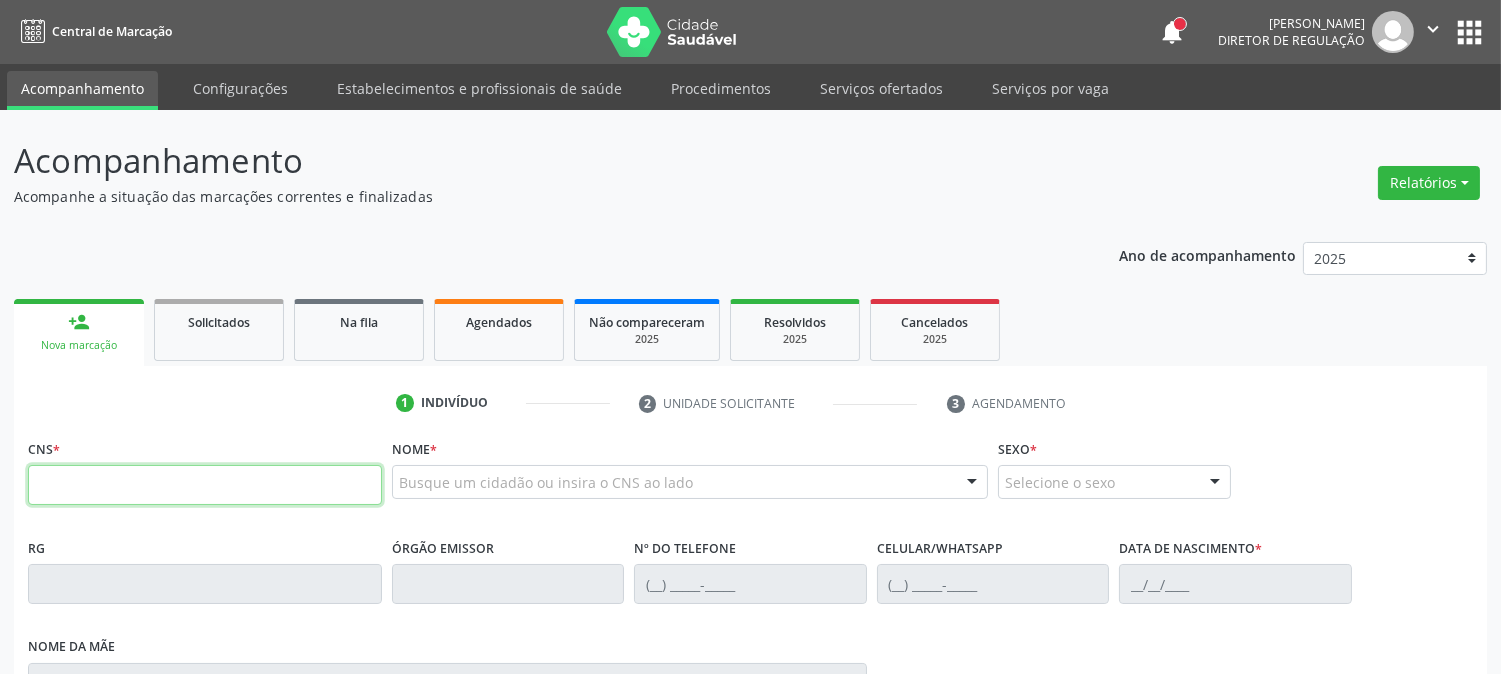 click at bounding box center [205, 485] 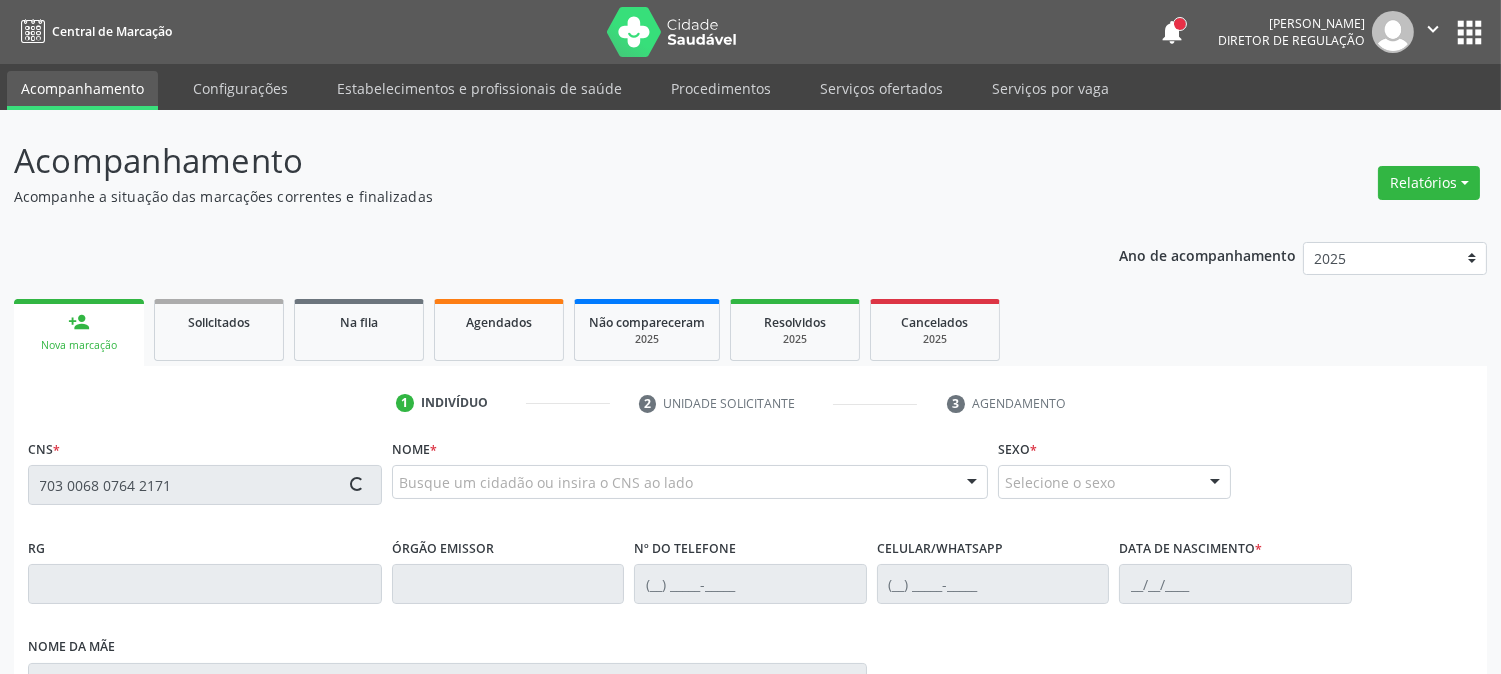type on "703 0068 0764 2171" 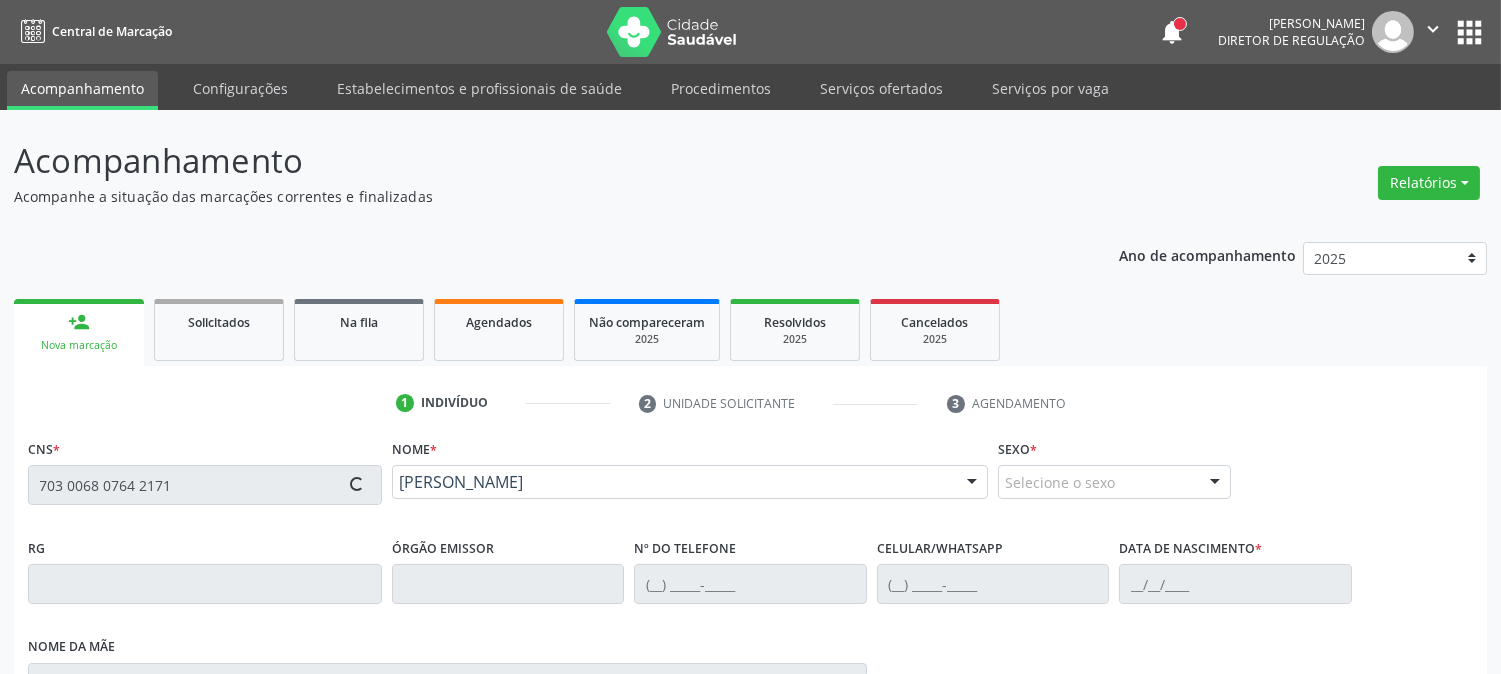 type on "(87) 99670-1556" 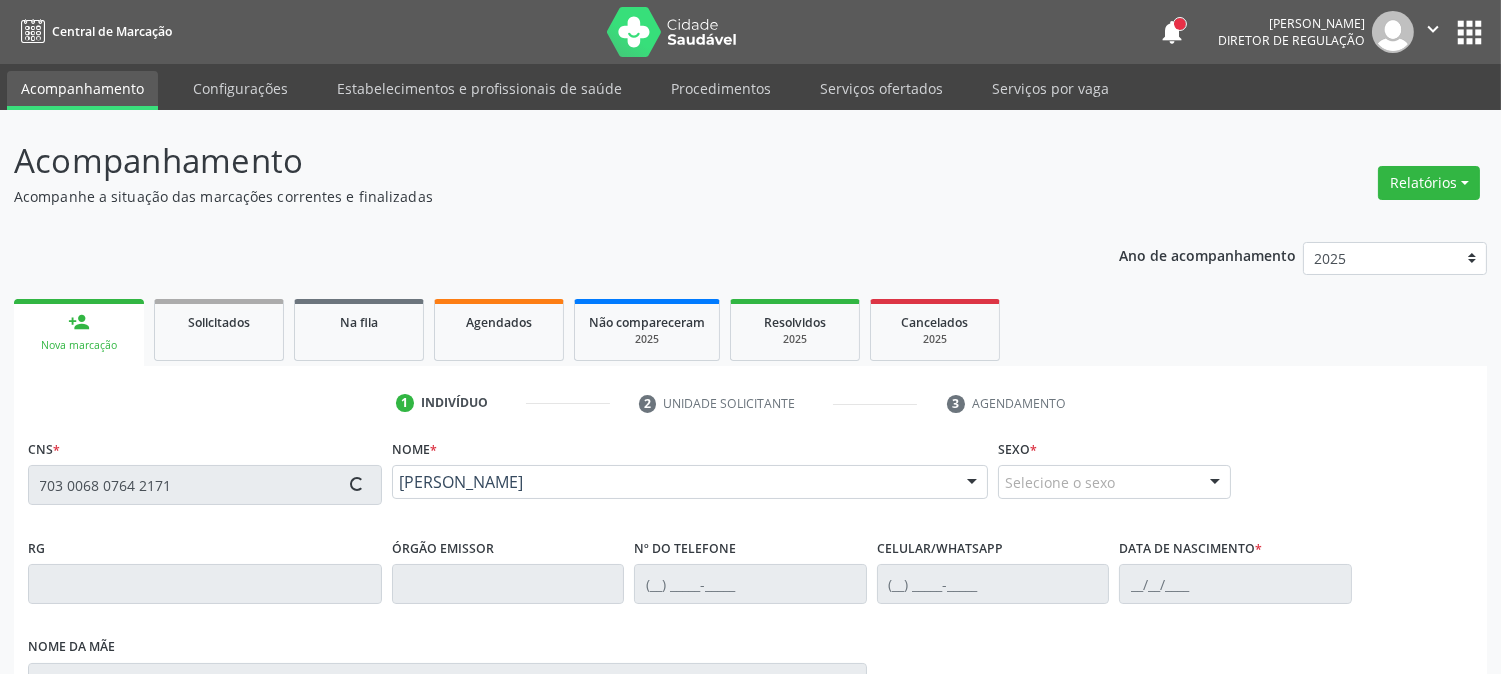 type on "(87) 99670-1556" 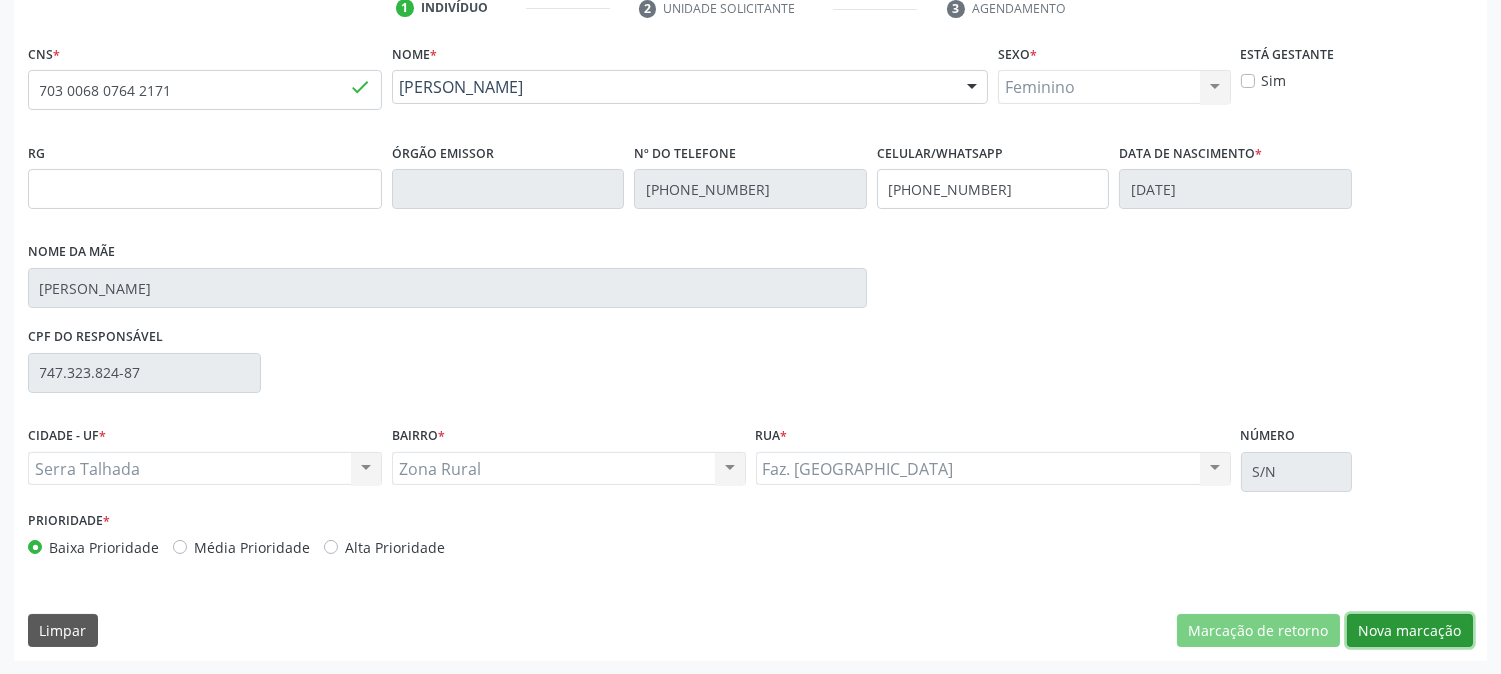click on "Nova marcação" at bounding box center (1410, 631) 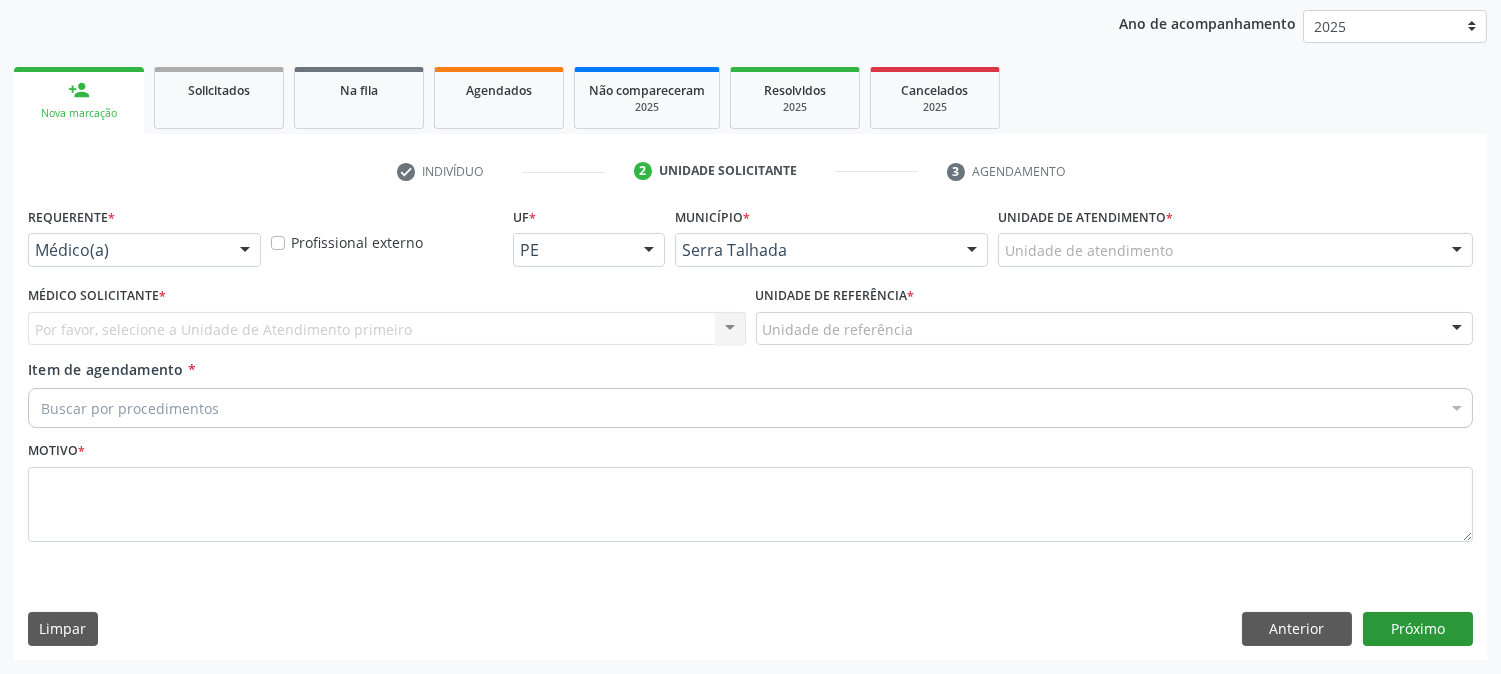 scroll, scrollTop: 231, scrollLeft: 0, axis: vertical 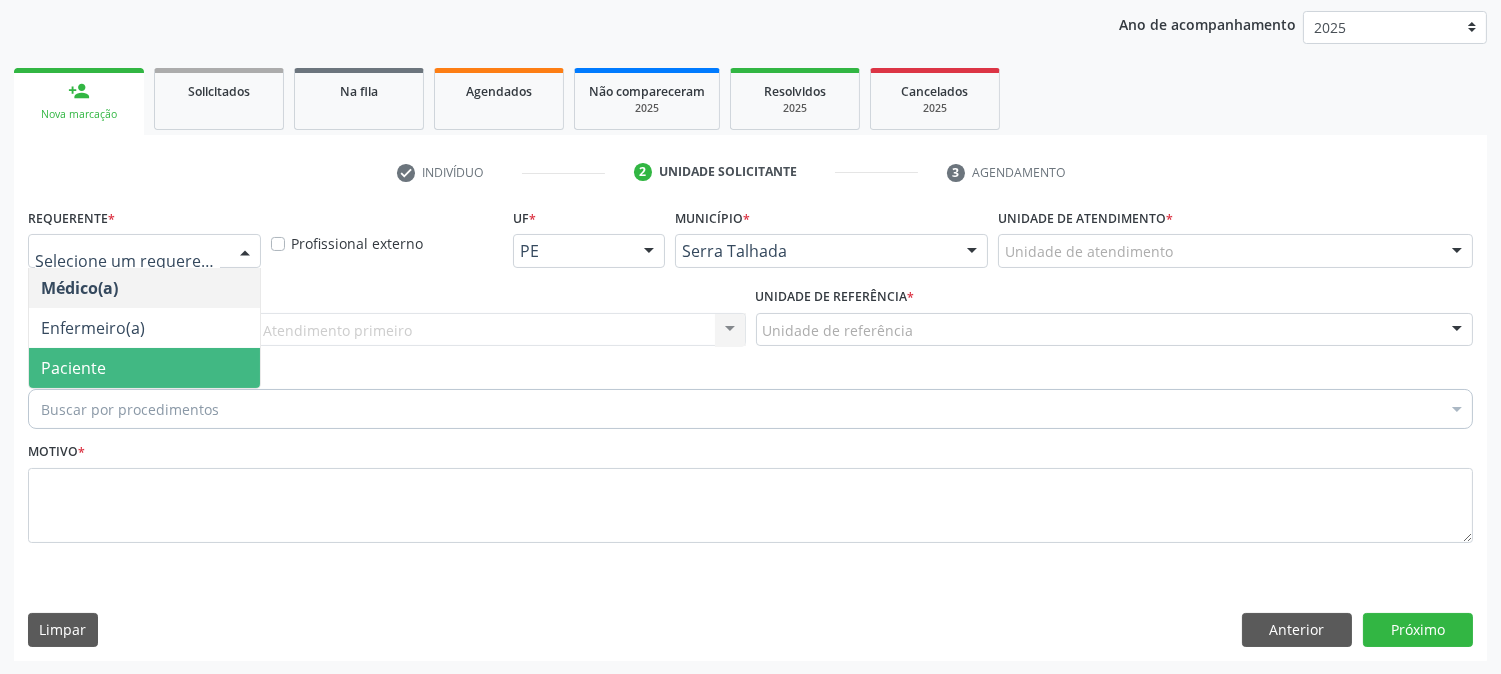 click on "Paciente" at bounding box center [144, 368] 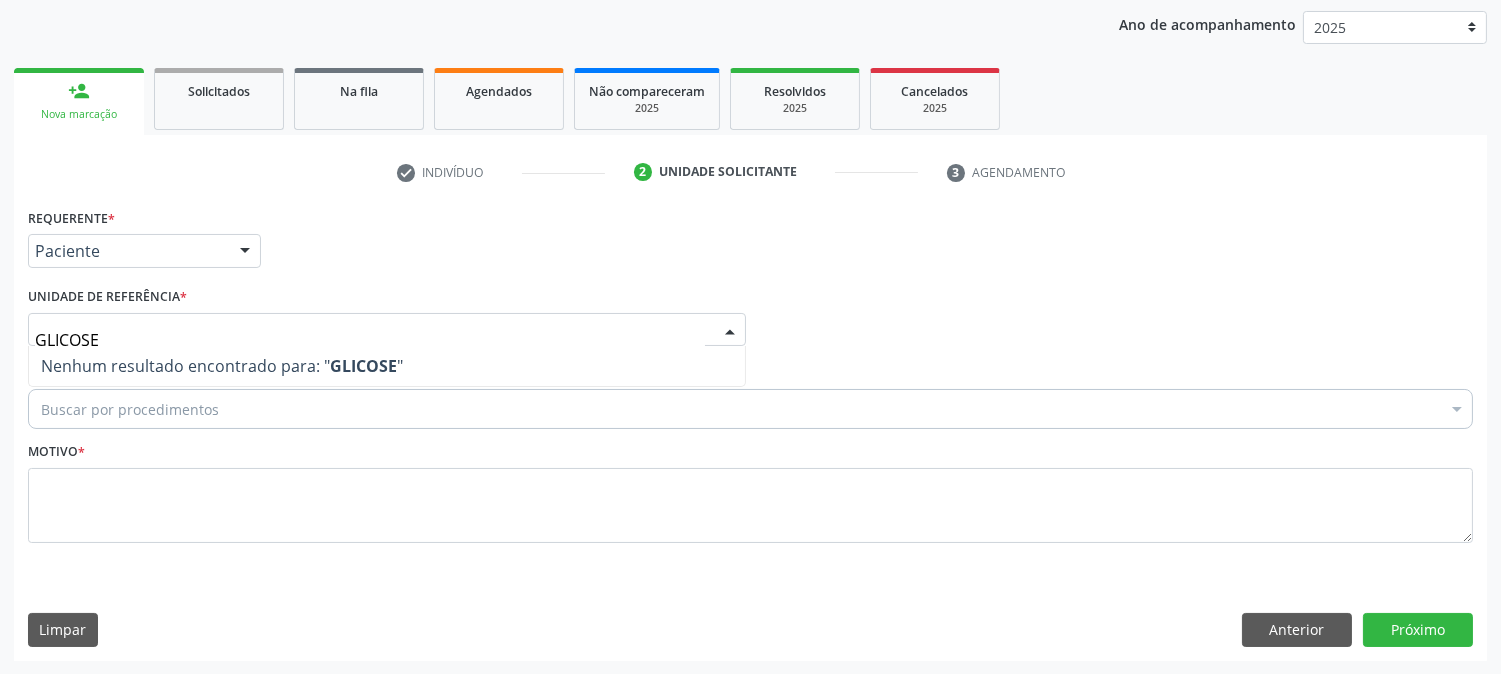 click on "GLICOSE" at bounding box center [370, 340] 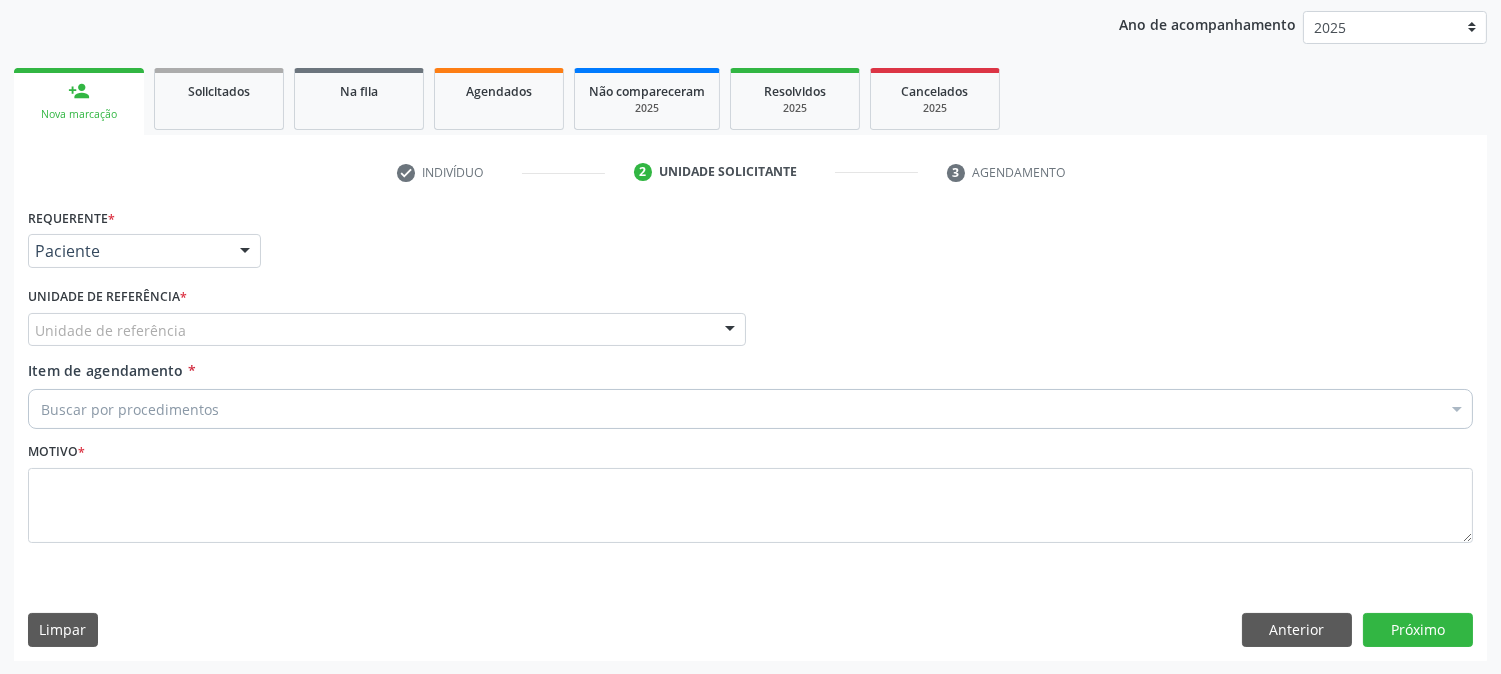 click on "Requerente
*
Paciente         Médico(a)   Enfermeiro(a)   Paciente
Nenhum resultado encontrado para: "   "
Não há nenhuma opção para ser exibida.
UF
PE         PE
Nenhum resultado encontrado para: "   "
Não há nenhuma opção para ser exibida.
Município
Serra Talhada         Serra Talhada
Nenhum resultado encontrado para: "   "
Não há nenhuma opção para ser exibida.
Médico Solicitante
Por favor, selecione a Unidade de Atendimento primeiro
Nenhum resultado encontrado para: "   "
Não há nenhuma opção para ser exibida.
Unidade de referência
*
Unidade de referência
Usf do Mutirao   Usf Cohab   Usf Caicarinha da Penha Tauapiranga   Posto de Saude Bernardo Vieira   Usf Borborema   Usf Bom Jesus I   Usf Ipsep" at bounding box center [750, 431] 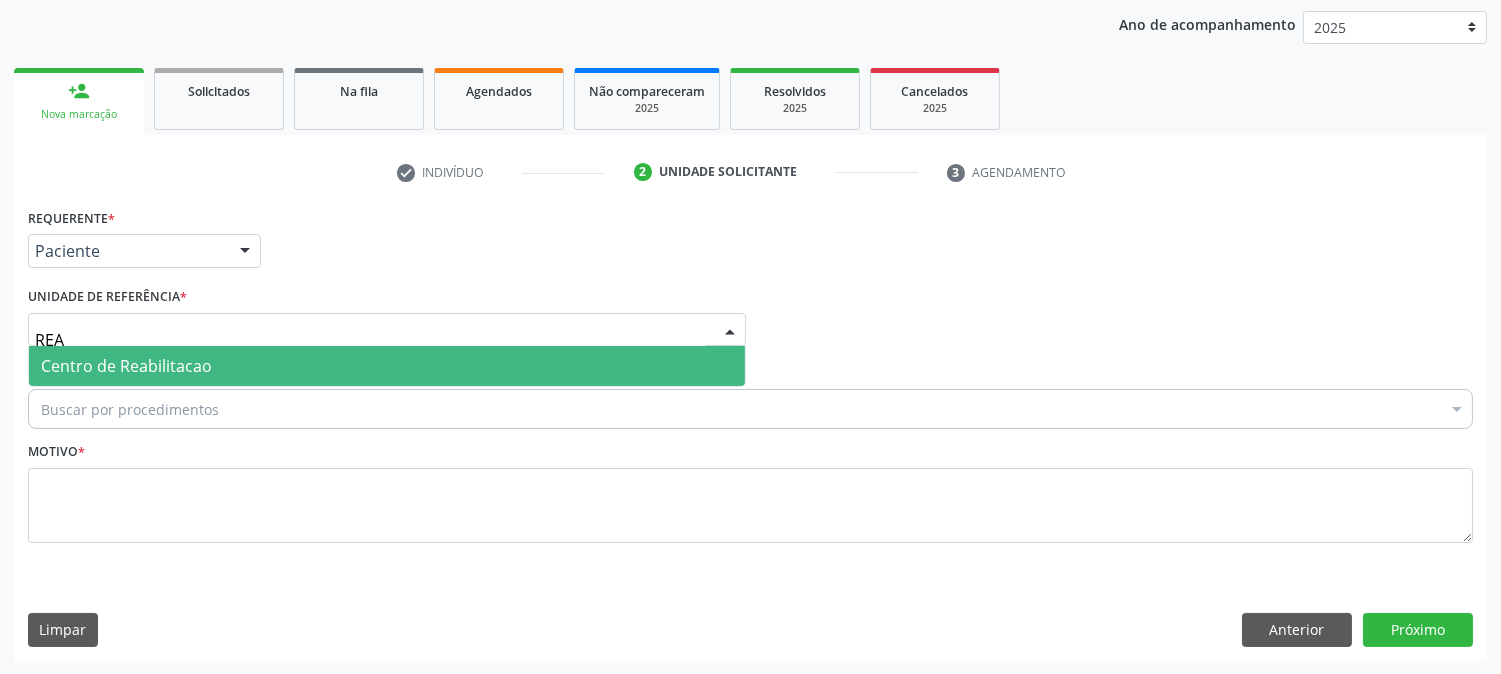 type on "REAB" 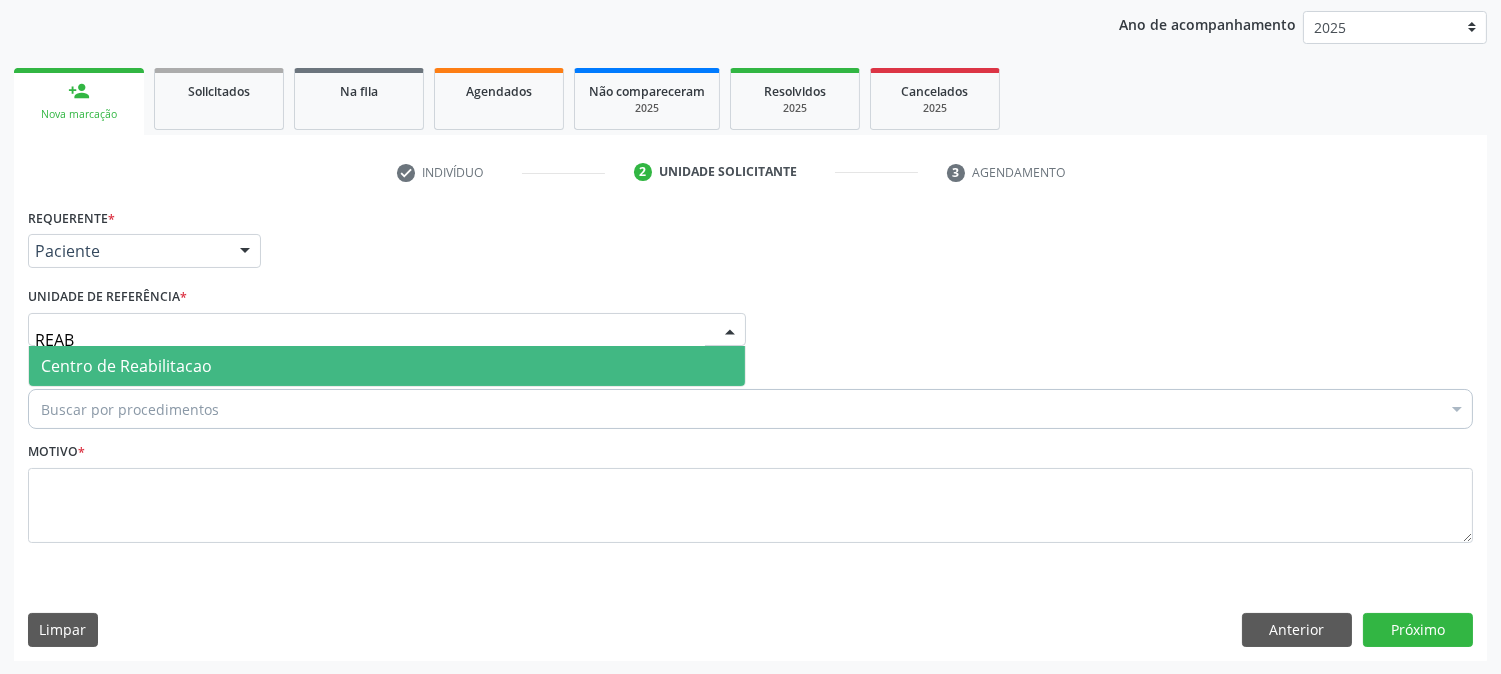 click on "Centro de Reabilitacao" at bounding box center (126, 366) 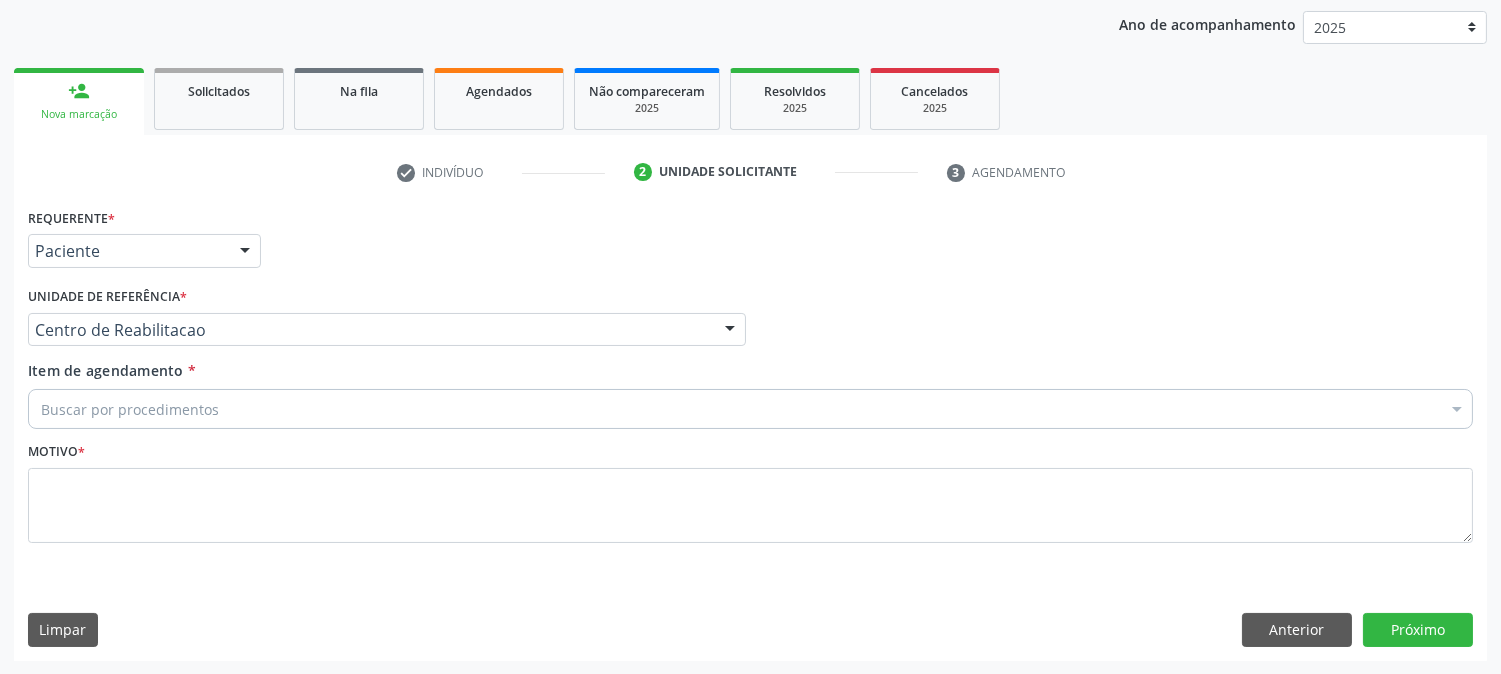 click on "Buscar por procedimentos" at bounding box center [750, 409] 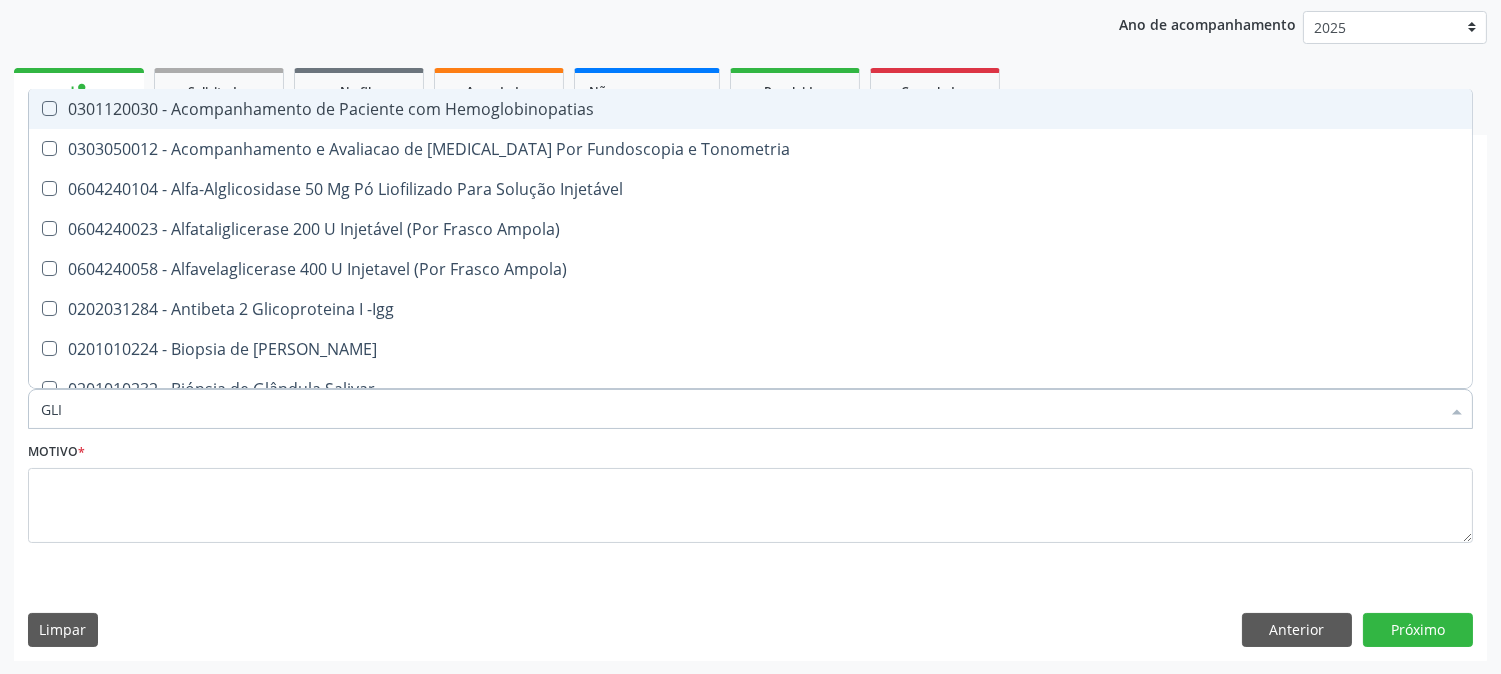 type on "GLIC" 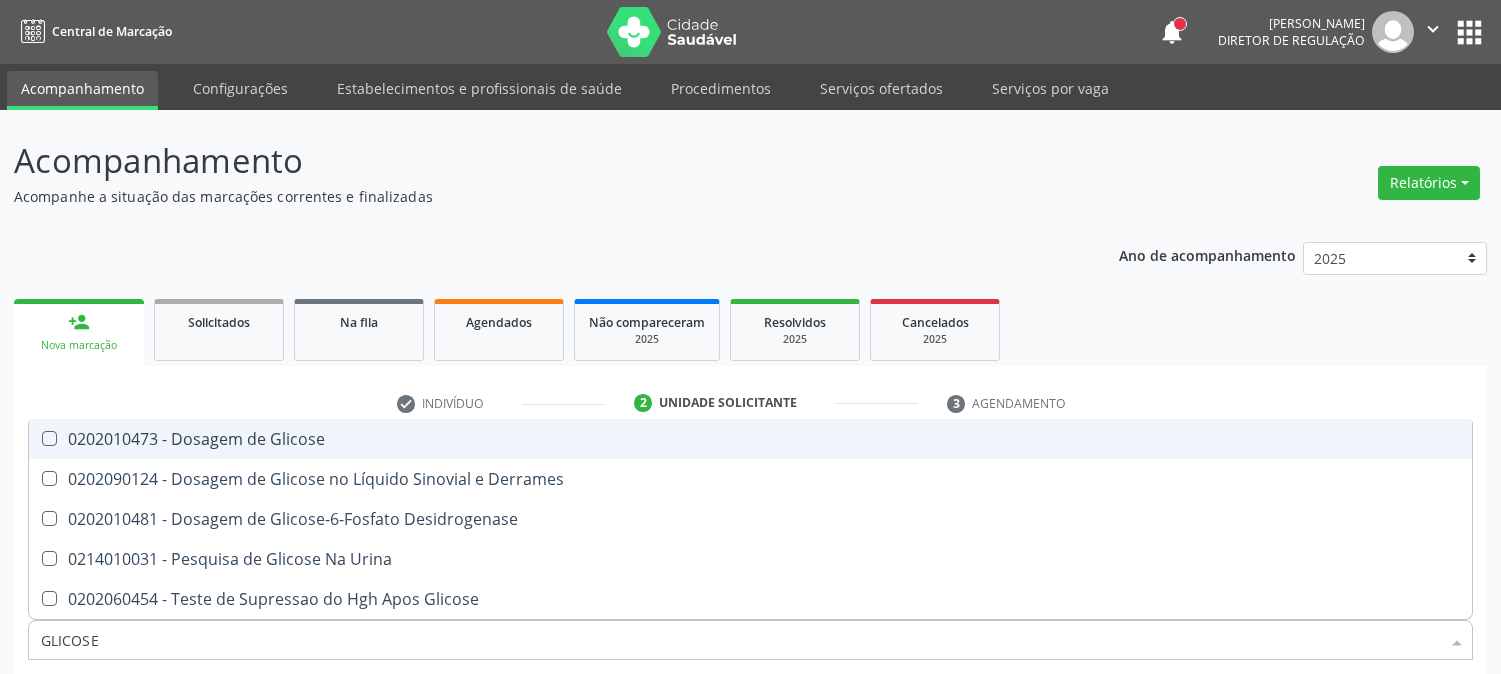 scroll, scrollTop: 231, scrollLeft: 0, axis: vertical 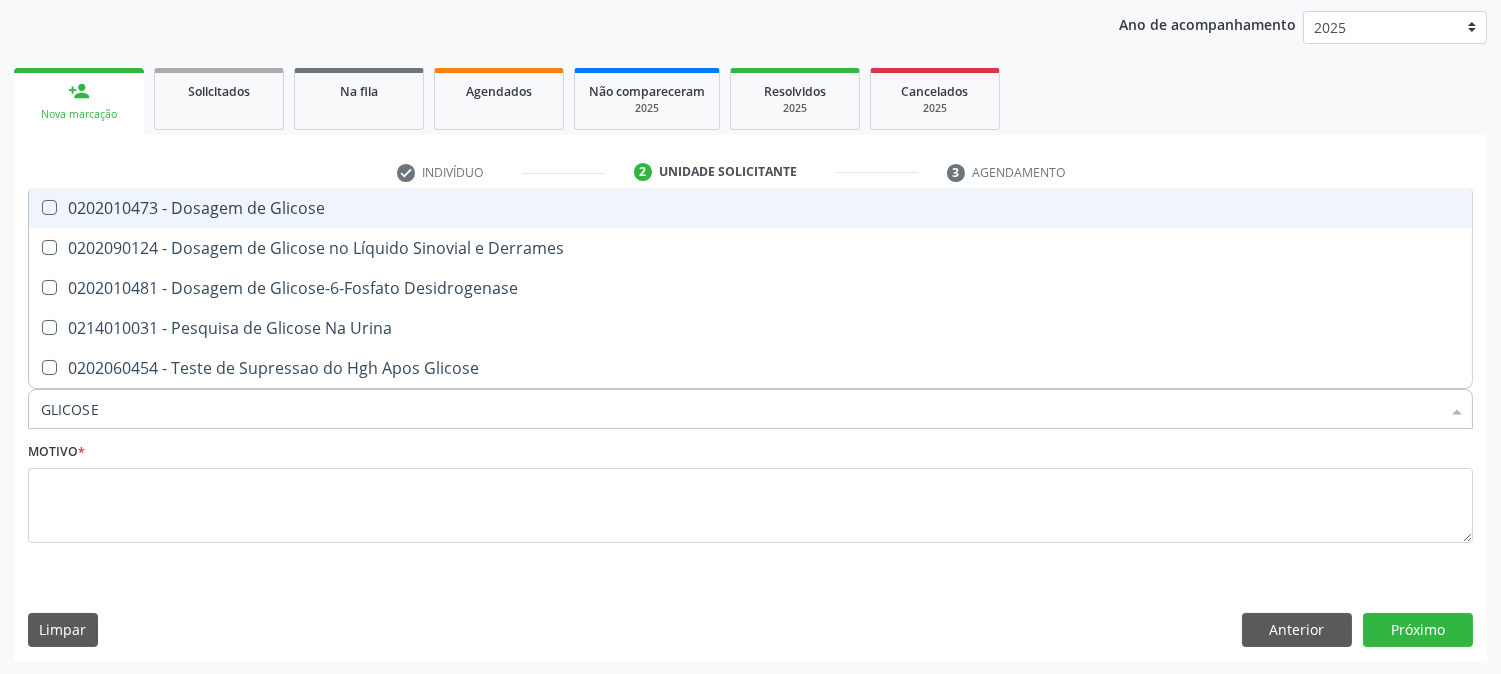 click on "0202010473 - Dosagem de Glicose" at bounding box center (750, 208) 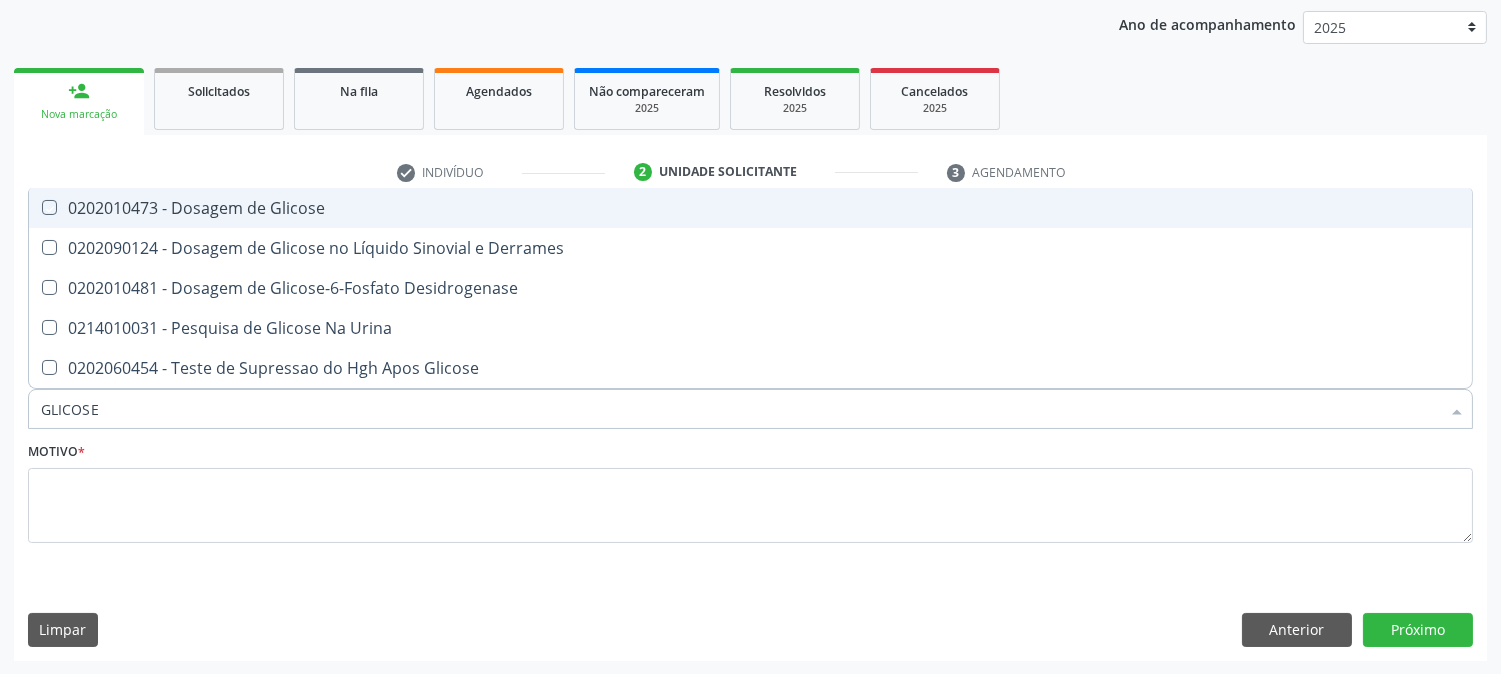 checkbox on "true" 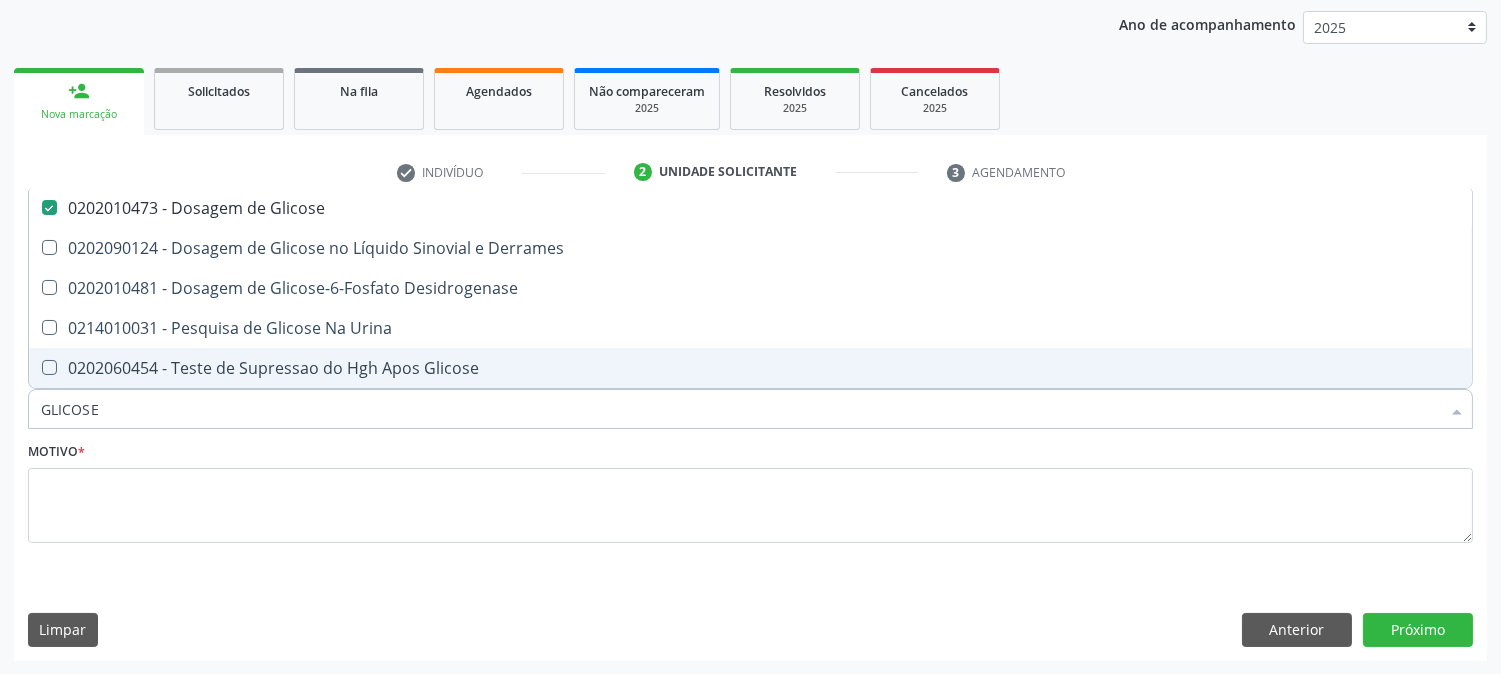 drag, startPoint x: 122, startPoint y: 394, endPoint x: 42, endPoint y: 396, distance: 80.024994 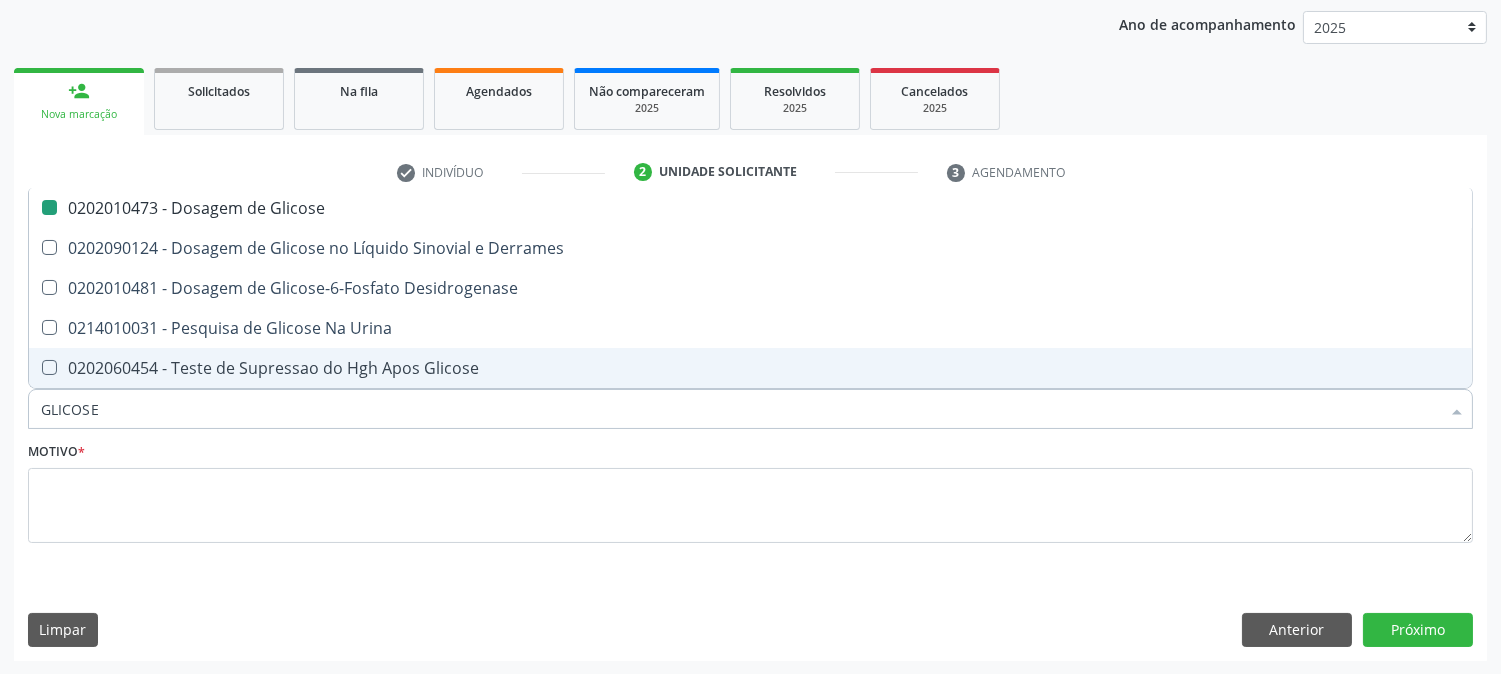 type on "A" 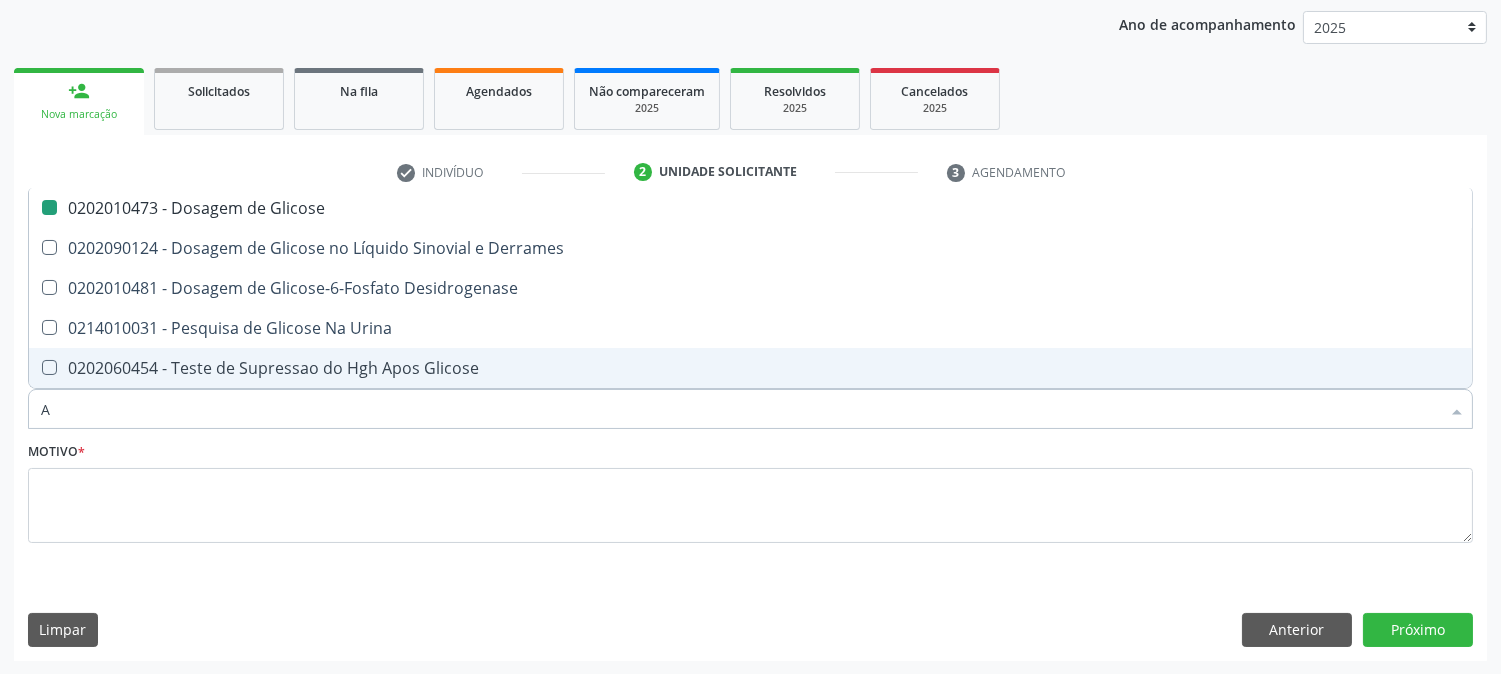checkbox on "false" 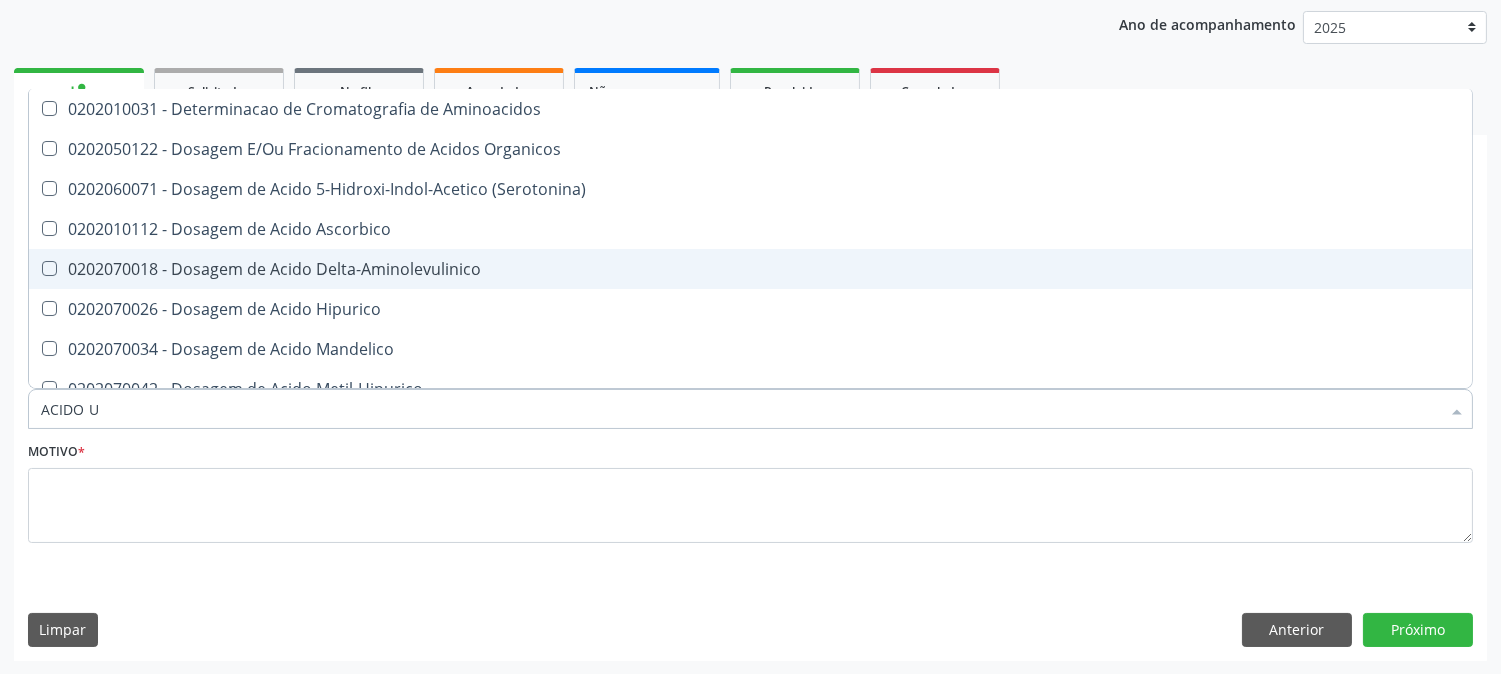 type on "ACIDO UR" 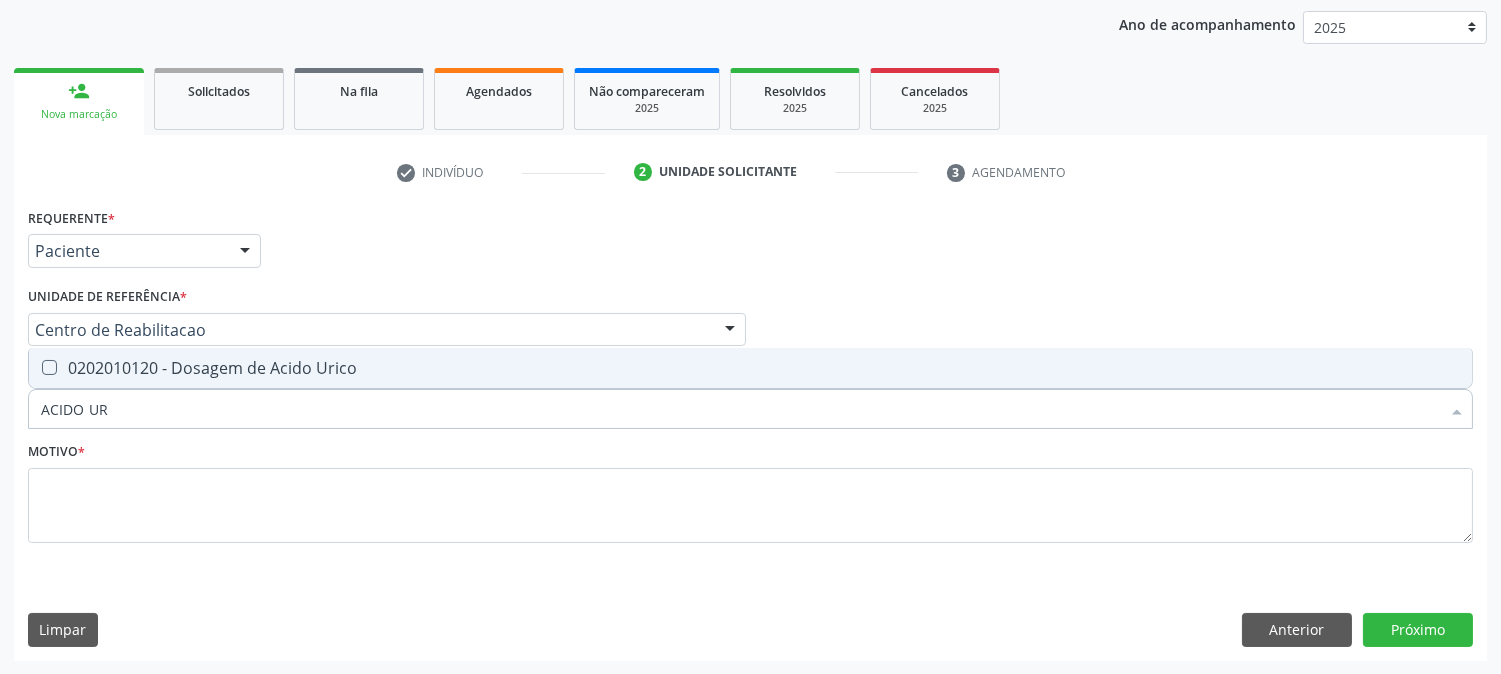 click on "0202010120 - Dosagem de Acido Urico" at bounding box center (750, 368) 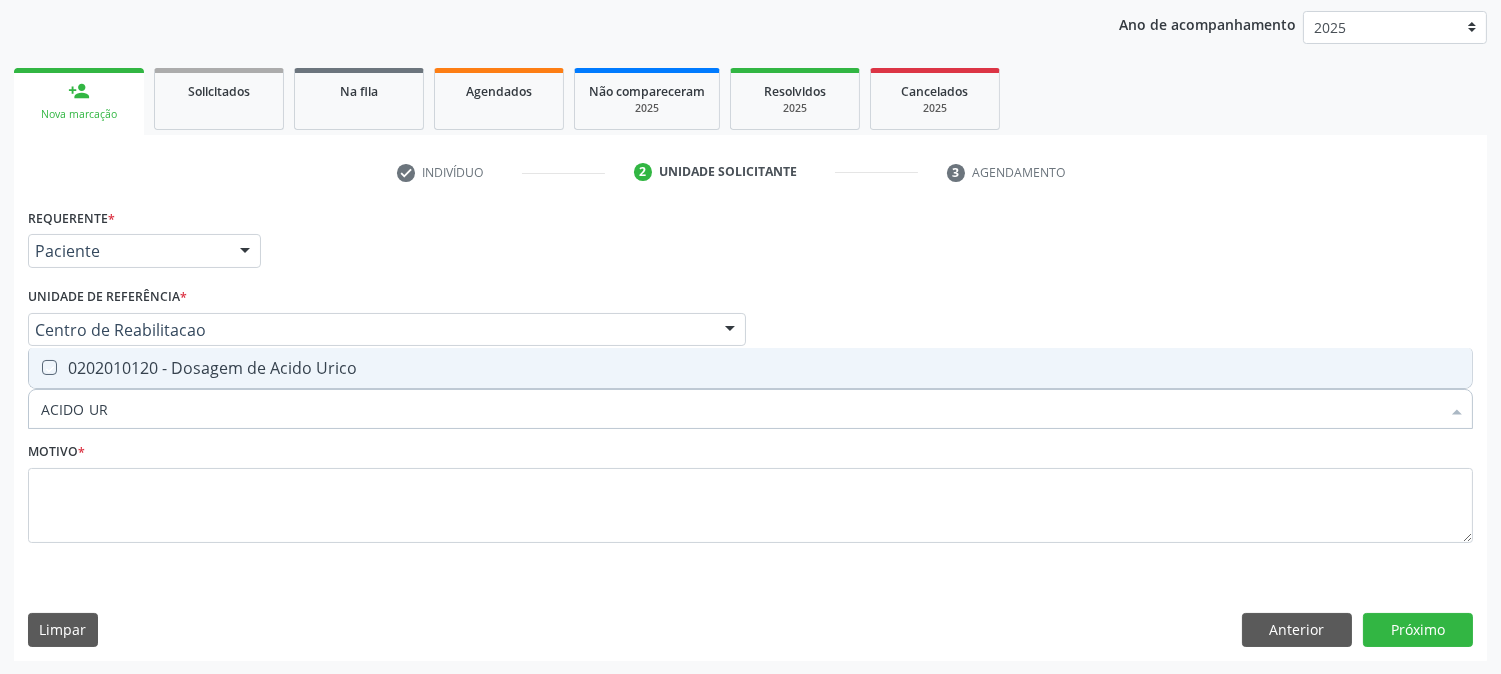 checkbox on "true" 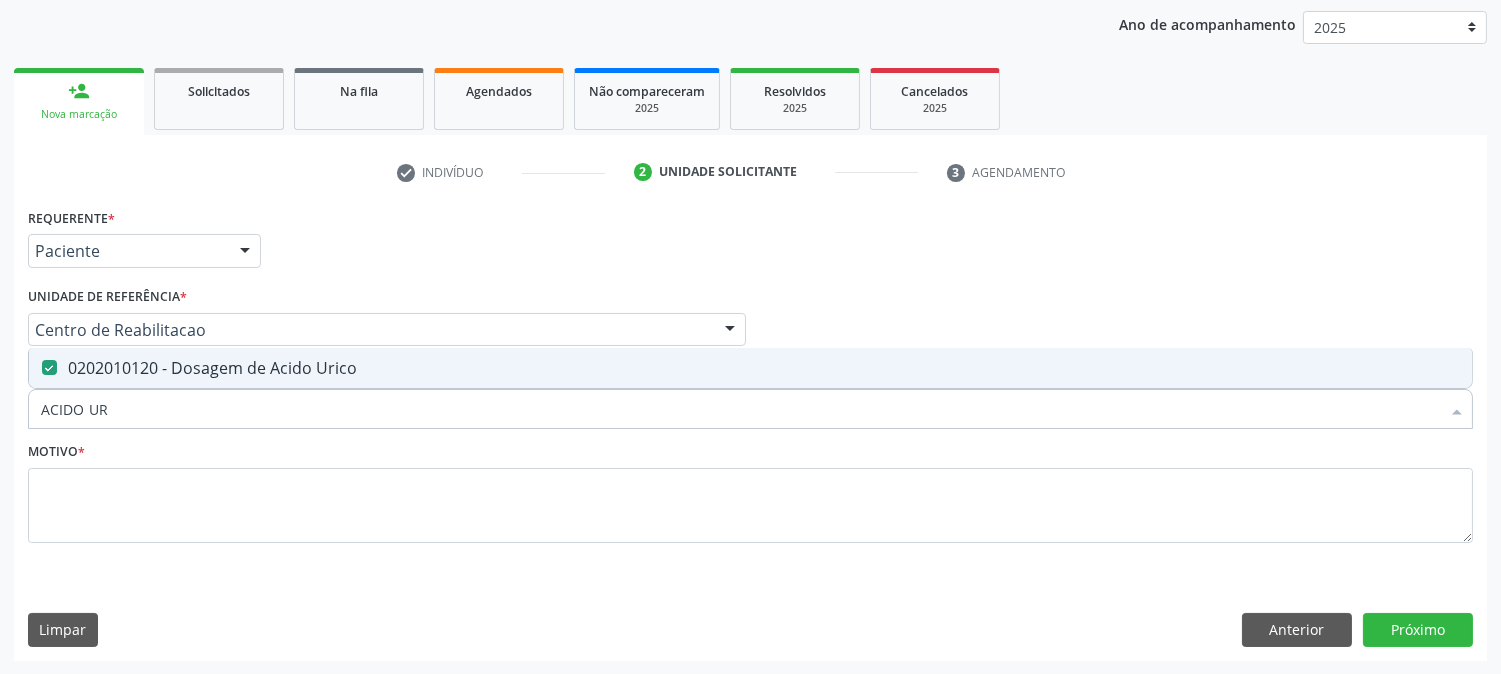 drag, startPoint x: 138, startPoint y: 410, endPoint x: 27, endPoint y: 415, distance: 111.11256 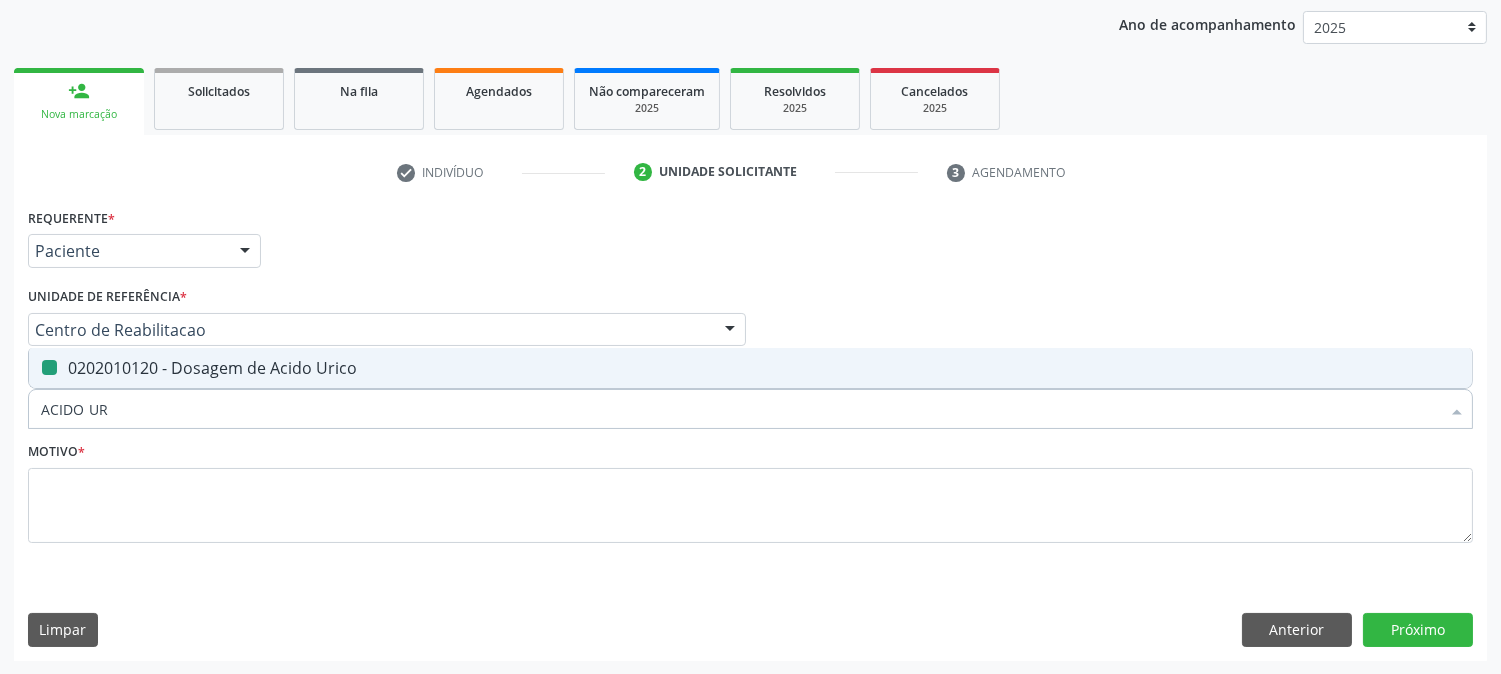 type 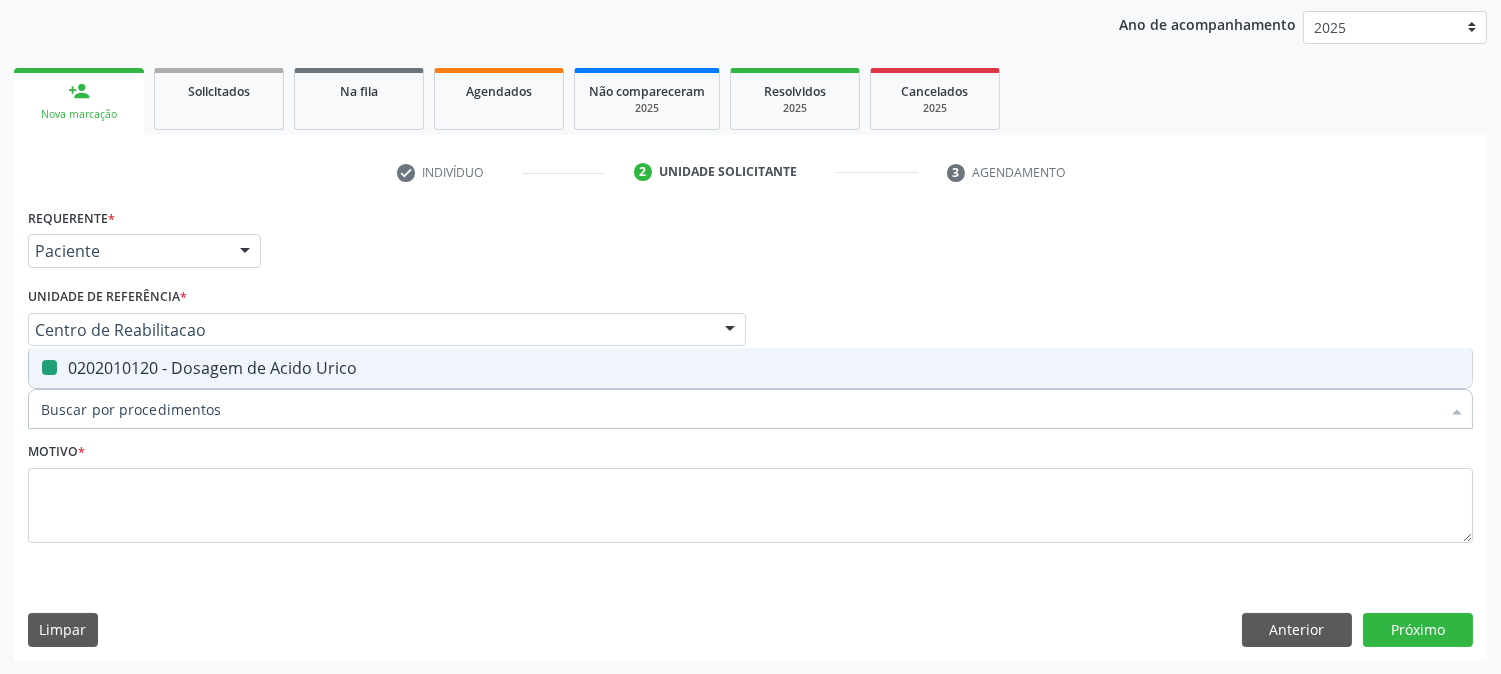 checkbox on "false" 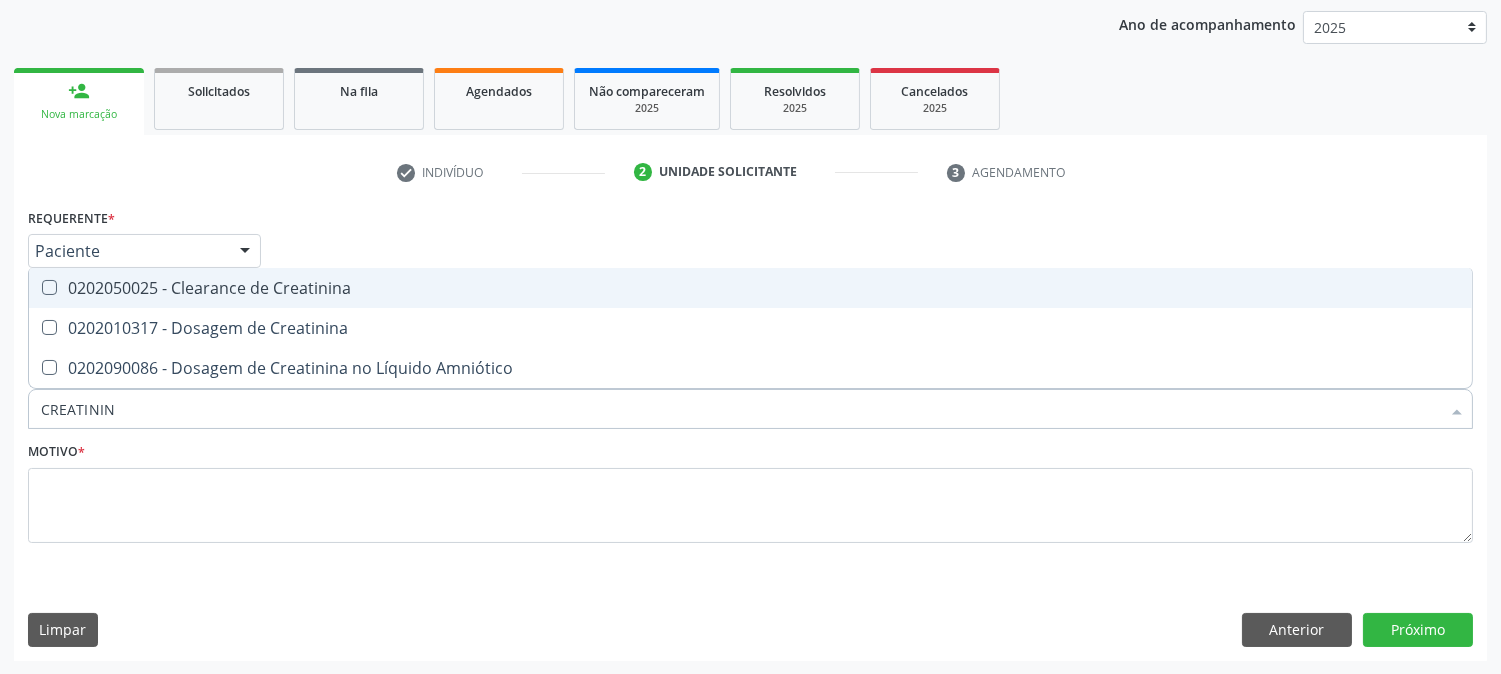 type on "CREATININA" 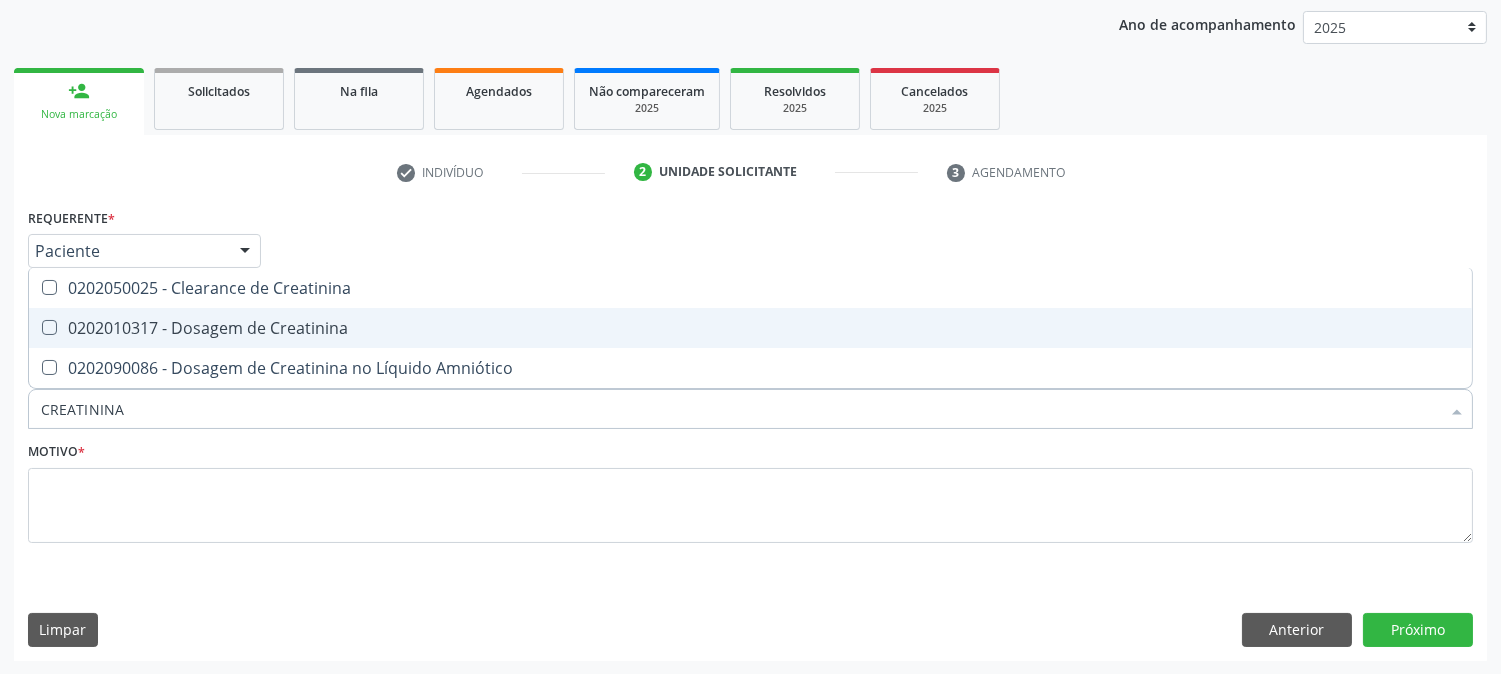 click on "0202010317 - Dosagem de Creatinina" at bounding box center (750, 328) 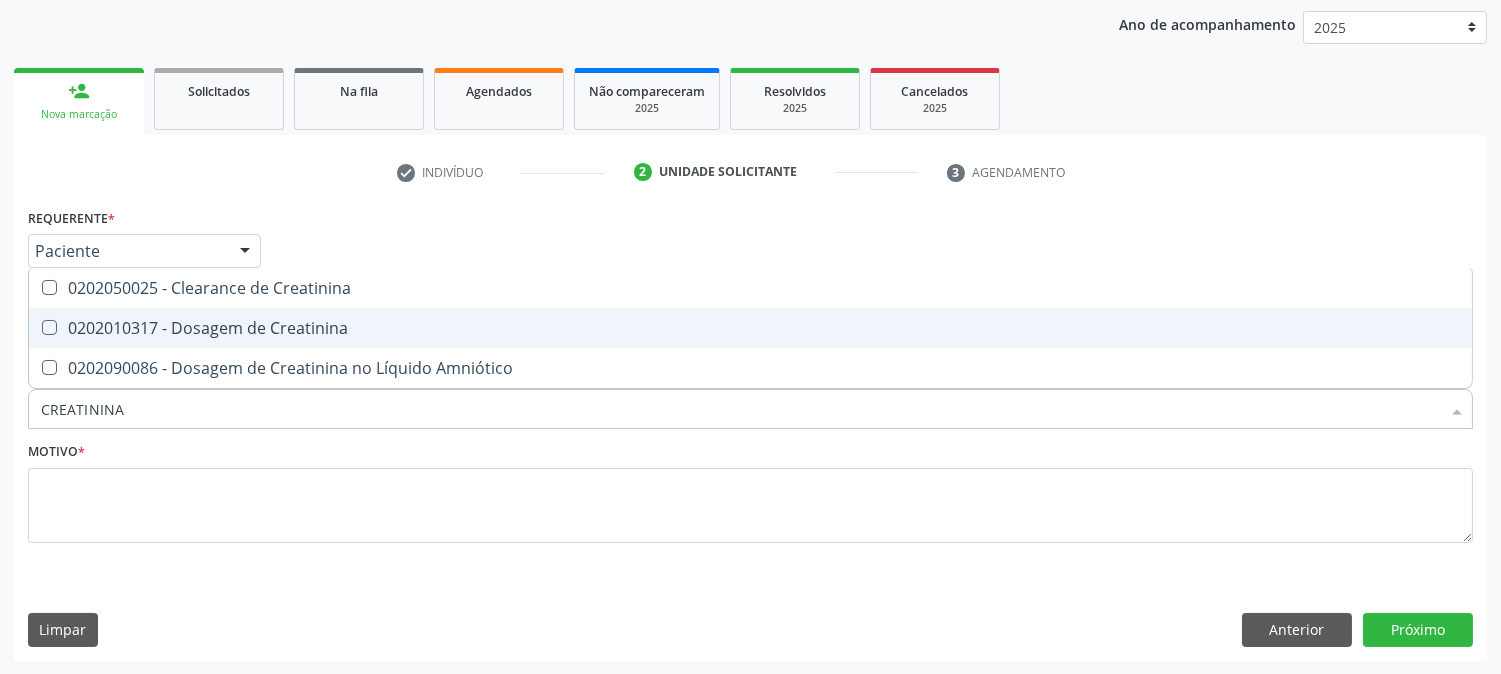 checkbox on "true" 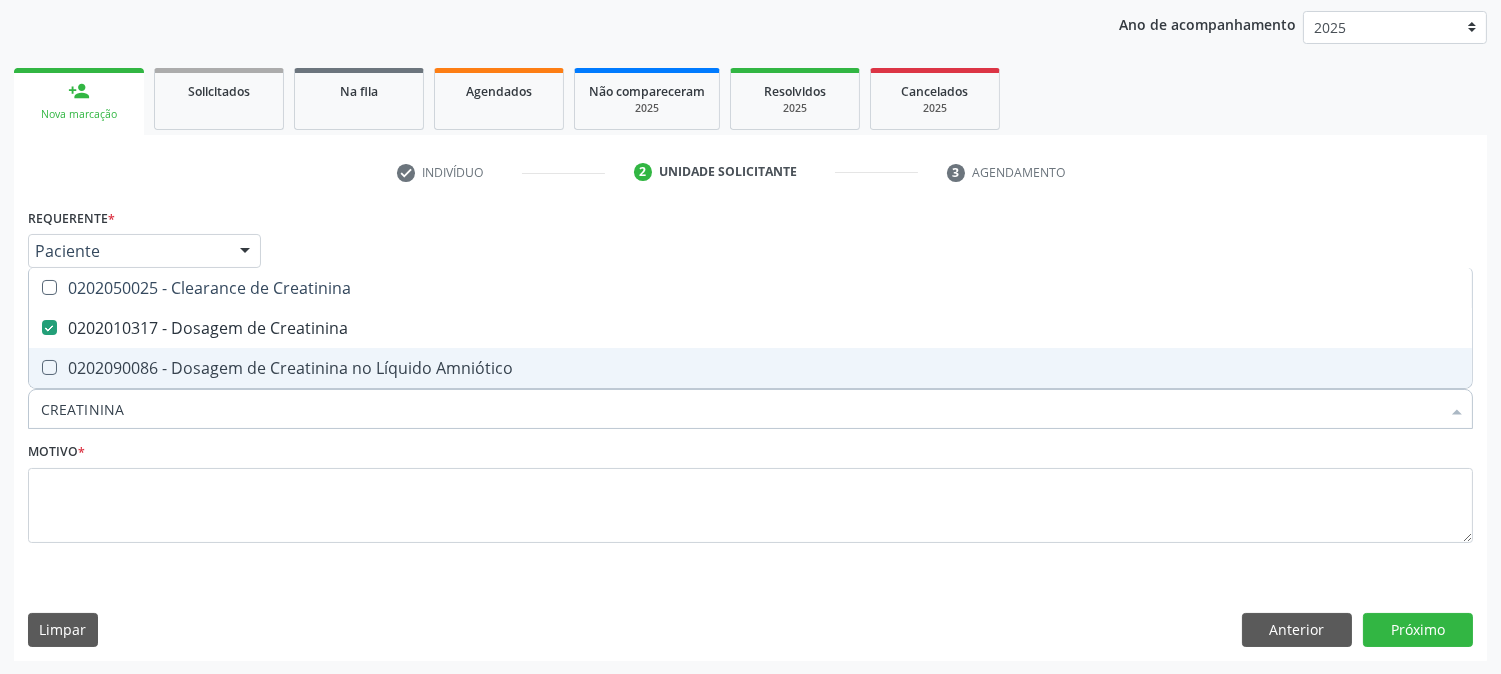 drag, startPoint x: 153, startPoint y: 405, endPoint x: 0, endPoint y: 377, distance: 155.54099 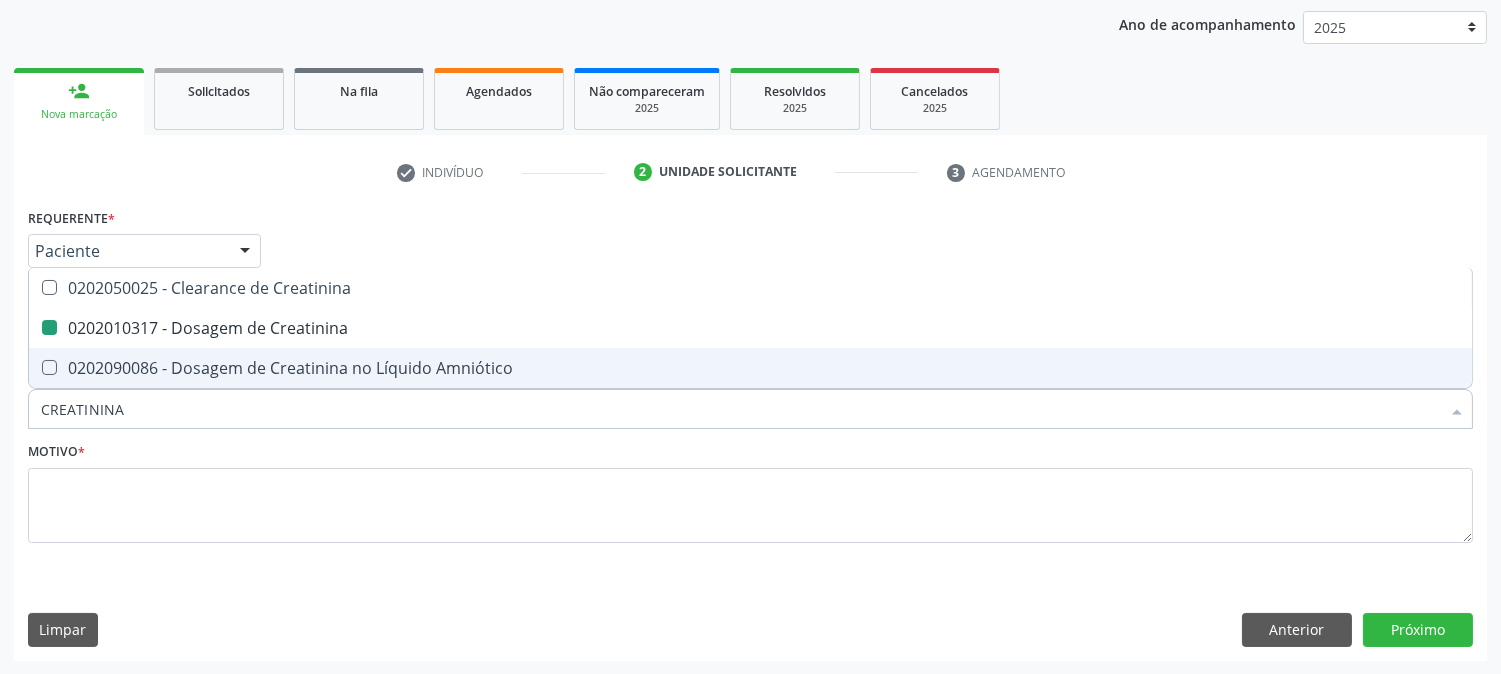 type 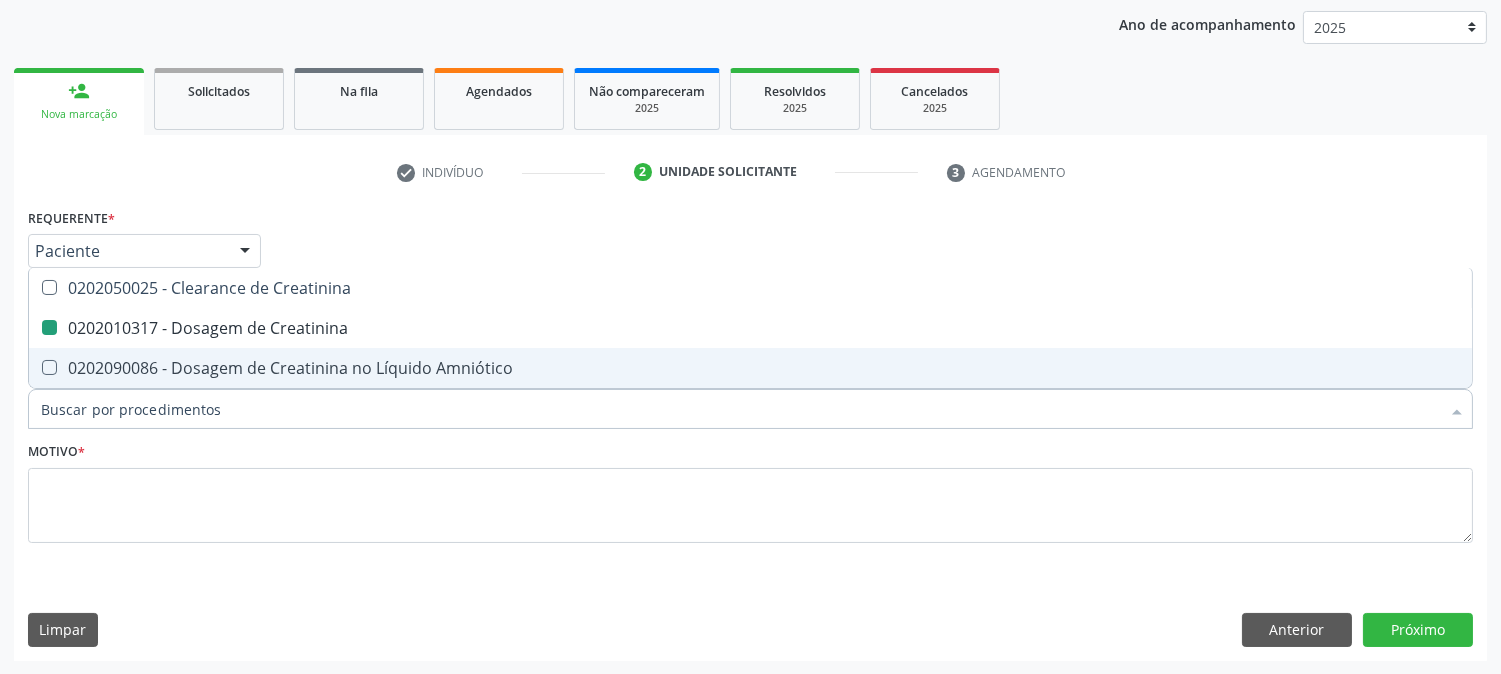 checkbox on "false" 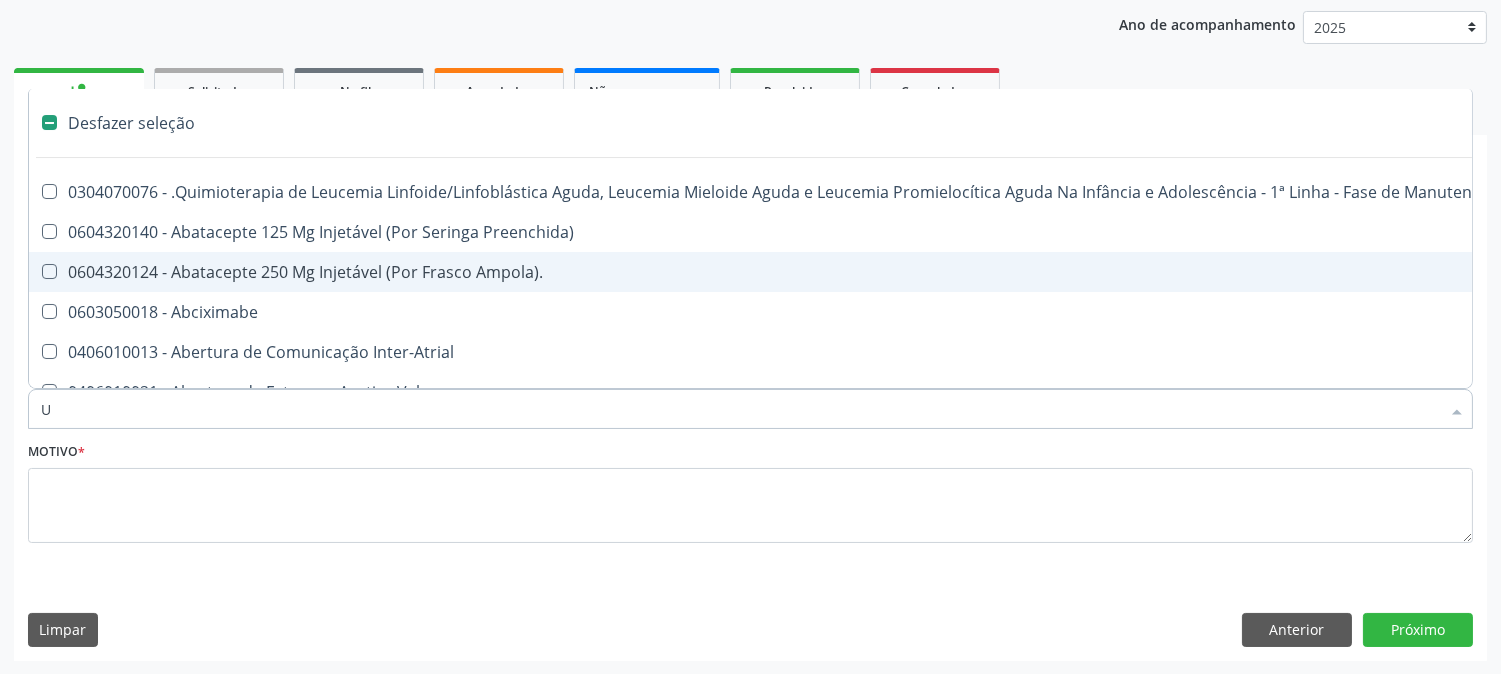 type on "UR" 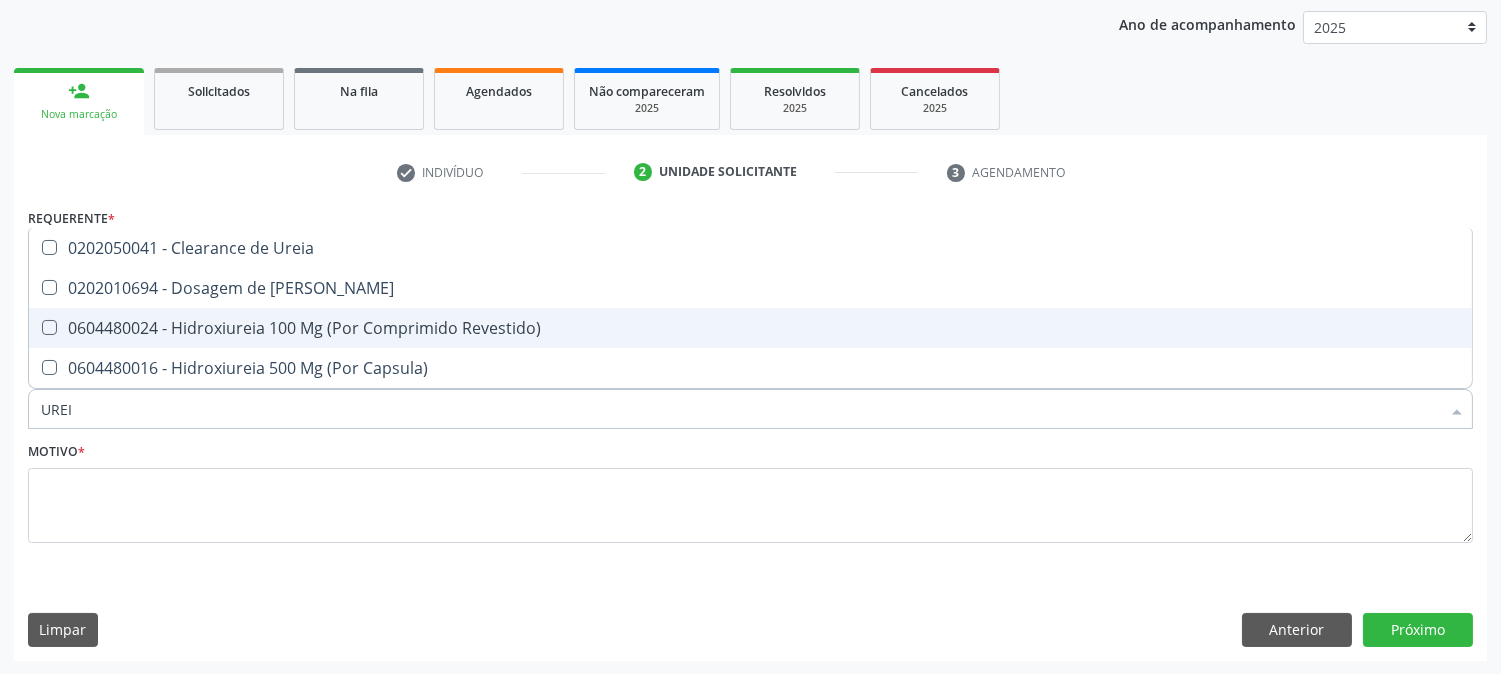 type on "UREIA" 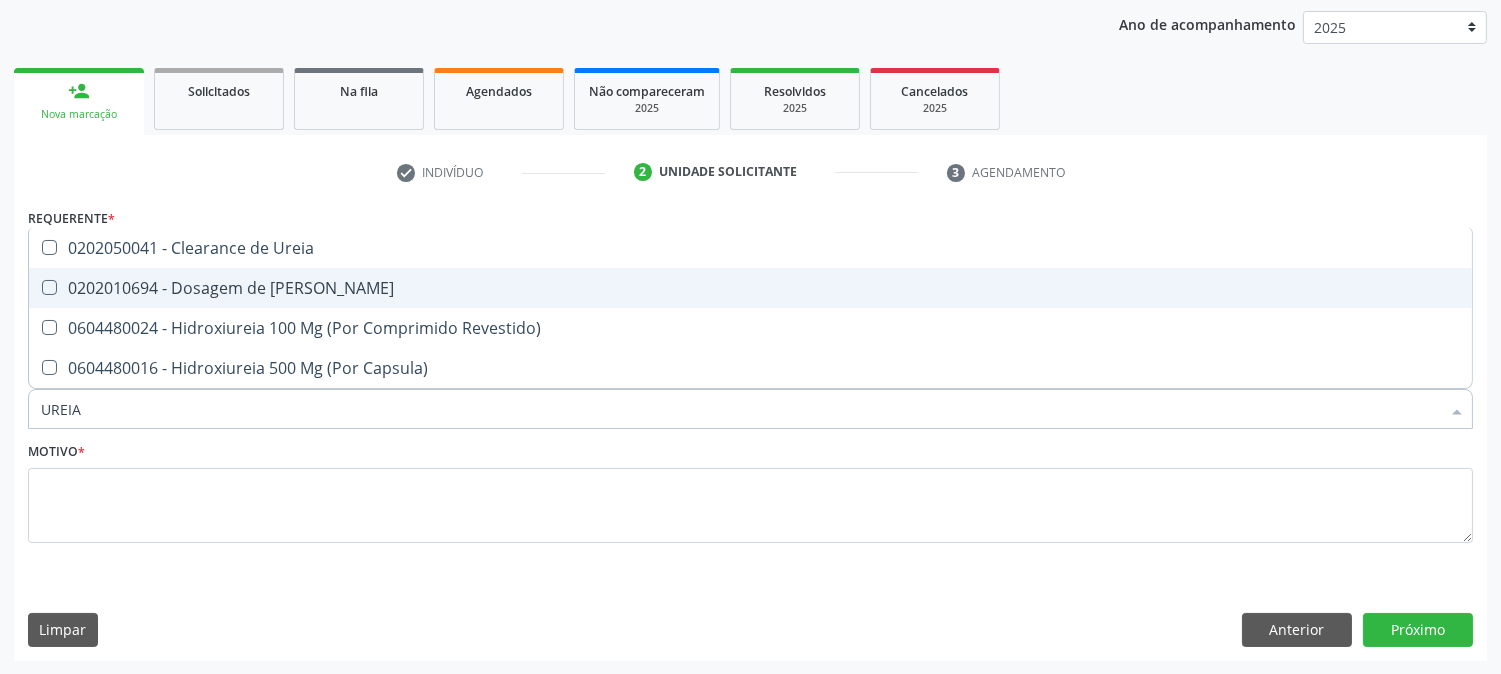 click on "0202010694 - Dosagem de [PERSON_NAME]" at bounding box center (750, 288) 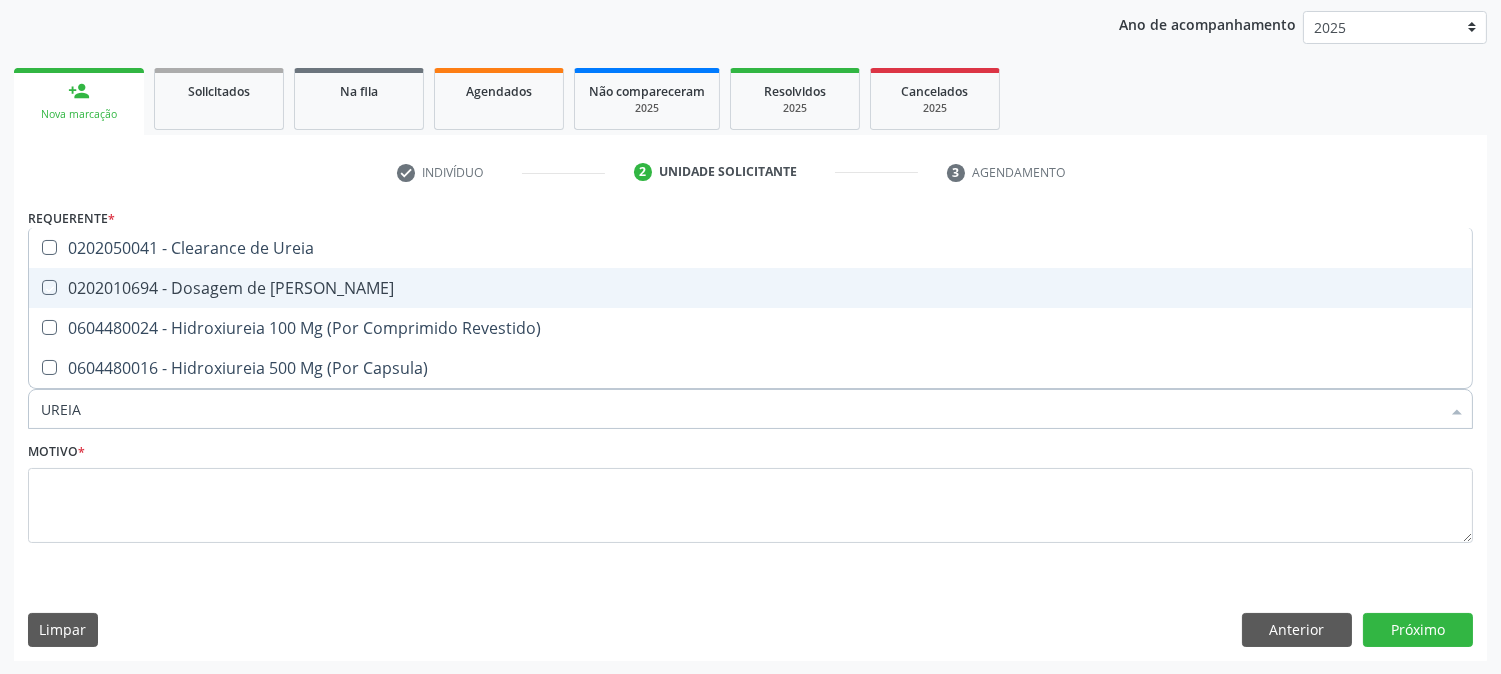 checkbox on "true" 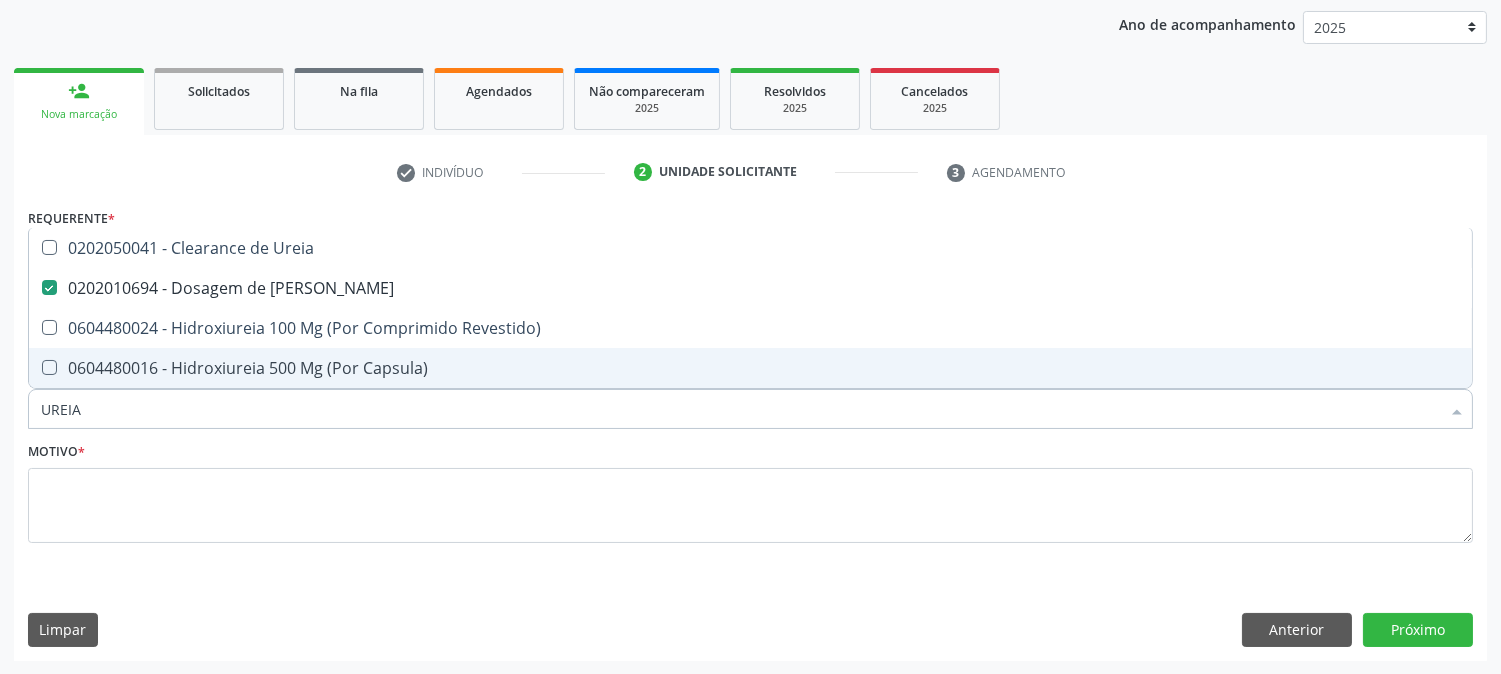 click on "Acompanhamento
Acompanhe a situação das marcações correntes e finalizadas
Relatórios
Acompanhamento
Consolidado
Agendamentos
Procedimentos realizados
Ano de acompanhamento
2025 2024
person_add
Nova marcação
Solicitados   Na fila   Agendados   Não compareceram
2025
Resolvidos
2025
Cancelados
2025
check
Indivíduo
2
Unidade solicitante
3
Agendamento
CNS
*
703 0068 0764 2171       done
Nome
*
Maria Jose de Sousa
Maria Jose de Sousa
CNS:
703 0068 0764 2171
CPF:    --   Nascimento:
17/08/1956
Nenhum resultado encontrado para: "   "
Digite o nome ou CNS para buscar um indivíduo
Sexo
*" at bounding box center (750, 277) 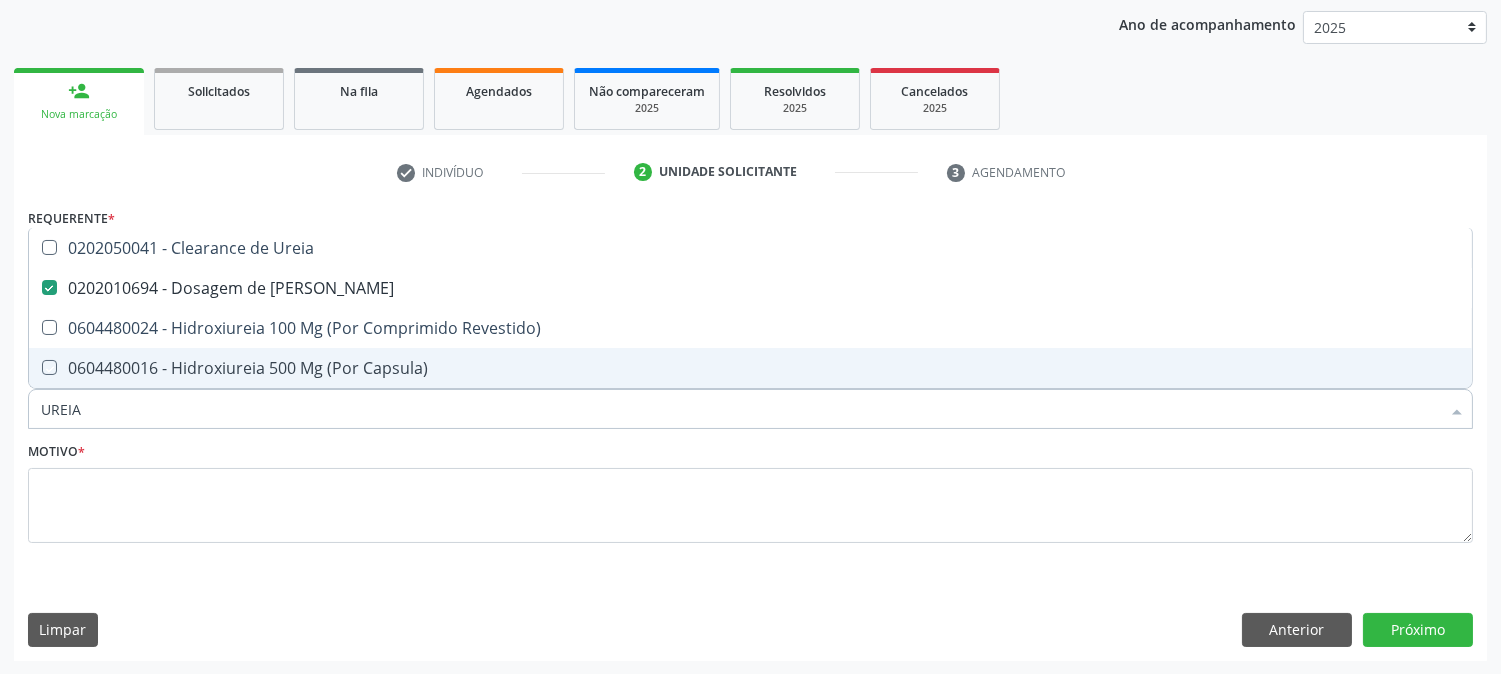 click on "Acompanhamento
Acompanhe a situação das marcações correntes e finalizadas
Relatórios
Acompanhamento
Consolidado
Agendamentos
Procedimentos realizados
Ano de acompanhamento
2025 2024
person_add
Nova marcação
Solicitados   Na fila   Agendados   Não compareceram
2025
Resolvidos
2025
Cancelados
2025
check
Indivíduo
2
Unidade solicitante
3
Agendamento
CNS
*
703 0068 0764 2171       done
Nome
*
Maria Jose de Sousa
Maria Jose de Sousa
CNS:
703 0068 0764 2171
CPF:    --   Nascimento:
17/08/1956
Nenhum resultado encontrado para: "   "
Digite o nome ou CNS para buscar um indivíduo
Sexo
*" at bounding box center [750, 277] 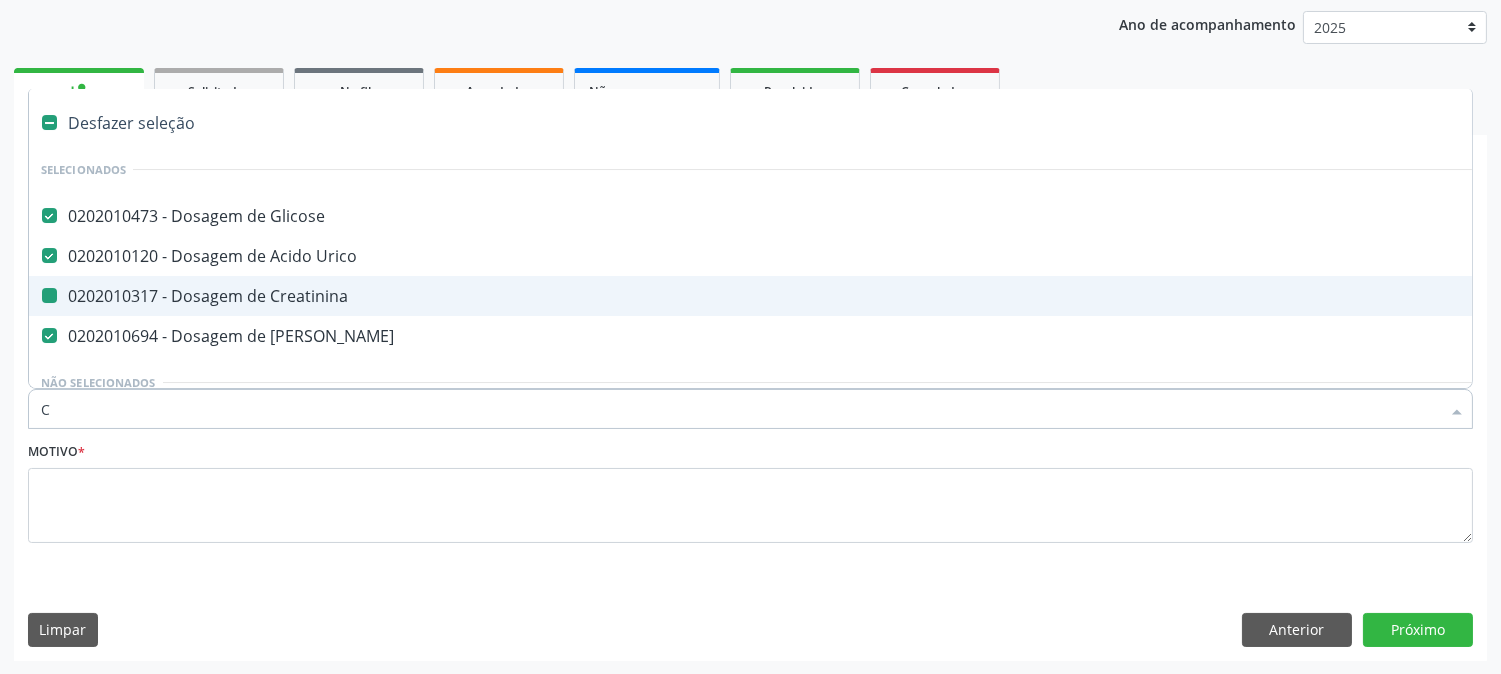 type on "CR" 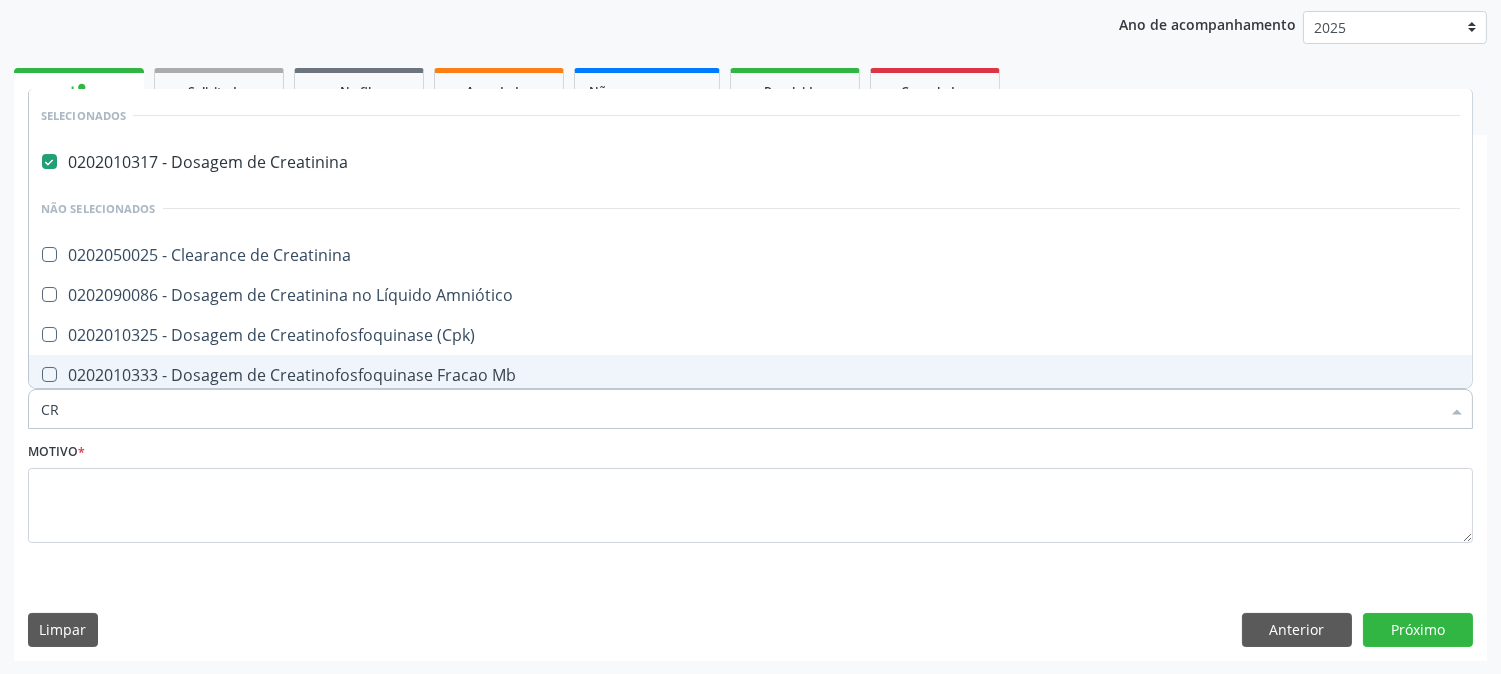 type on "C" 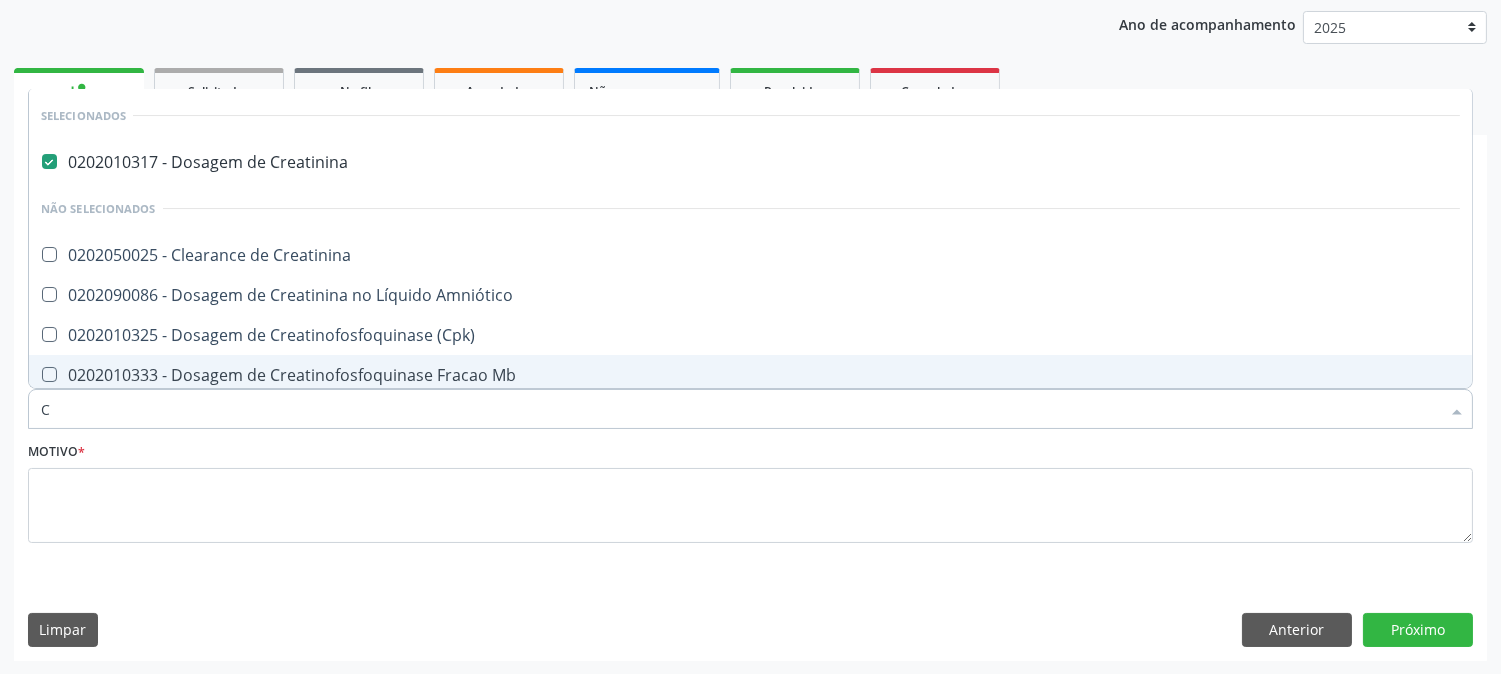 type 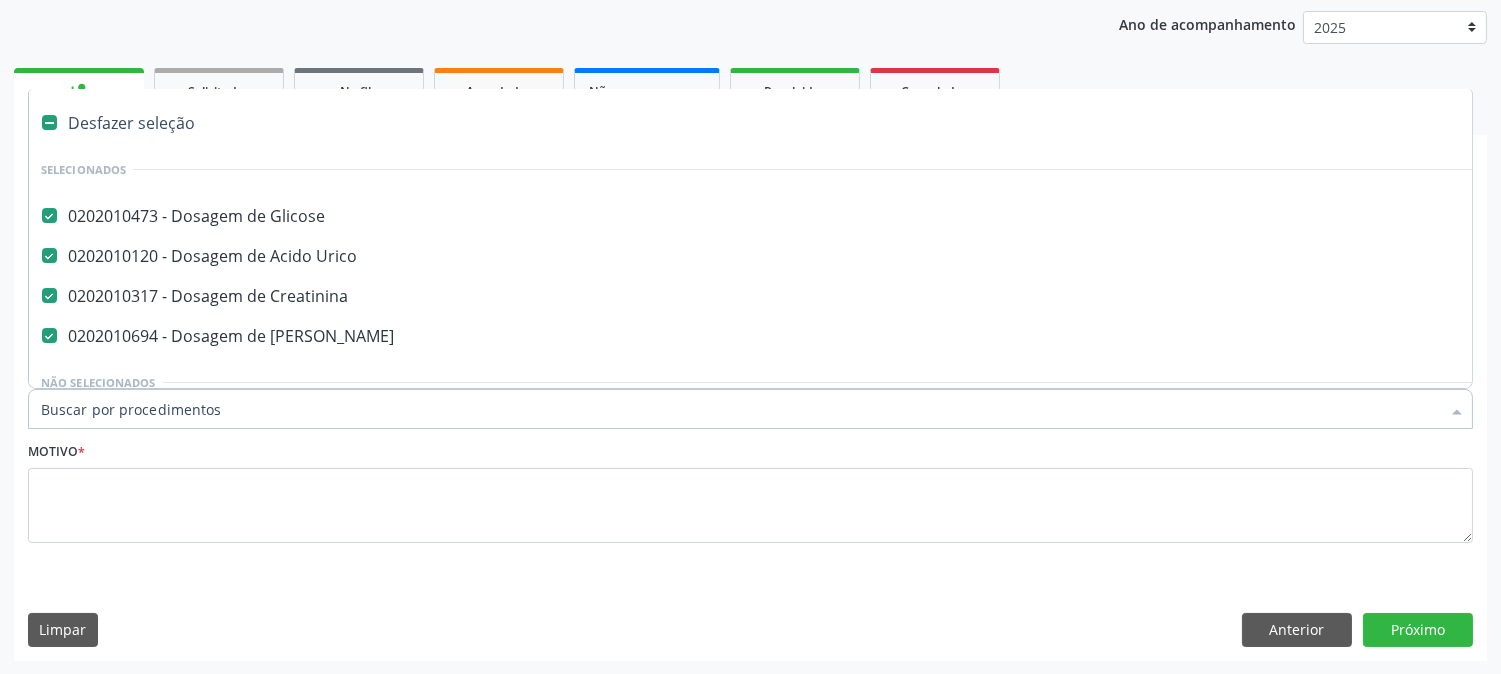 checkbox on "true" 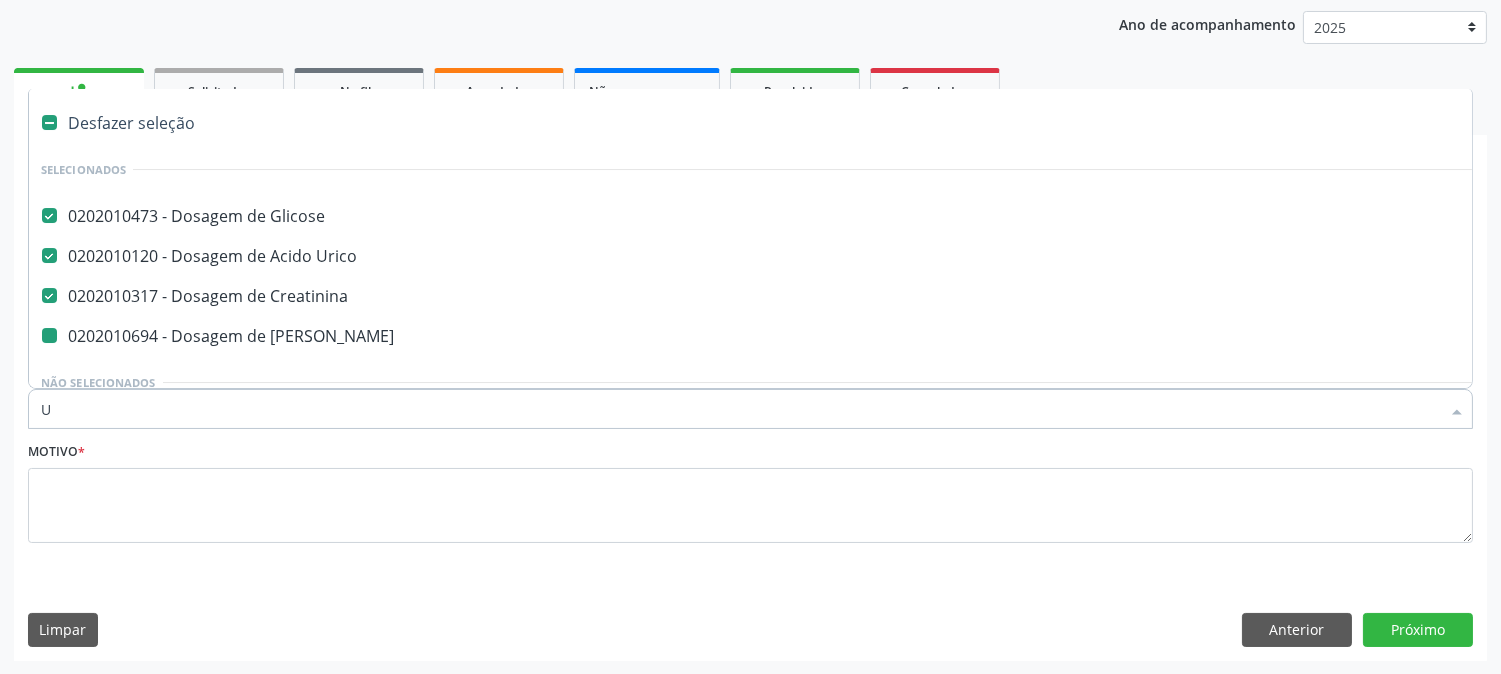 type on "UR" 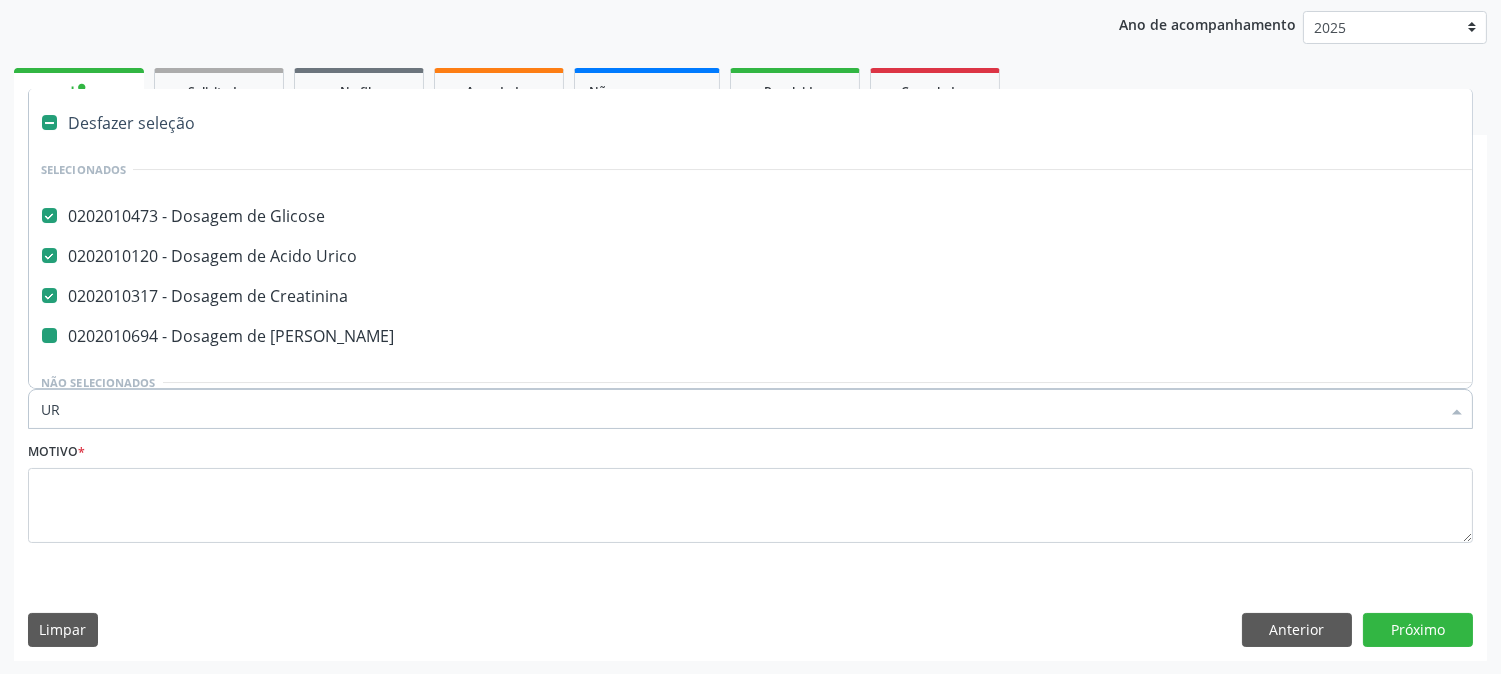 checkbox on "false" 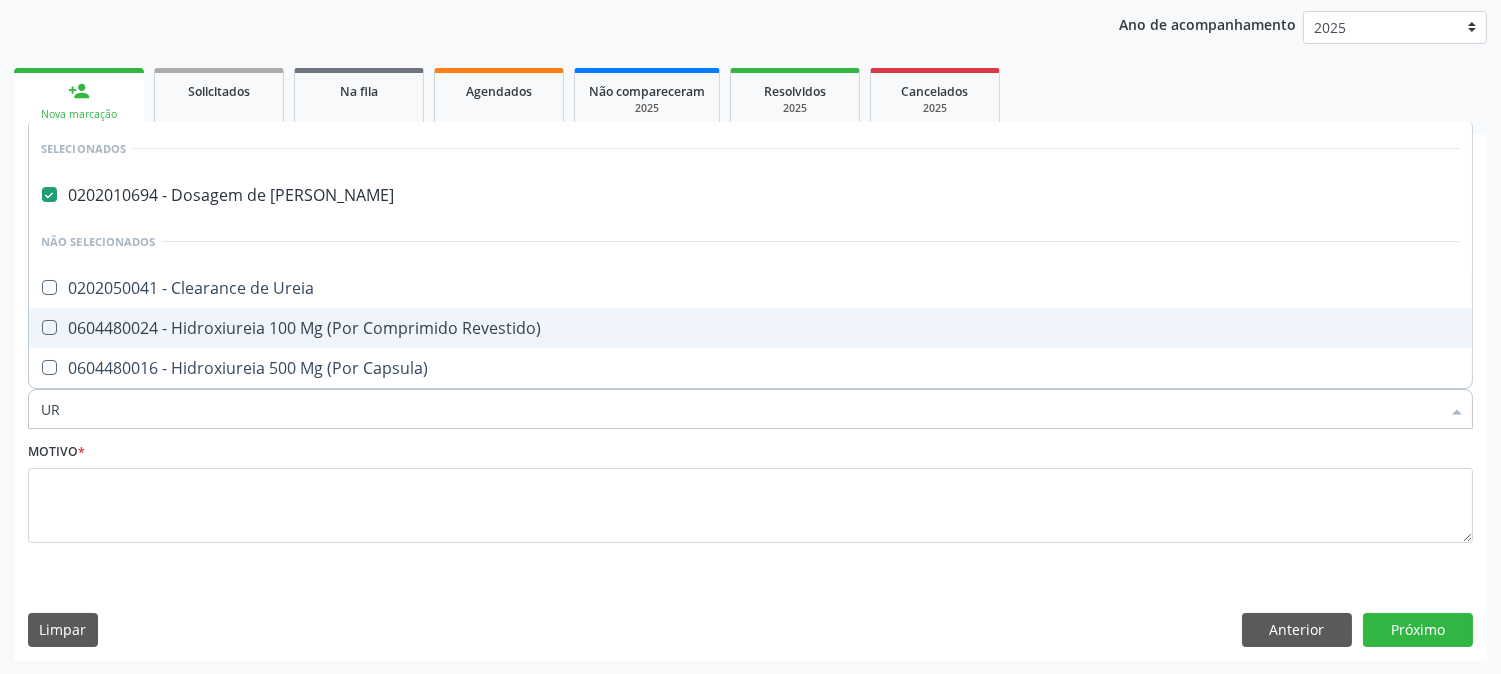 type on "U" 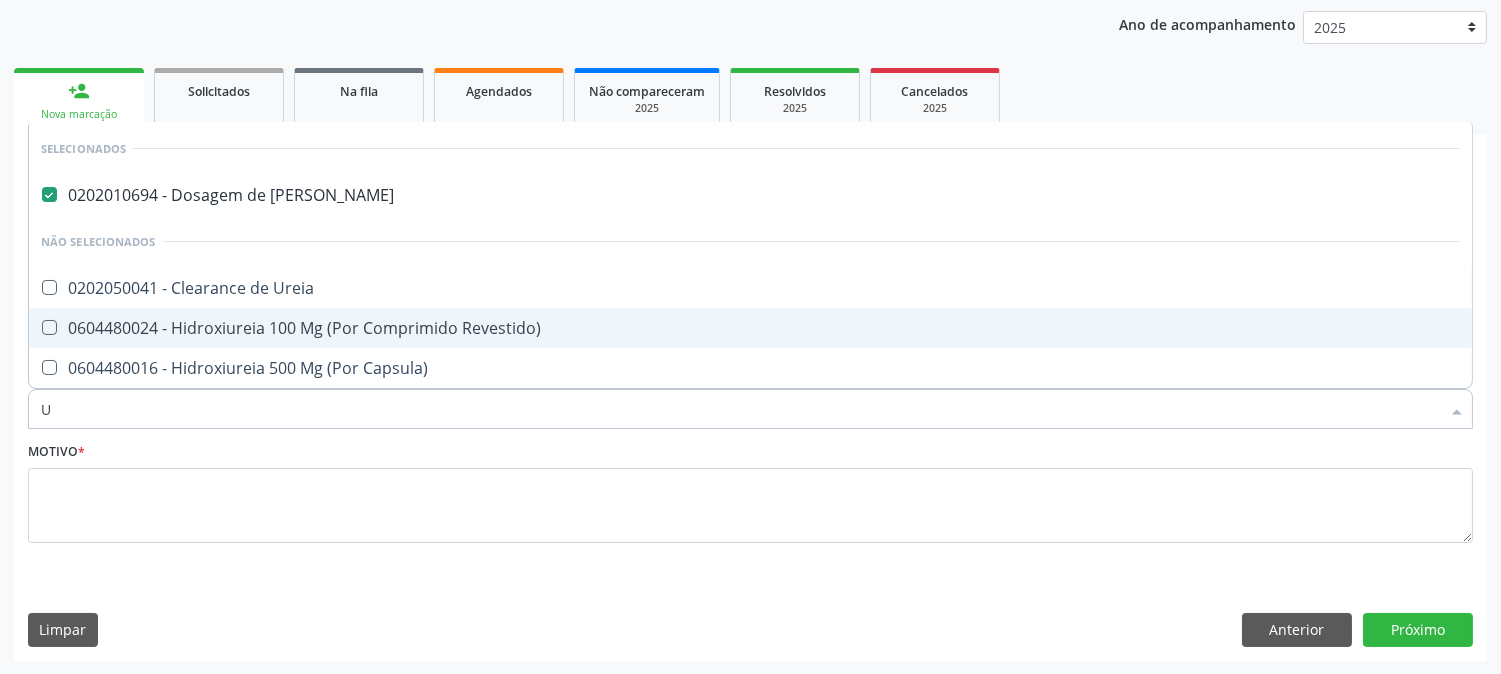 type 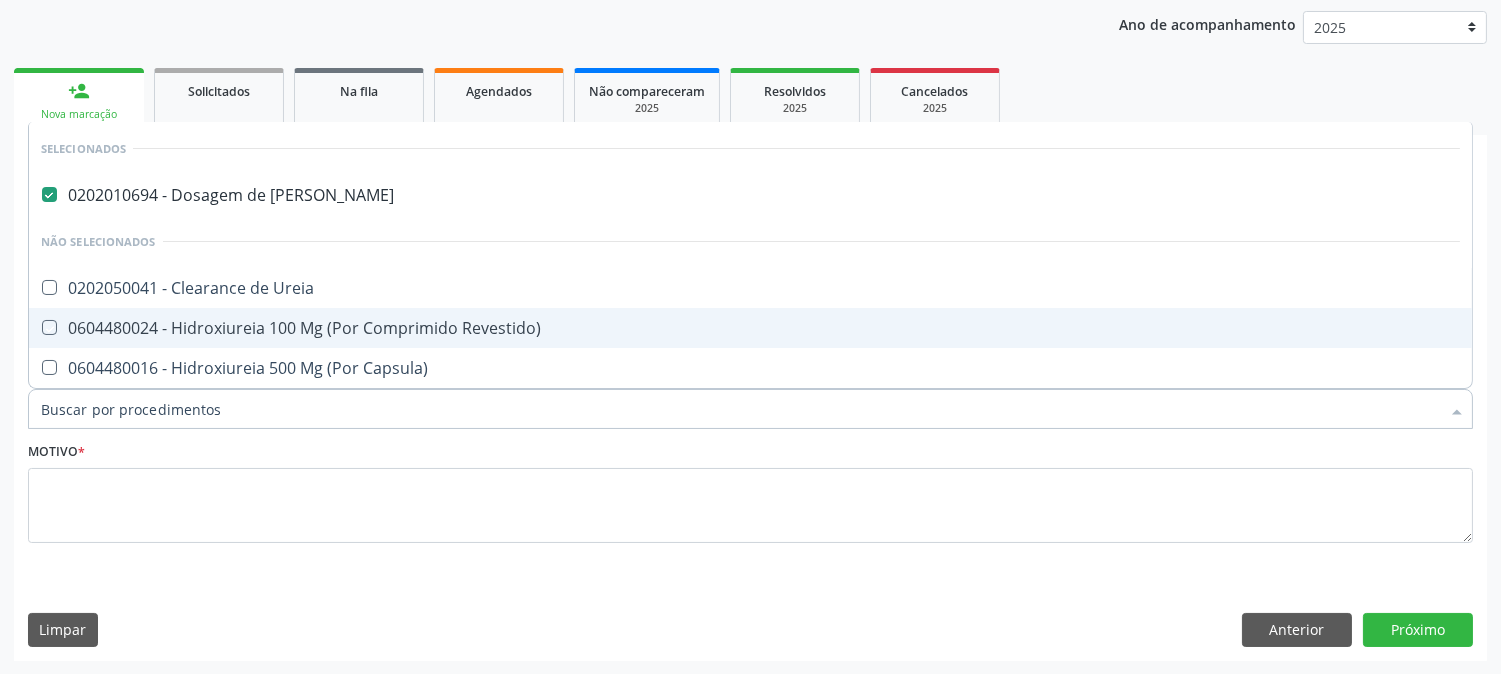 checkbox on "true" 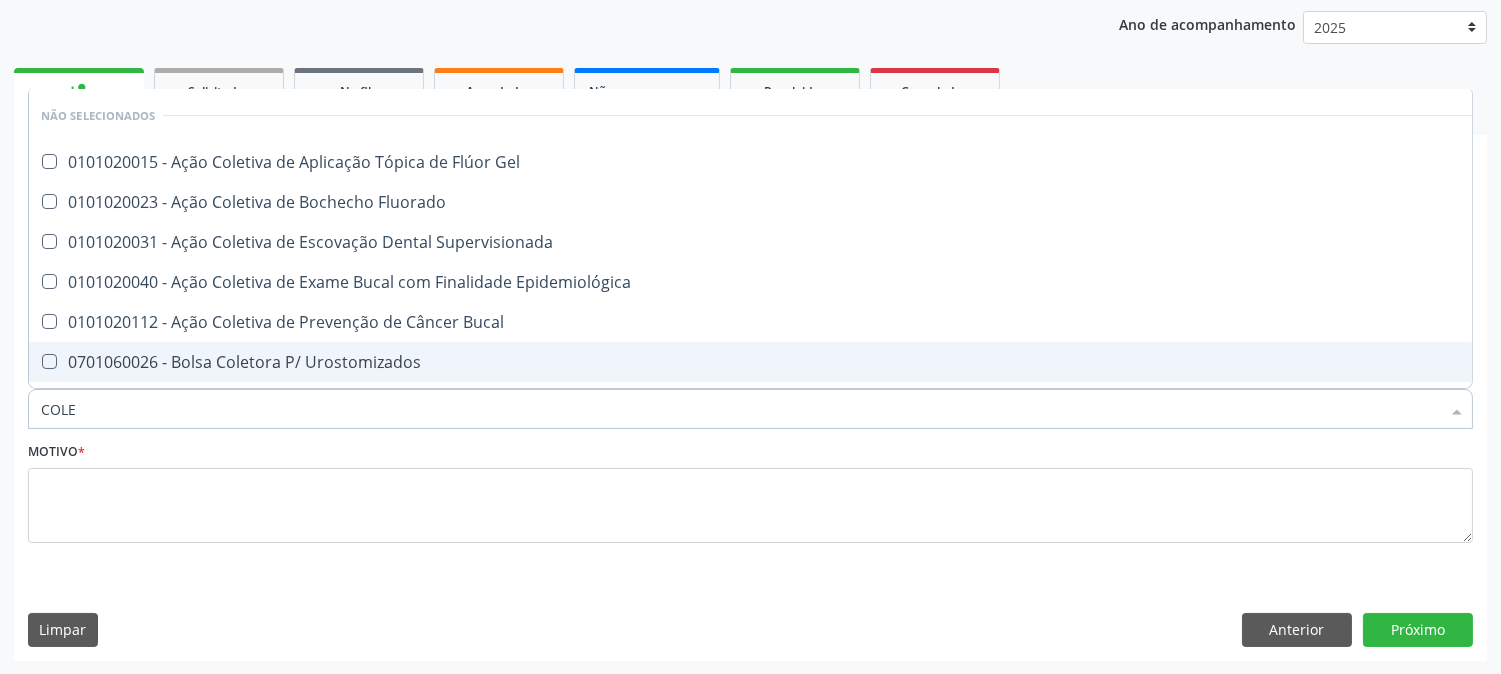 type on "COLES" 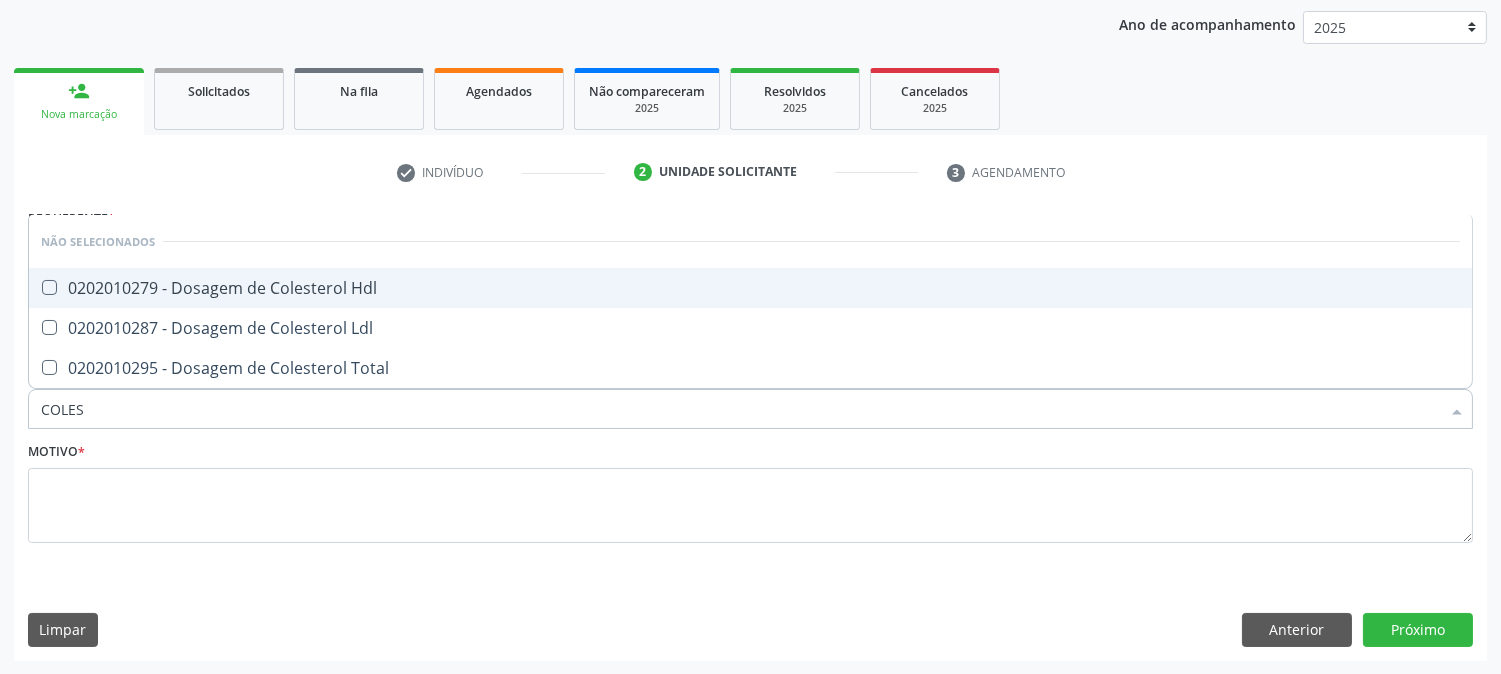 click on "0202010279 - Dosagem de Colesterol Hdl" at bounding box center [750, 288] 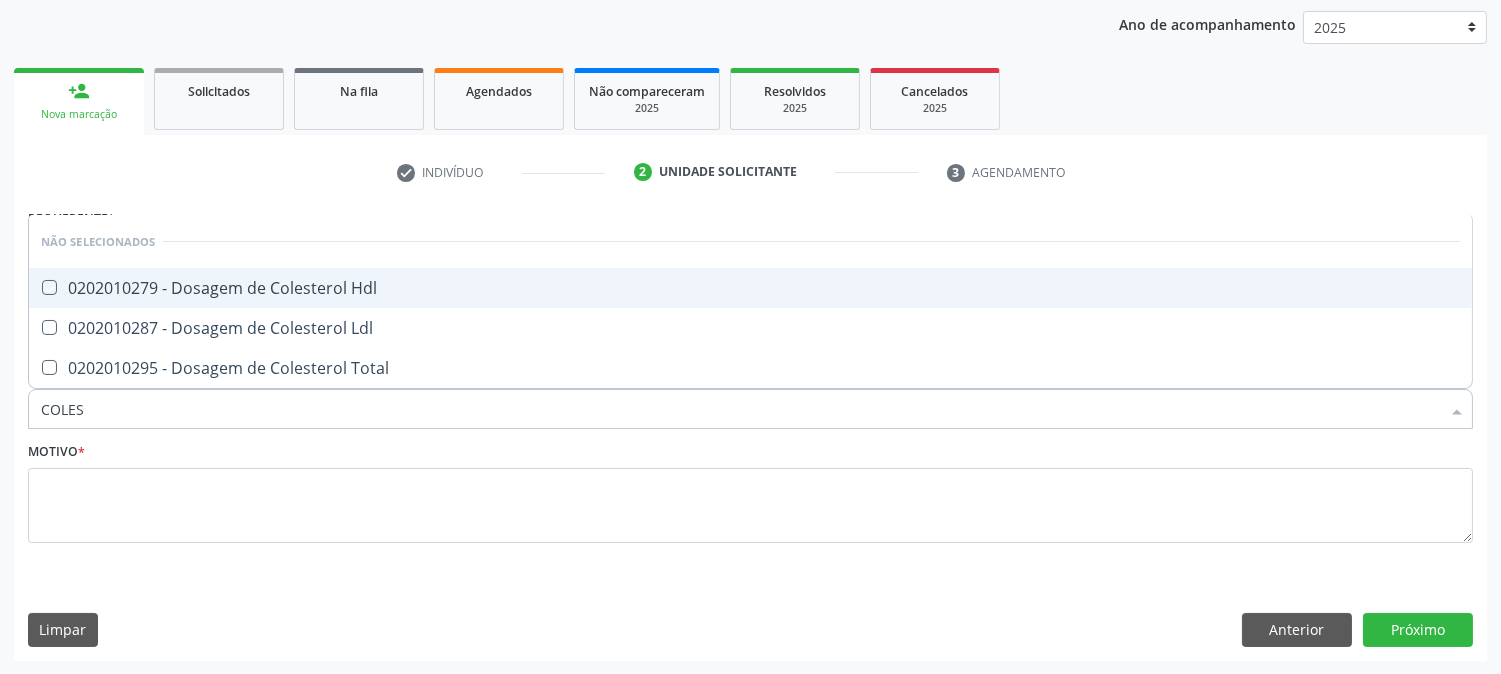 checkbox on "true" 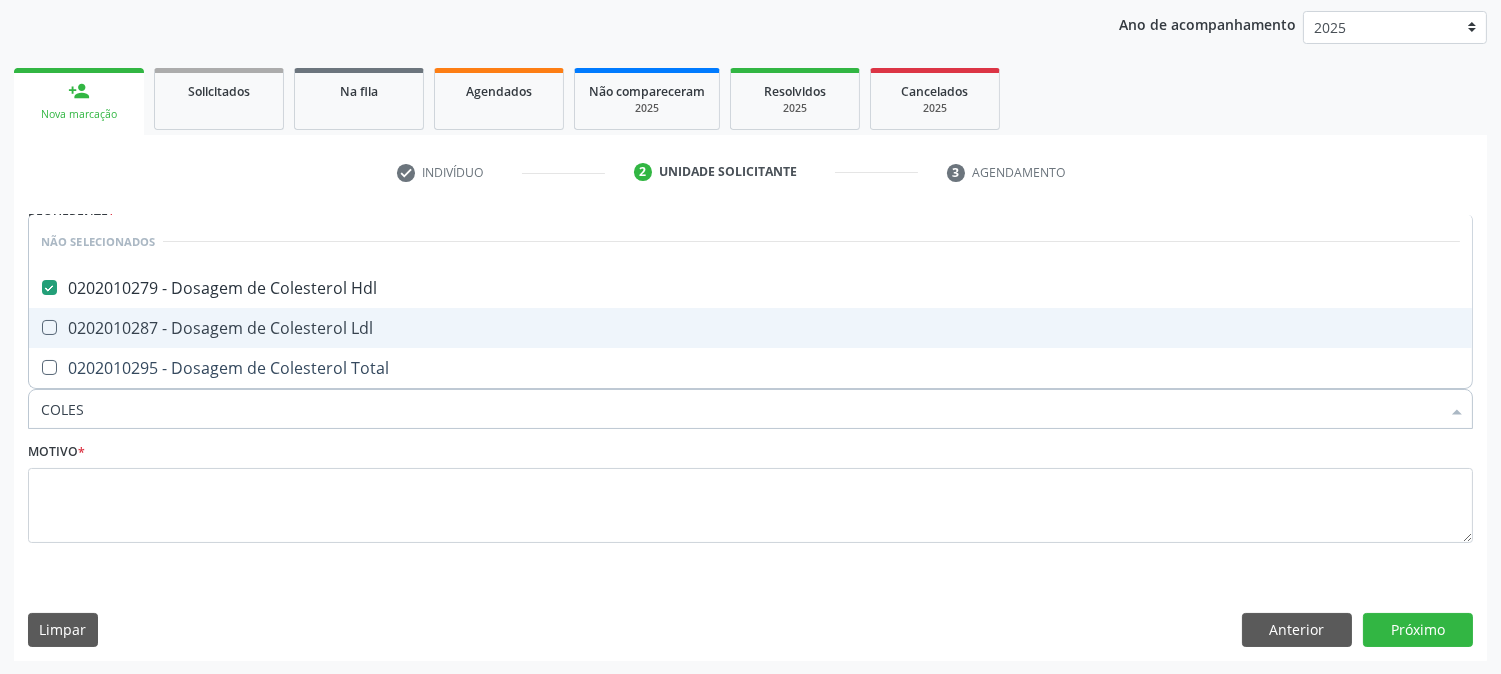 click on "0202010287 - Dosagem de Colesterol Ldl" at bounding box center (750, 328) 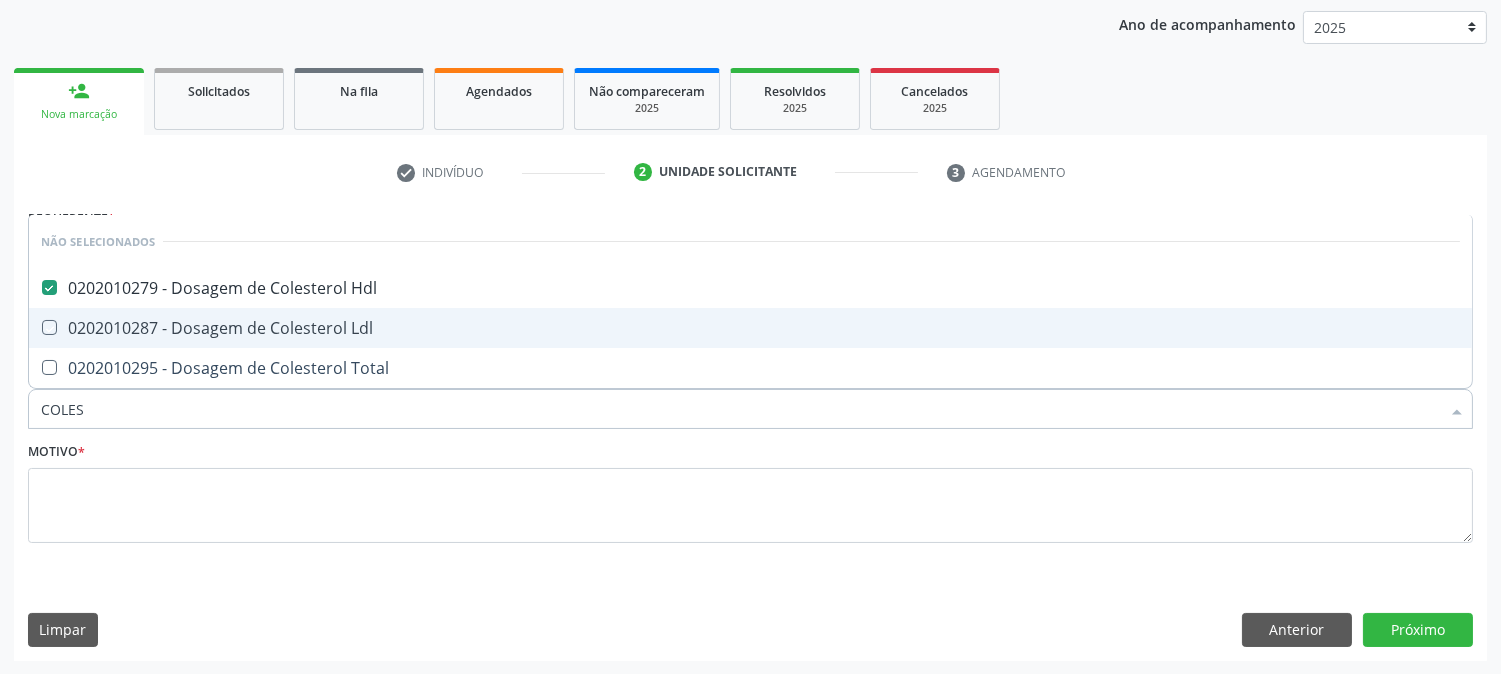 checkbox on "true" 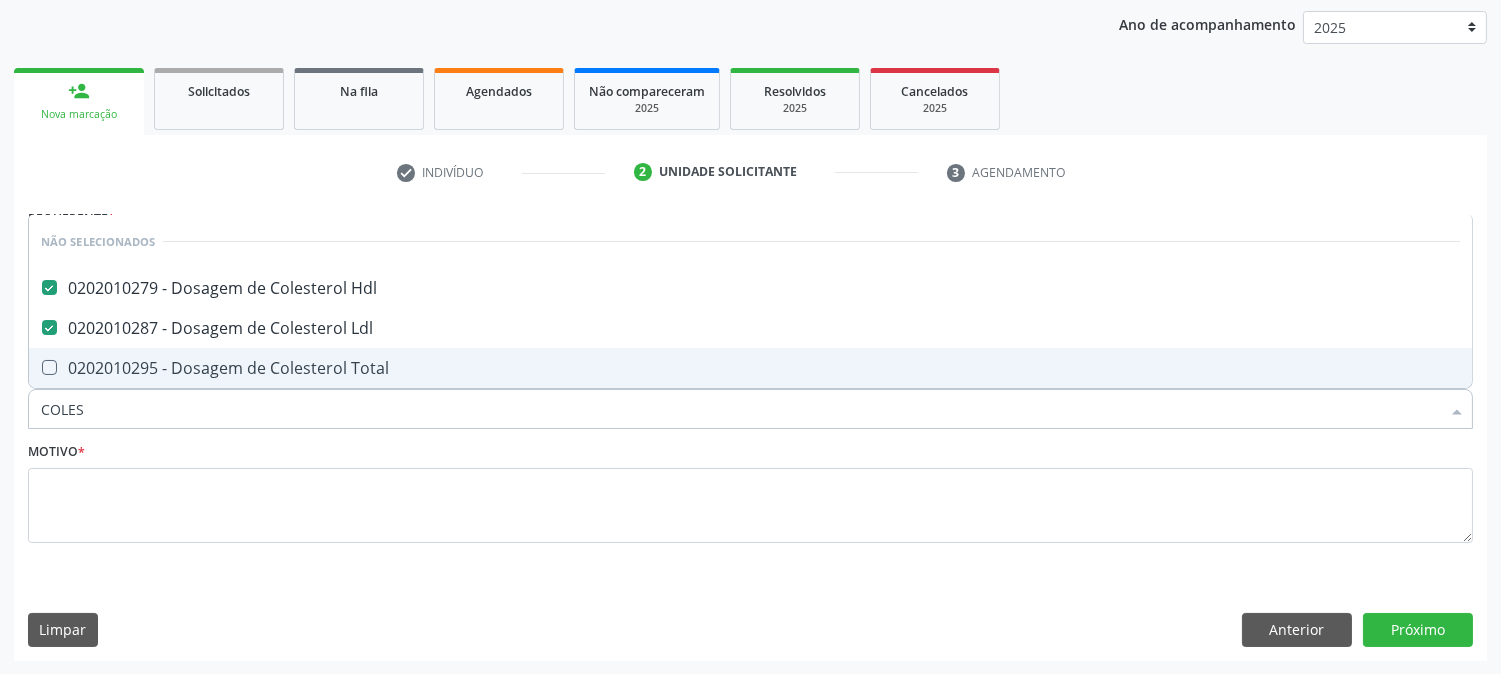 click on "0202010295 - Dosagem de Colesterol Total" at bounding box center [750, 368] 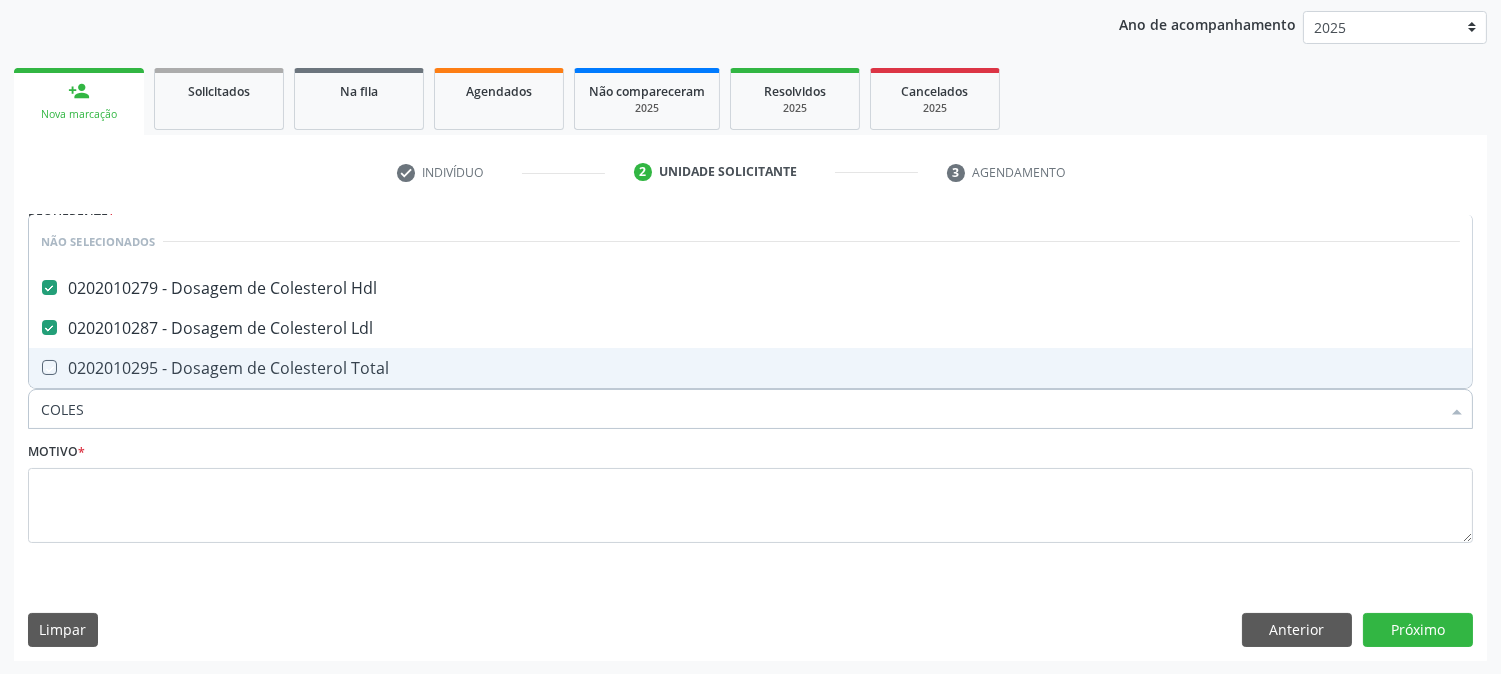 checkbox on "true" 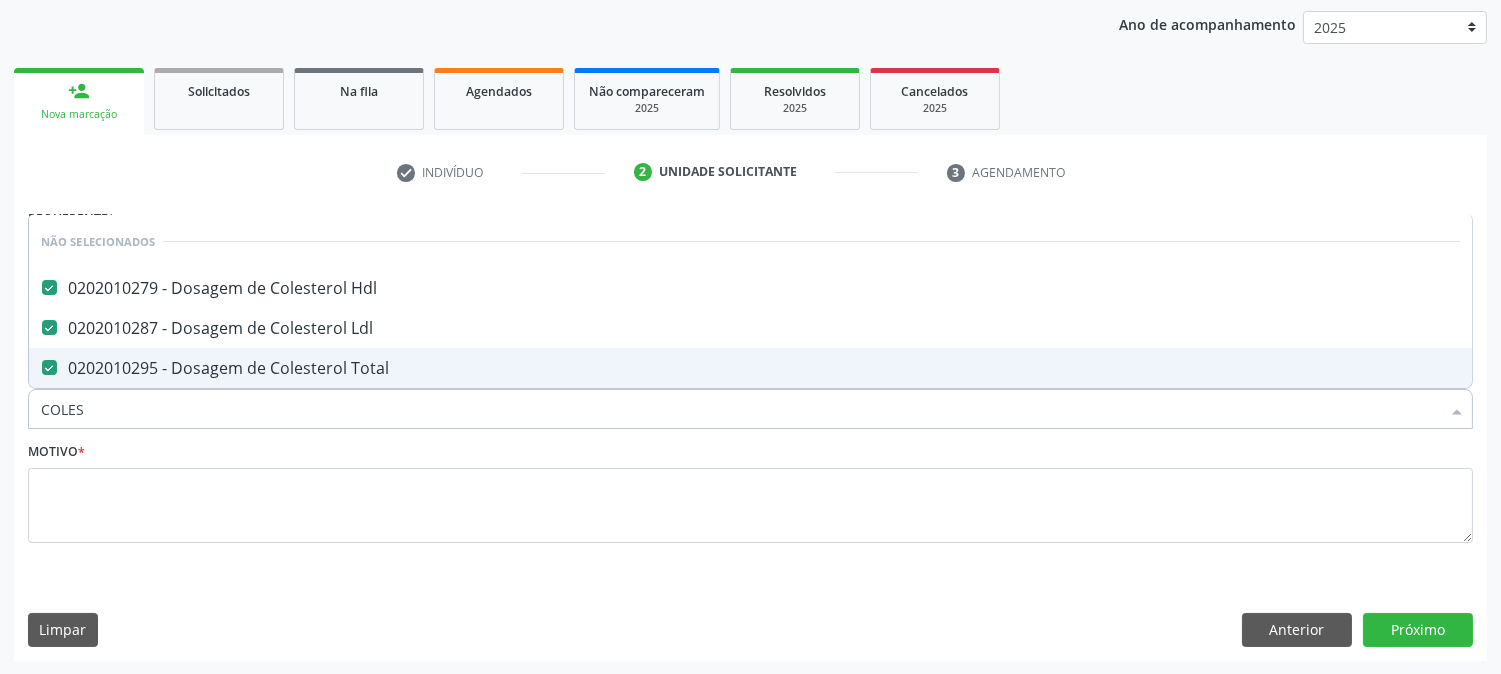 drag, startPoint x: 140, startPoint y: 394, endPoint x: 31, endPoint y: 407, distance: 109.77249 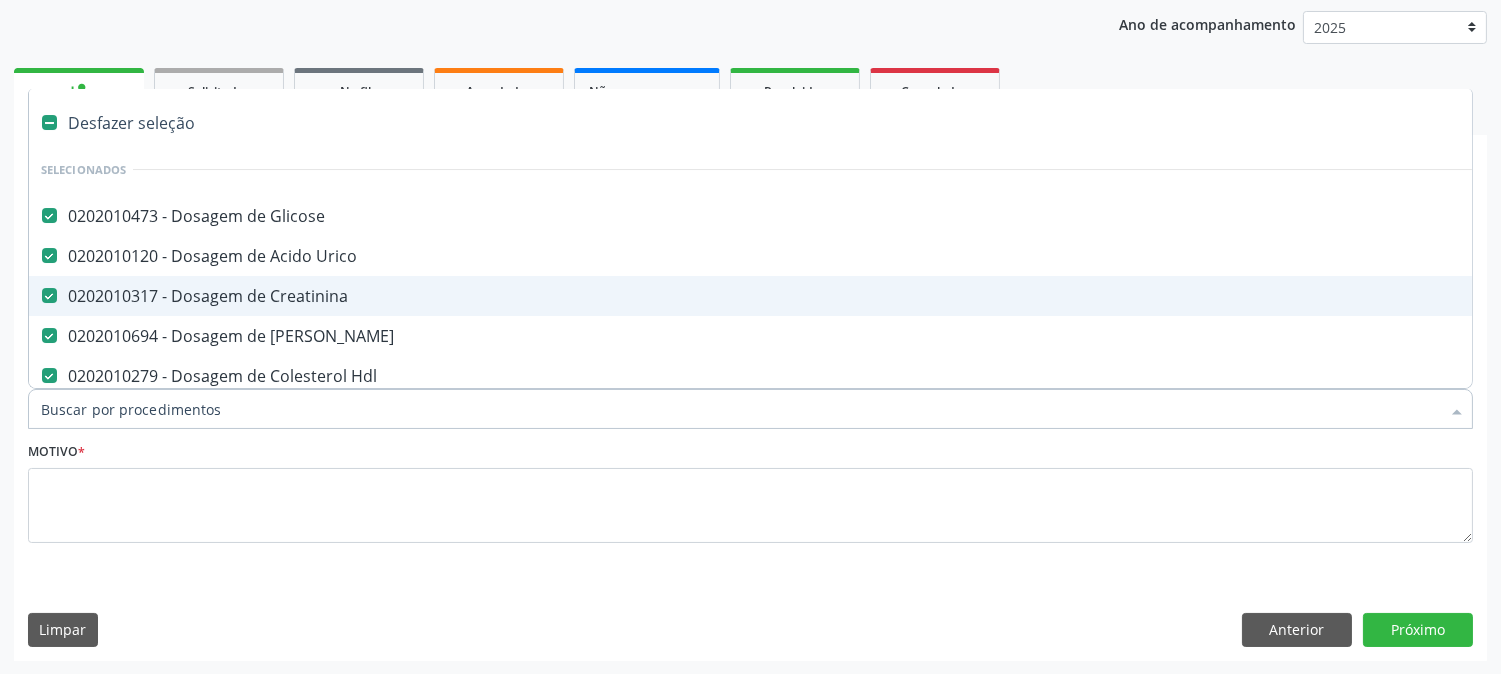 click on "Item de agendamento
*" at bounding box center [740, 409] 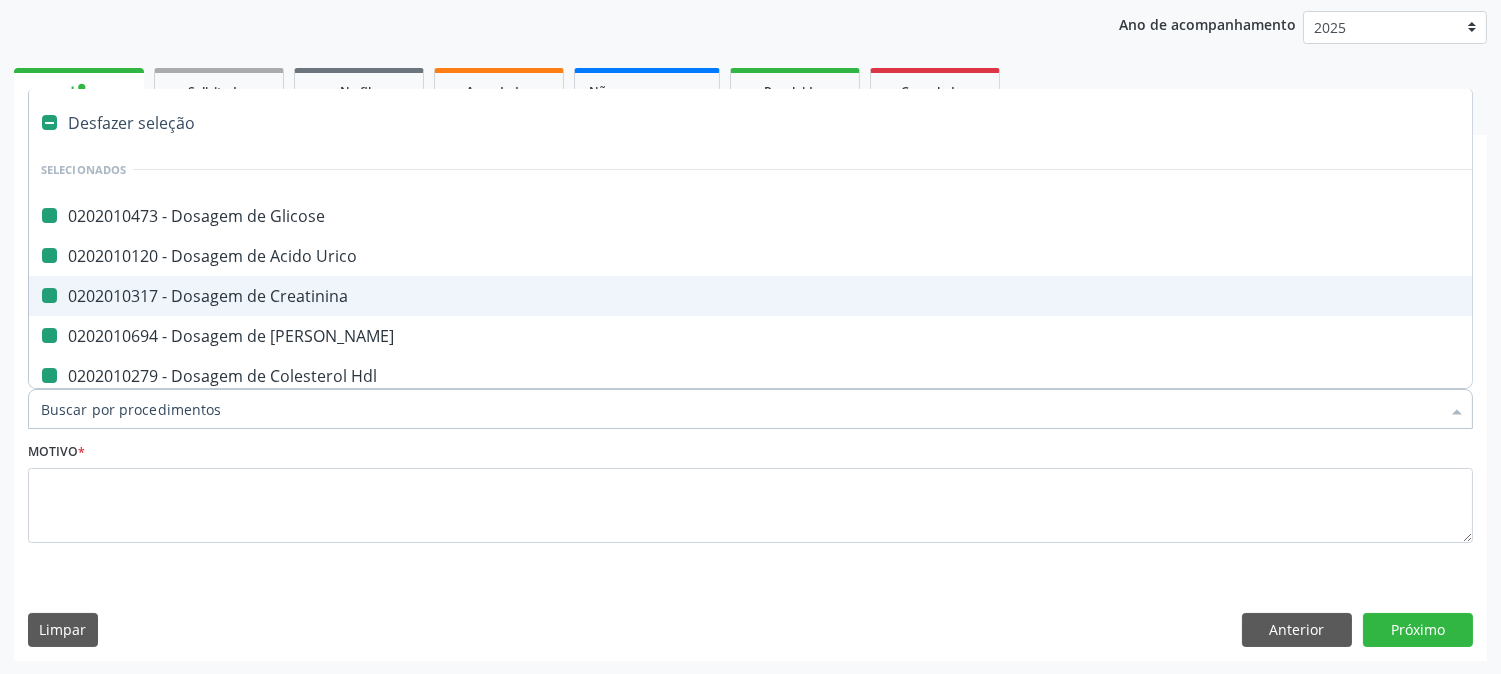 type on "B" 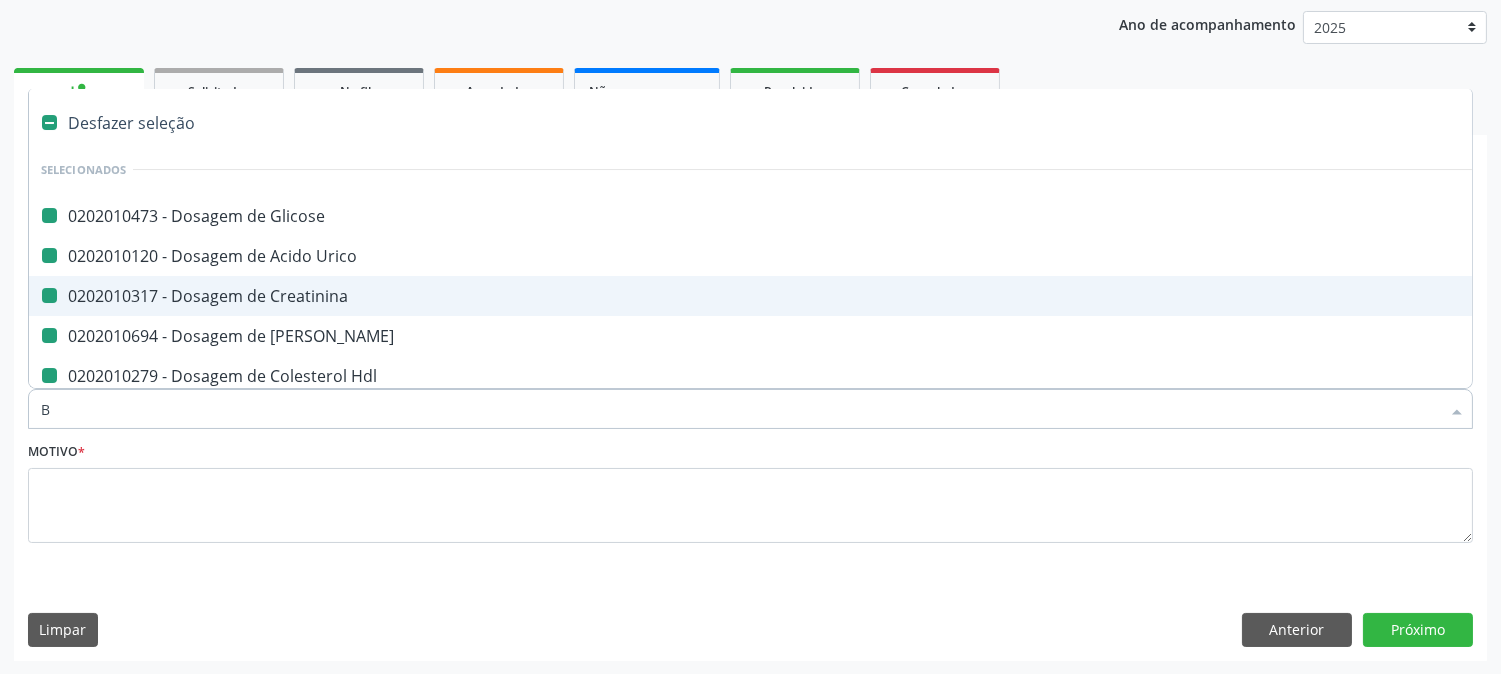 checkbox on "false" 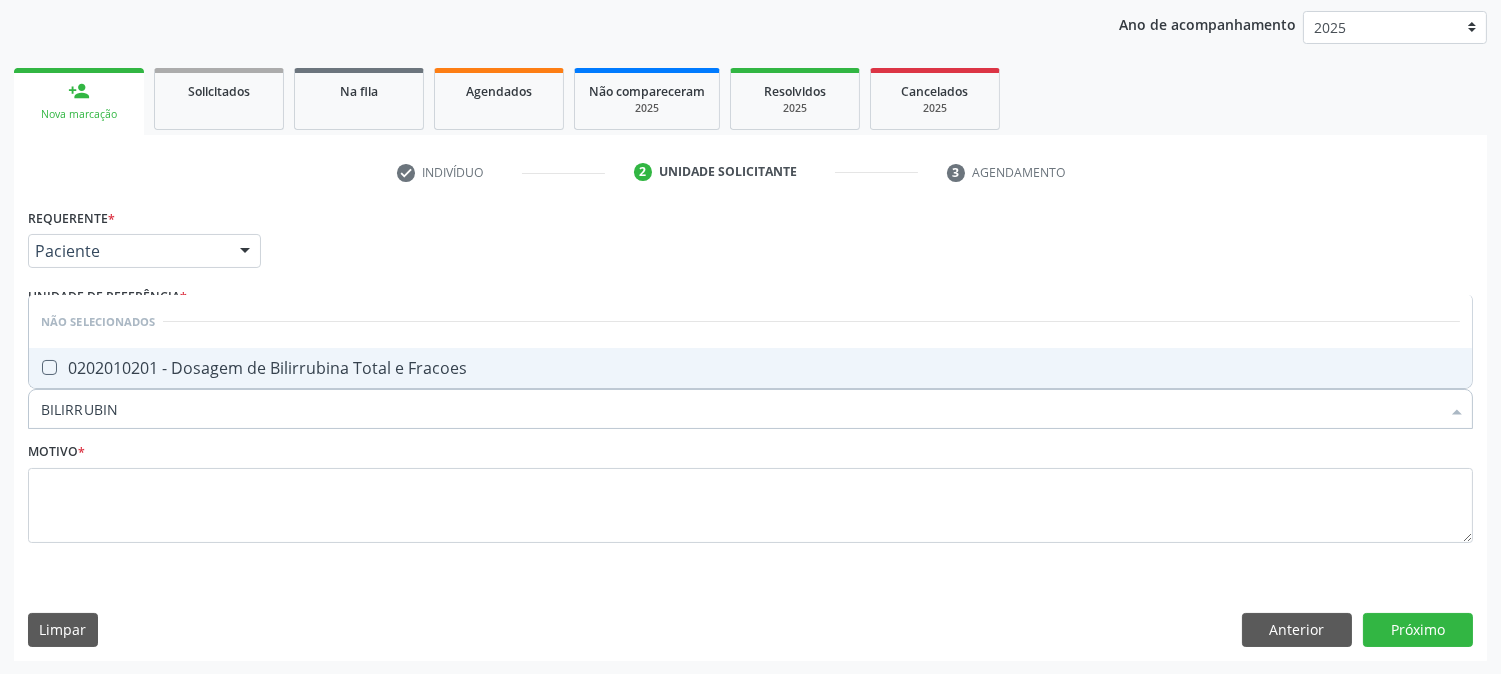 type on "BILIRRUBINA" 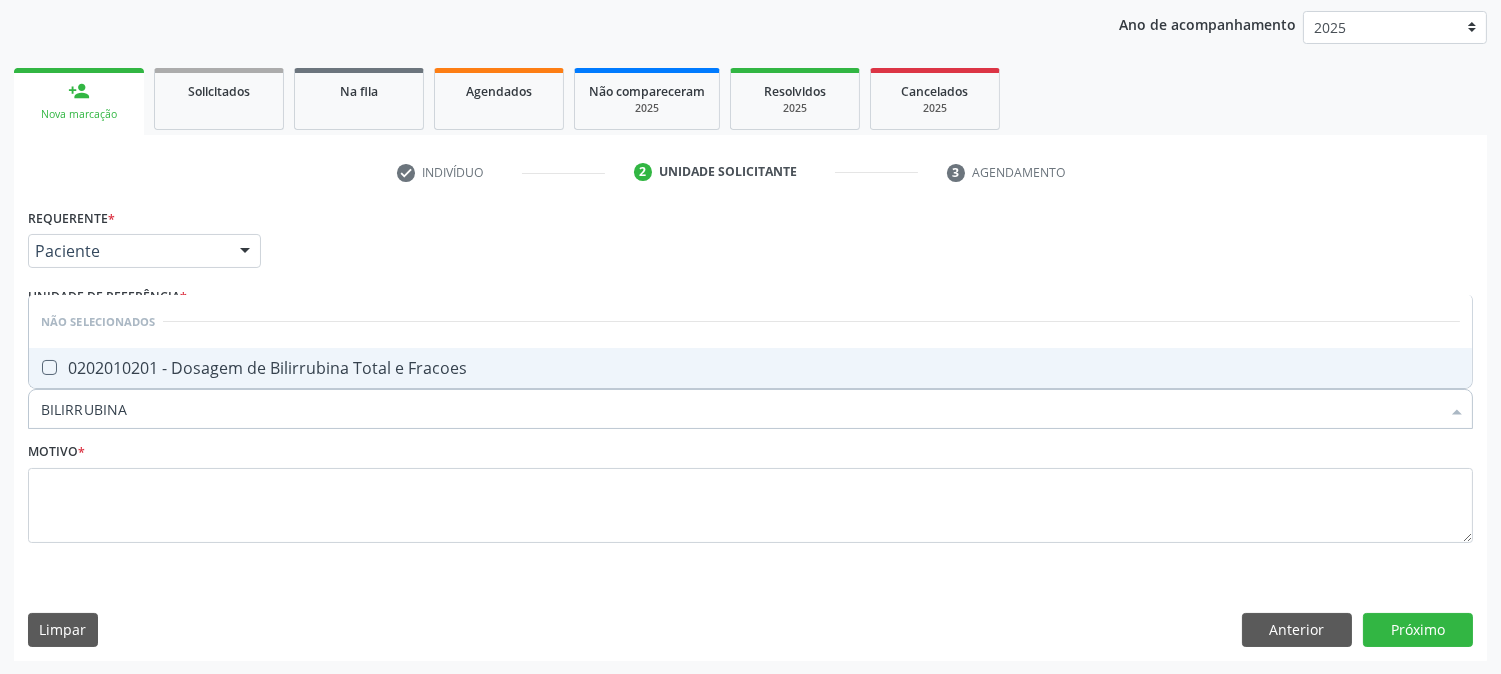 click on "0202010201 - Dosagem de Bilirrubina Total e Fracoes" at bounding box center (750, 368) 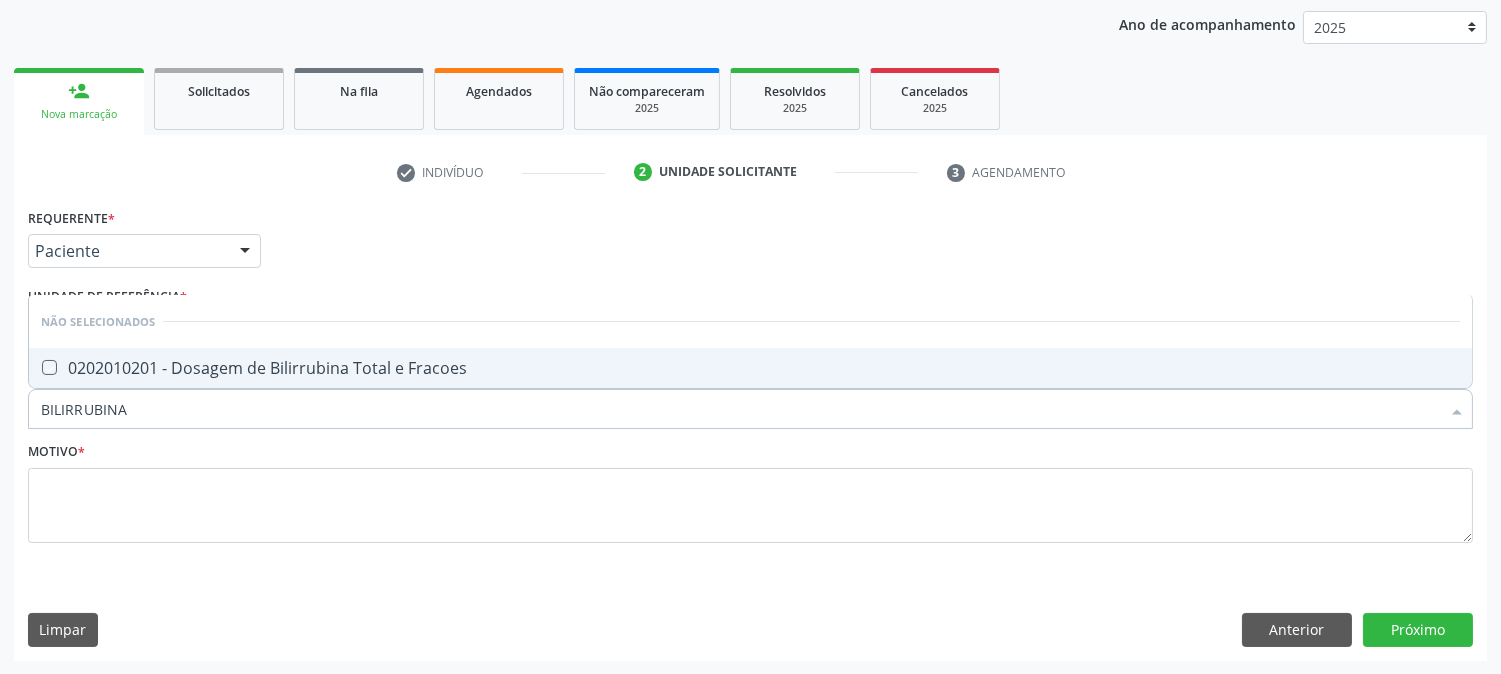 checkbox on "true" 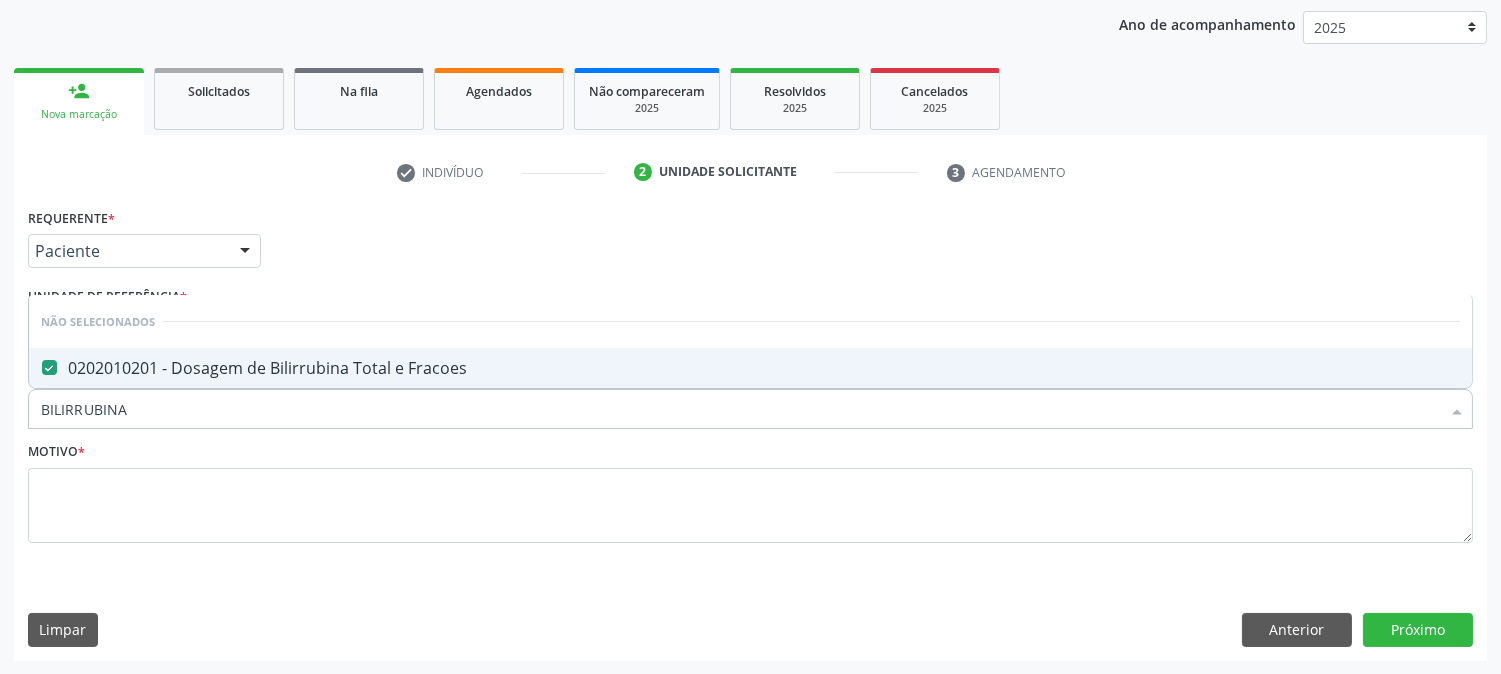 drag, startPoint x: 178, startPoint y: 395, endPoint x: 71, endPoint y: 404, distance: 107.37784 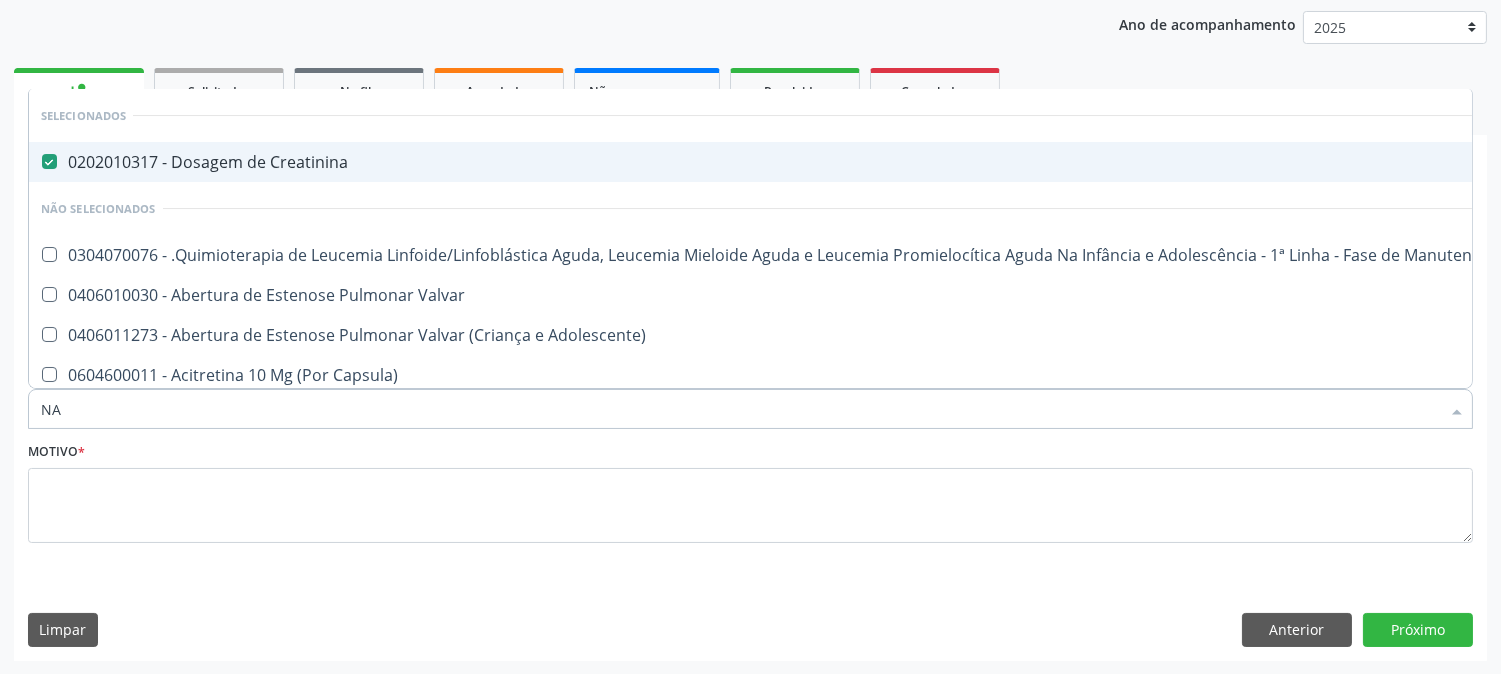 type on "N" 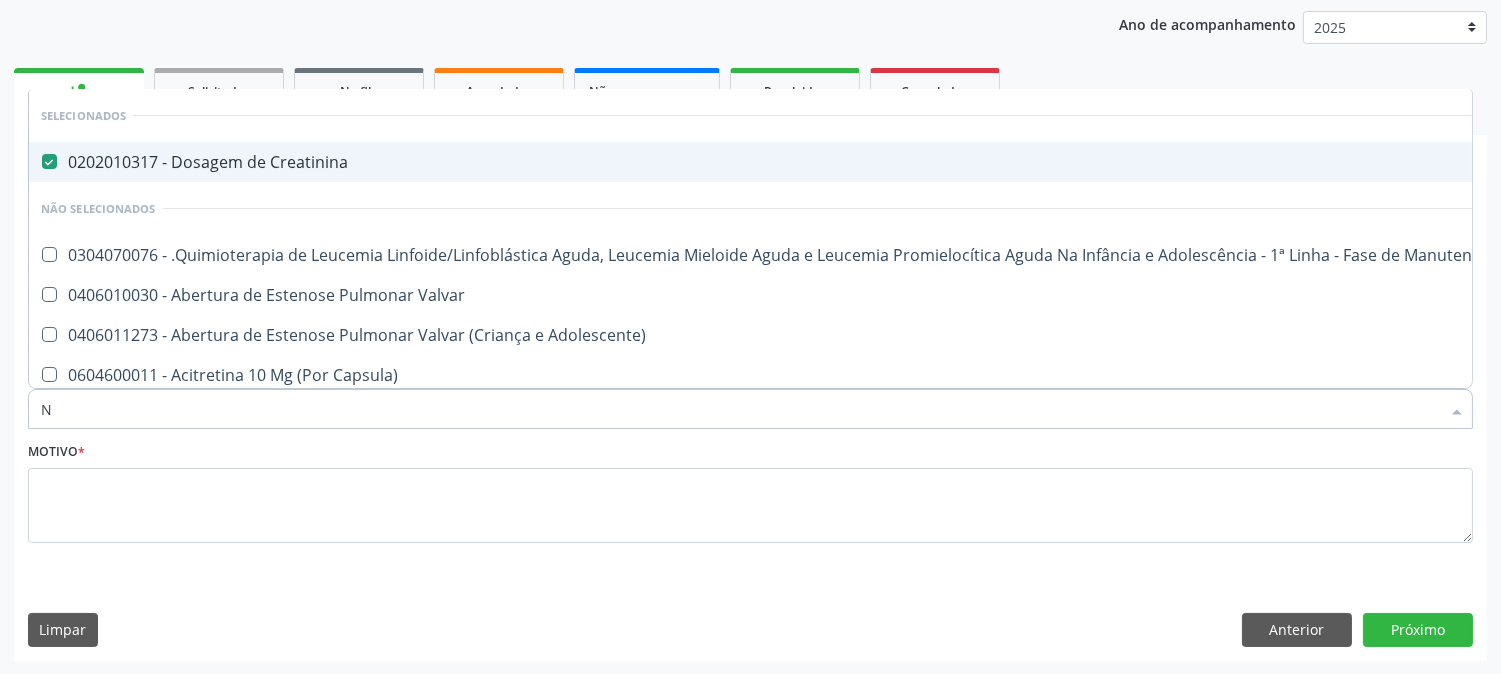 checkbox on "false" 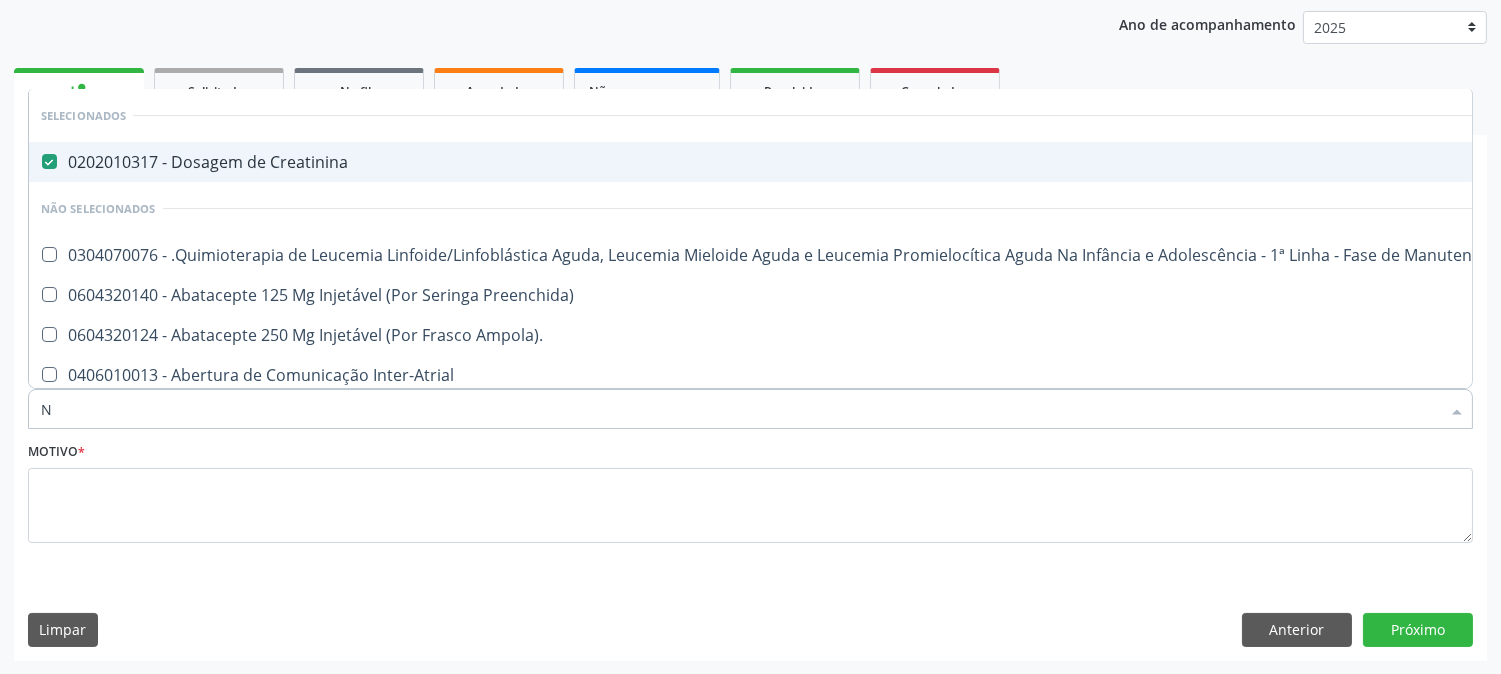type 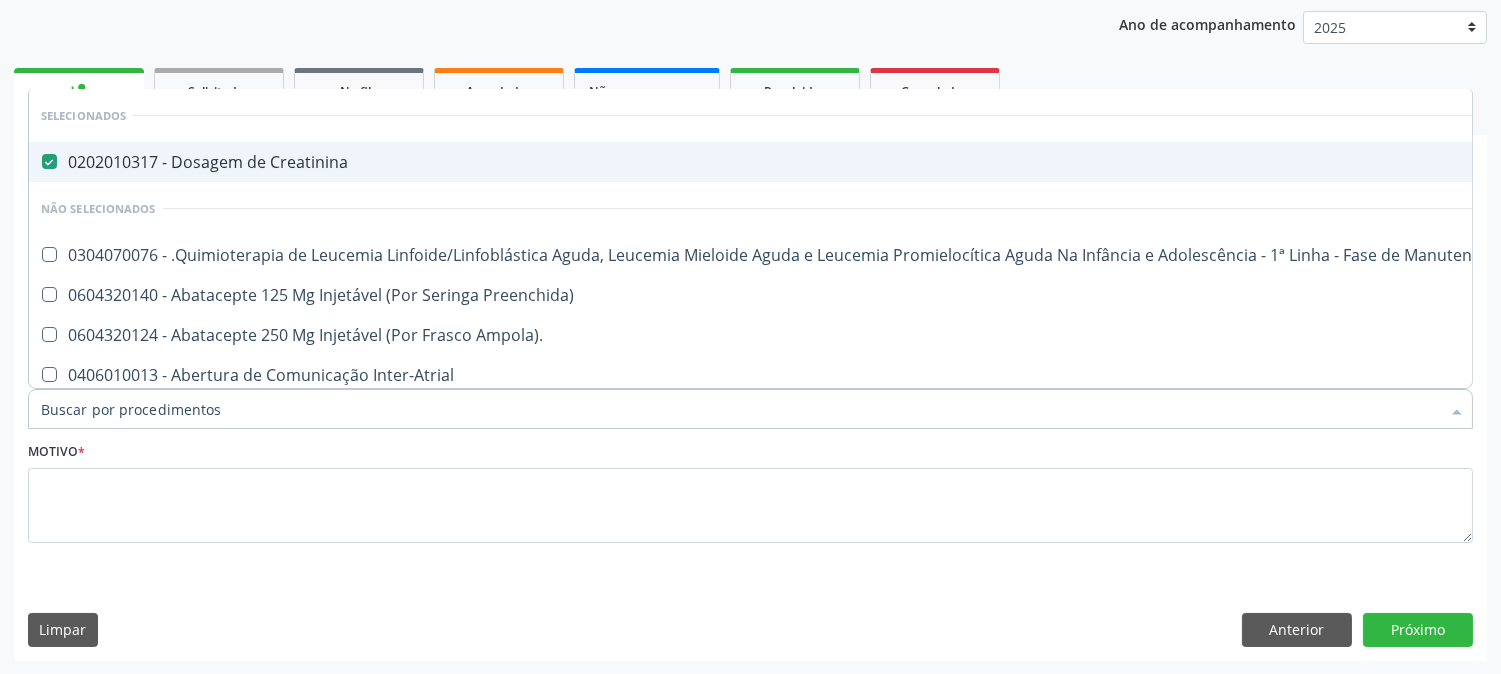 checkbox on "true" 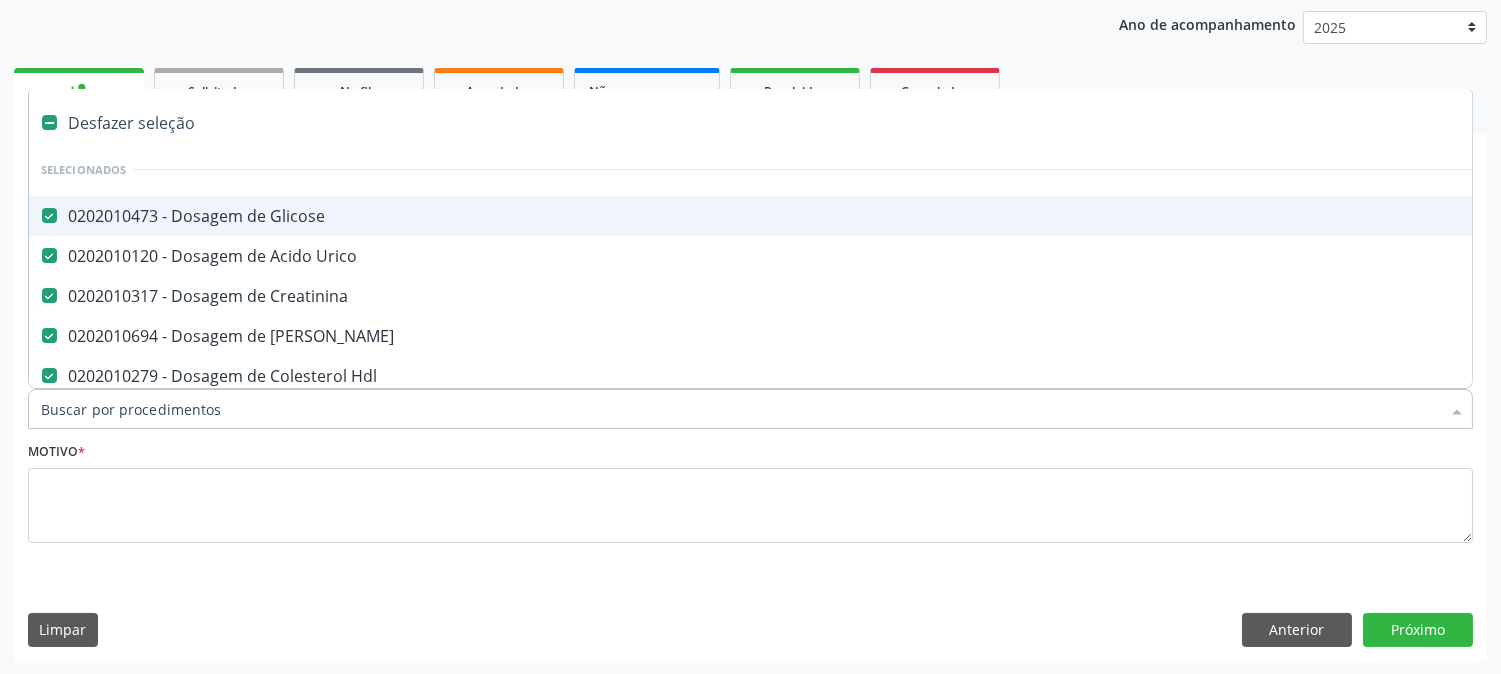 type on "T" 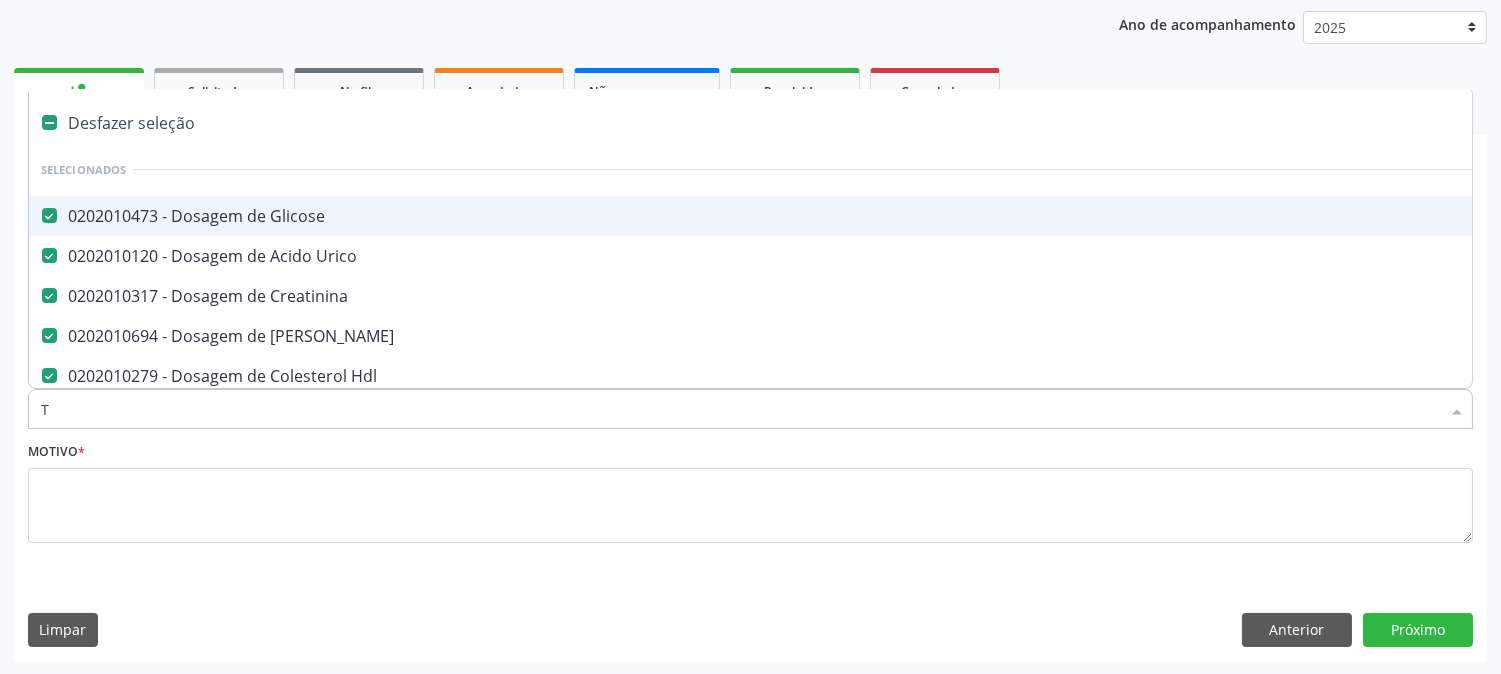 checkbox on "false" 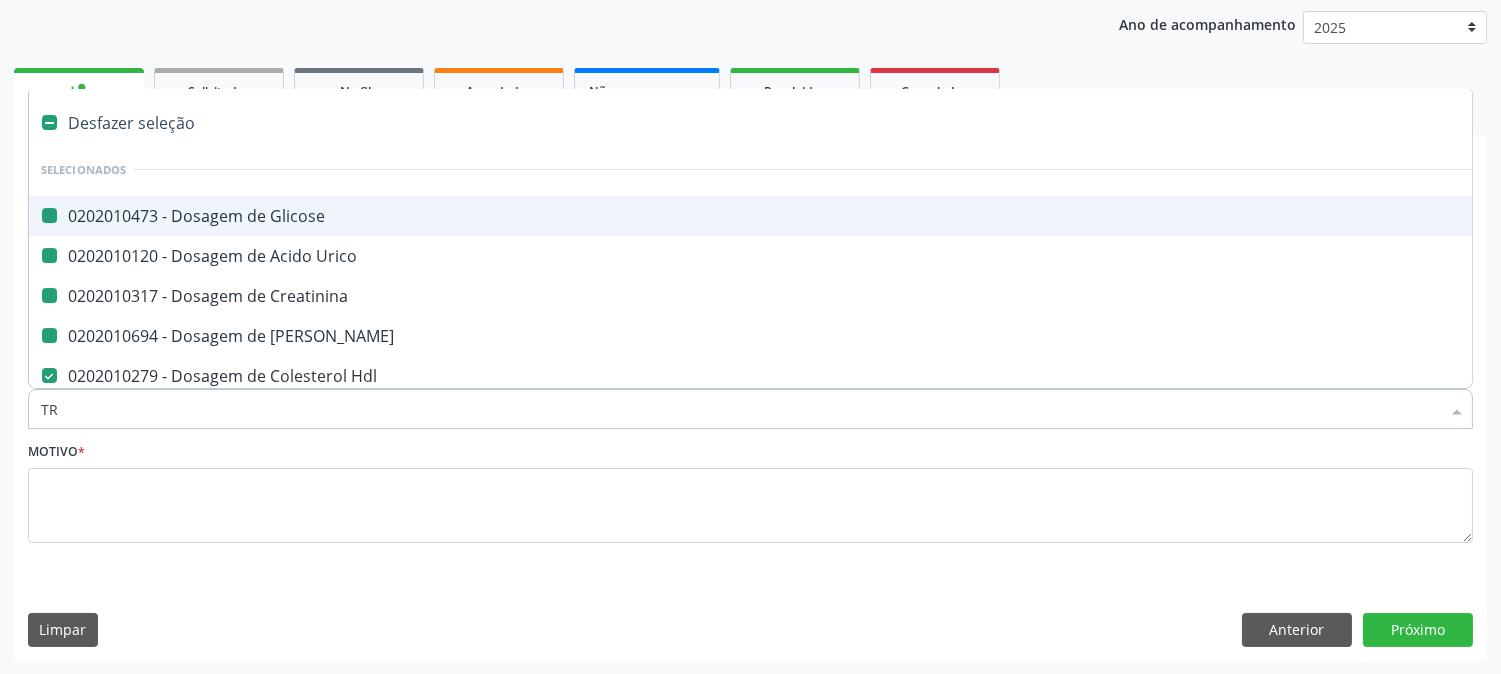 type on "TRA" 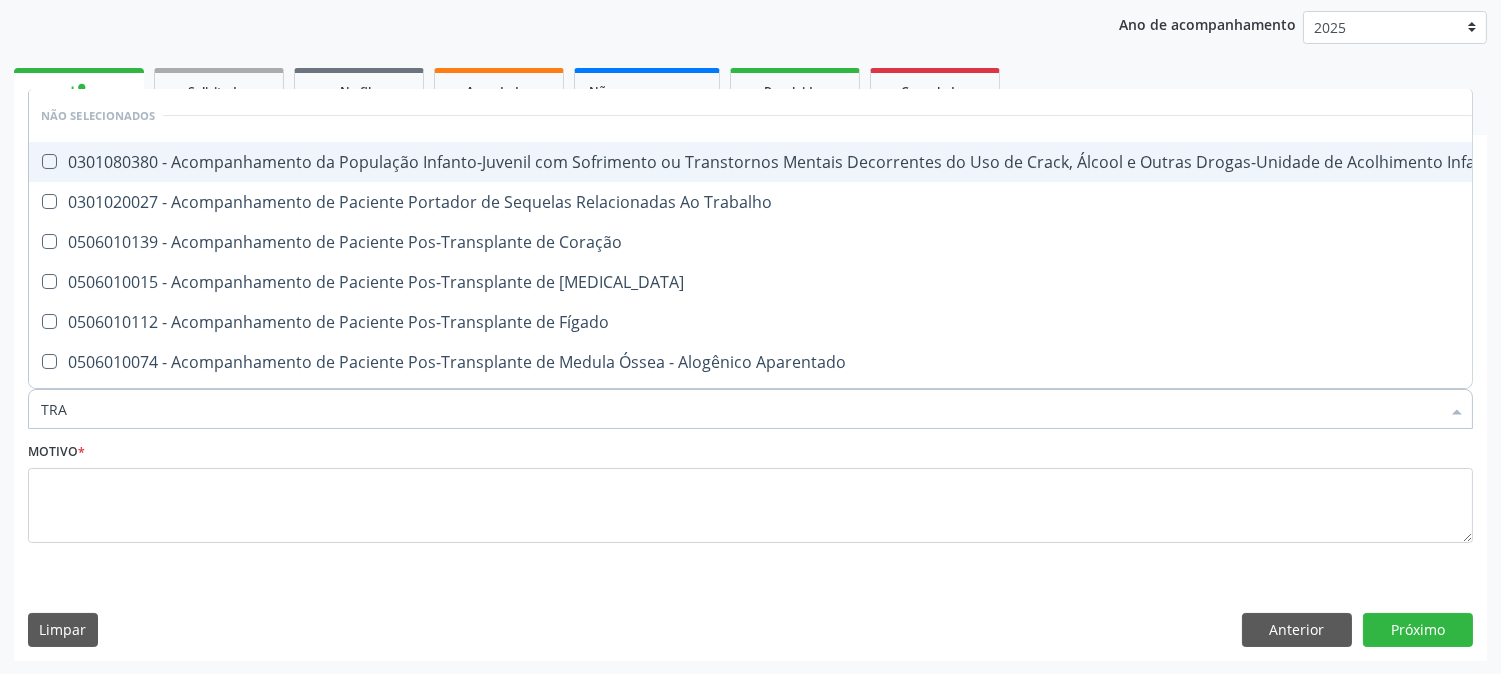 checkbox on "false" 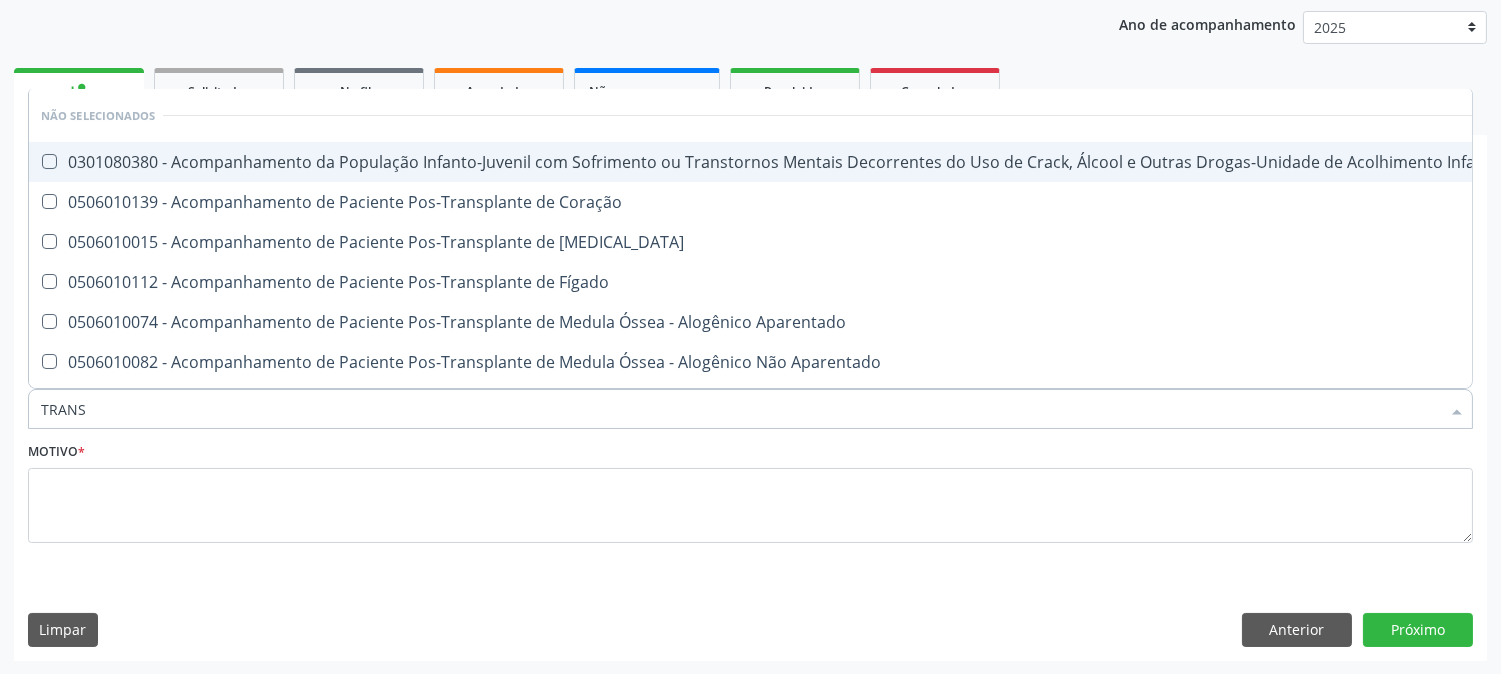 type on "TRANSA" 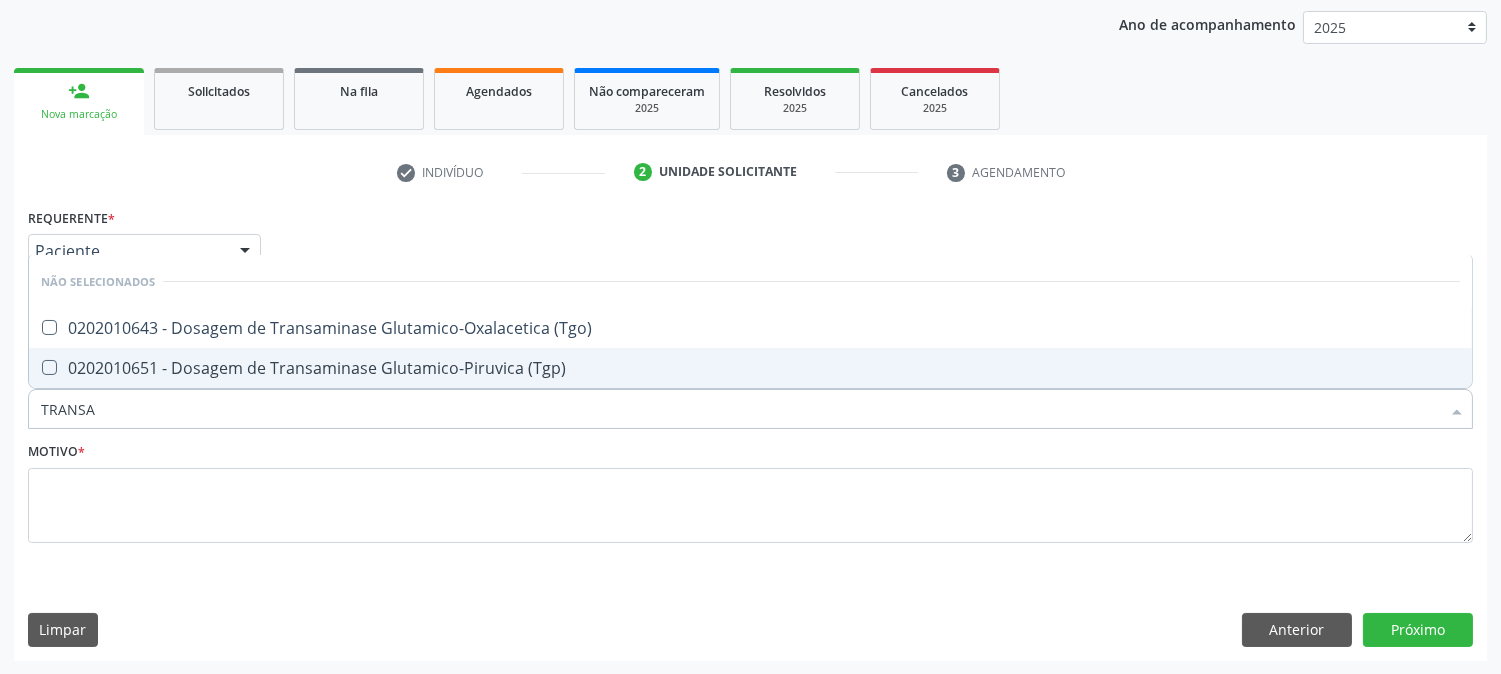 click on "0202010651 - Dosagem de Transaminase Glutamico-Piruvica (Tgp)" at bounding box center [750, 368] 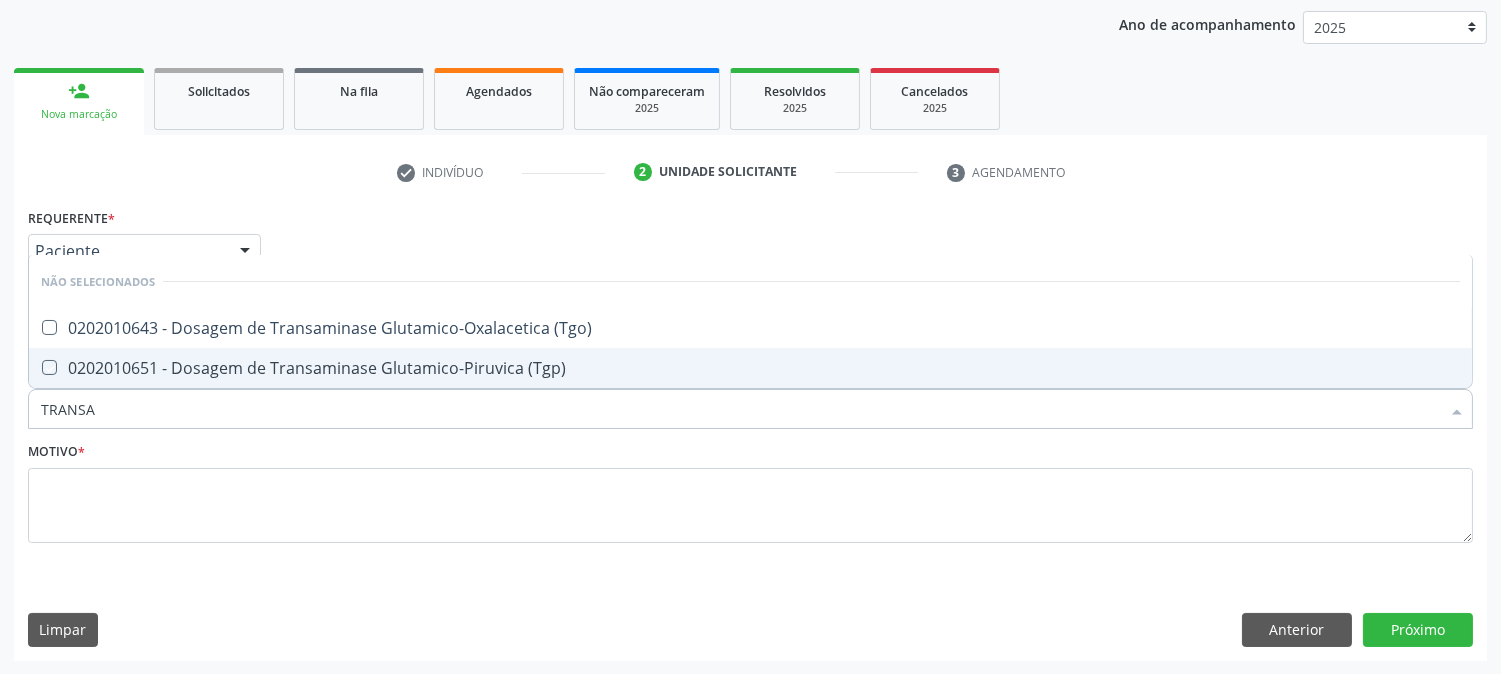 checkbox on "true" 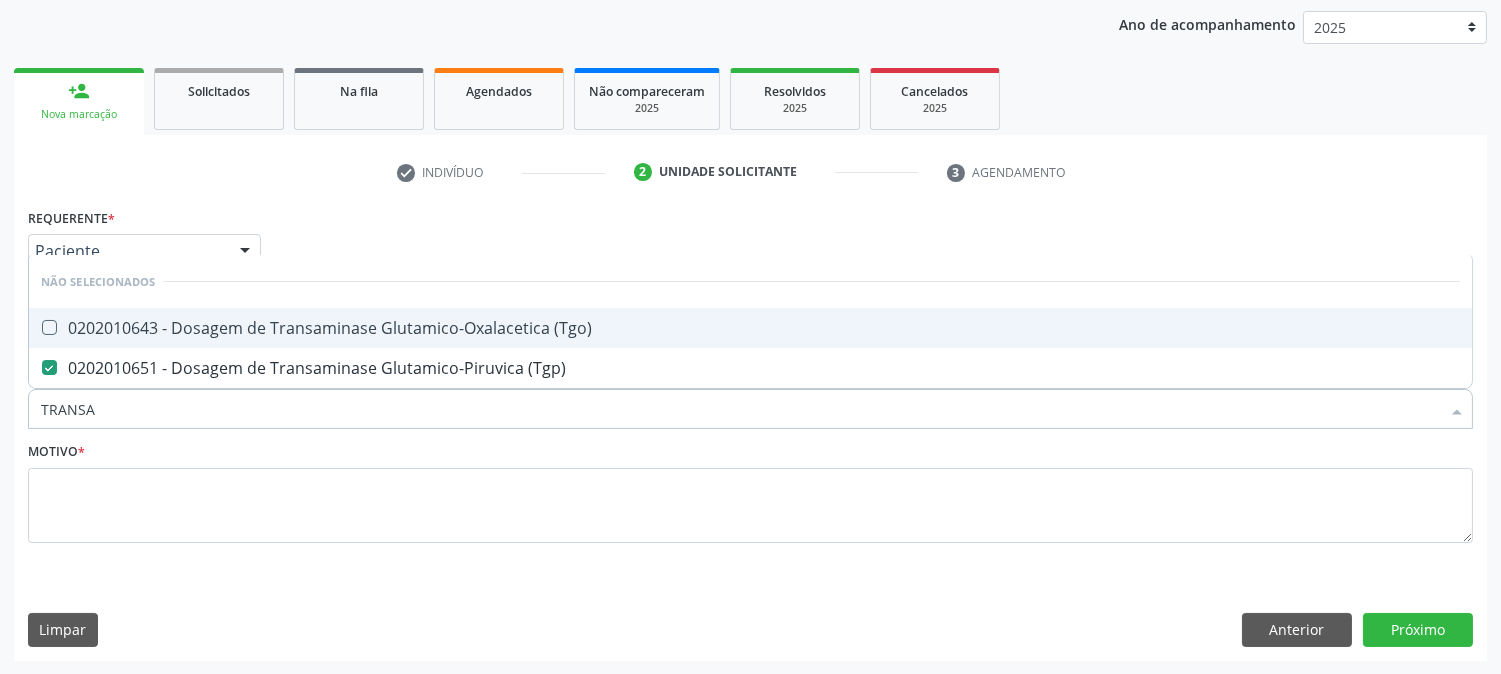 click on "0202010643 - Dosagem de Transaminase Glutamico-Oxalacetica (Tgo)" at bounding box center [750, 328] 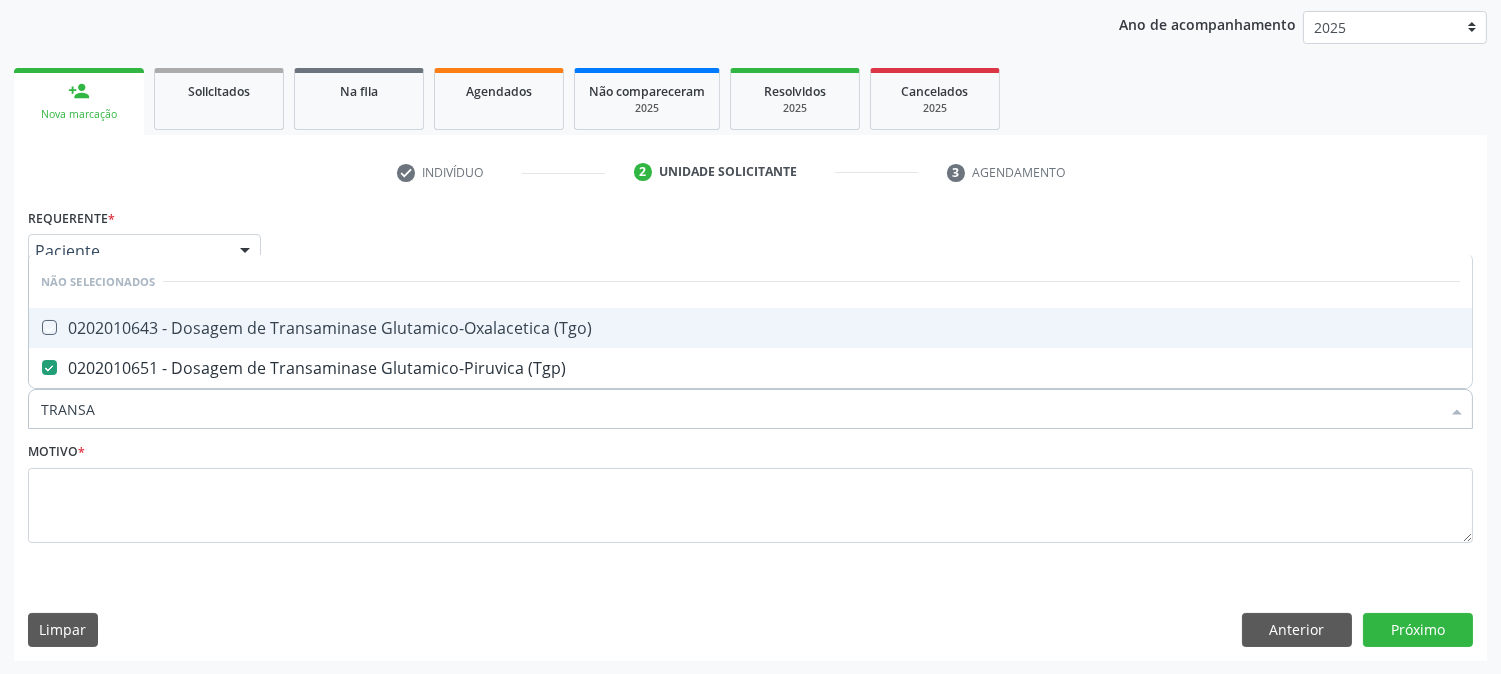checkbox on "true" 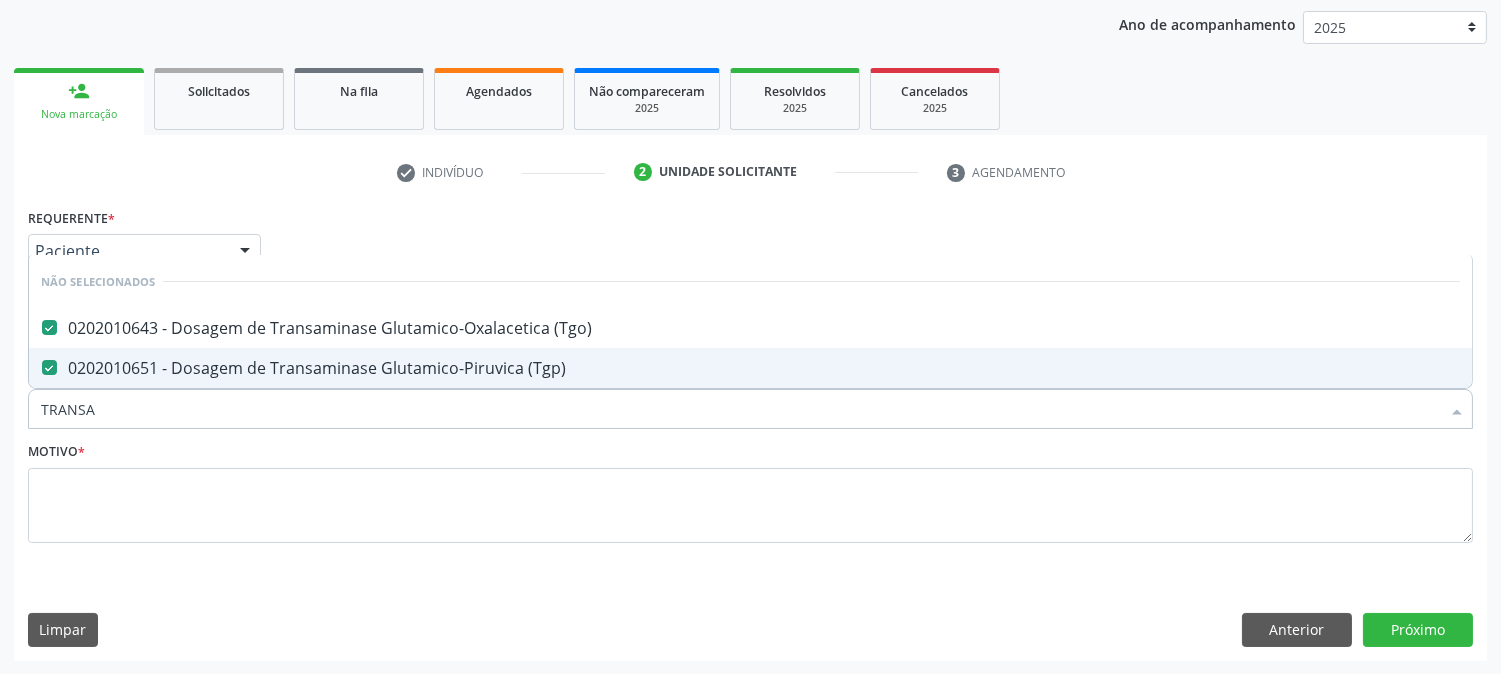 click on "TRANSA" at bounding box center (740, 409) 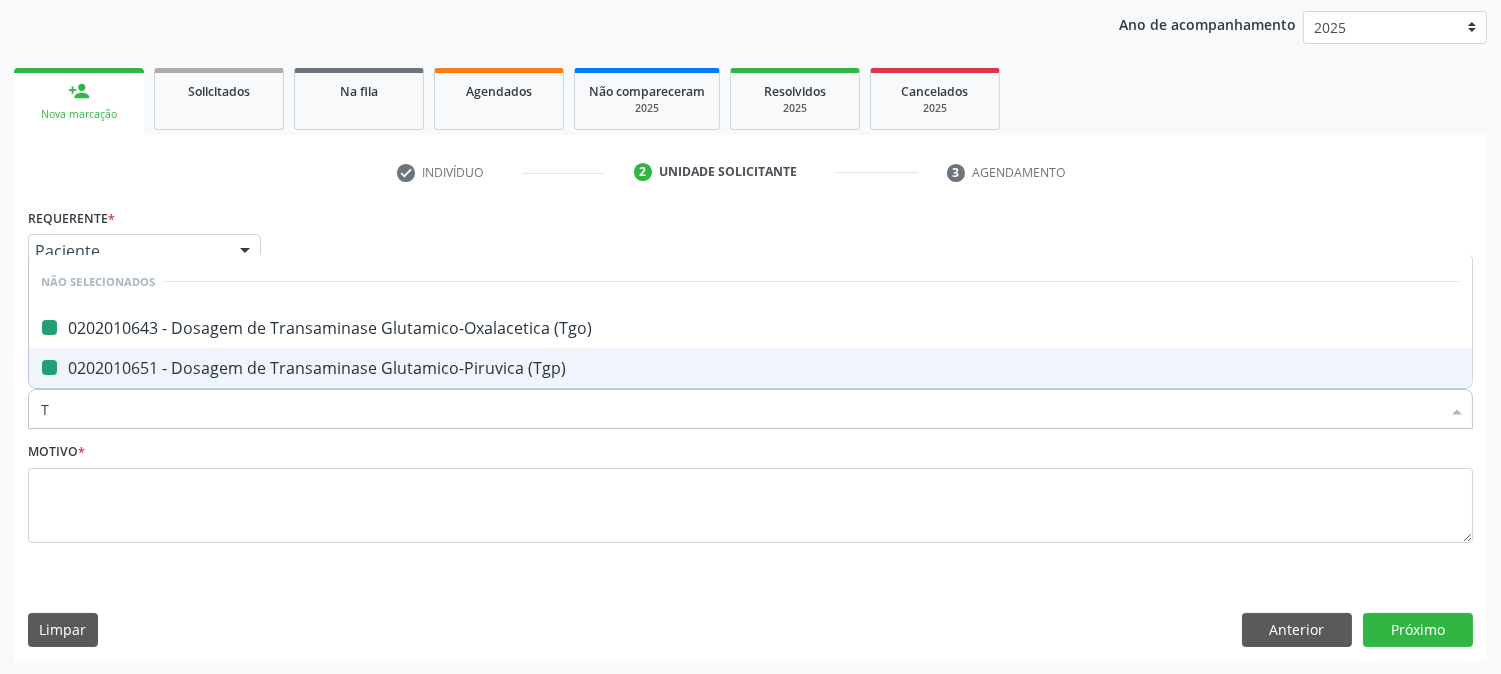 type on "TR" 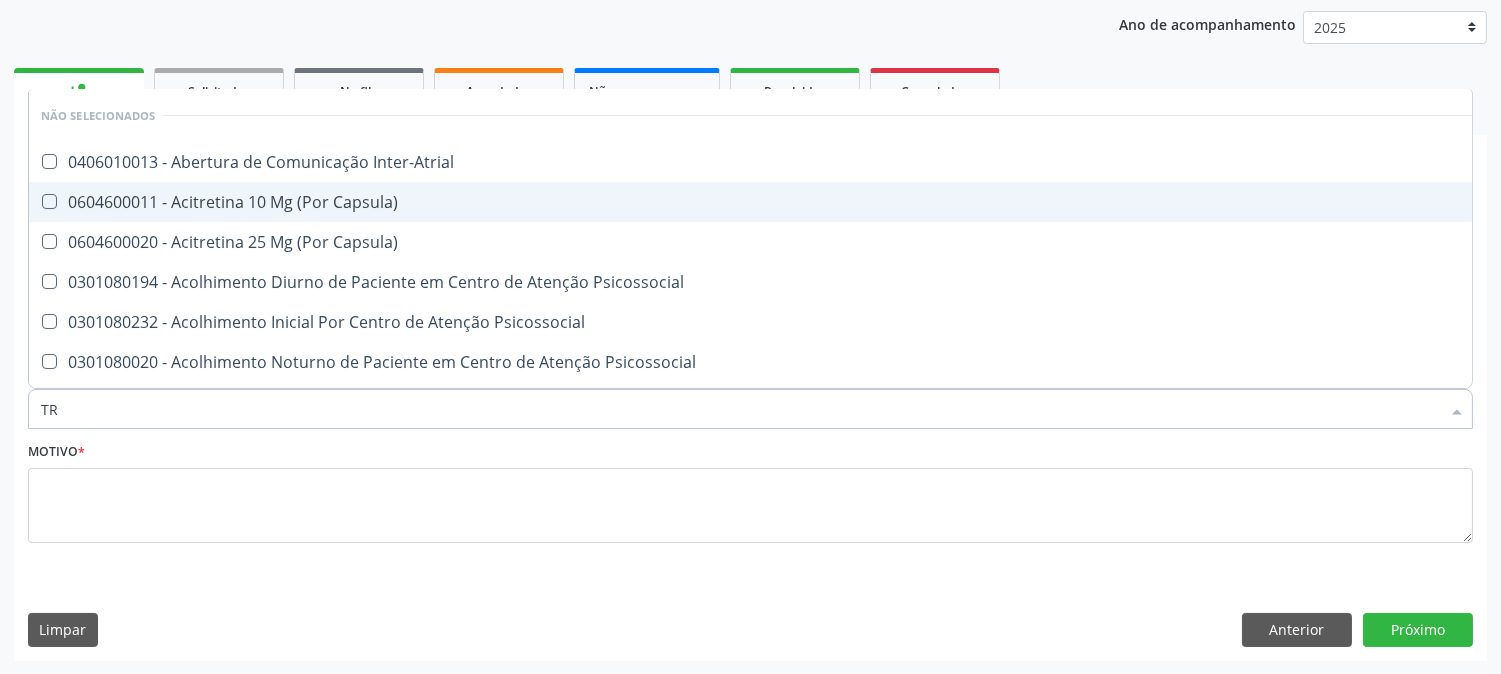type on "TRO" 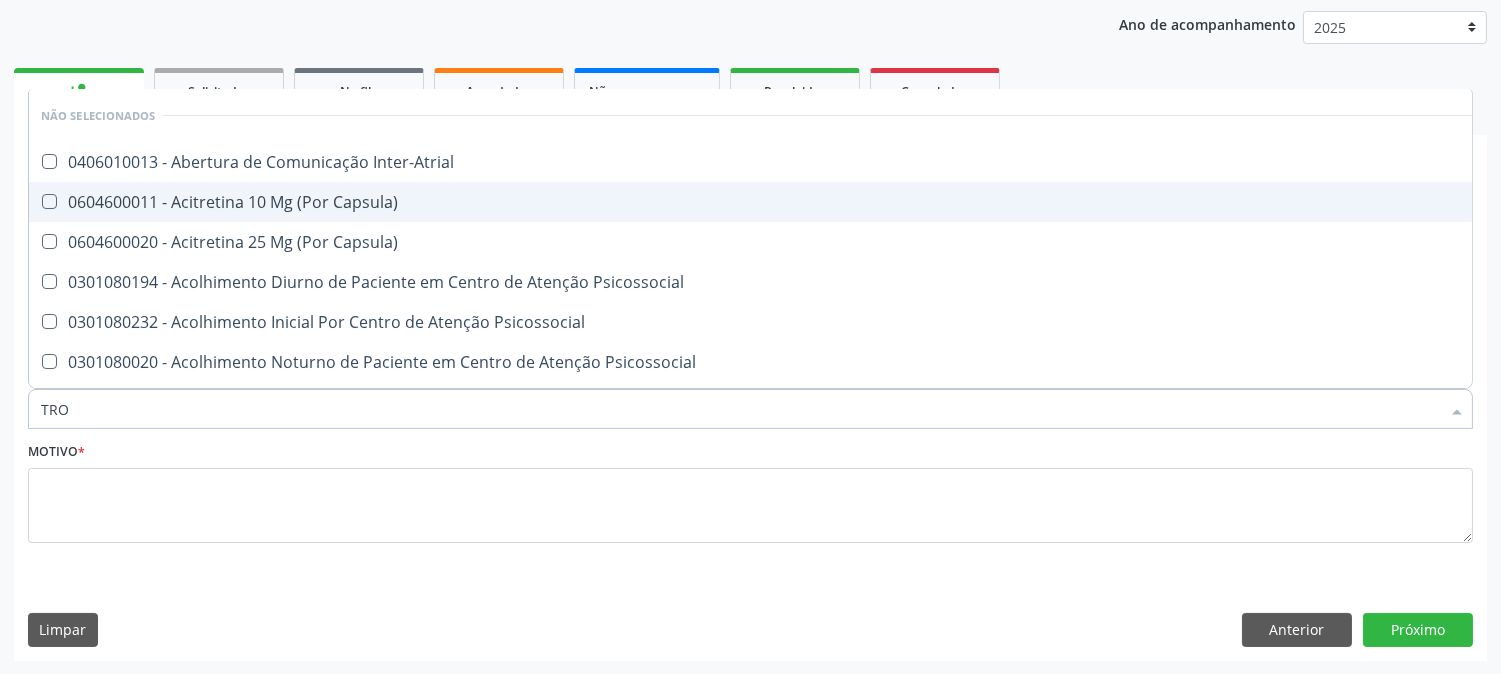 checkbox on "false" 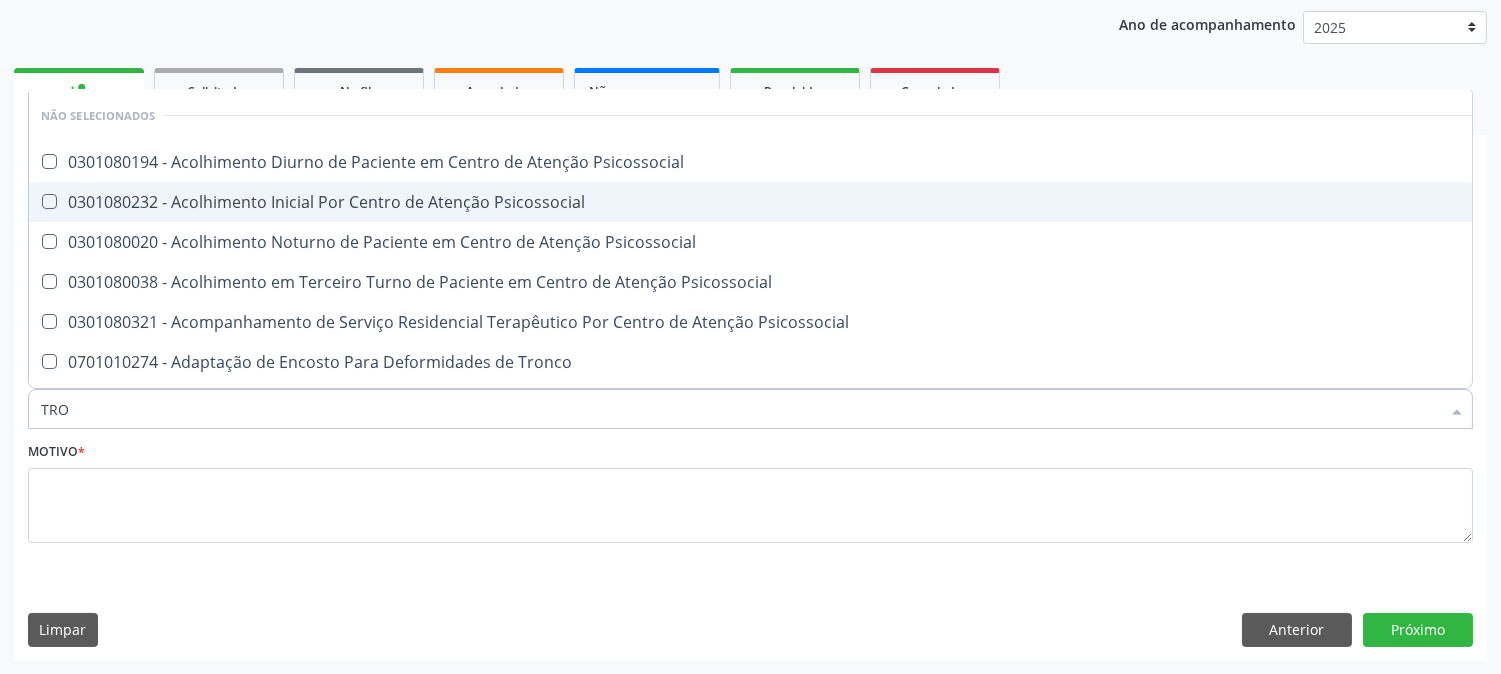 type on "TR" 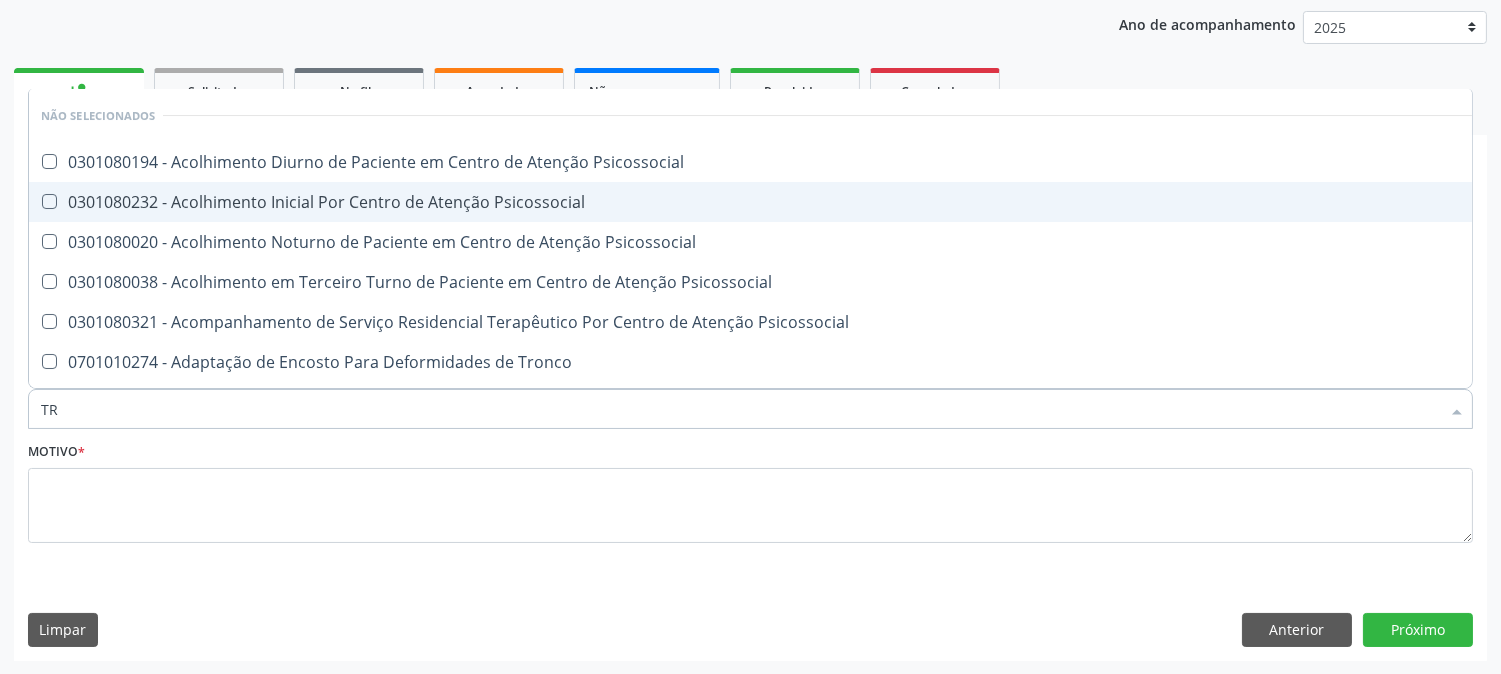 checkbox on "true" 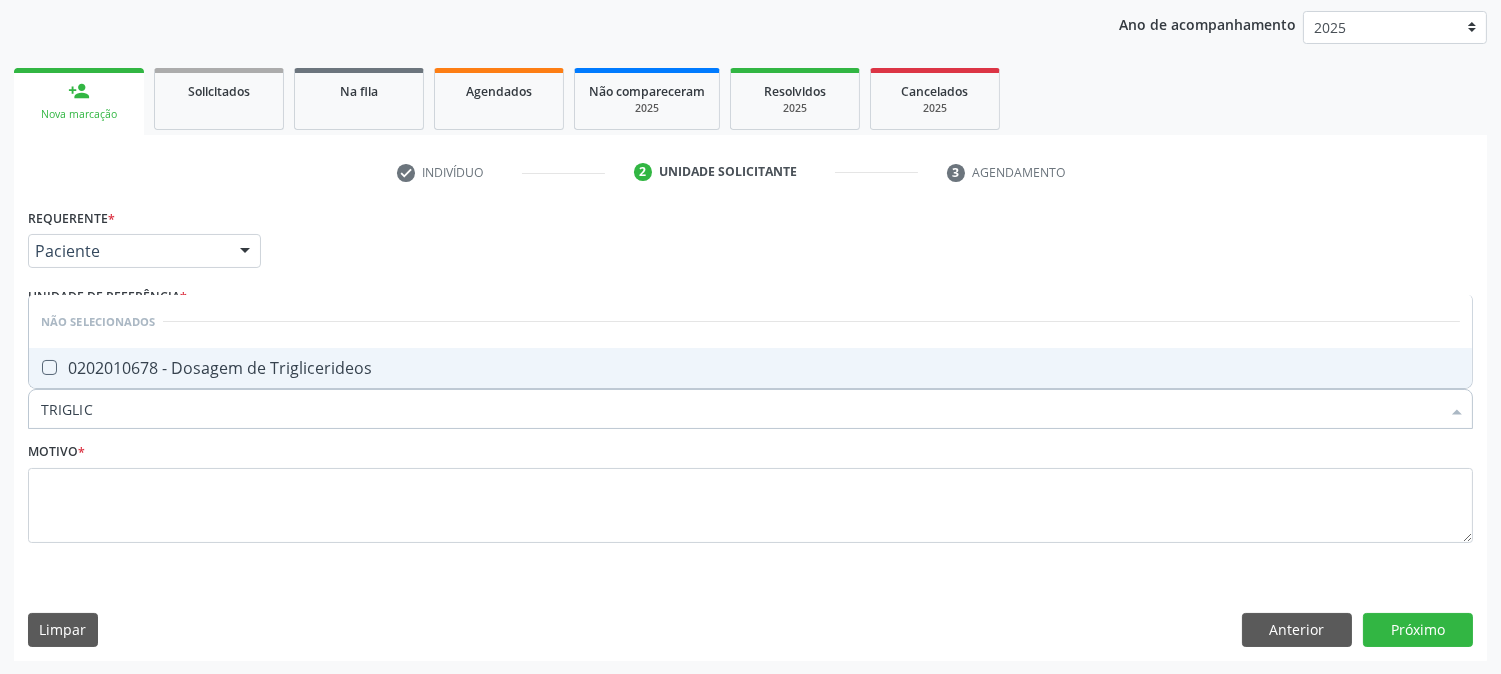 type on "TRIGLICE" 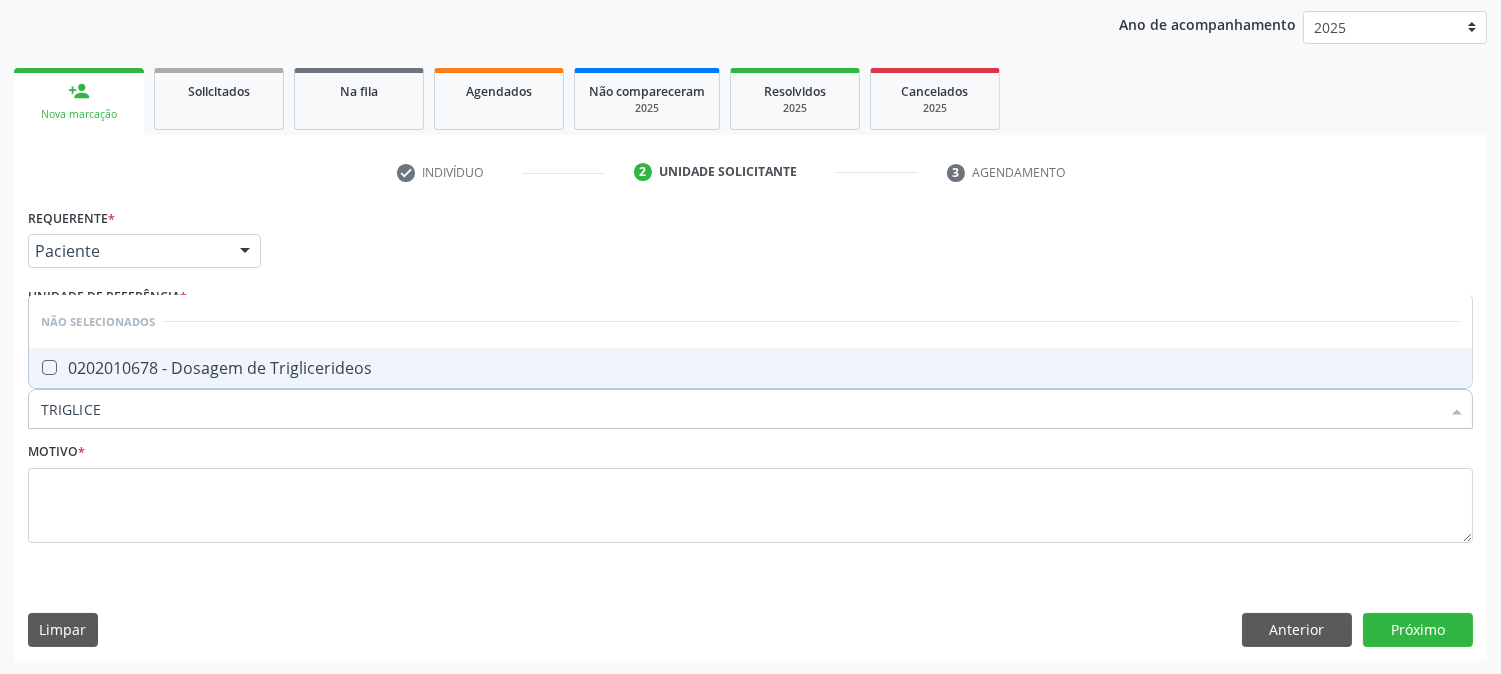 click on "0202010678 - Dosagem de Triglicerideos" at bounding box center [750, 368] 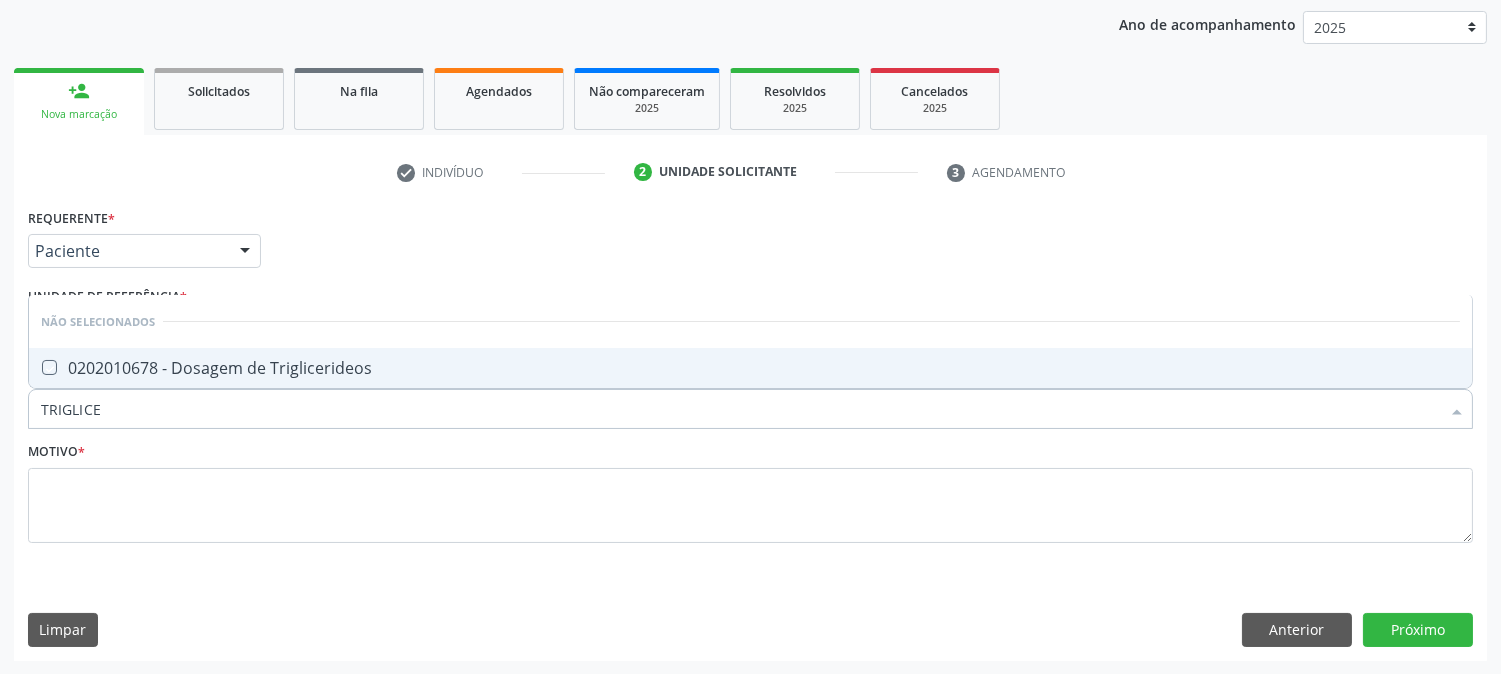 checkbox on "true" 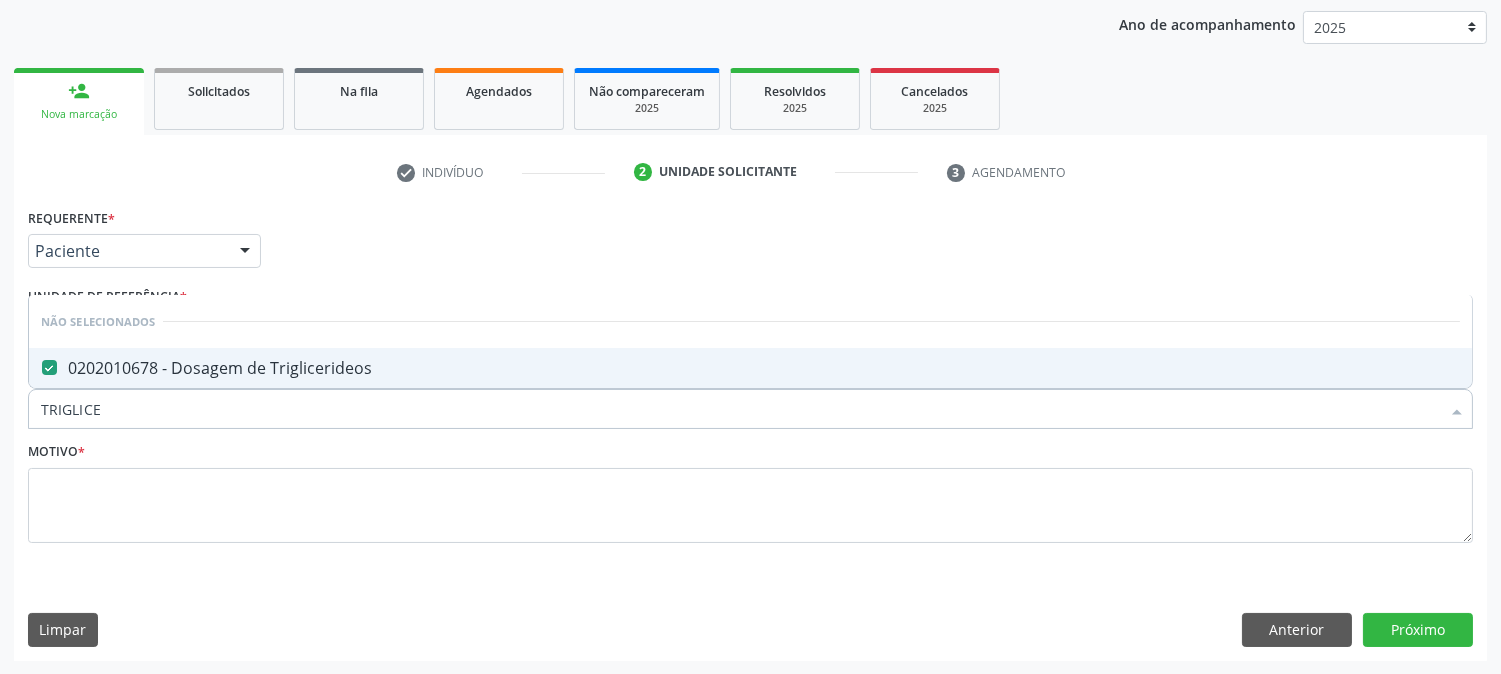 click on "TRIGLICE" at bounding box center (740, 409) 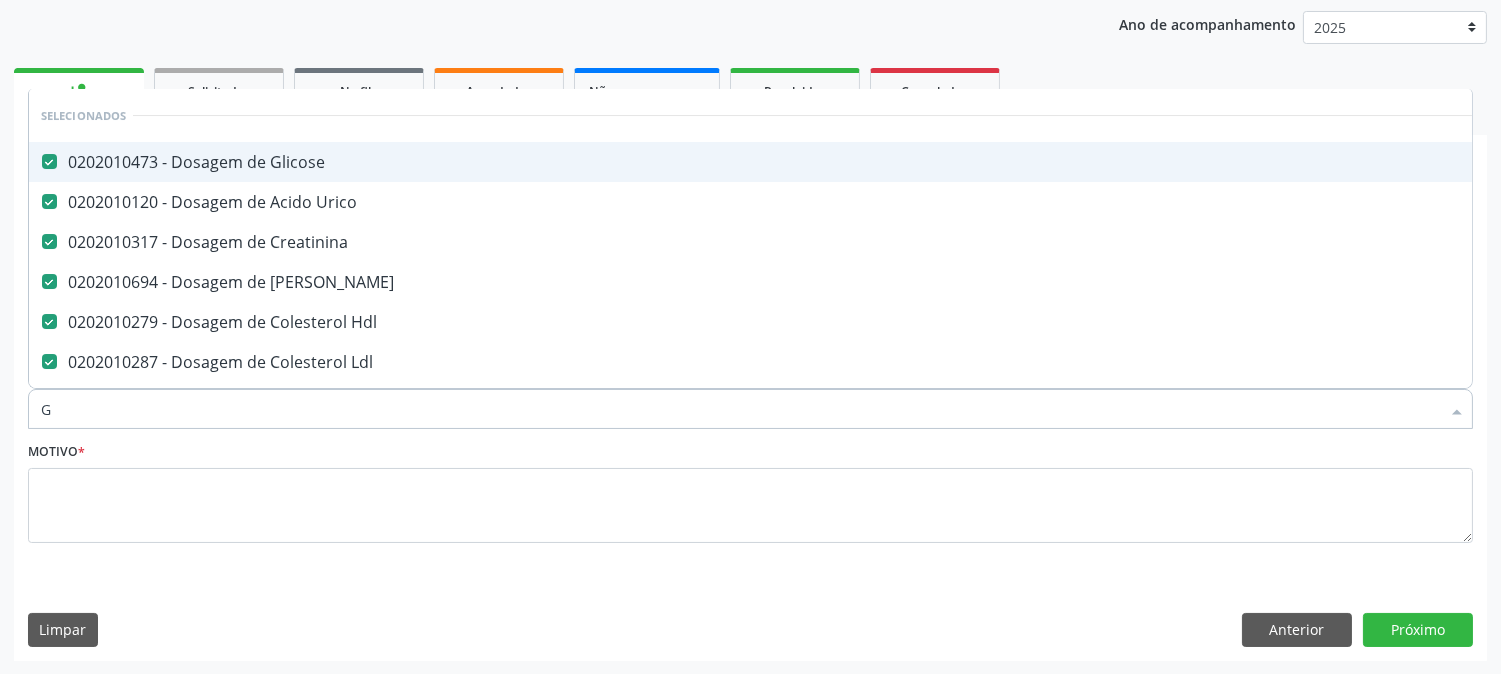 type on "GL" 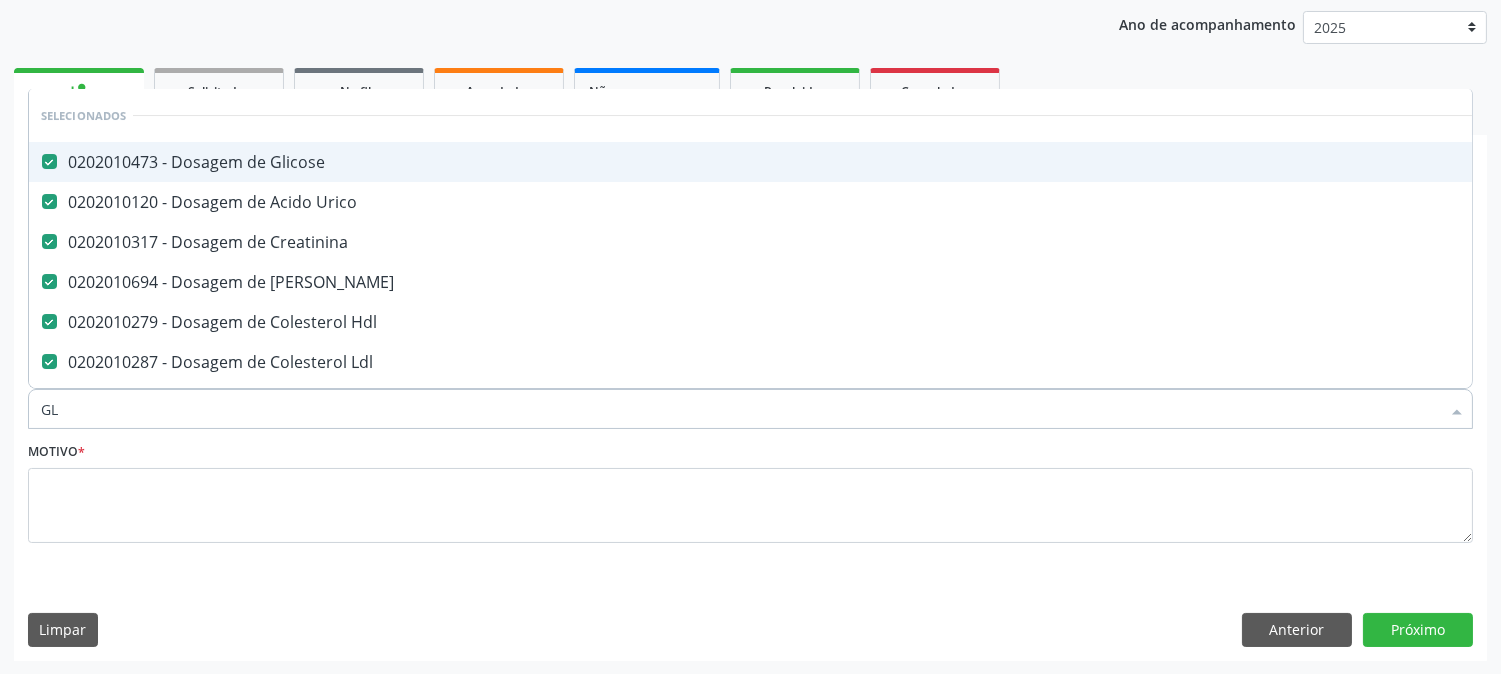 checkbox on "false" 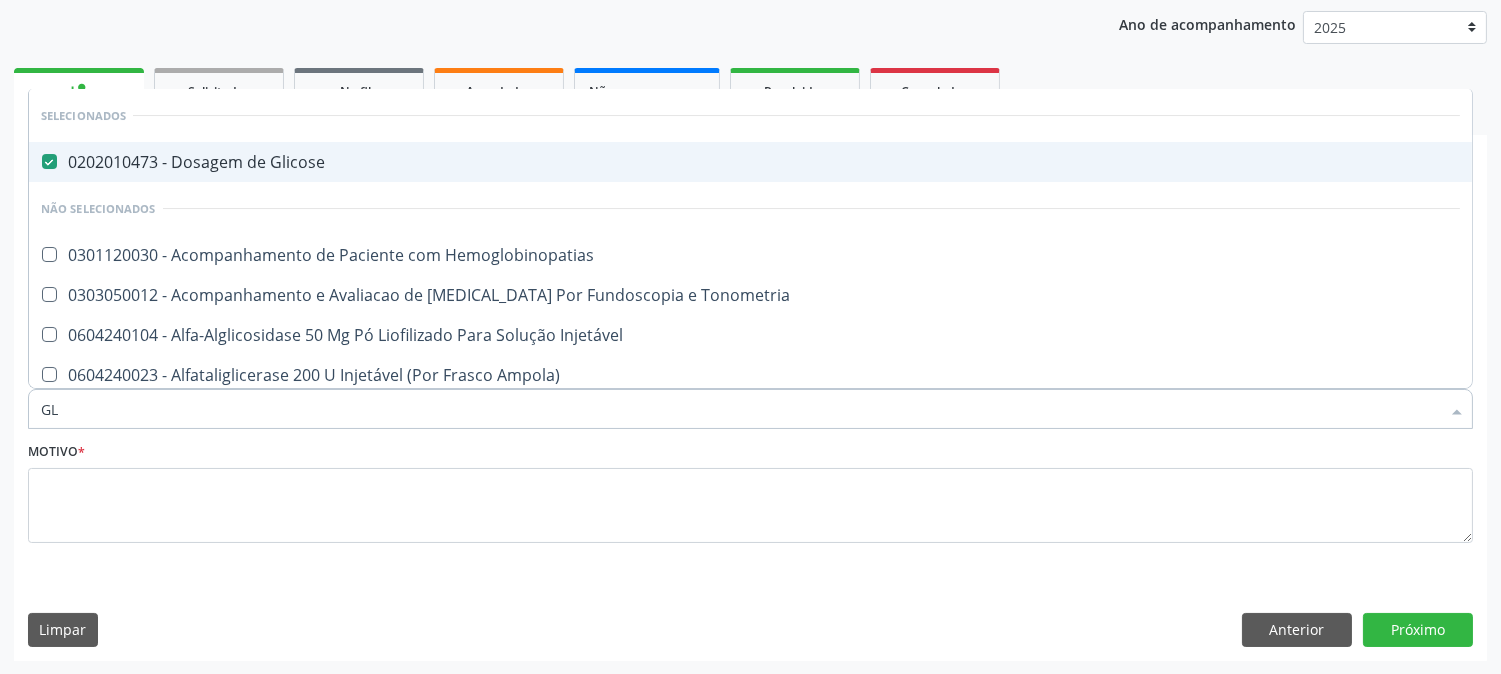 type on "GLI" 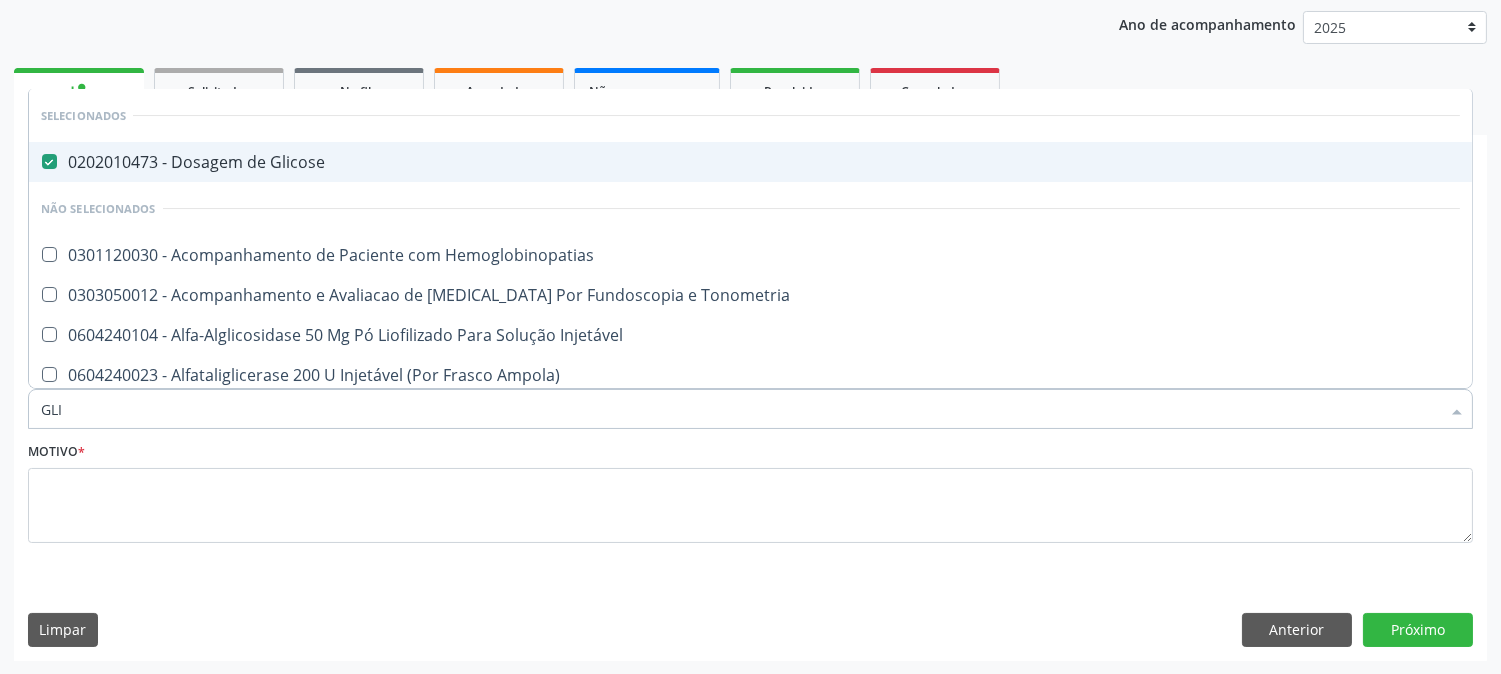 type on "GLIC" 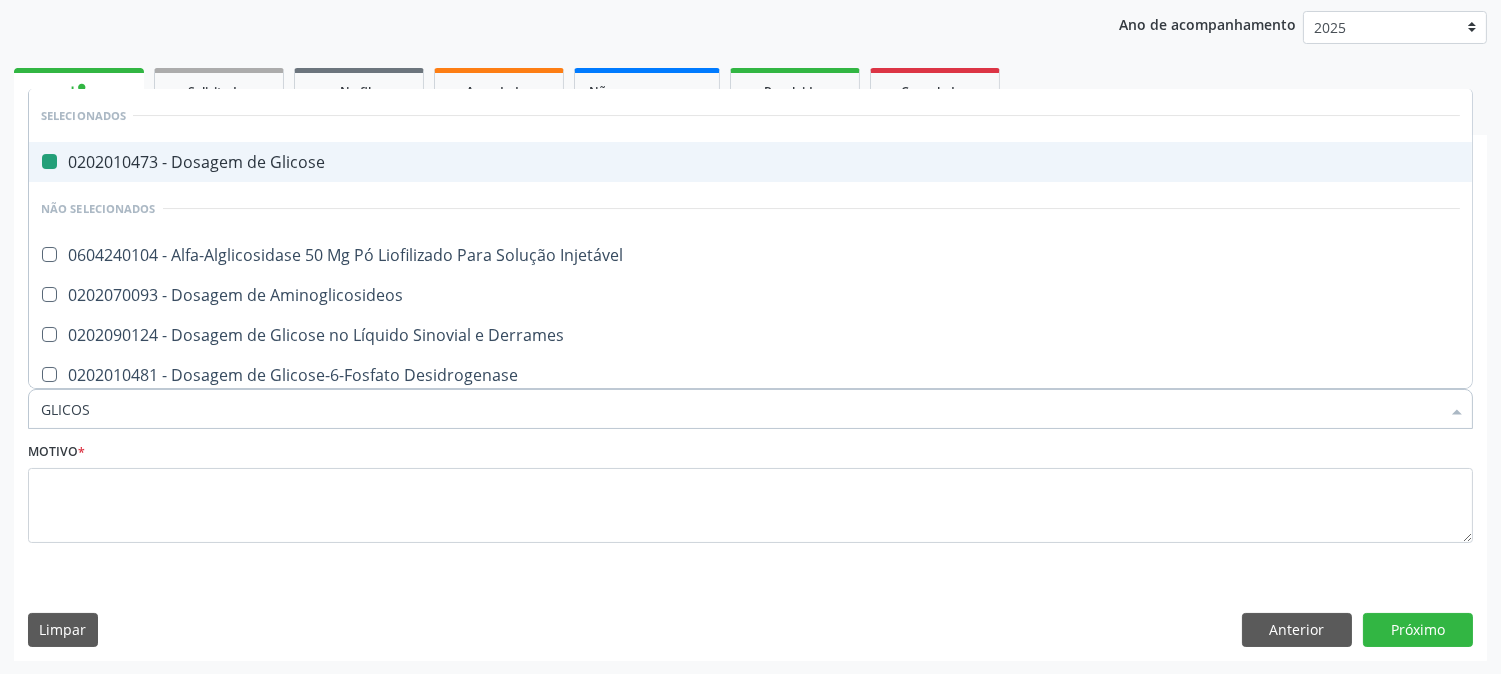 type on "GLICOSI" 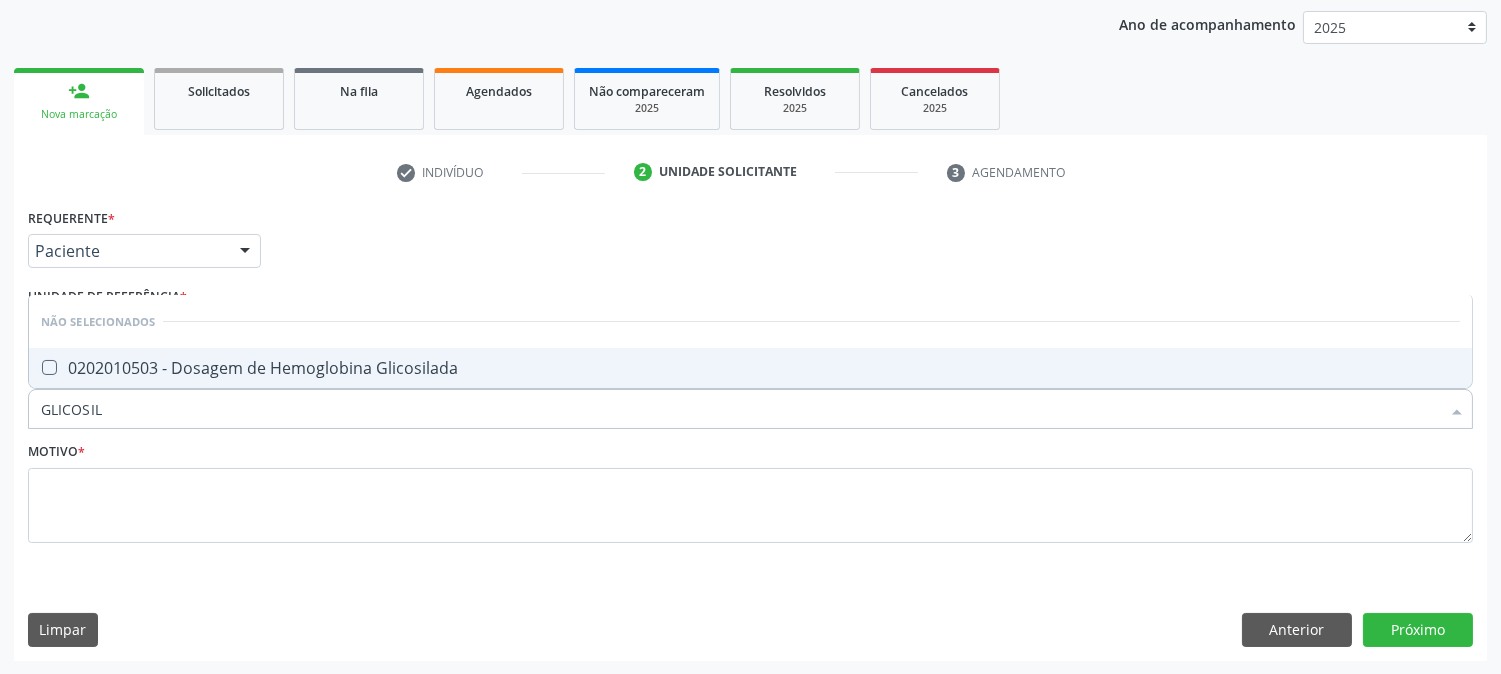 type on "GLICOSILA" 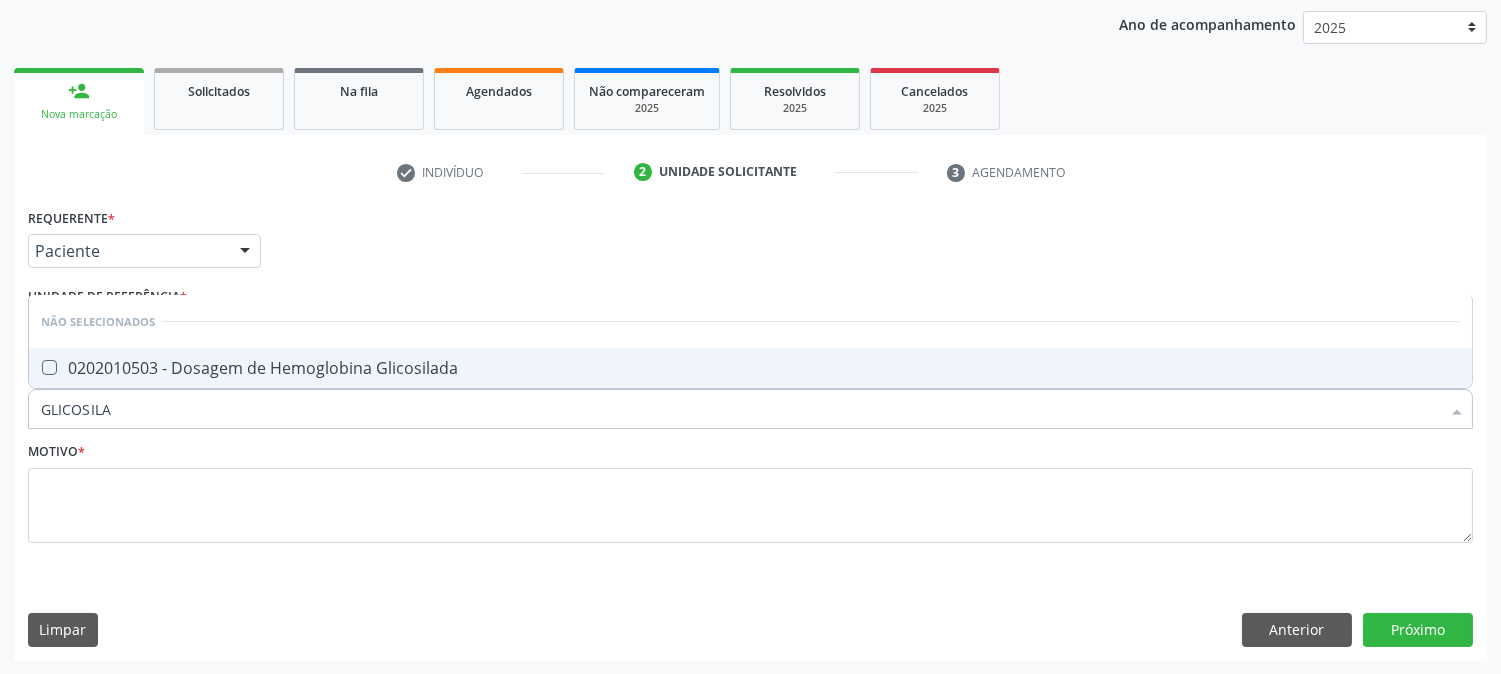 click on "0202010503 - Dosagem de Hemoglobina Glicosilada" at bounding box center [750, 368] 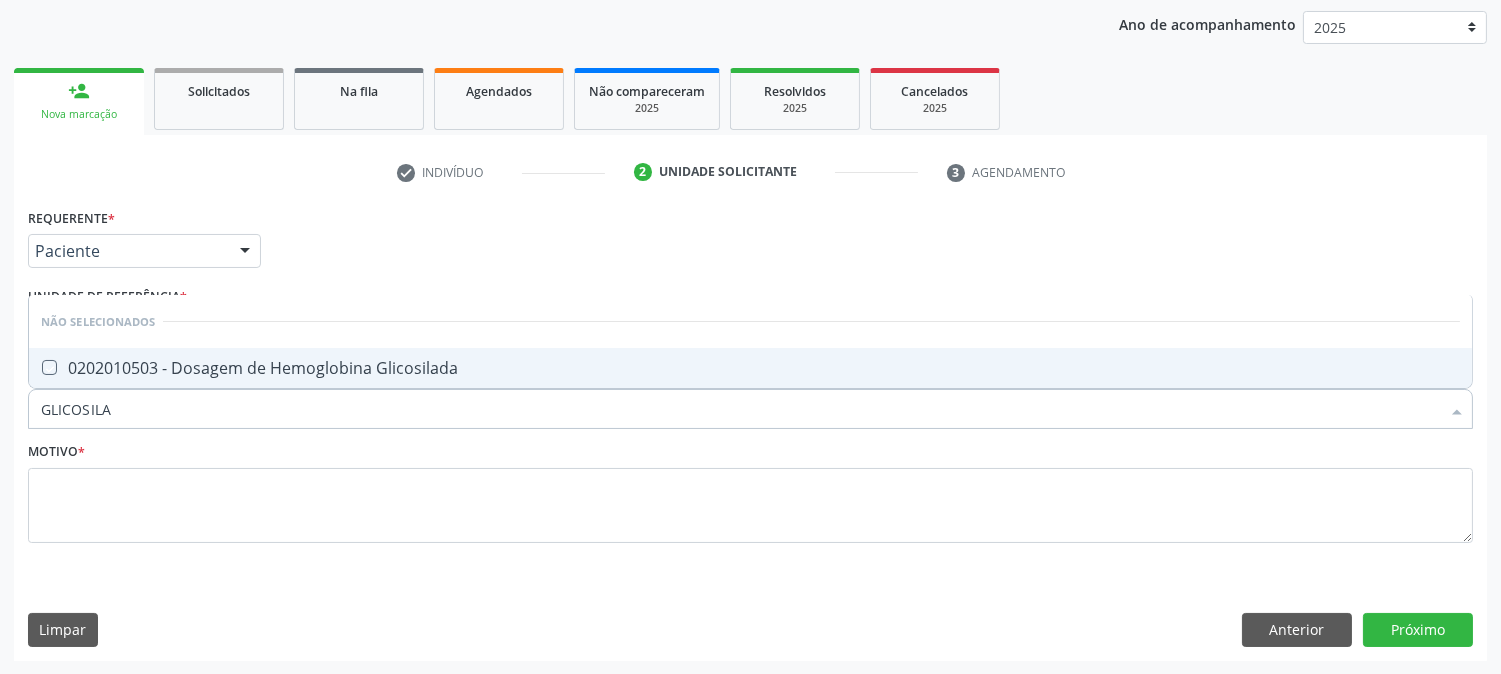 checkbox on "true" 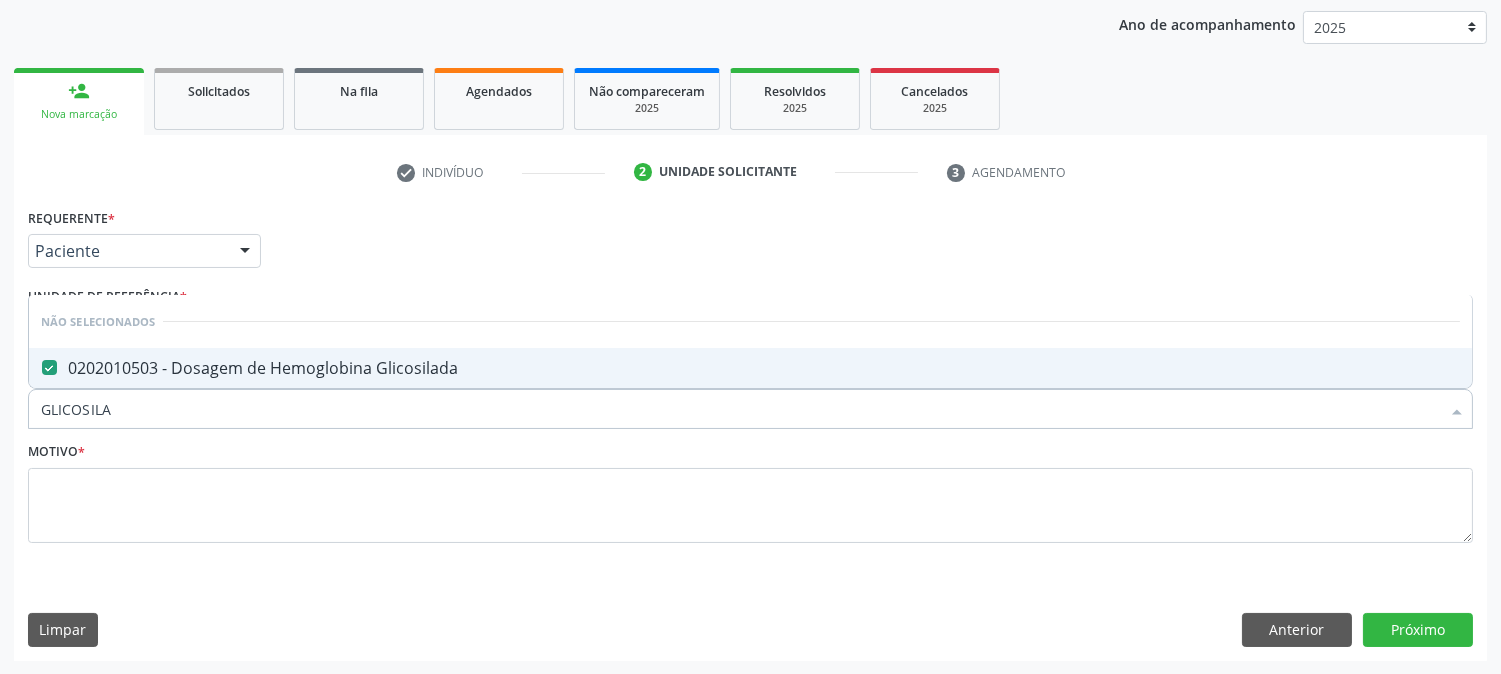 click on "GLICOSILA" at bounding box center [740, 409] 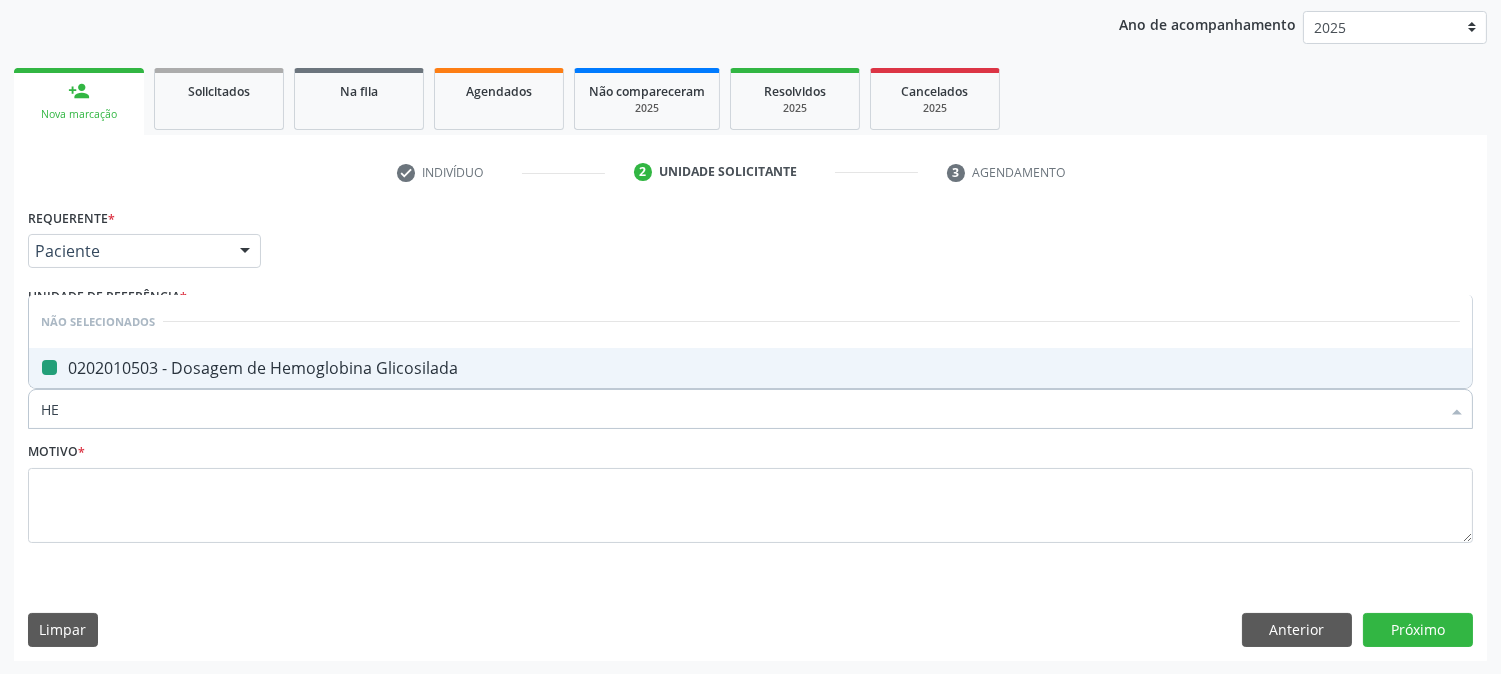 type on "HEM" 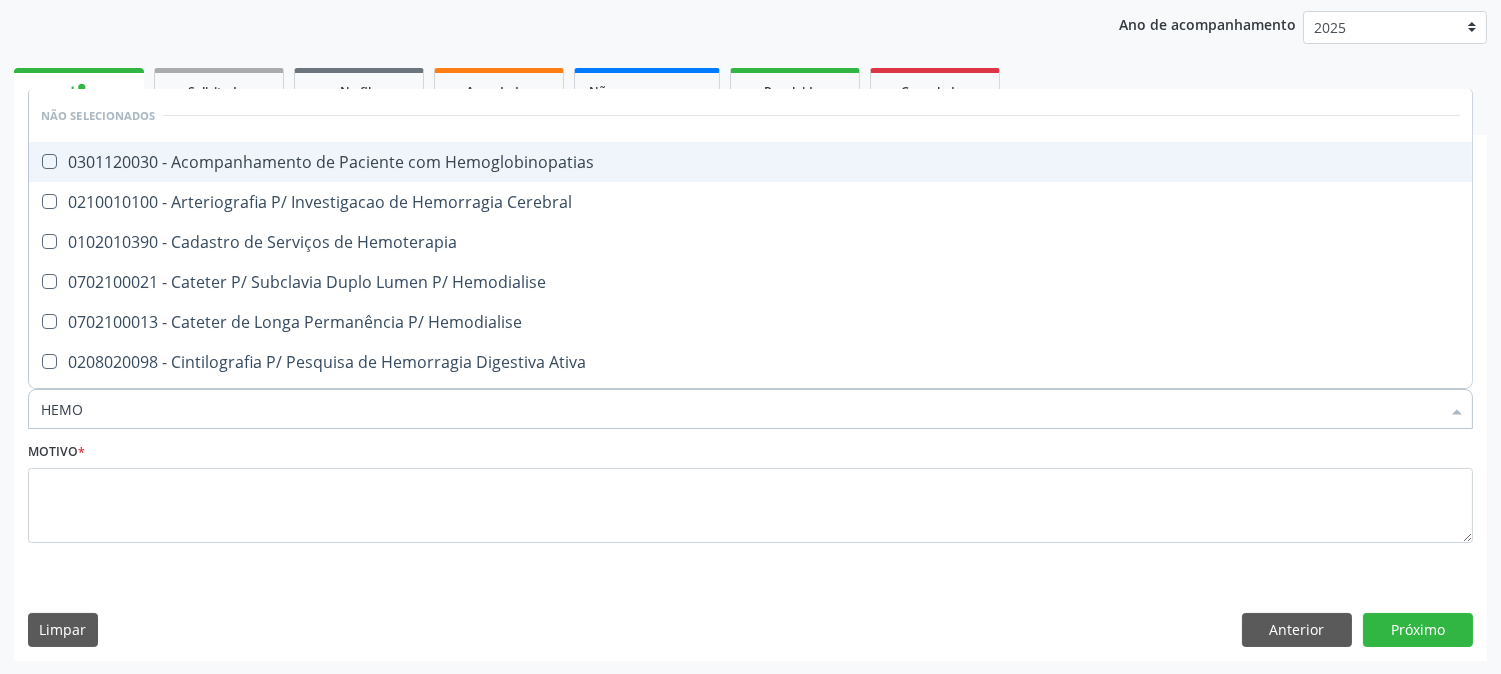 type on "HEMOG" 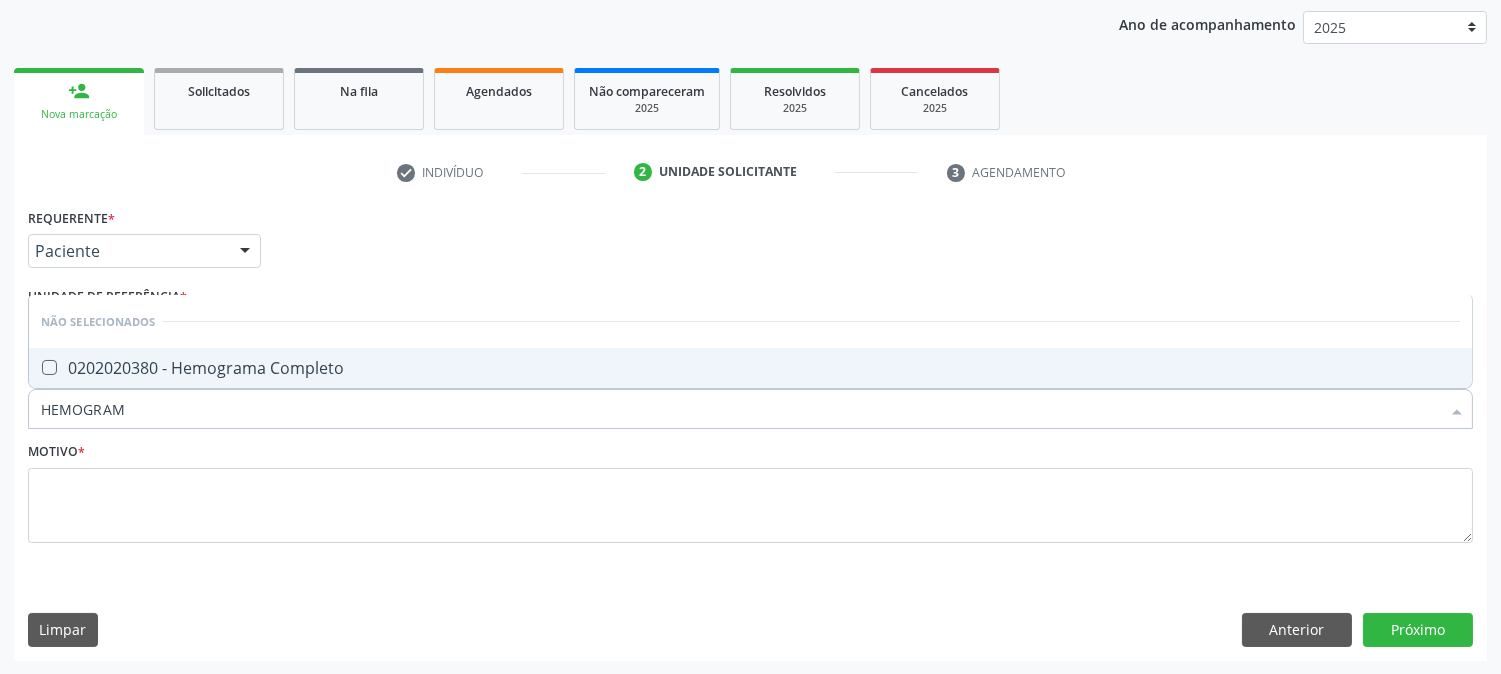 type on "HEMOGRAMA" 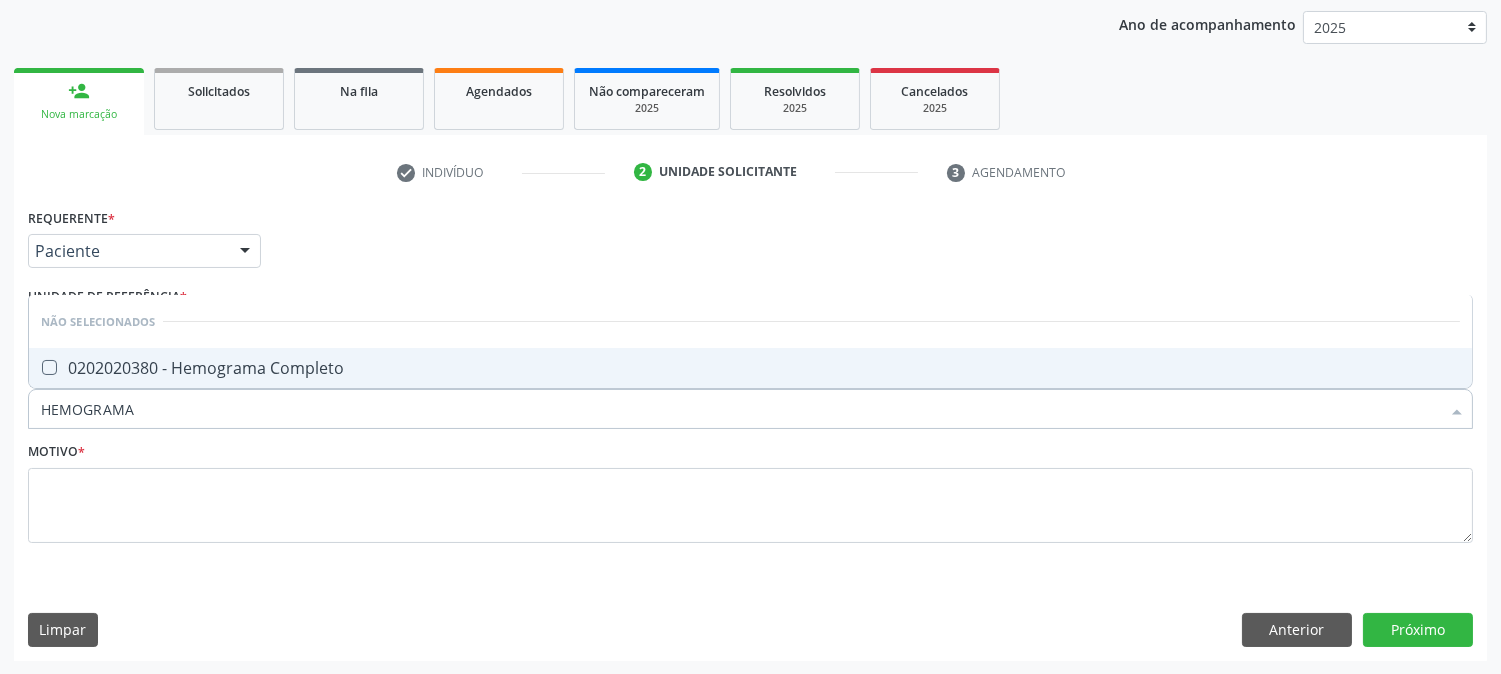 click on "0202020380 - Hemograma Completo" at bounding box center [750, 368] 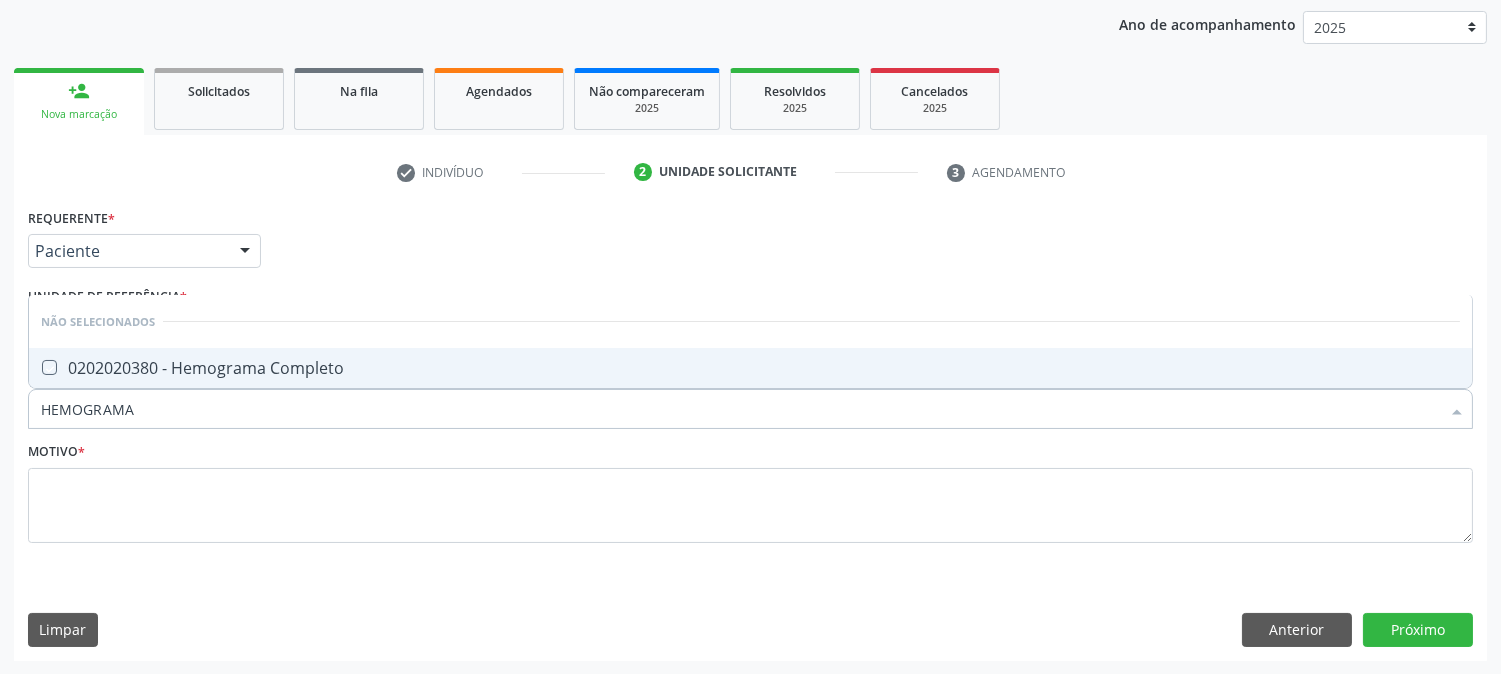 checkbox on "true" 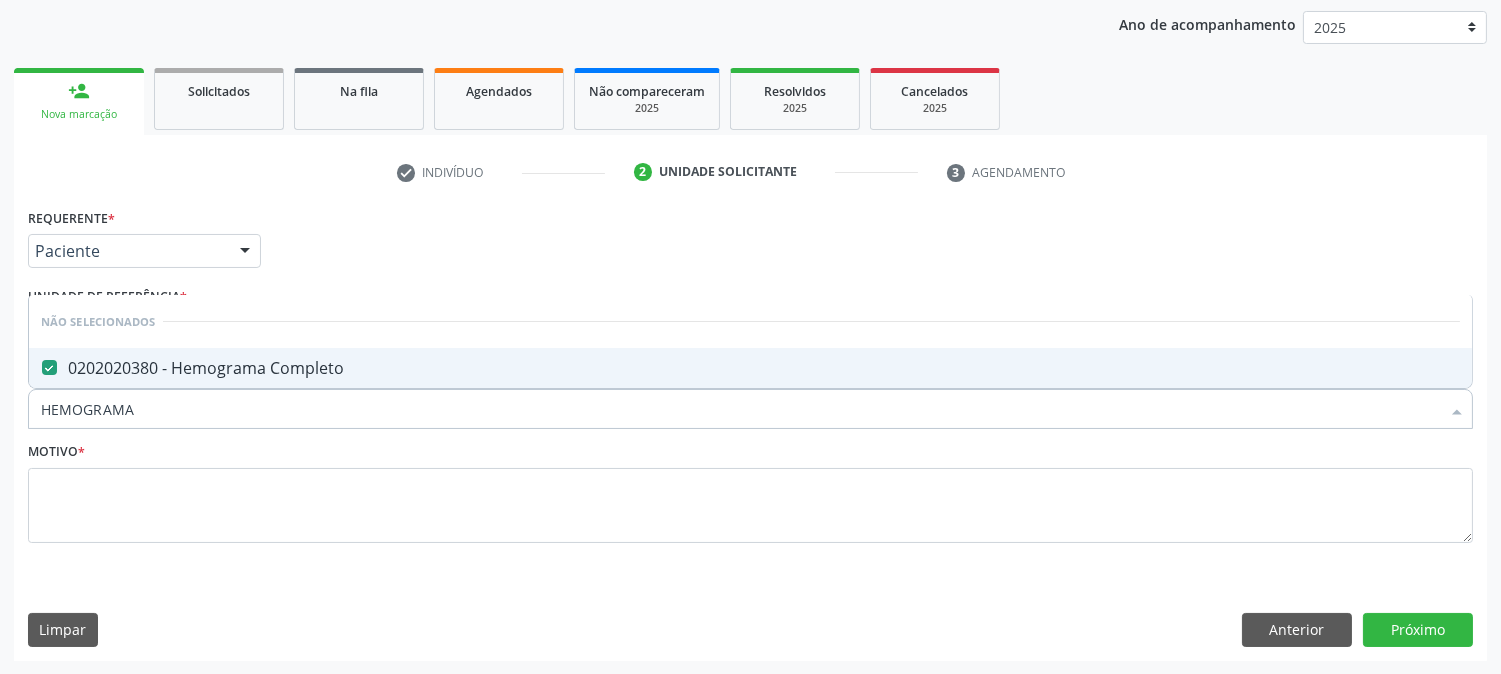 click on "HEMOGRAMA" at bounding box center (740, 409) 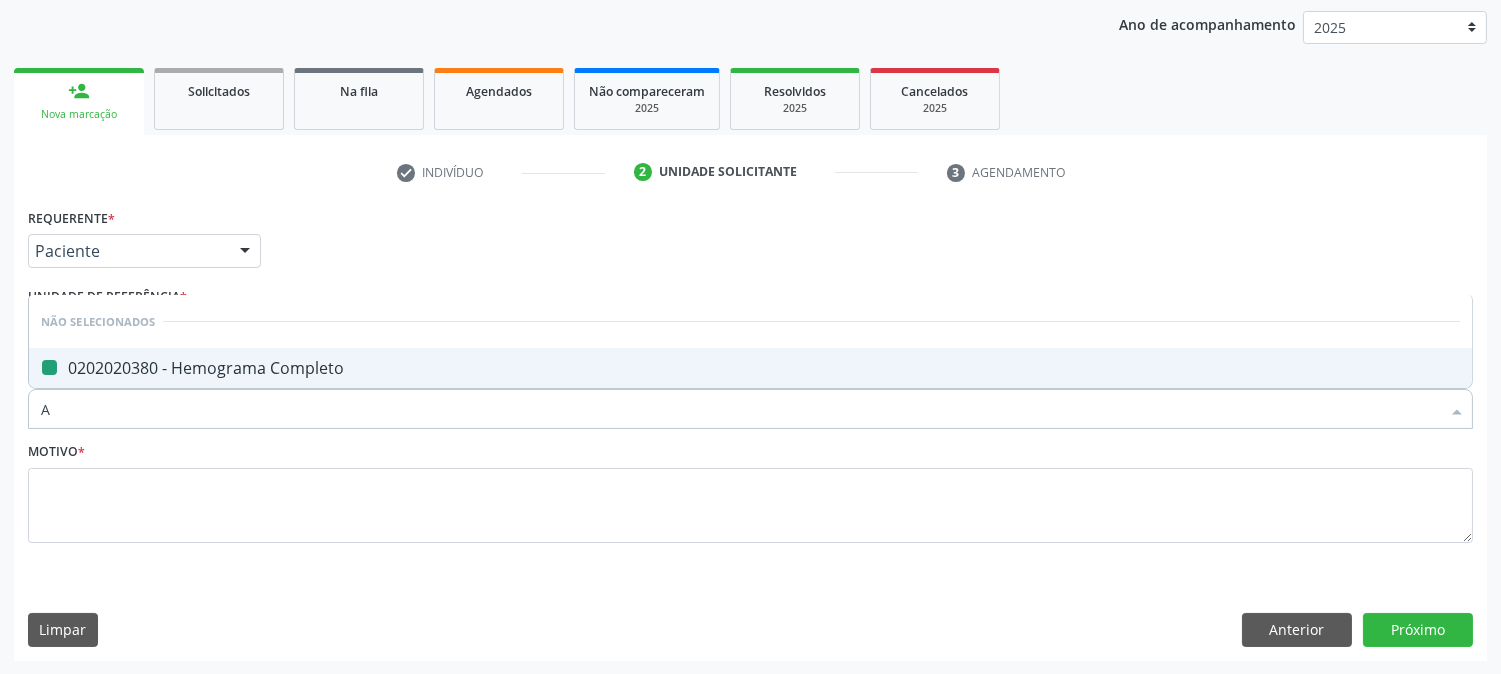 type on "AN" 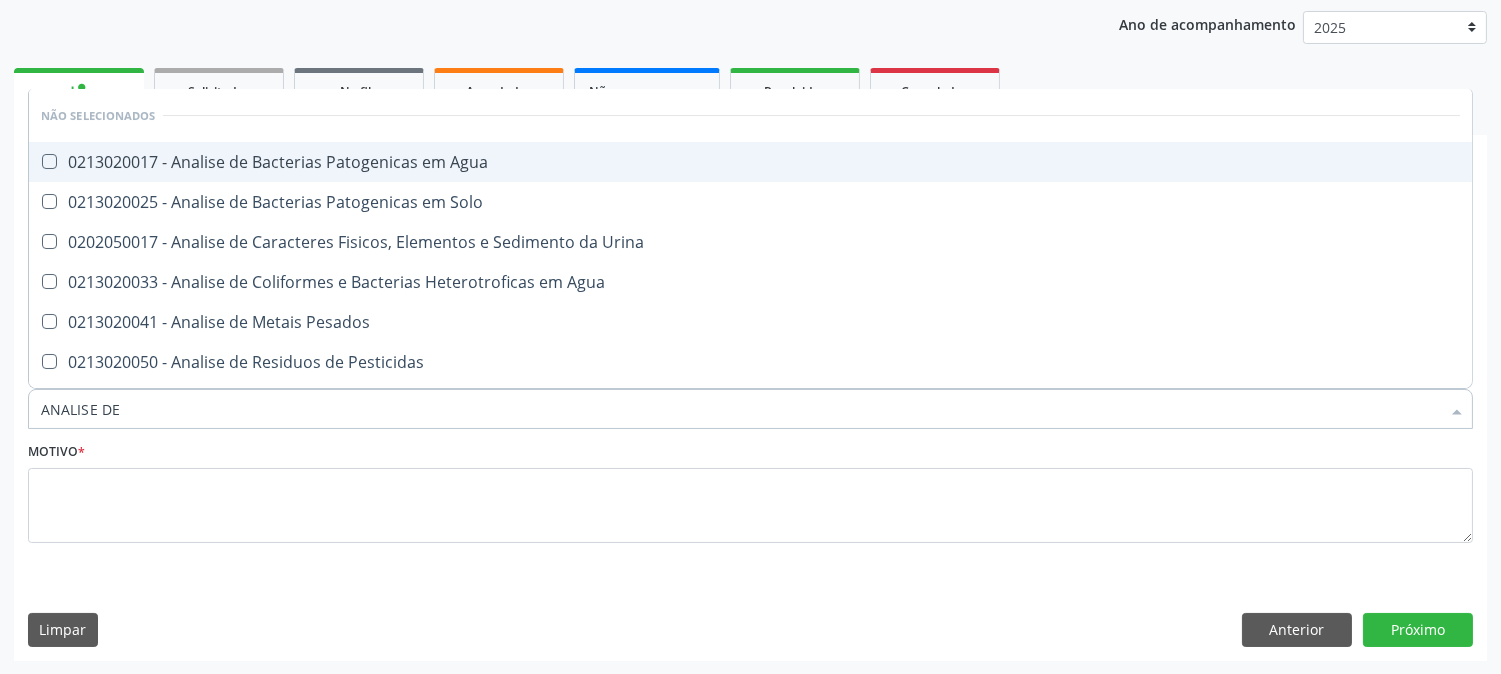 type on "ANALISE DE C" 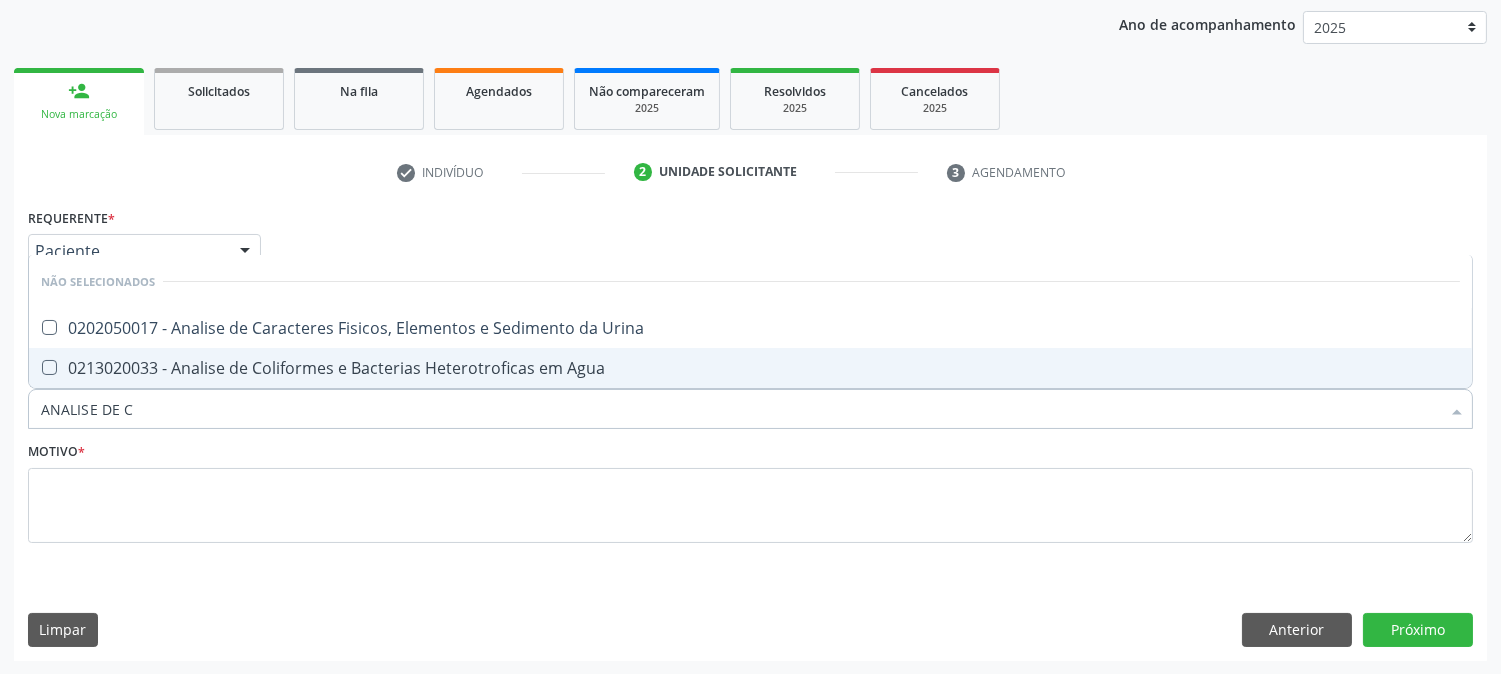 click on "0213020033 - Analise de Coliformes e Bacterias Heterotroficas em Agua" at bounding box center (750, 368) 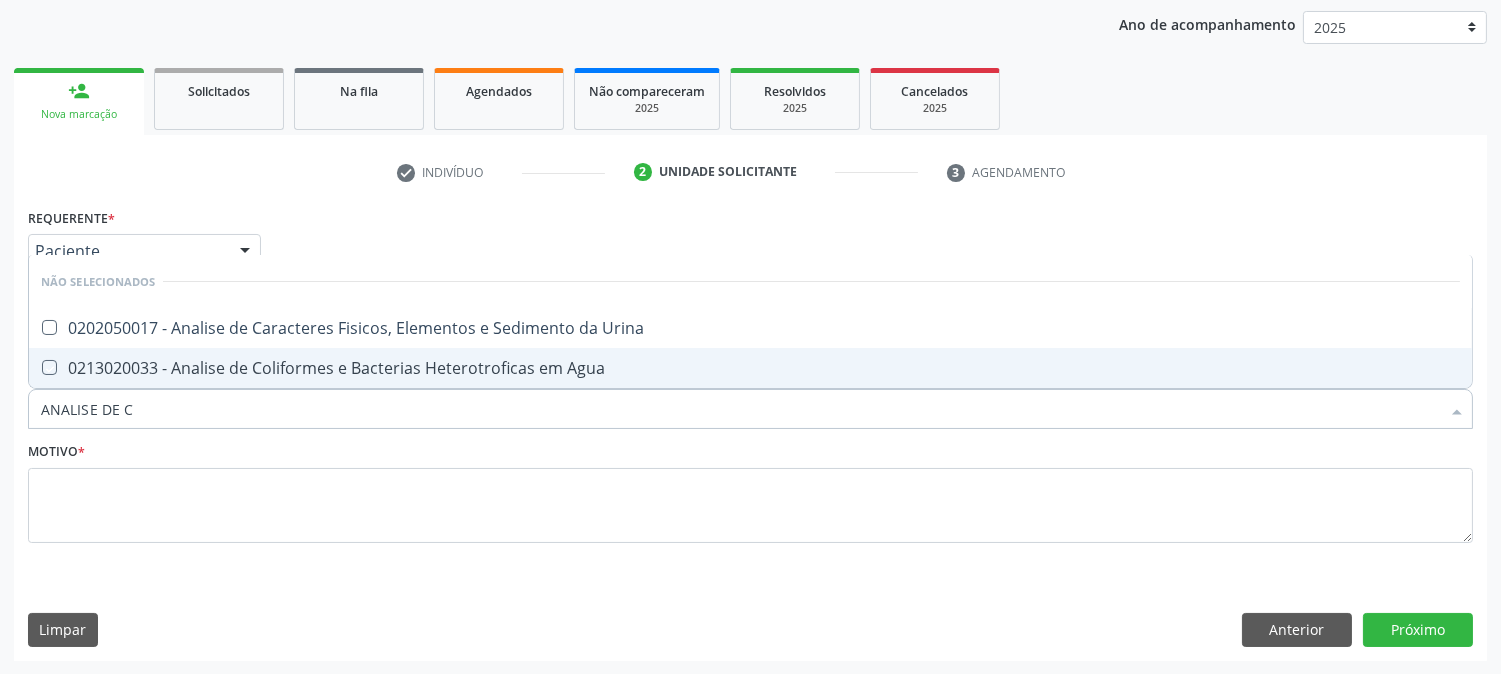 checkbox on "true" 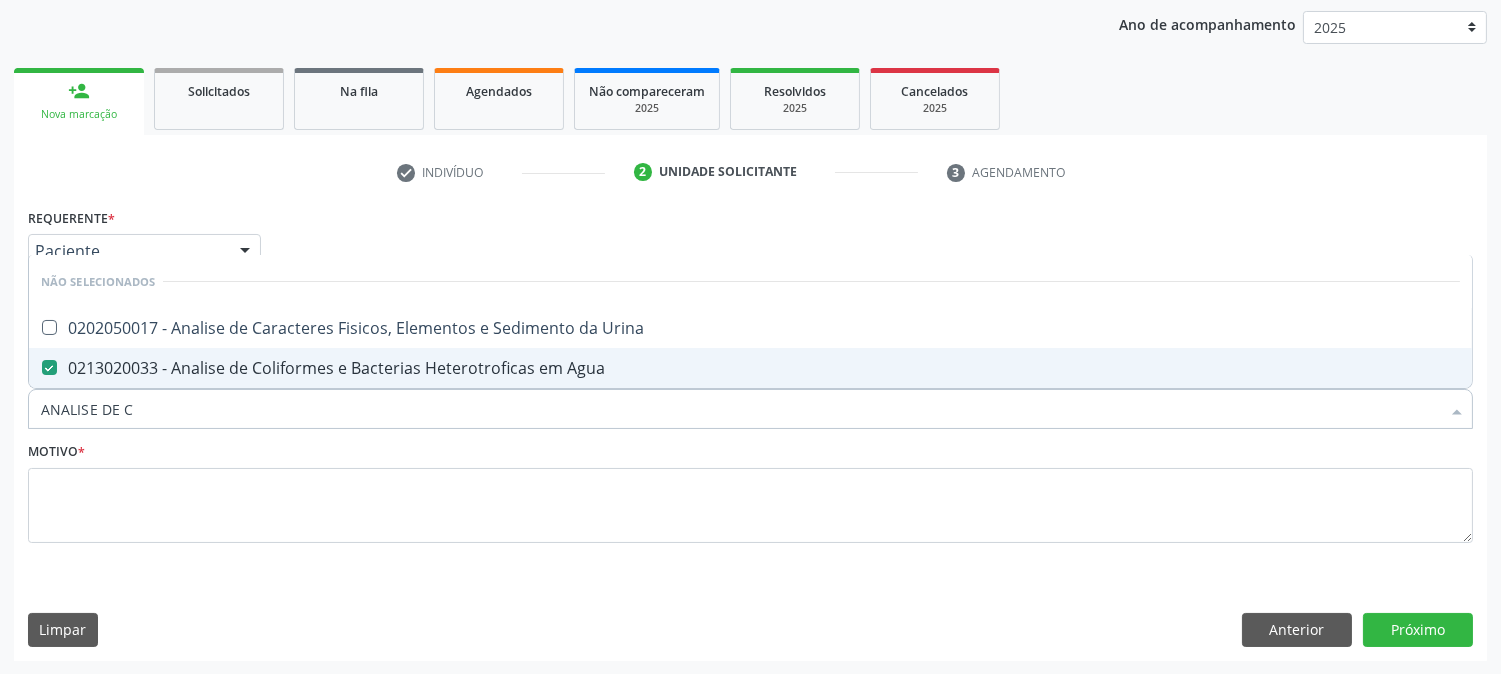 drag, startPoint x: 138, startPoint y: 413, endPoint x: 40, endPoint y: 412, distance: 98.005104 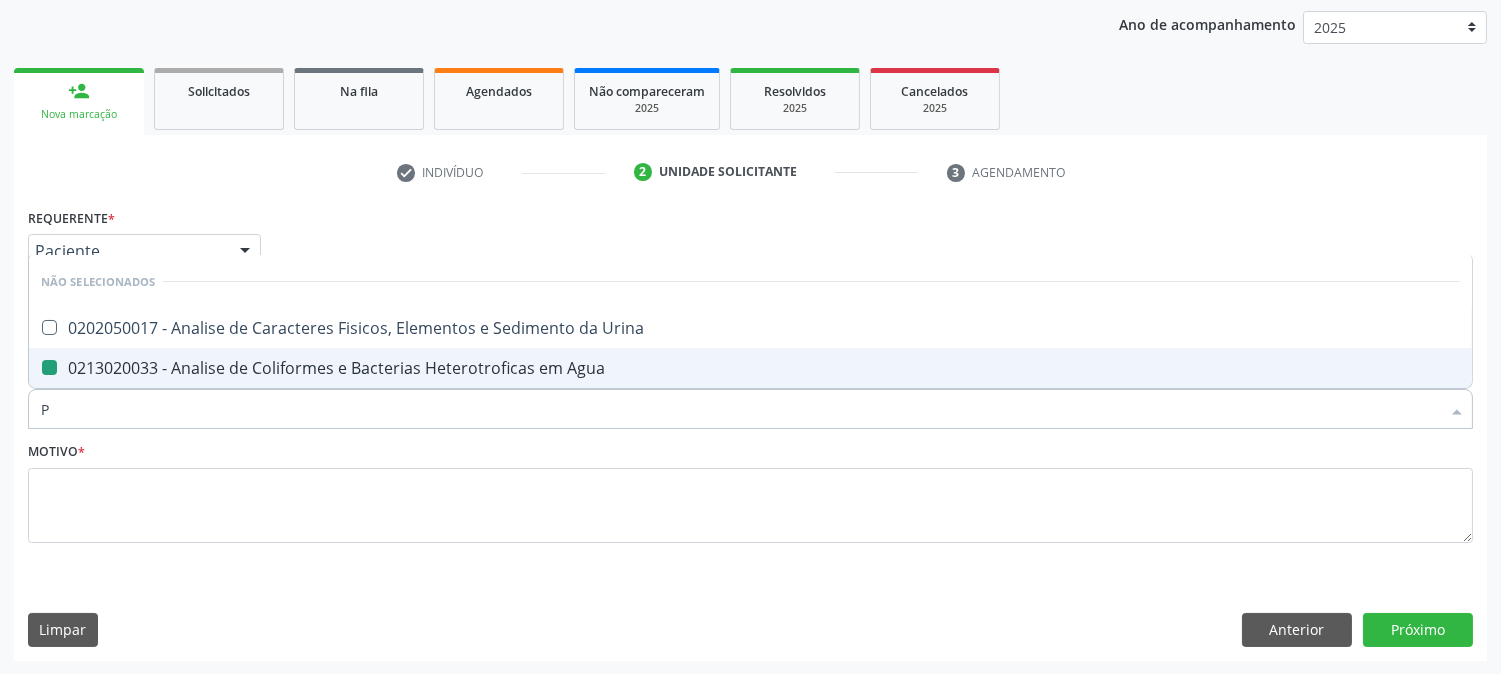 type on "PE" 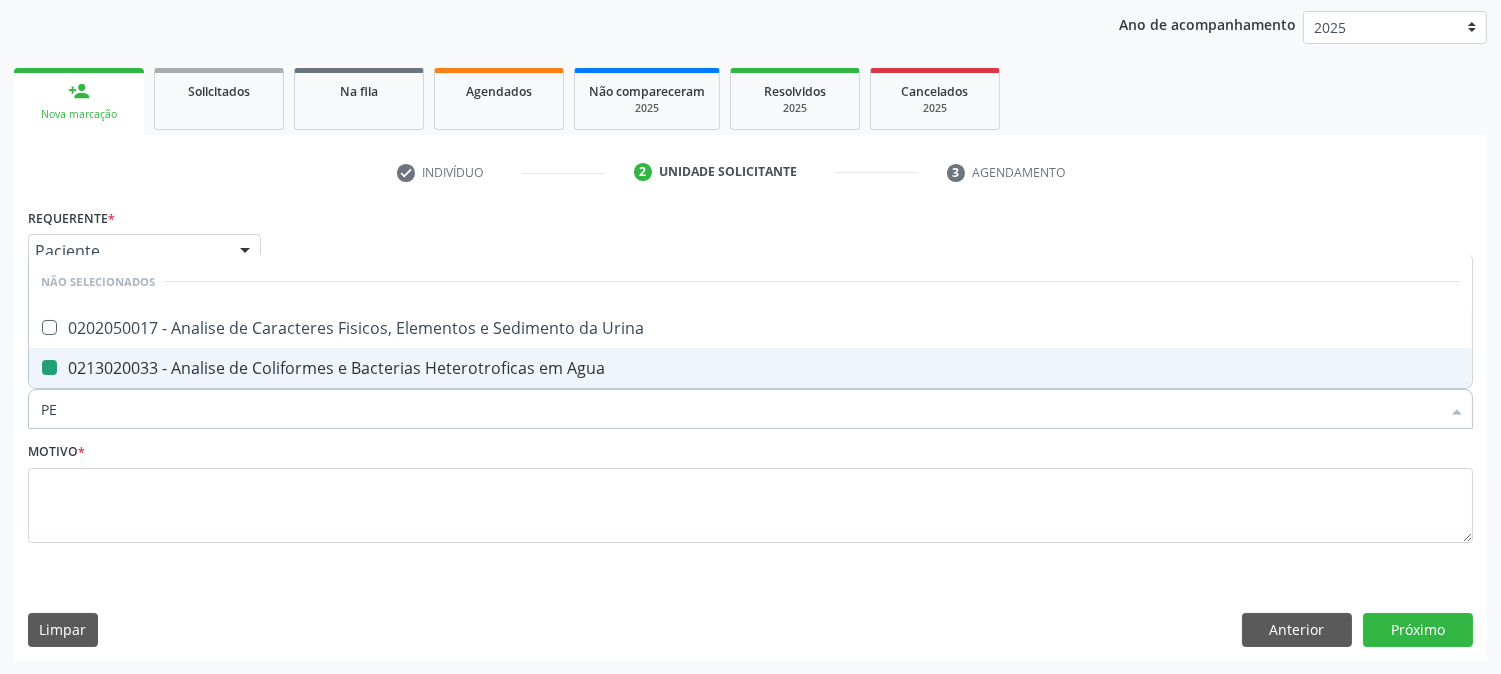 checkbox on "false" 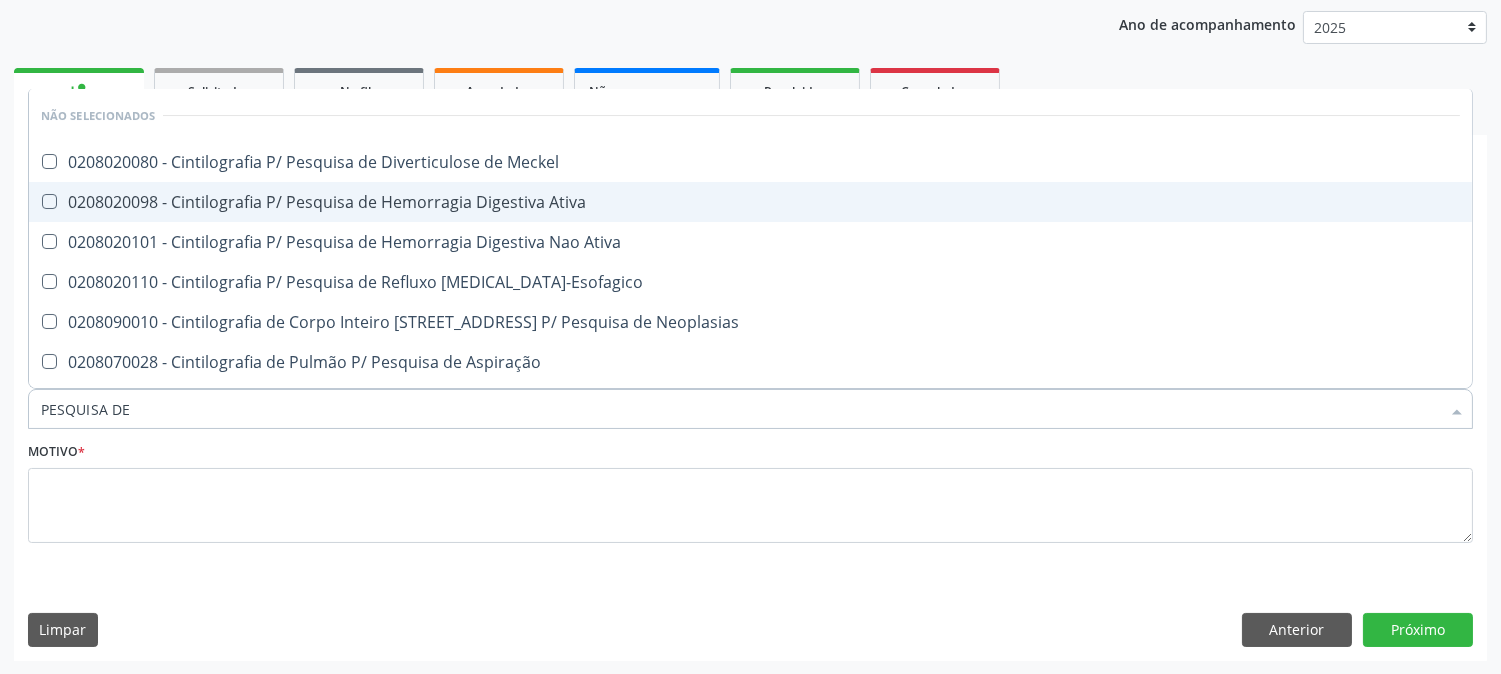 type on "PESQUISA DE O" 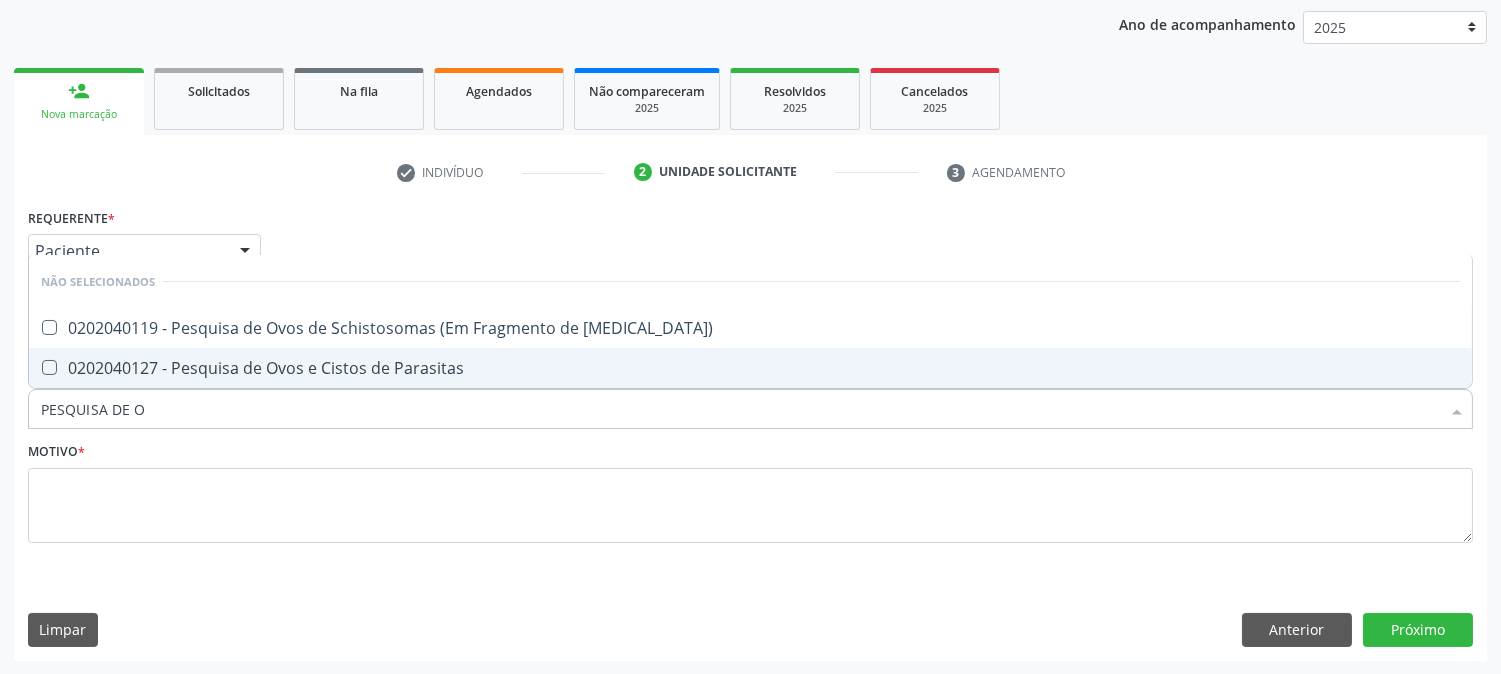click on "0202040127 - Pesquisa de Ovos e Cistos de Parasitas" at bounding box center [750, 368] 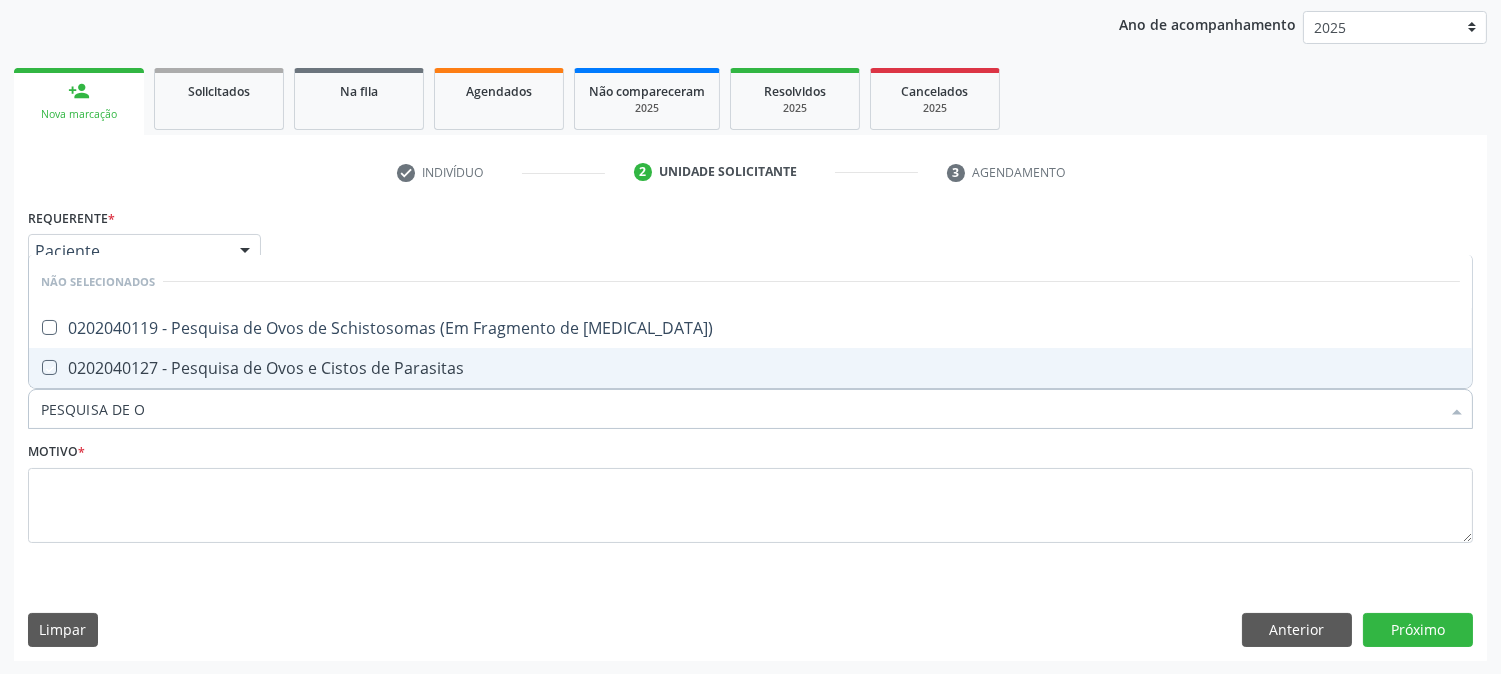checkbox on "true" 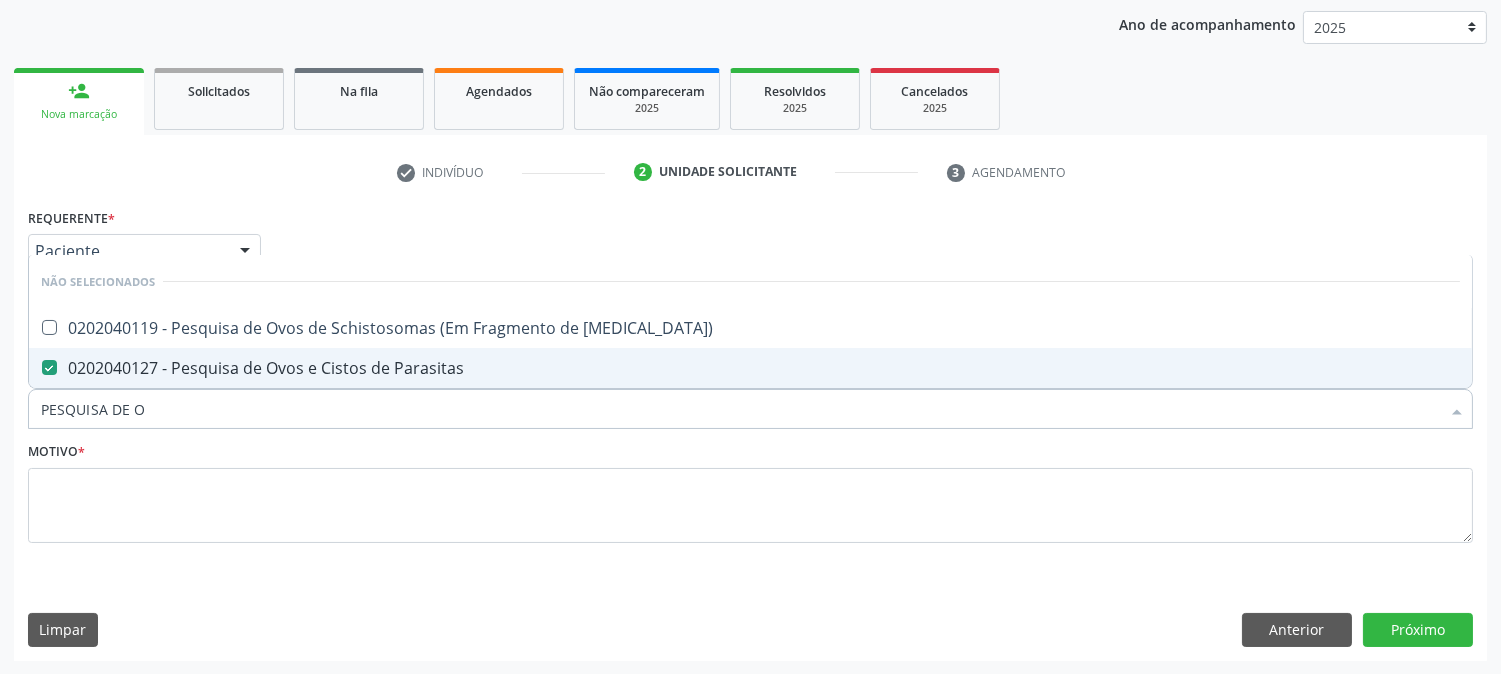 click on "PESQUISA DE O" at bounding box center [740, 409] 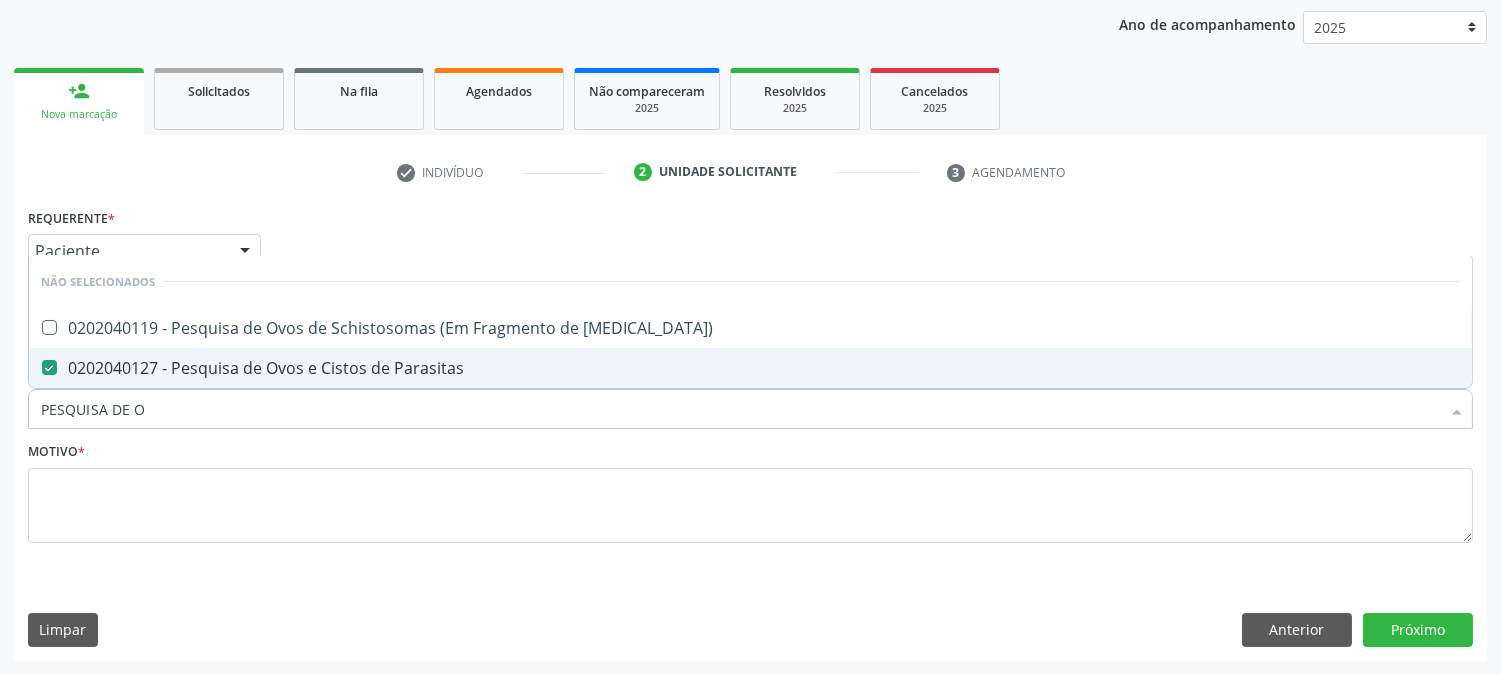 type on "T" 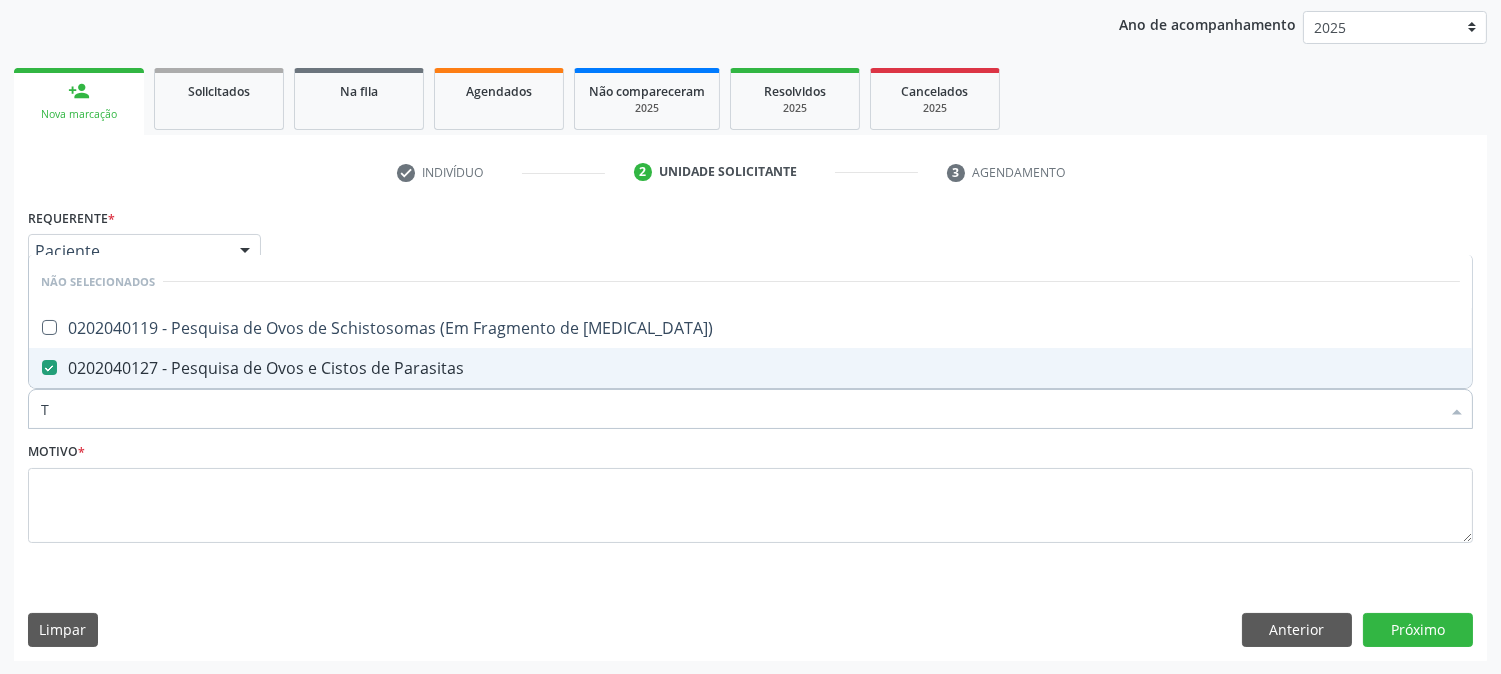 checkbox on "true" 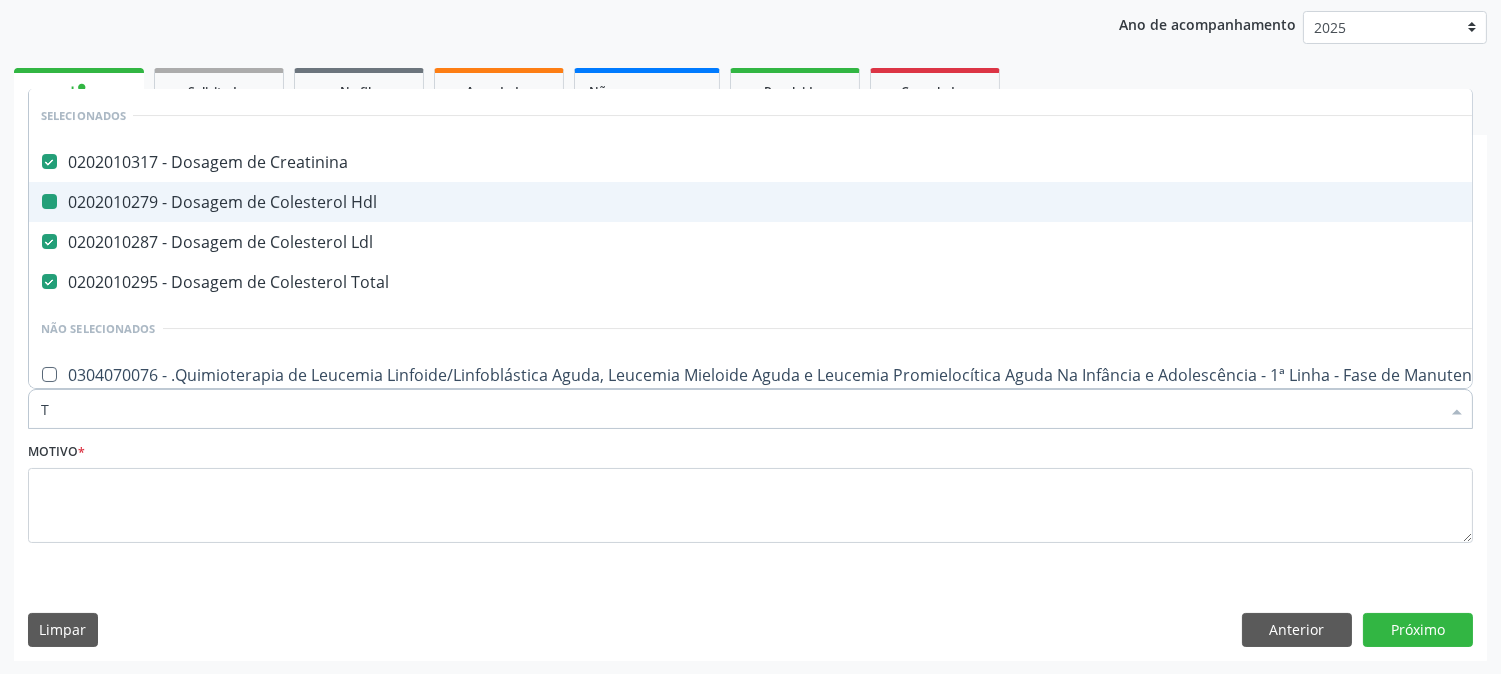 type on "[MEDICAL_DATA]" 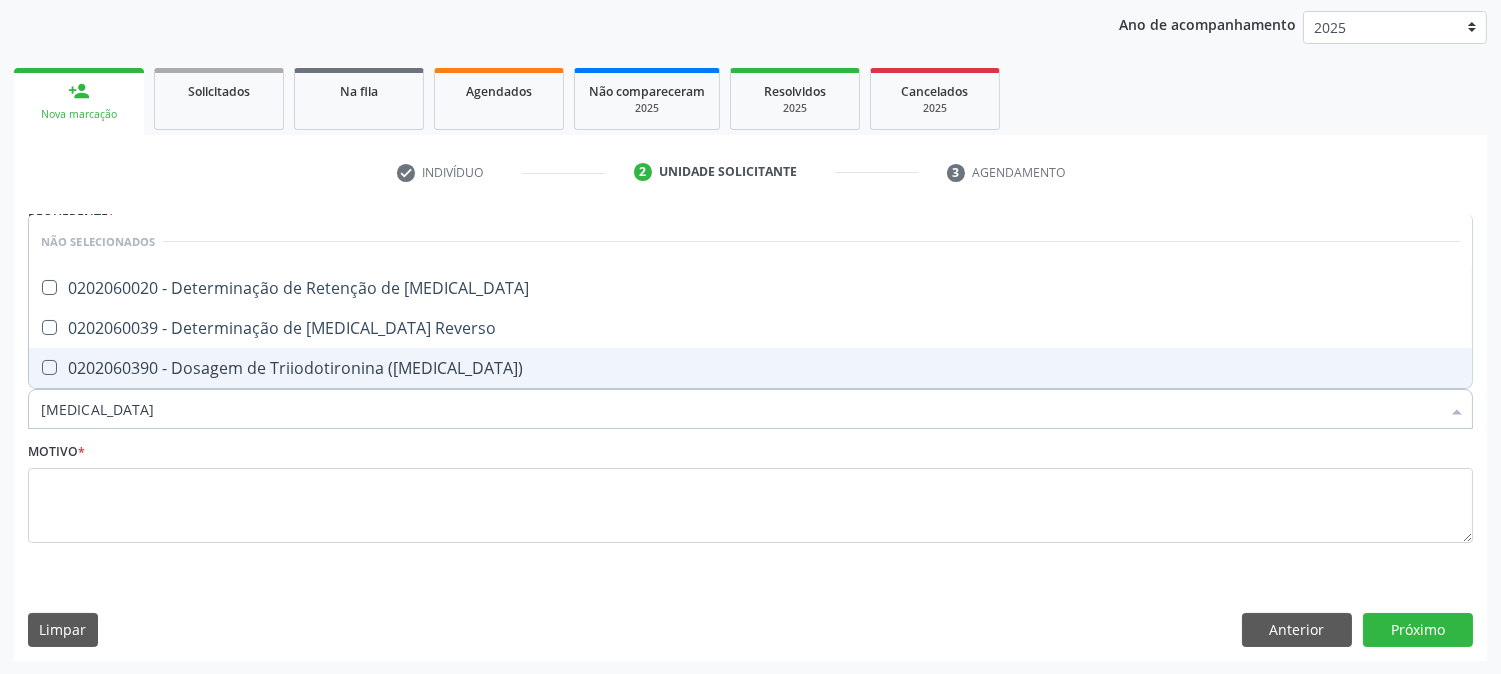 click on "0202060390 - Dosagem de Triiodotironina ([MEDICAL_DATA])" at bounding box center [750, 368] 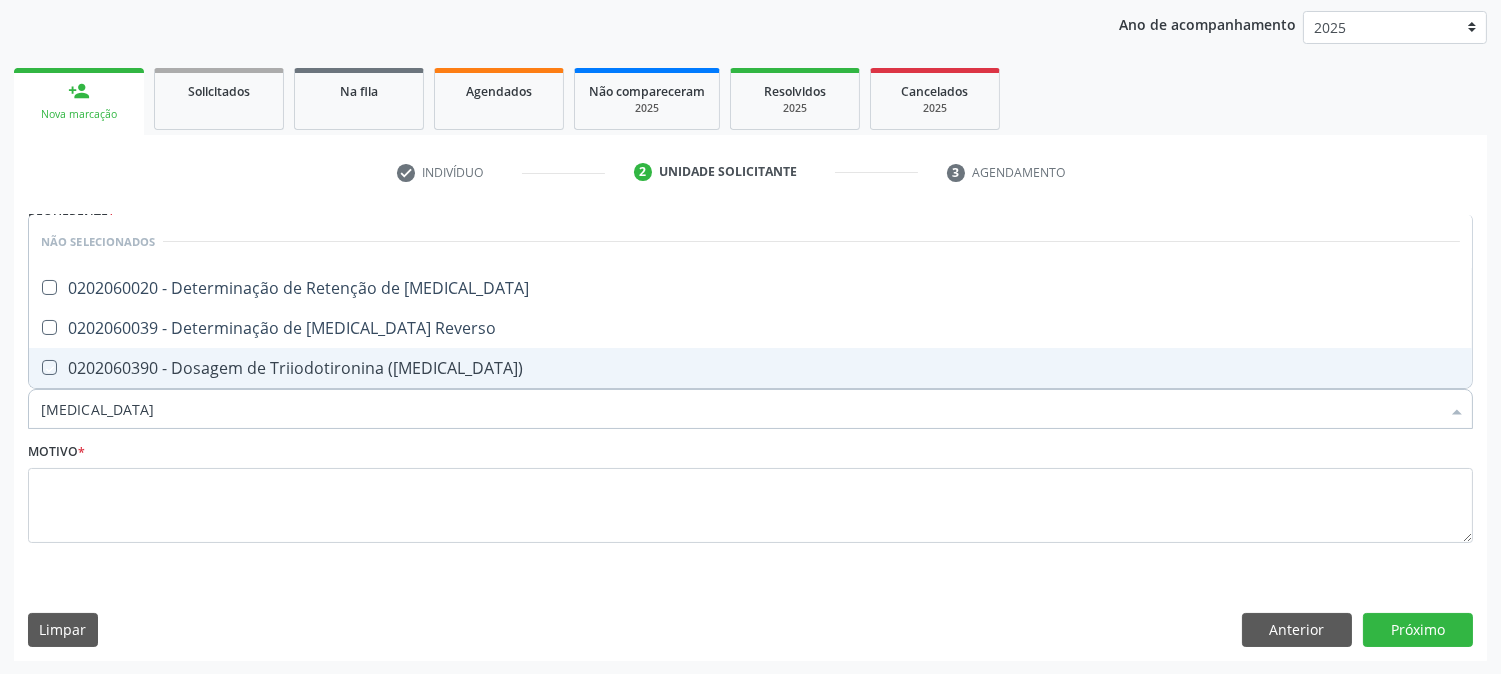 checkbox on "true" 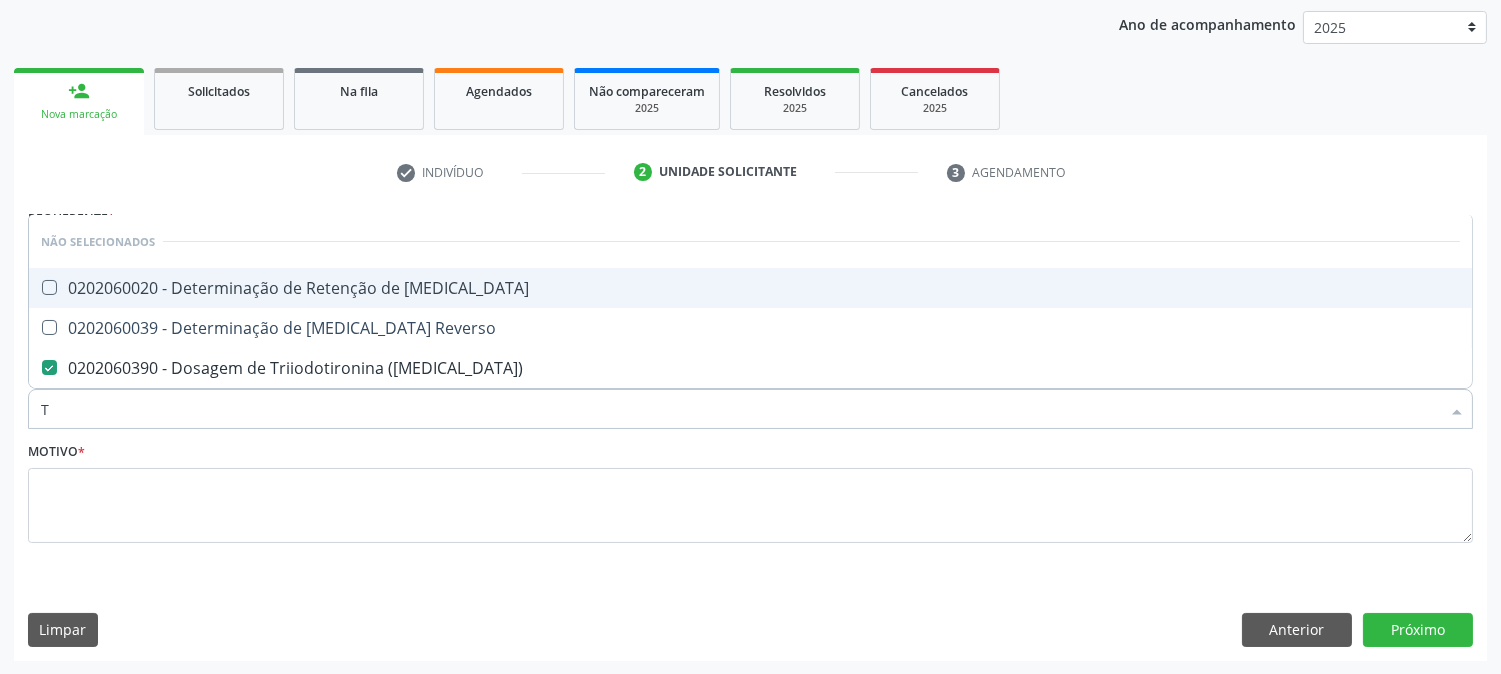 type on "[MEDICAL_DATA]" 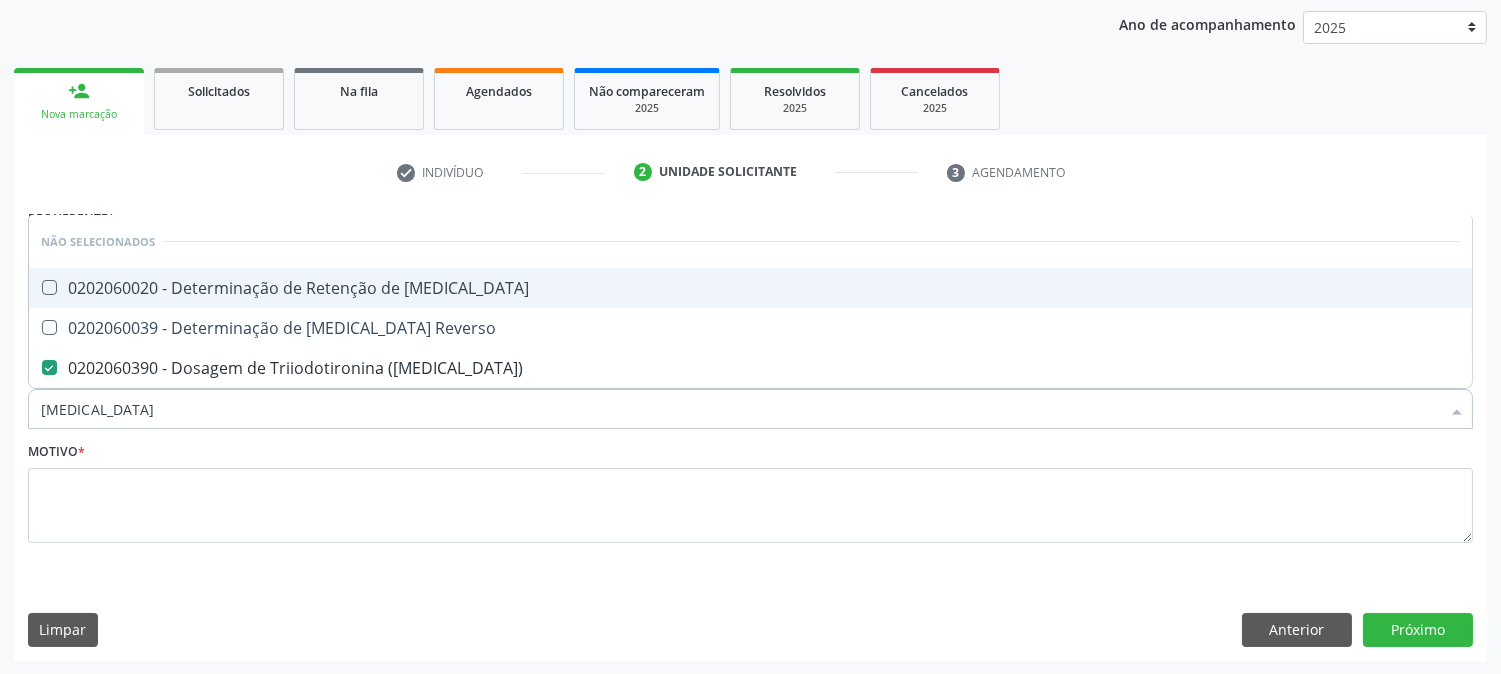 type on "T" 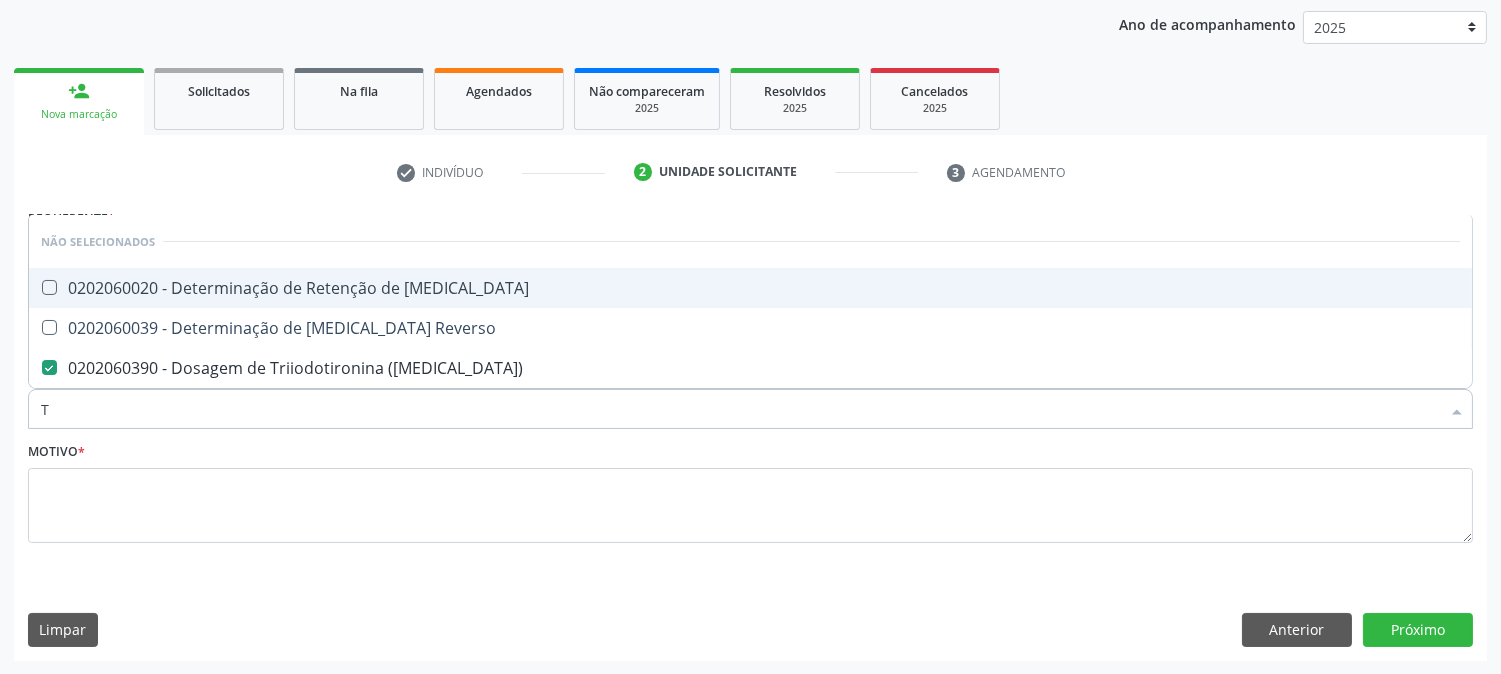 checkbox on "true" 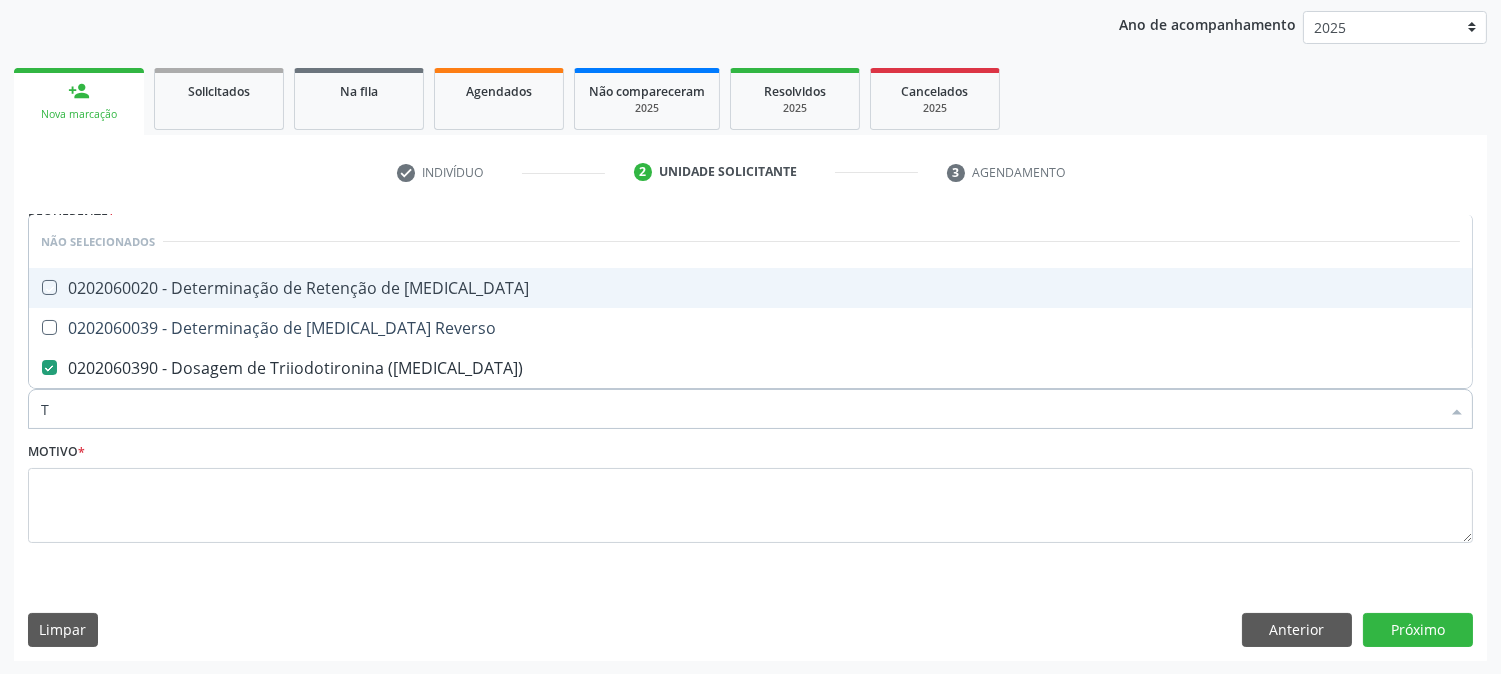 checkbox on "true" 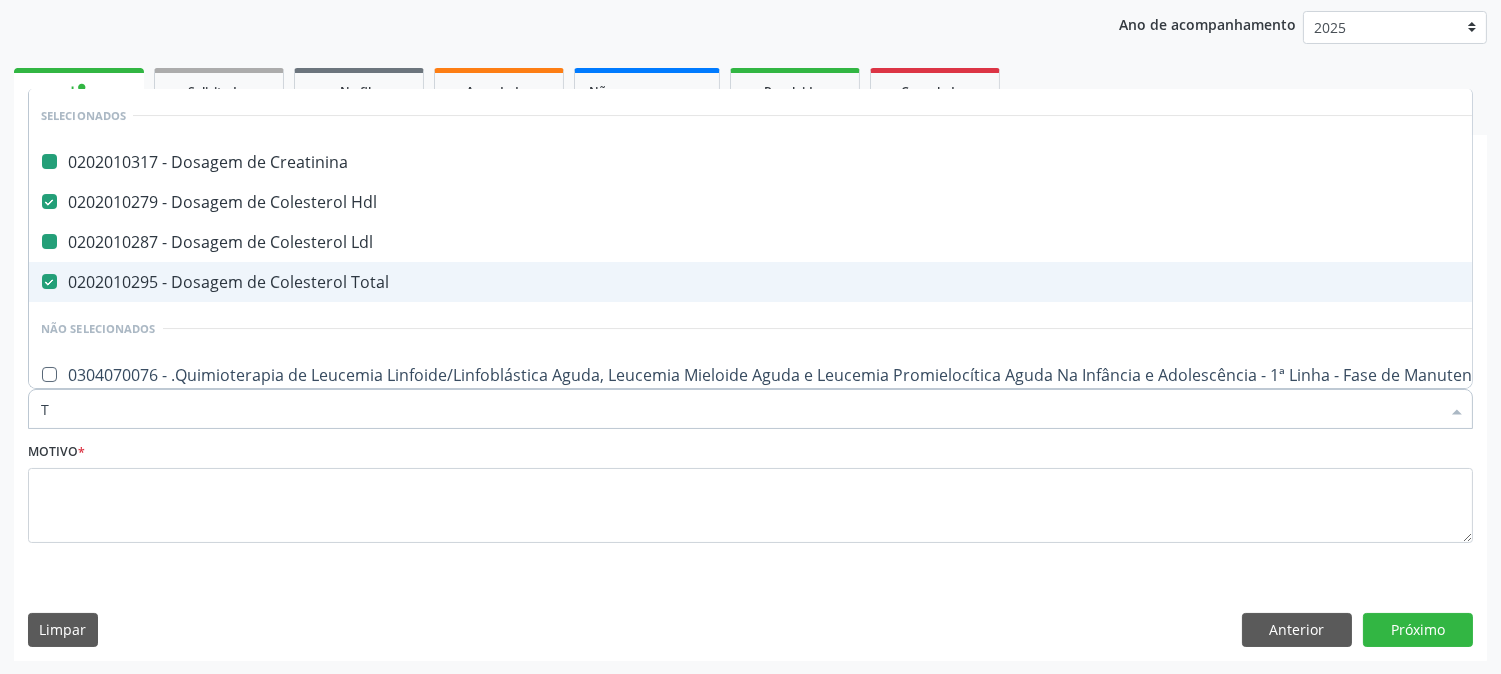 type on "T4" 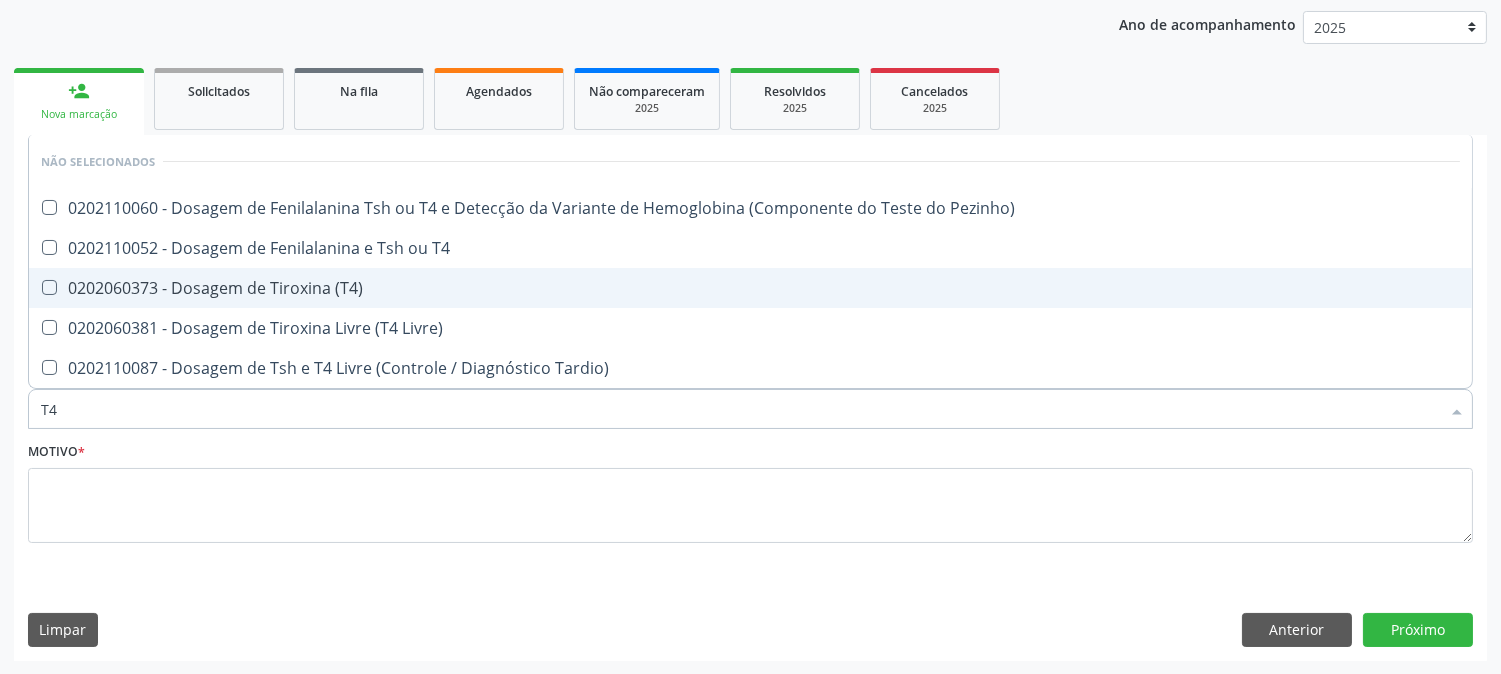 checkbox on "false" 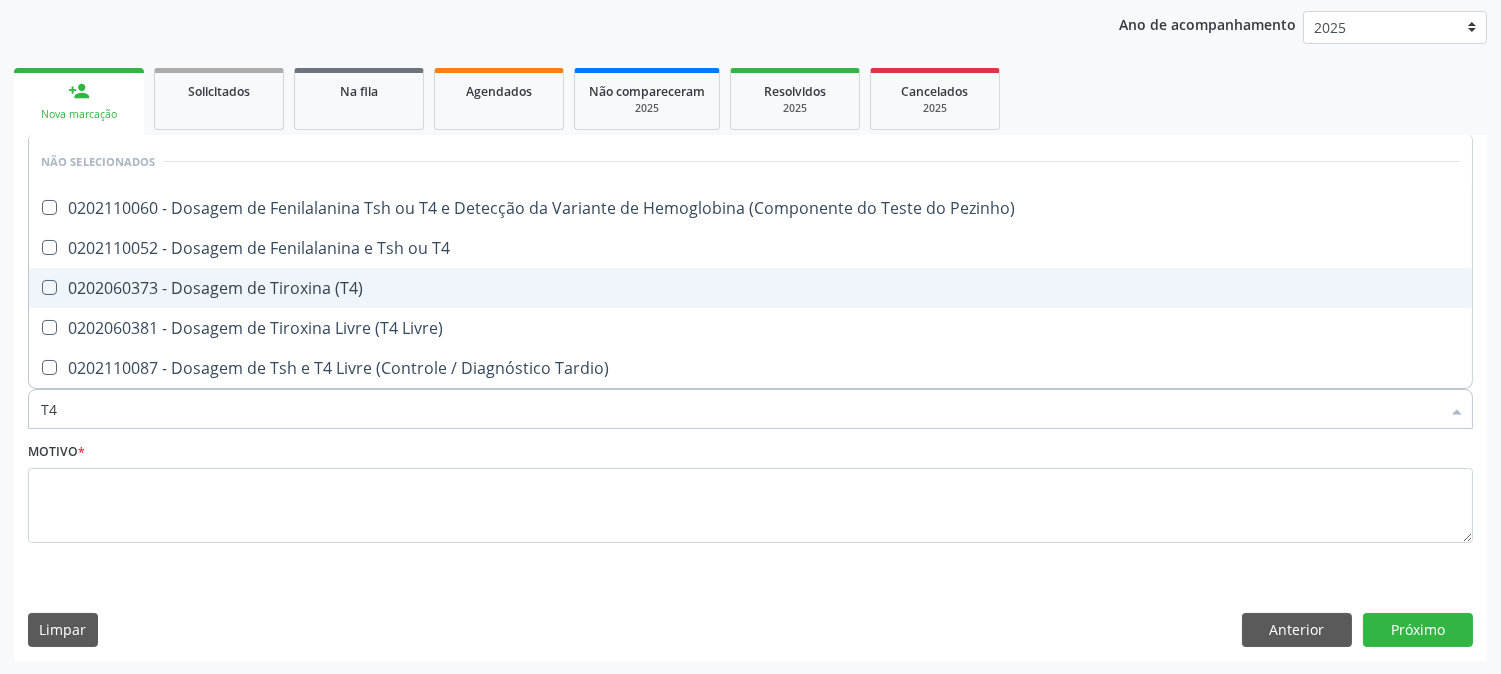 checkbox on "true" 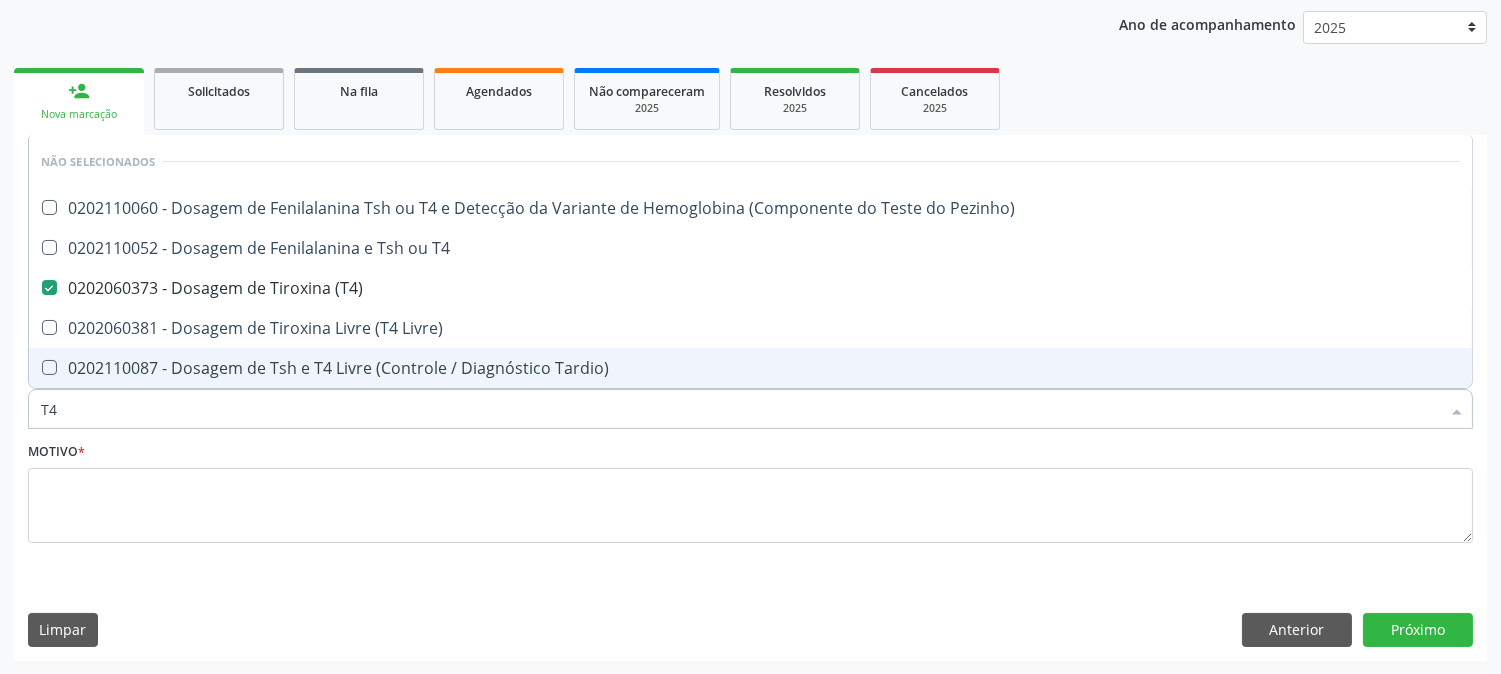 type on "T" 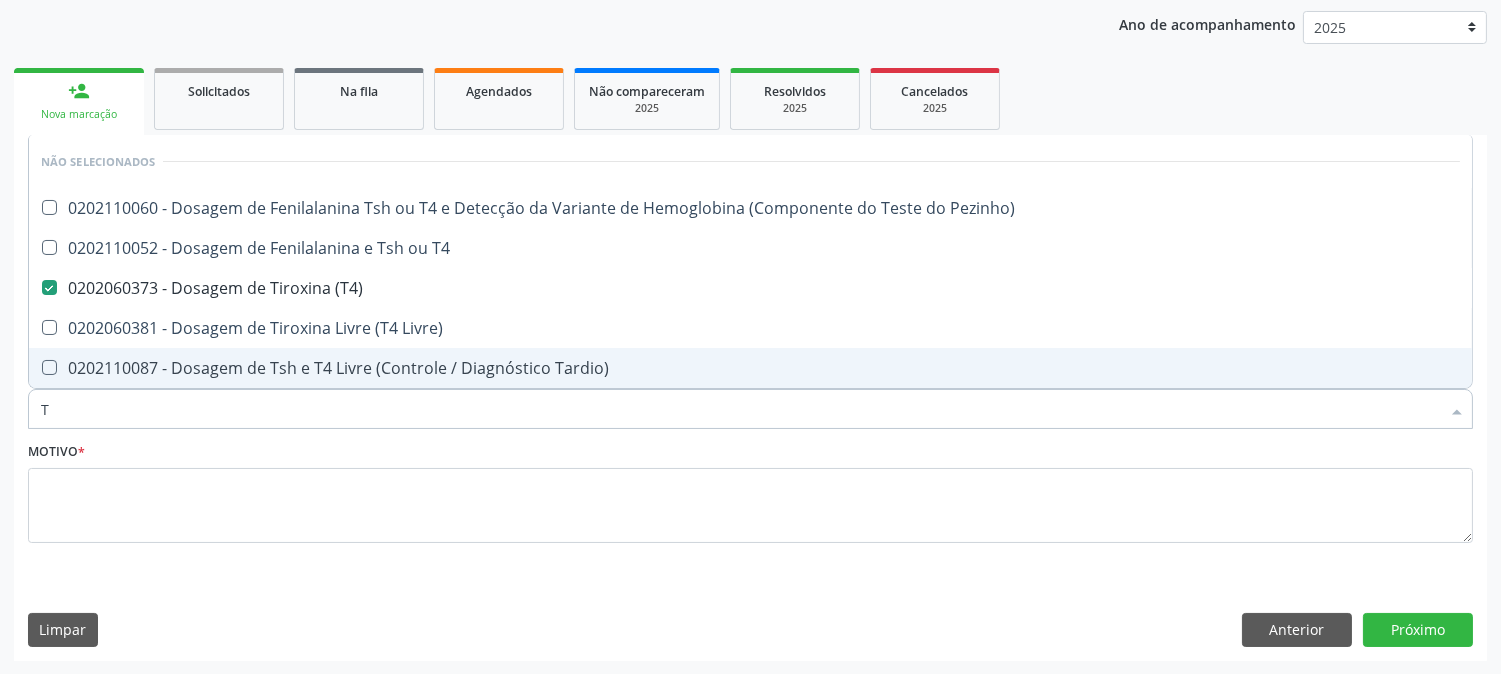 checkbox on "true" 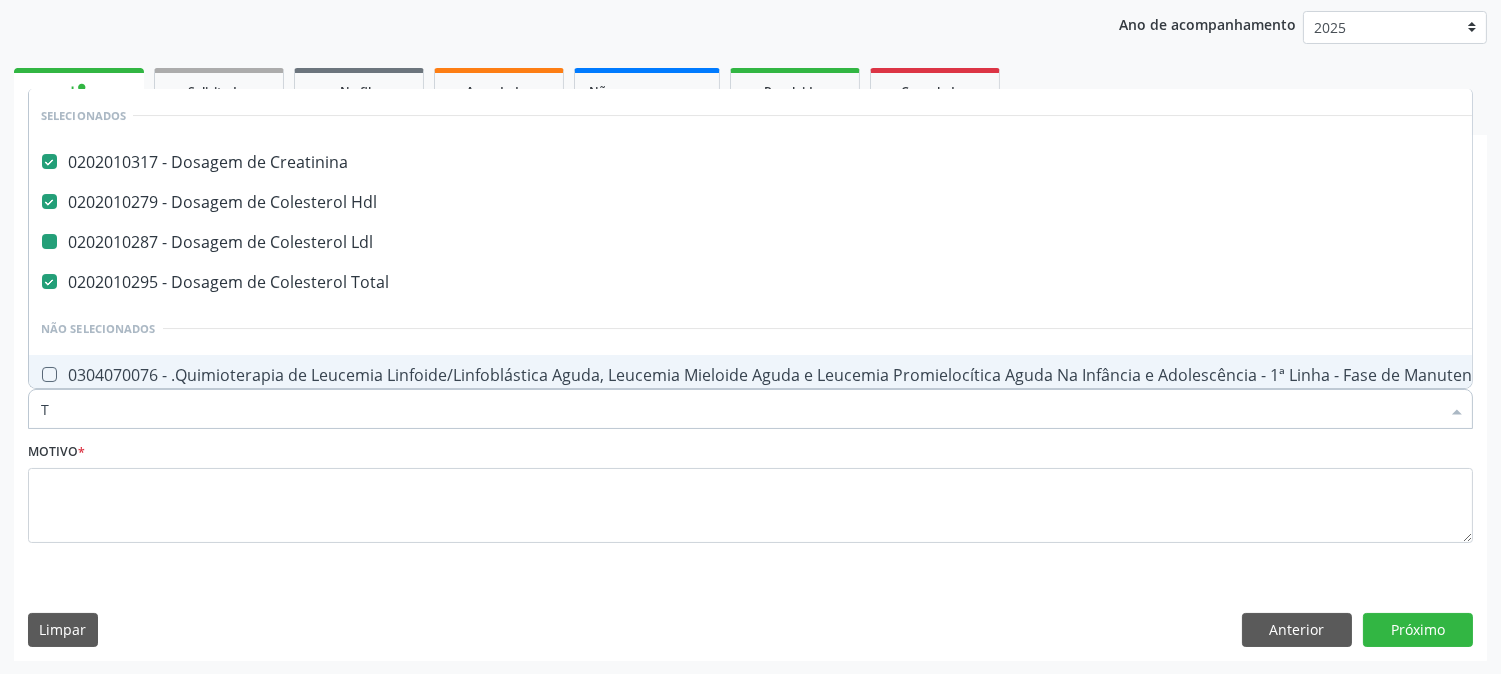 type on "TS" 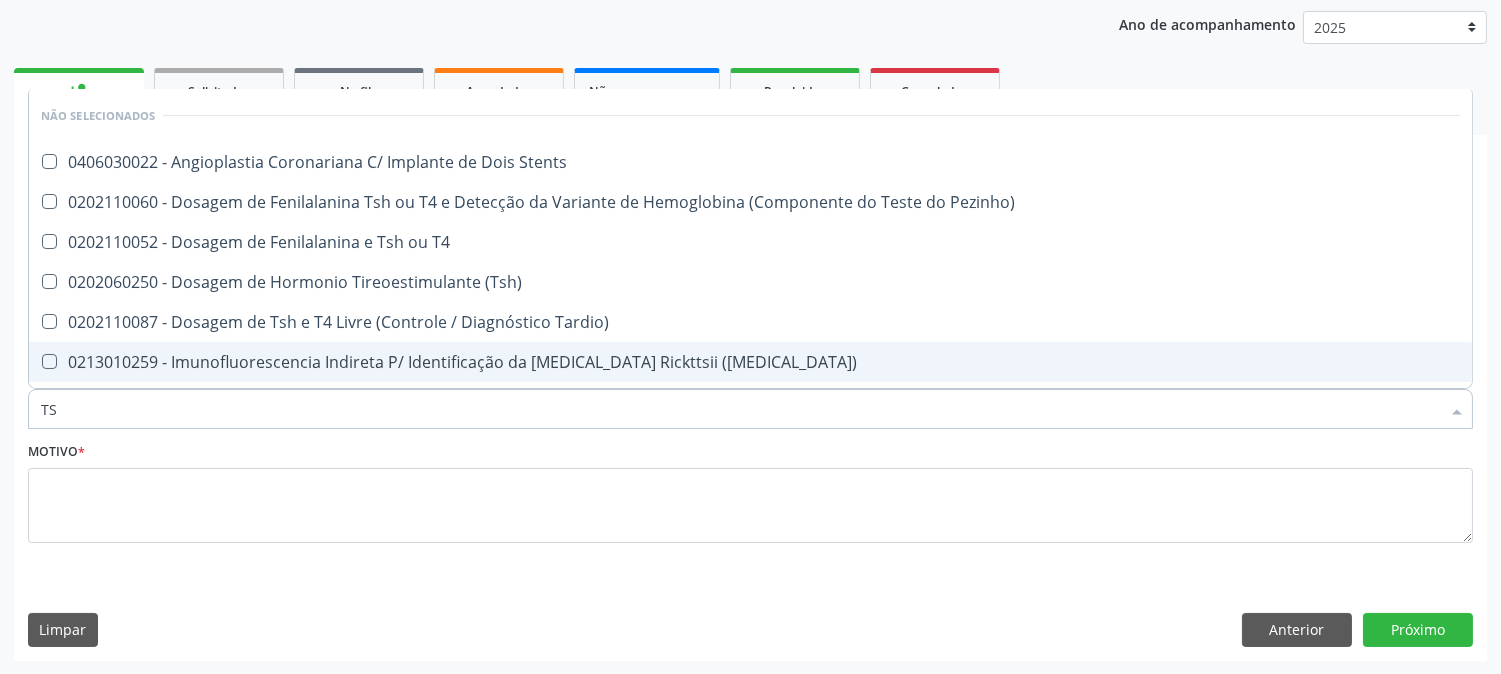 type on "TSH" 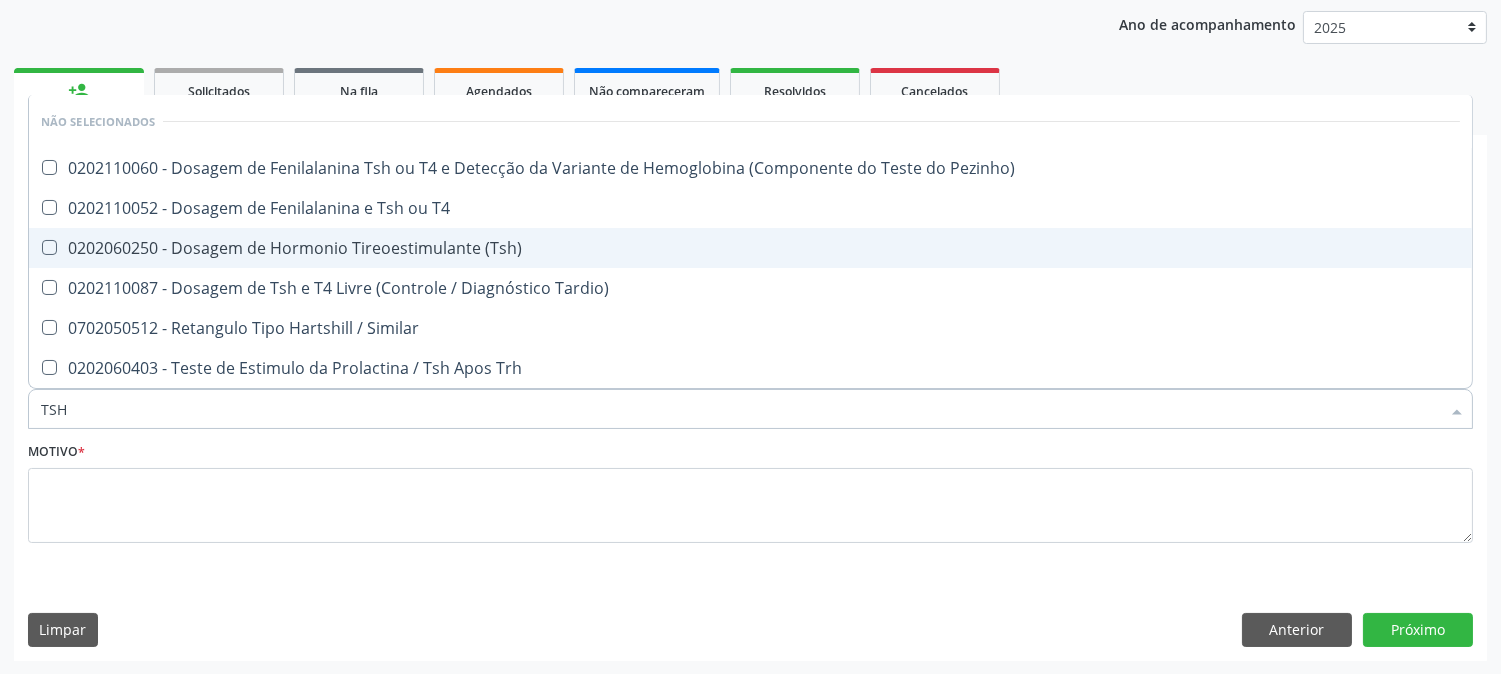 click on "0202060250 - Dosagem de Hormonio Tireoestimulante (Tsh)" at bounding box center (750, 248) 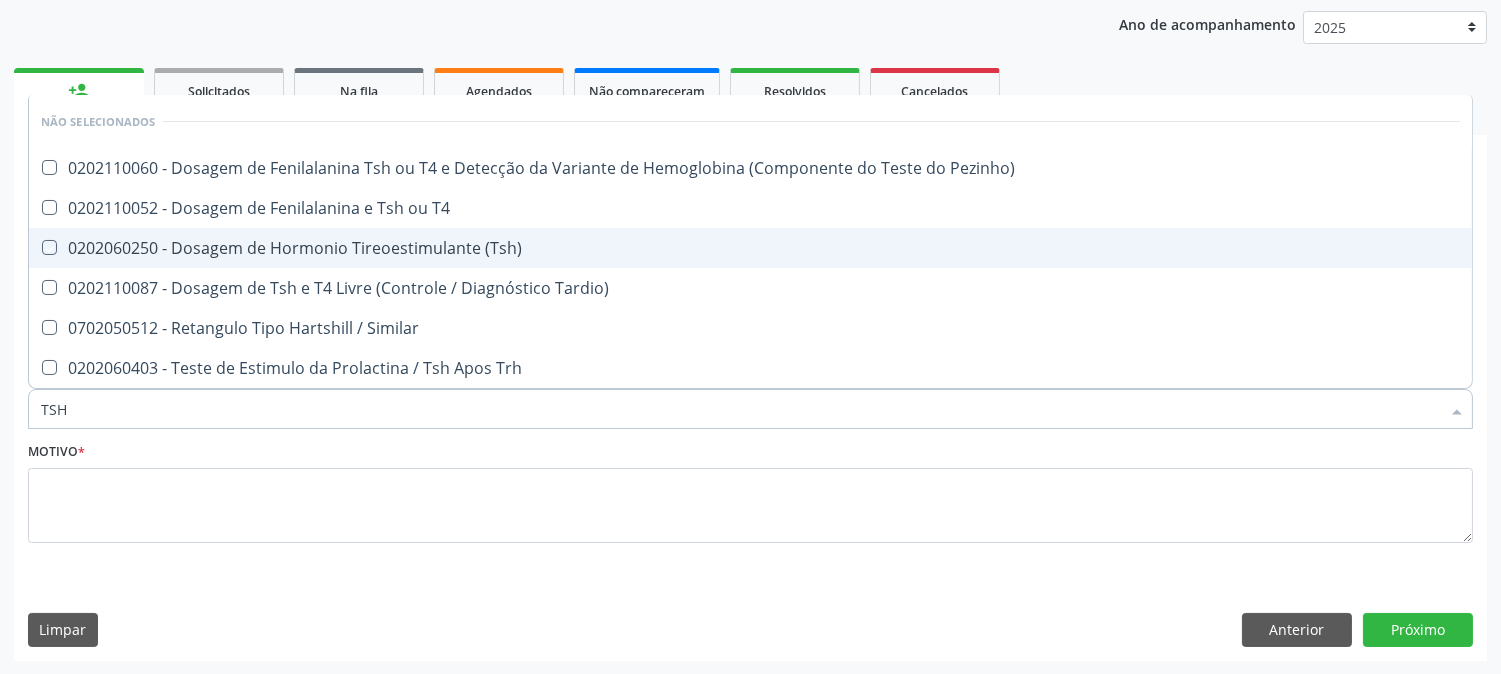 checkbox on "true" 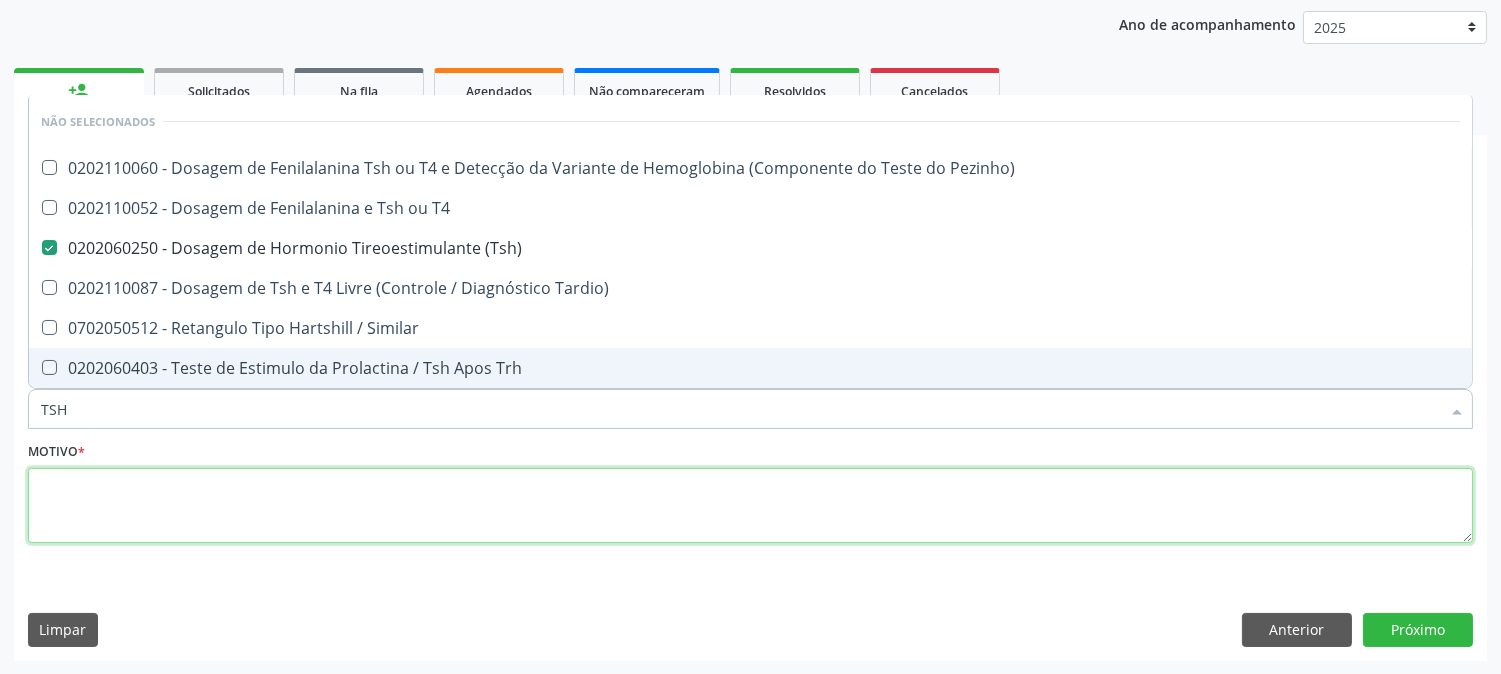 click at bounding box center (750, 506) 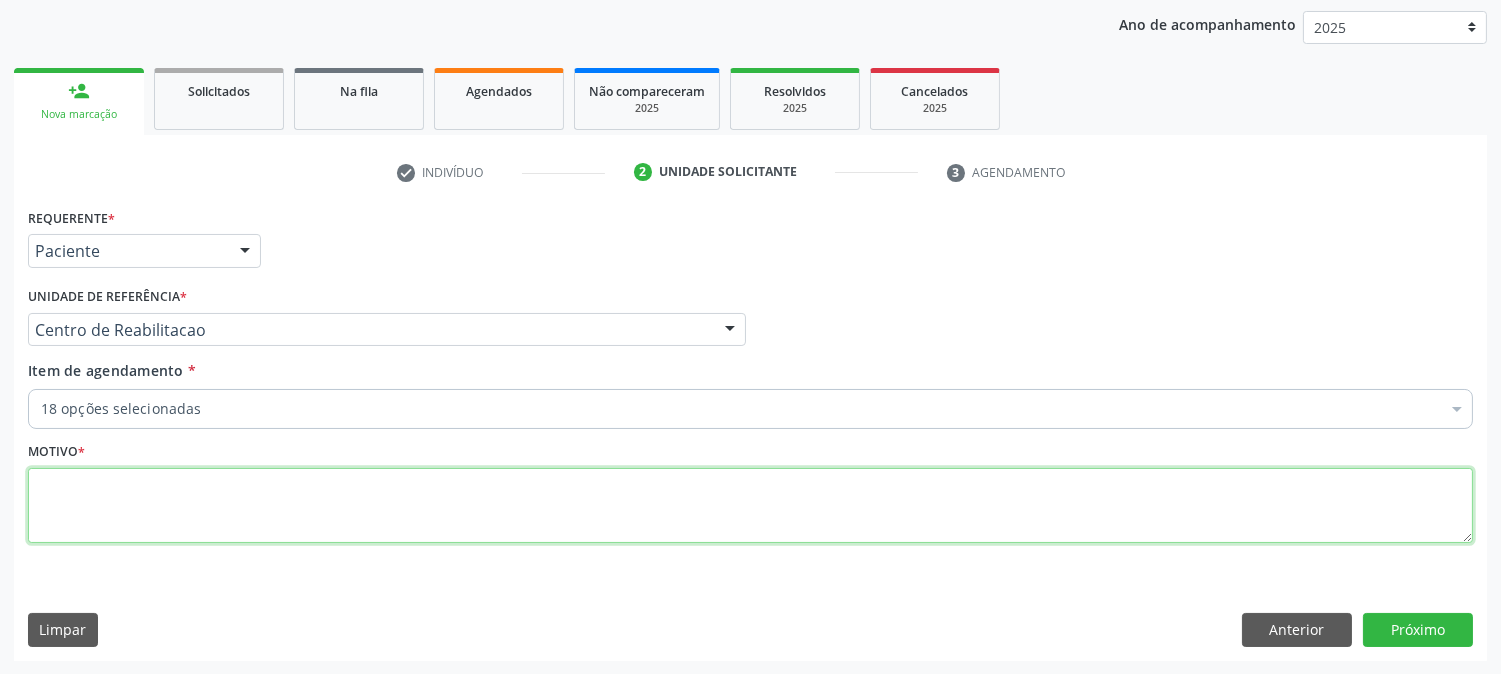 click at bounding box center (750, 506) 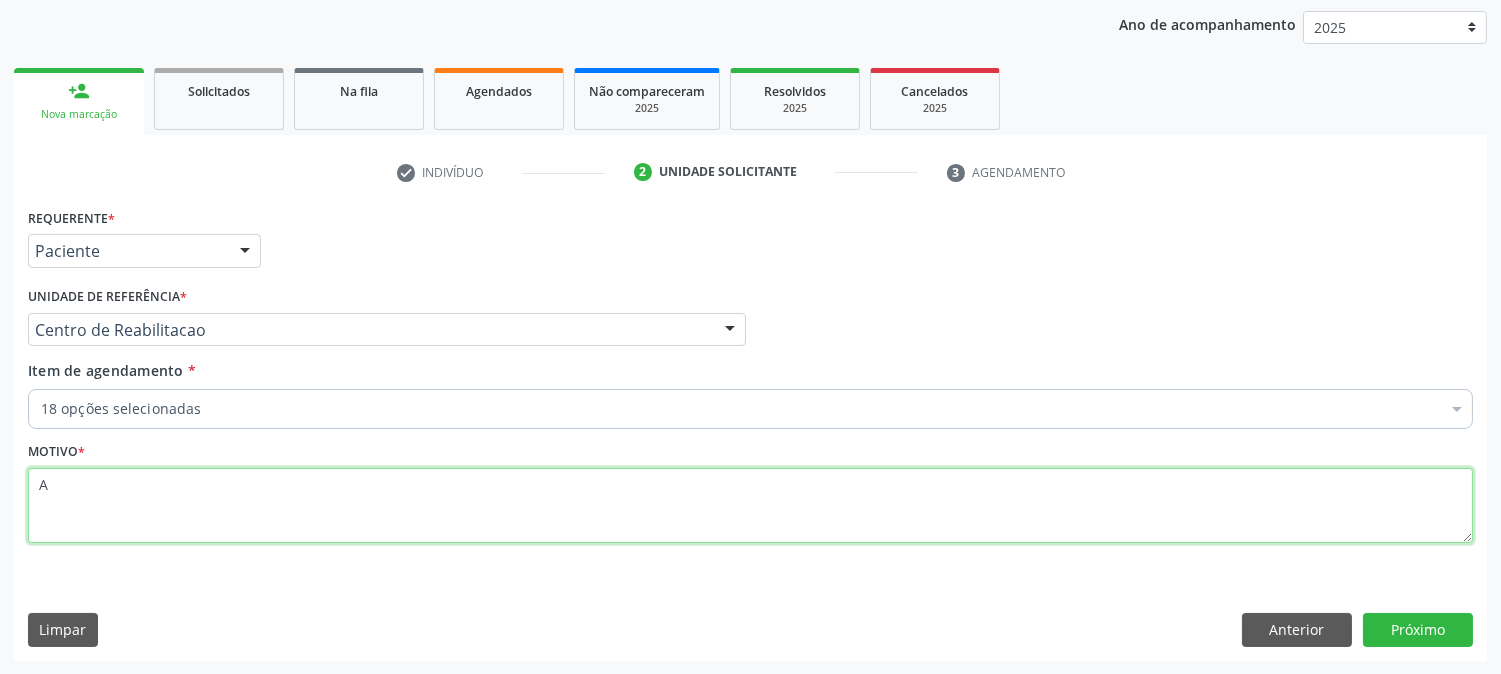 type on "A" 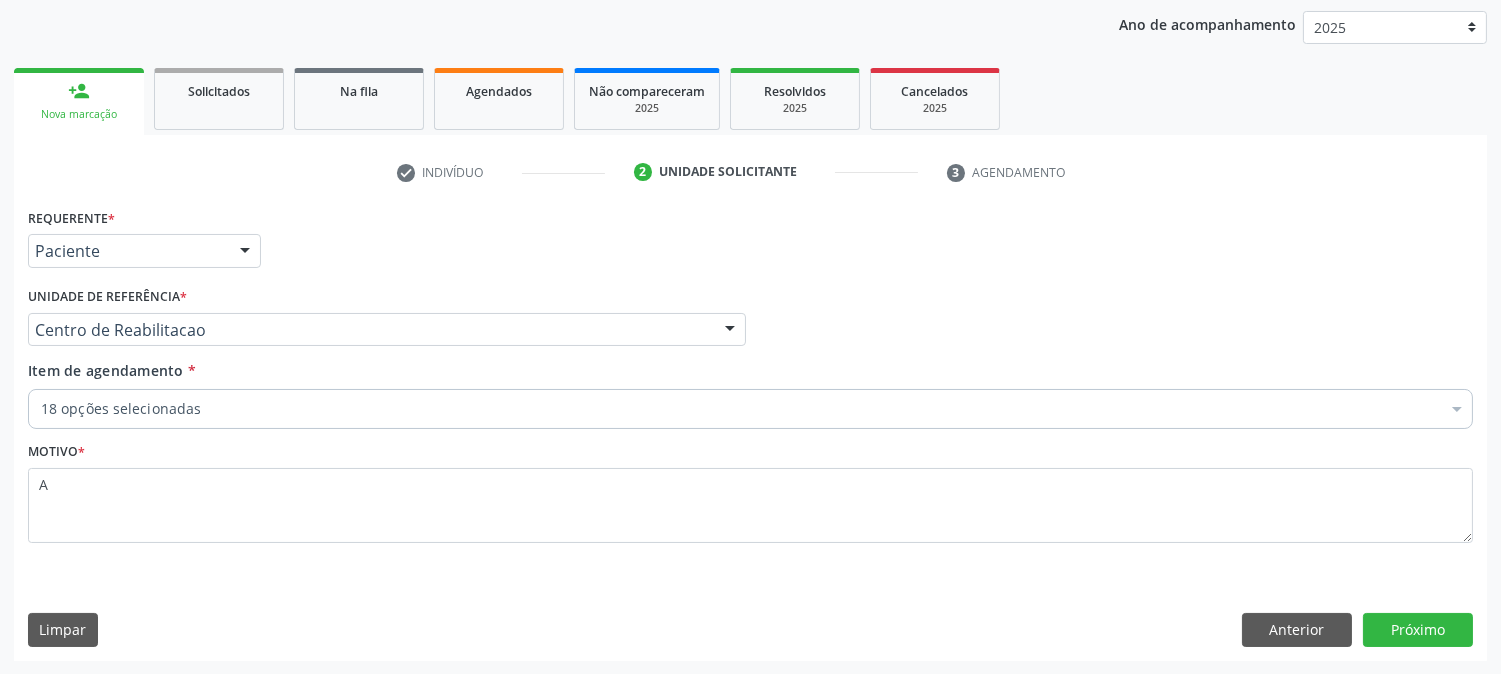 click on "Requerente
*
Paciente         Médico(a)   Enfermeiro(a)   Paciente
Nenhum resultado encontrado para: "   "
Não há nenhuma opção para ser exibida.
UF
PE         PE
Nenhum resultado encontrado para: "   "
Não há nenhuma opção para ser exibida.
Município
Serra Talhada         [GEOGRAPHIC_DATA] resultado encontrado para: "   "
Não há nenhuma opção para ser exibida.
Médico Solicitante
Por favor, selecione a Unidade de Atendimento primeiro
Nenhum resultado encontrado para: "   "
Não há nenhuma opção para ser exibida.
Unidade de referência
*
Centro de Reabilitacao         Usf do Mutirao   Usf Cohab   Usf Caicarinha da Penha Tauapiranga   Posto de Saude [PERSON_NAME]   Usf Borborema   Usf Bom Jesus I   Usf Ipsep   Usf Sao Cristovao" at bounding box center (750, 431) 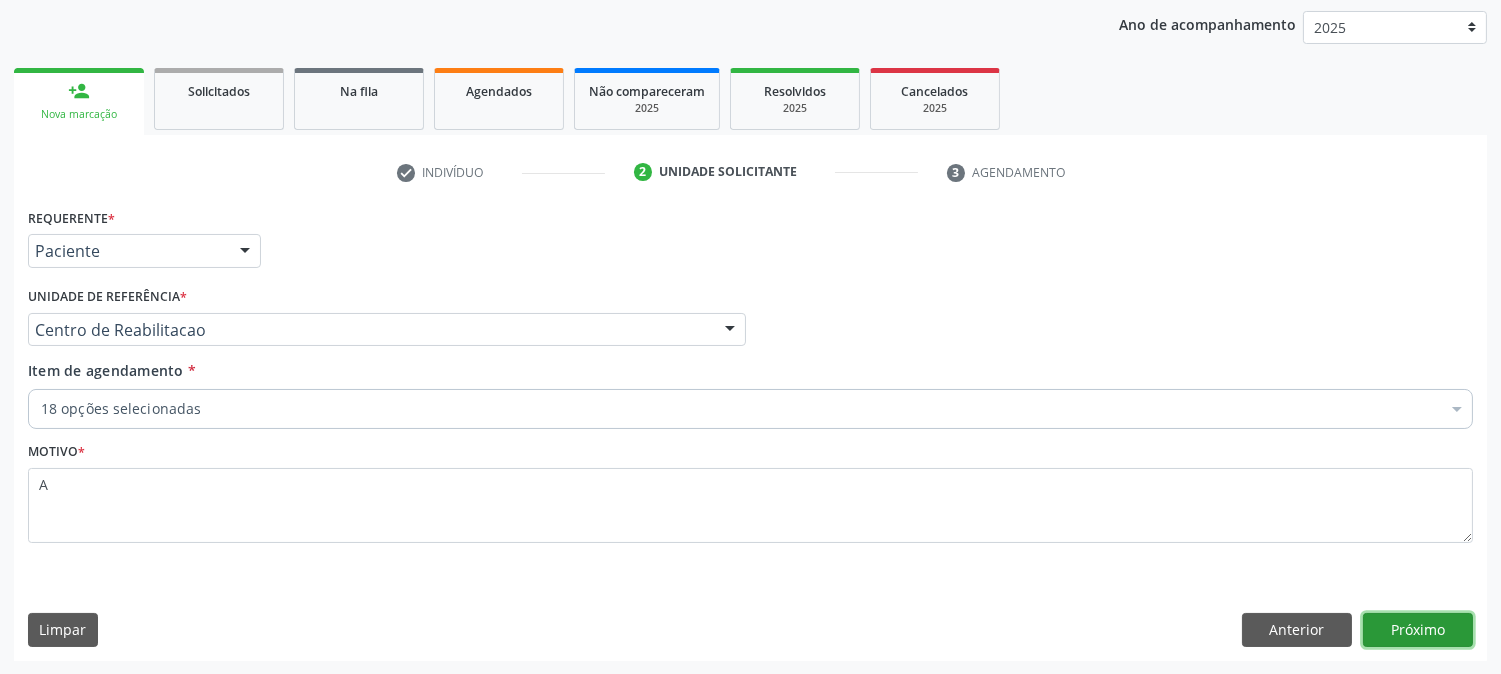 click on "Próximo" at bounding box center [1418, 630] 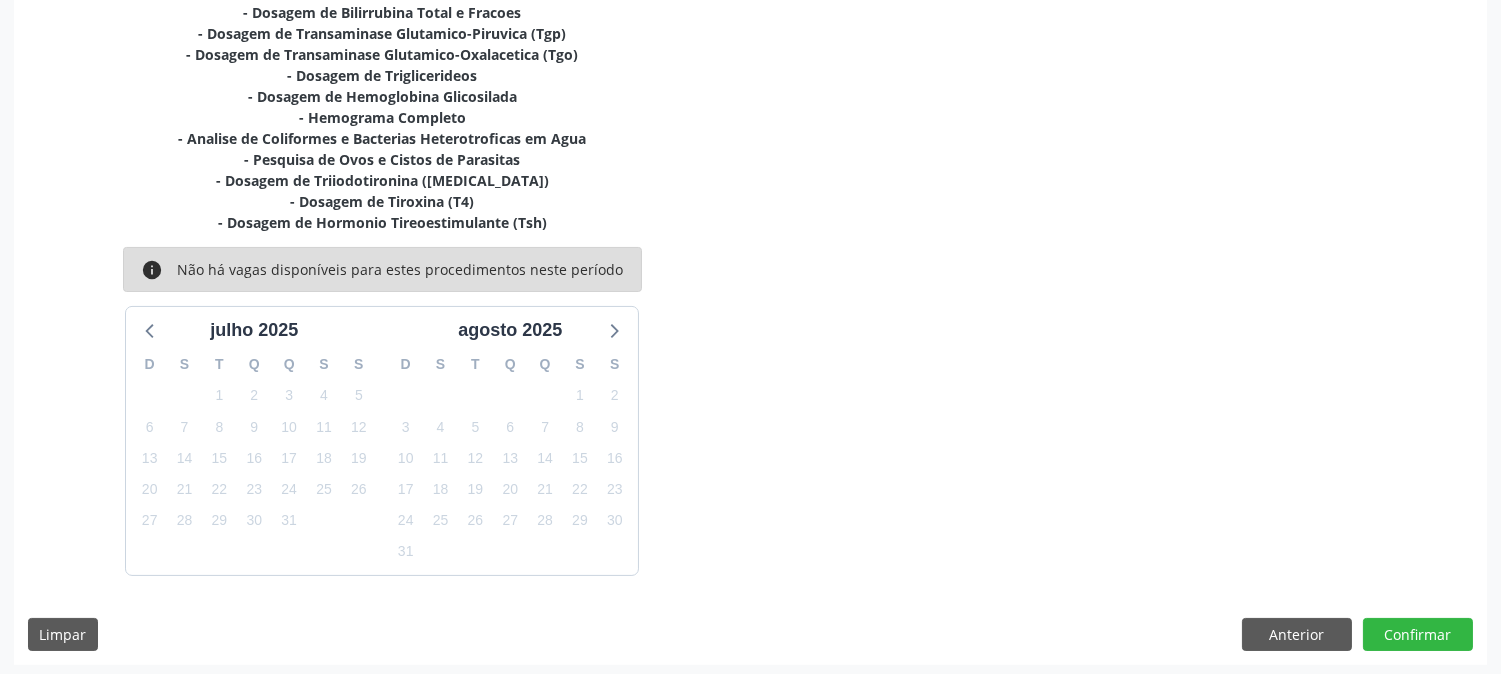 scroll, scrollTop: 611, scrollLeft: 0, axis: vertical 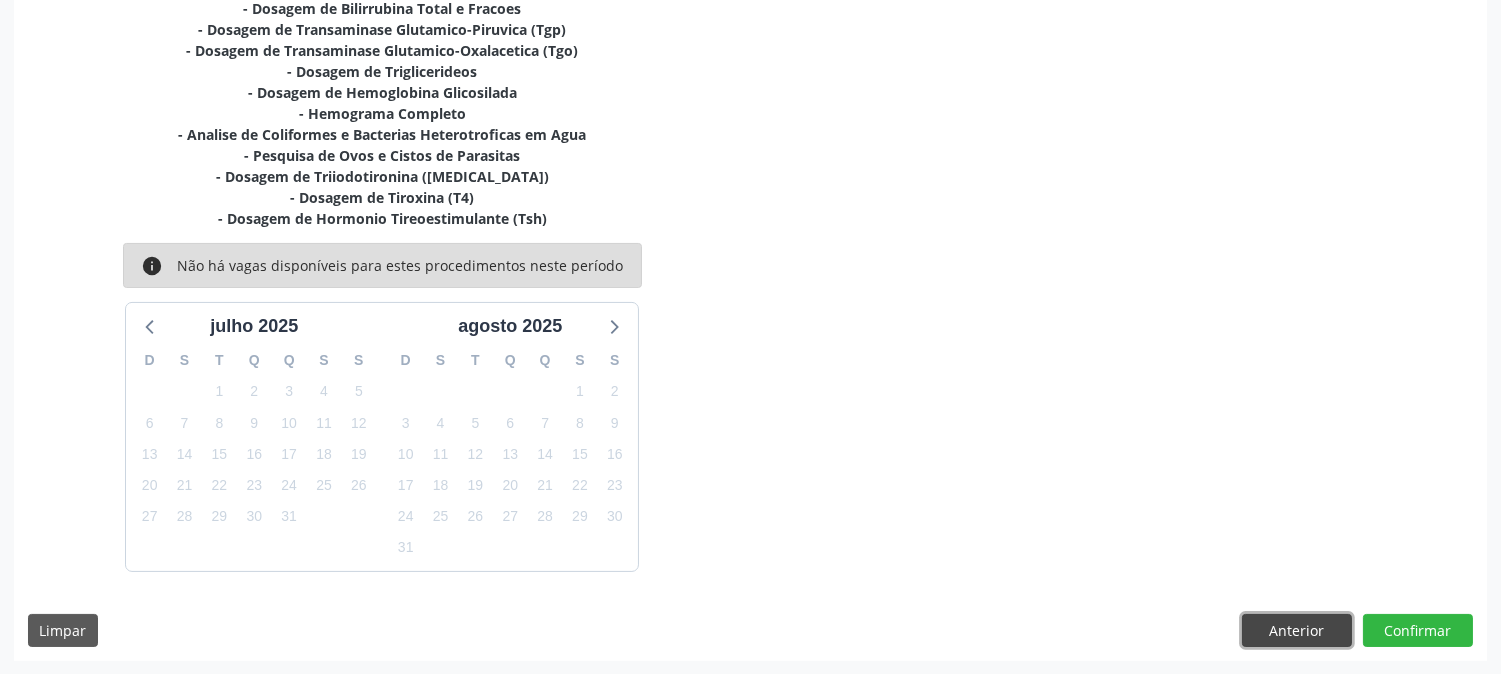 click on "Anterior" at bounding box center [1297, 631] 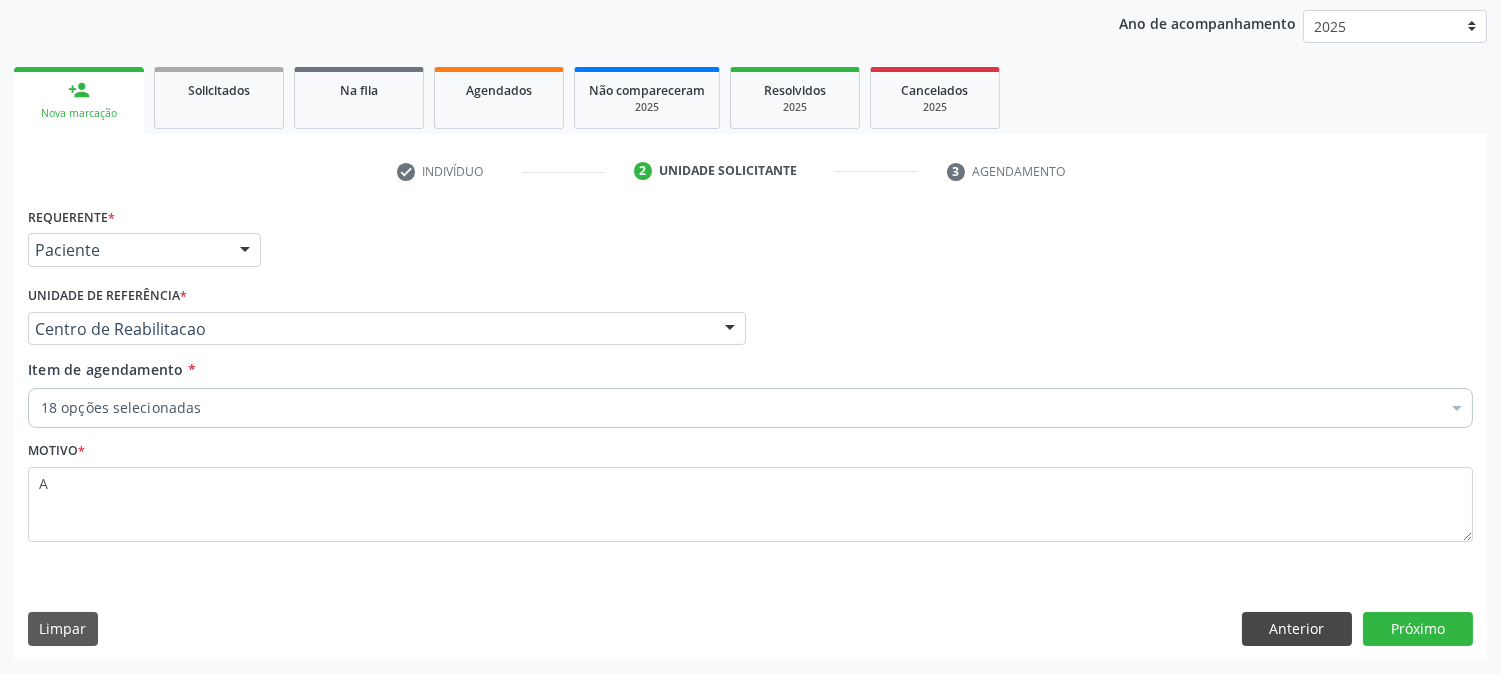 scroll, scrollTop: 231, scrollLeft: 0, axis: vertical 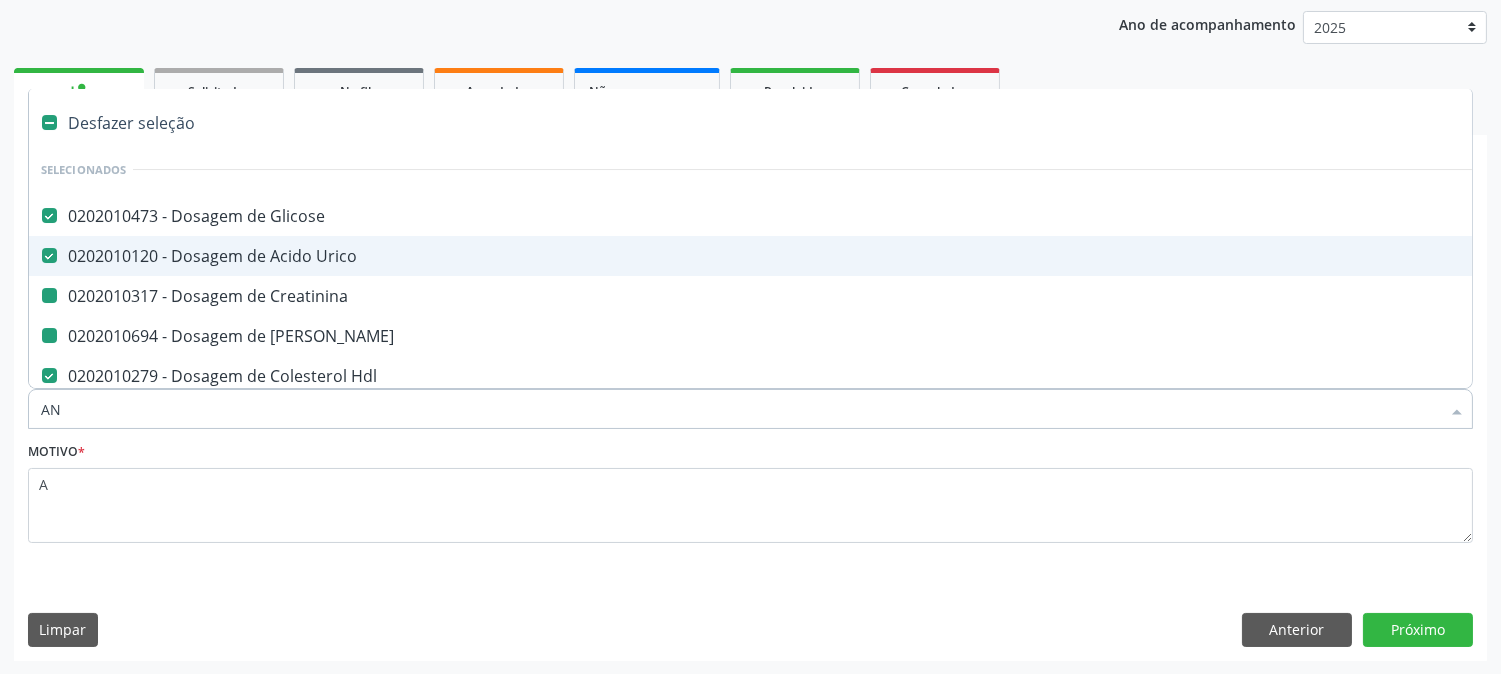 type on "ANA" 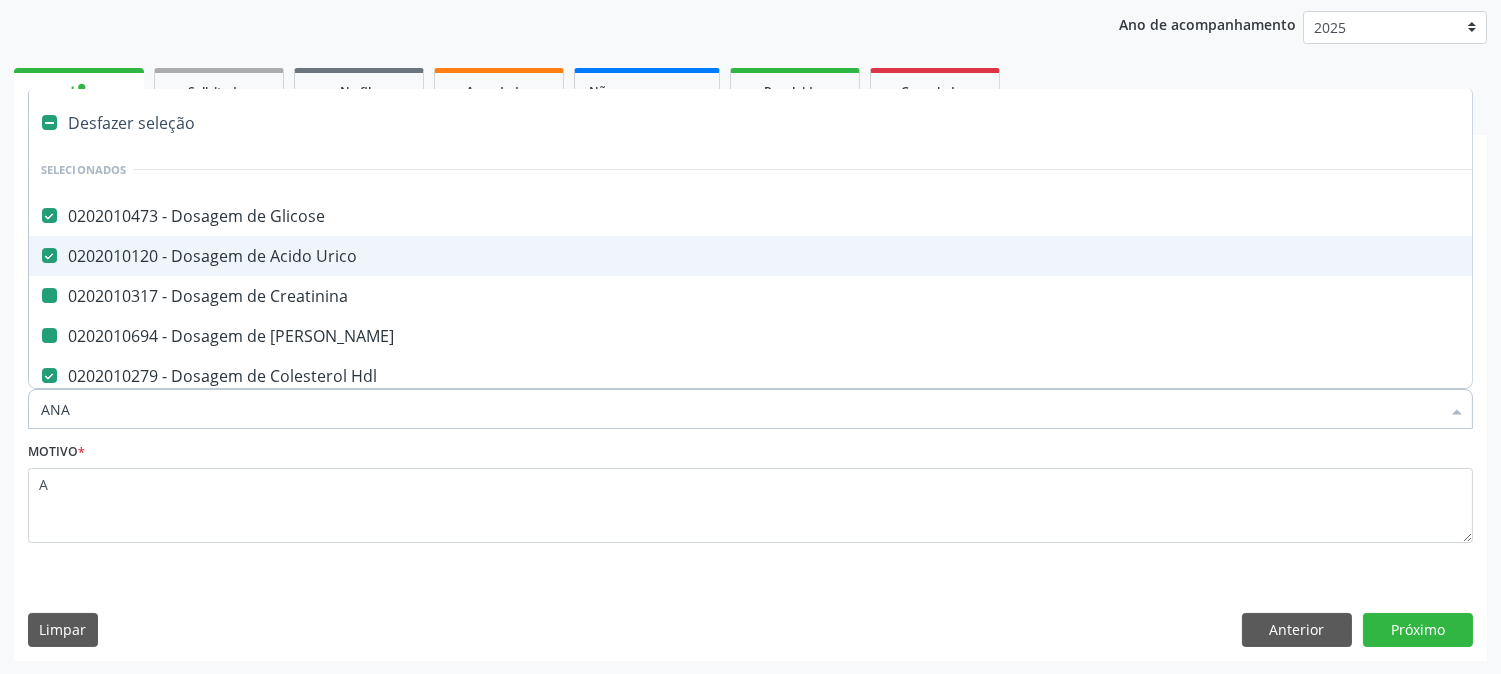 checkbox on "false" 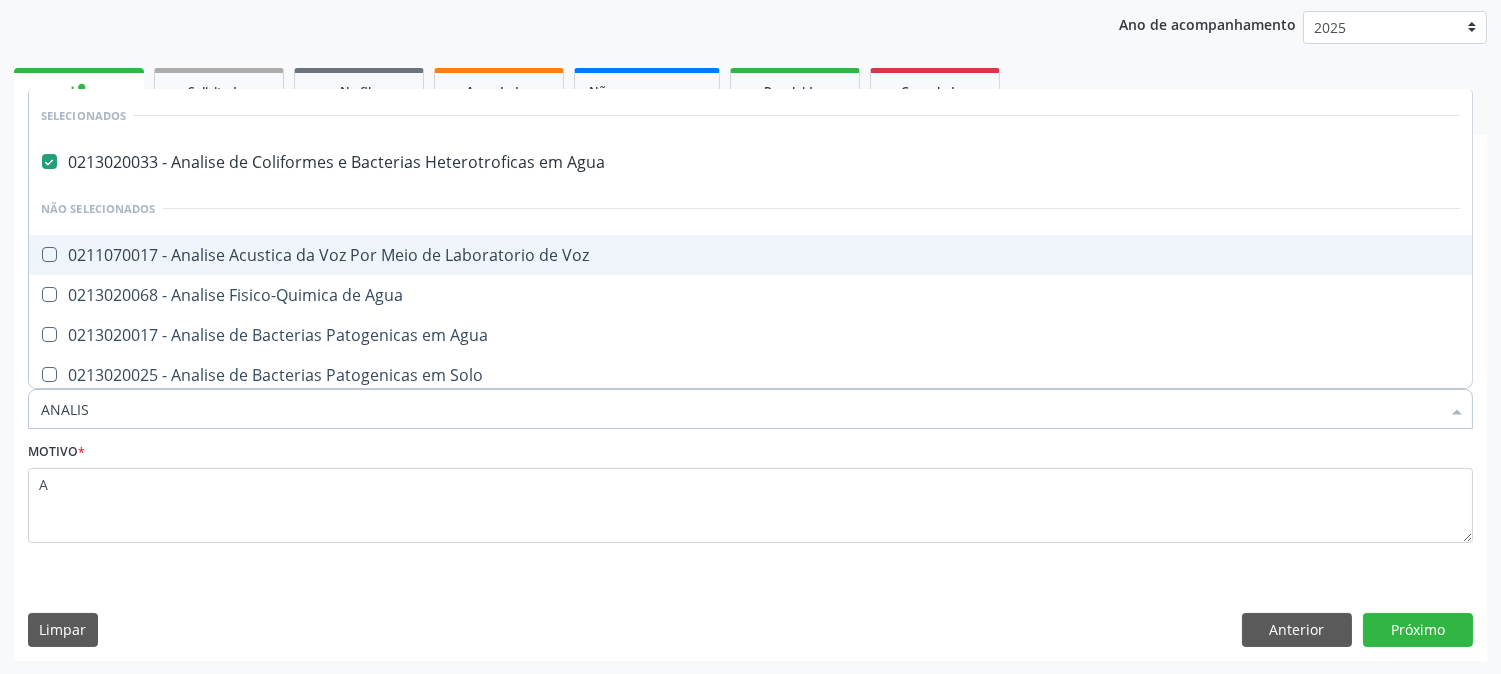 type on "ANALISE" 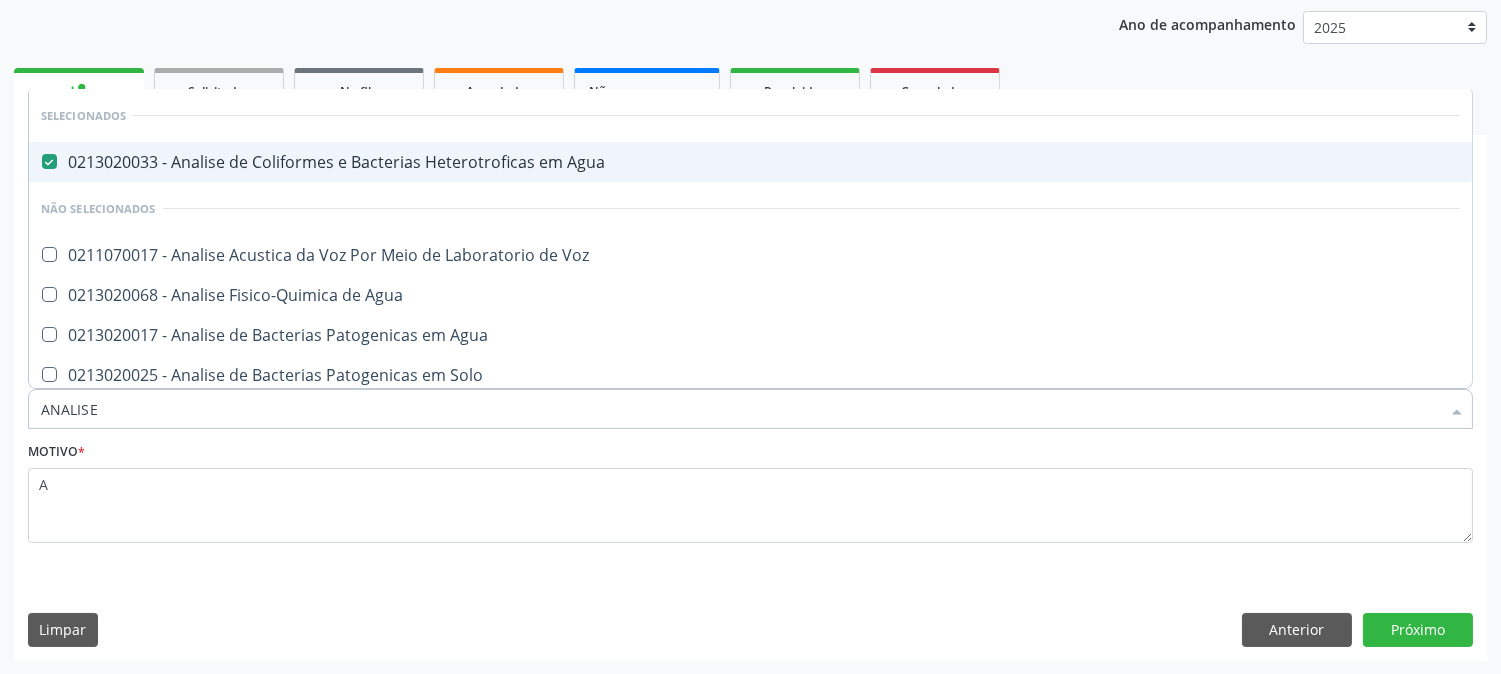 click on "0213020033 - Analise de Coliformes e Bacterias Heterotroficas em Agua" at bounding box center [750, 162] 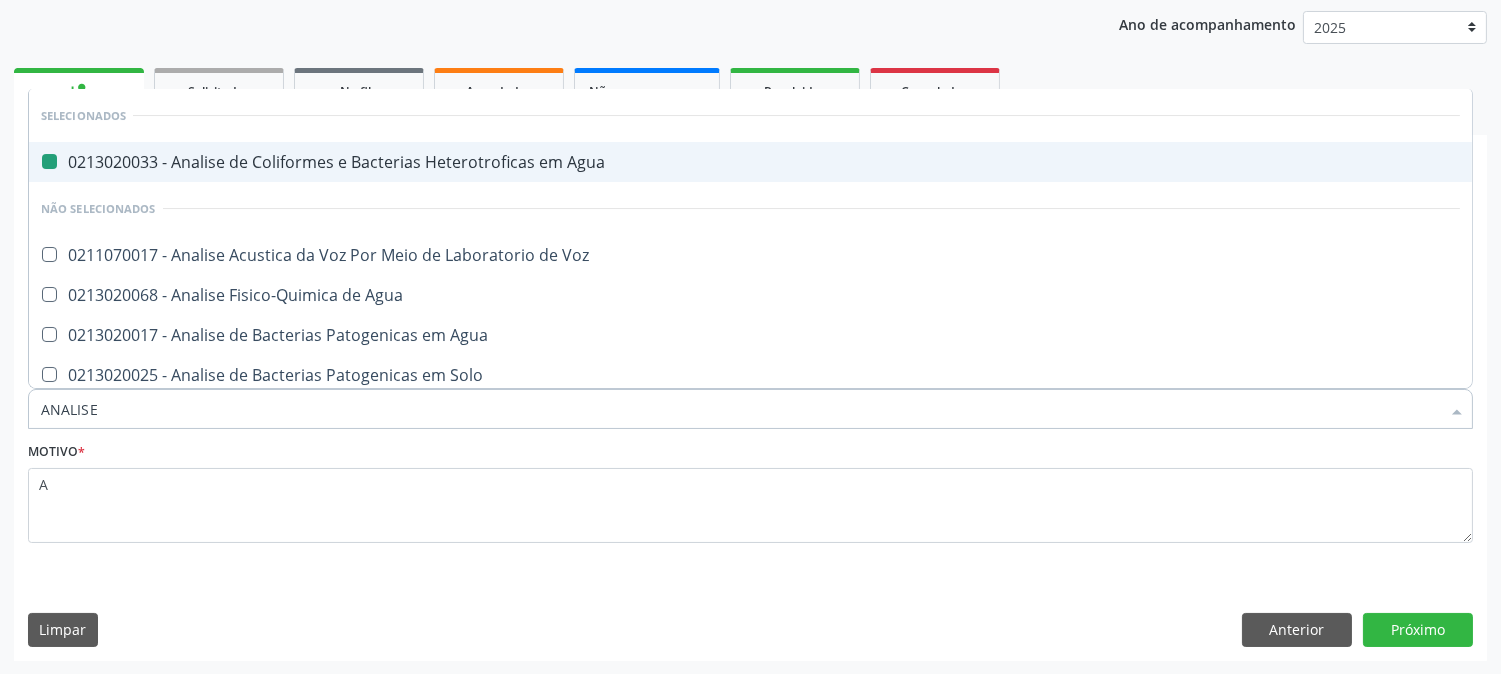 checkbox on "false" 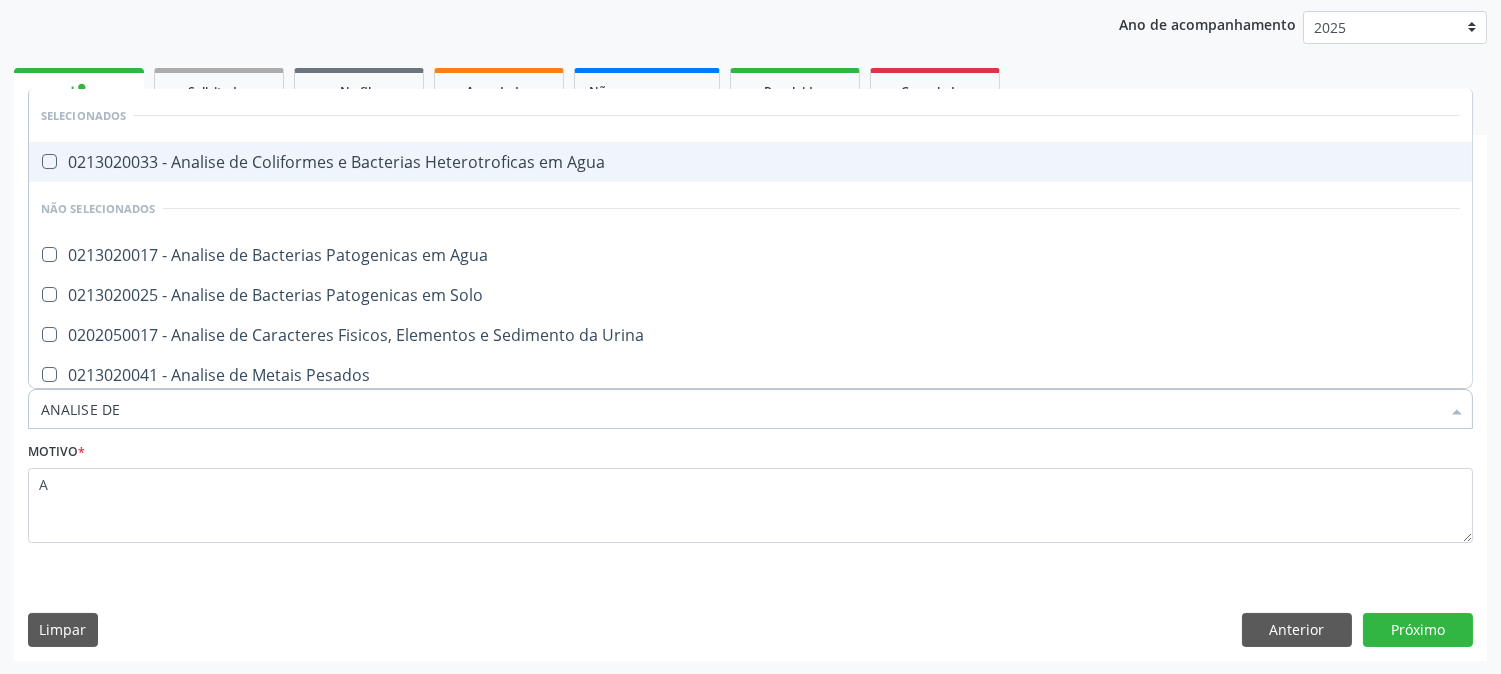 type on "ANALISE DE C" 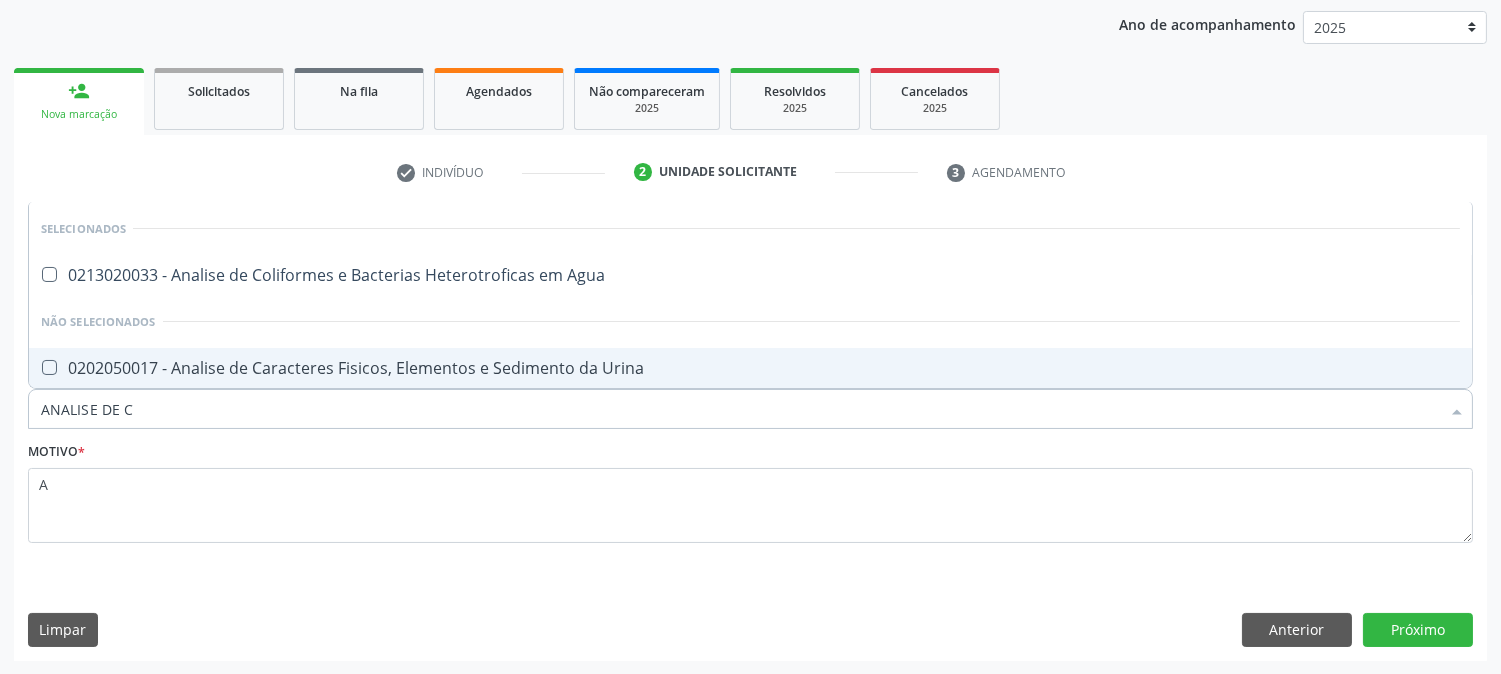 click on "0202050017 - Analise de Caracteres Fisicos, Elementos e Sedimento da Urina" at bounding box center [750, 368] 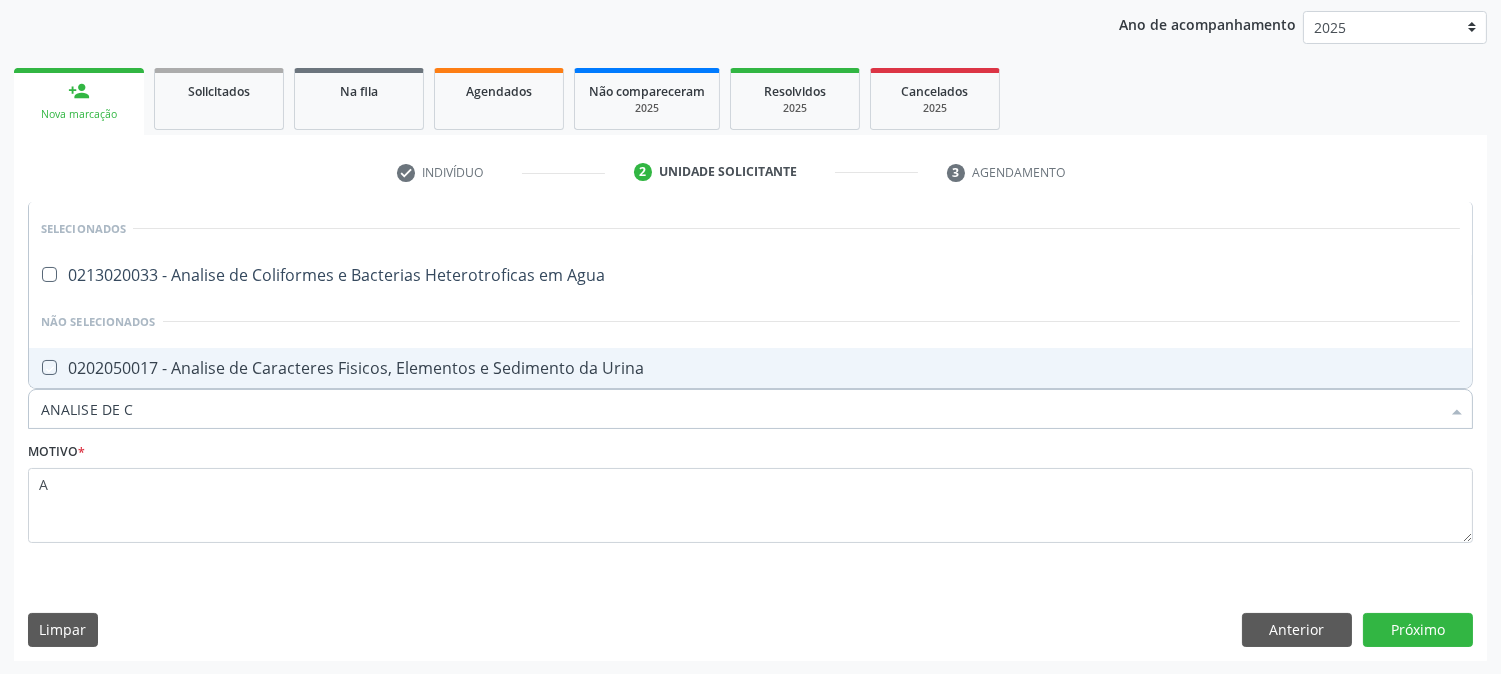 checkbox on "true" 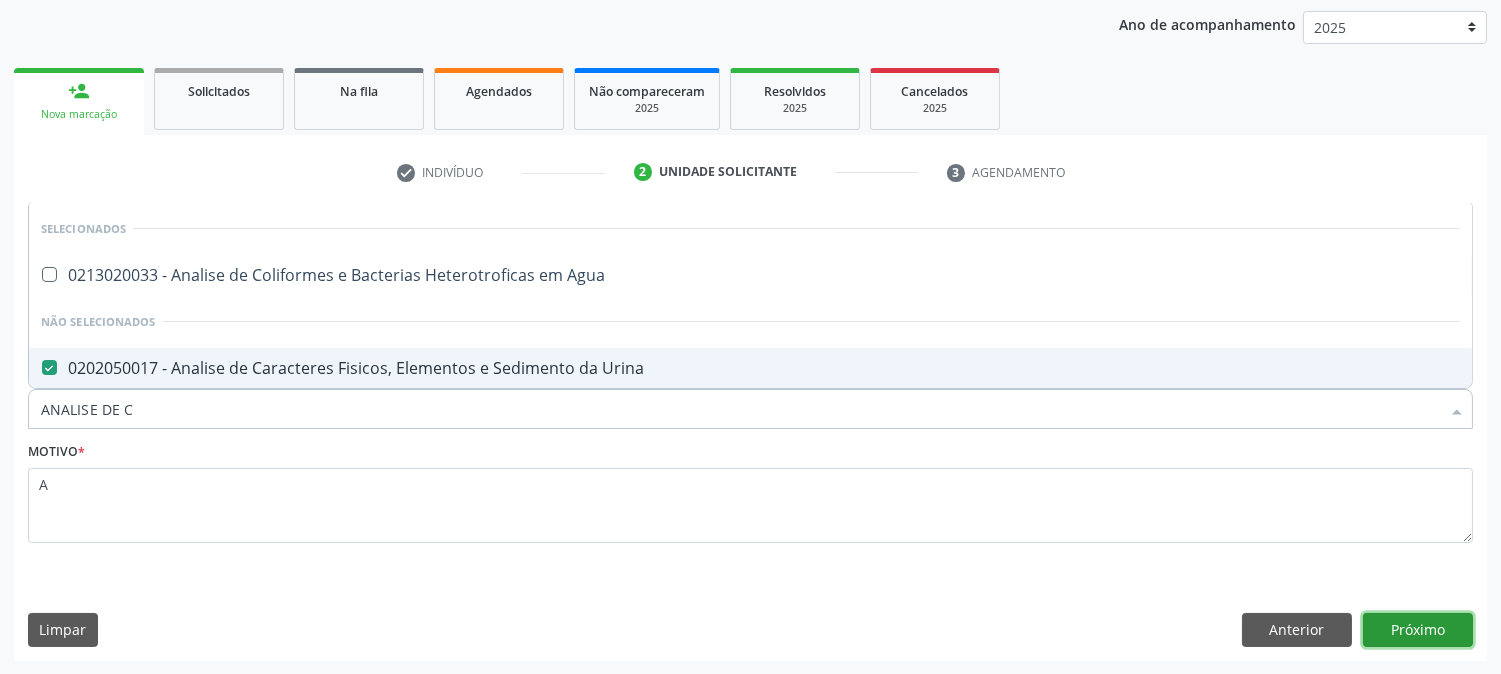 click on "Próximo" at bounding box center [1418, 630] 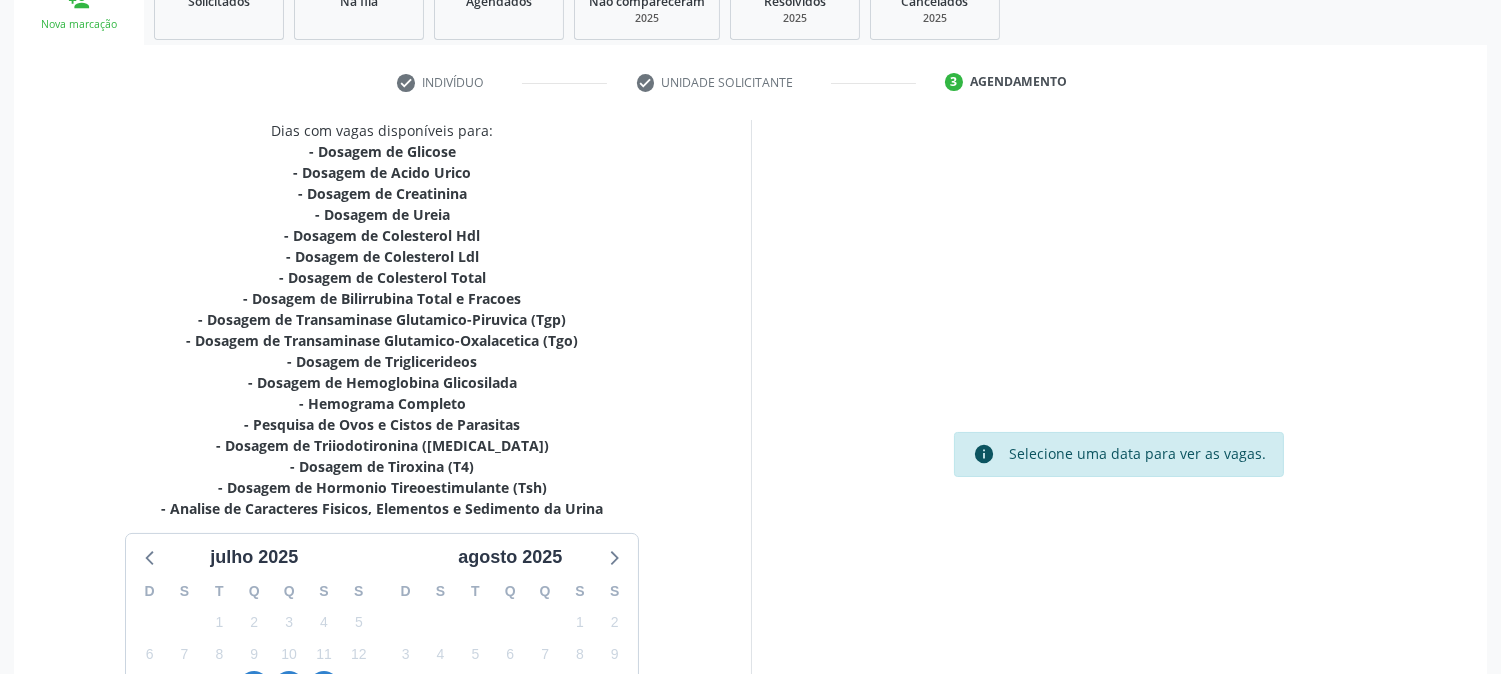 scroll, scrollTop: 552, scrollLeft: 0, axis: vertical 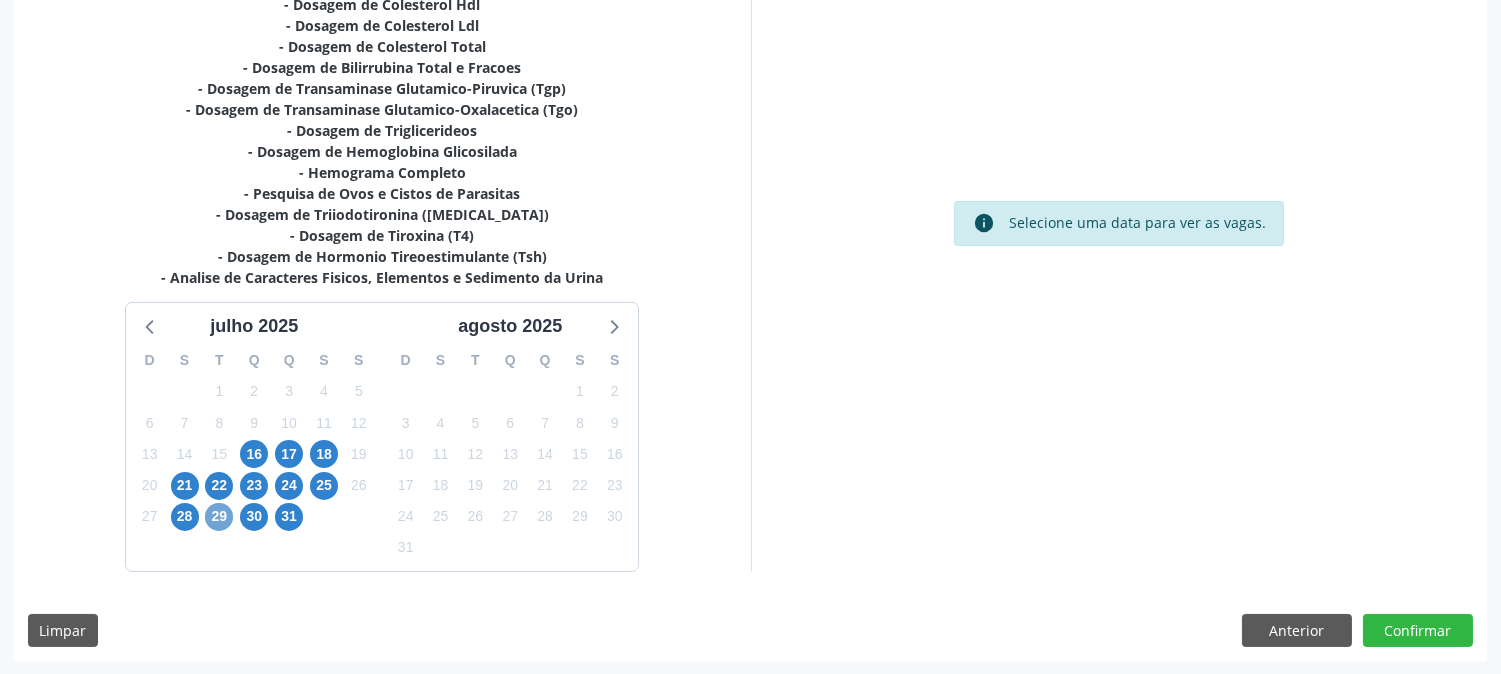 click on "29" at bounding box center [219, 517] 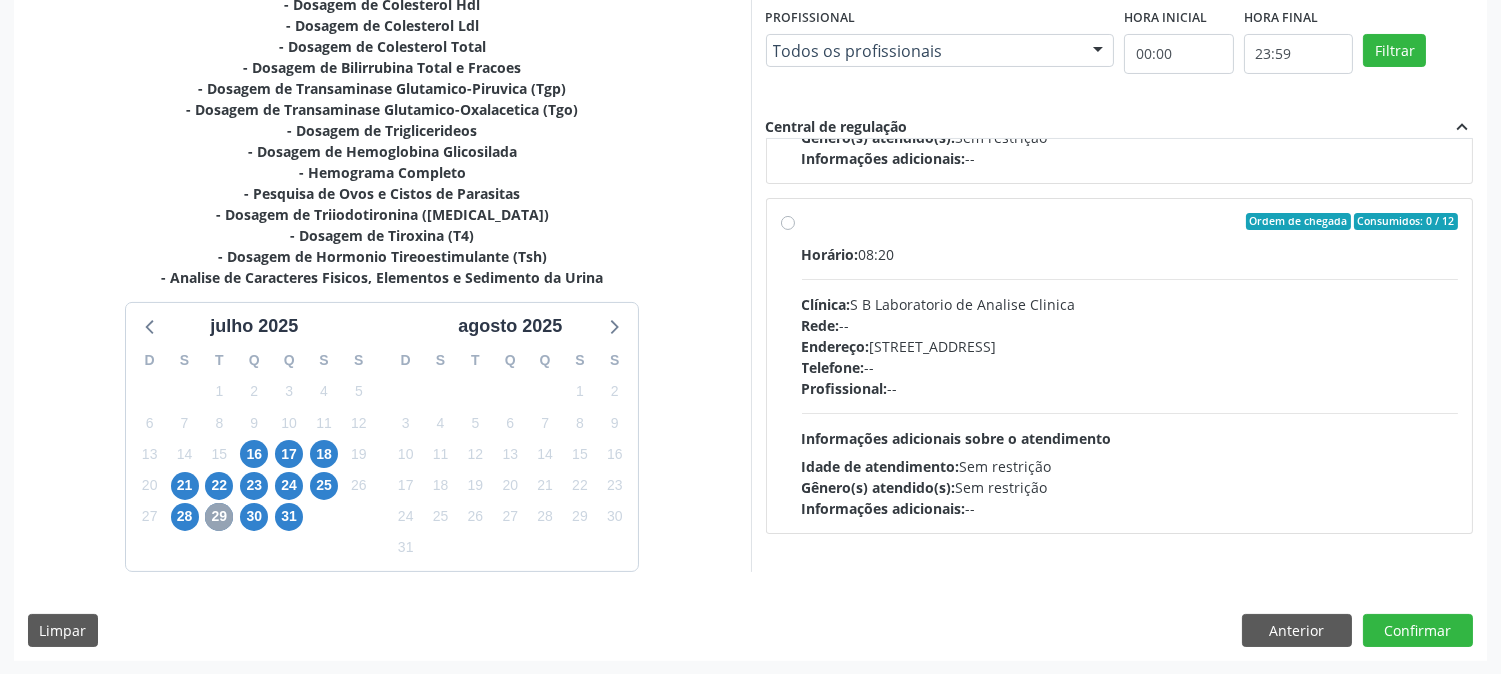 scroll, scrollTop: 1016, scrollLeft: 0, axis: vertical 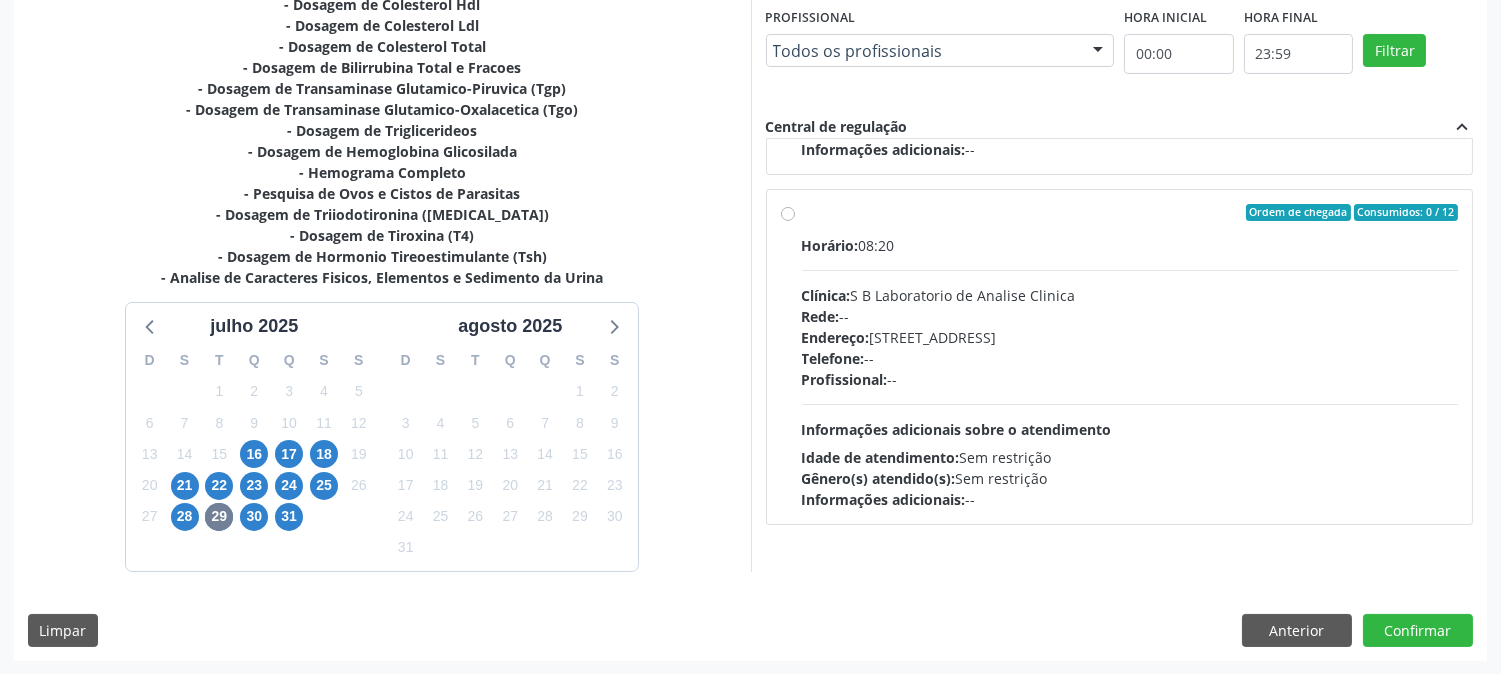 click on "Endereço:   Casa, nº 679, Centro, Serra Talhada - PE" at bounding box center (1130, 337) 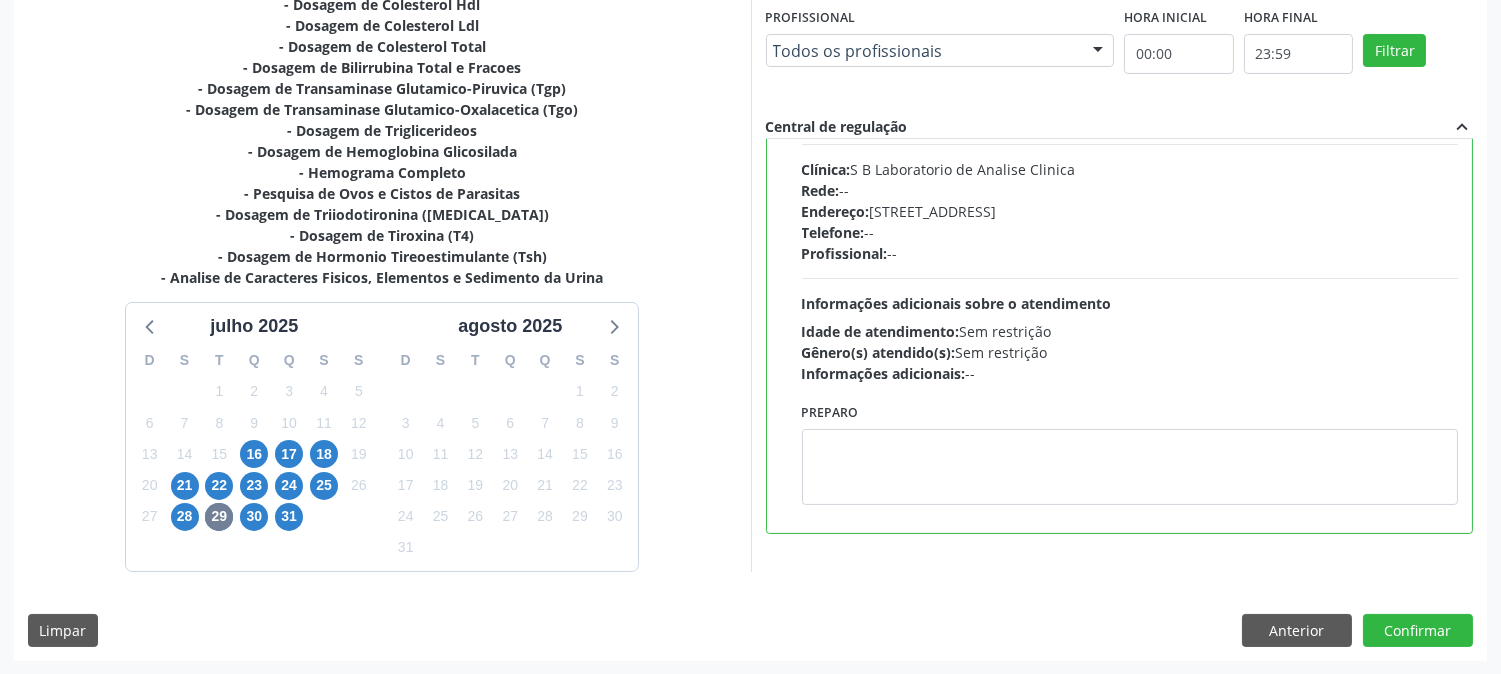 scroll, scrollTop: 1151, scrollLeft: 0, axis: vertical 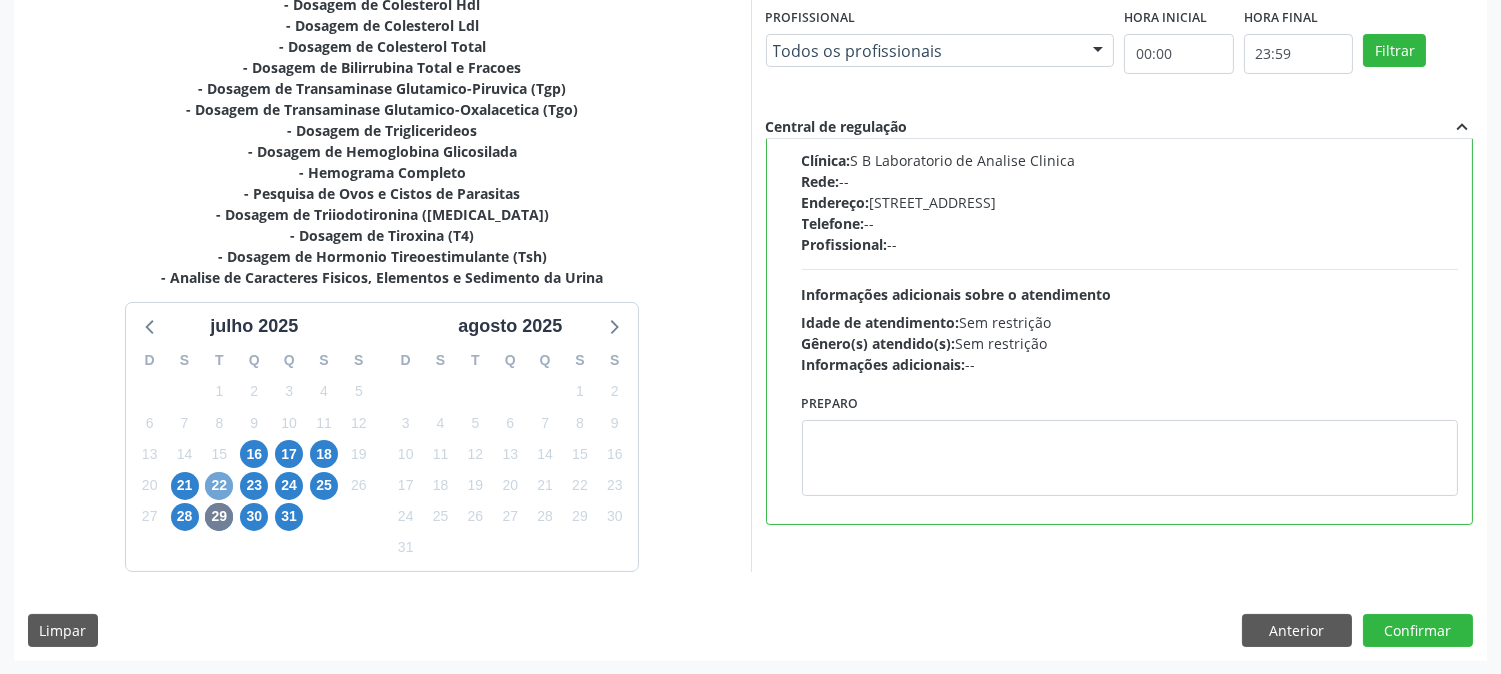 click on "22" at bounding box center (219, 486) 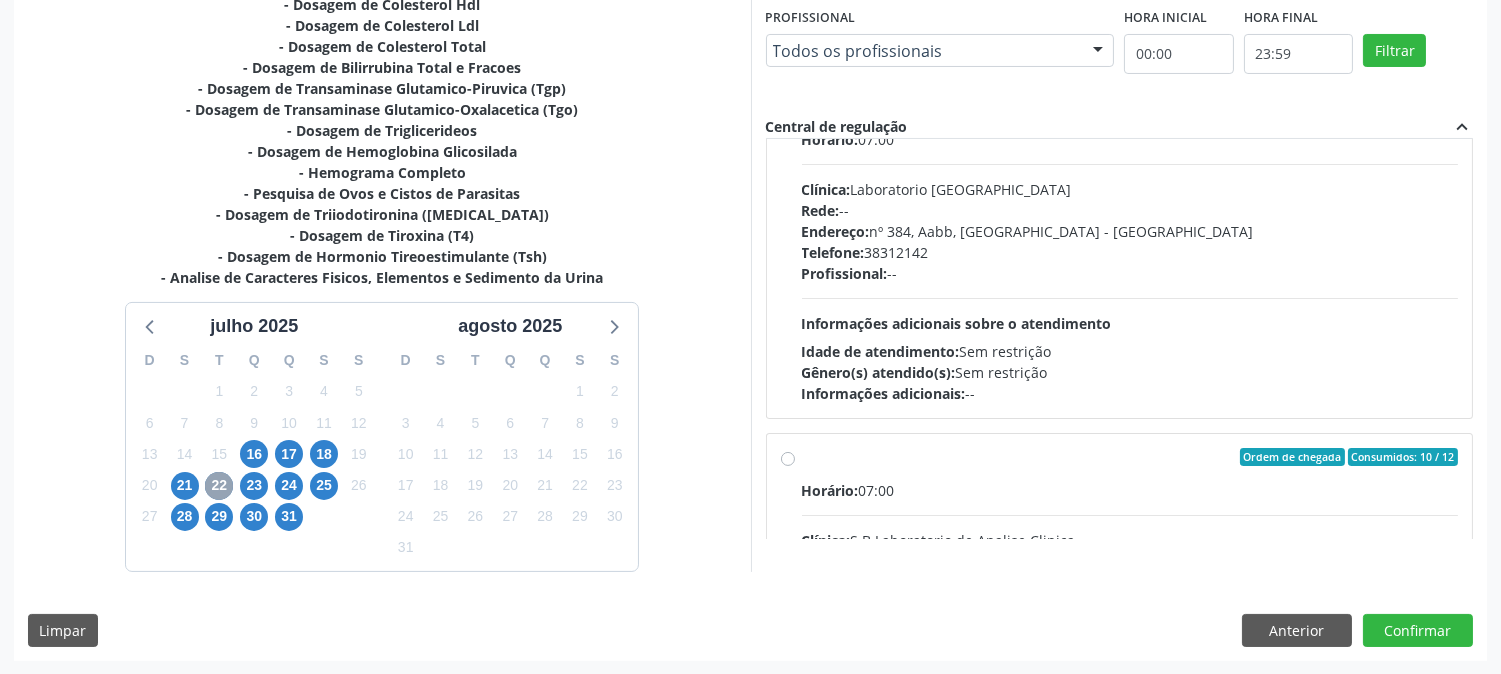 scroll, scrollTop: 332, scrollLeft: 0, axis: vertical 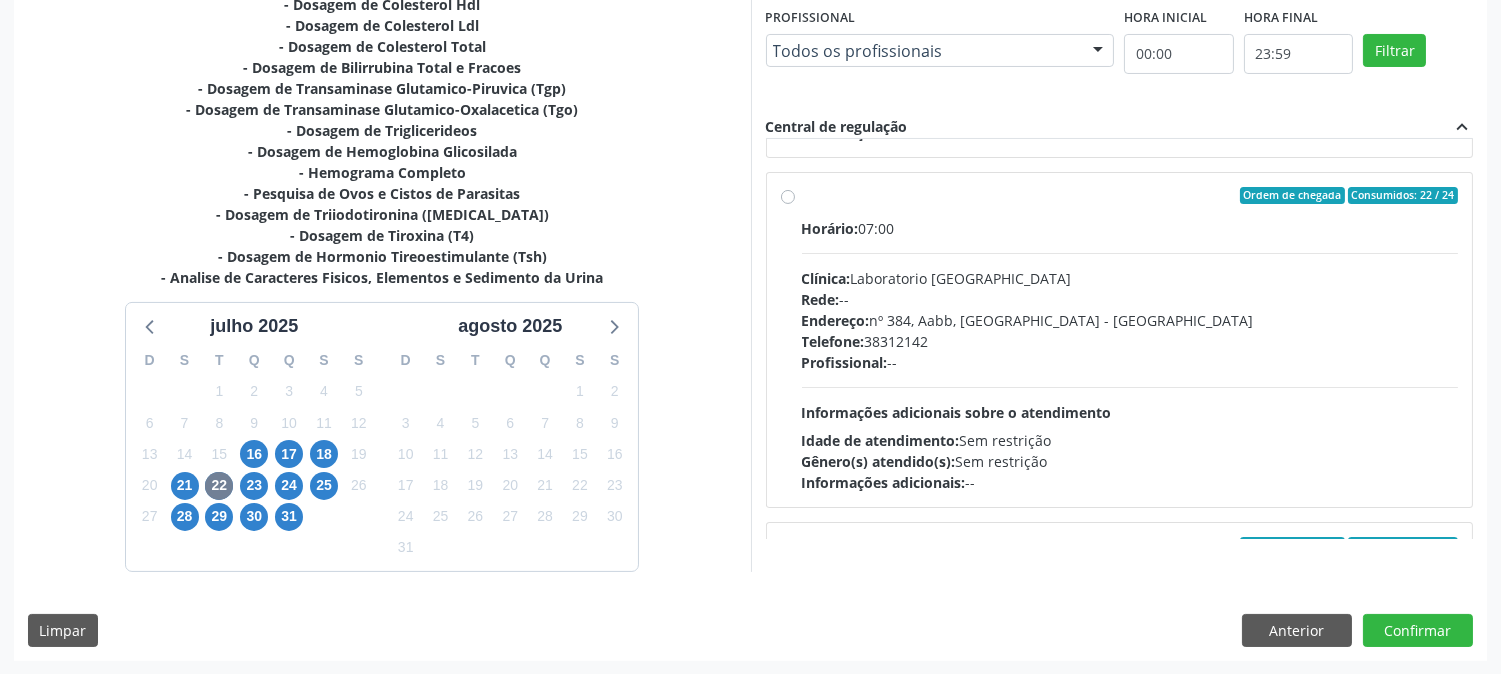 click on "Horário:   07:00
Clínica:  Laboratorio Sao Francisco
Rede:
--
Endereço:   nº 384, Aabb, Serra Talhada - PE
Telefone:   38312142
Profissional:
--
Informações adicionais sobre o atendimento
Idade de atendimento:
Sem restrição
Gênero(s) atendido(s):
Sem restrição
Informações adicionais:
--" at bounding box center [1130, 355] 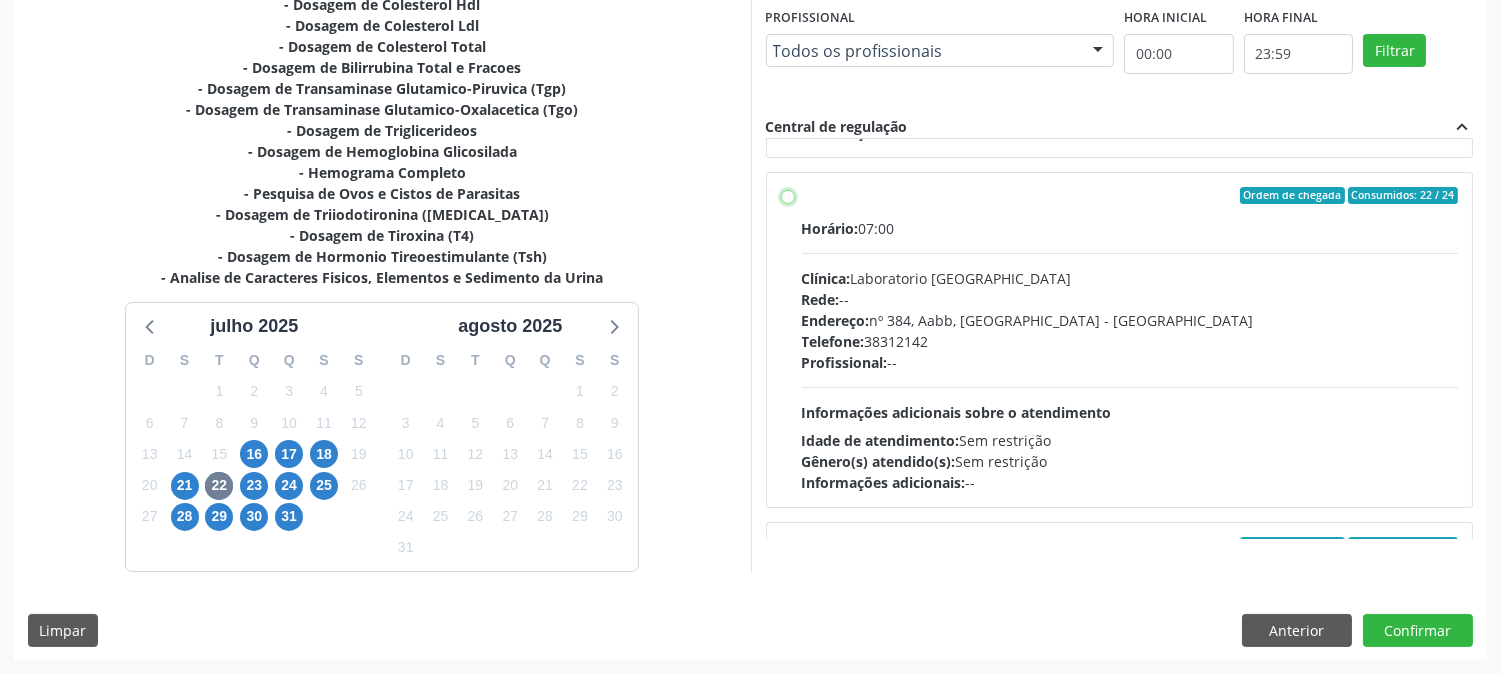 click on "Ordem de chegada
Consumidos: 22 / 24
Horário:   07:00
Clínica:  Laboratorio Sao Francisco
Rede:
--
Endereço:   nº 384, Aabb, Serra Talhada - PE
Telefone:   38312142
Profissional:
--
Informações adicionais sobre o atendimento
Idade de atendimento:
Sem restrição
Gênero(s) atendido(s):
Sem restrição
Informações adicionais:
--" at bounding box center [788, 196] 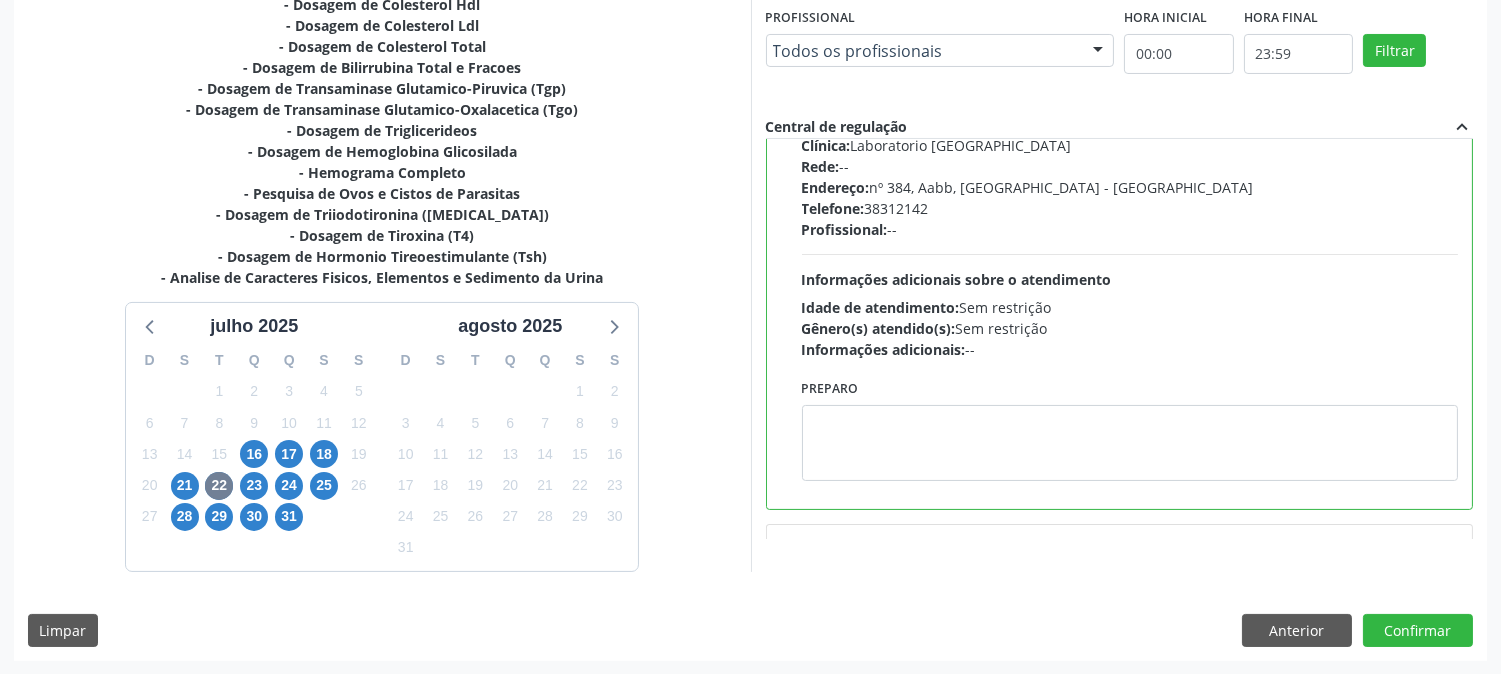 scroll, scrollTop: 665, scrollLeft: 0, axis: vertical 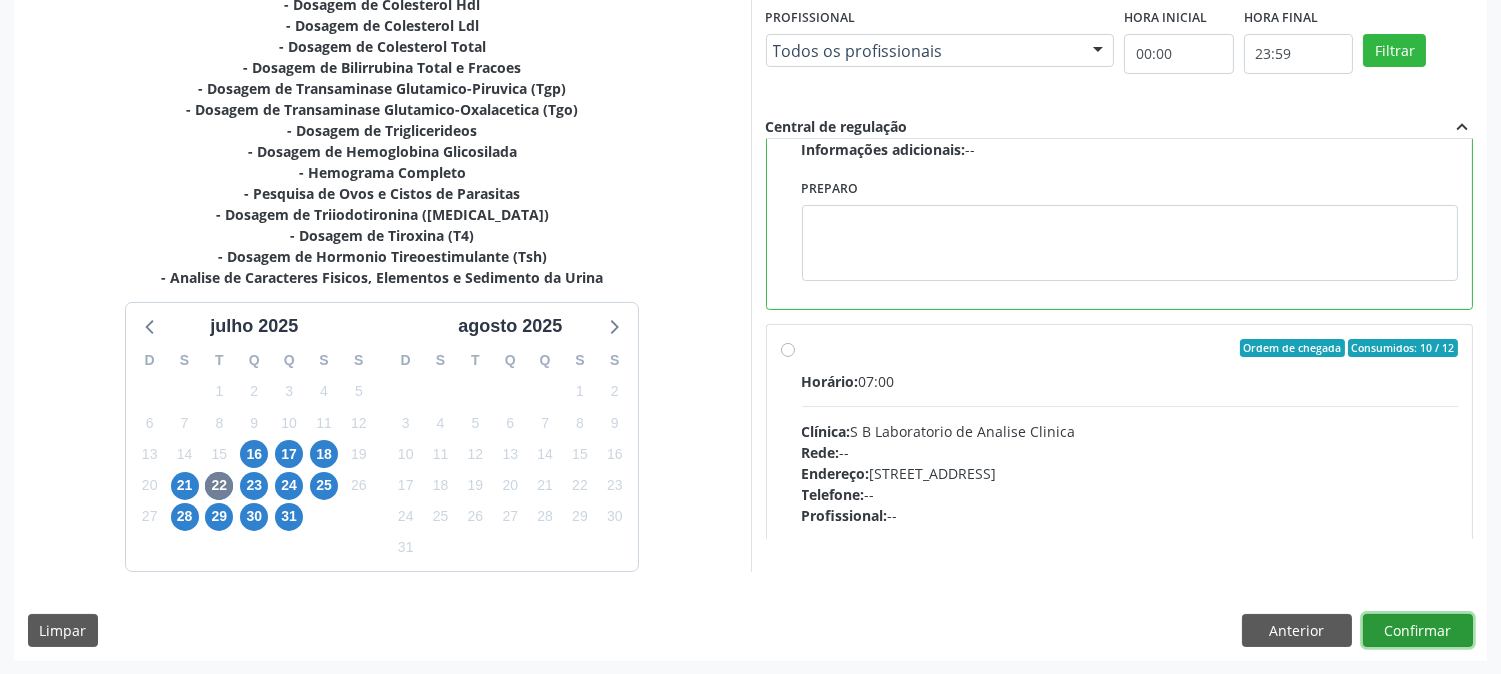 click on "Confirmar" at bounding box center [1418, 631] 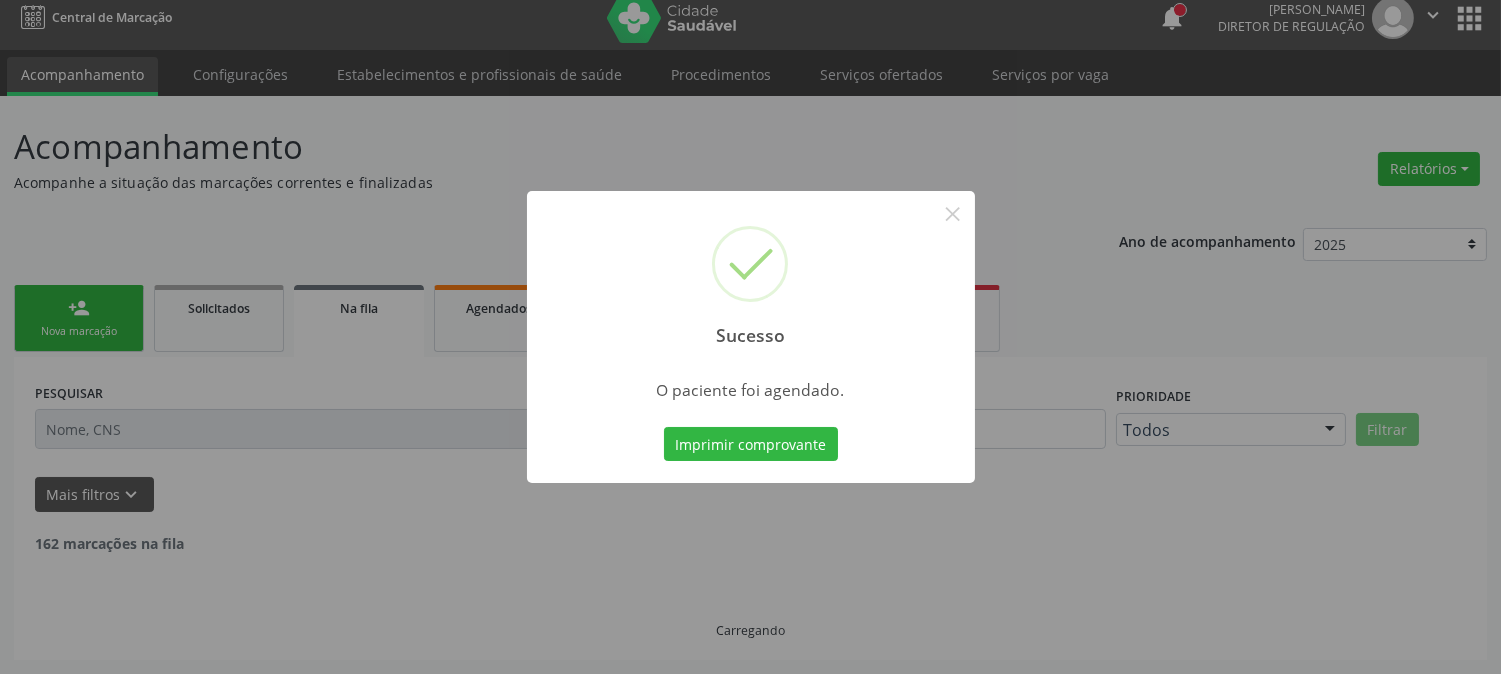 scroll, scrollTop: 0, scrollLeft: 0, axis: both 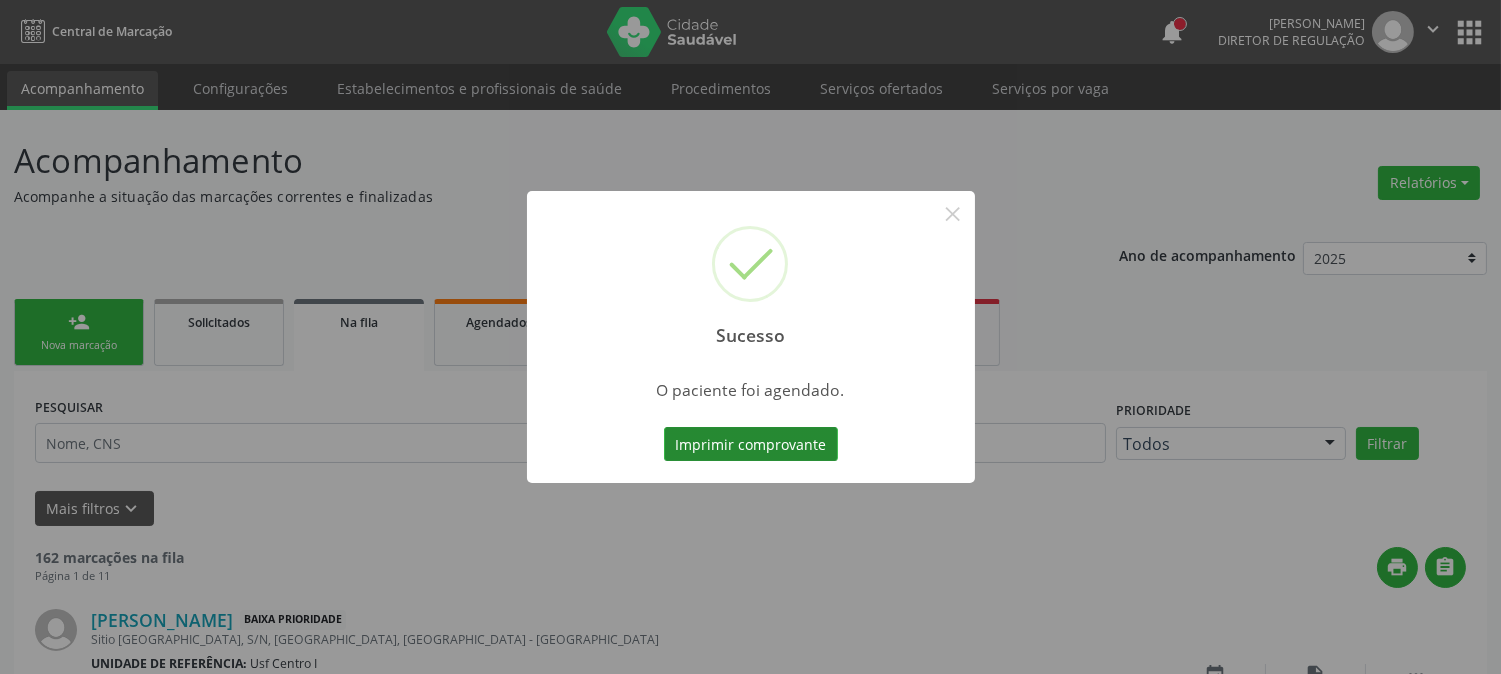 click on "Imprimir comprovante" at bounding box center (751, 444) 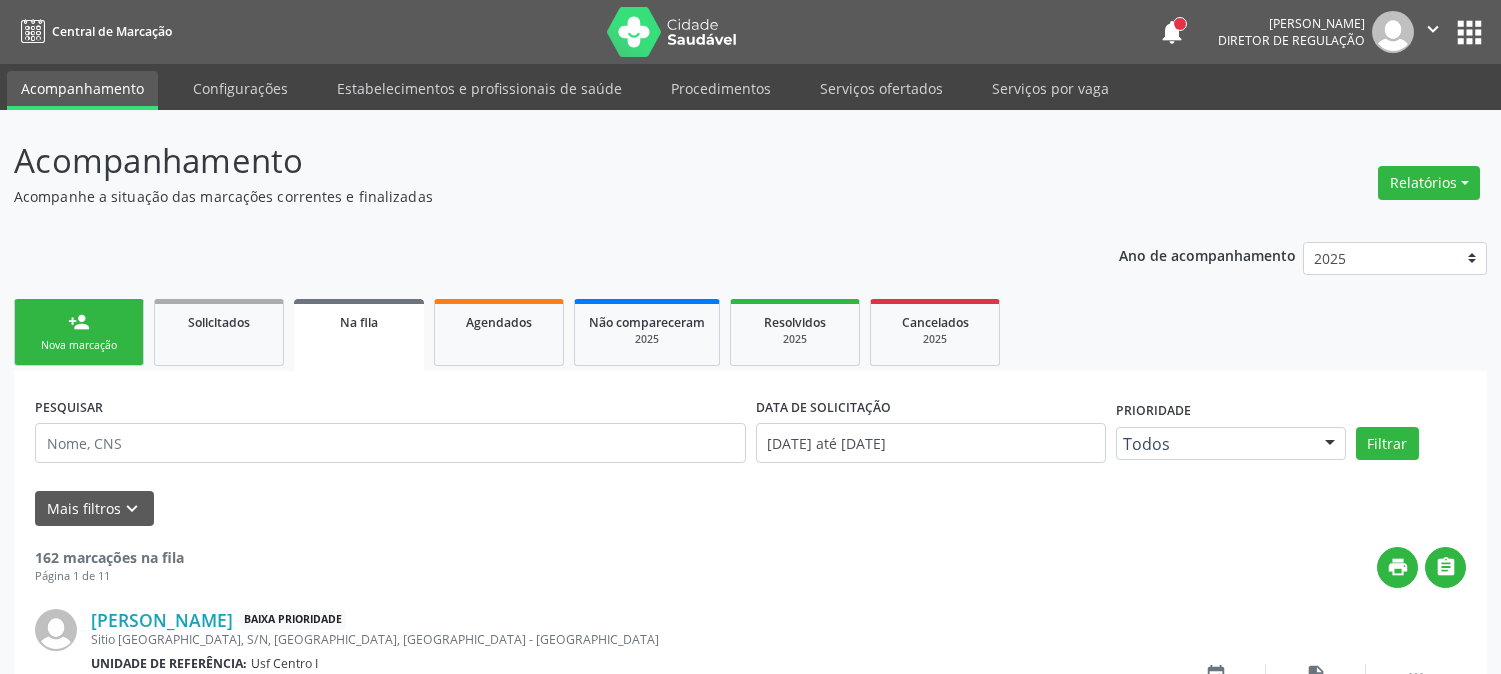 scroll, scrollTop: 0, scrollLeft: 0, axis: both 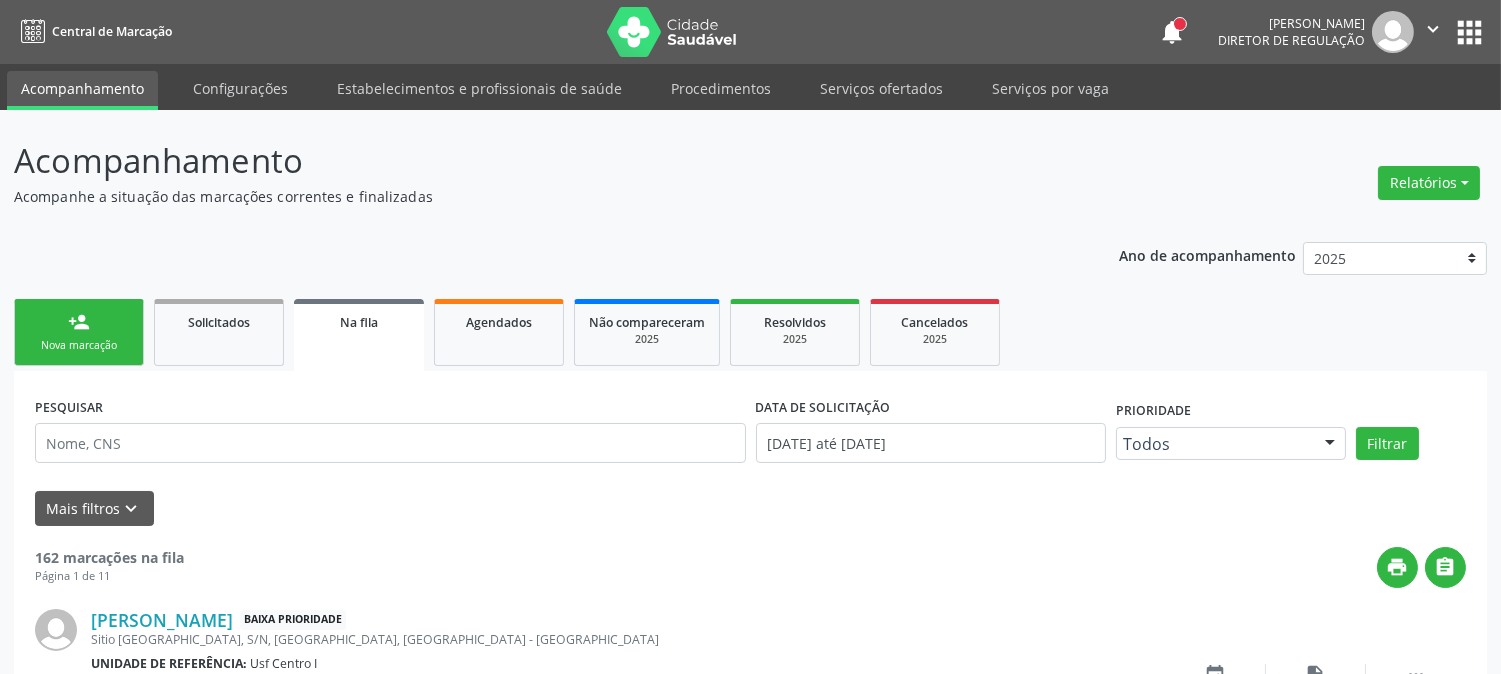 drag, startPoint x: 91, startPoint y: 326, endPoint x: 102, endPoint y: 344, distance: 21.095022 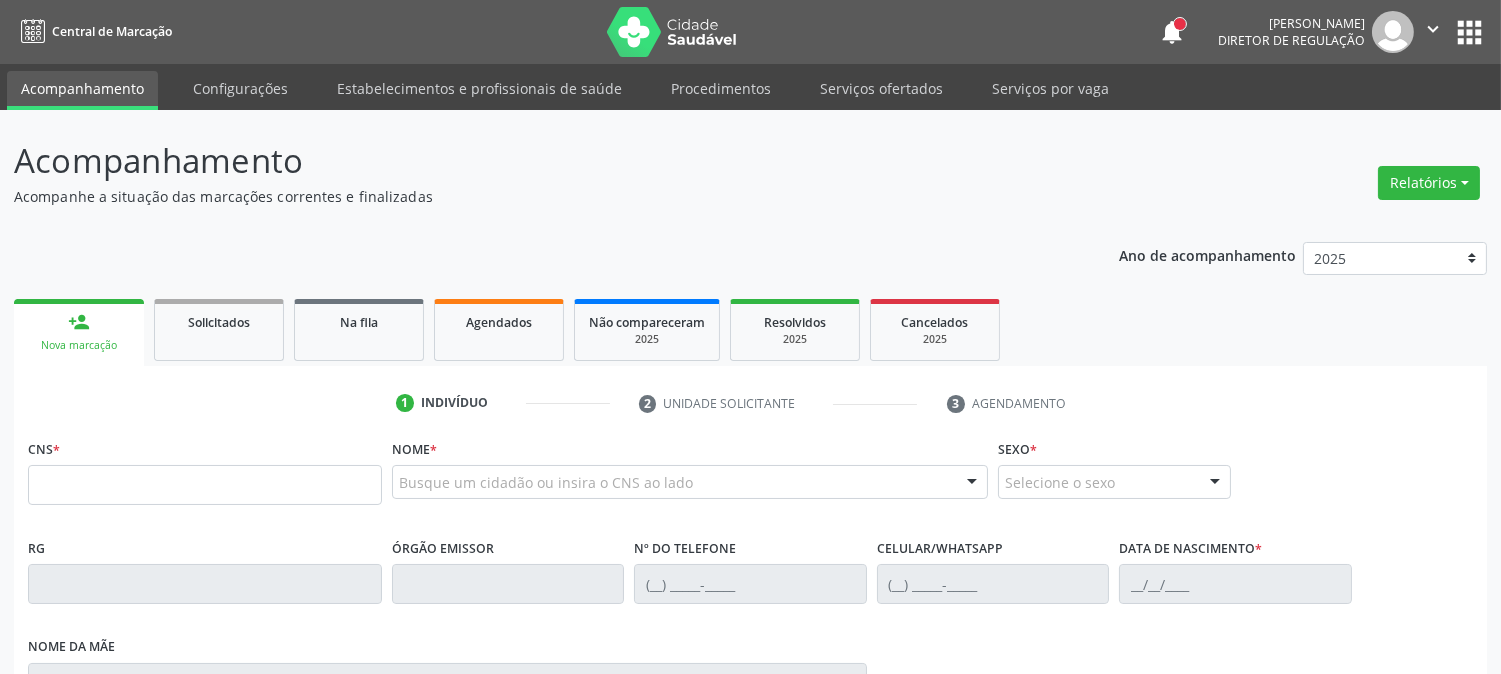 click on "Nova marcação" at bounding box center [79, 345] 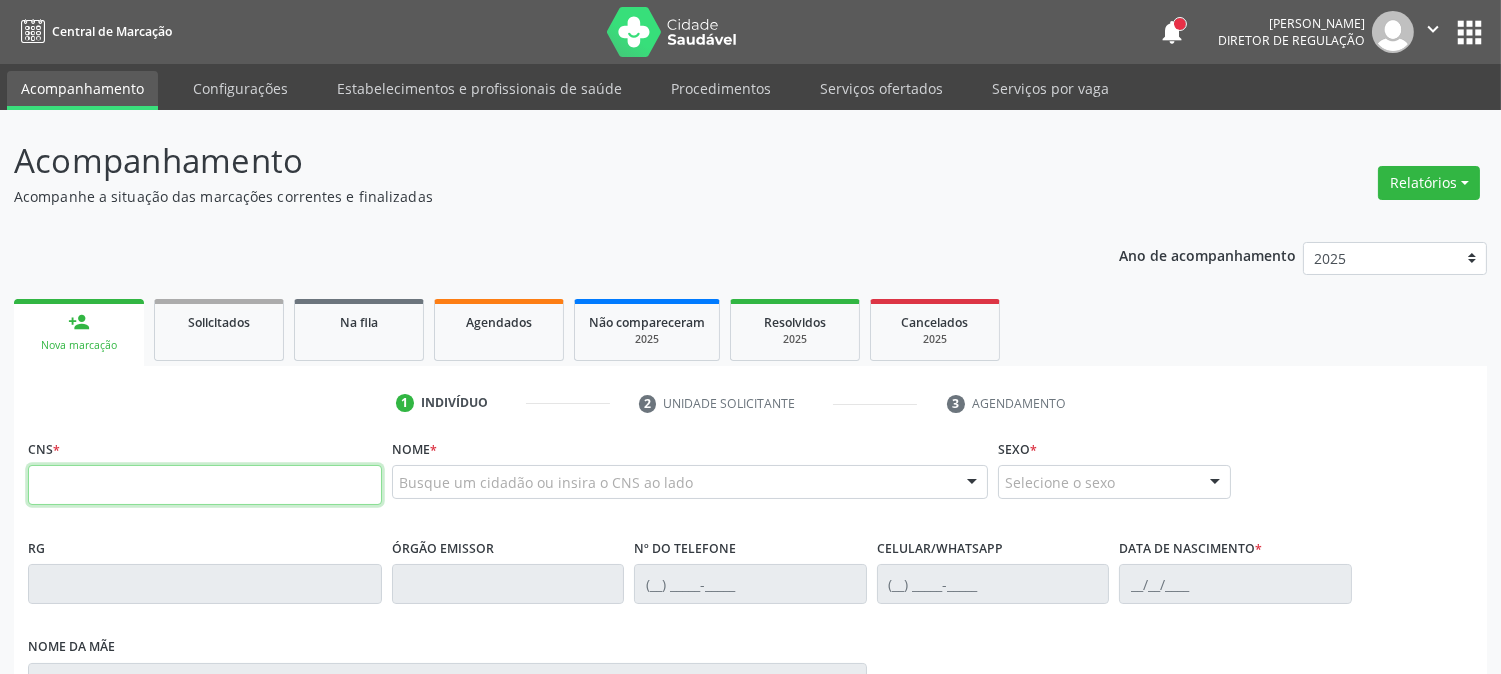 click at bounding box center [205, 485] 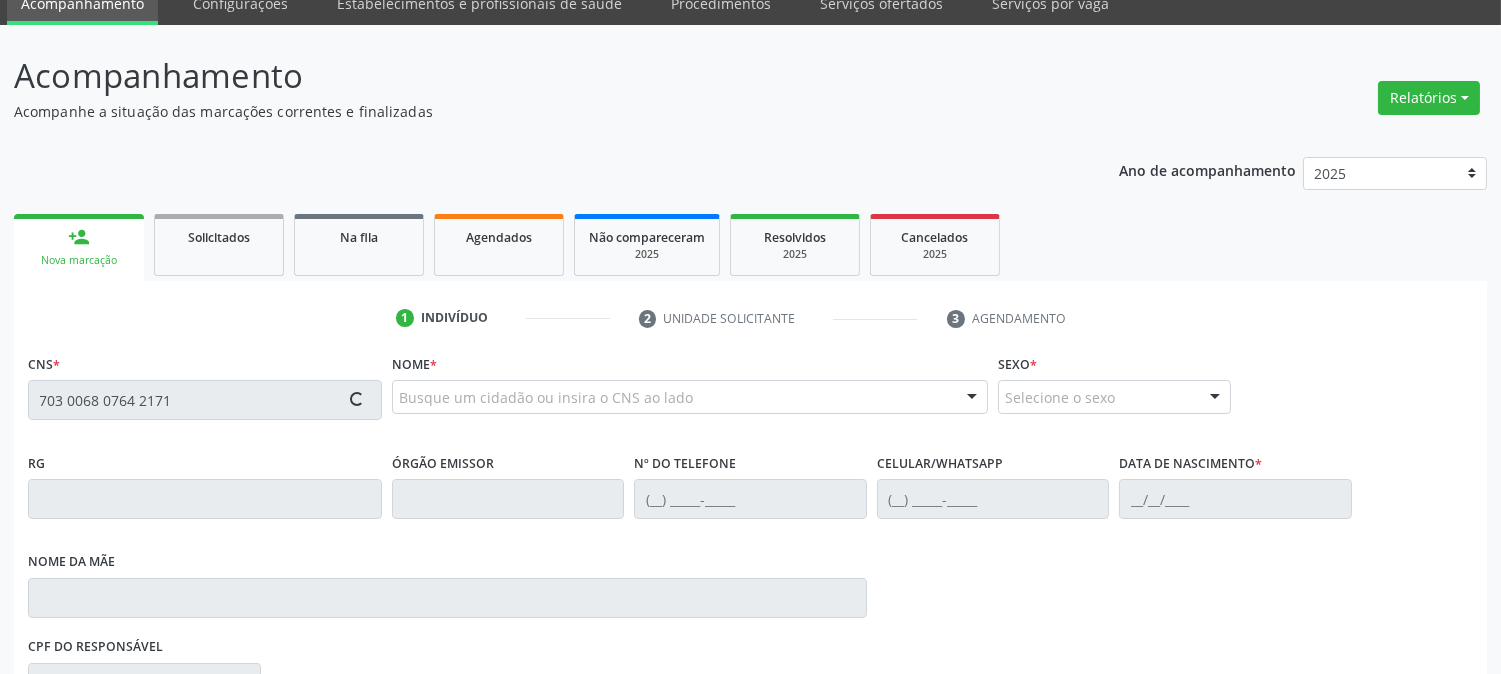 scroll, scrollTop: 395, scrollLeft: 0, axis: vertical 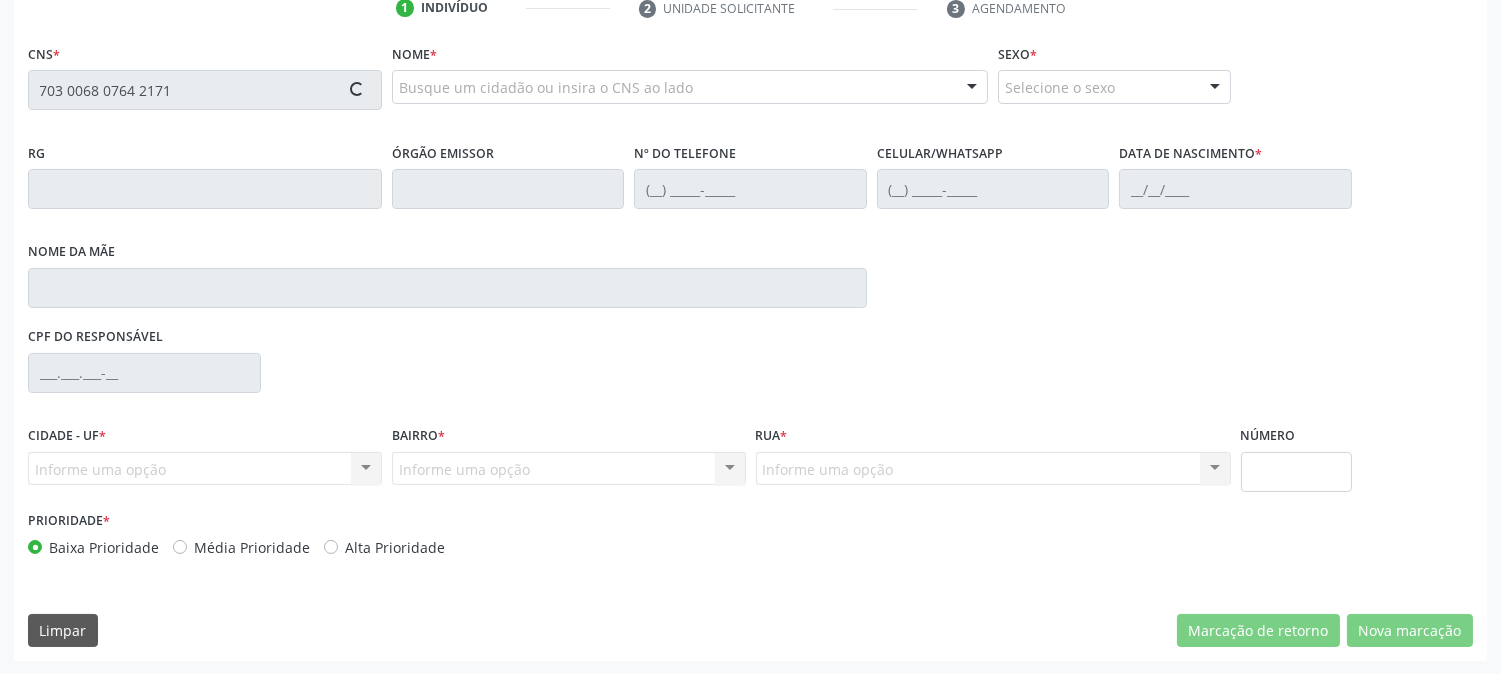 type on "703 0068 0764 2171" 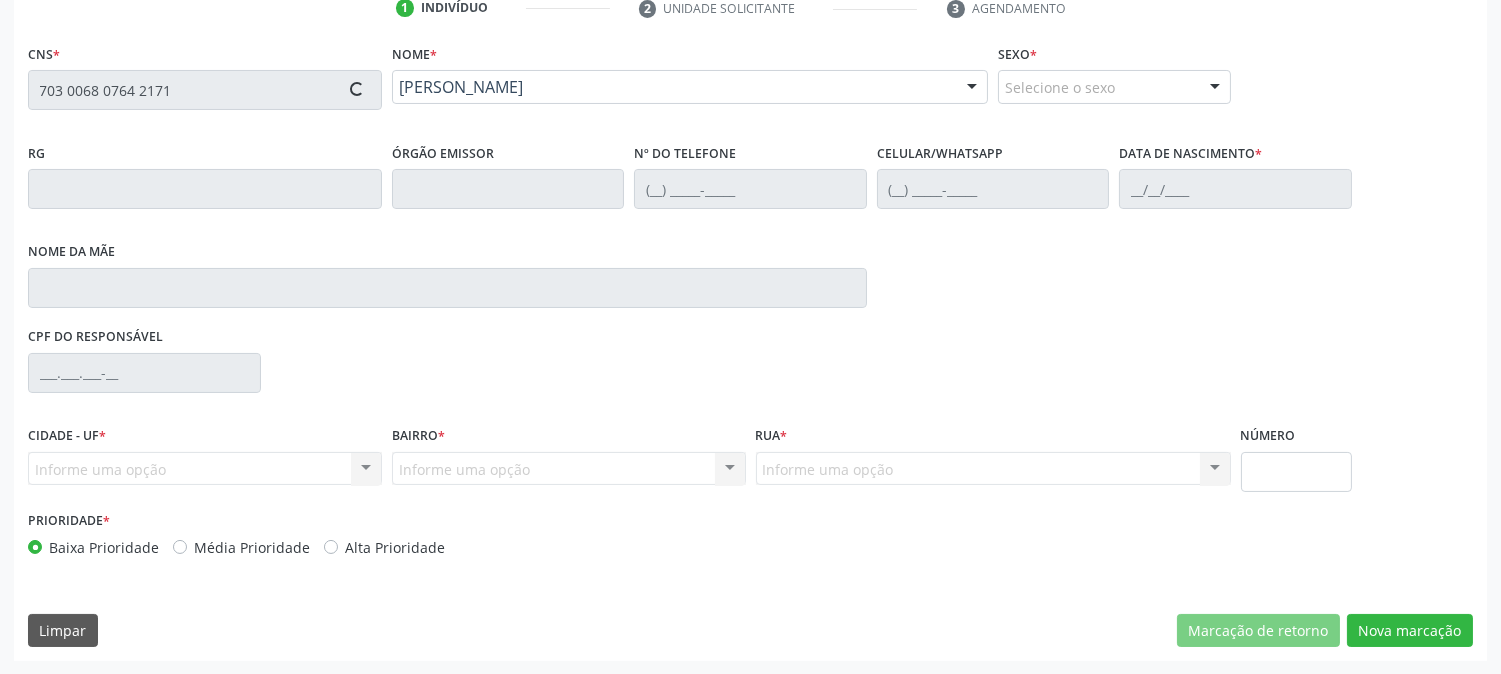 type on "[PHONE_NUMBER]" 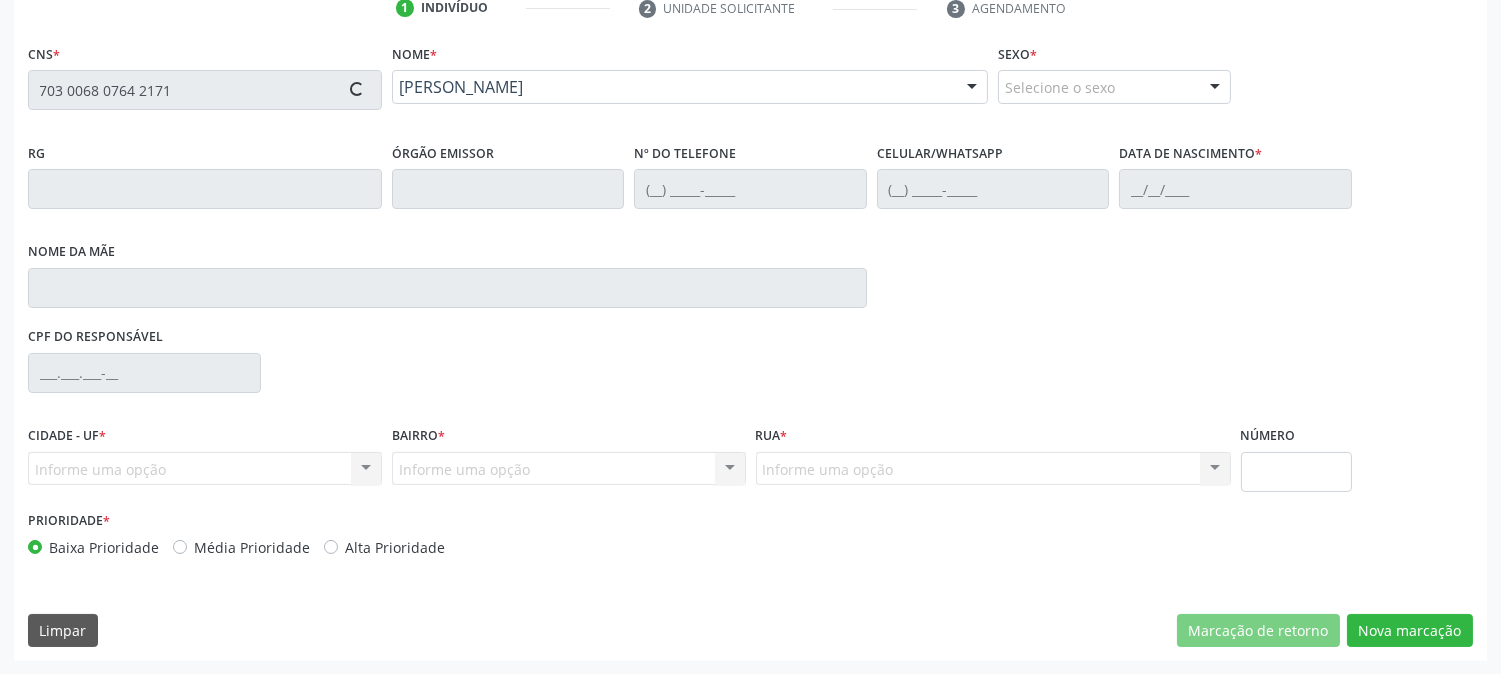 type on "[PHONE_NUMBER]" 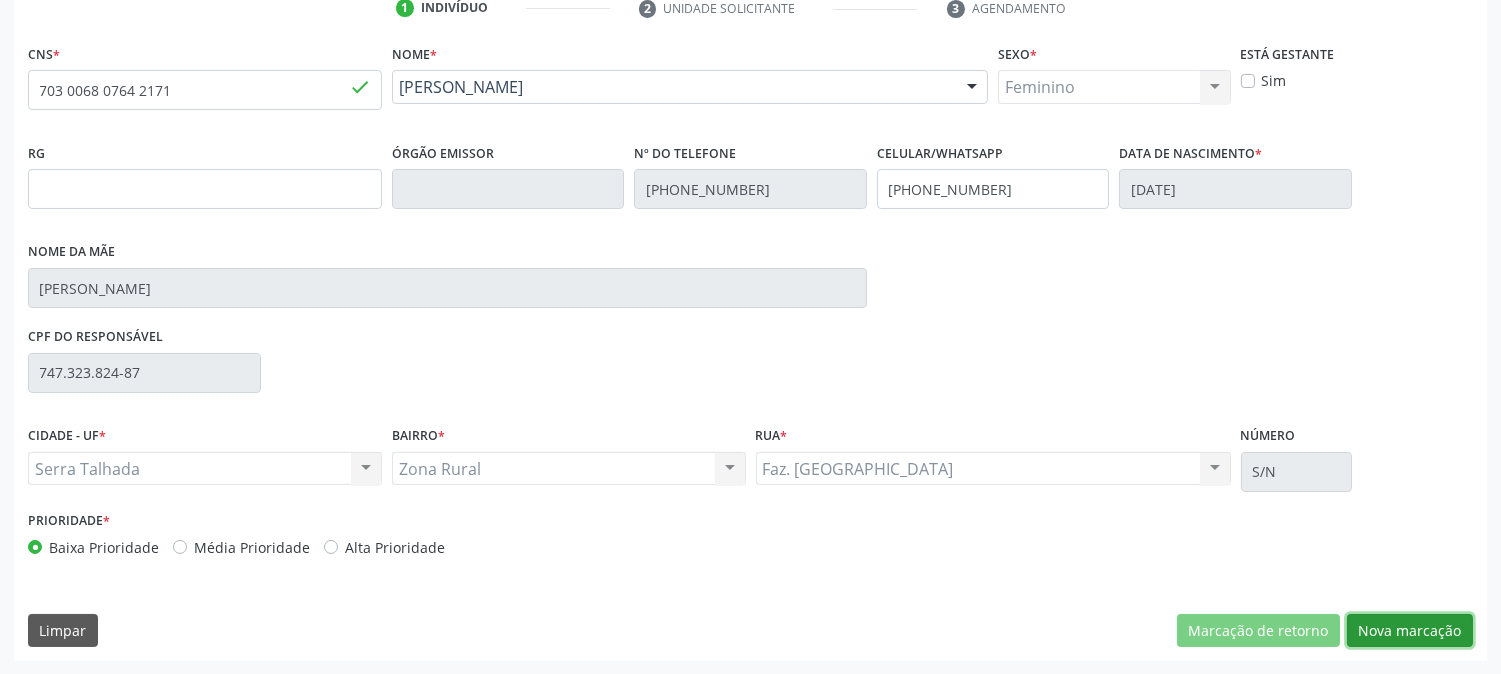 click on "Nova marcação" at bounding box center (1410, 631) 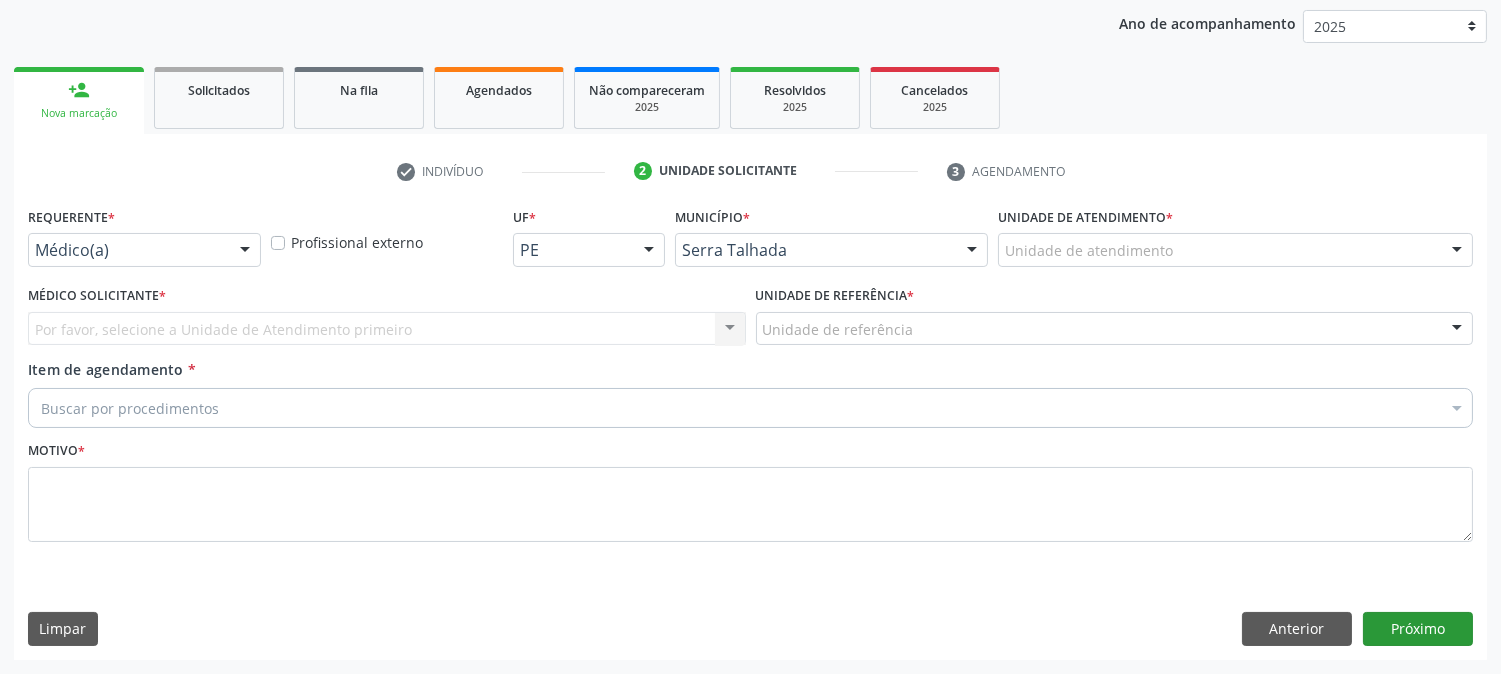 scroll, scrollTop: 231, scrollLeft: 0, axis: vertical 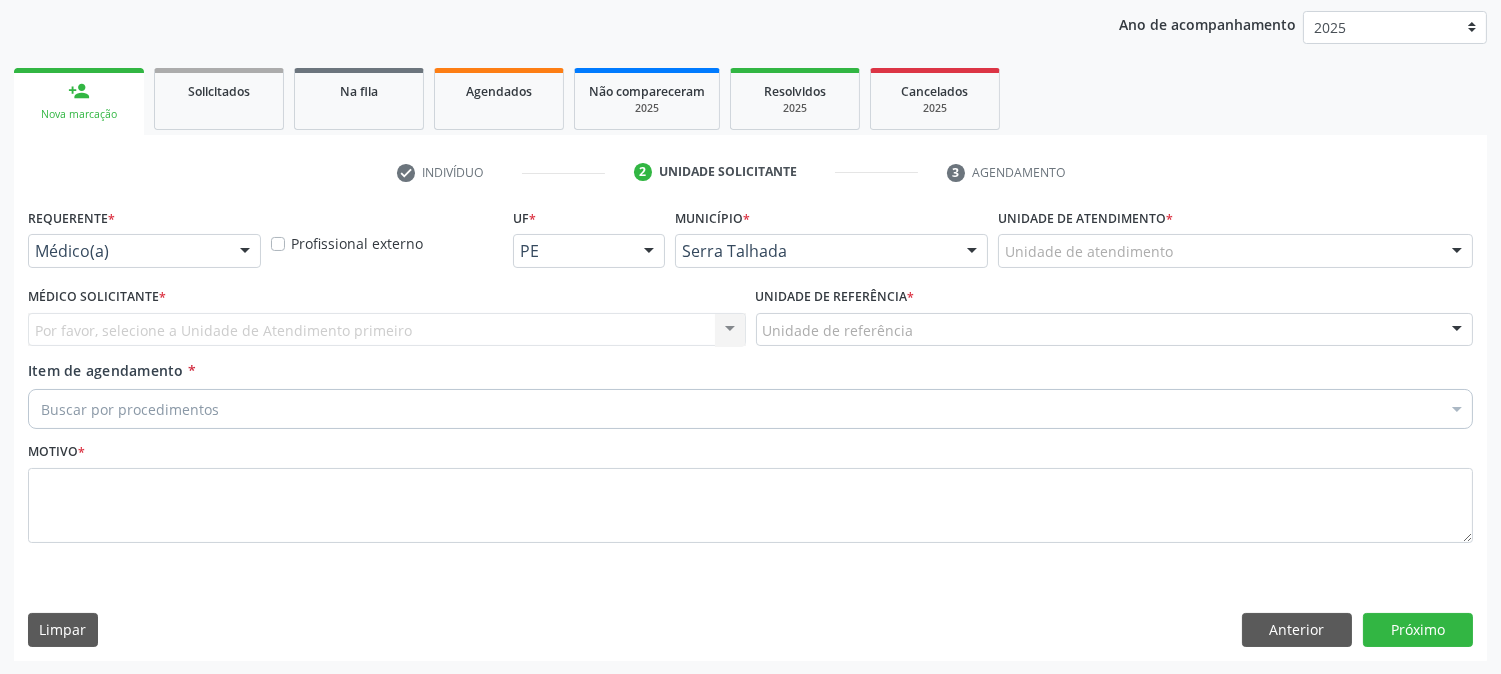 click on "Médico(a)" at bounding box center [144, 251] 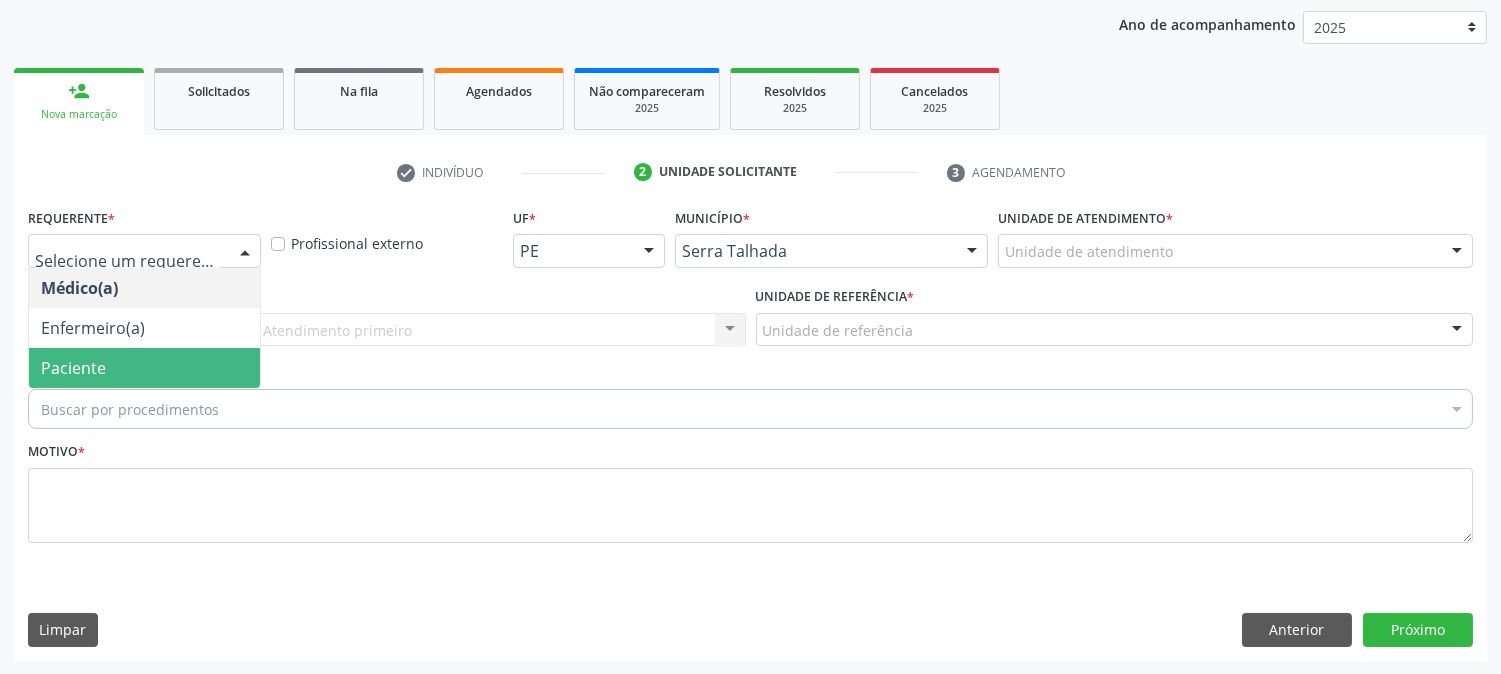 click on "Paciente" at bounding box center [144, 368] 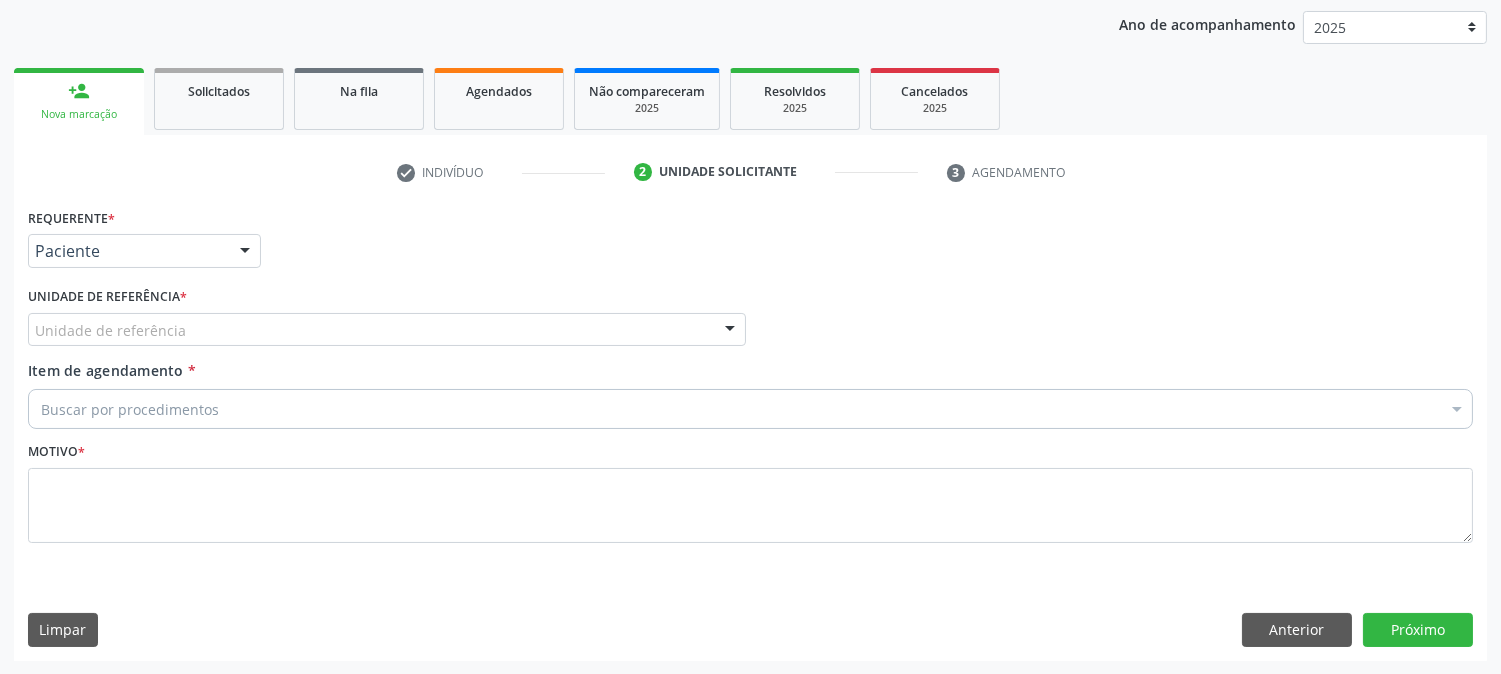 drag, startPoint x: 15, startPoint y: 351, endPoint x: 43, endPoint y: 337, distance: 31.304953 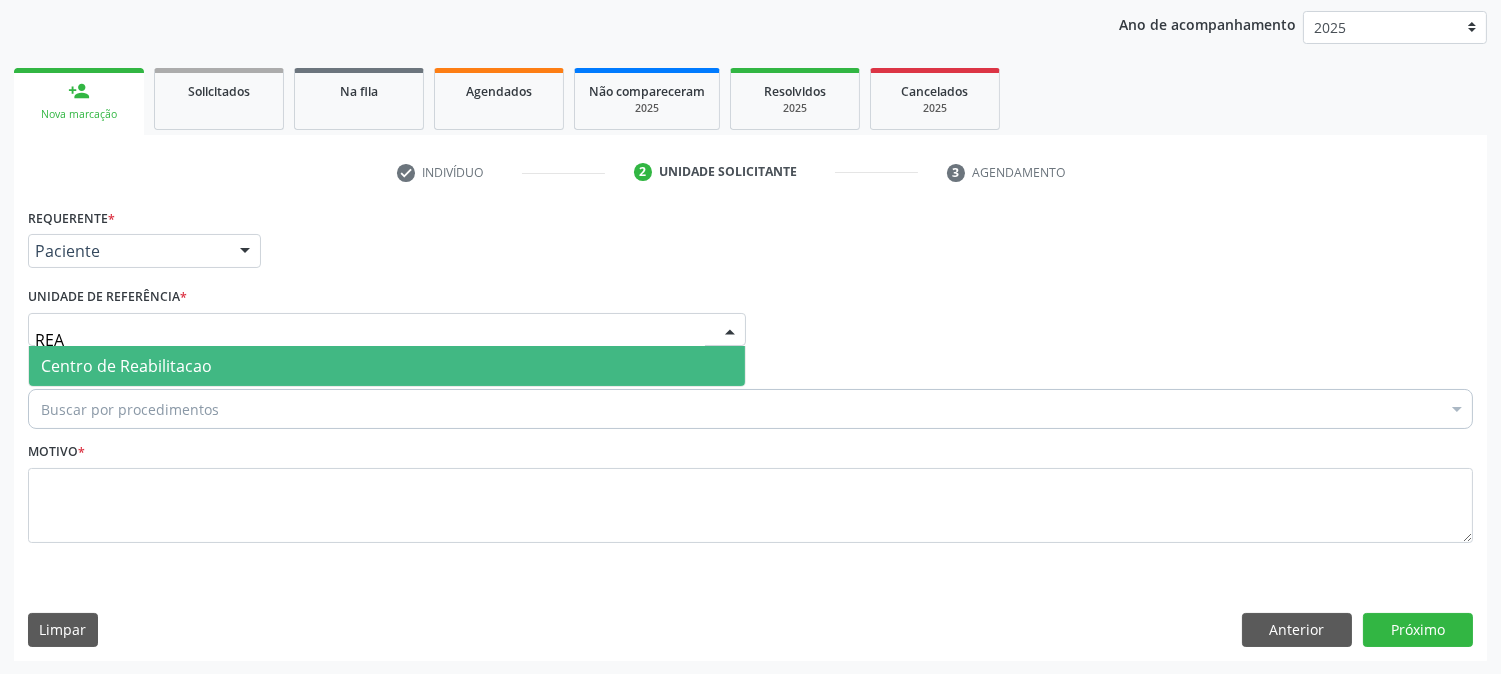 type on "REAB" 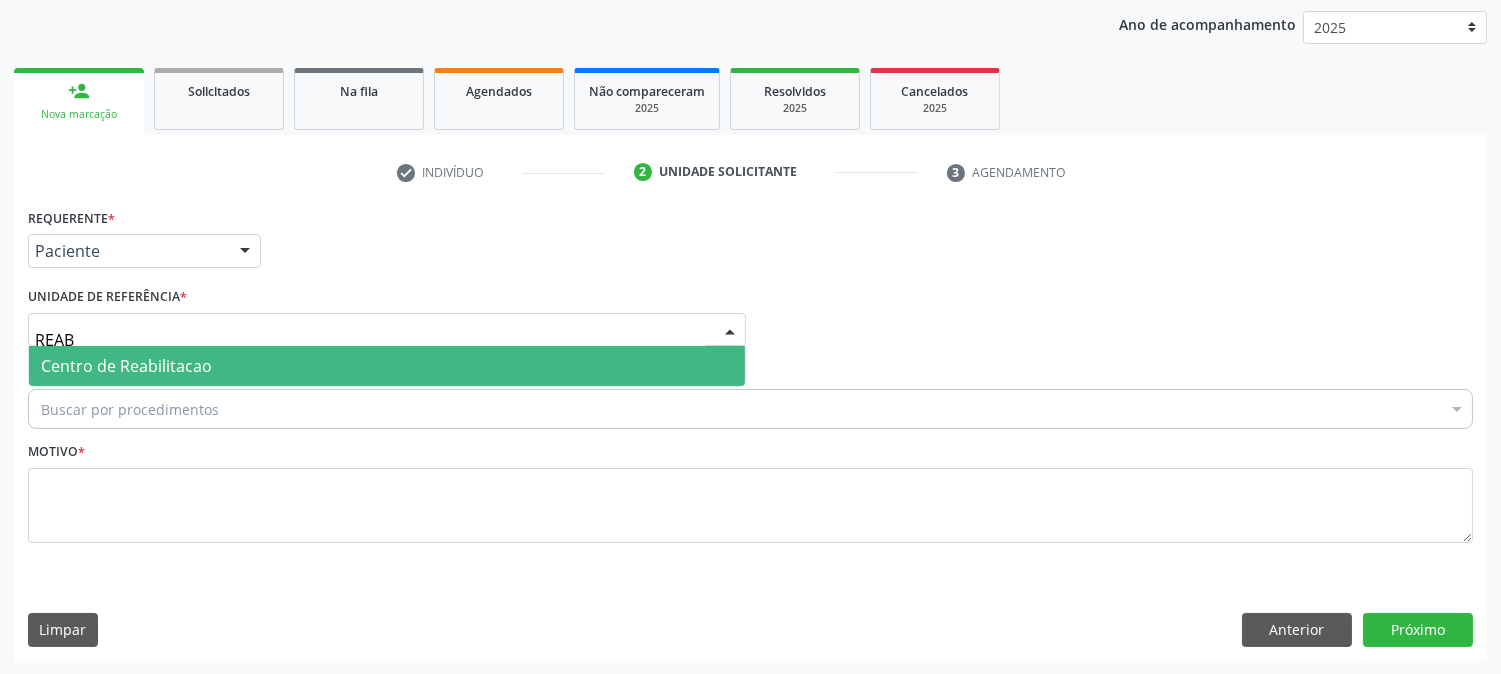 click on "Centro de Reabilitacao" at bounding box center (387, 366) 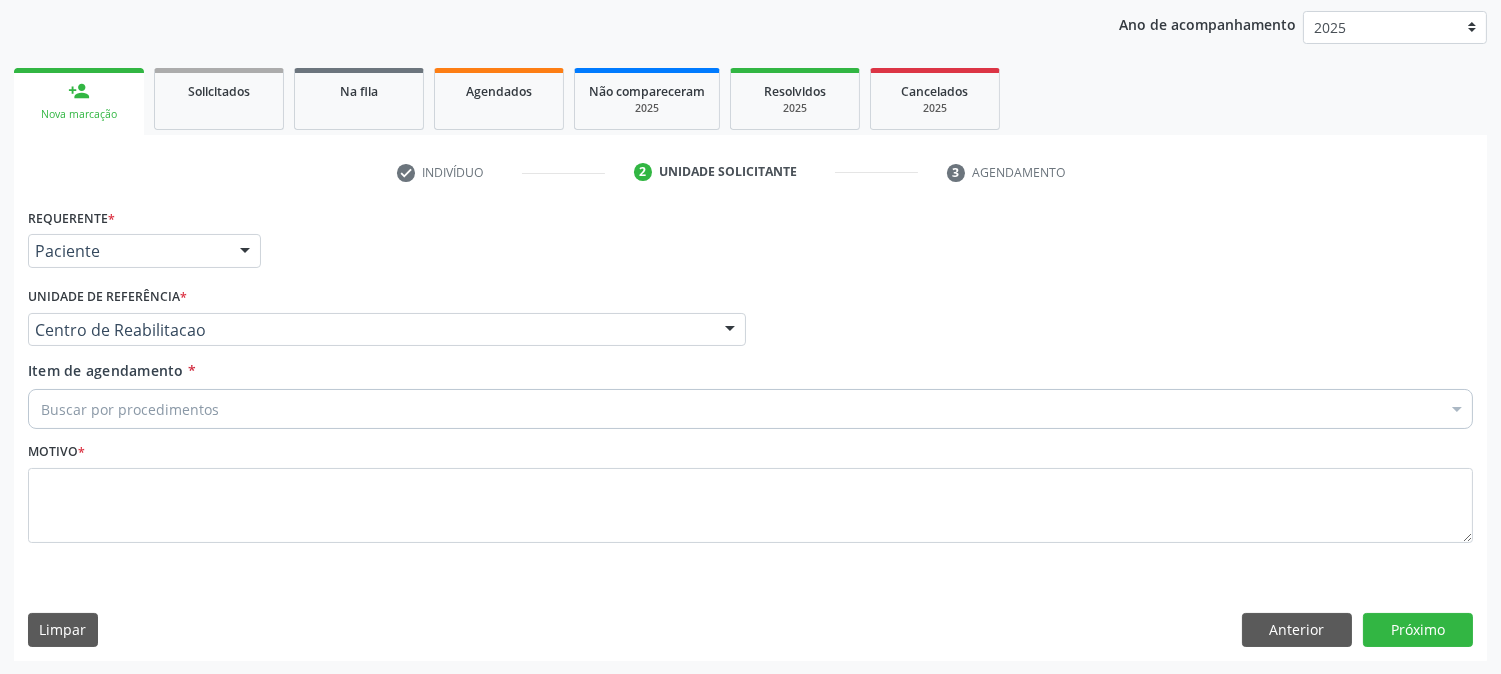 click on "Buscar por procedimentos" at bounding box center [750, 409] 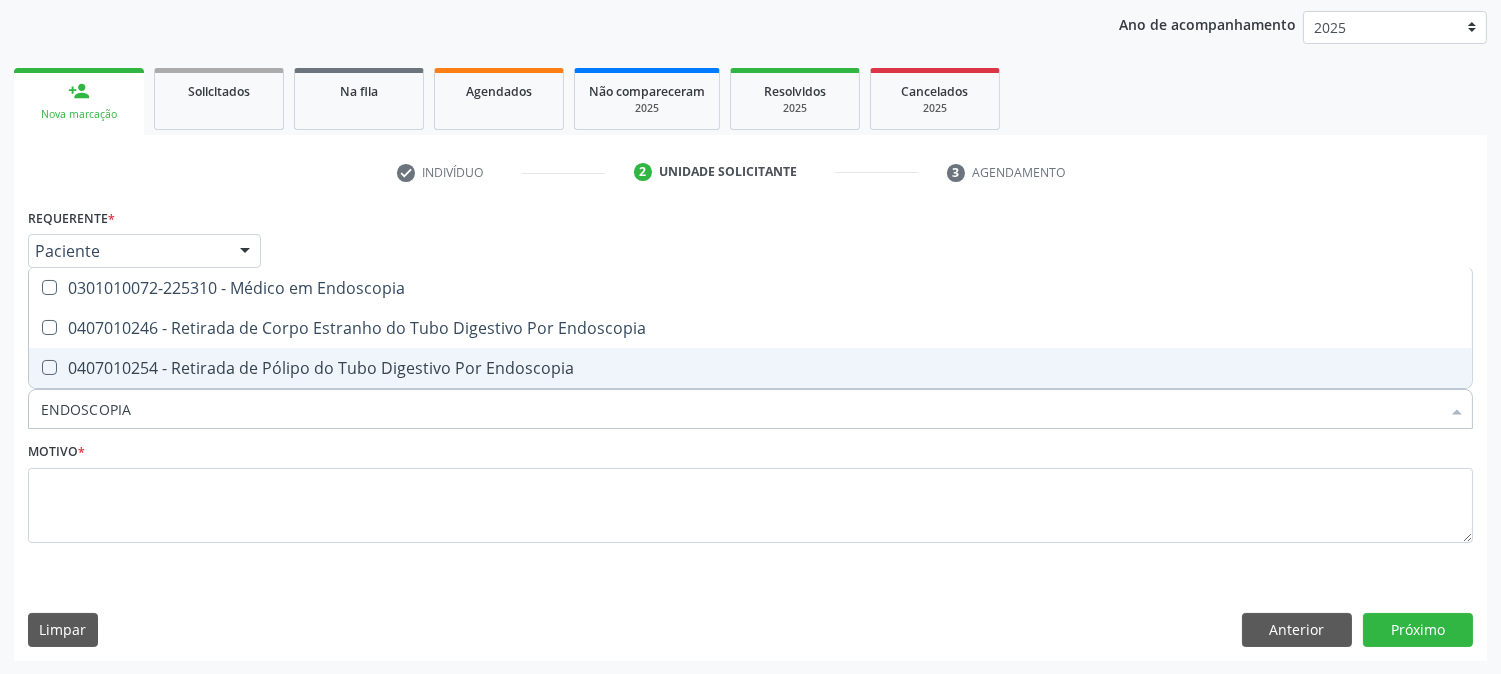 drag, startPoint x: 146, startPoint y: 402, endPoint x: 12, endPoint y: 261, distance: 194.51735 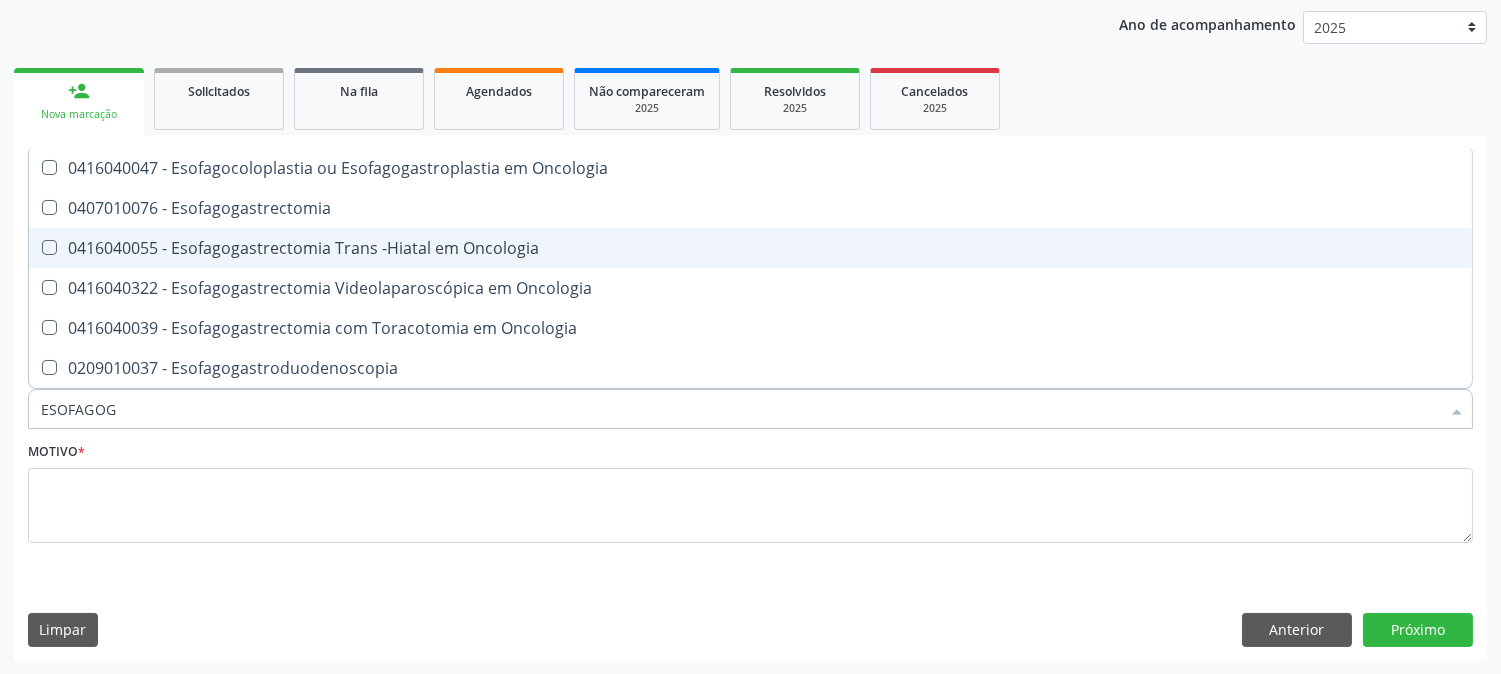 type on "ESOFAGOGA" 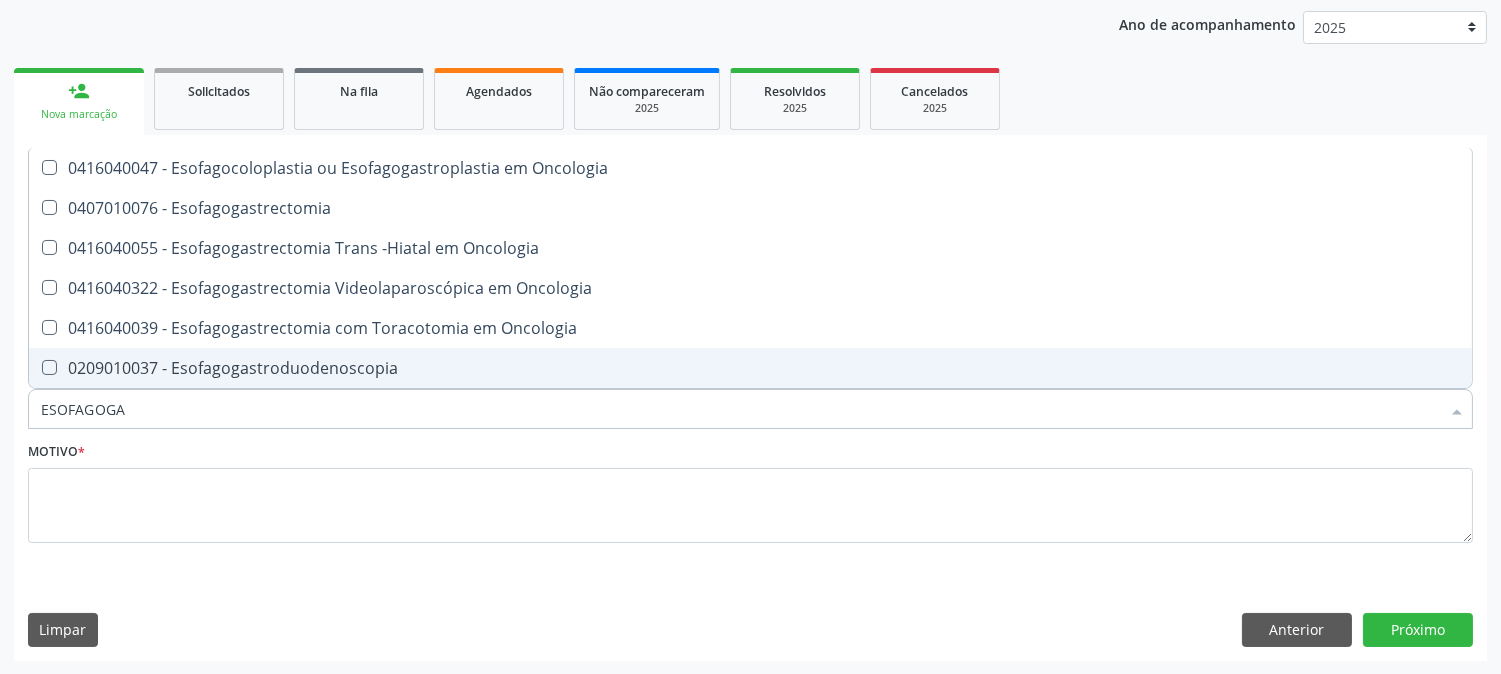 click on "0209010037 - Esofagogastroduodenoscopia" at bounding box center (750, 368) 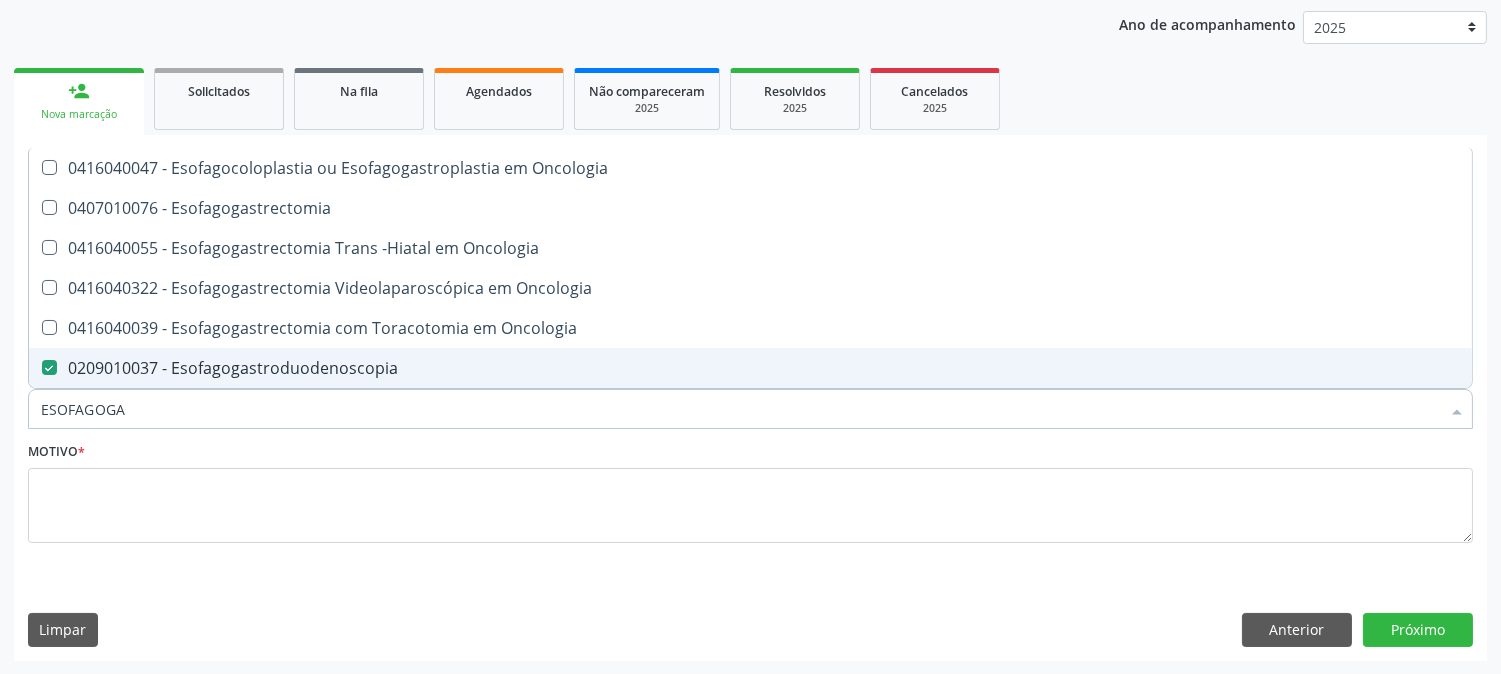checkbox on "true" 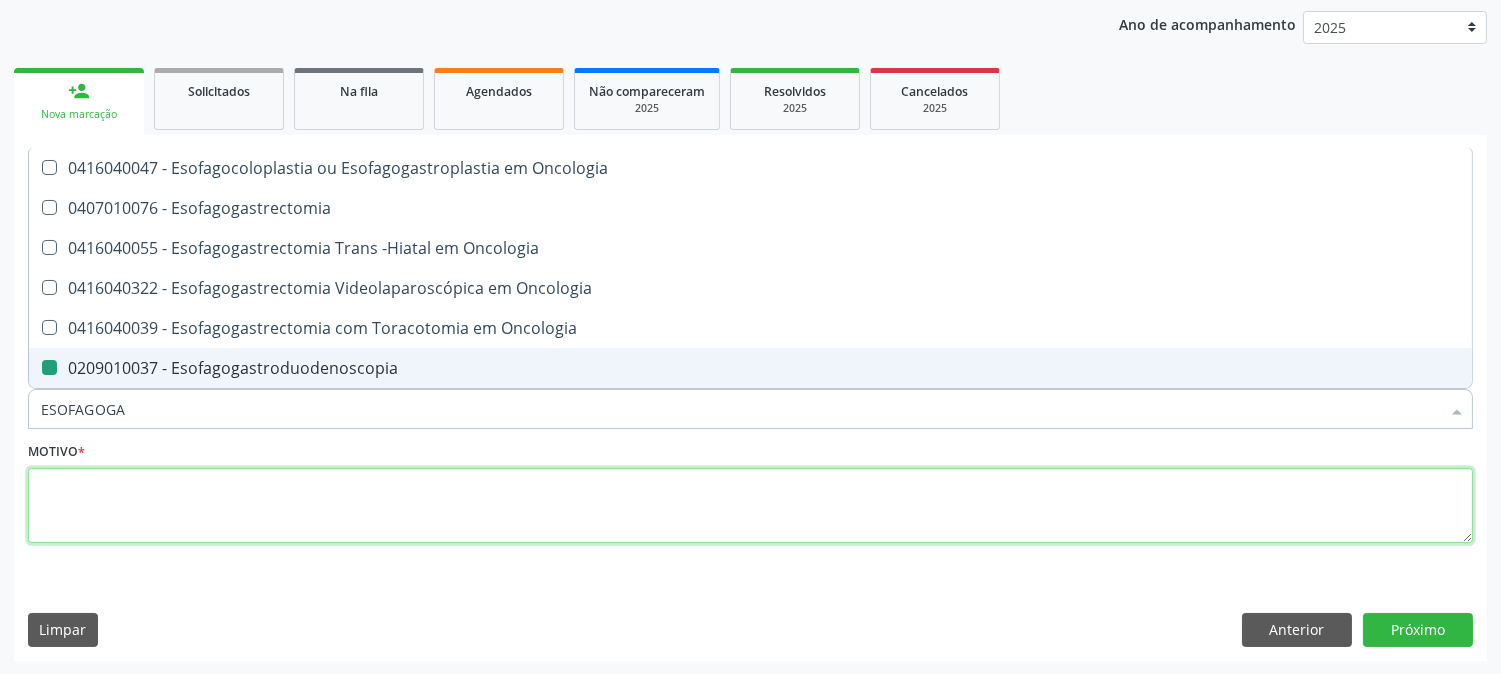 click at bounding box center [750, 506] 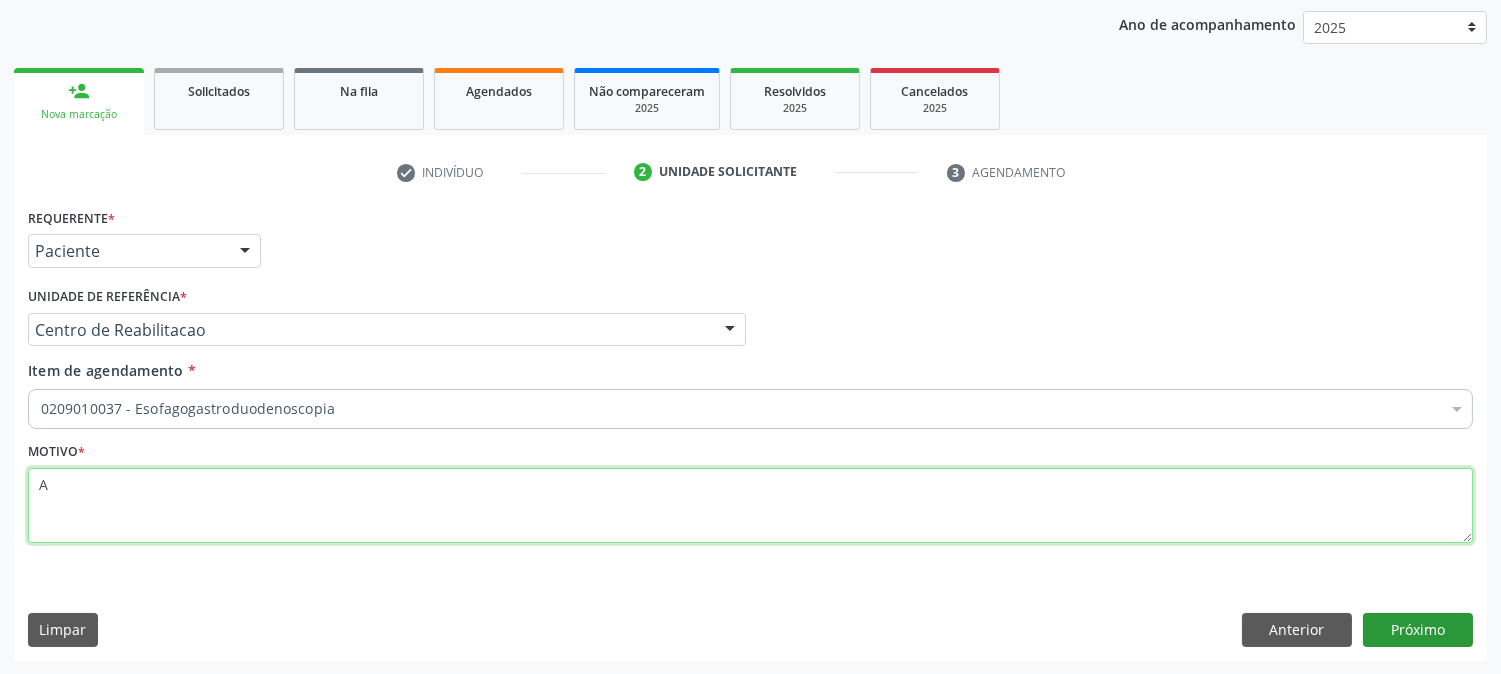 type on "A" 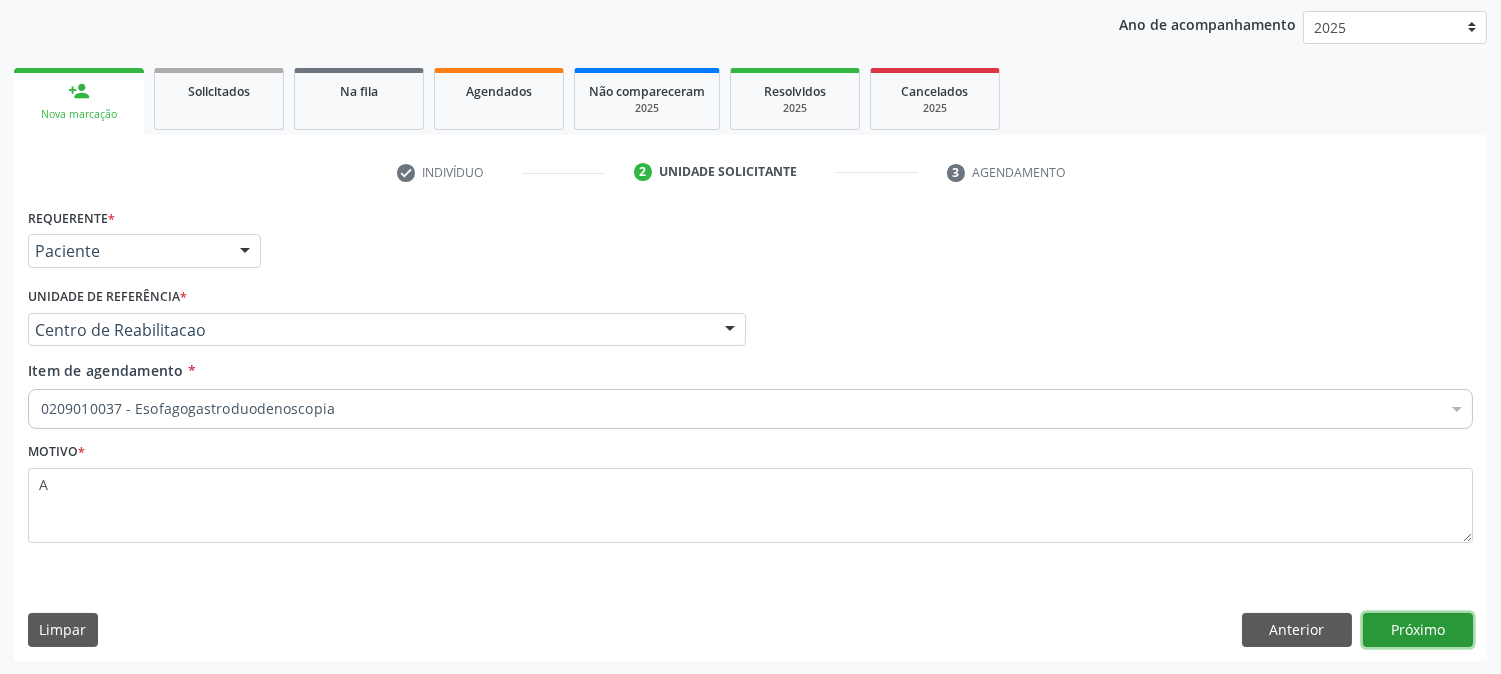 click on "Próximo" at bounding box center (1418, 630) 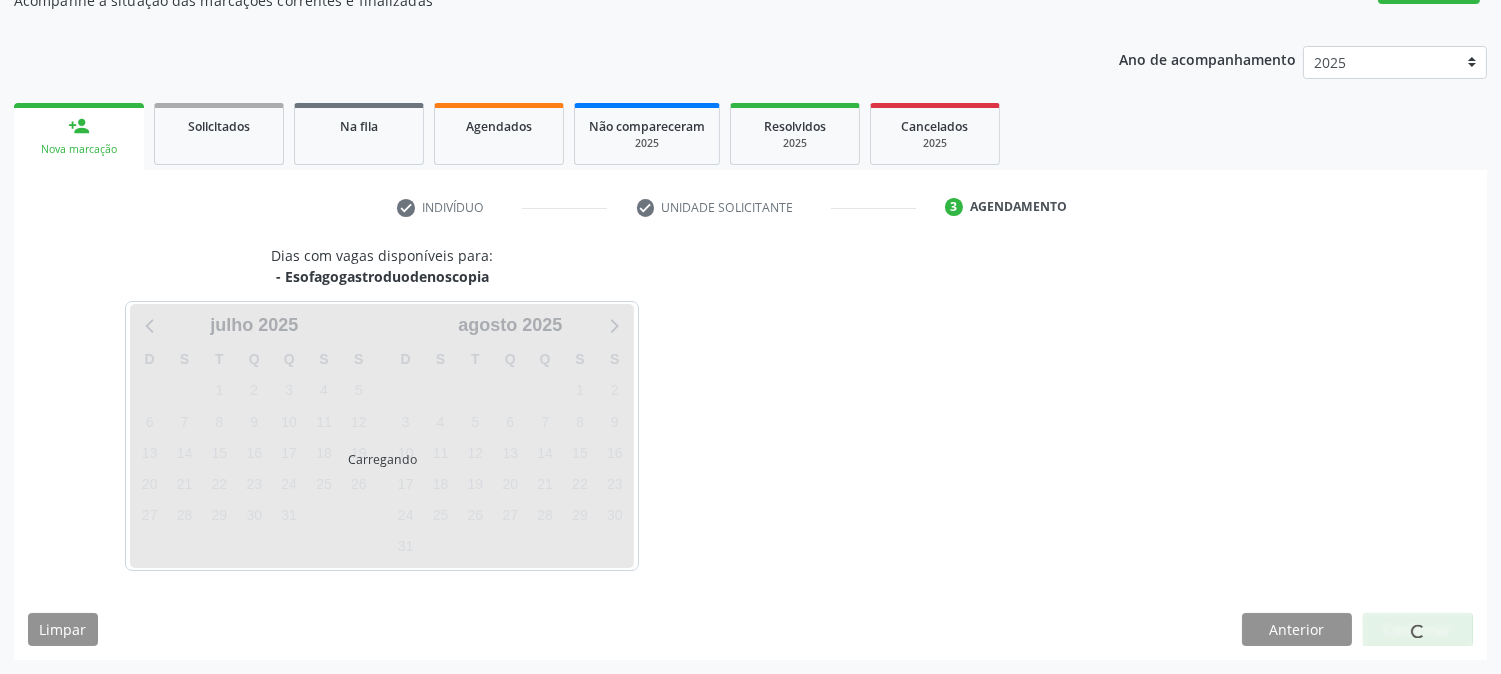 scroll, scrollTop: 195, scrollLeft: 0, axis: vertical 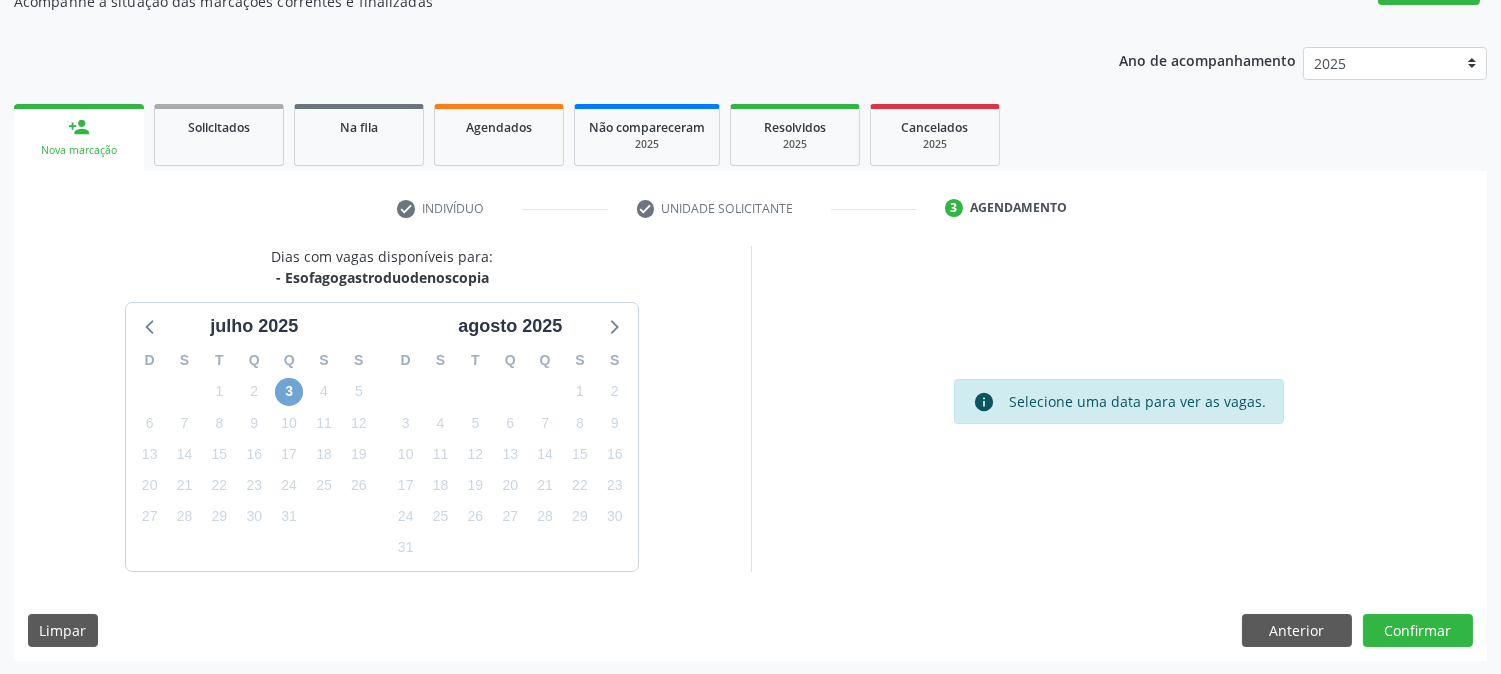 click on "3" at bounding box center (289, 392) 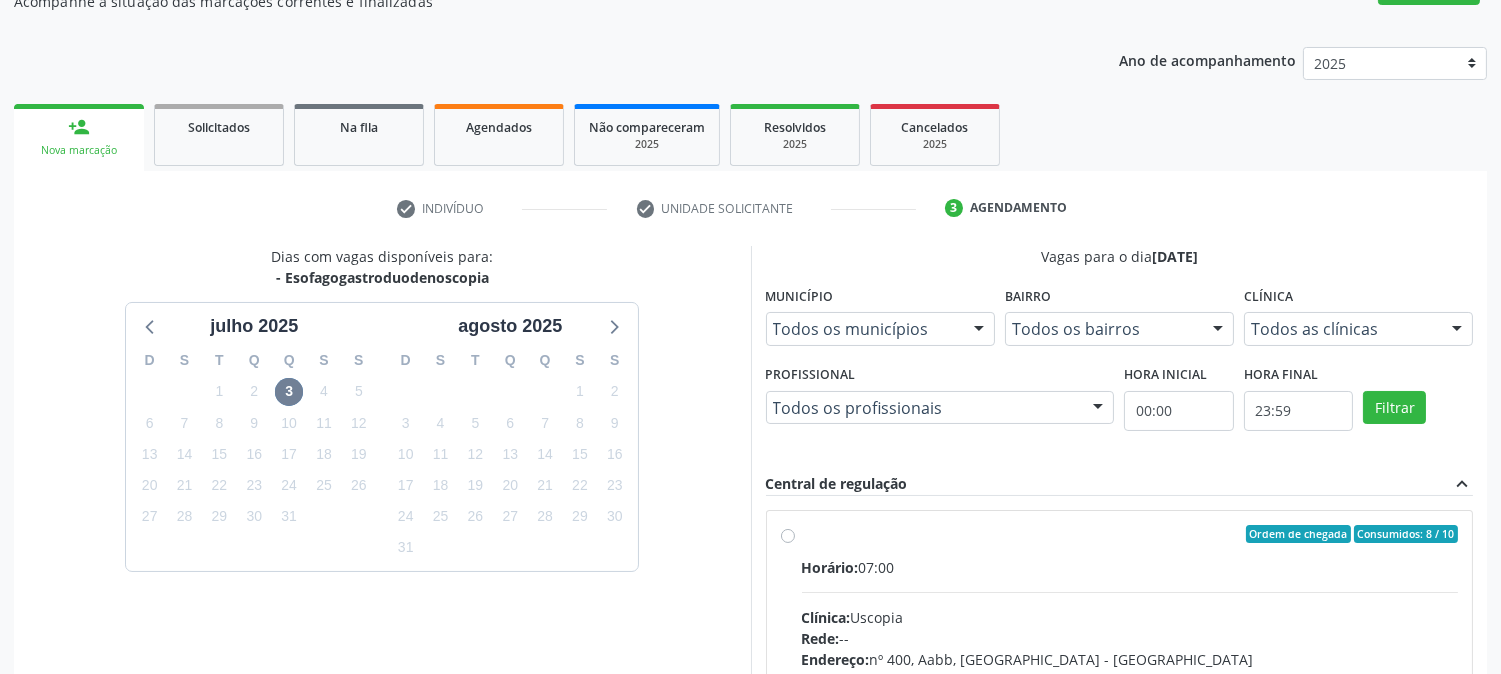 click on "Horário:   07:00" at bounding box center [1130, 567] 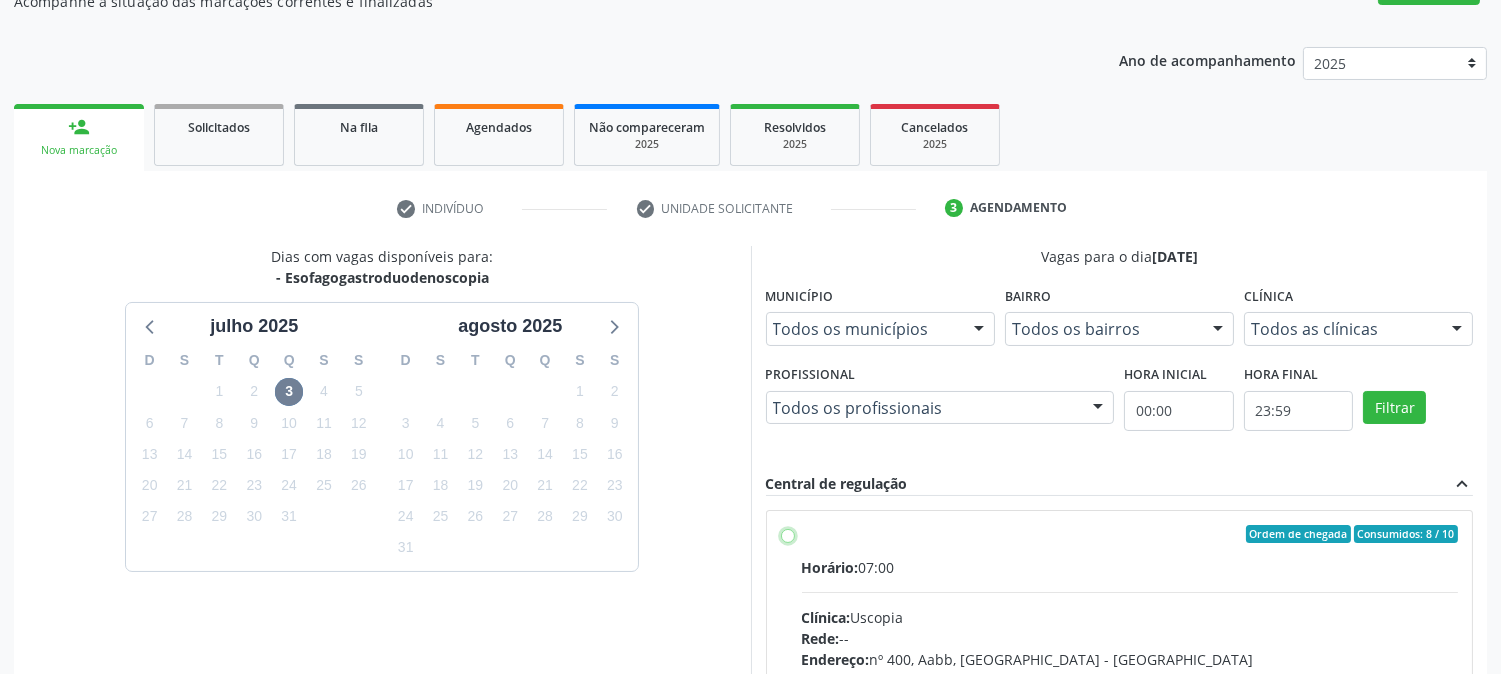 click on "Ordem de chegada
Consumidos: 8 / 10
Horário:   07:00
Clínica:  Uscopia
Rede:
--
Endereço:   [STREET_ADDRESS]
Telefone:   --
Profissional:
--
Informações adicionais sobre o atendimento
Idade de atendimento:
Sem restrição
Gênero(s) atendido(s):
Sem restrição
Informações adicionais:
--" at bounding box center [788, 534] 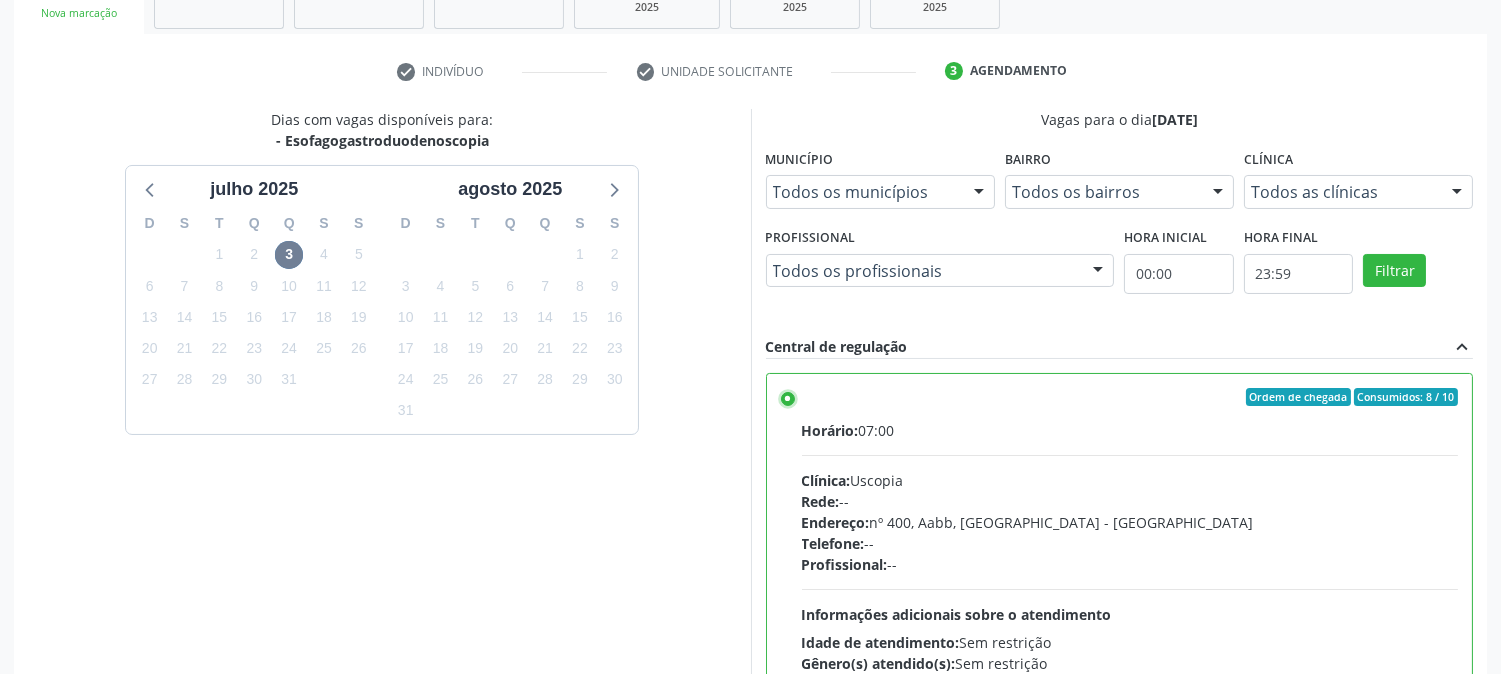 scroll, scrollTop: 520, scrollLeft: 0, axis: vertical 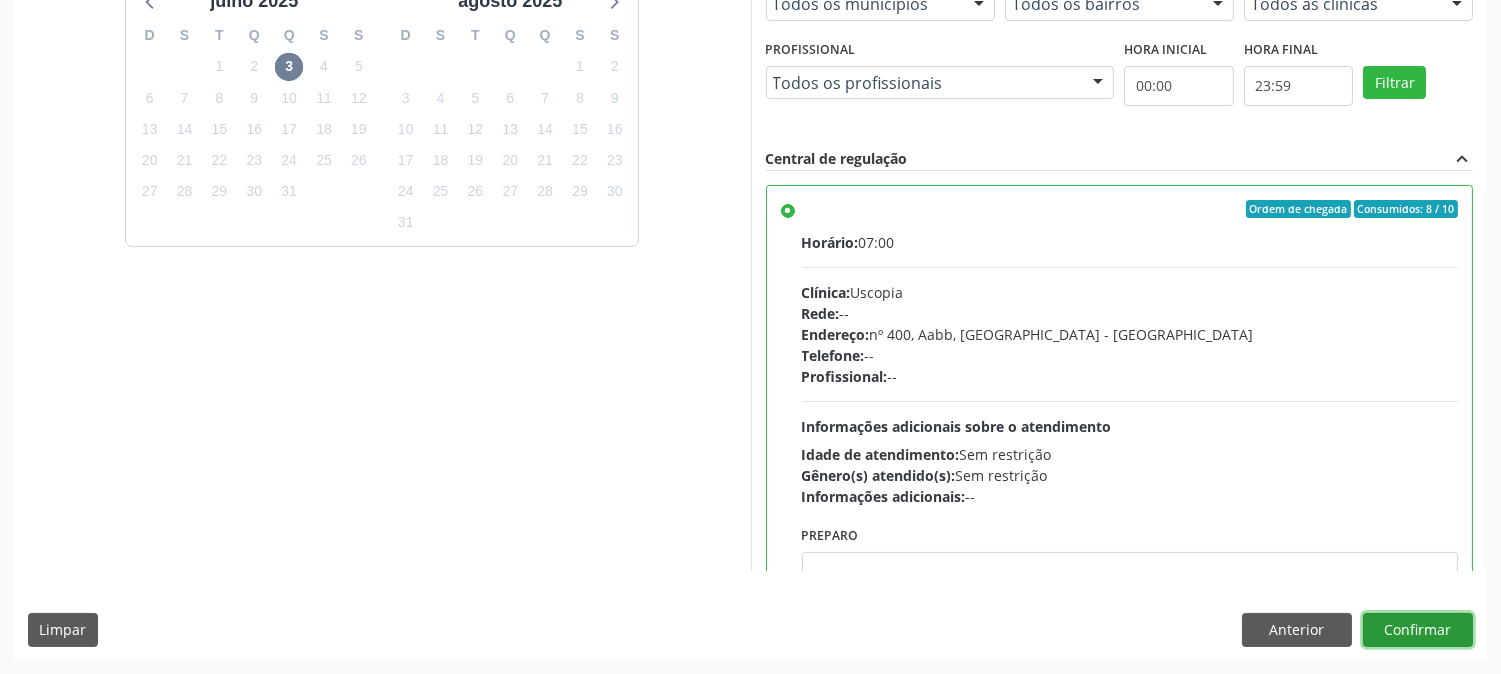 click on "Confirmar" at bounding box center (1418, 630) 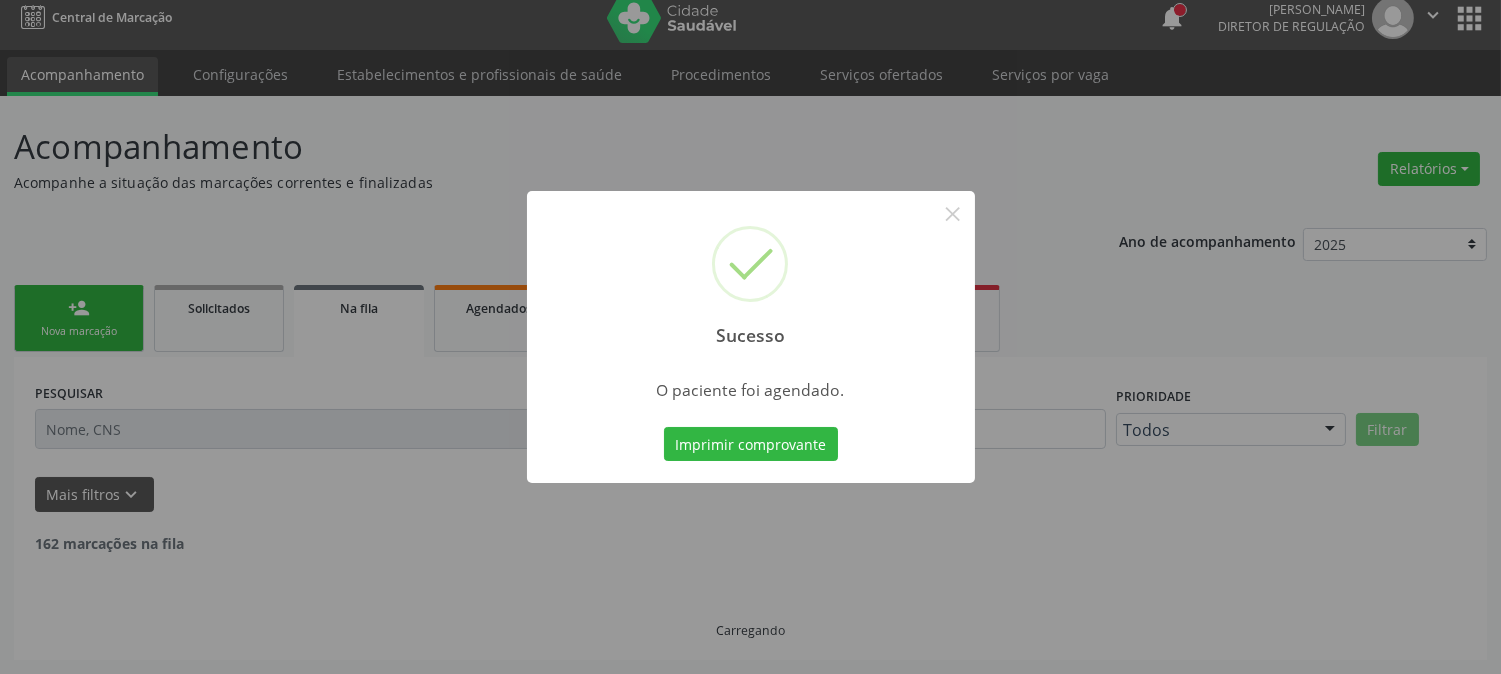 scroll, scrollTop: 0, scrollLeft: 0, axis: both 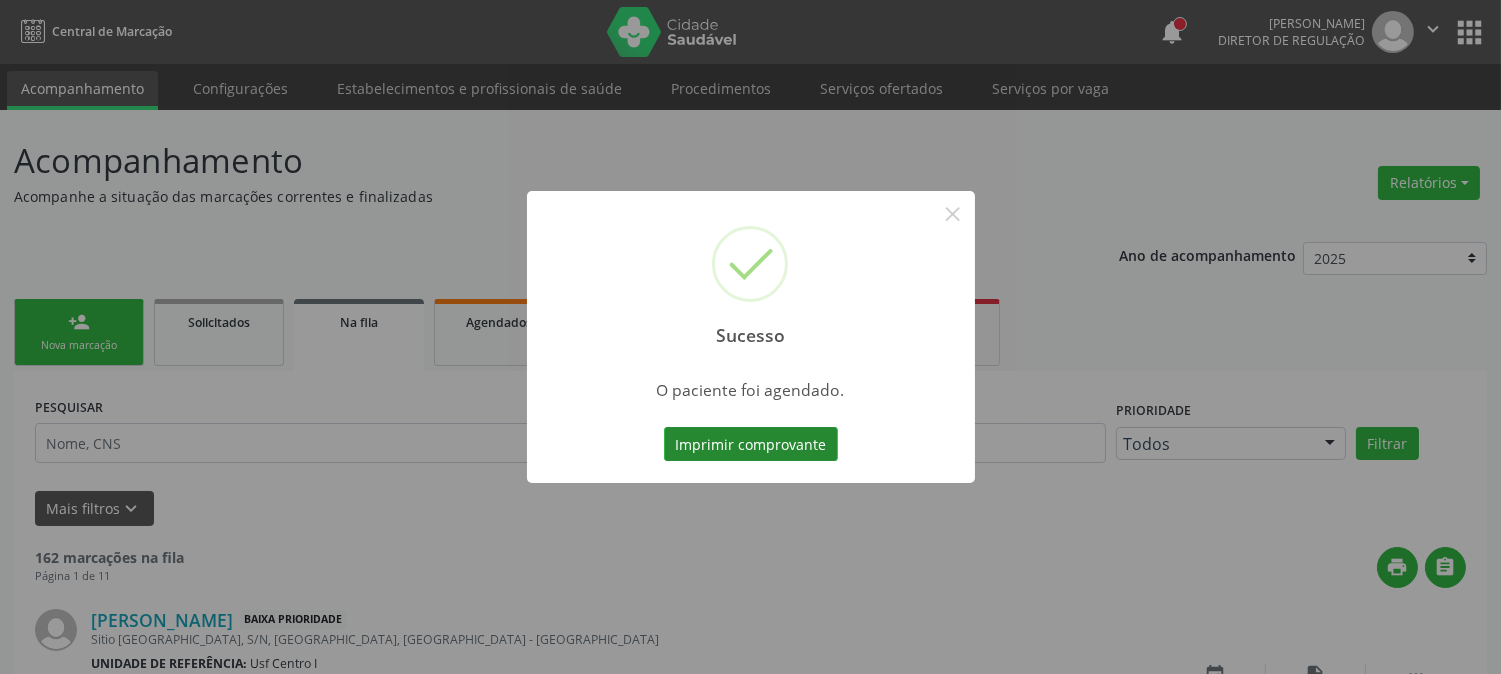 click on "Imprimir comprovante" at bounding box center [751, 444] 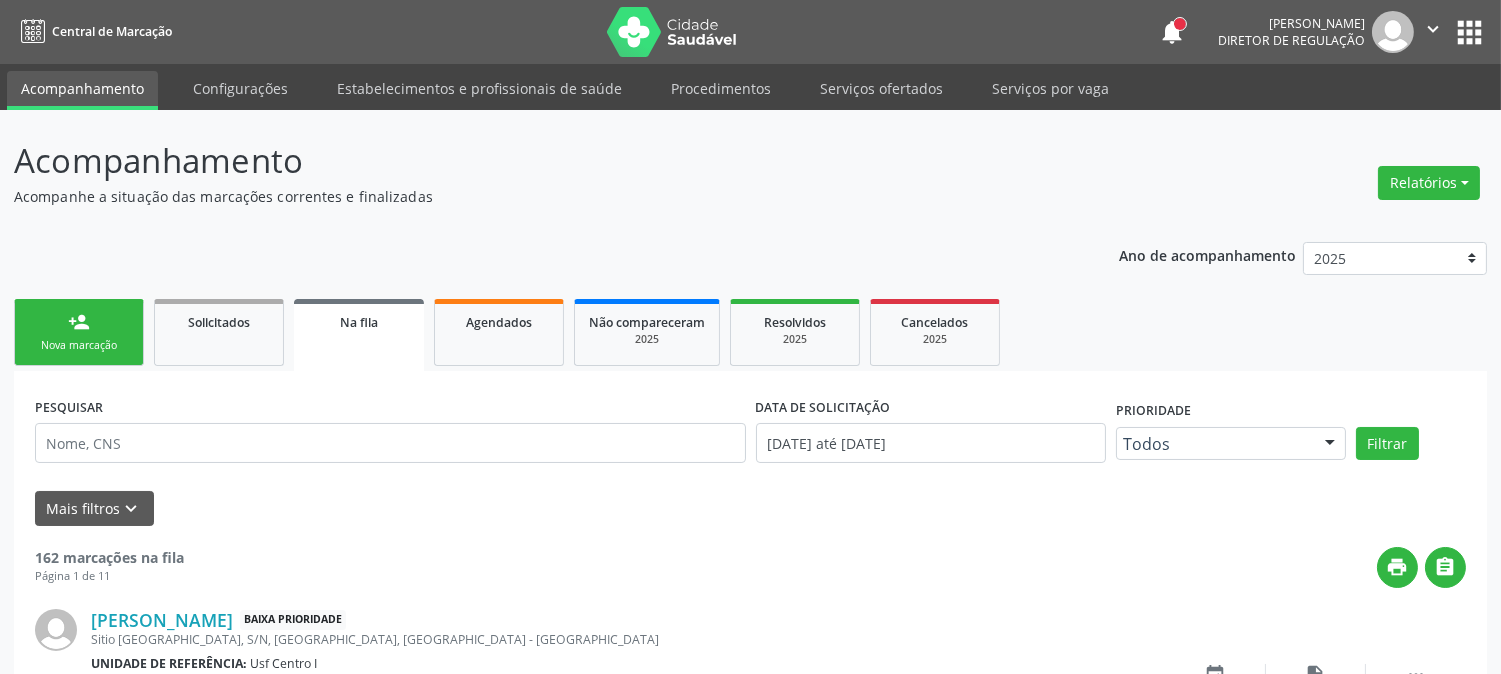 click on "Nova marcação" at bounding box center (79, 345) 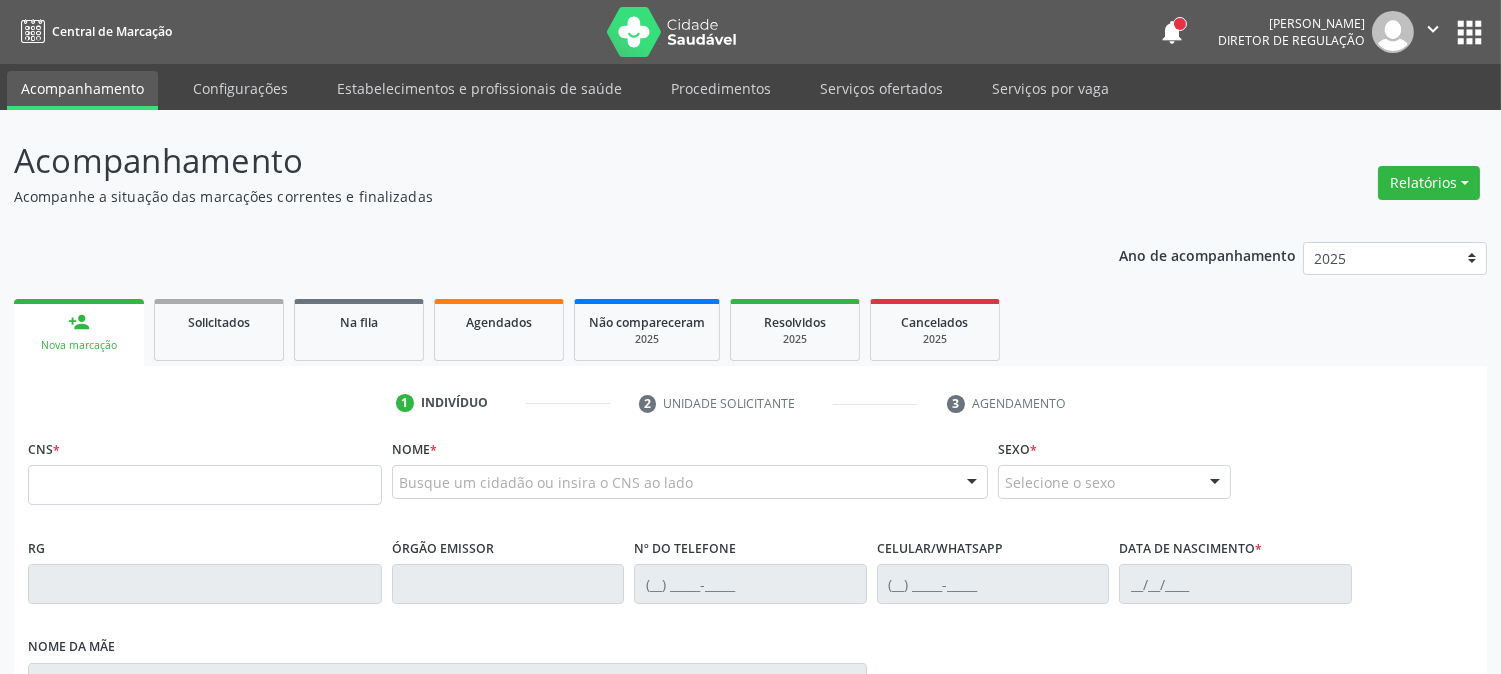 scroll, scrollTop: 333, scrollLeft: 0, axis: vertical 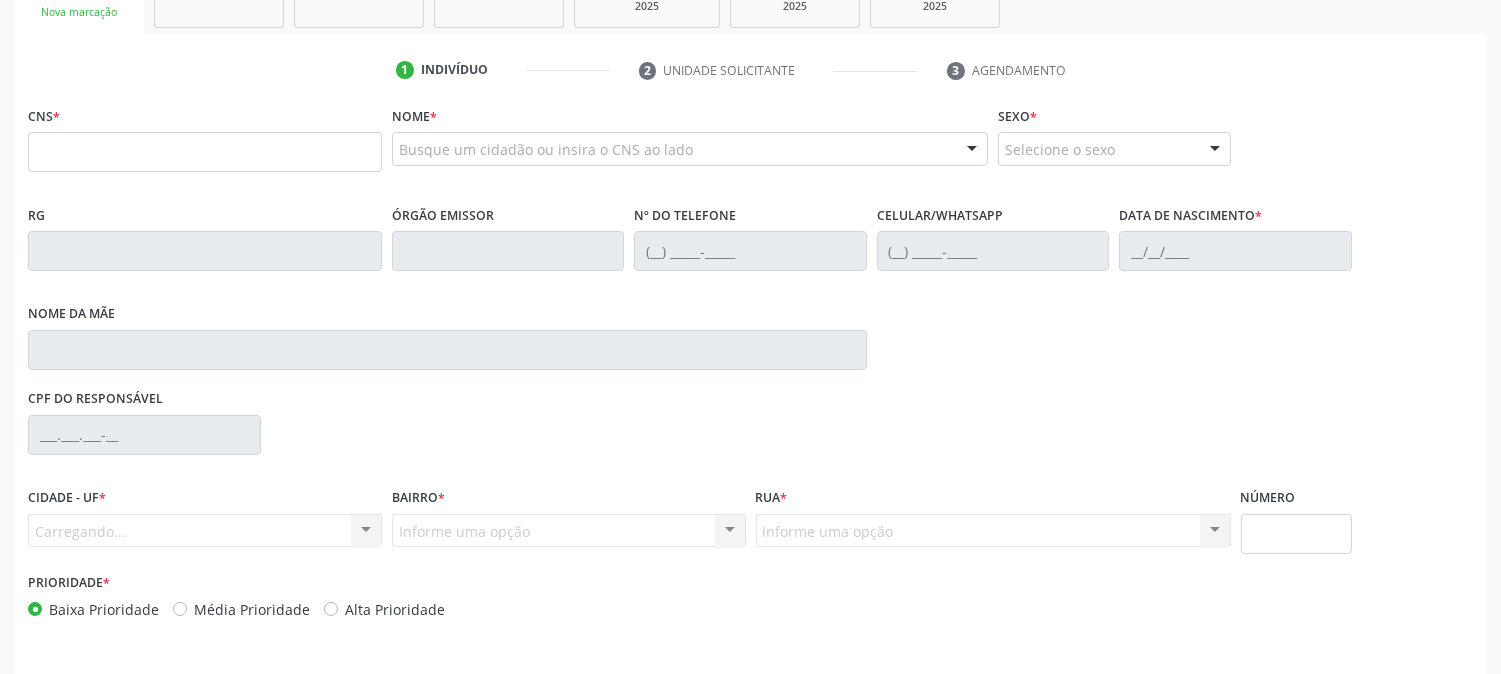 click on "CNS
*" at bounding box center (205, 143) 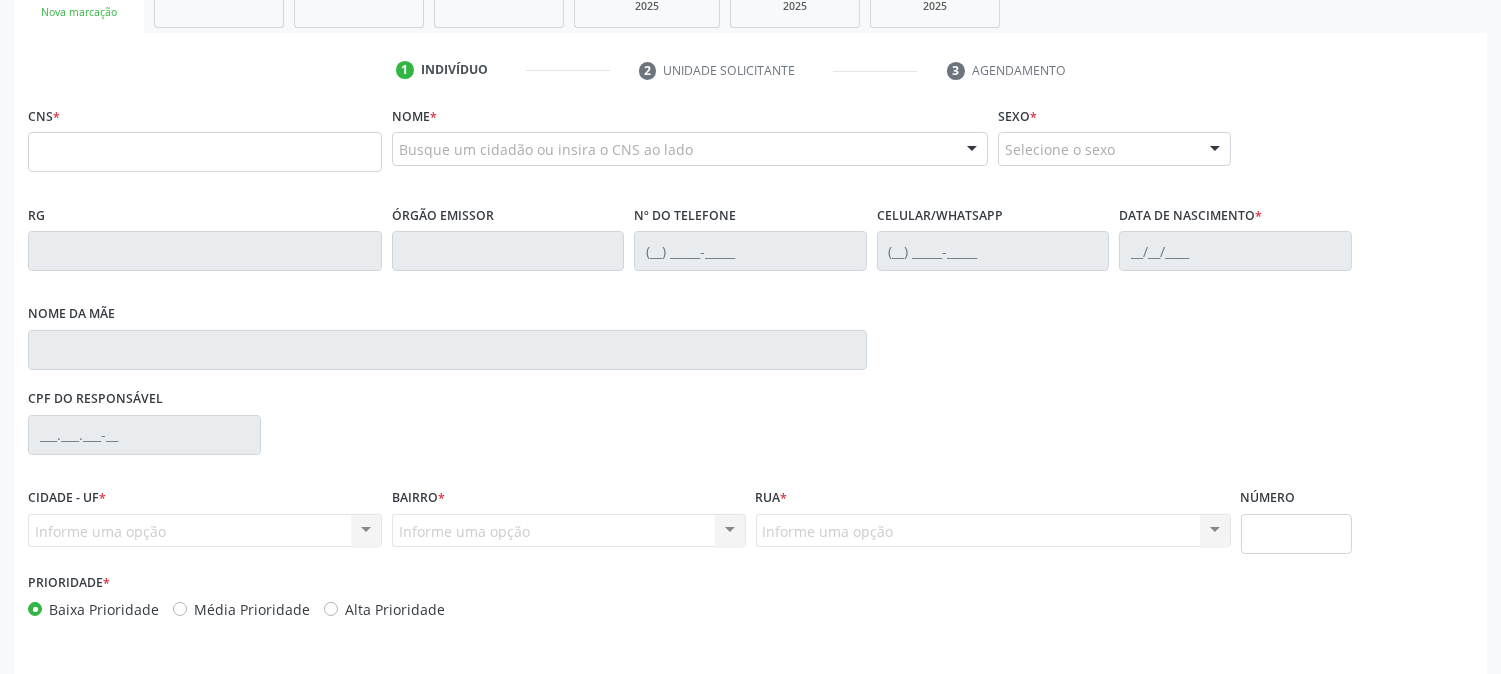 click on "Busque um cidadão ou insira o CNS ao lado" at bounding box center (690, 149) 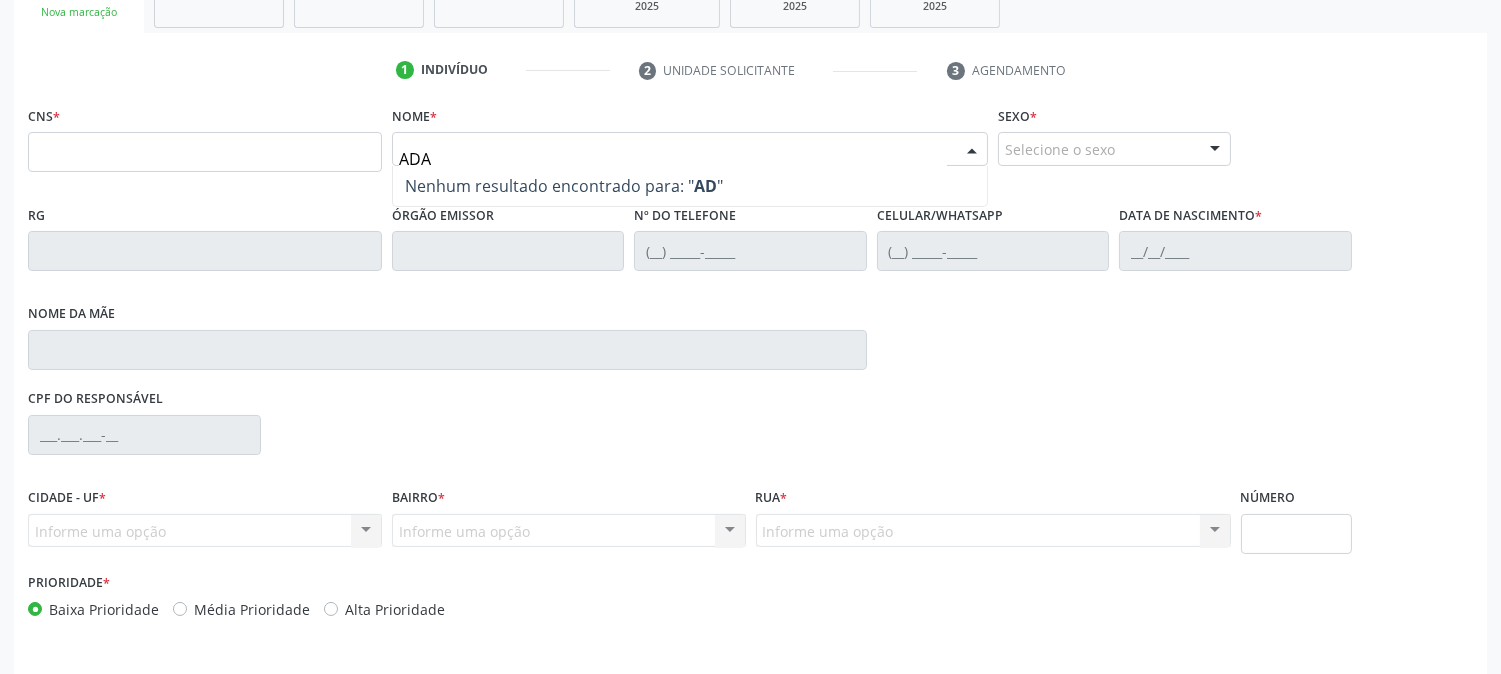 type on "ADAO" 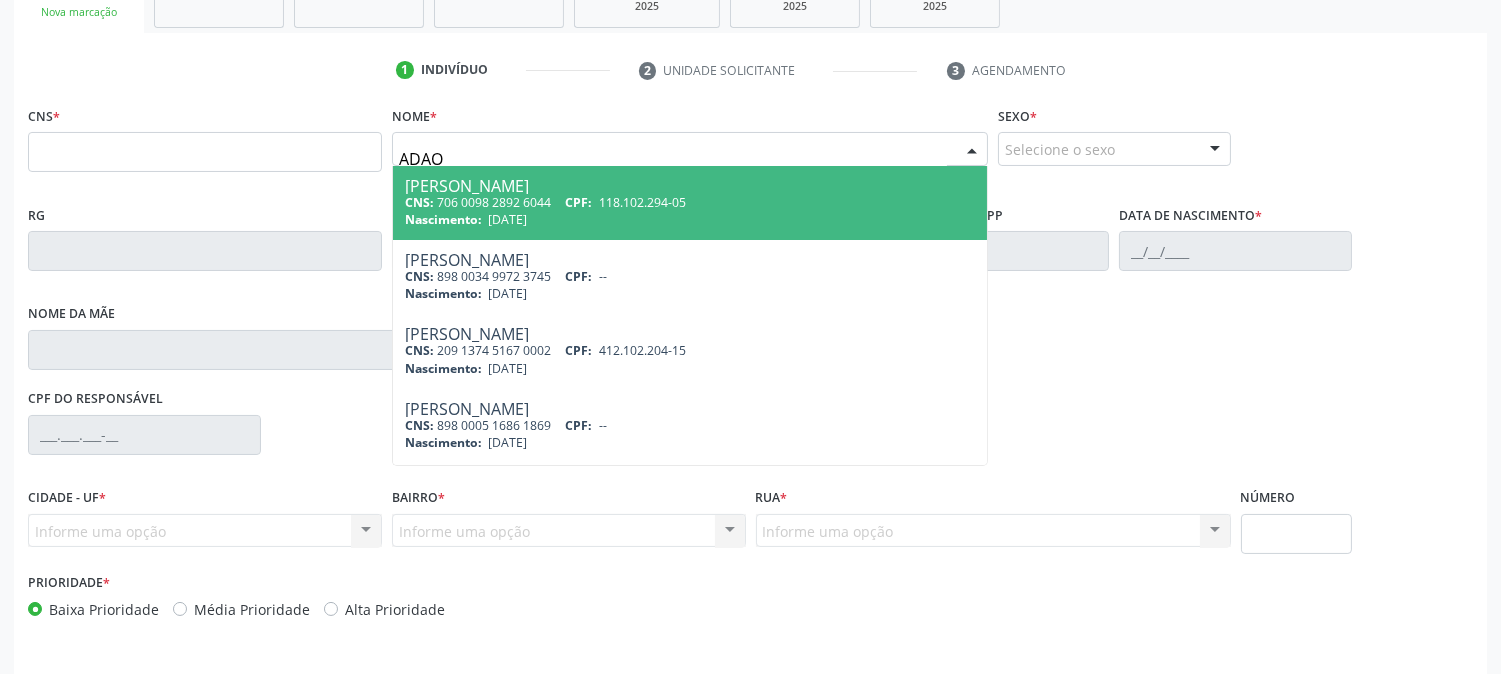 click on "CNS:
706 0098 2892 6044
CPF:
118.102.294-05" at bounding box center [690, 202] 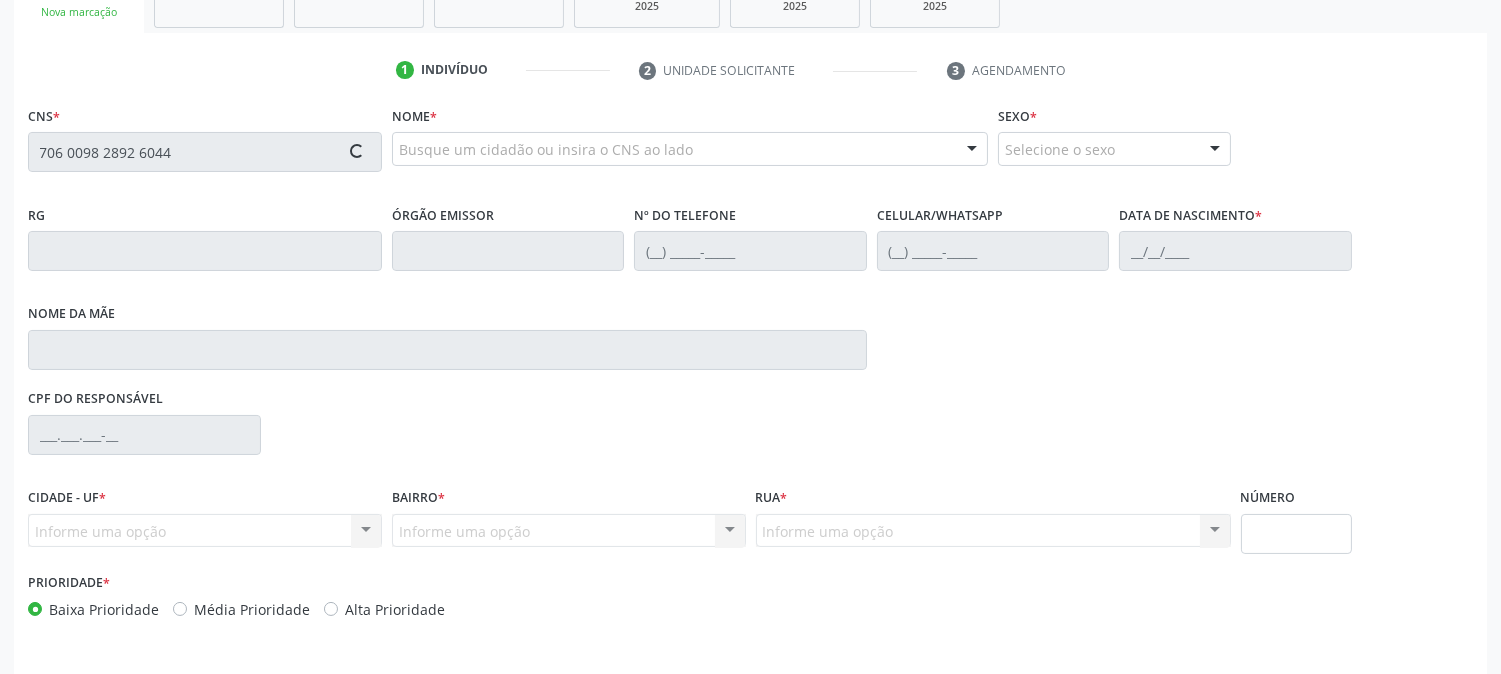 type on "706 0098 2892 6044" 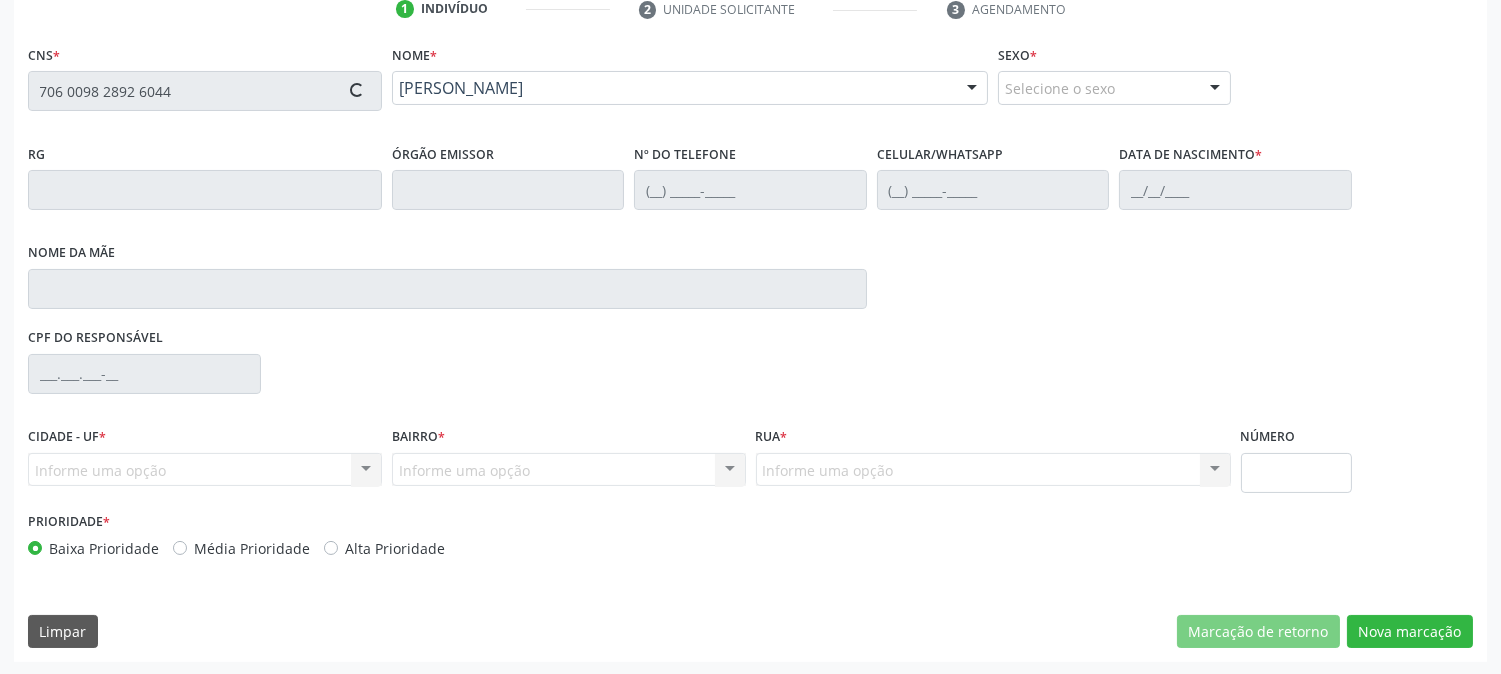 scroll, scrollTop: 395, scrollLeft: 0, axis: vertical 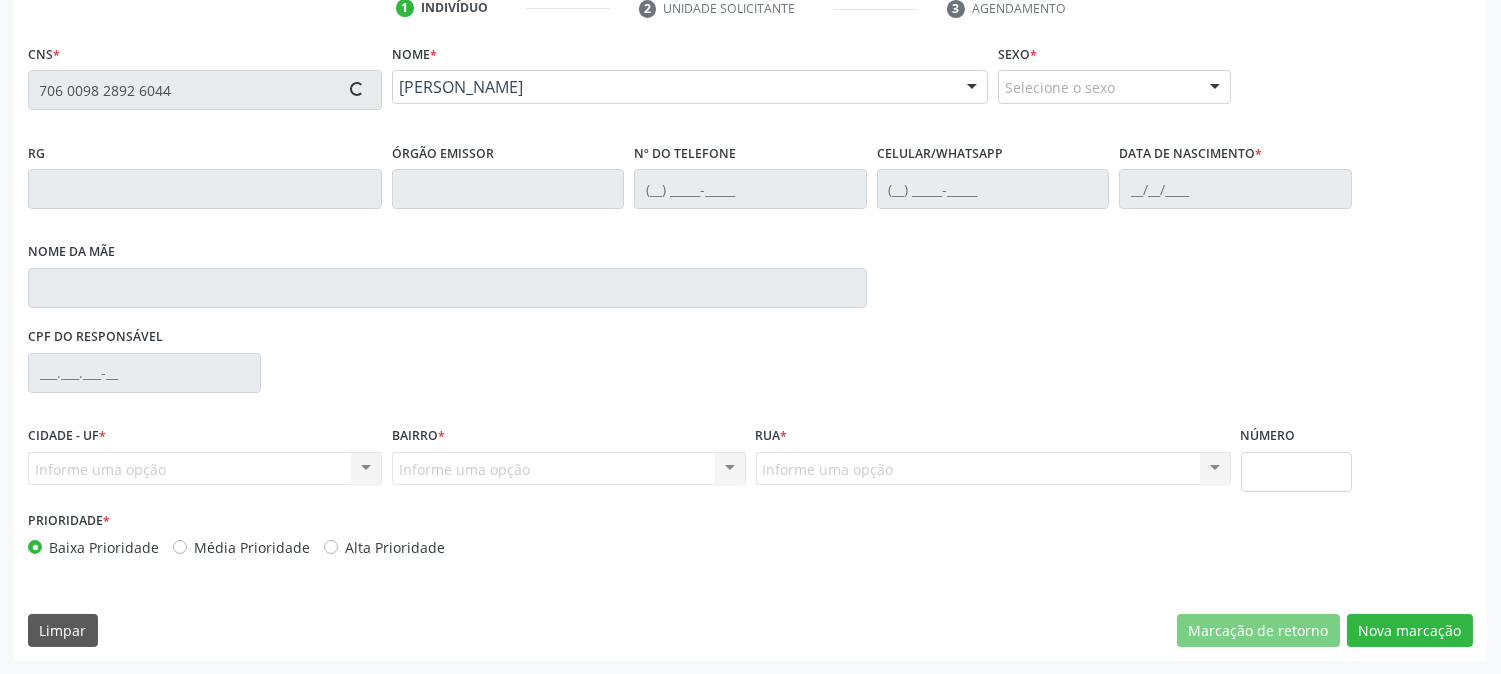 type on "[PHONE_NUMBER]" 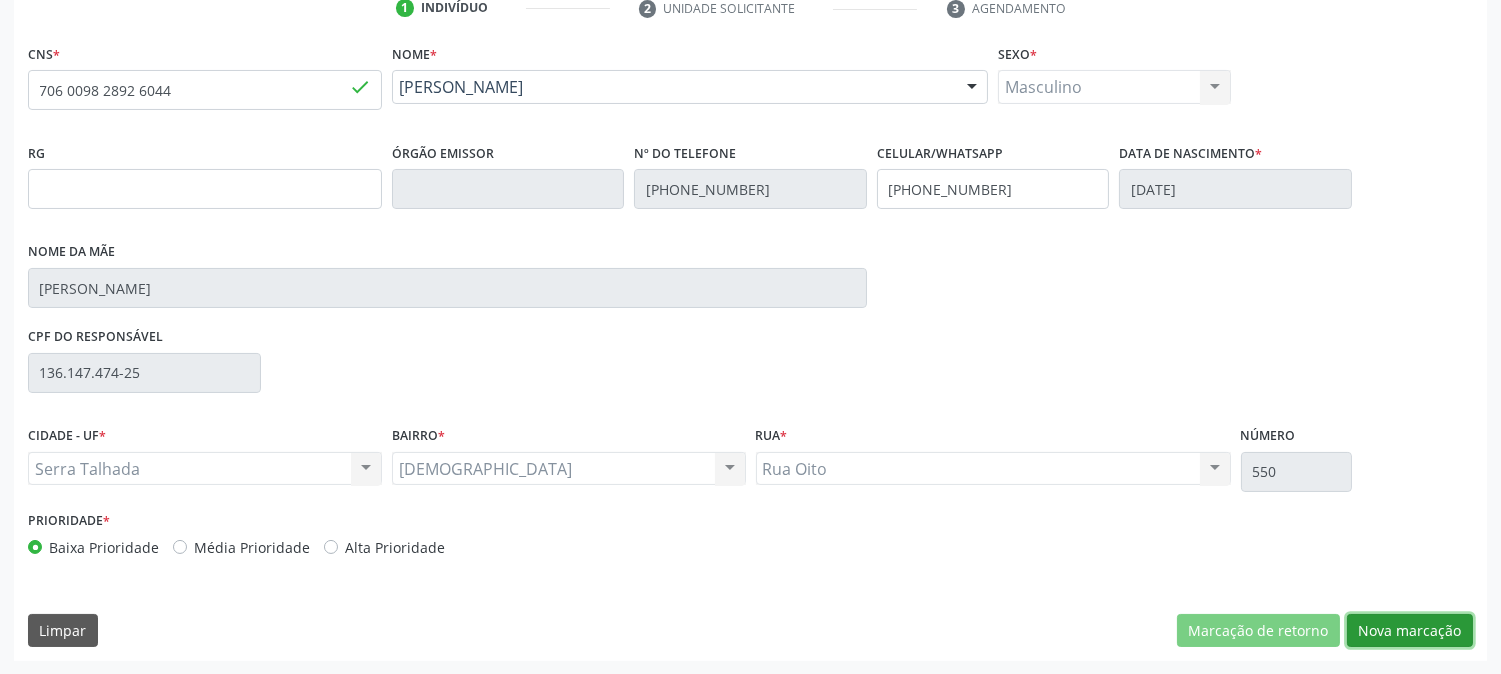 click on "Nova marcação" at bounding box center [1410, 631] 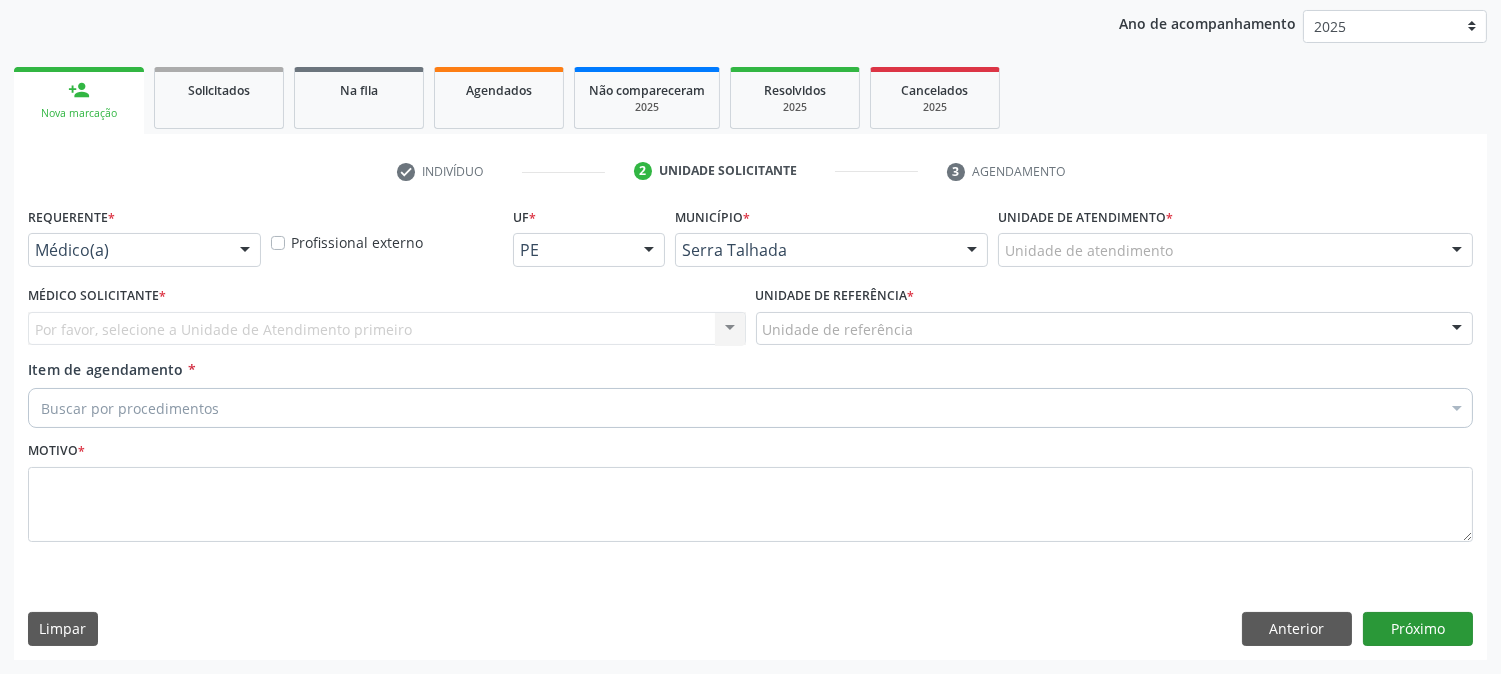 scroll, scrollTop: 231, scrollLeft: 0, axis: vertical 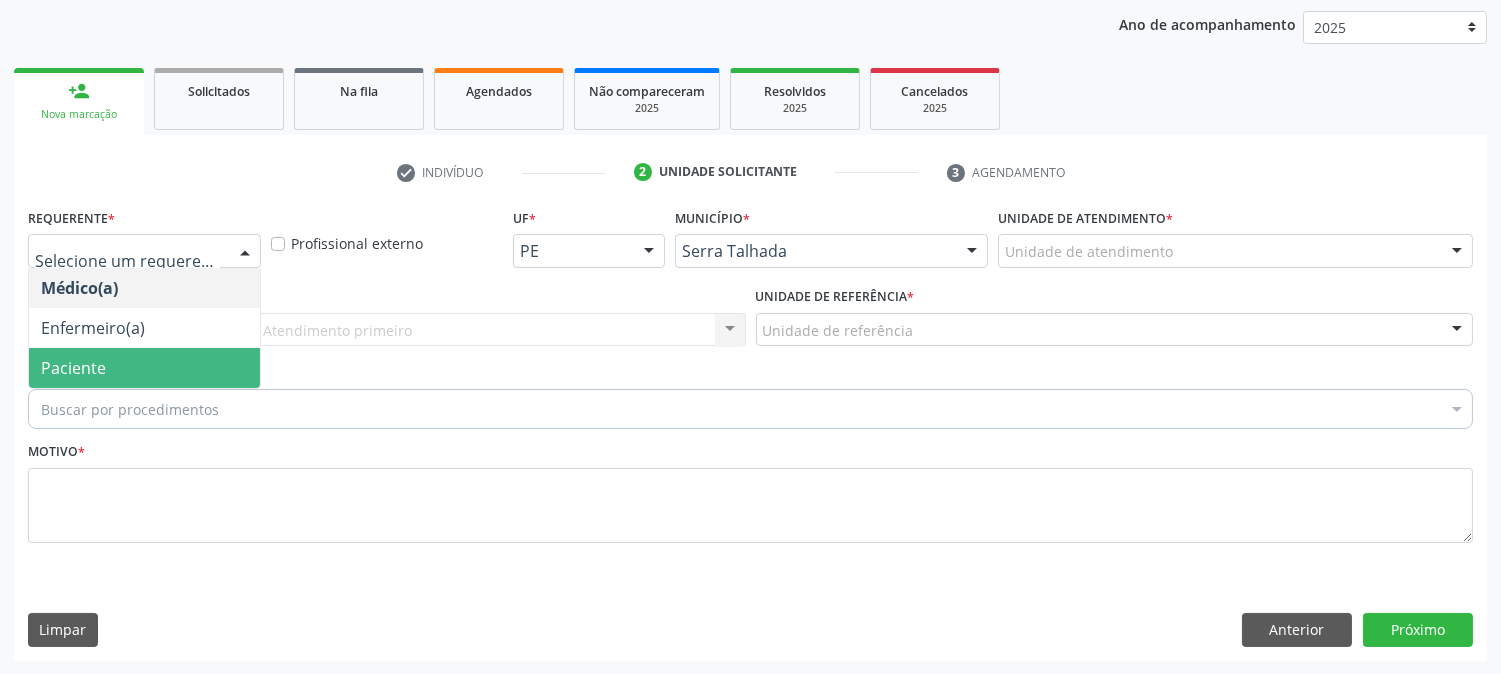 click on "Paciente" at bounding box center [144, 368] 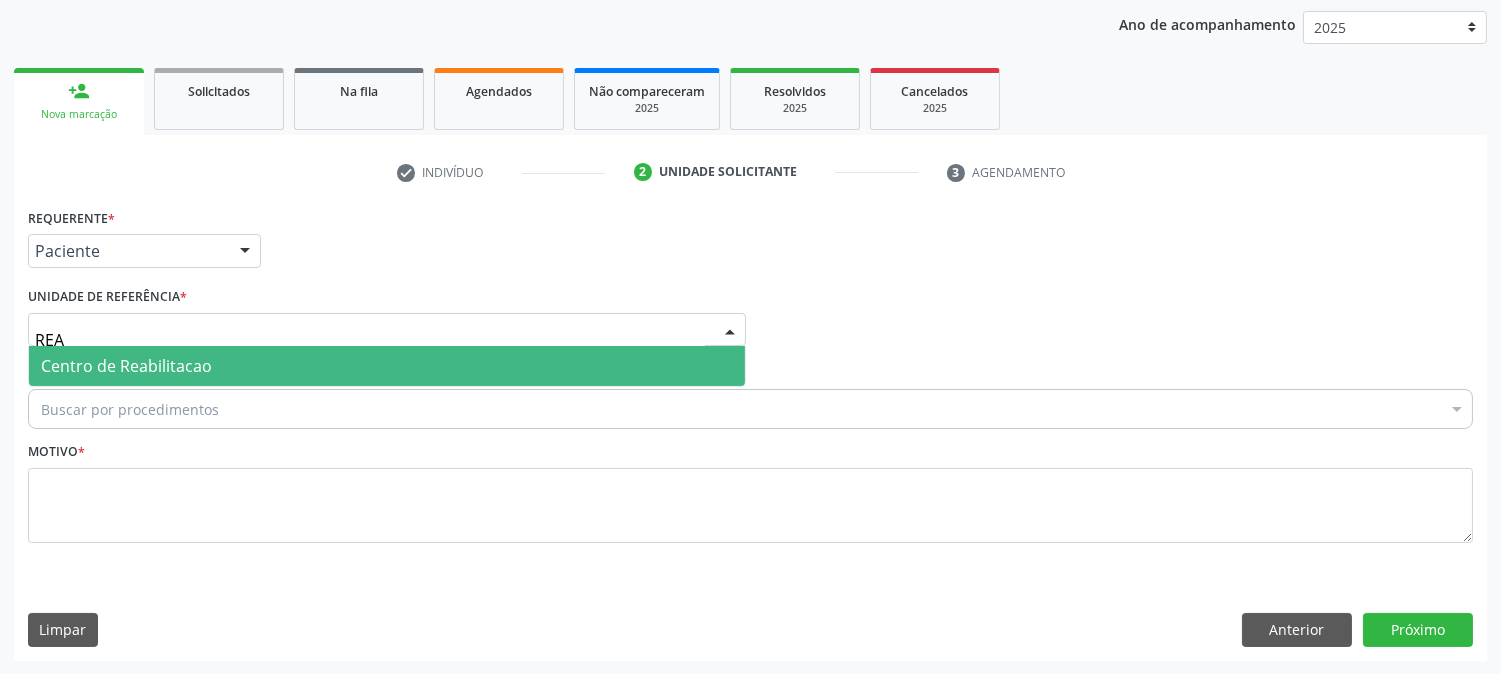 type on "REAB" 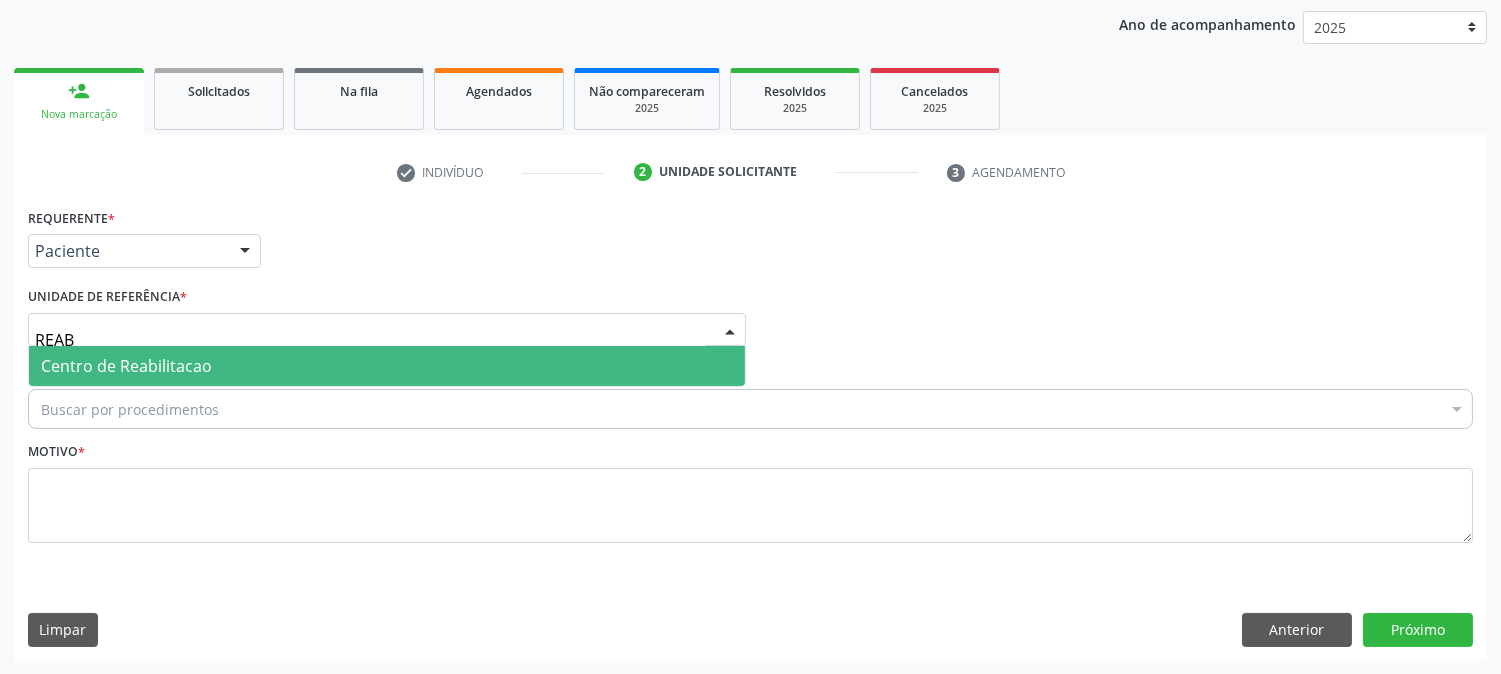click on "Centro de Reabilitacao" at bounding box center (126, 366) 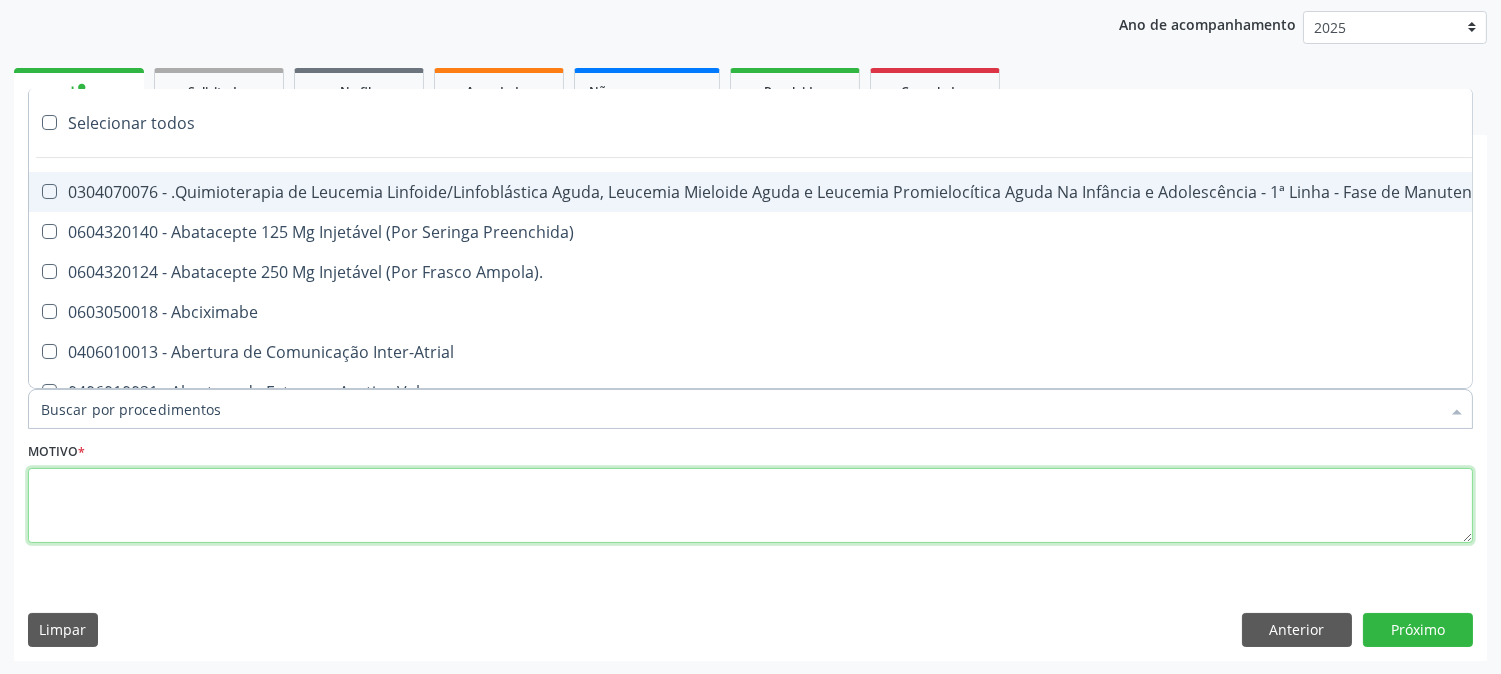 click at bounding box center (750, 506) 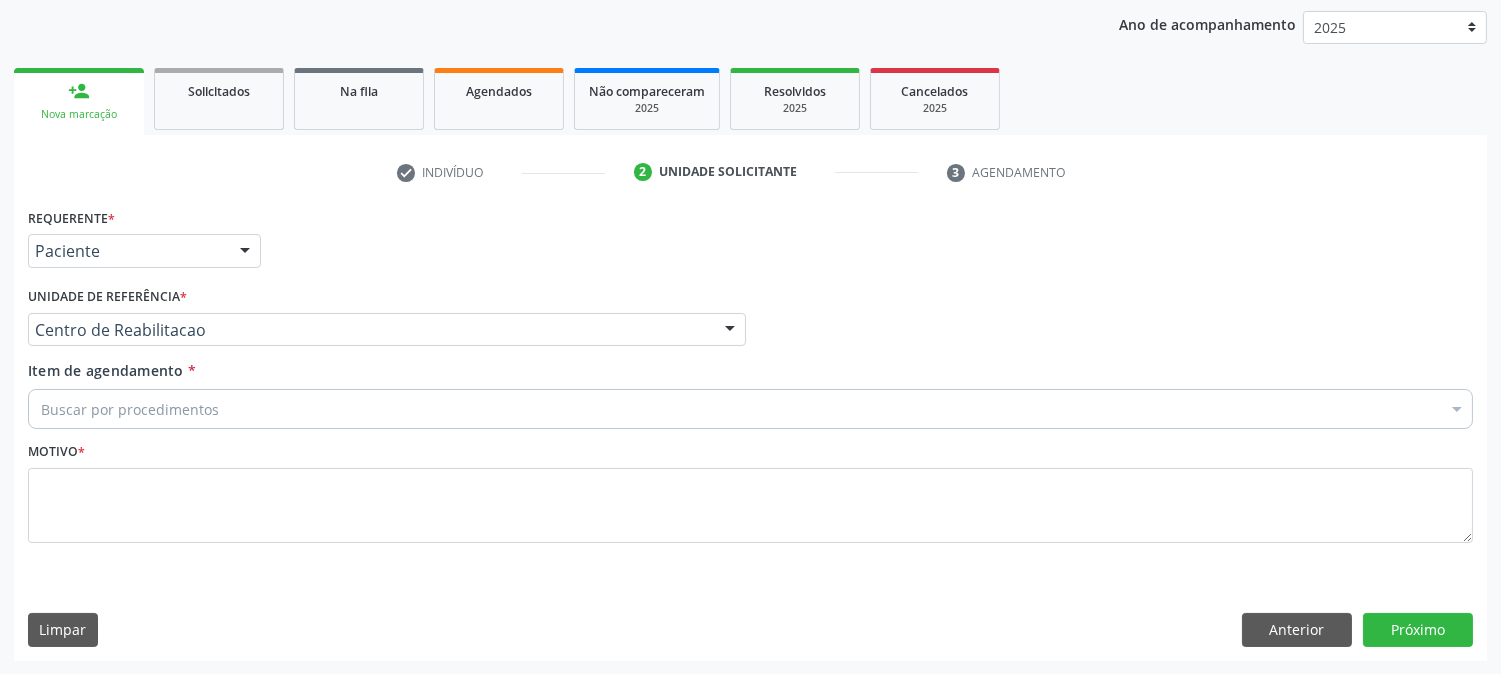 click on "Buscar por procedimentos" at bounding box center (750, 409) 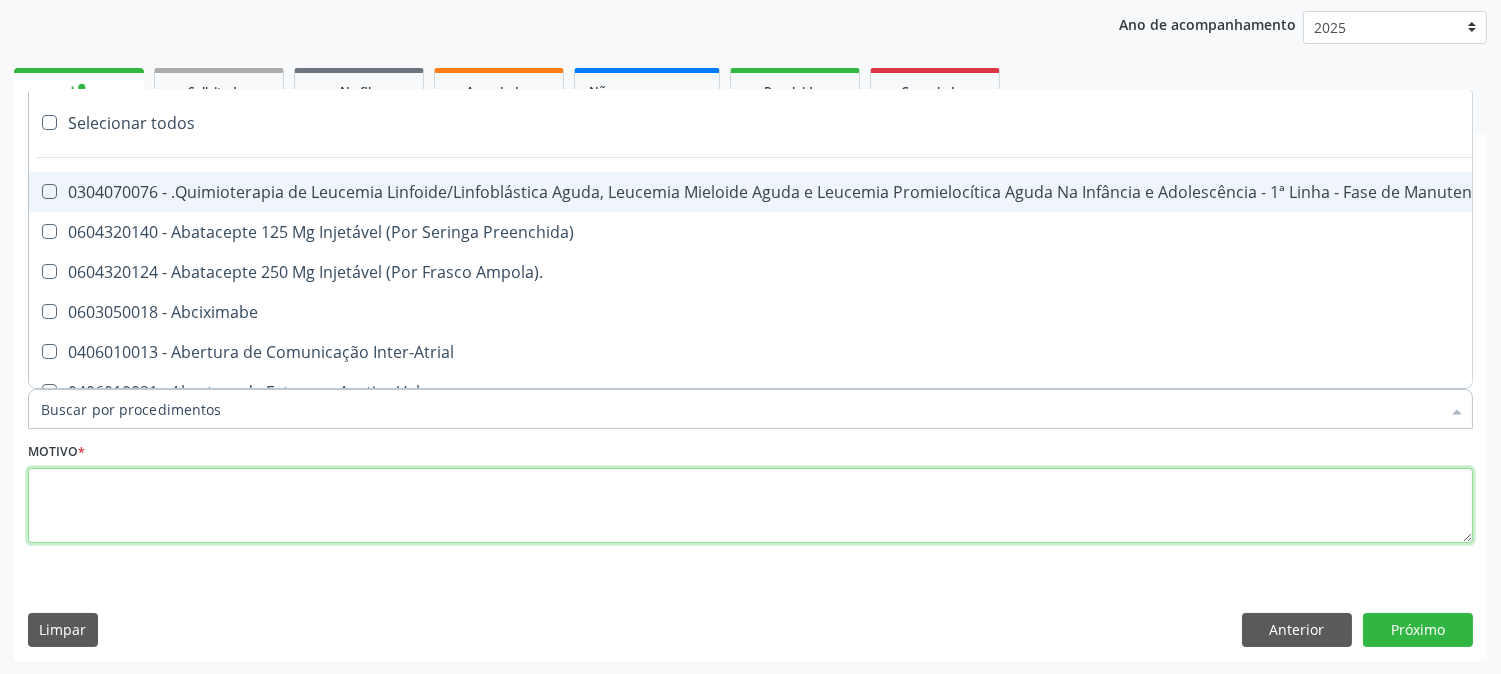 click at bounding box center (750, 506) 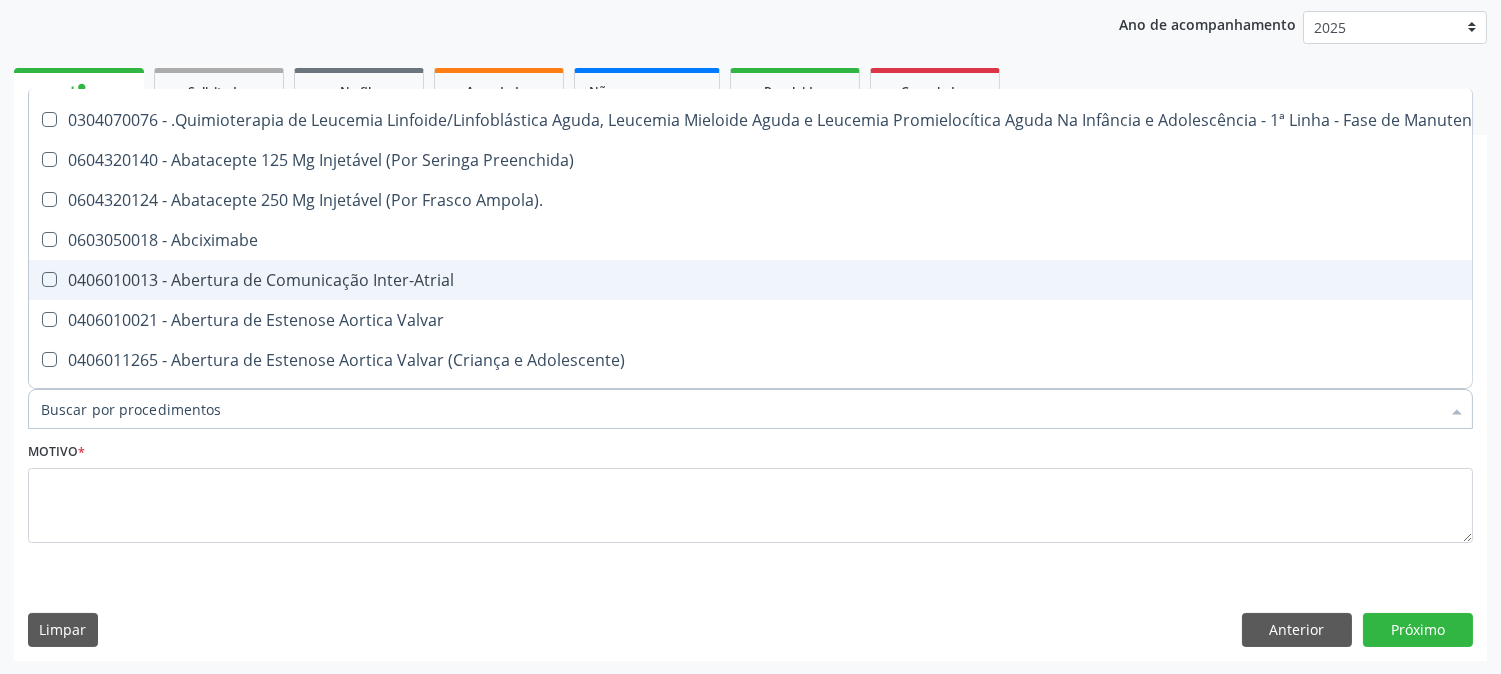 scroll, scrollTop: 111, scrollLeft: 0, axis: vertical 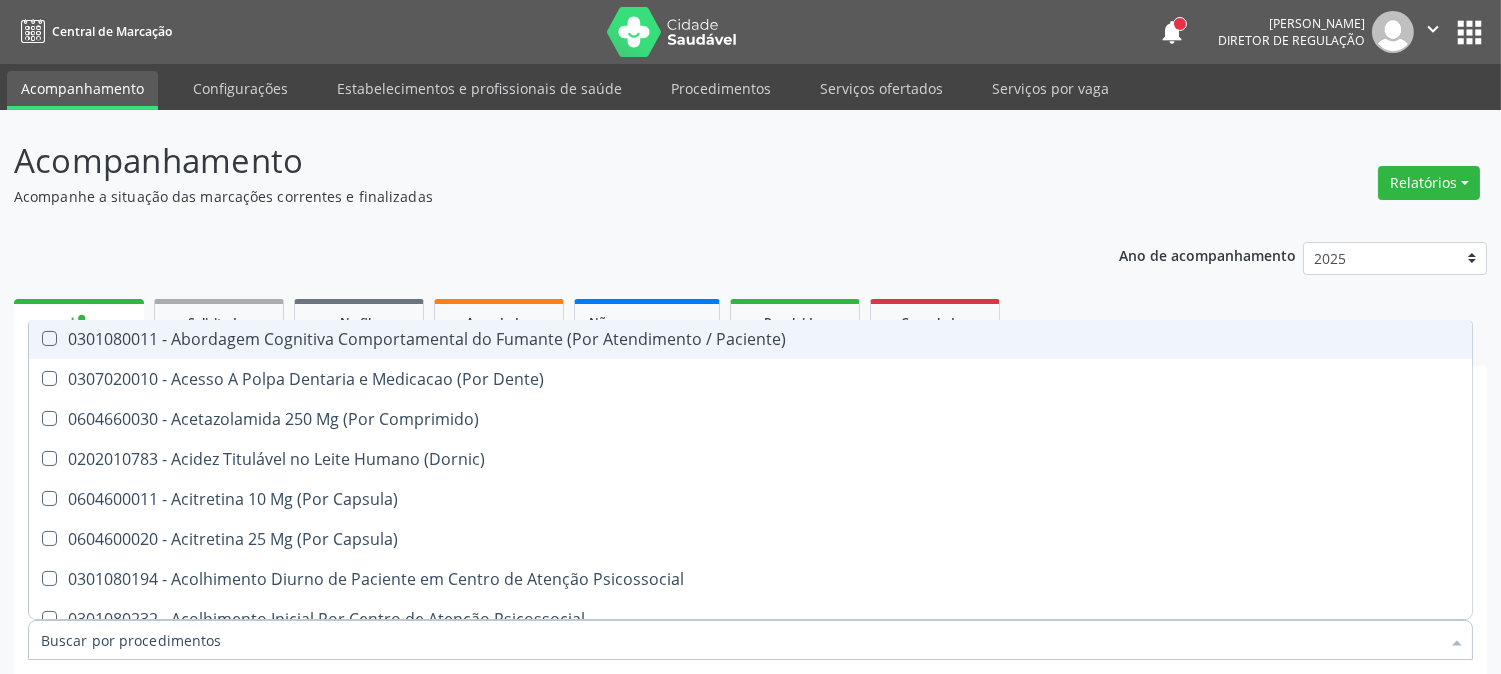 click on "Ano de acompanhamento
2025 2024
person_add
Nova marcação
Solicitados   Na fila   Agendados   Não compareceram
2025
Resolvidos
2025
Cancelados
2025
check
Indivíduo
2
Unidade solicitante
3
Agendamento
CNS
*
706 0098 2892 6044       done
Nome
*
[PERSON_NAME]
[PERSON_NAME]
CNS:
706 0098 2892 6044
CPF:    --   Nascimento:
[DATE]
Nenhum resultado encontrado para: "   "
Digite o nome ou CNS para buscar um indivíduo
Sexo
*
Masculino         Masculino   Feminino
Nenhum resultado encontrado para: "   "
Não há nenhuma opção para ser exibida.
RG
Órgão emissor
[PHONE_NUMBER]" at bounding box center (750, 560) 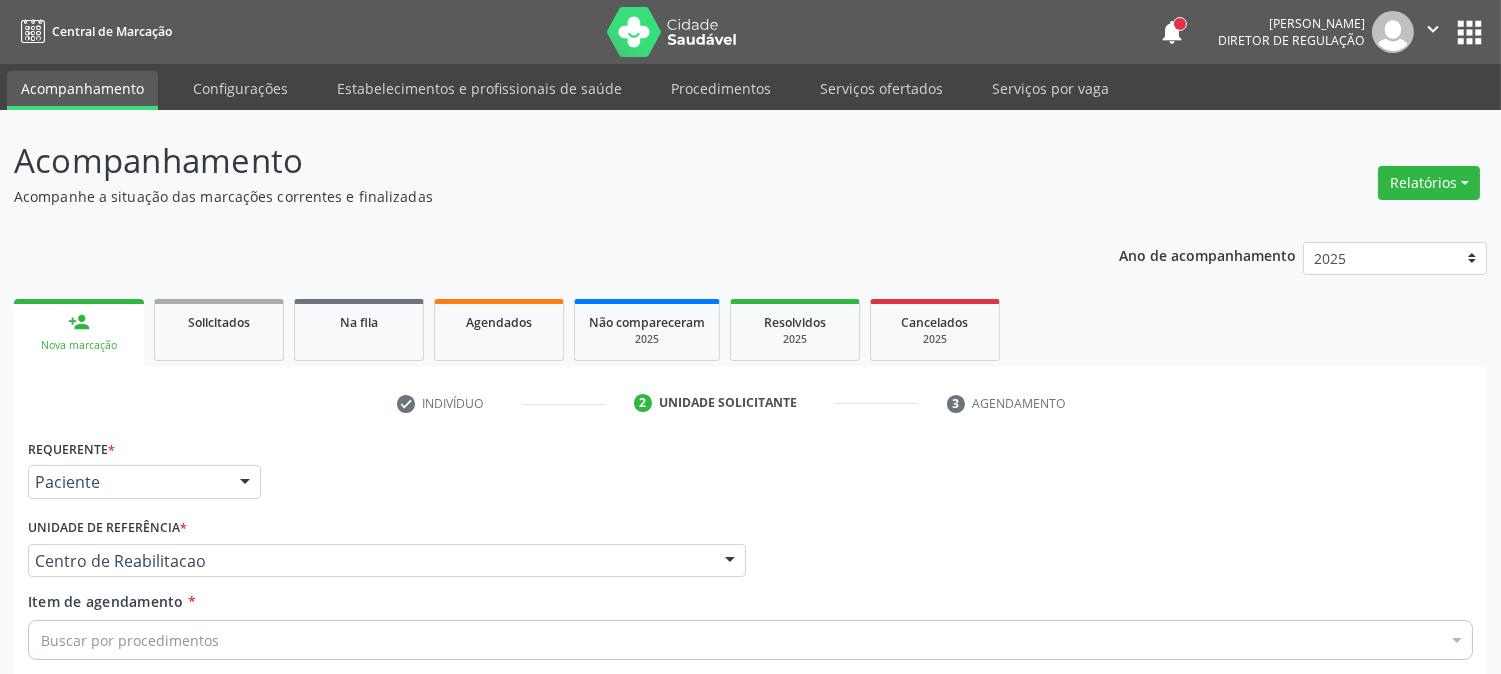 scroll, scrollTop: 0, scrollLeft: 0, axis: both 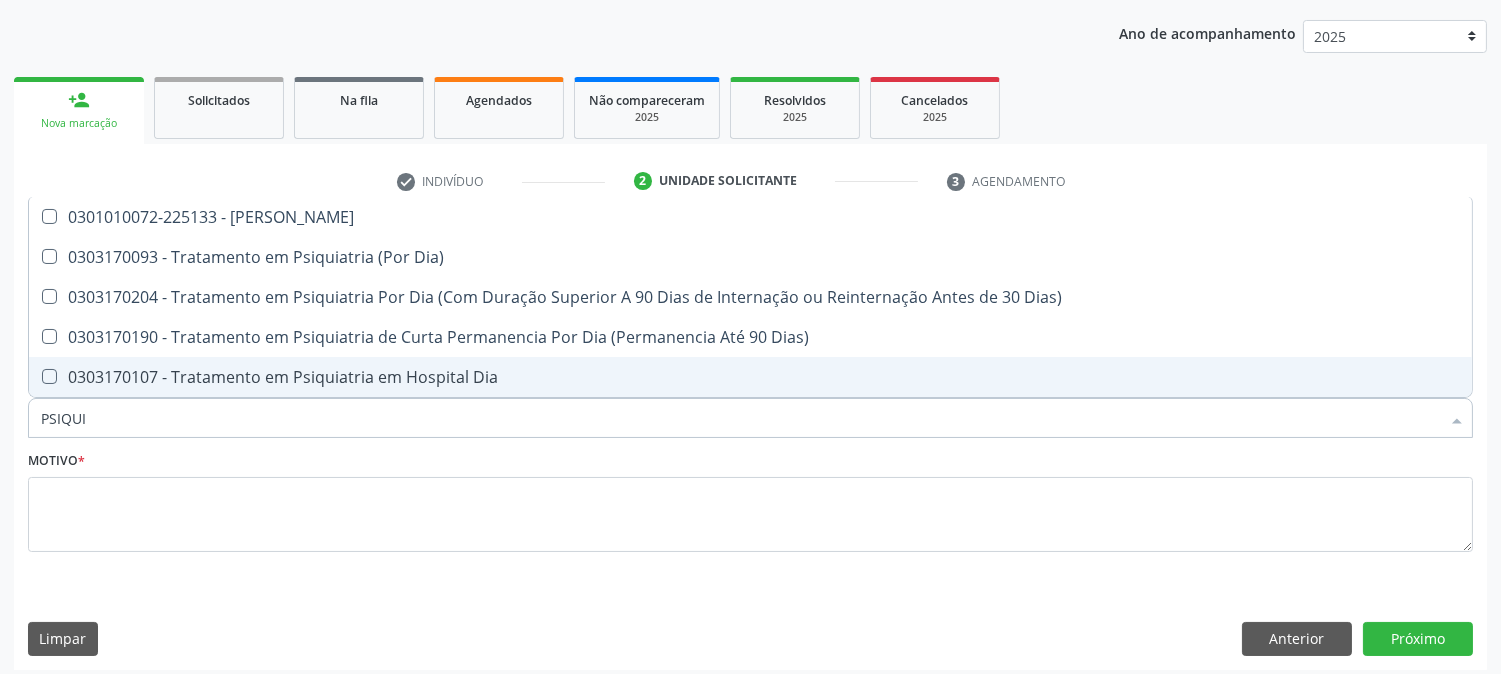 type on "PSIQUIA" 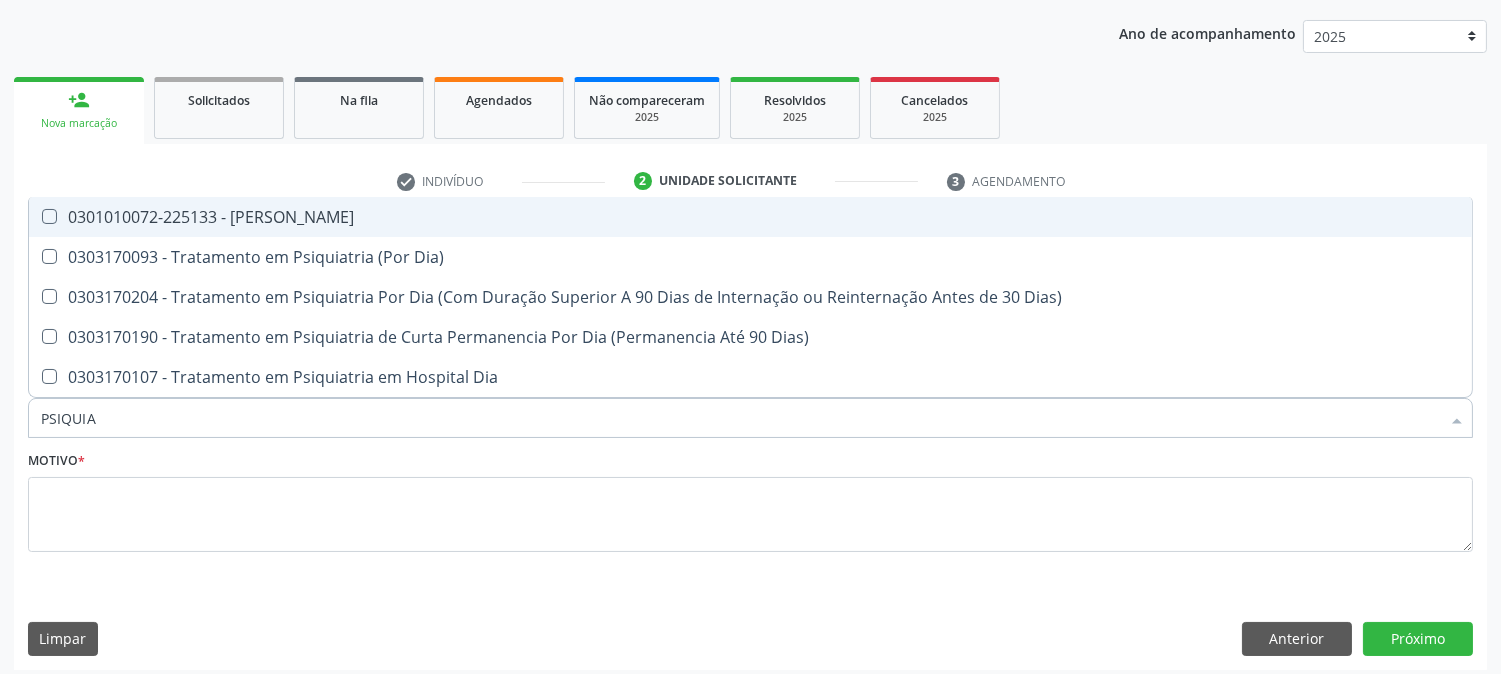 click on "0301010072-225133 - [PERSON_NAME]" at bounding box center [750, 217] 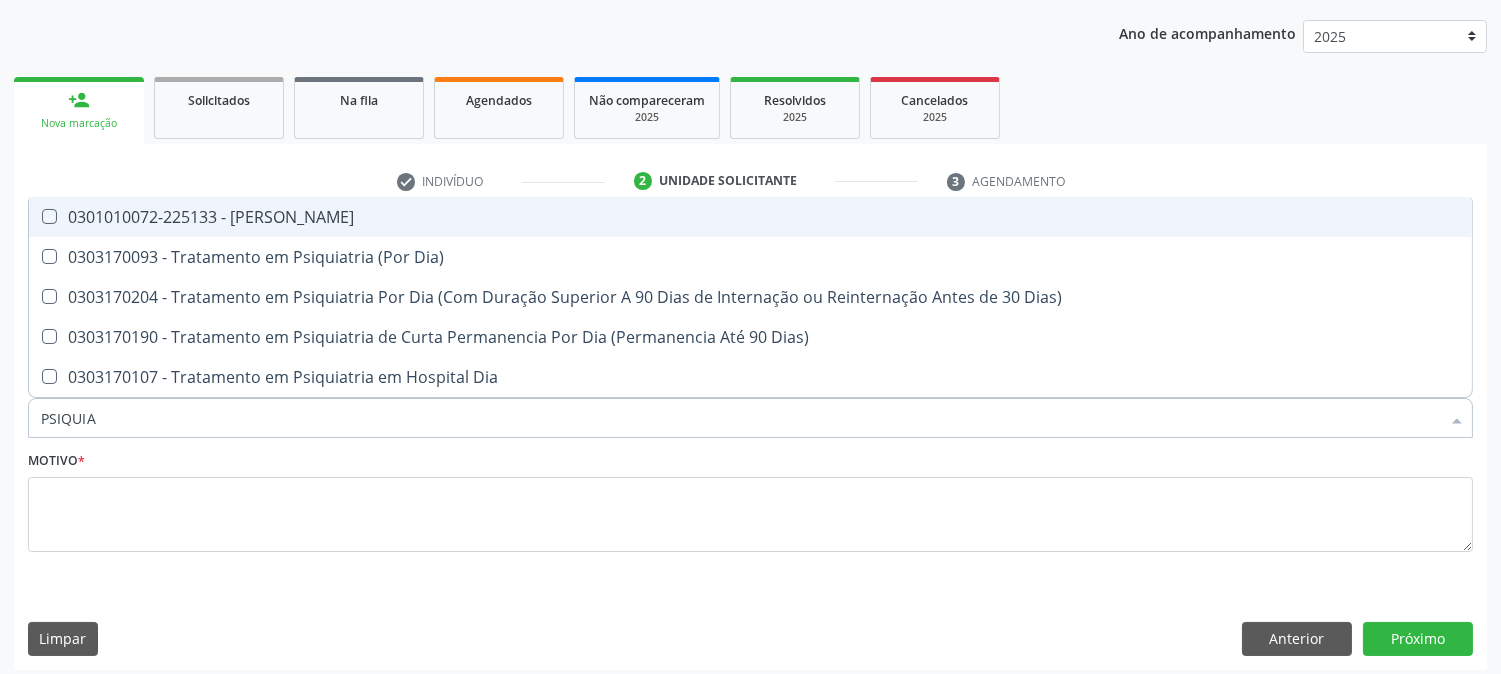 checkbox on "true" 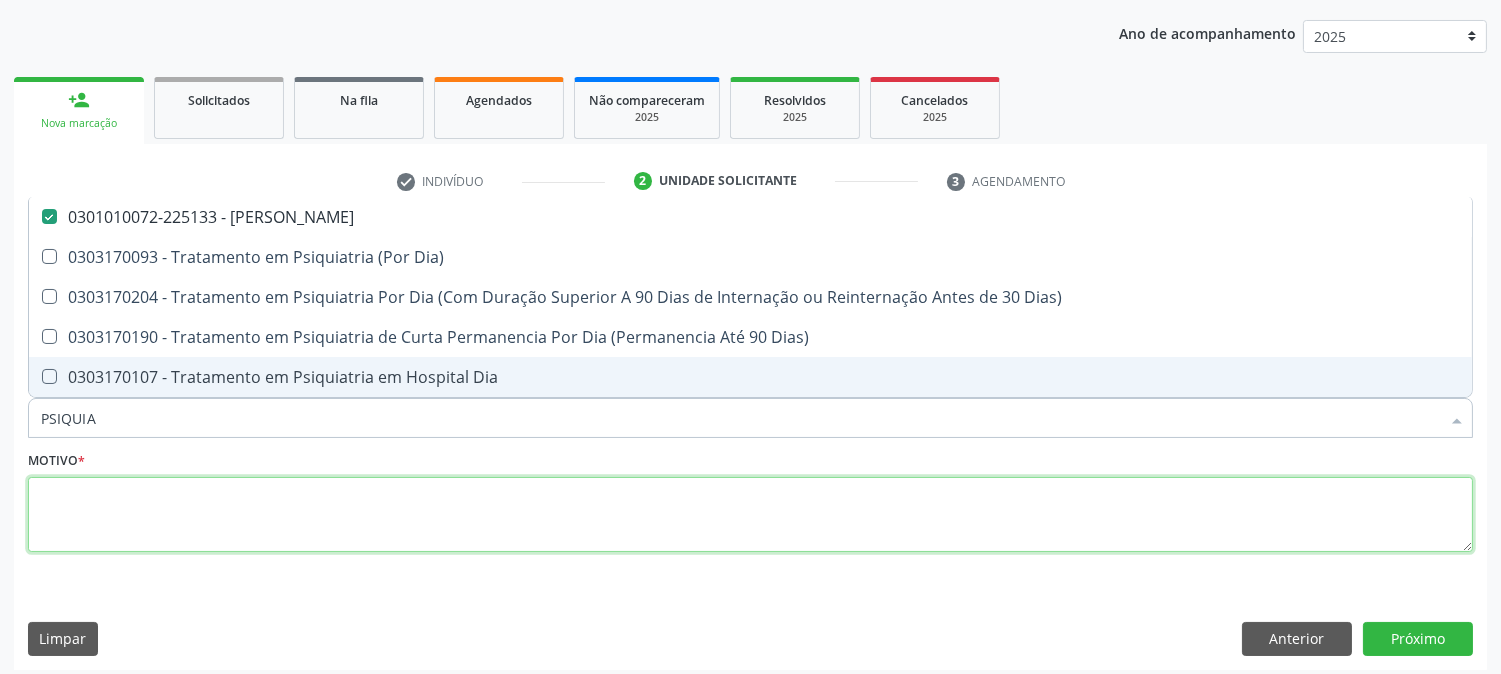 click at bounding box center (750, 515) 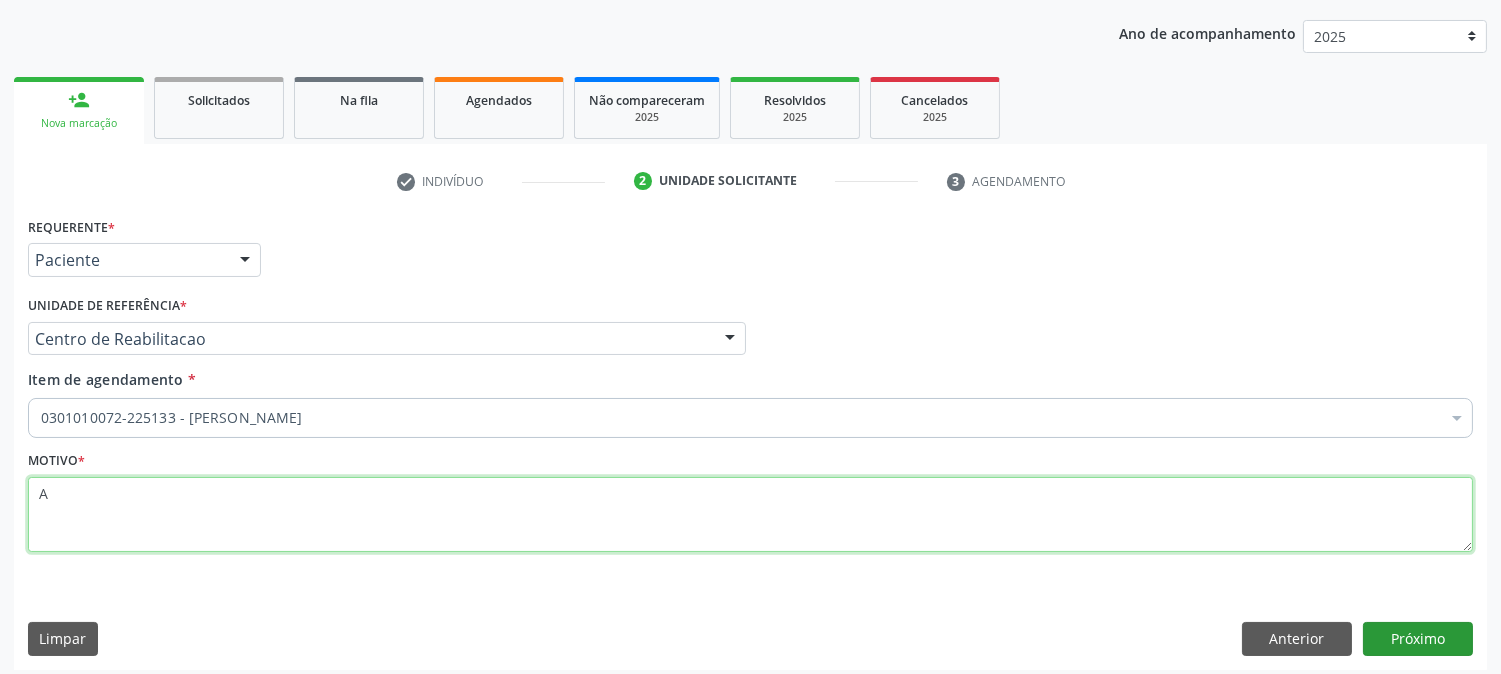 type on "A" 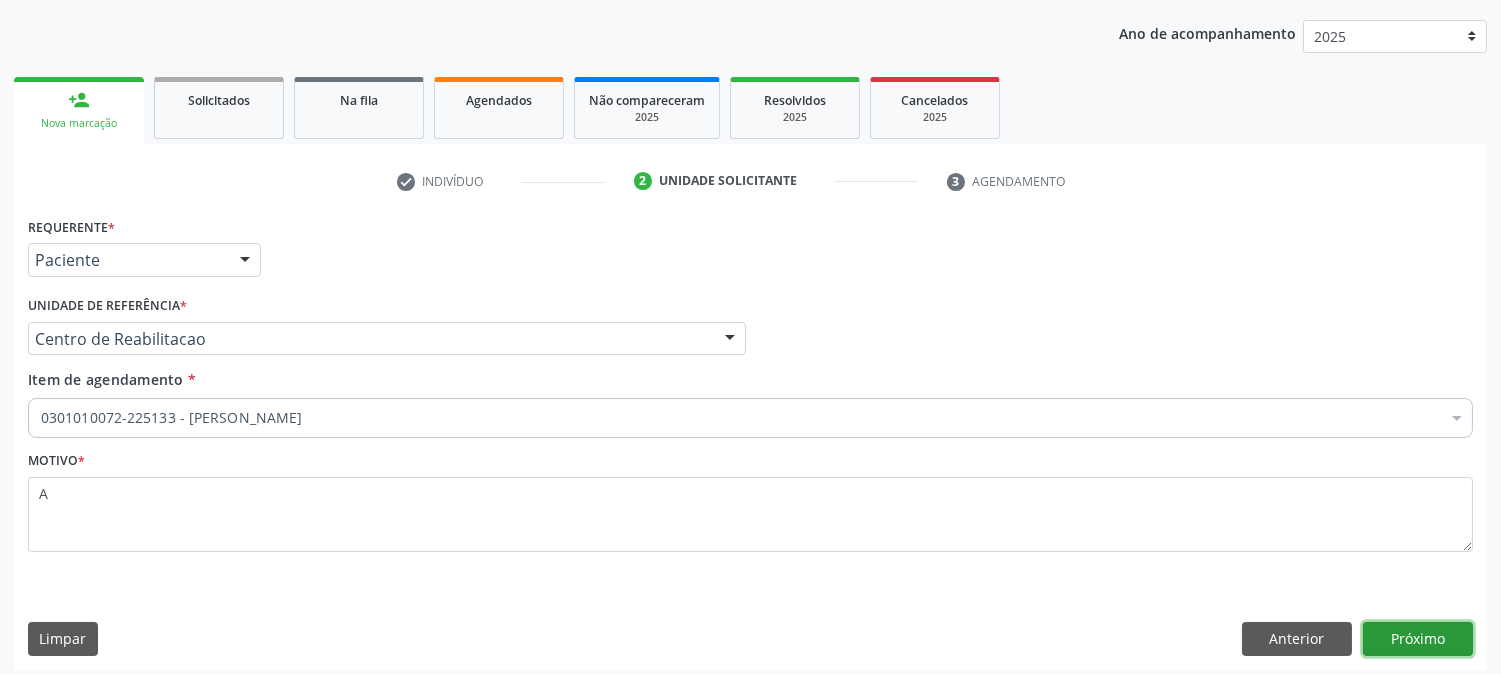 click on "Próximo" at bounding box center [1418, 639] 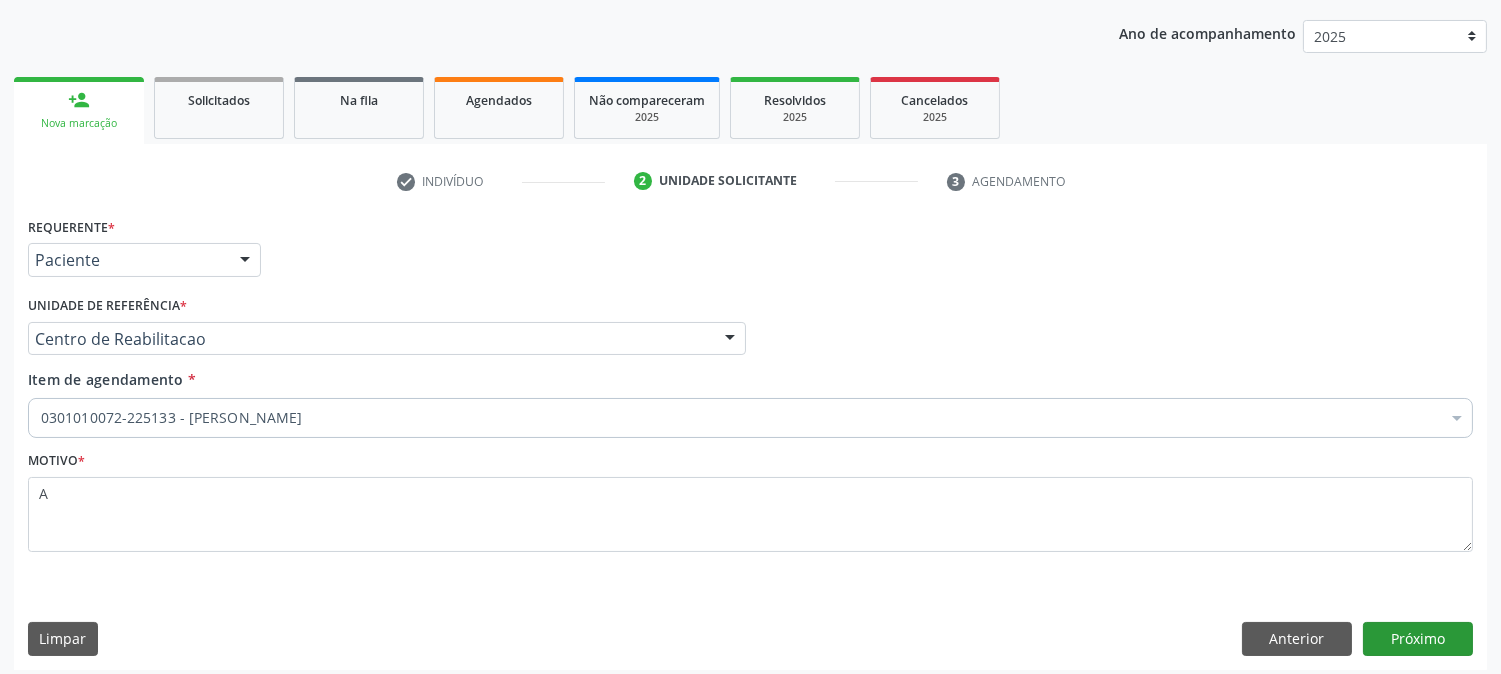 scroll, scrollTop: 195, scrollLeft: 0, axis: vertical 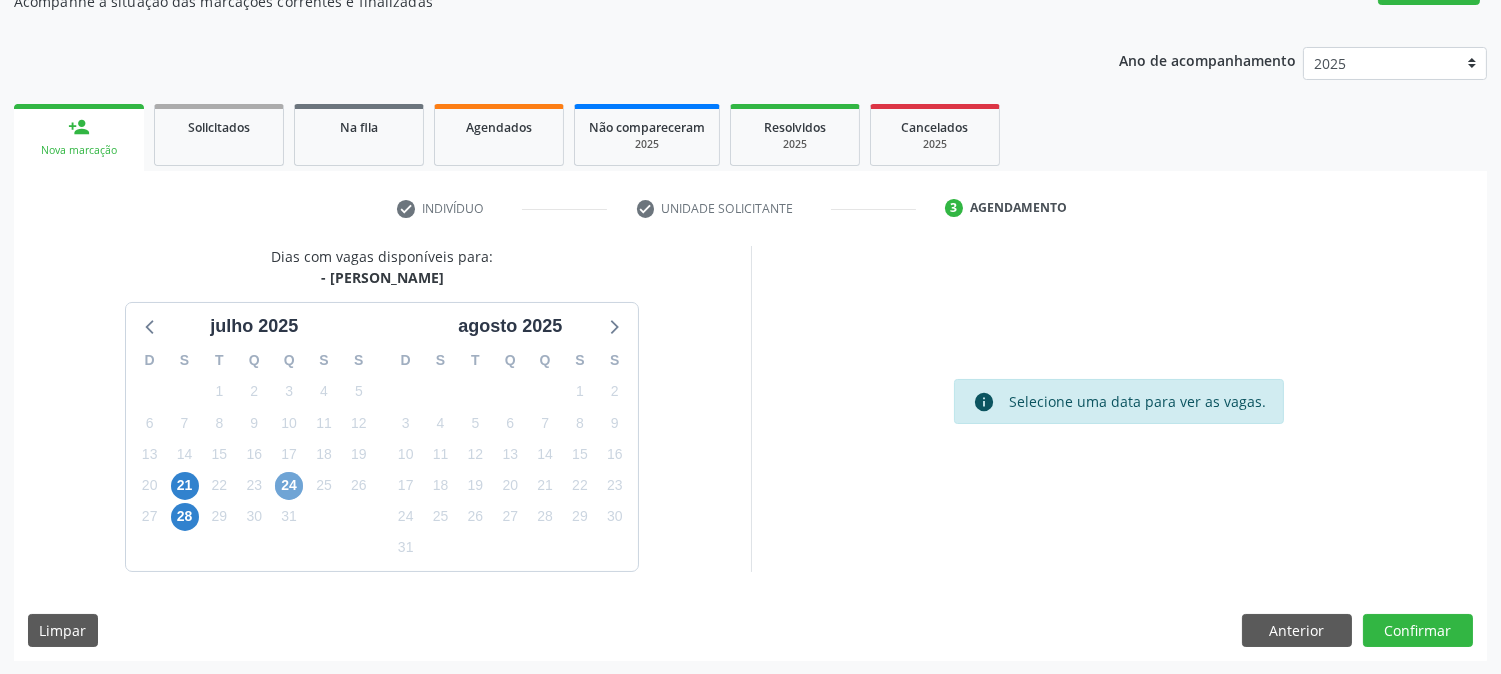 click on "24" at bounding box center [289, 486] 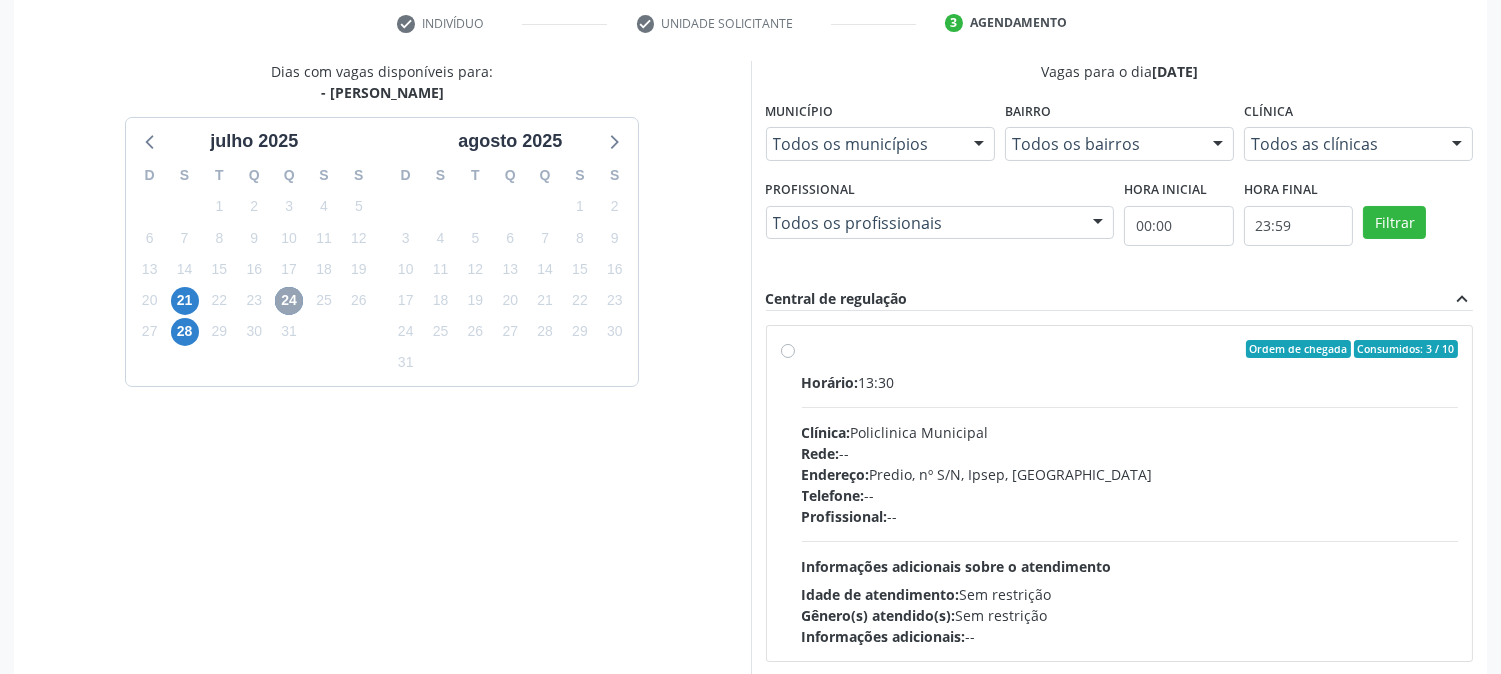 scroll, scrollTop: 417, scrollLeft: 0, axis: vertical 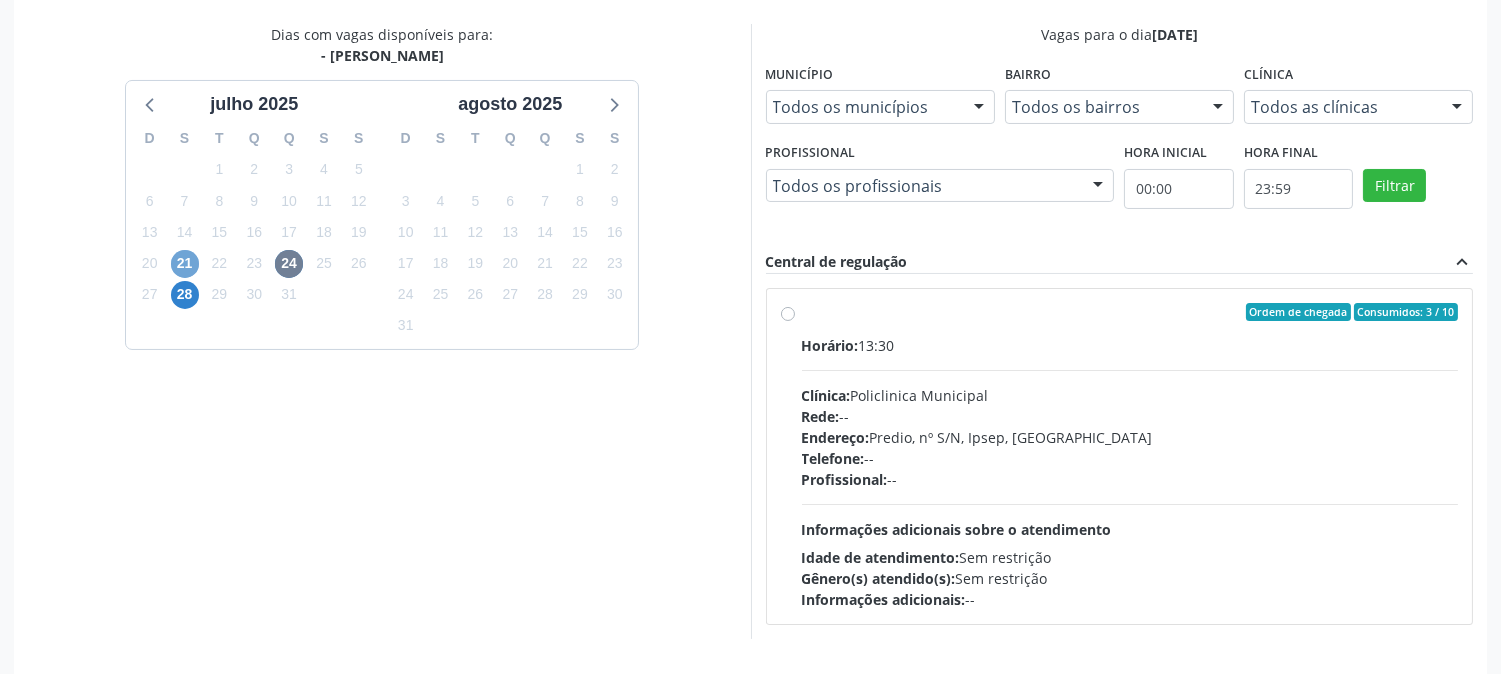 click on "21" at bounding box center (185, 264) 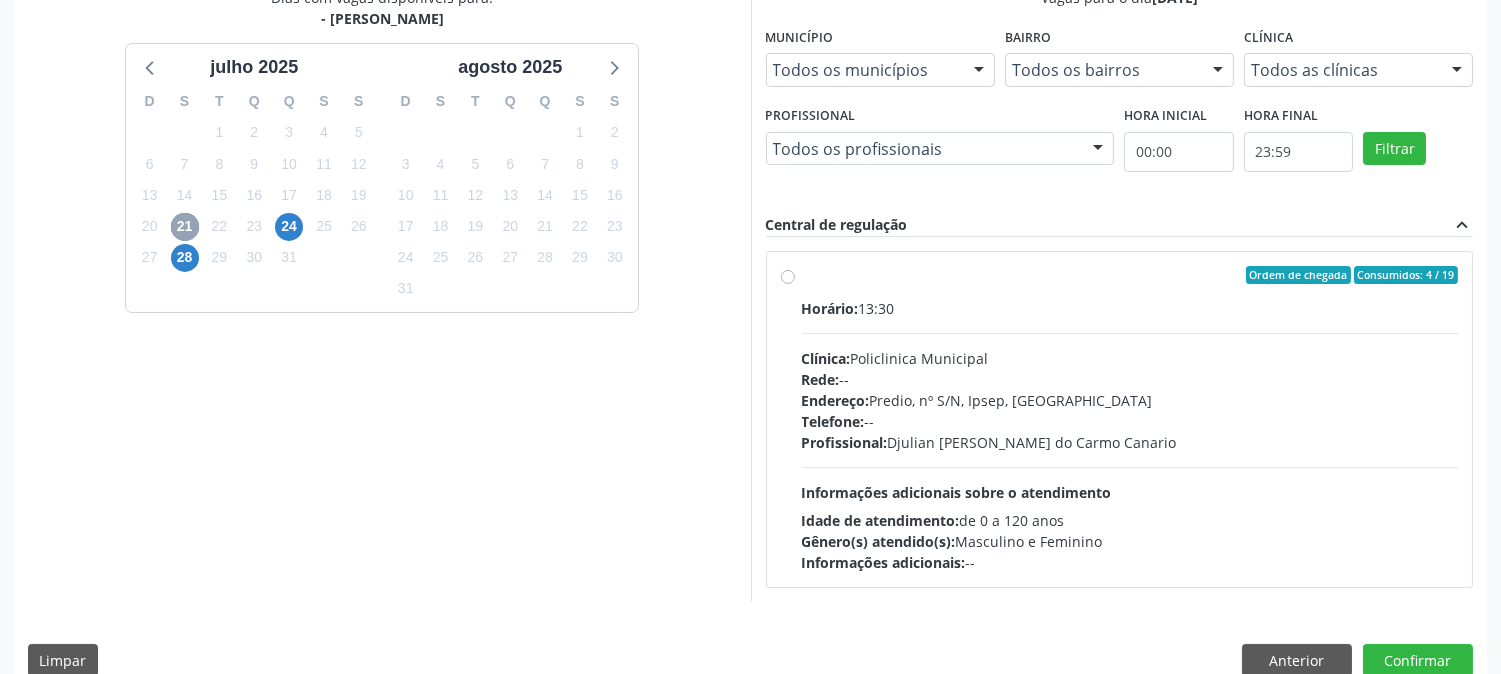 scroll, scrollTop: 484, scrollLeft: 0, axis: vertical 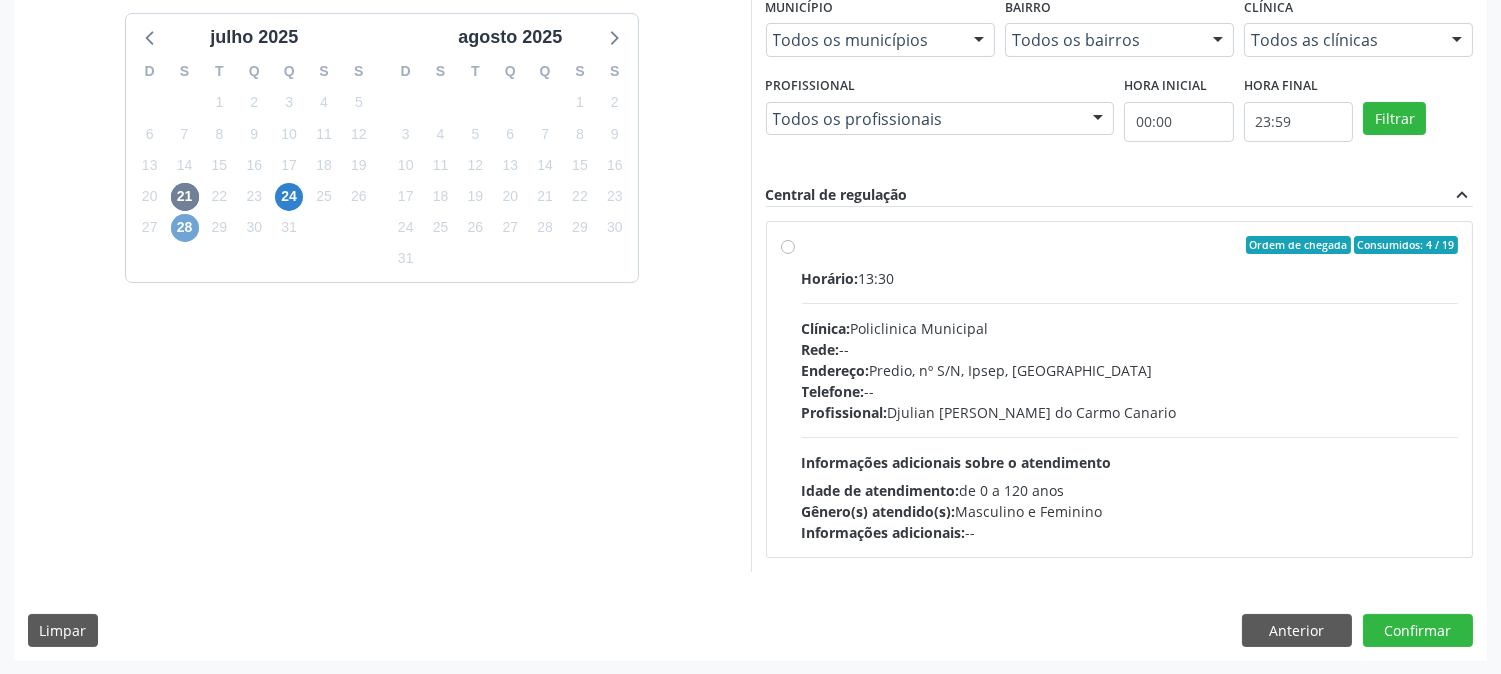 click on "28" at bounding box center (185, 228) 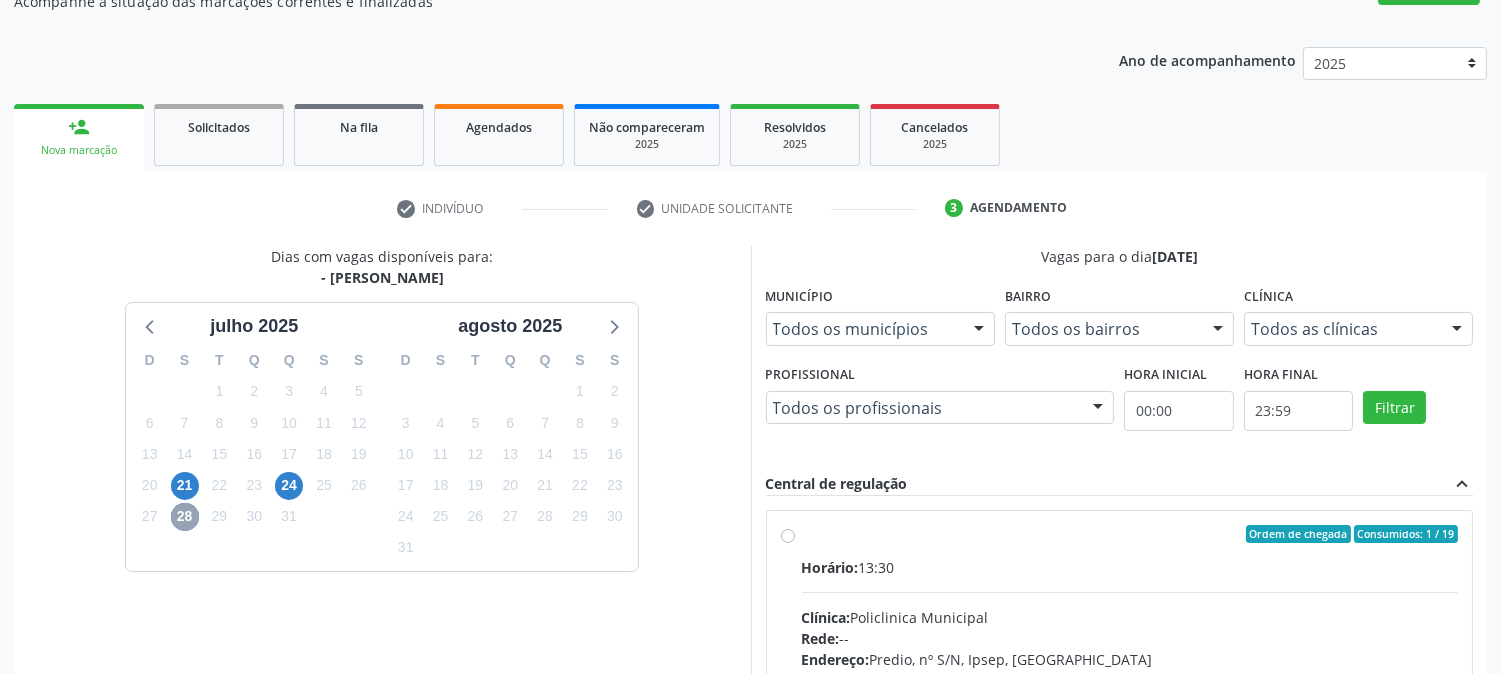scroll, scrollTop: 484, scrollLeft: 0, axis: vertical 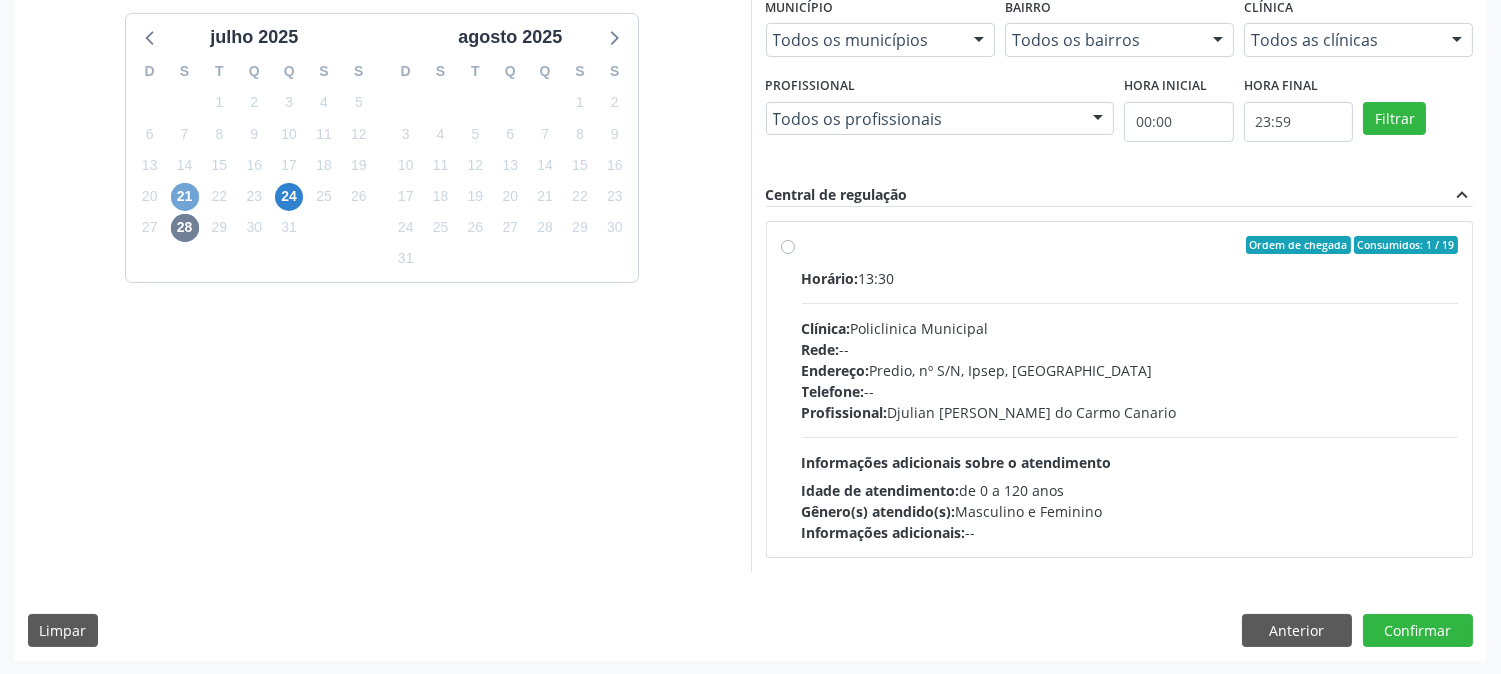 click on "21" at bounding box center (185, 197) 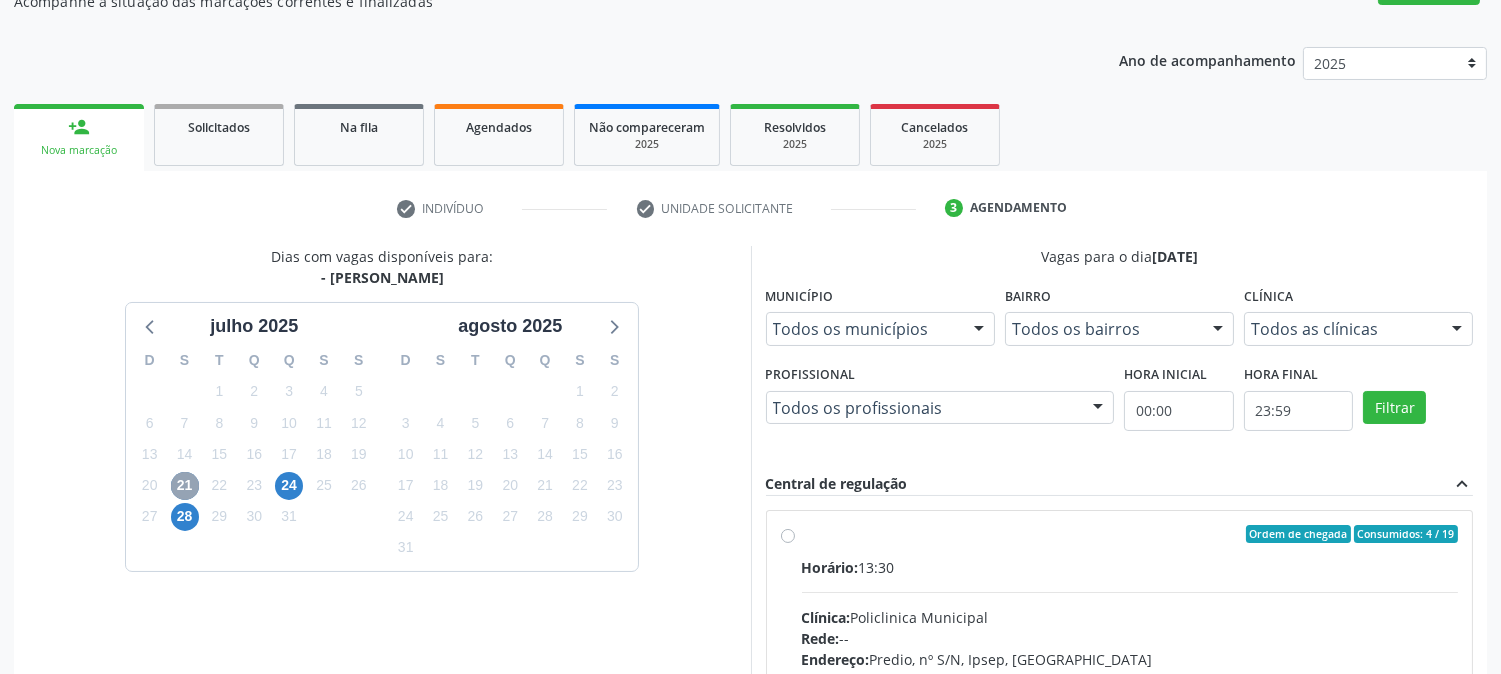 scroll, scrollTop: 484, scrollLeft: 0, axis: vertical 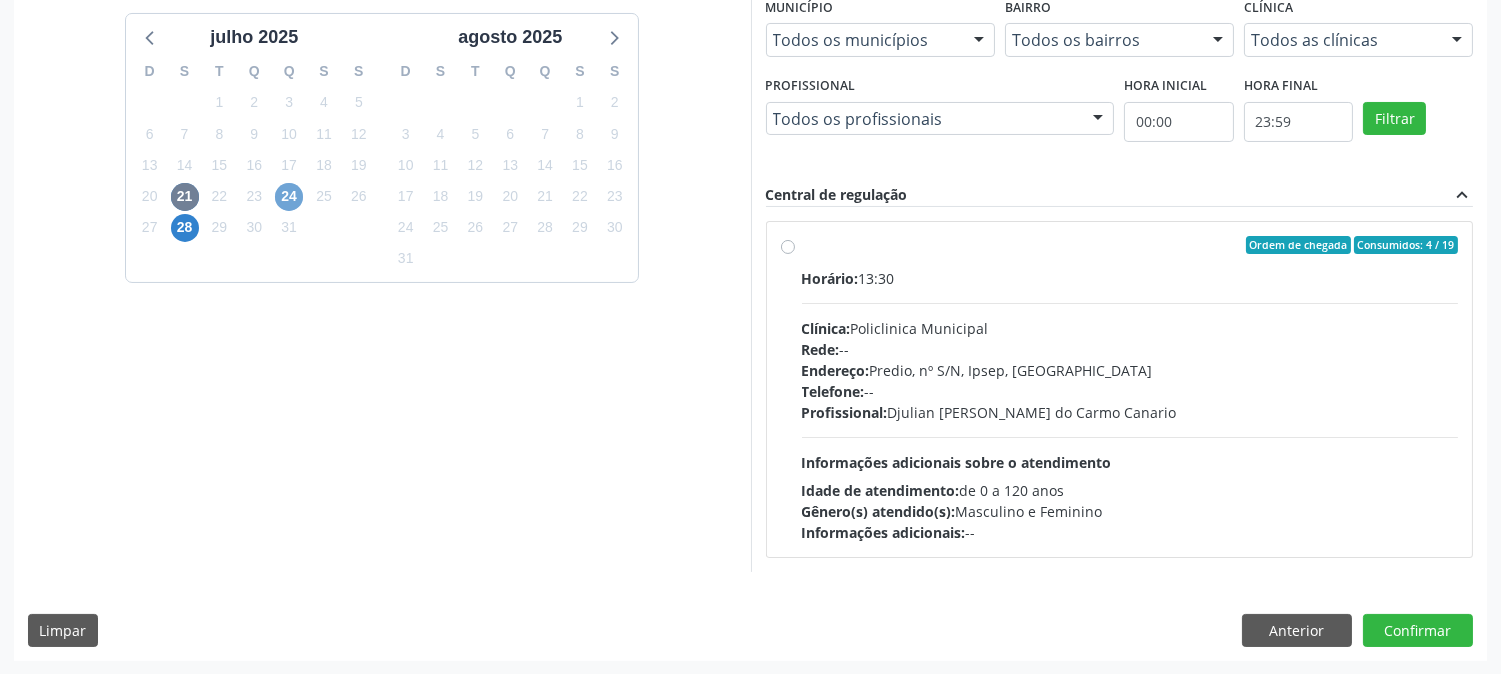click on "24" at bounding box center (289, 197) 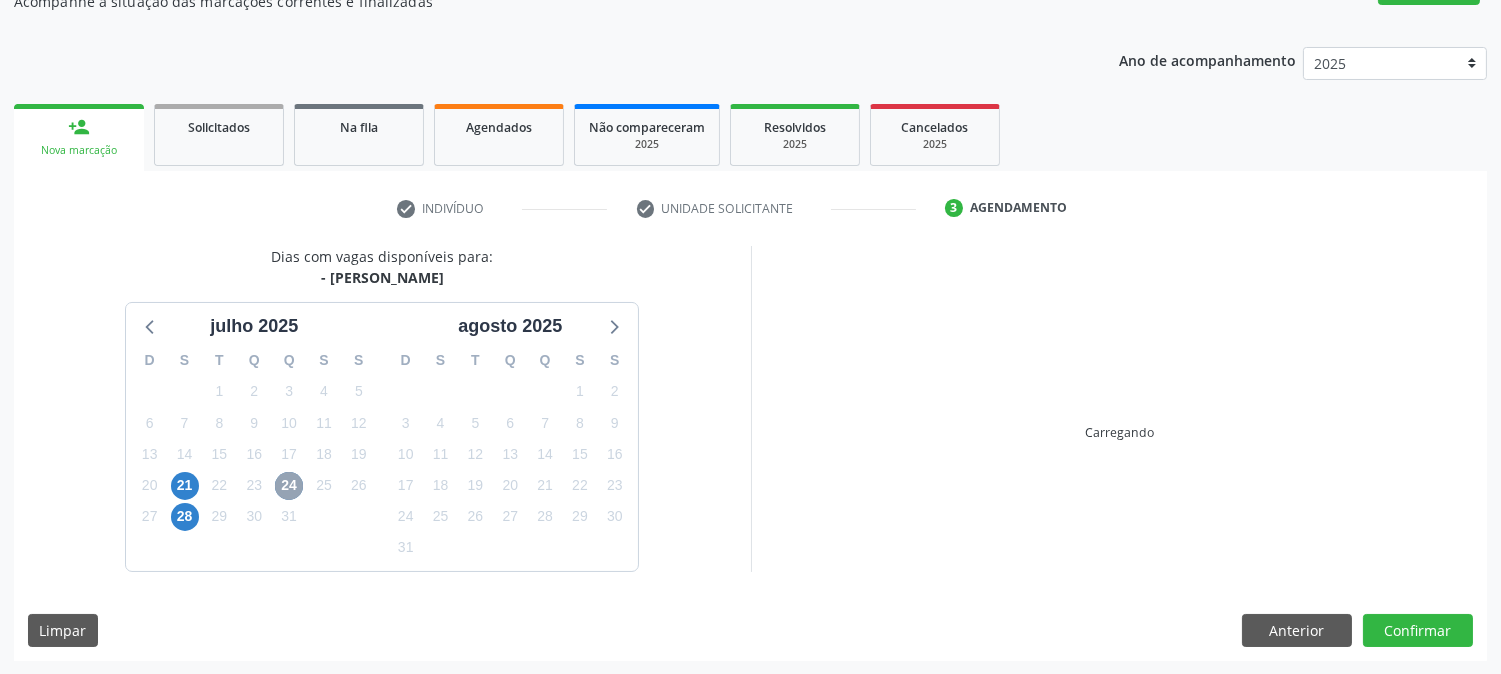 scroll, scrollTop: 484, scrollLeft: 0, axis: vertical 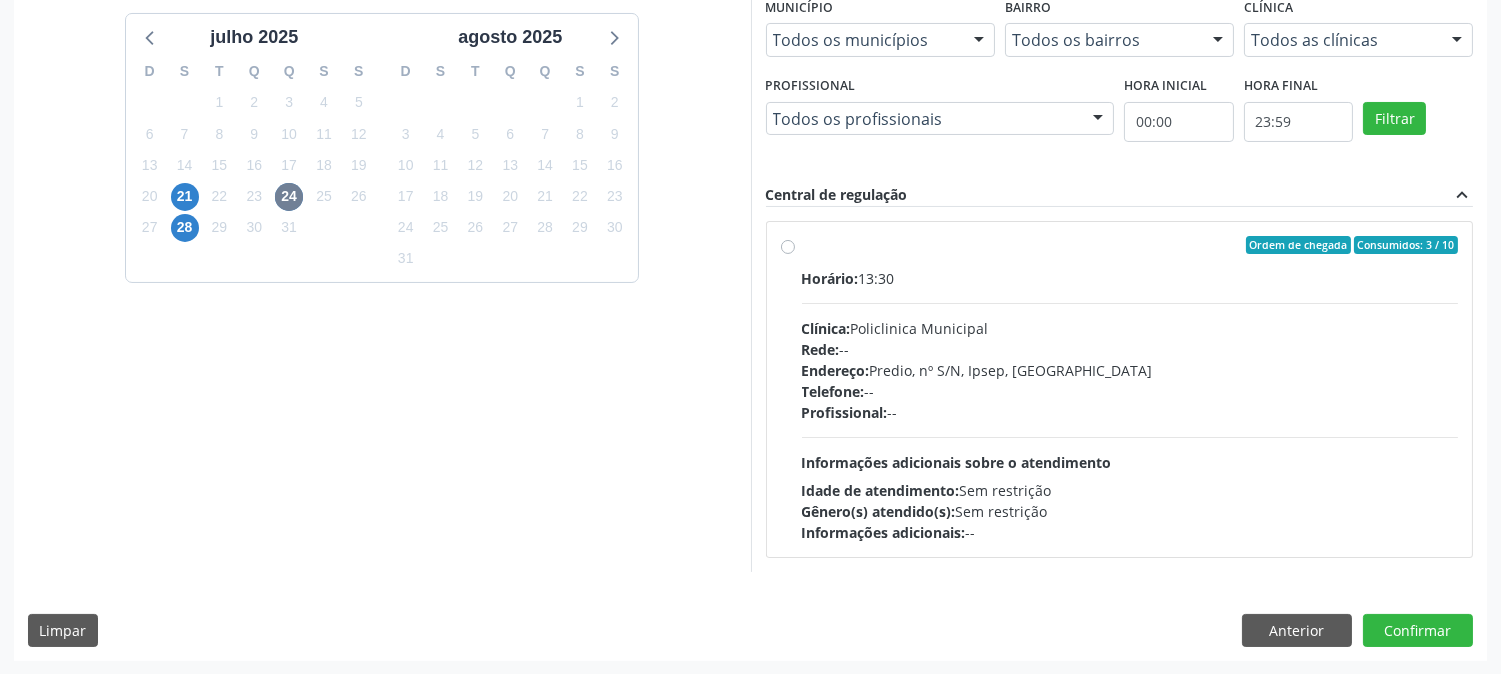 click on "Horário:   13:30
Clínica:  Policlinica Municipal
Rede:
--
Endereço:   Predio, nº S/N, Ipsep, [GEOGRAPHIC_DATA] - PE
Telefone:   --
Profissional:
--
Informações adicionais sobre o atendimento
Idade de atendimento:
Sem restrição
Gênero(s) atendido(s):
Sem restrição
Informações adicionais:
--" at bounding box center [1130, 405] 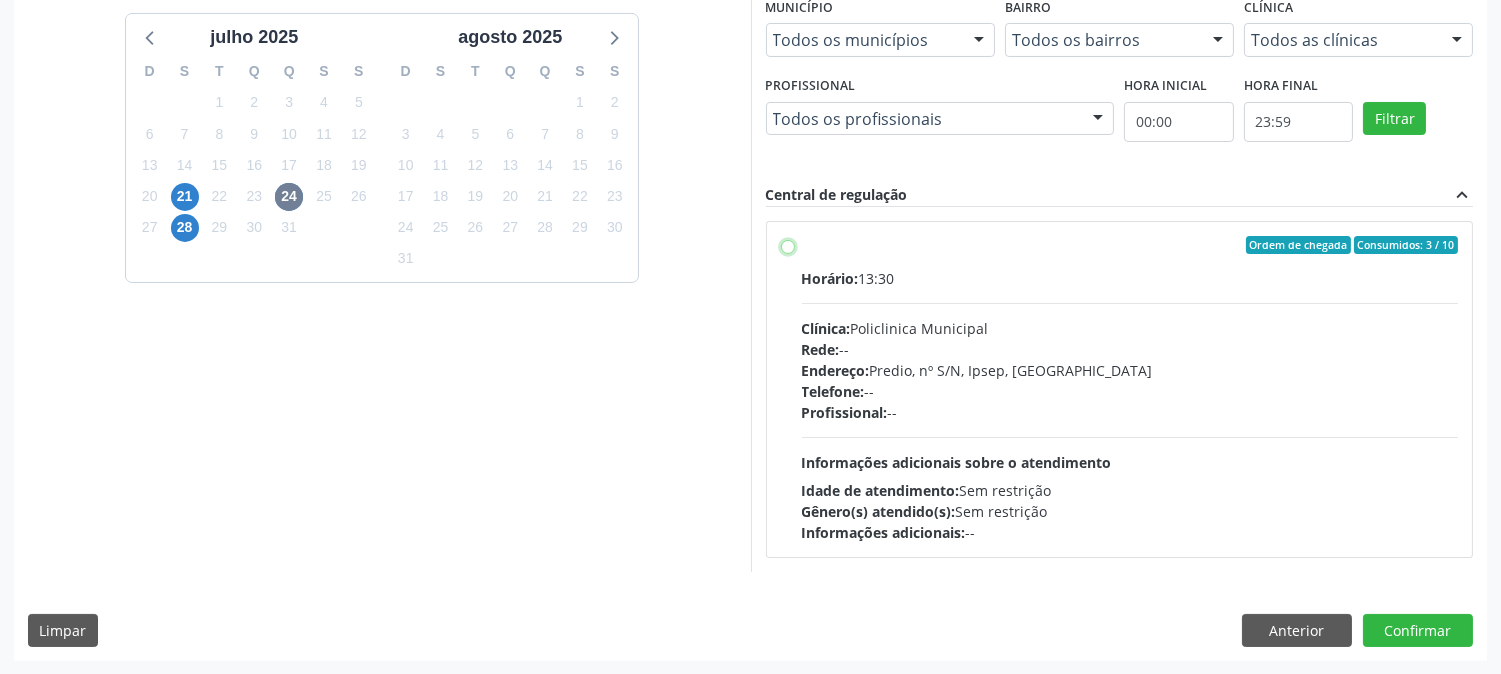 click on "Ordem de chegada
Consumidos: 3 / 10
Horário:   13:30
Clínica:  Policlinica Municipal
Rede:
--
Endereço:   Predio, nº S/N, Ipsep, [GEOGRAPHIC_DATA] - PE
Telefone:   --
Profissional:
--
Informações adicionais sobre o atendimento
Idade de atendimento:
Sem restrição
Gênero(s) atendido(s):
Sem restrição
Informações adicionais:
--" at bounding box center (788, 245) 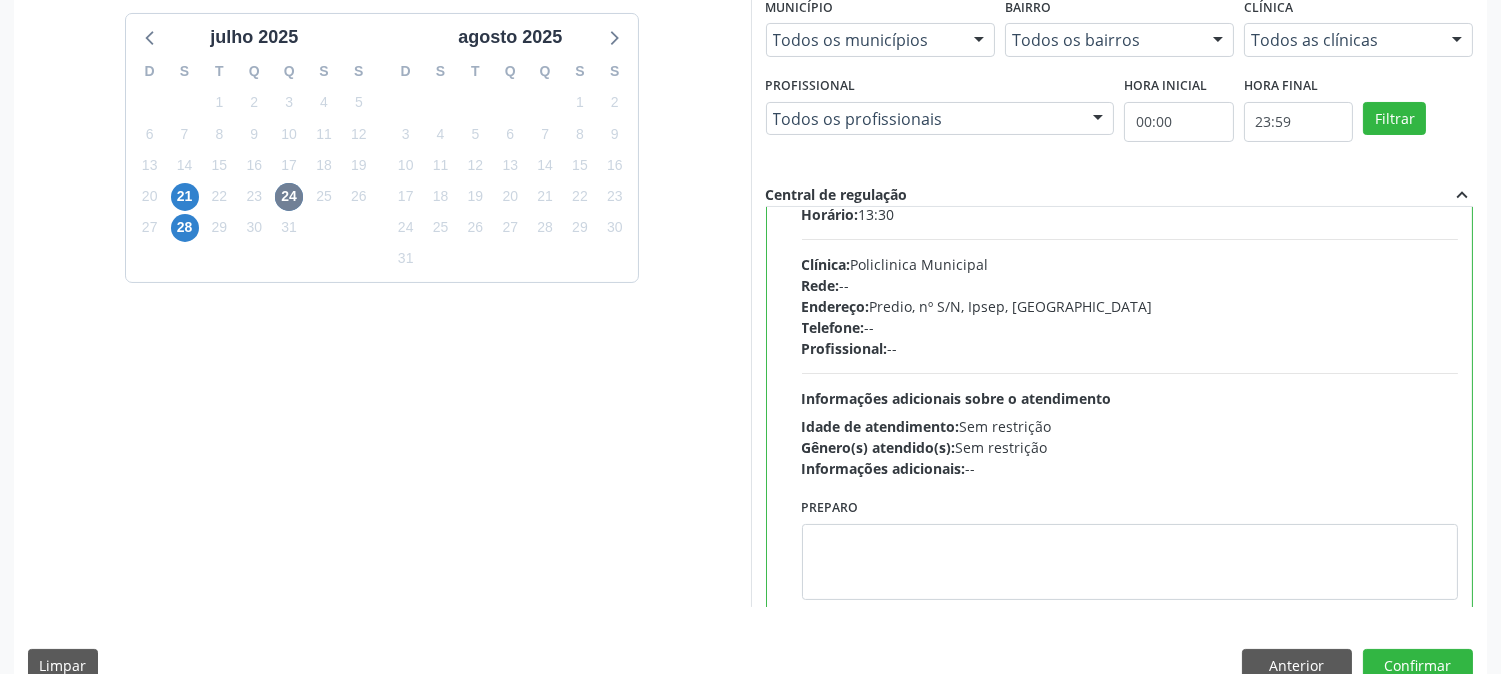 scroll, scrollTop: 98, scrollLeft: 0, axis: vertical 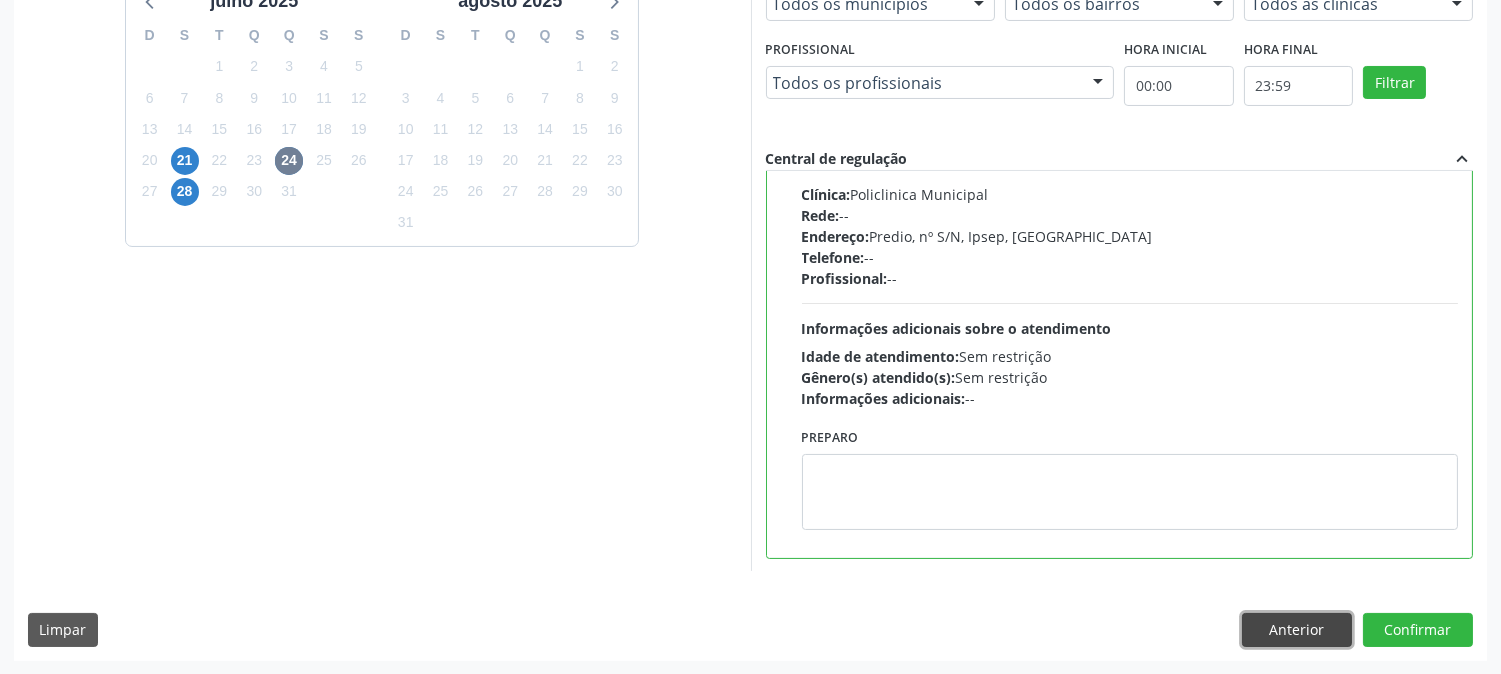 click on "Anterior" at bounding box center (1297, 630) 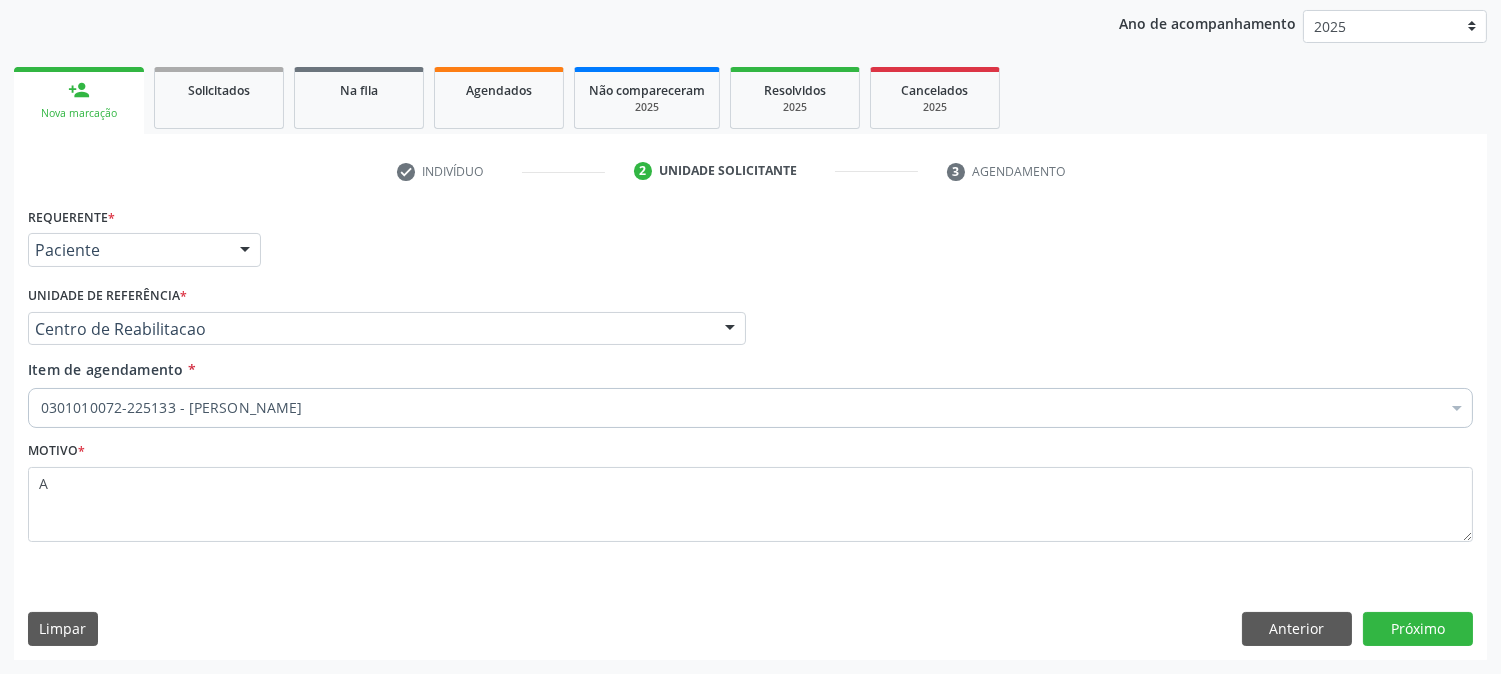 scroll, scrollTop: 231, scrollLeft: 0, axis: vertical 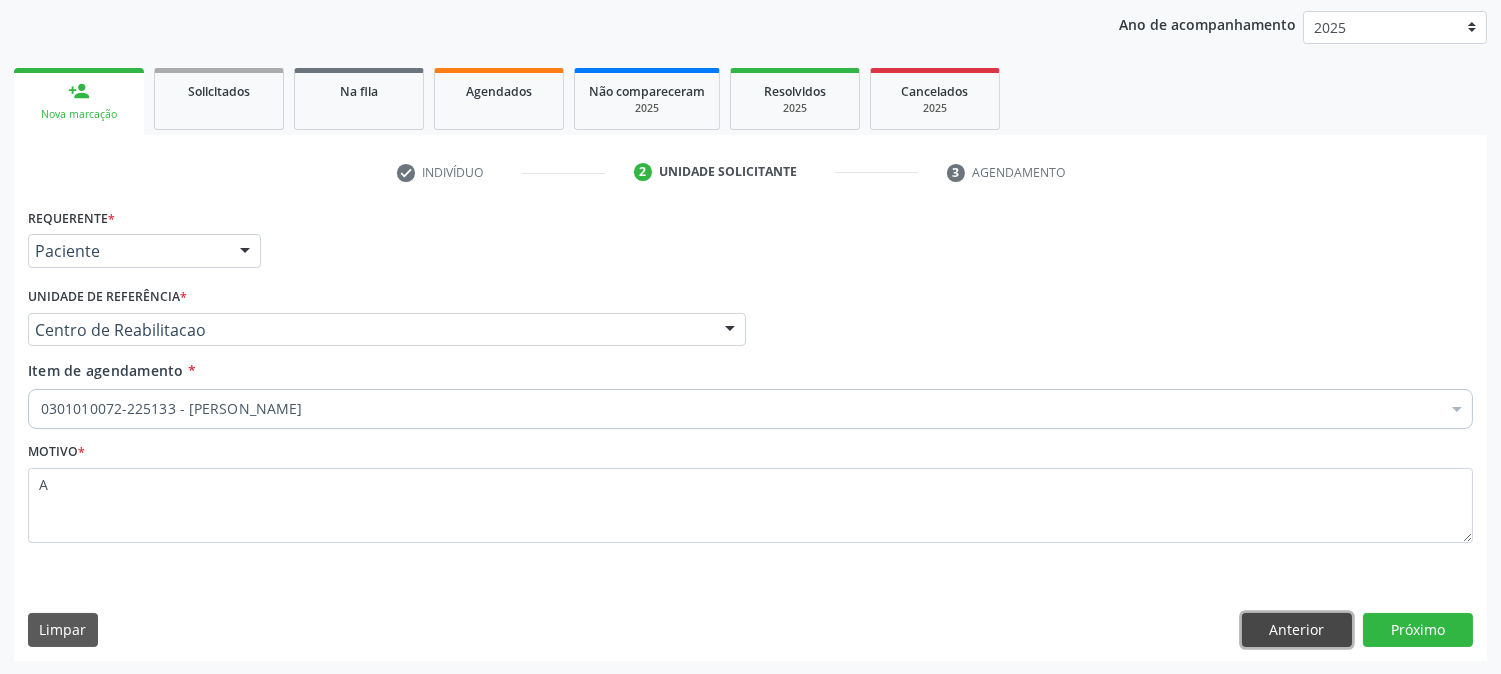 click on "Anterior" at bounding box center (1297, 630) 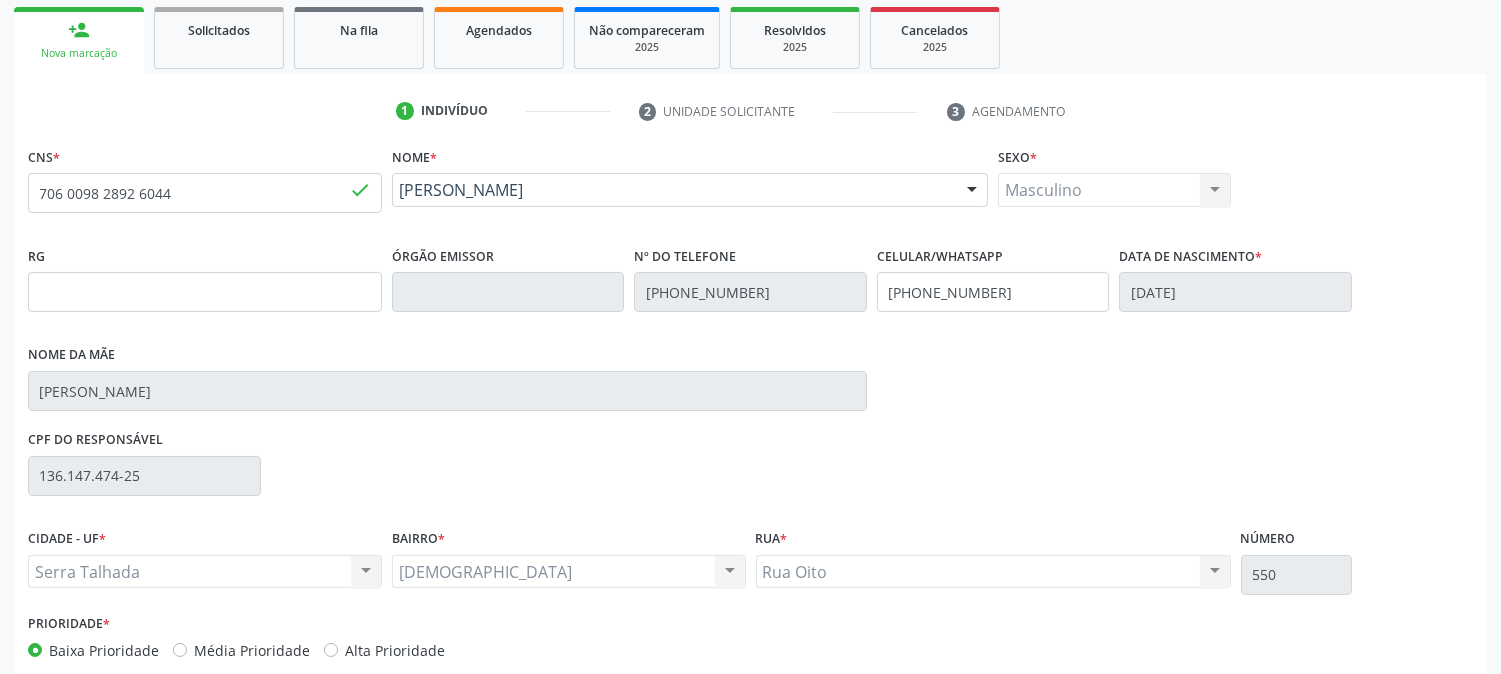 scroll, scrollTop: 395, scrollLeft: 0, axis: vertical 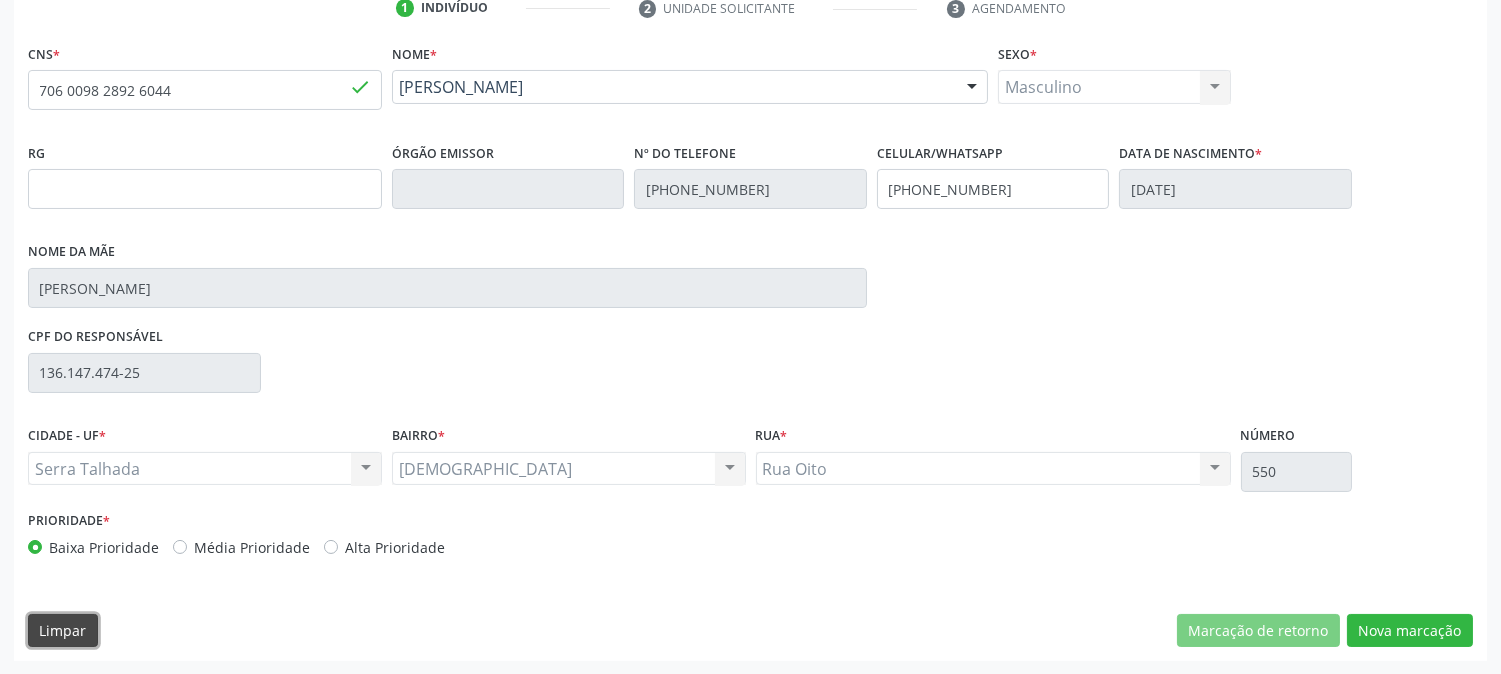 click on "Limpar" at bounding box center [63, 631] 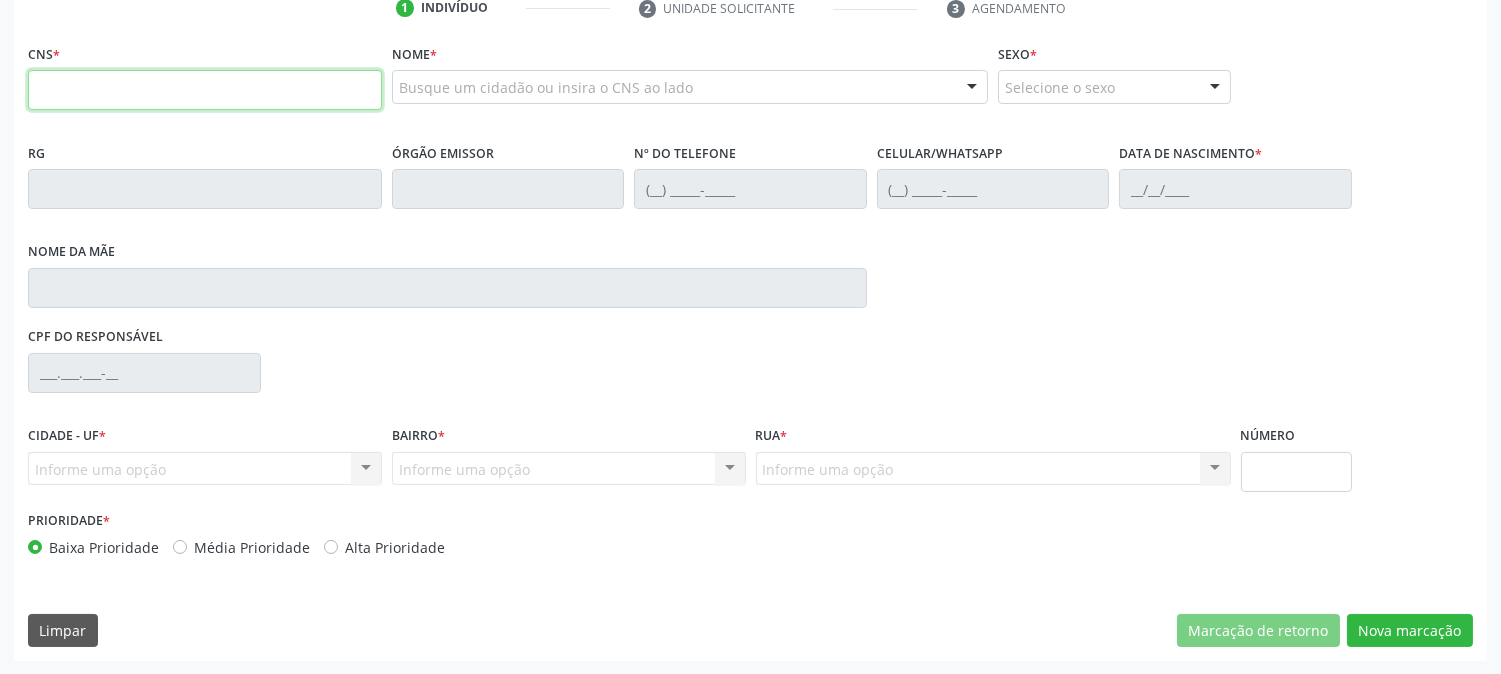 click at bounding box center [205, 90] 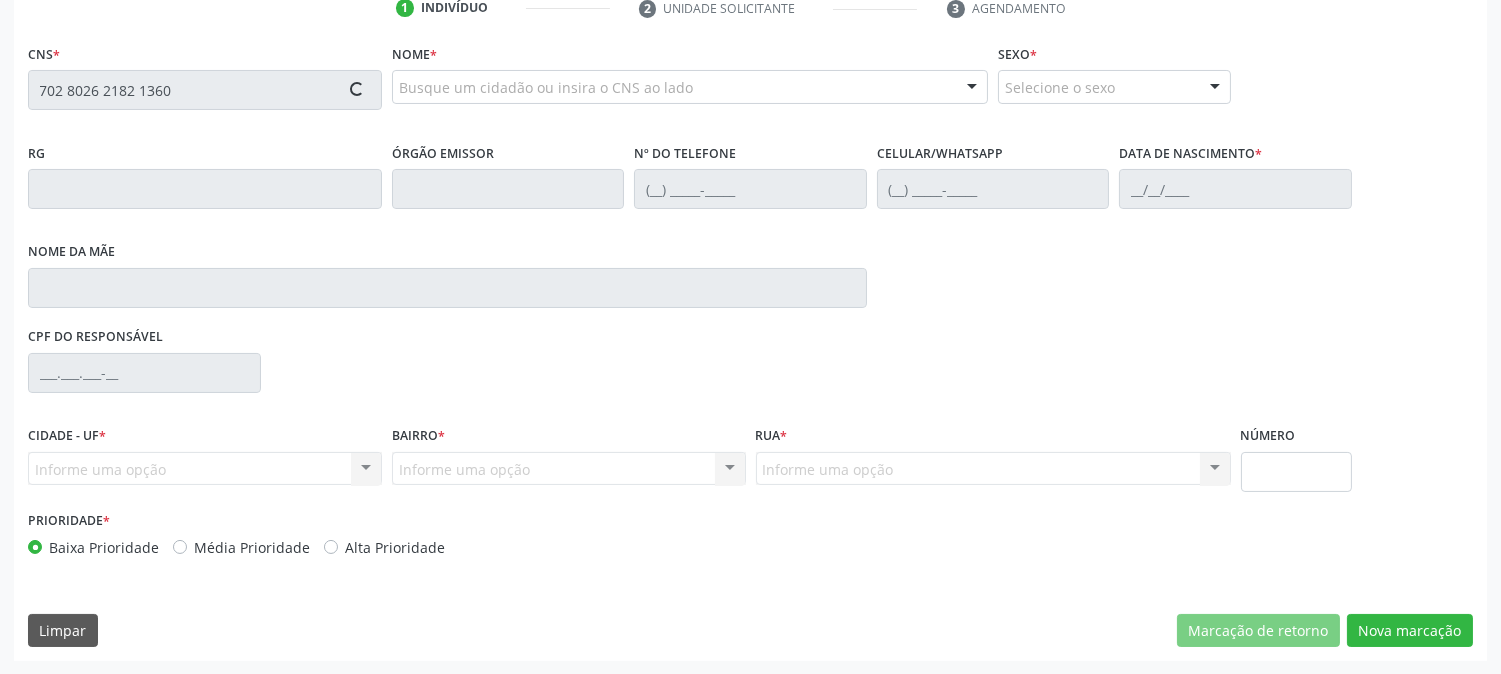type on "702 8026 2182 1360" 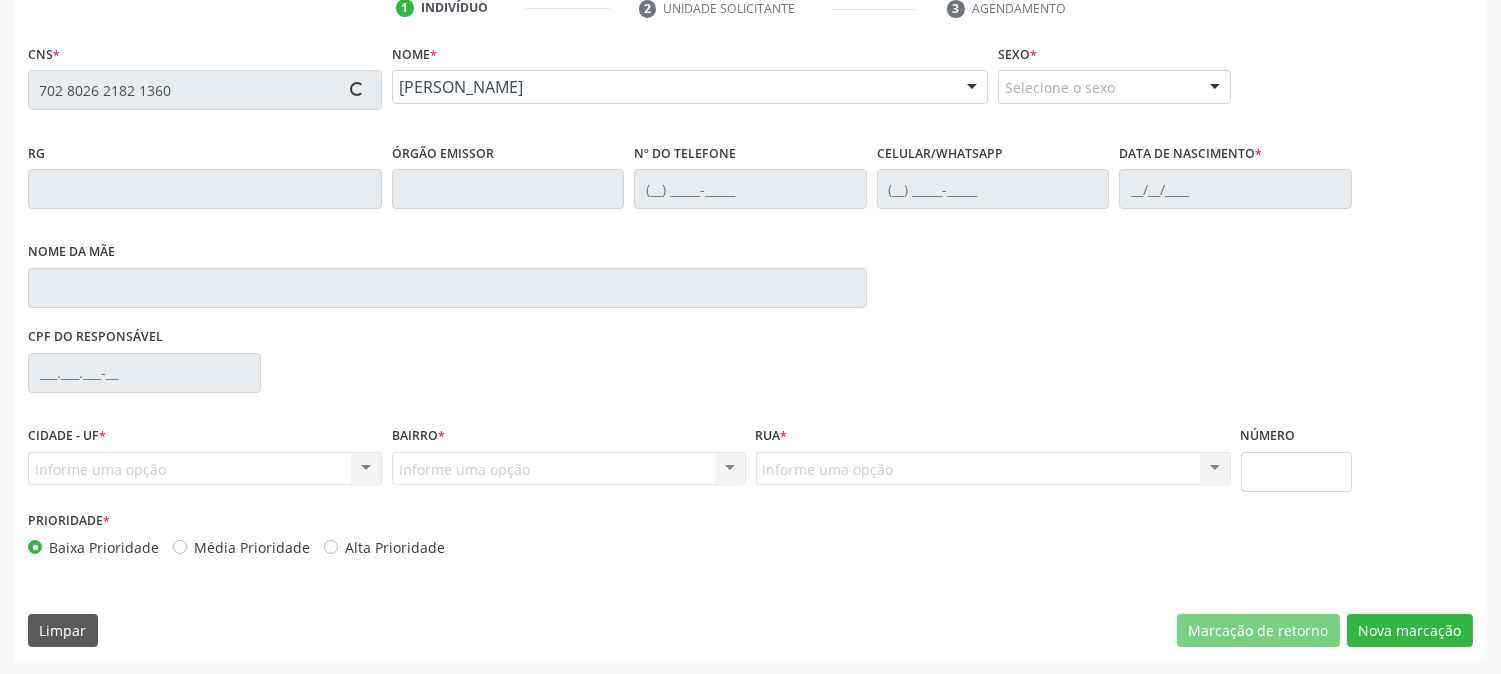 type on "[PHONE_NUMBER]" 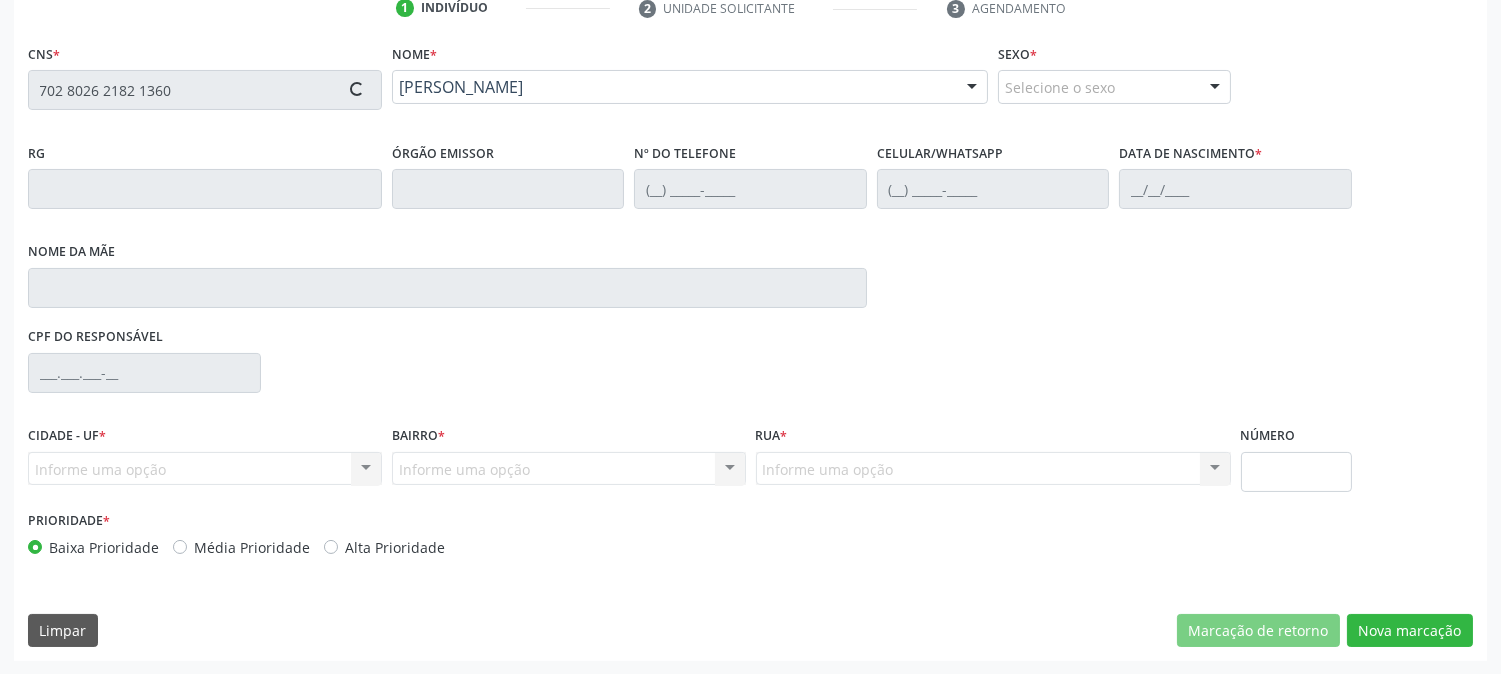 type on "[DATE]" 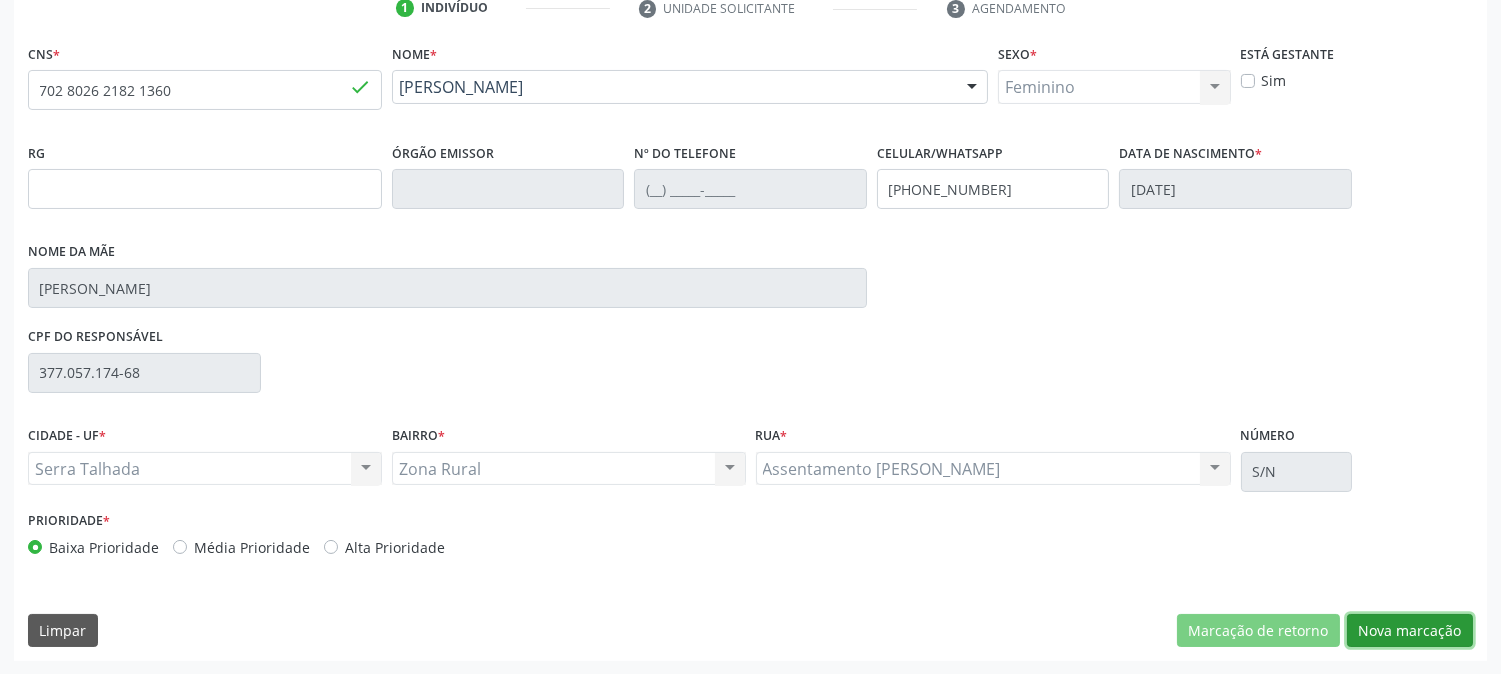 click on "Nova marcação" at bounding box center (1410, 631) 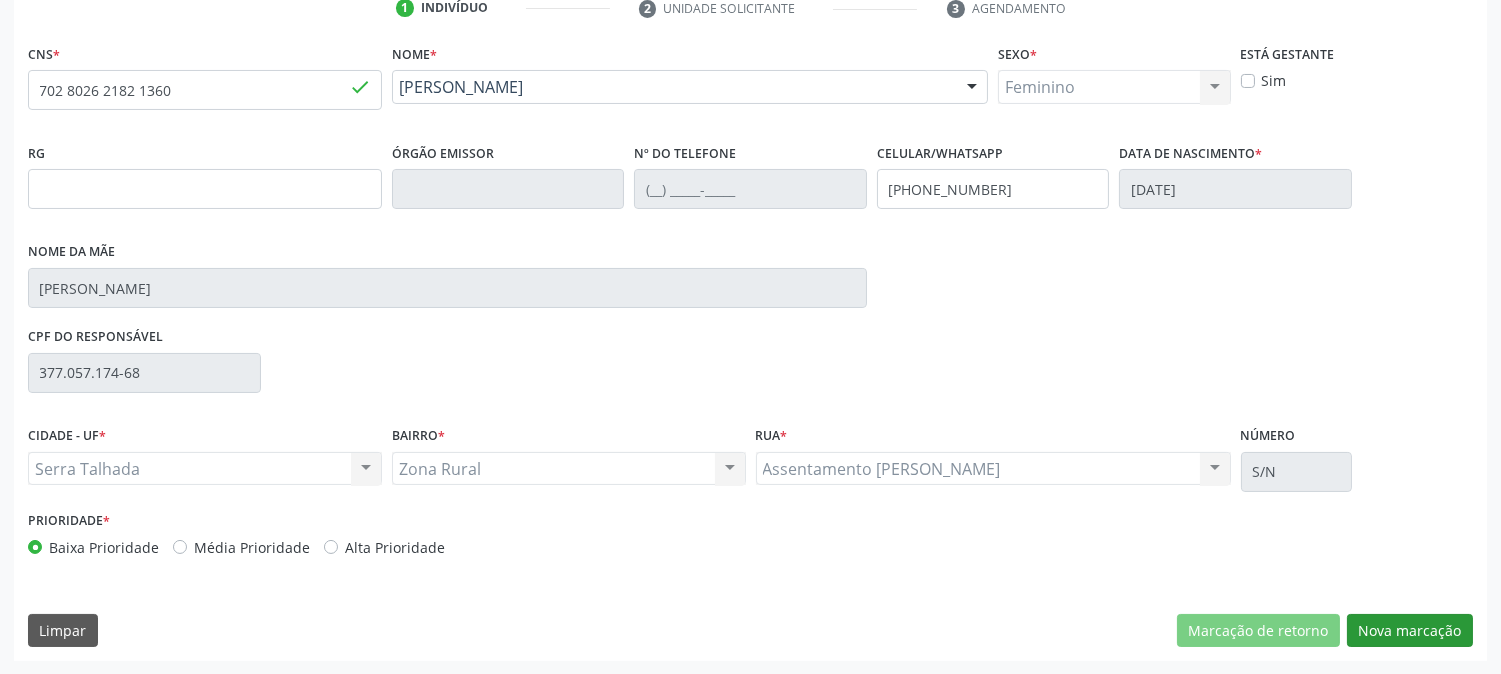 scroll, scrollTop: 231, scrollLeft: 0, axis: vertical 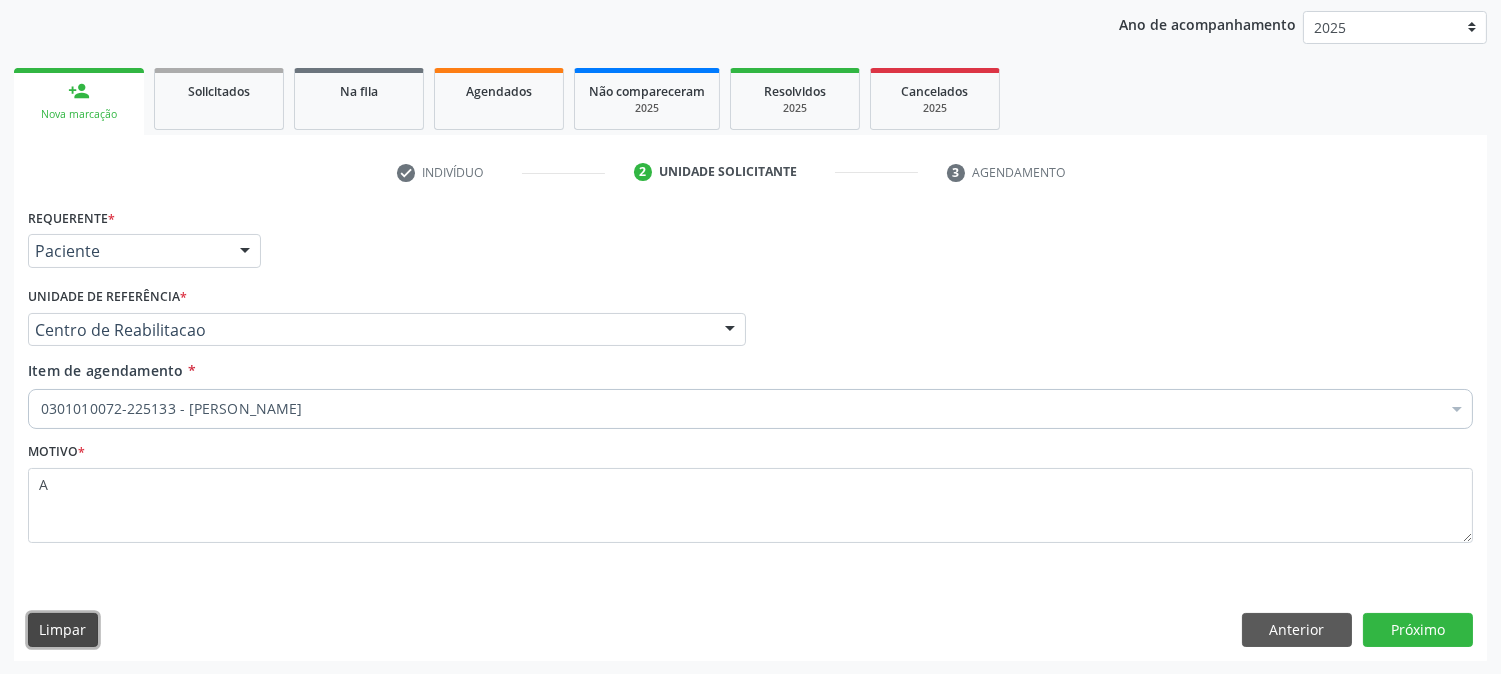click on "Limpar" at bounding box center [63, 630] 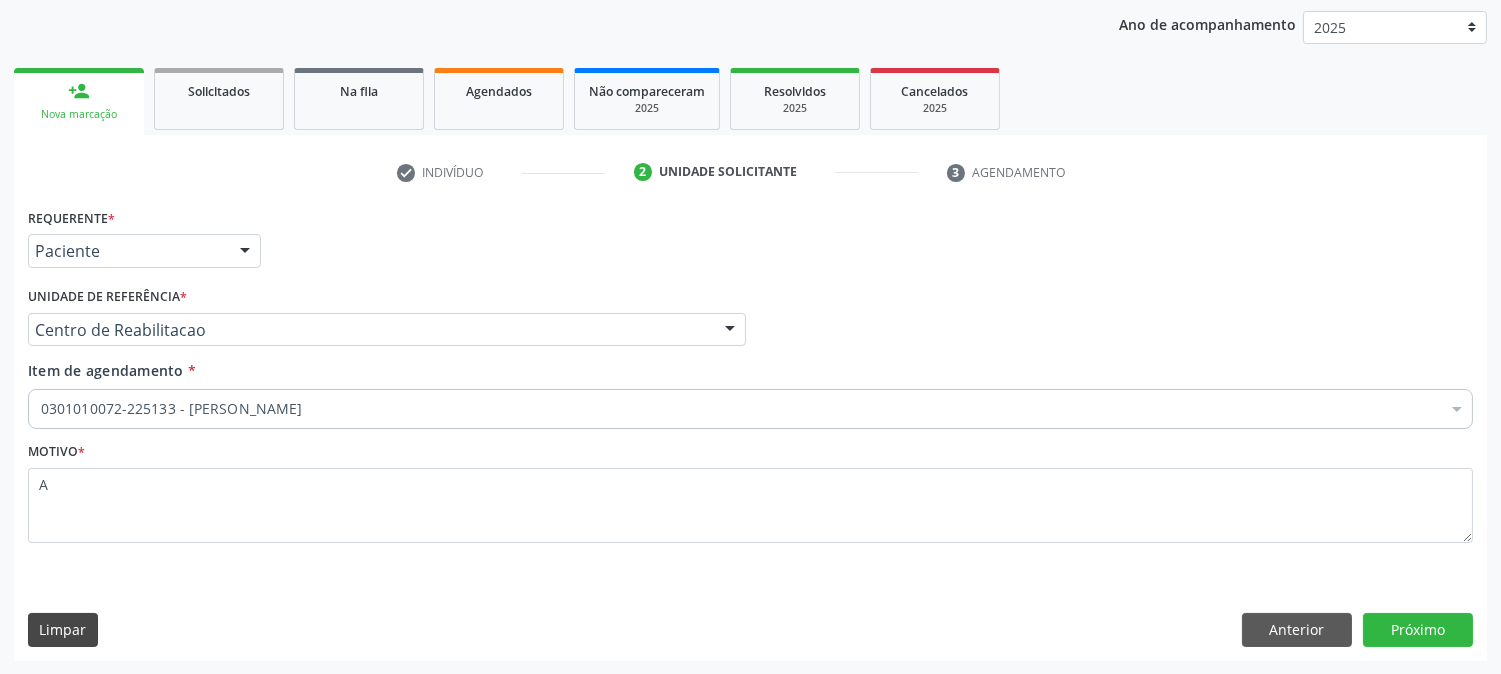 type 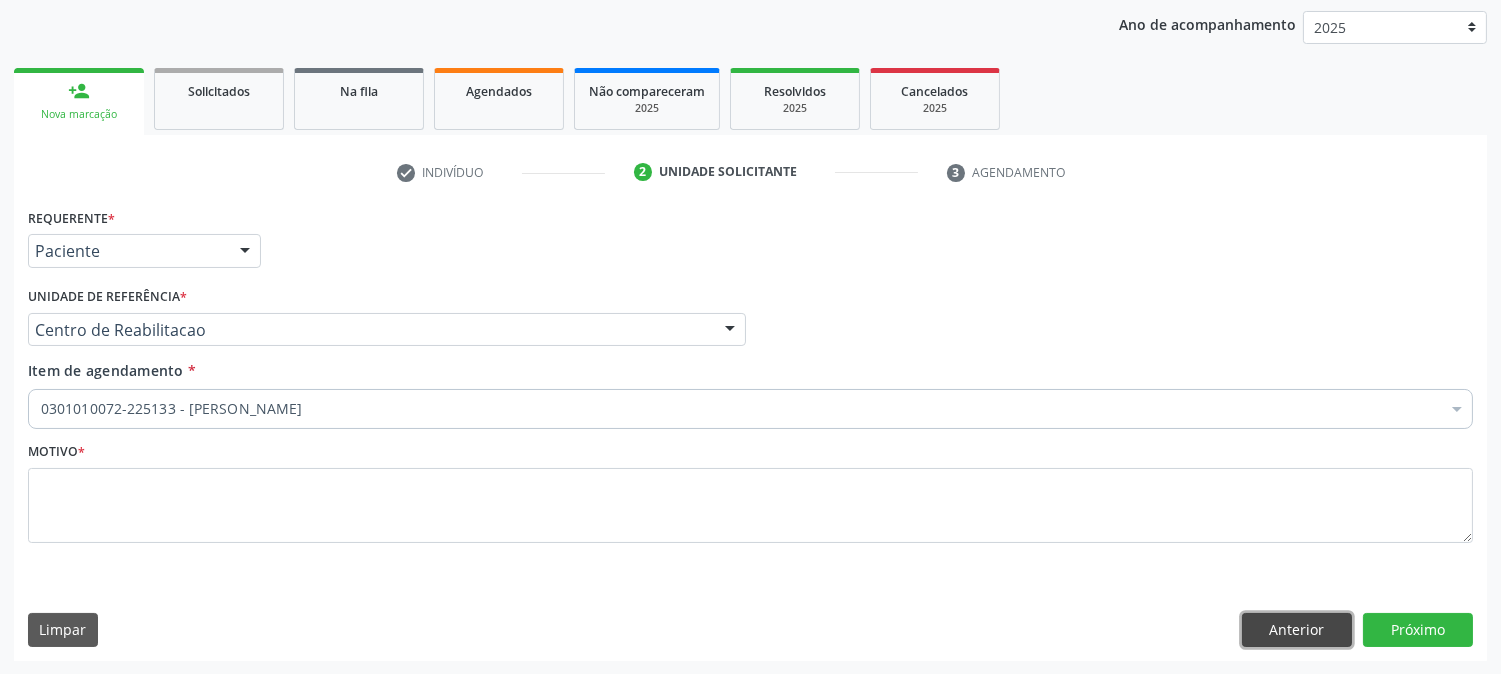 click on "Anterior" at bounding box center (1297, 630) 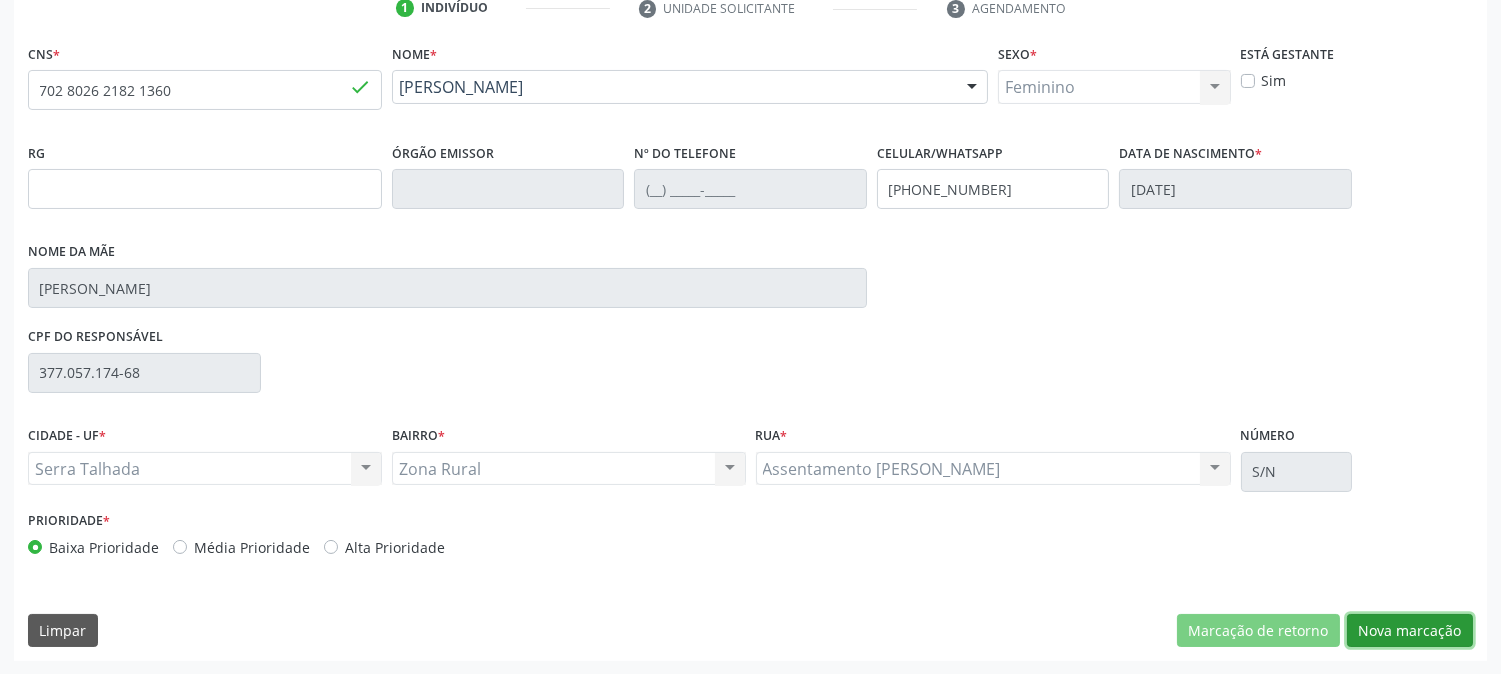 click on "Nova marcação" at bounding box center (1410, 631) 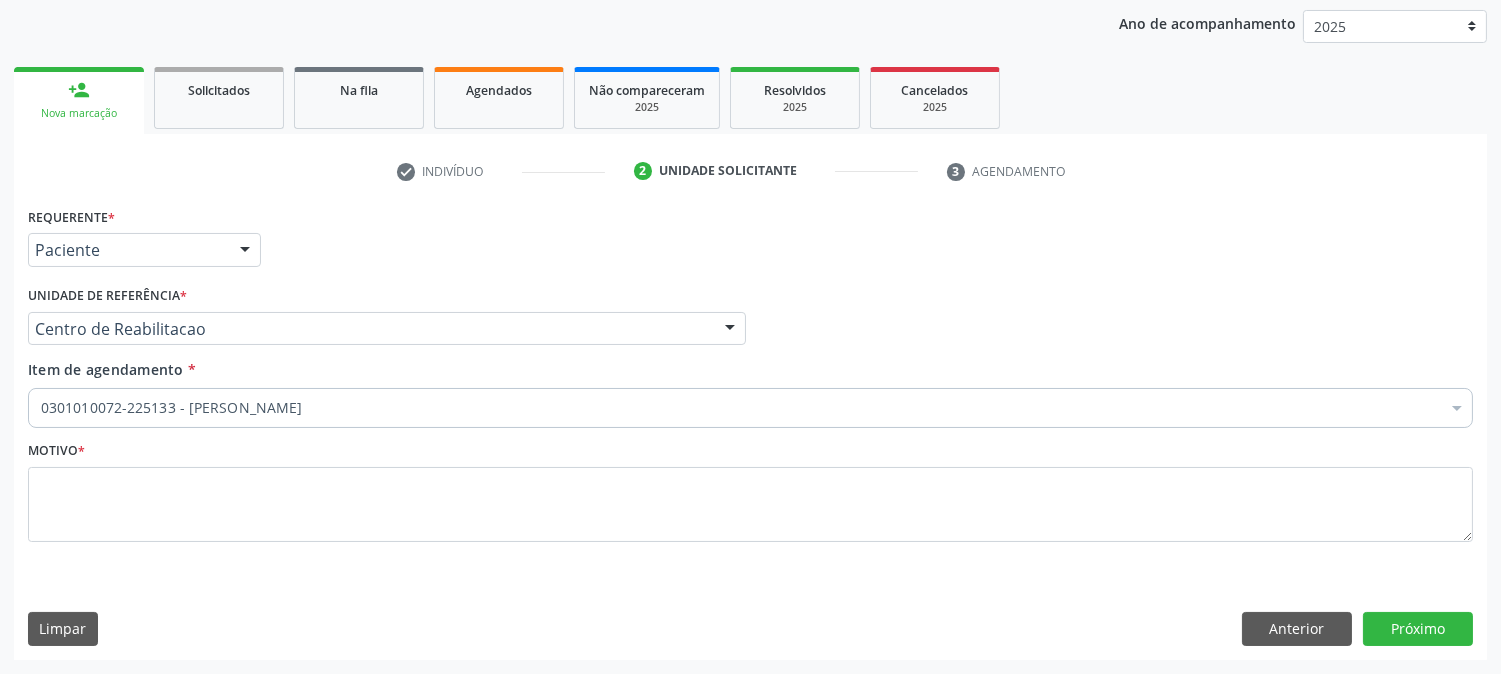 scroll, scrollTop: 231, scrollLeft: 0, axis: vertical 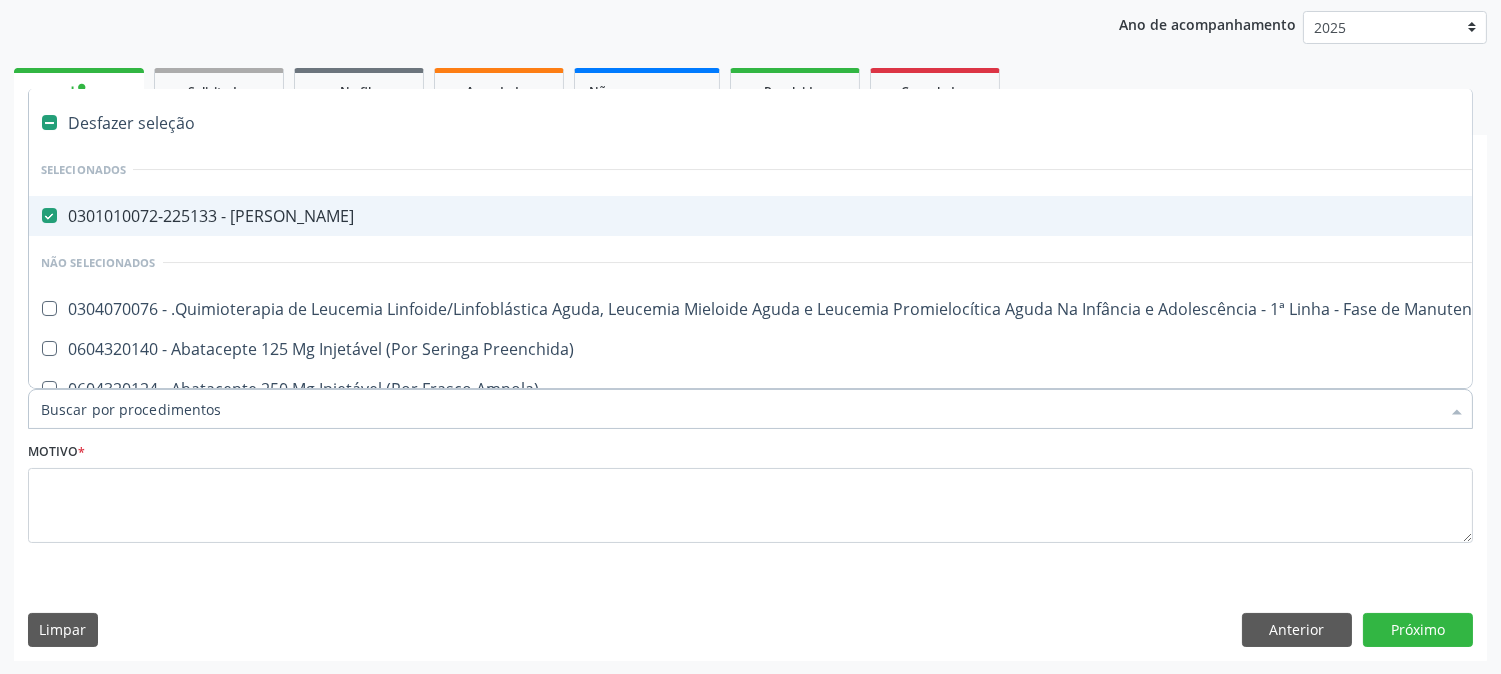 click on "0301010072-225133 - Médico Psiquiatra" at bounding box center (819, 216) 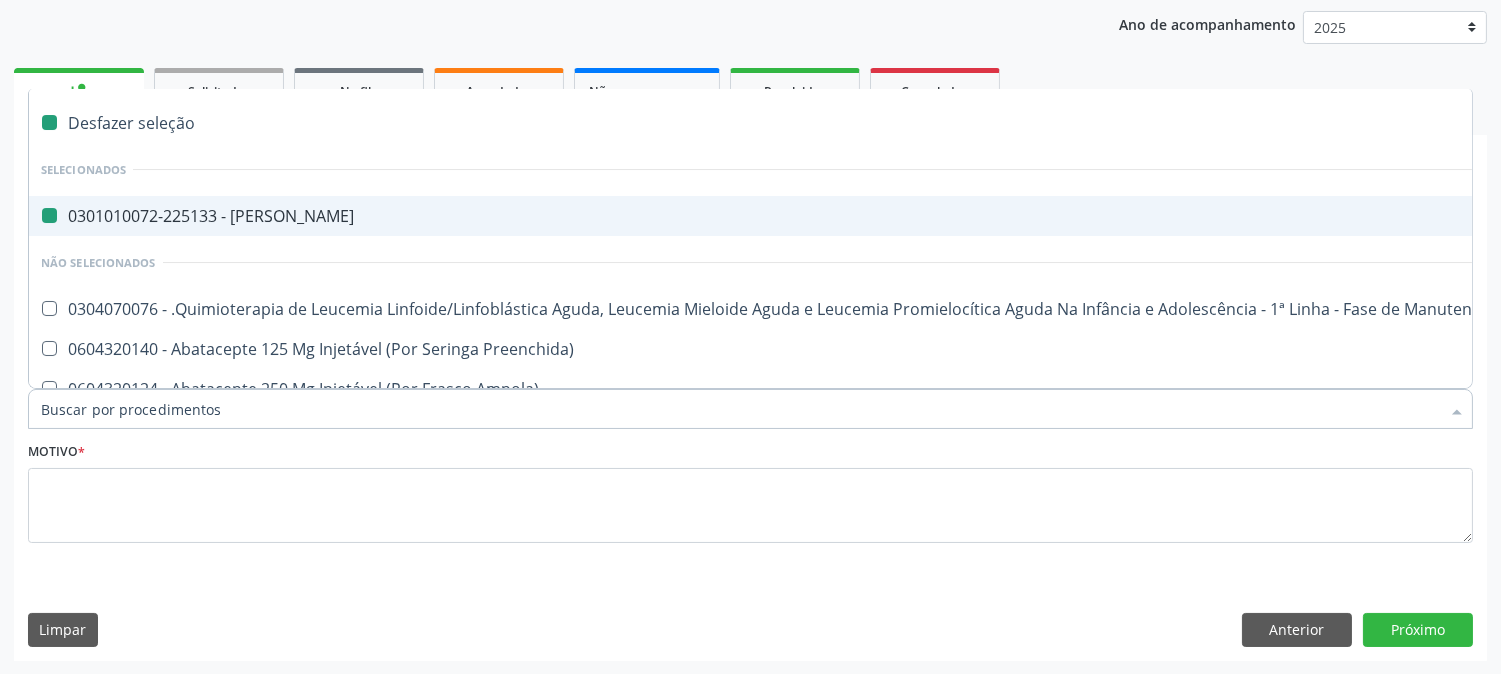 checkbox on "false" 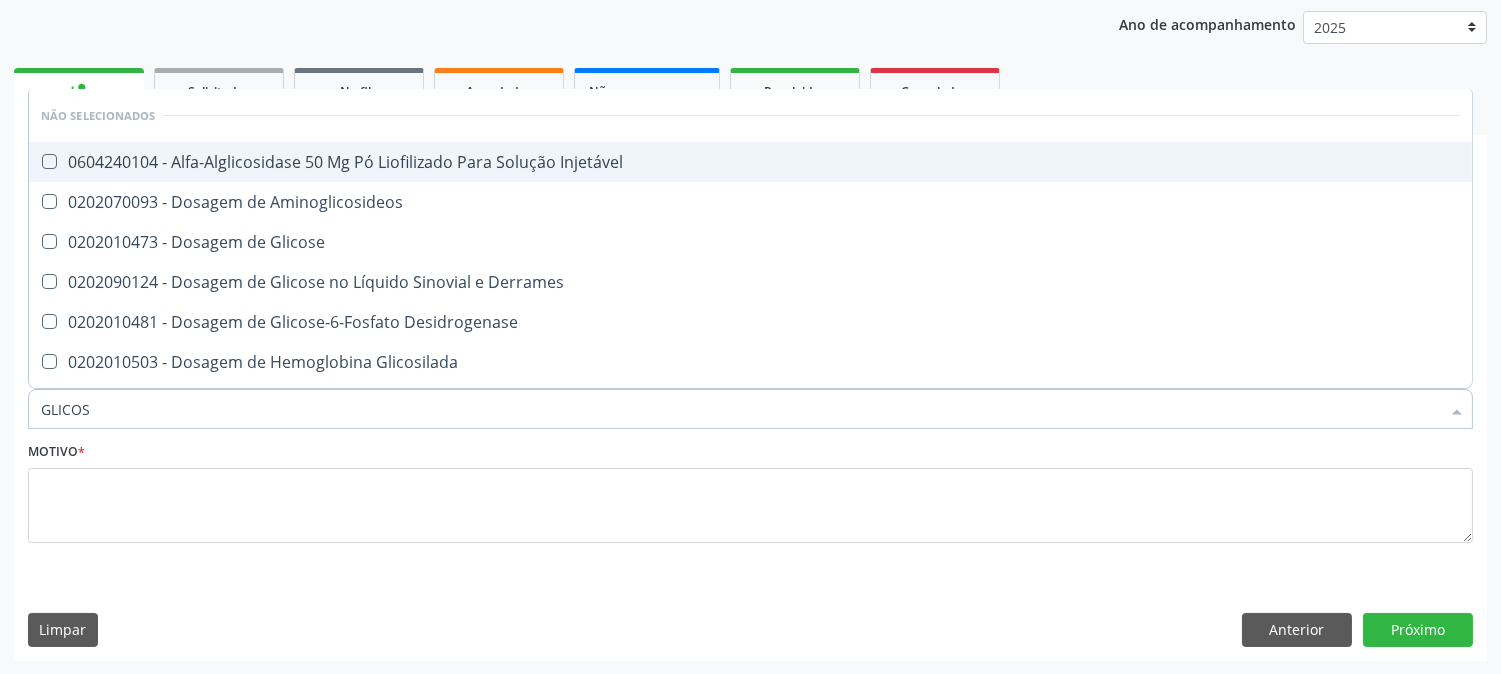 type on "GLICOSE" 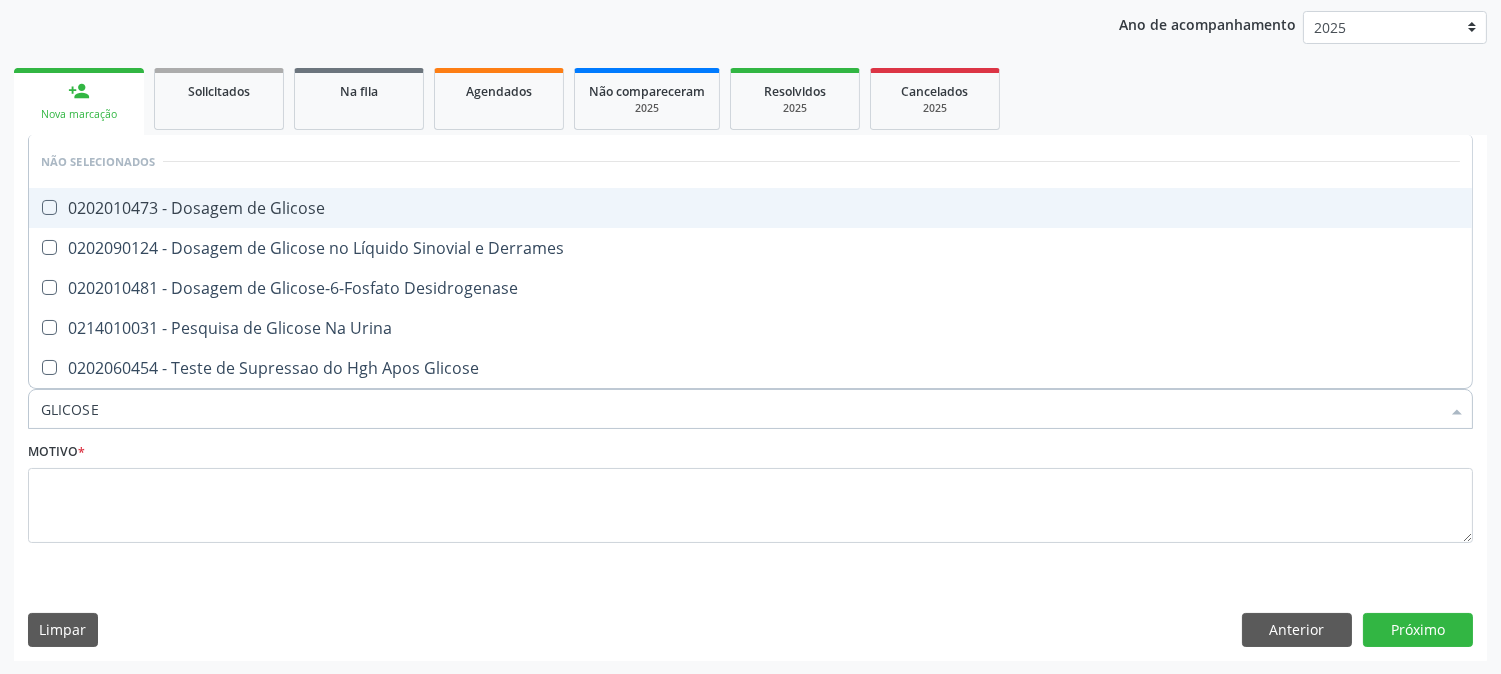 click on "0202010473 - Dosagem de Glicose" at bounding box center (750, 208) 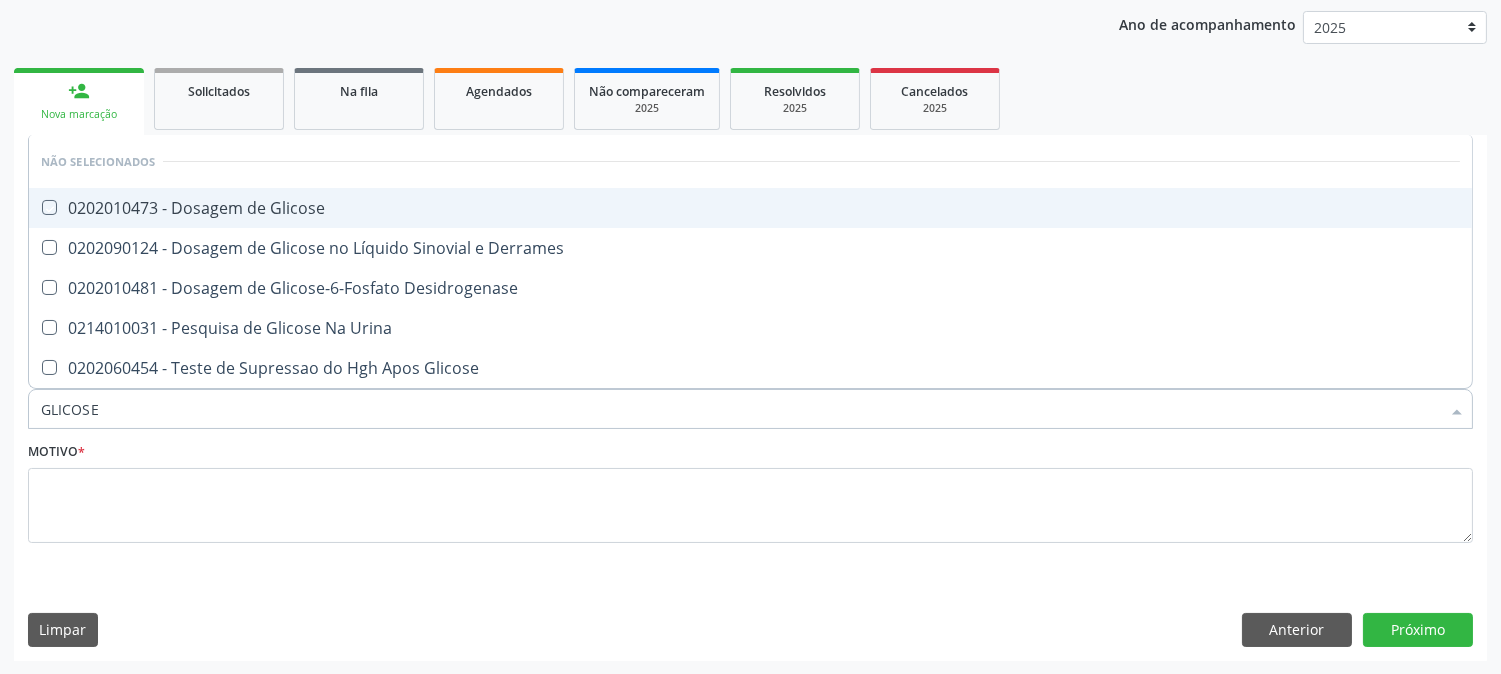 checkbox on "true" 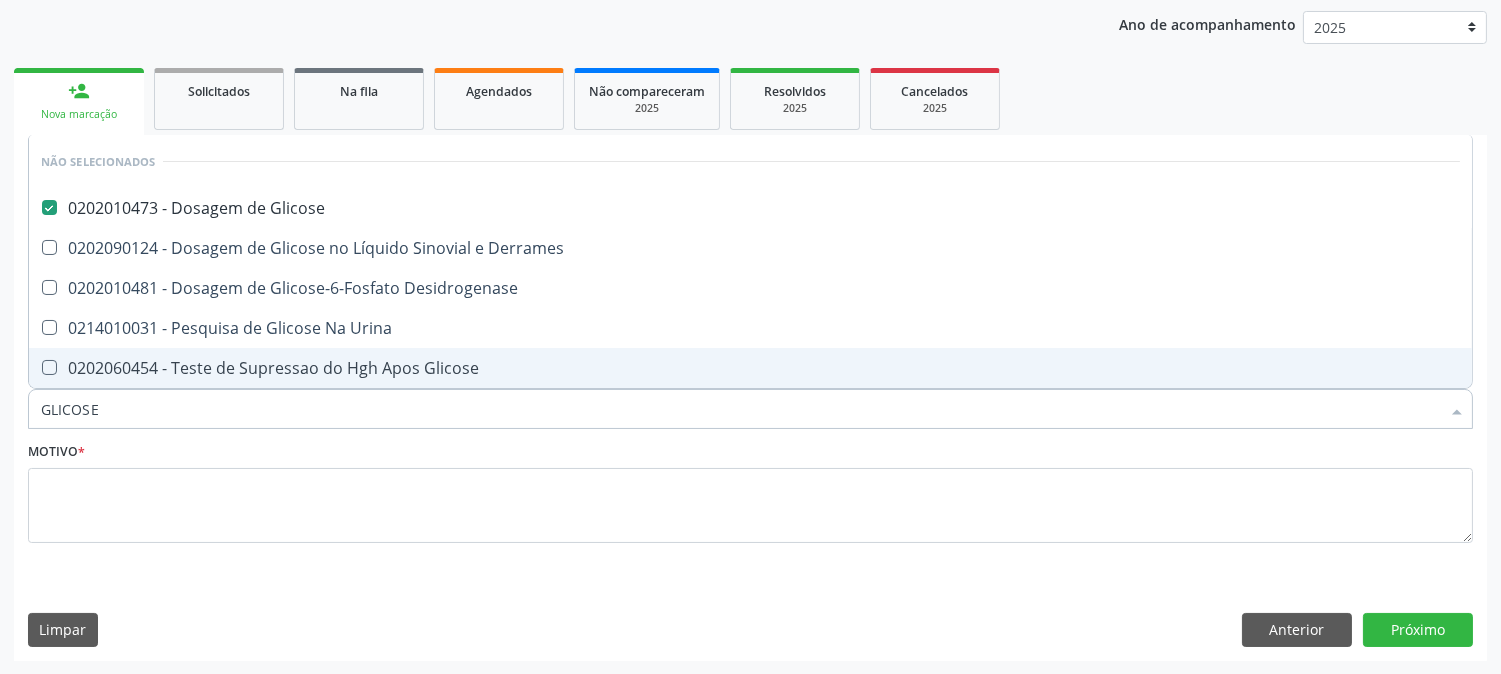 drag, startPoint x: 115, startPoint y: 415, endPoint x: 36, endPoint y: 406, distance: 79.51101 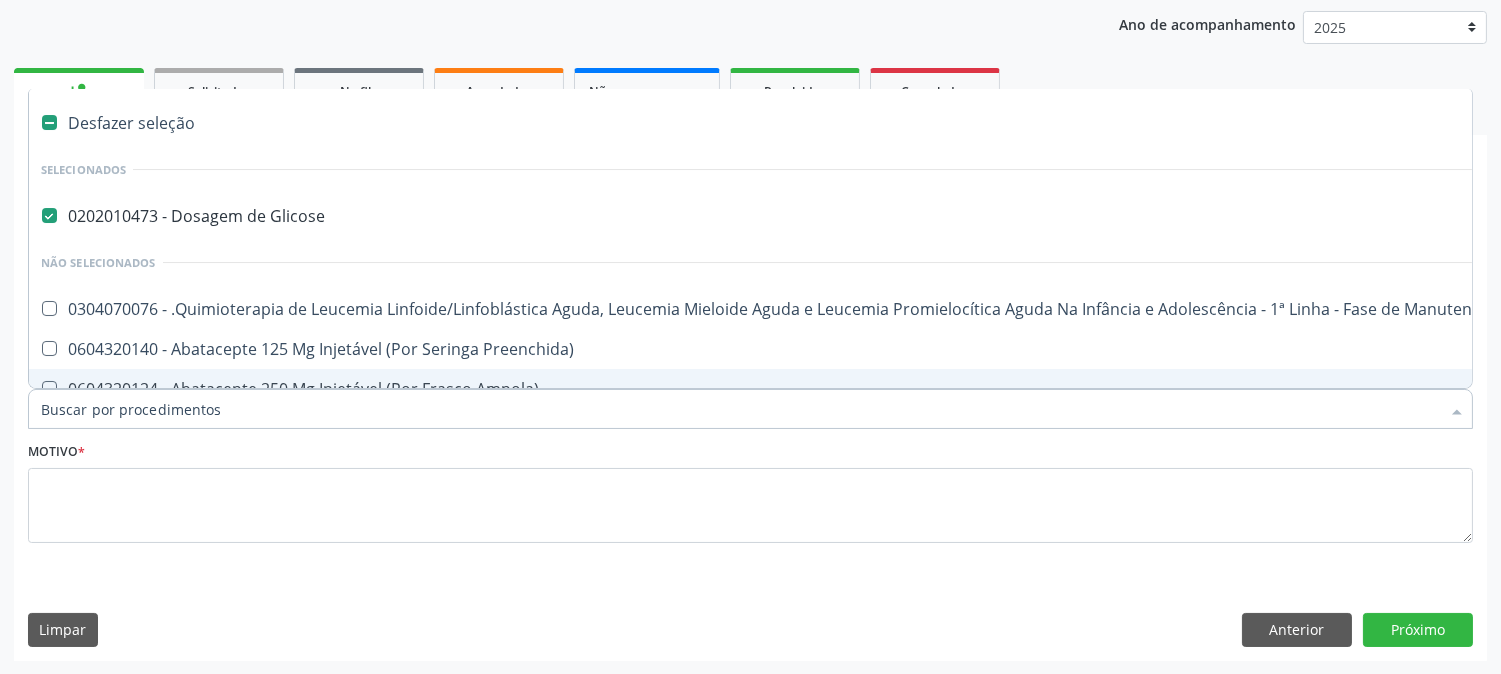 click on "Item de agendamento
*" at bounding box center (740, 409) 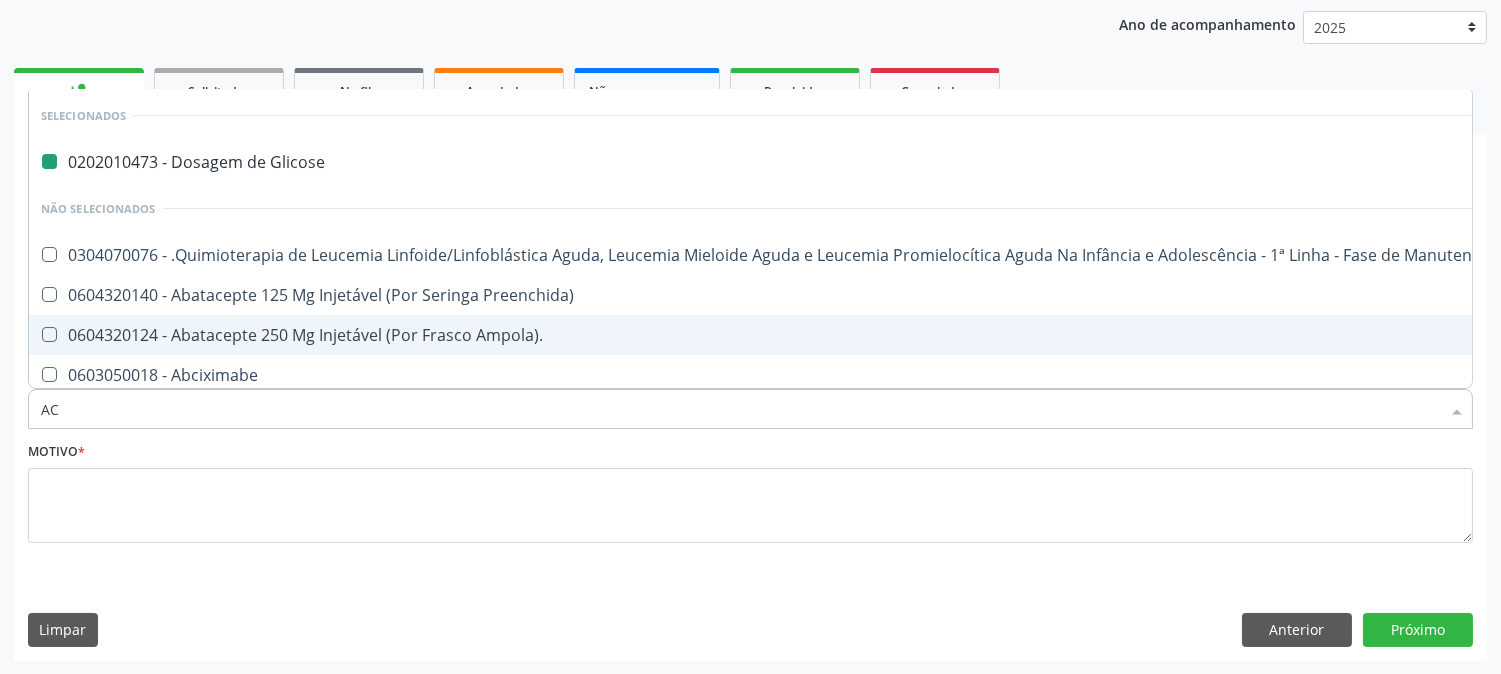 type on "ACI" 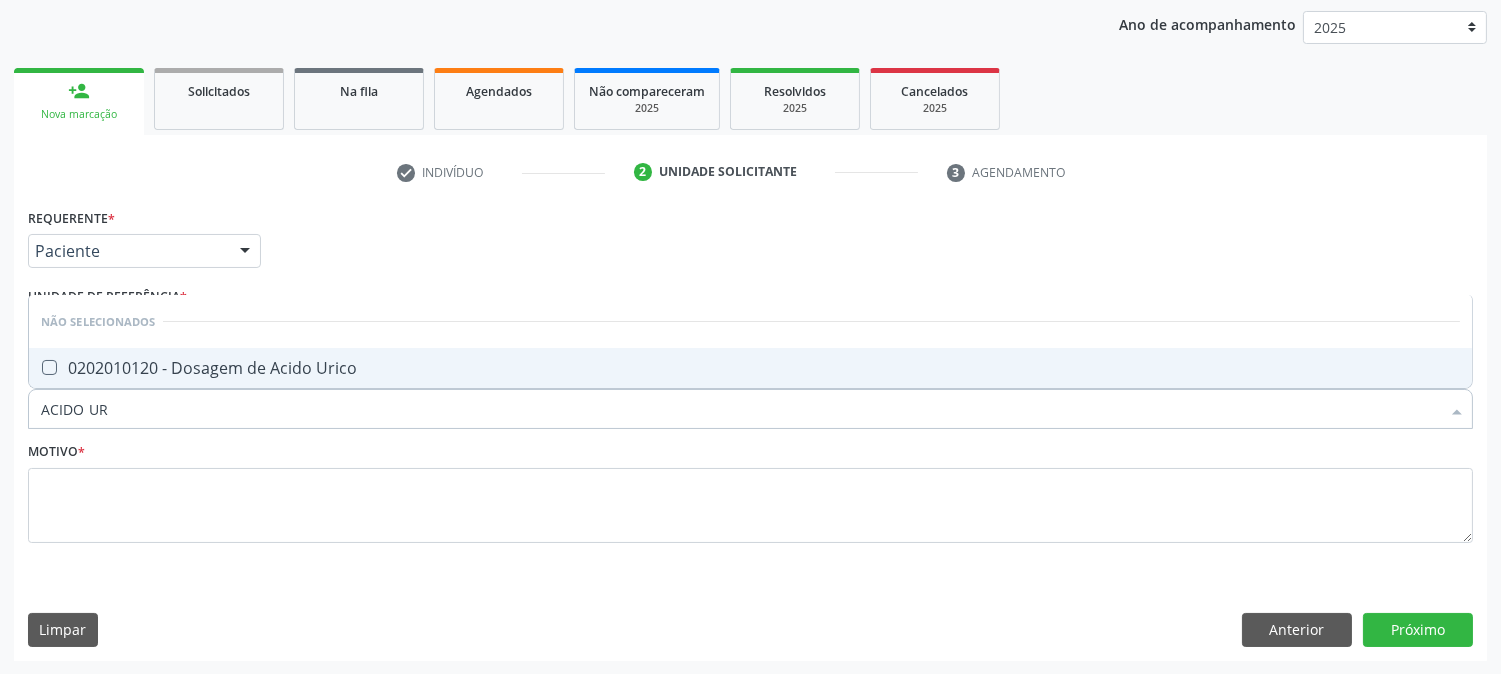 type on "ACIDO URI" 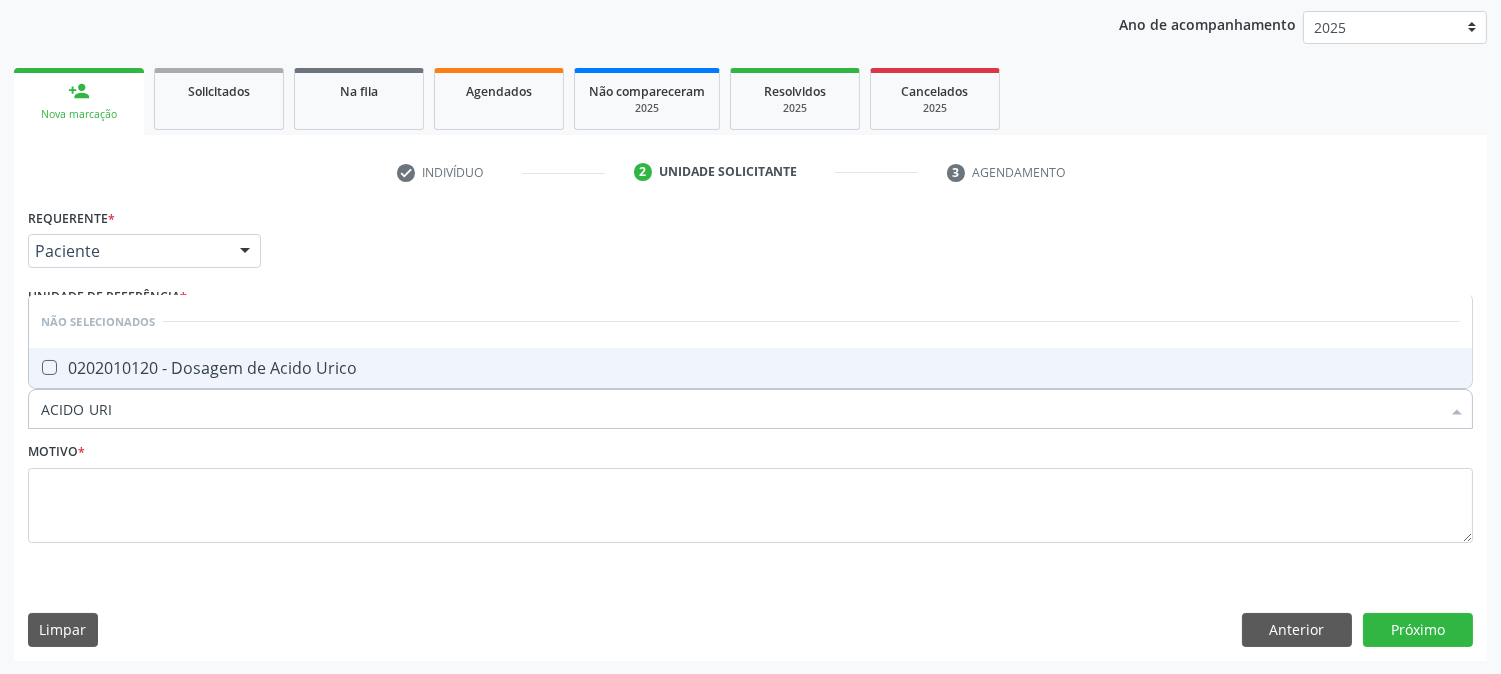 click on "0202010120 - Dosagem de Acido Urico" at bounding box center [750, 368] 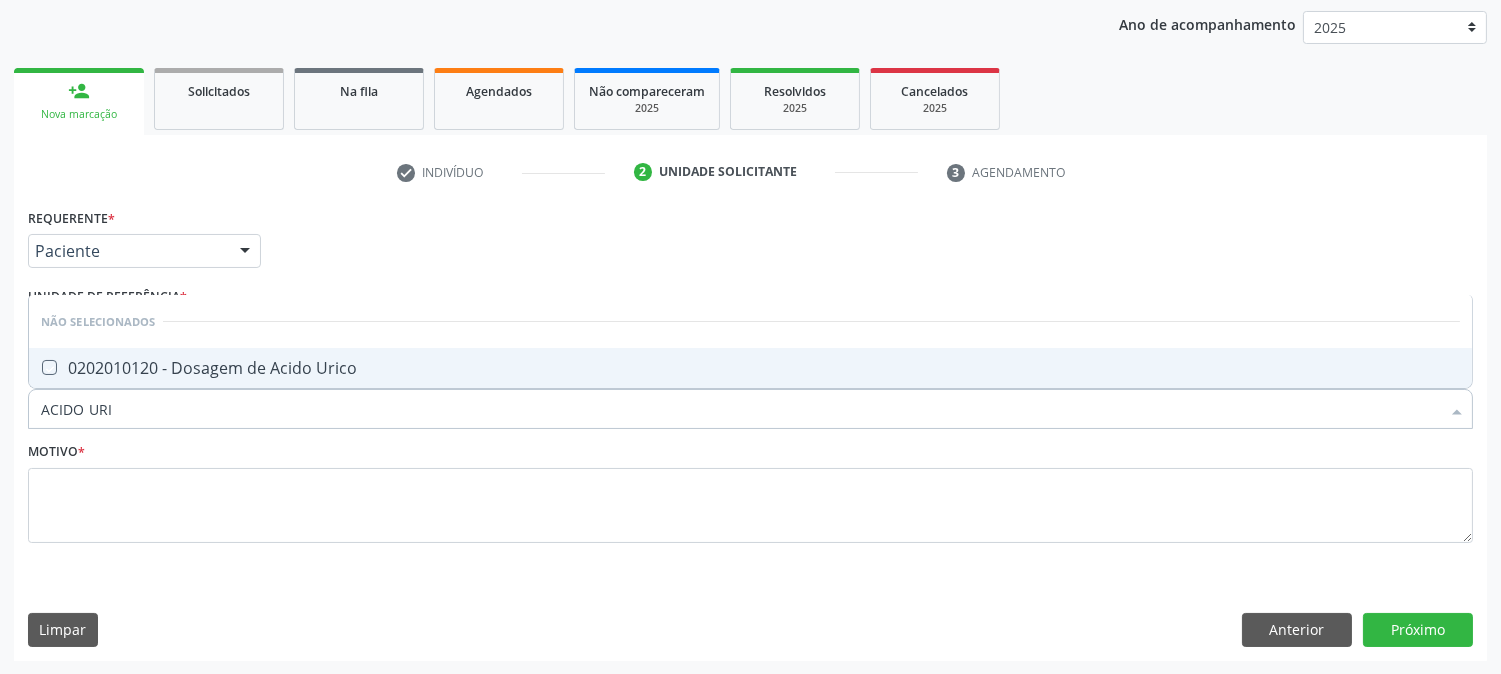 checkbox on "true" 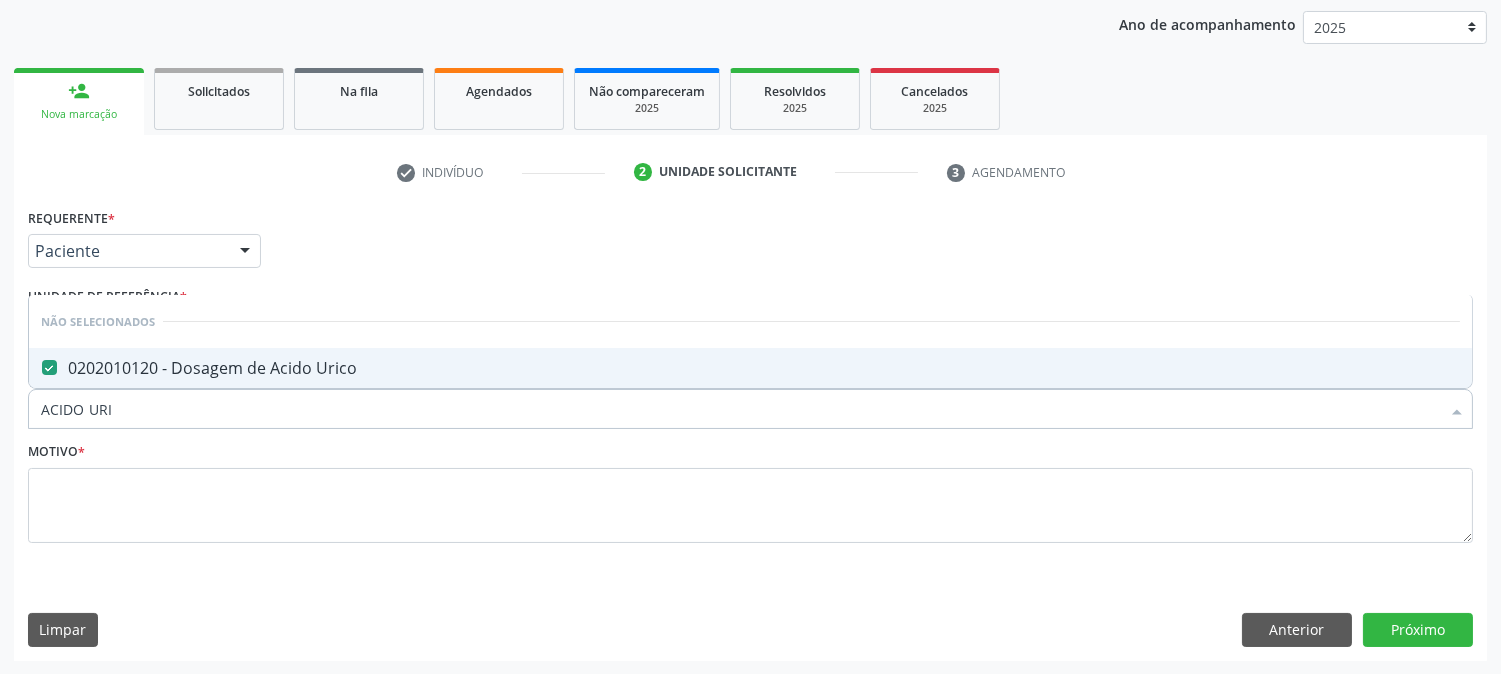 drag, startPoint x: 192, startPoint y: 400, endPoint x: 0, endPoint y: 380, distance: 193.03885 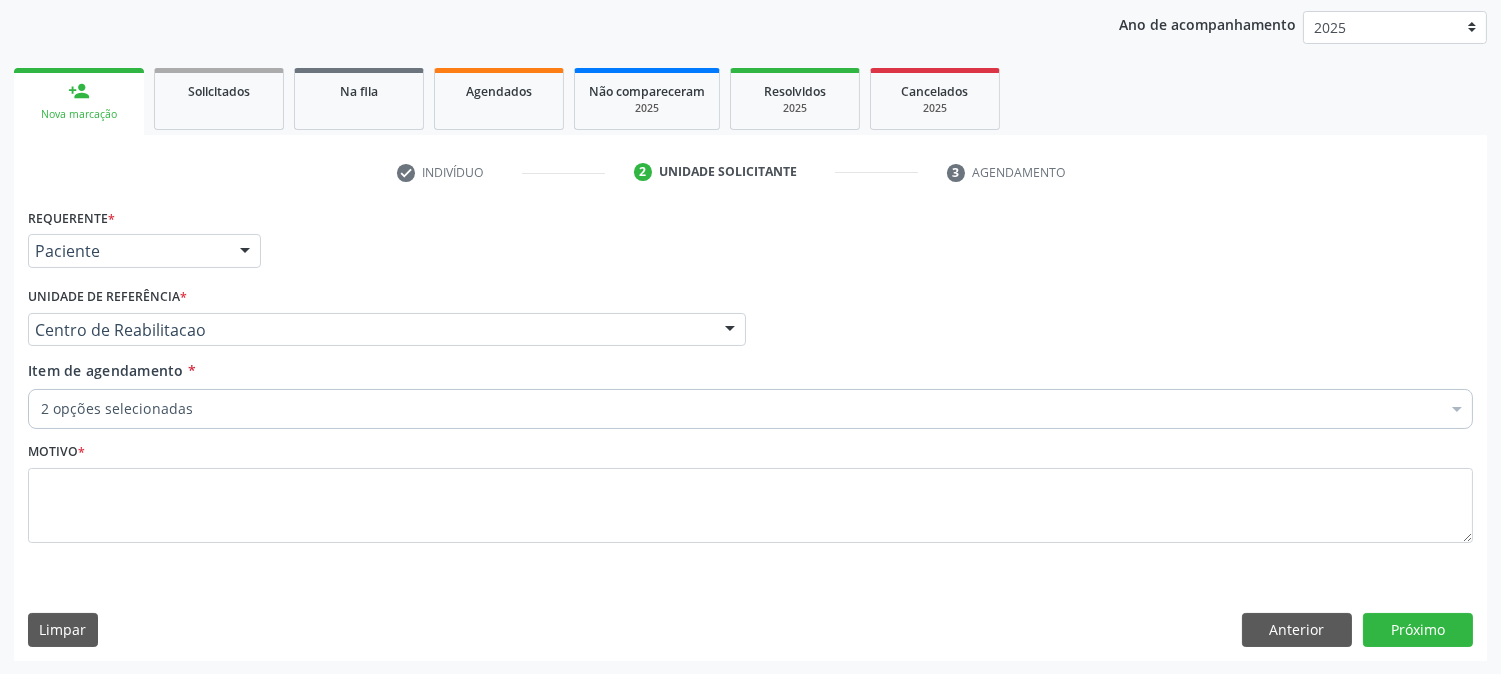 click on "2 opções selecionadas" at bounding box center (750, 409) 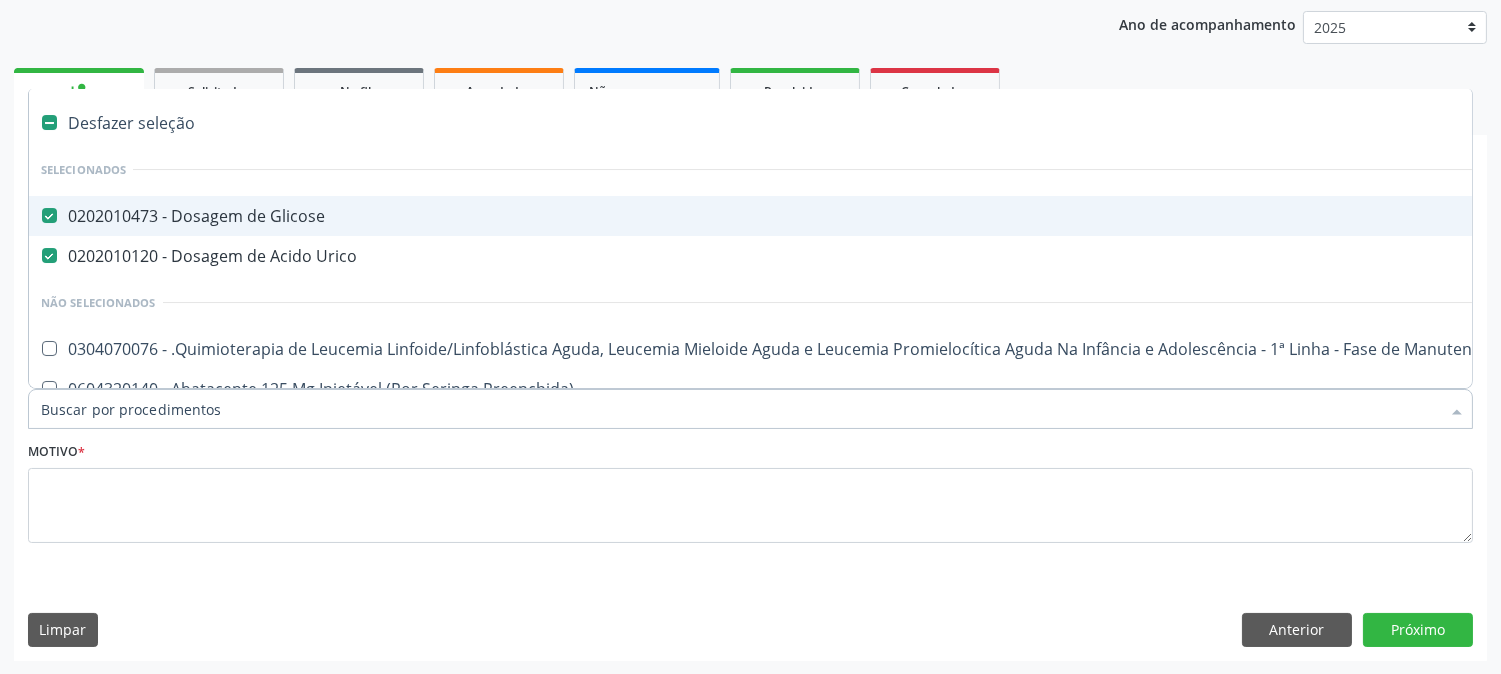 click on "Item de agendamento
*" at bounding box center [740, 409] 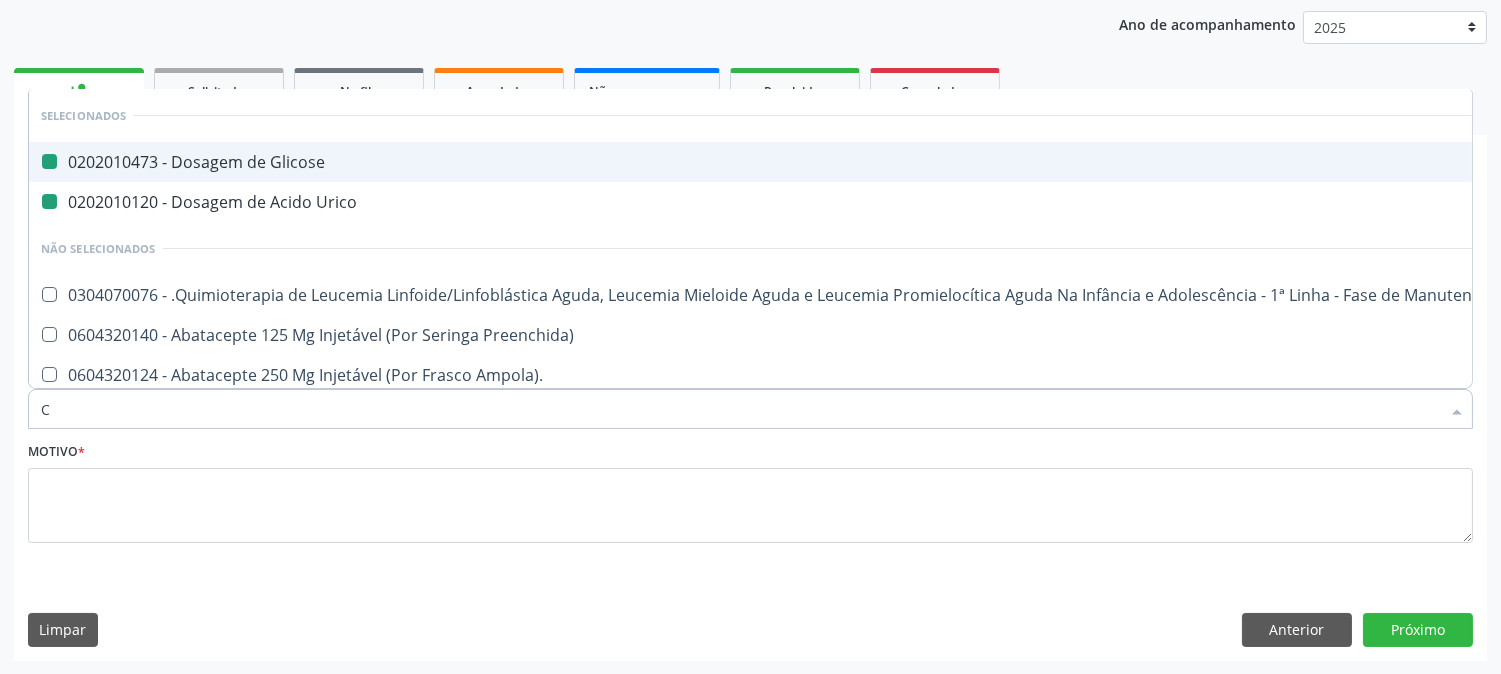 type on "CR" 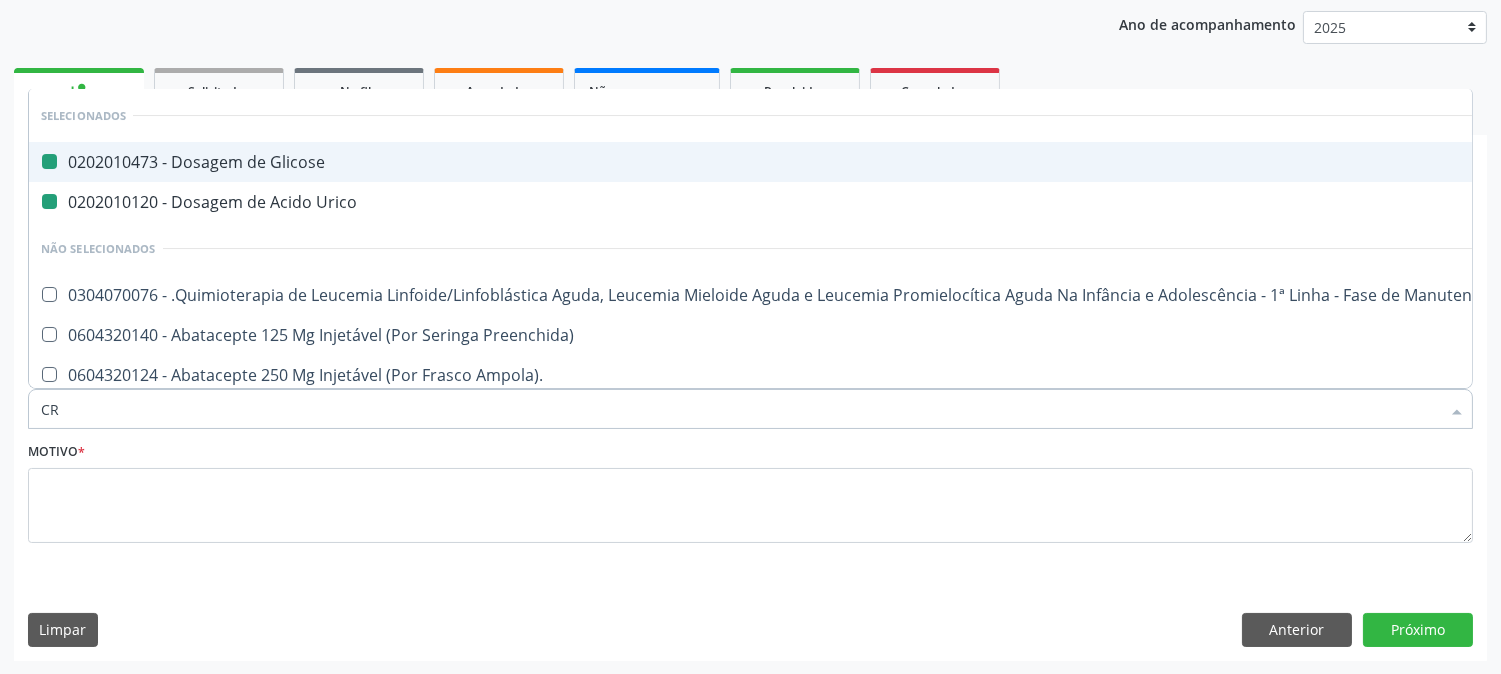 checkbox on "false" 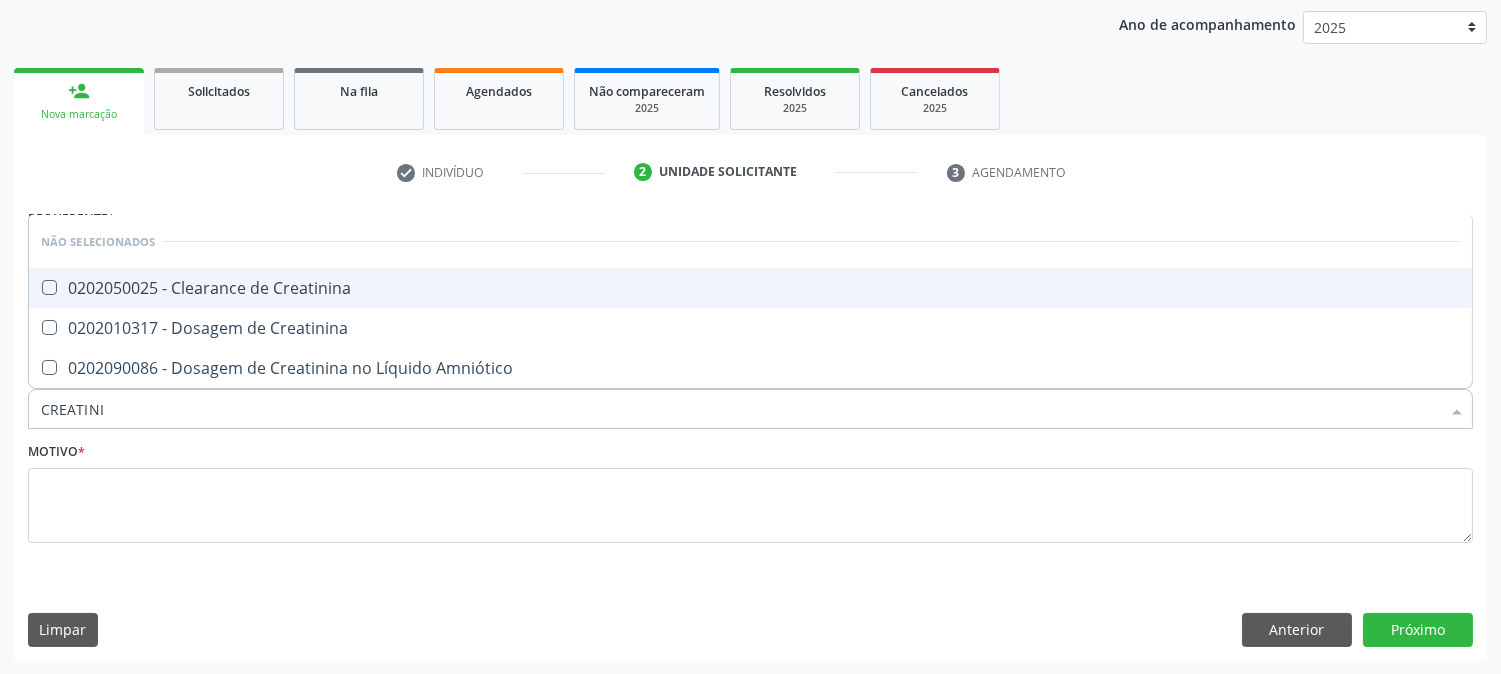 type on "CREATININ" 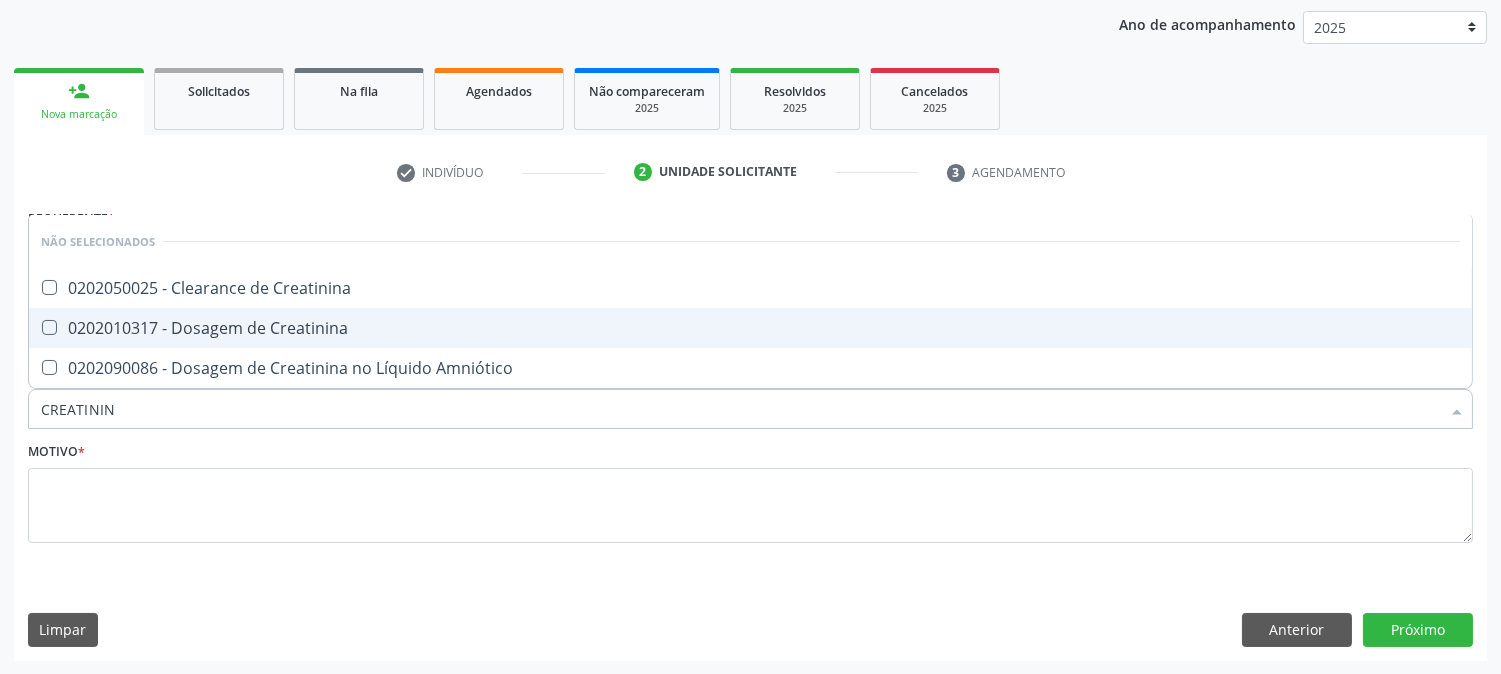 click on "0202010317 - Dosagem de Creatinina" at bounding box center (750, 328) 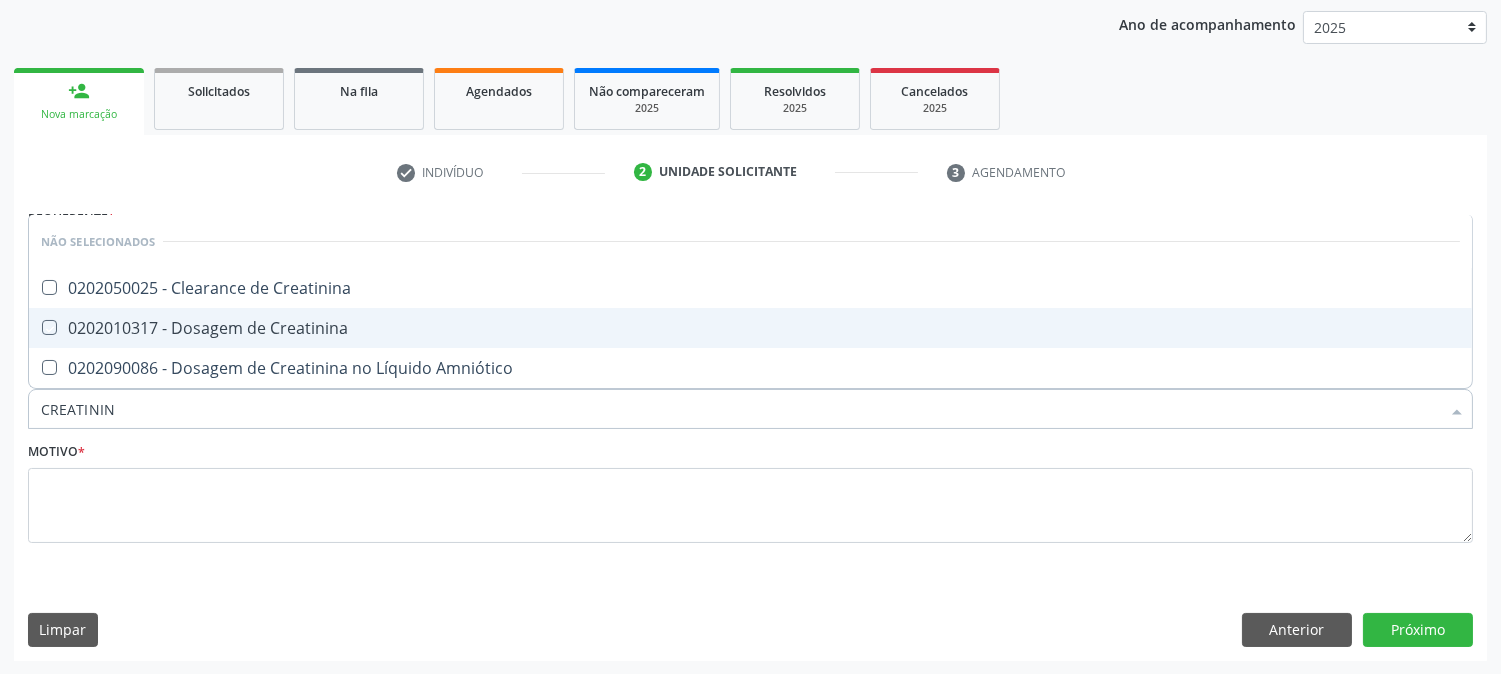 checkbox on "true" 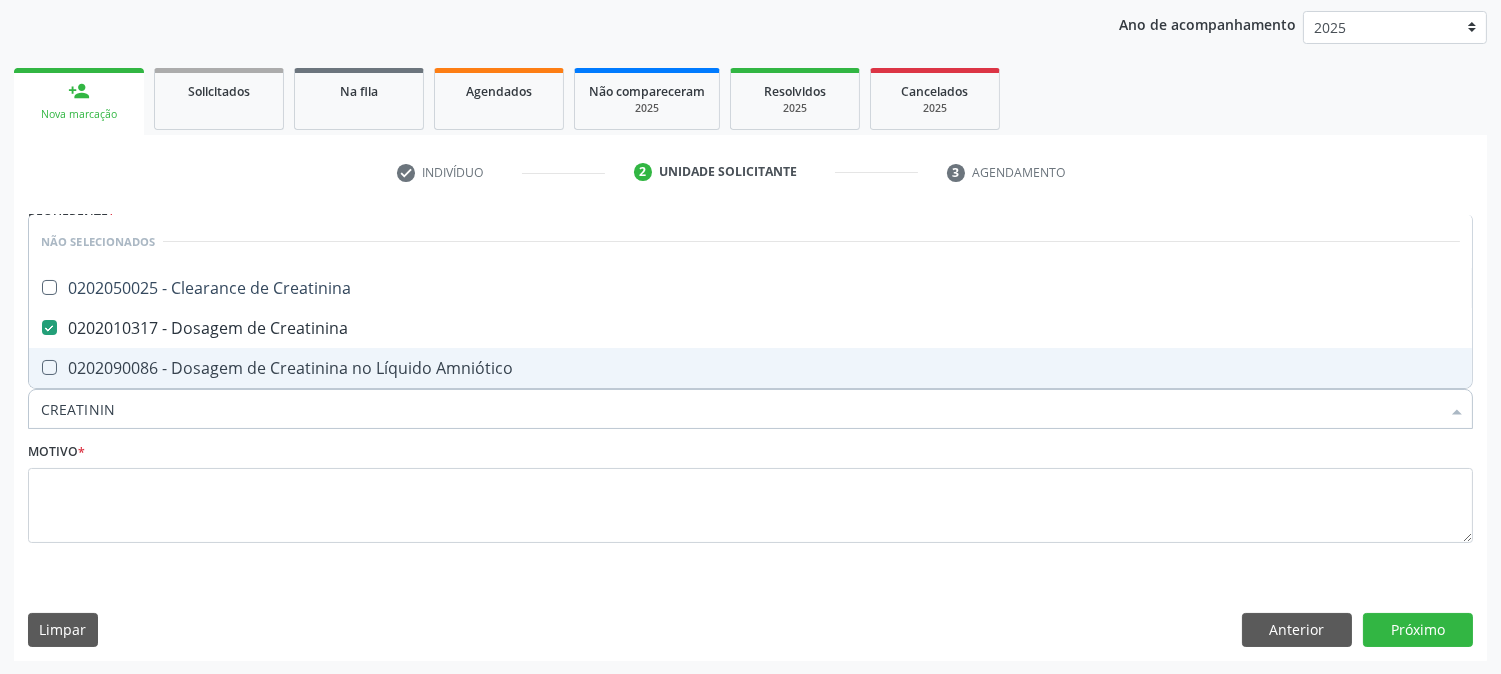 drag, startPoint x: 180, startPoint y: 396, endPoint x: 0, endPoint y: 406, distance: 180.27756 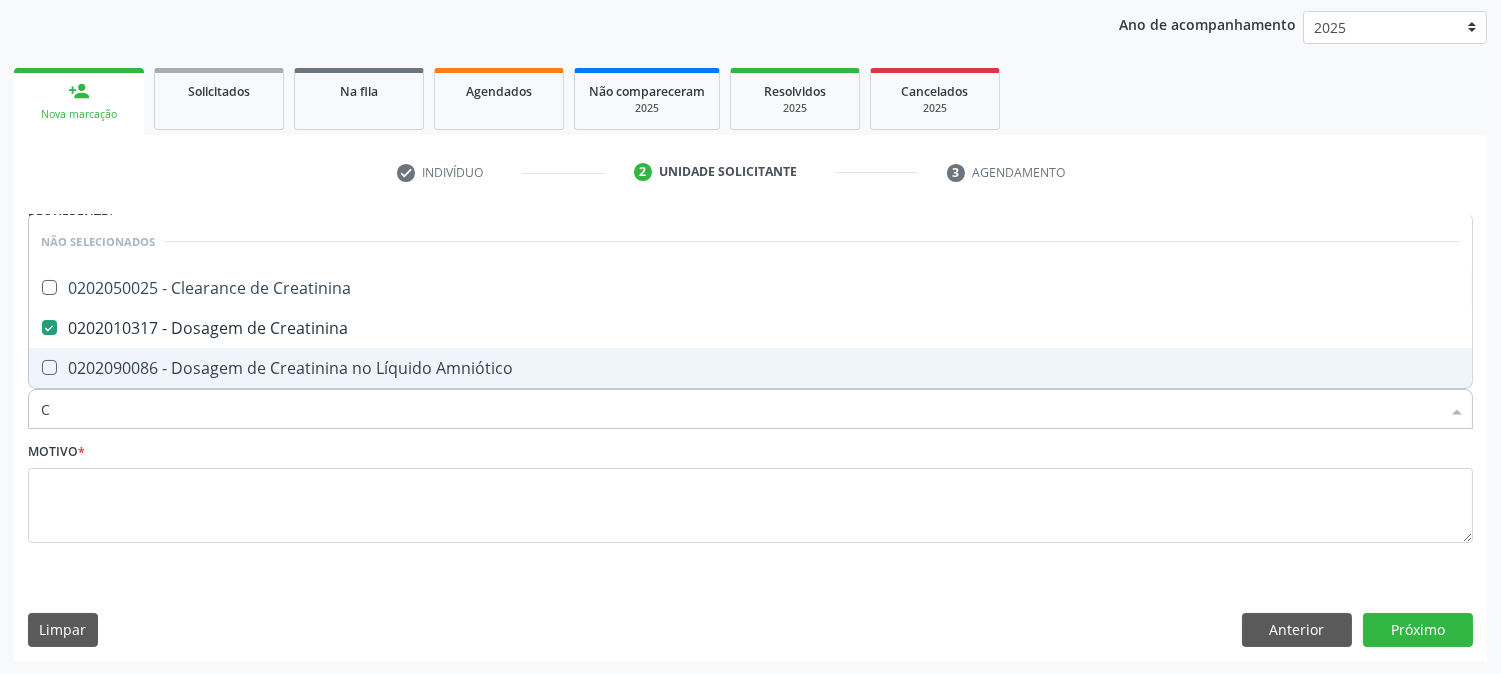 type on "CO" 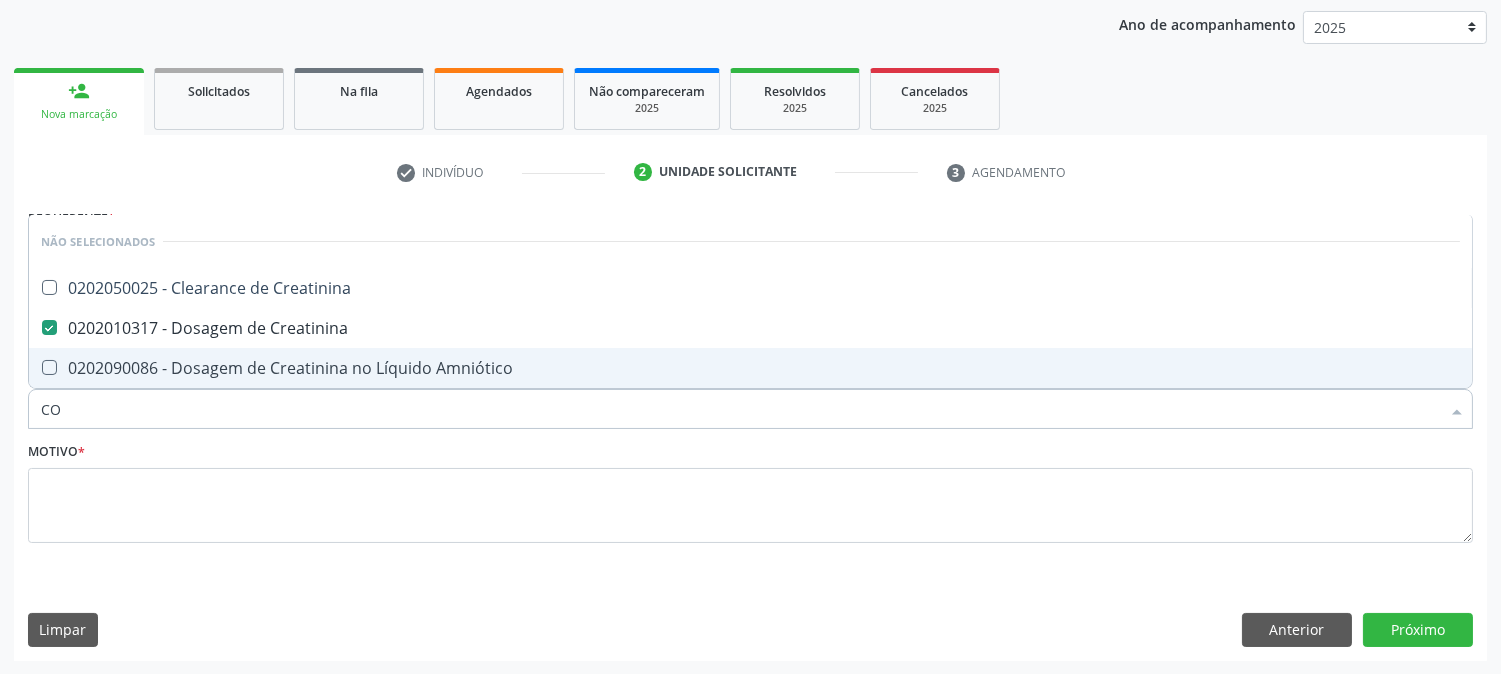 checkbox on "true" 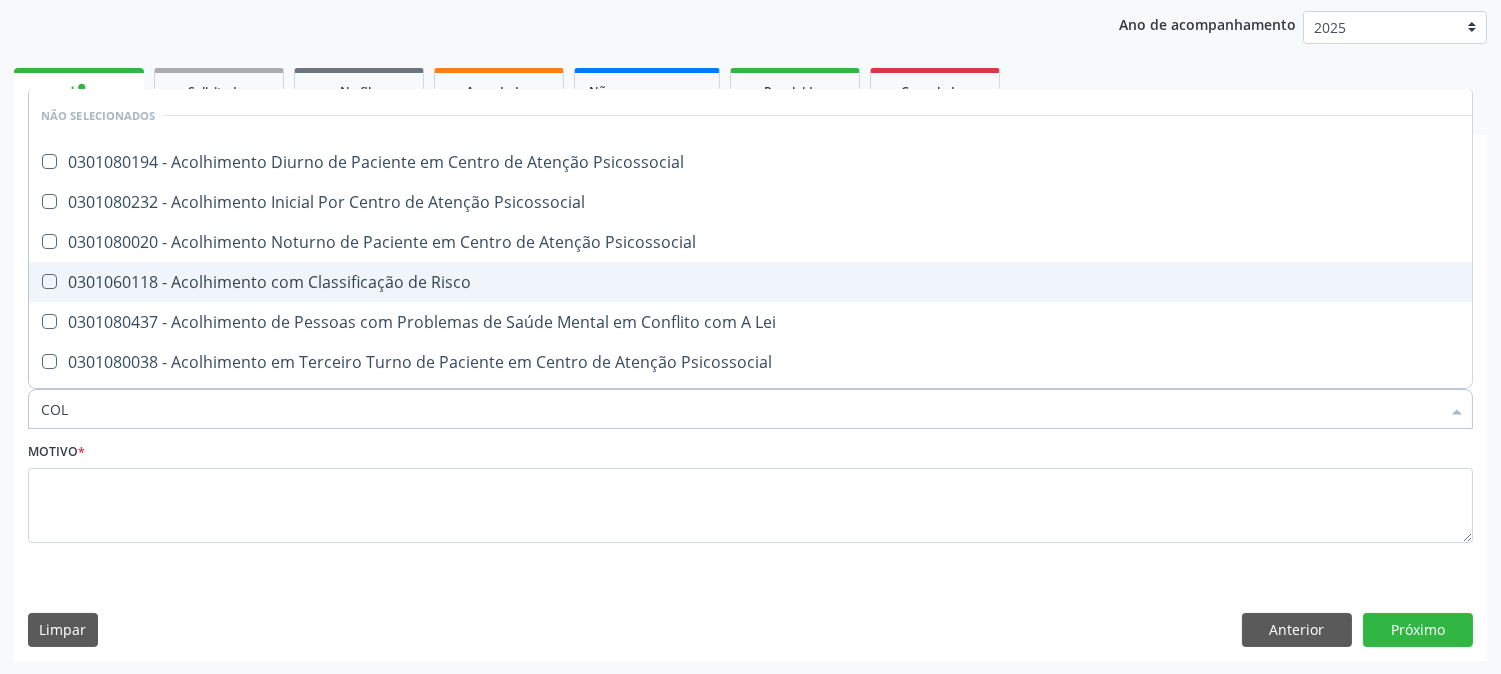 type on "COLE" 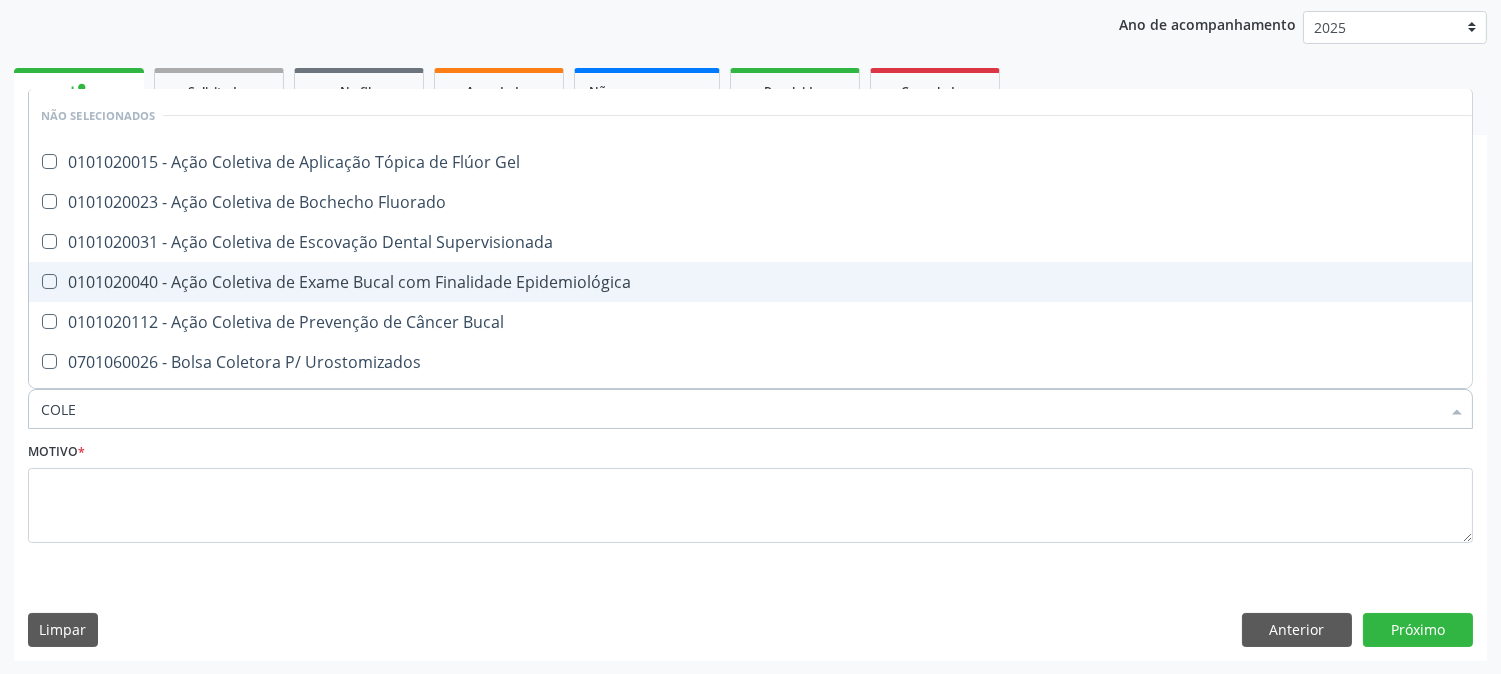 checkbox on "false" 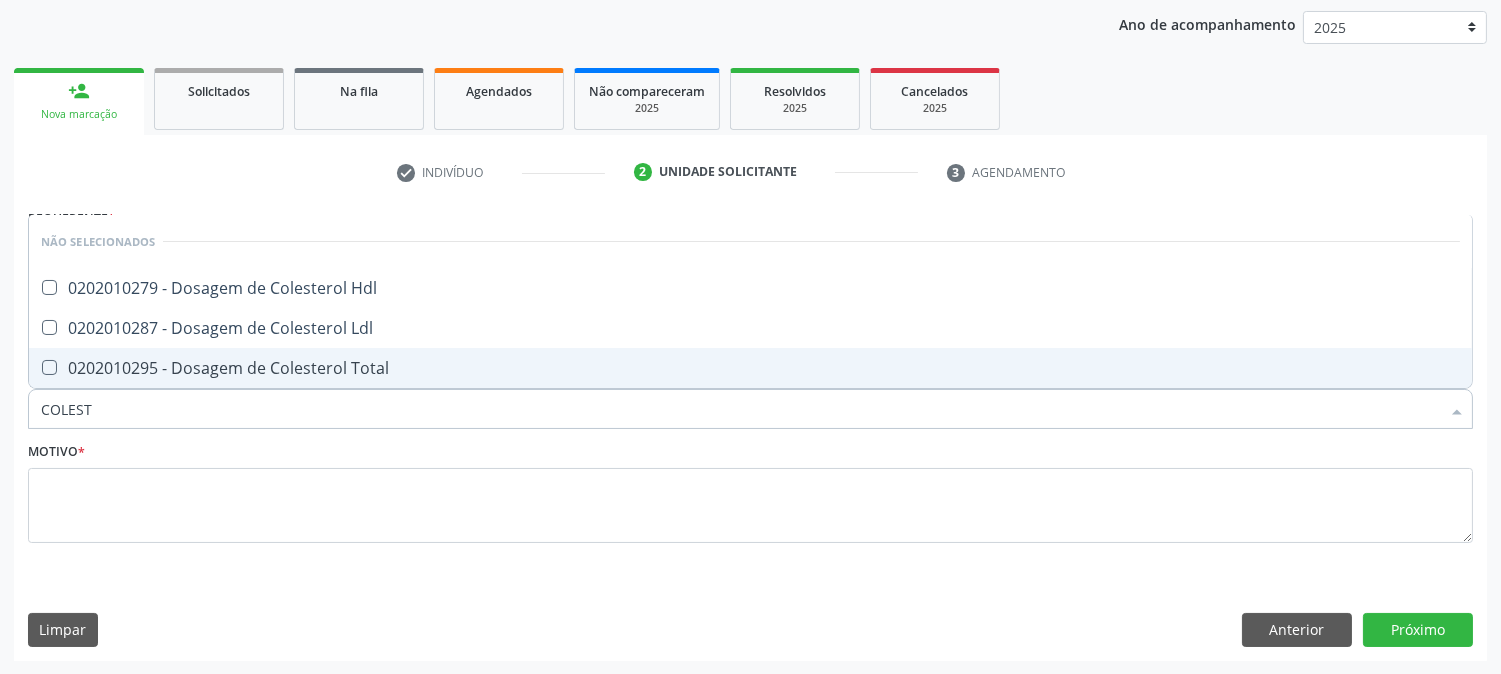 type on "COLESTE" 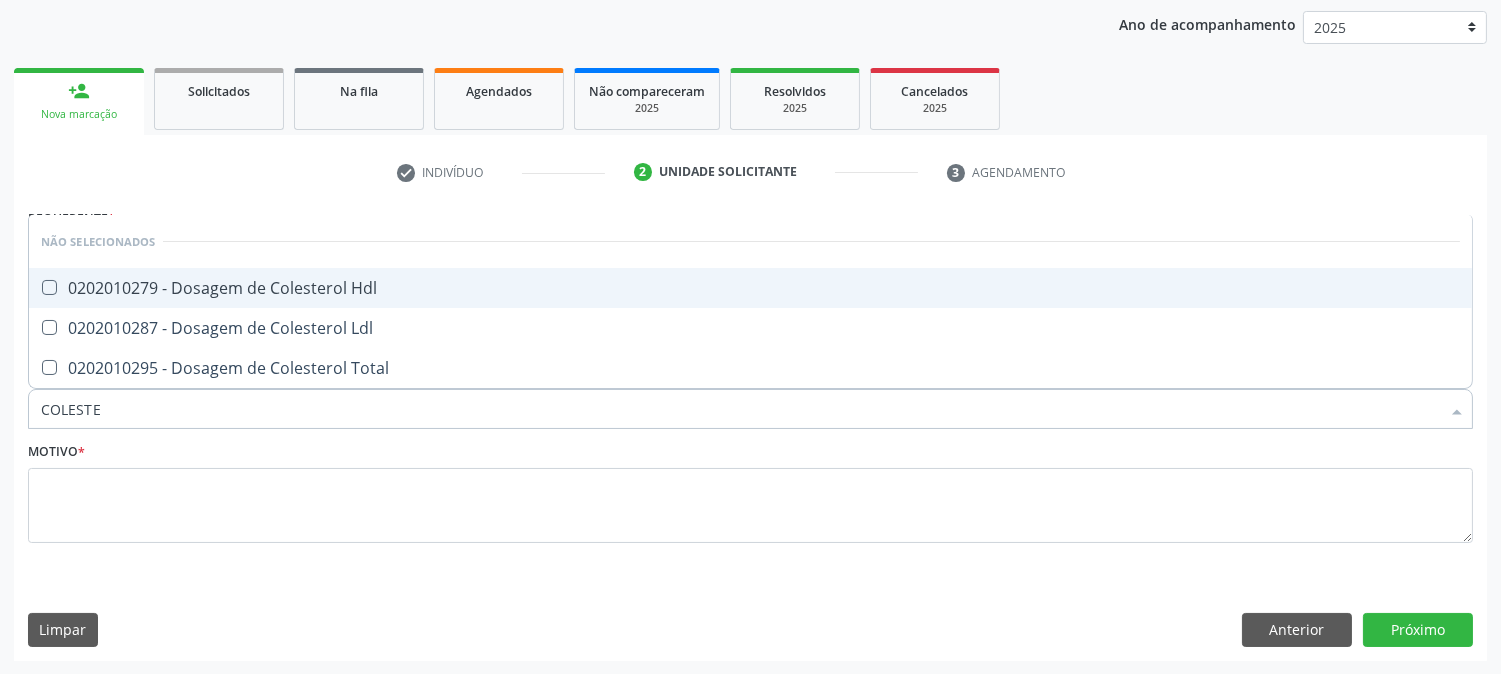 click on "0202010279 - Dosagem de Colesterol Hdl" at bounding box center [750, 288] 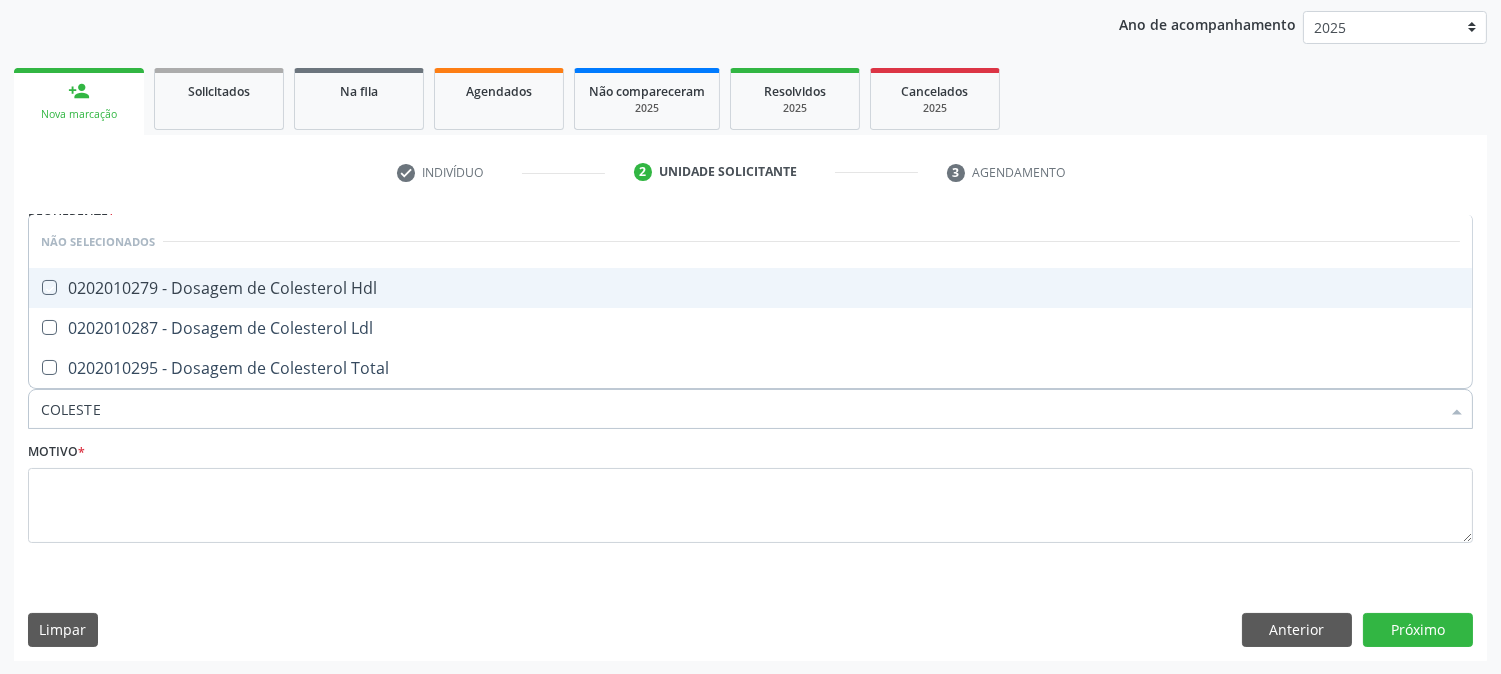 checkbox on "true" 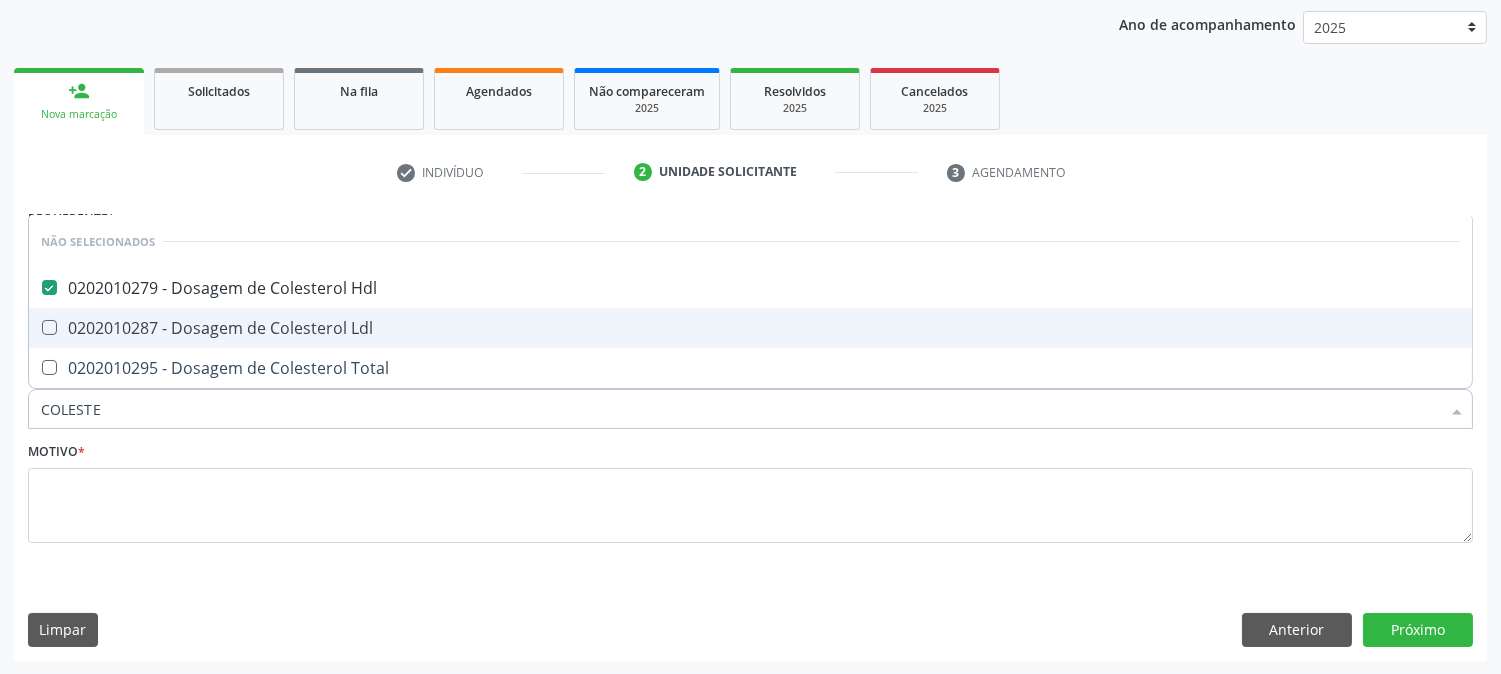 click on "0202010287 - Dosagem de Colesterol Ldl" at bounding box center [750, 328] 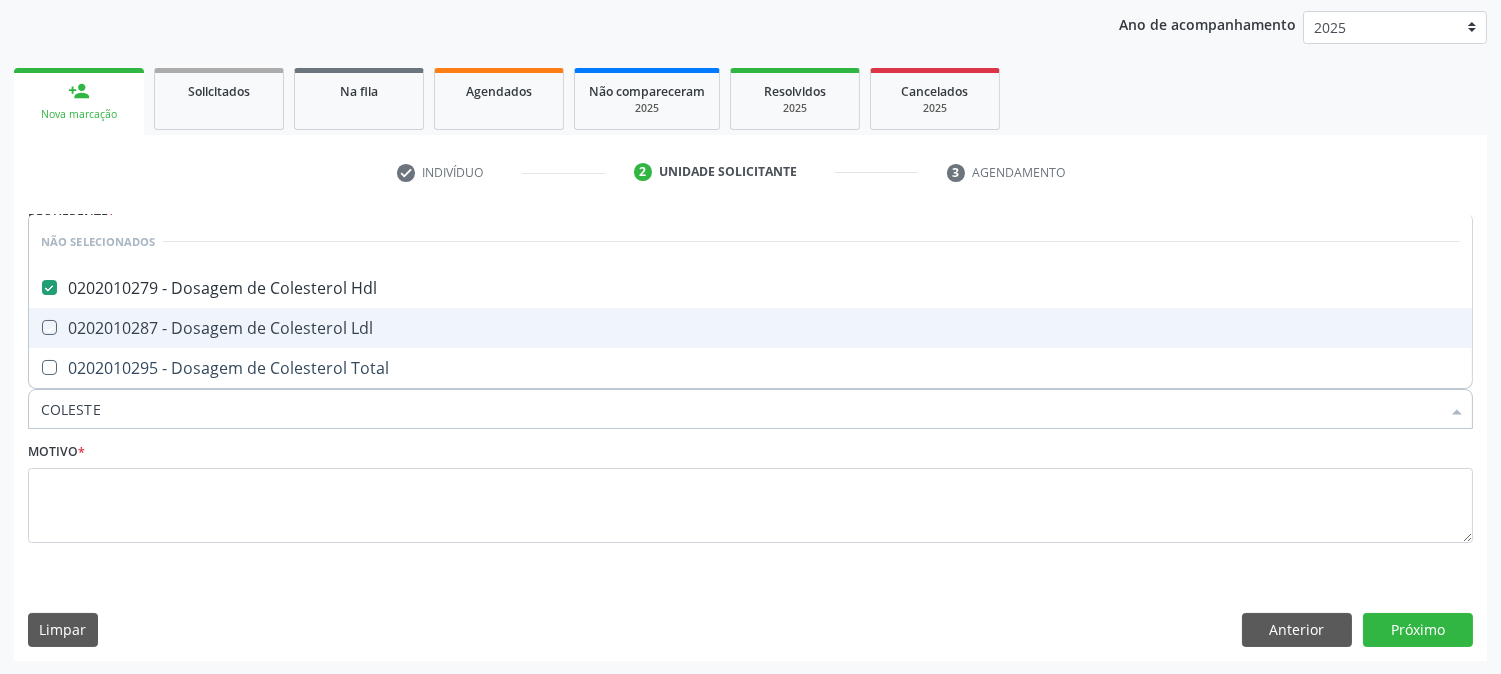 checkbox on "true" 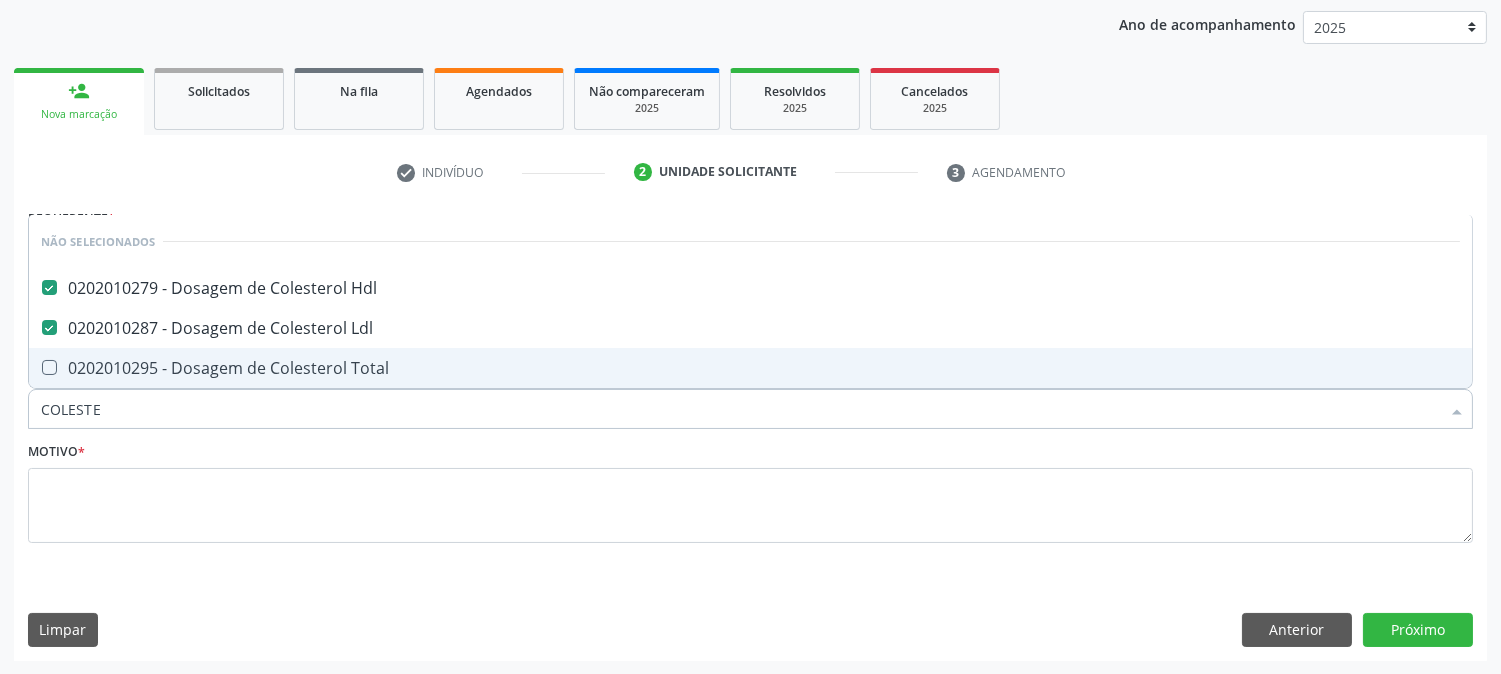 click on "COLESTE" at bounding box center (740, 409) 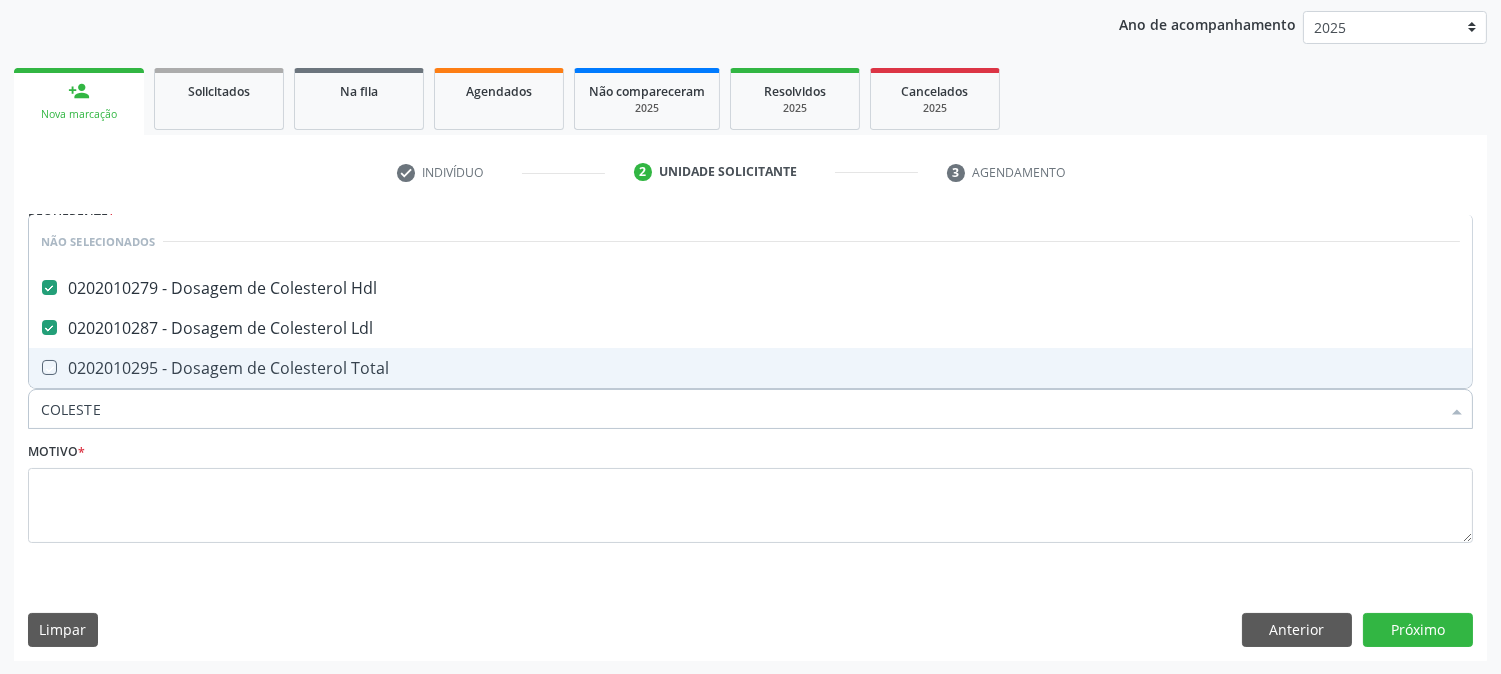 checkbox on "true" 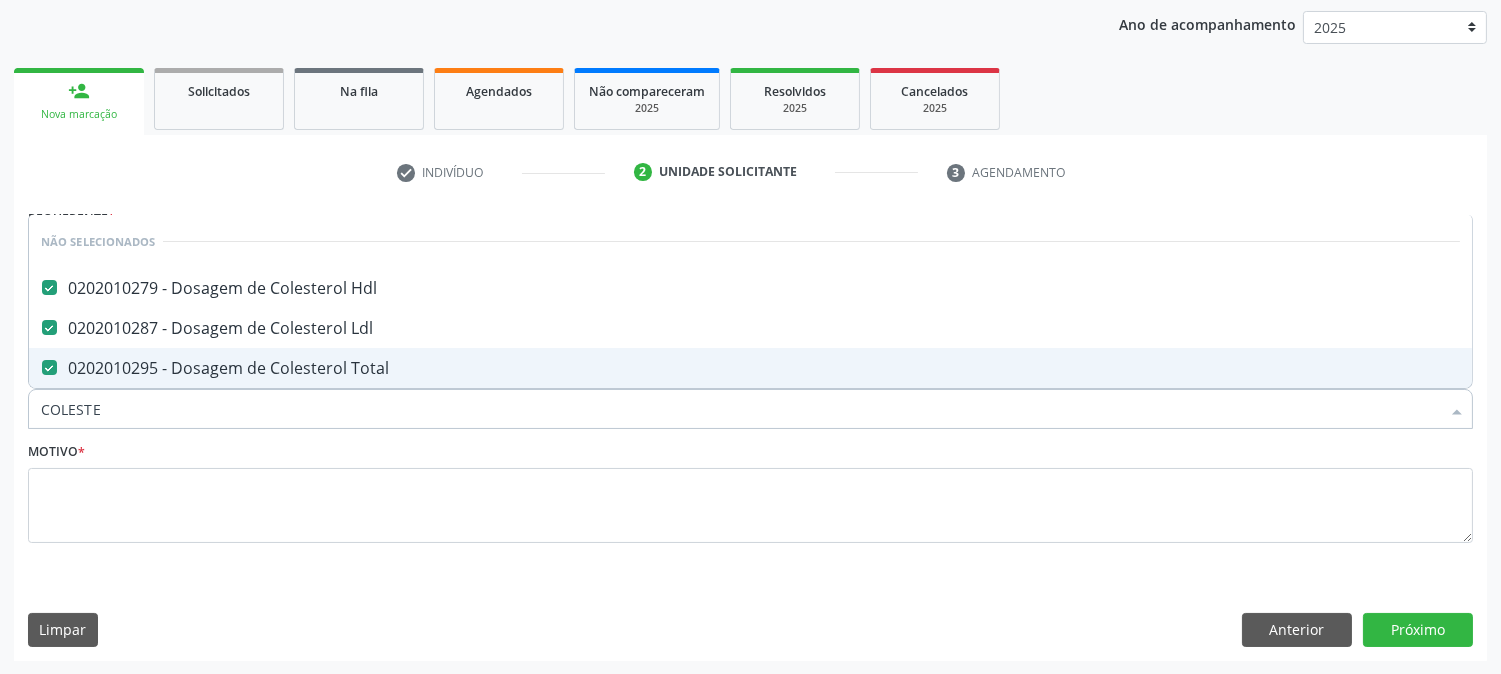 click on "COLESTE" at bounding box center (740, 409) 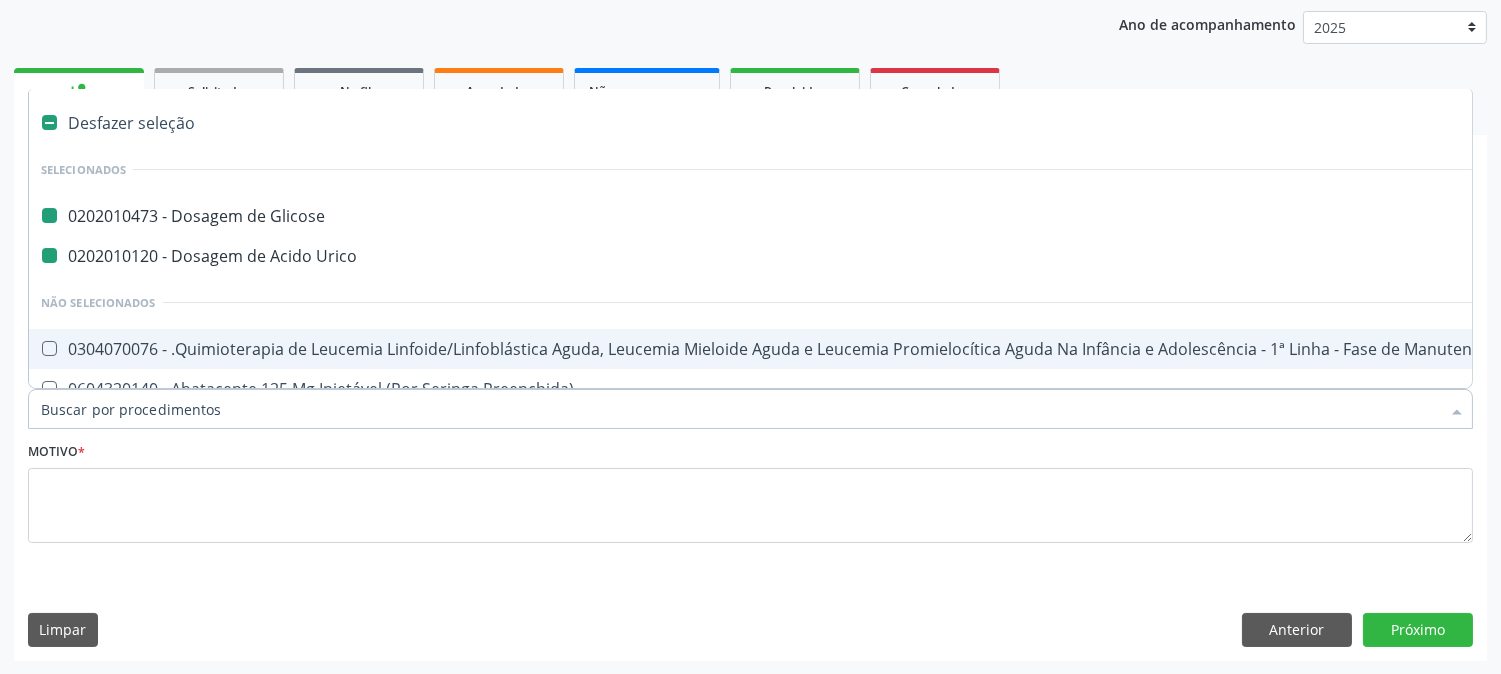 type on "B" 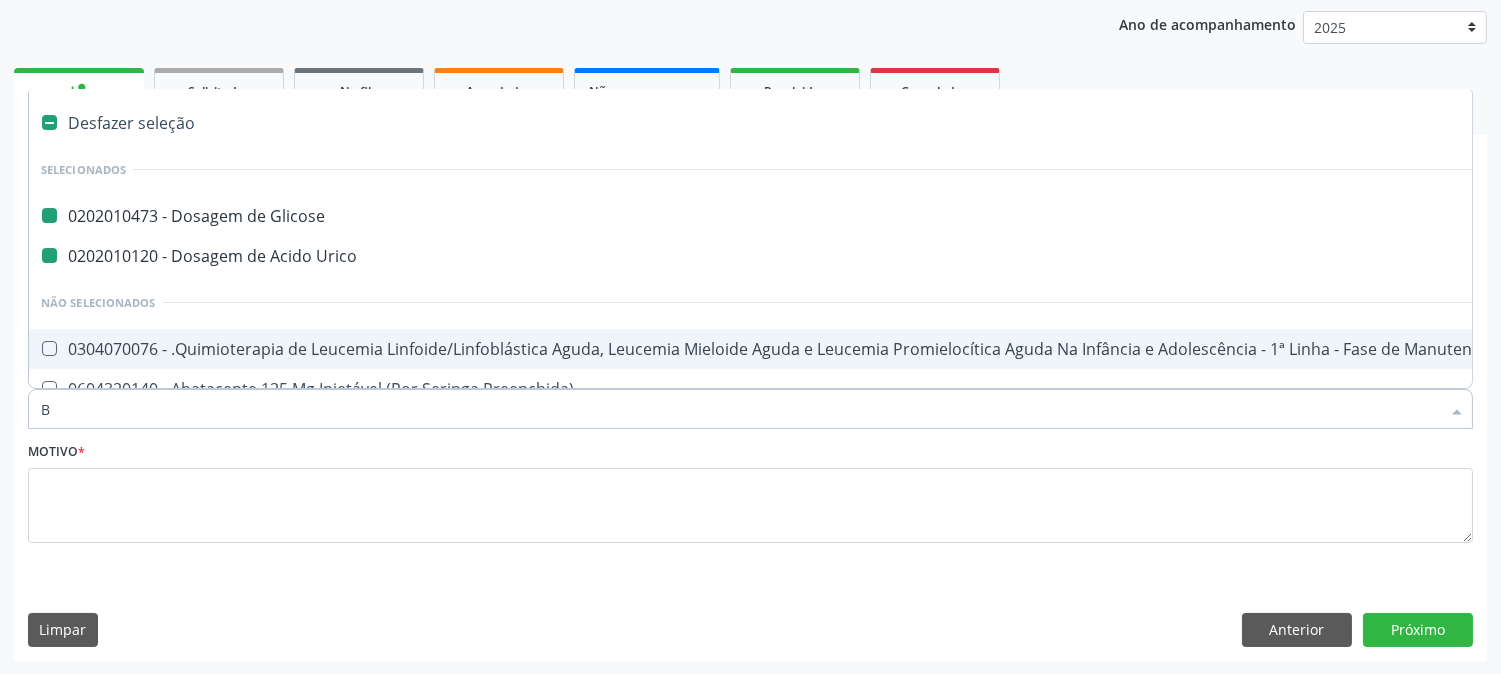 checkbox on "false" 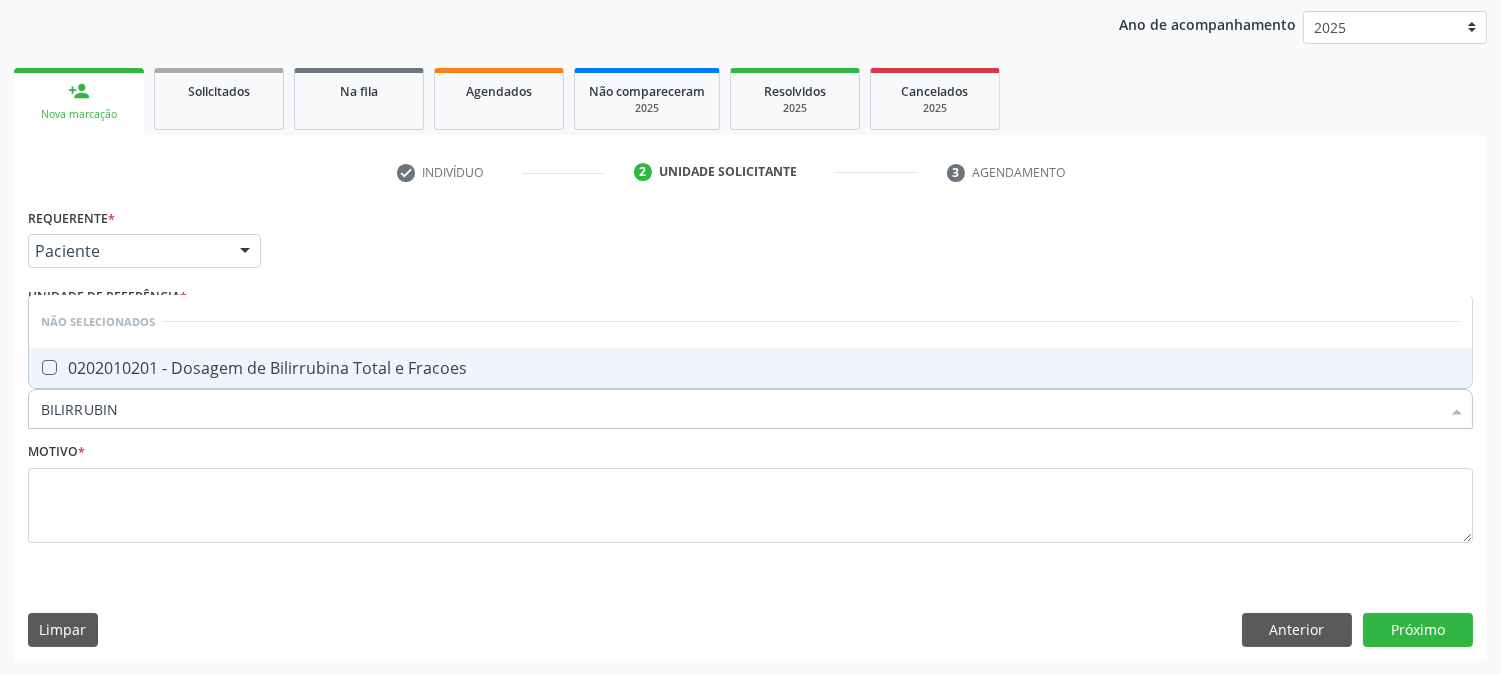 type on "BILIRRUBINA" 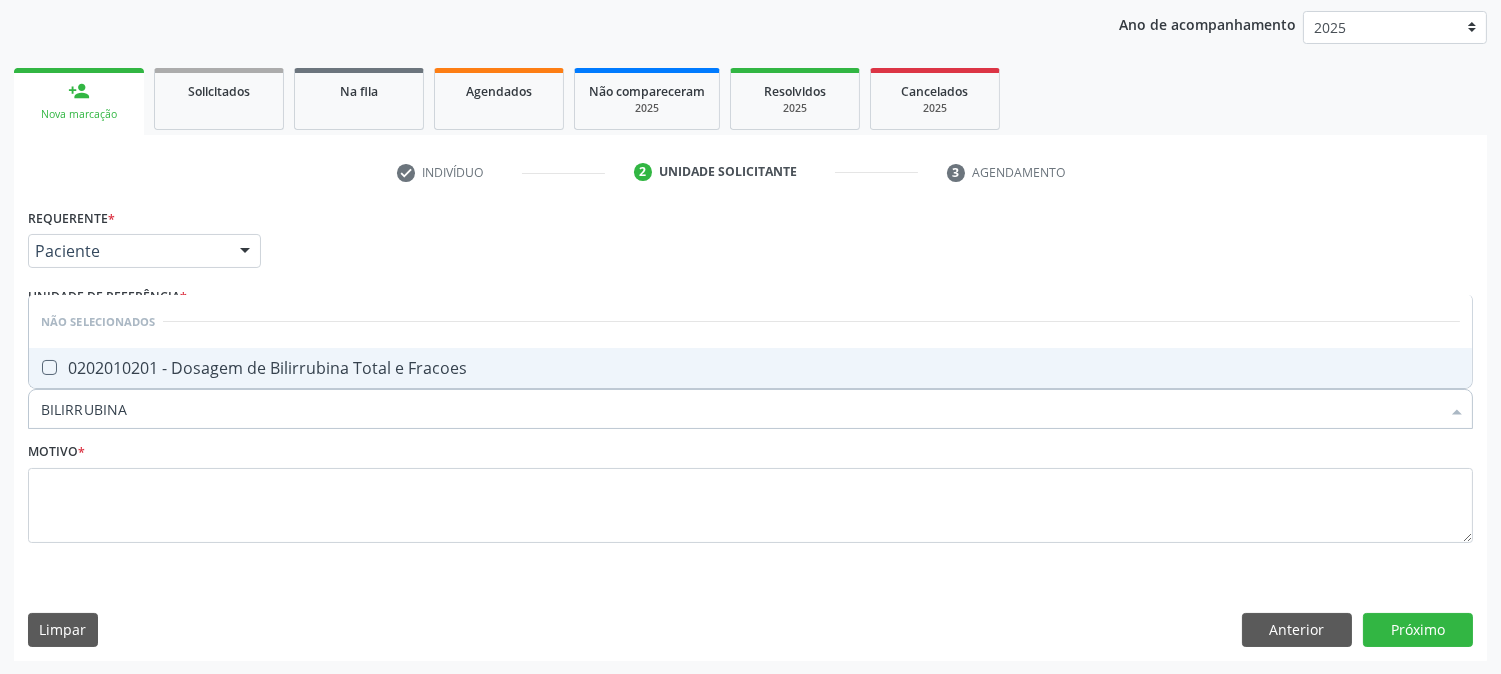 click on "0202010201 - Dosagem de Bilirrubina Total e Fracoes" at bounding box center (750, 368) 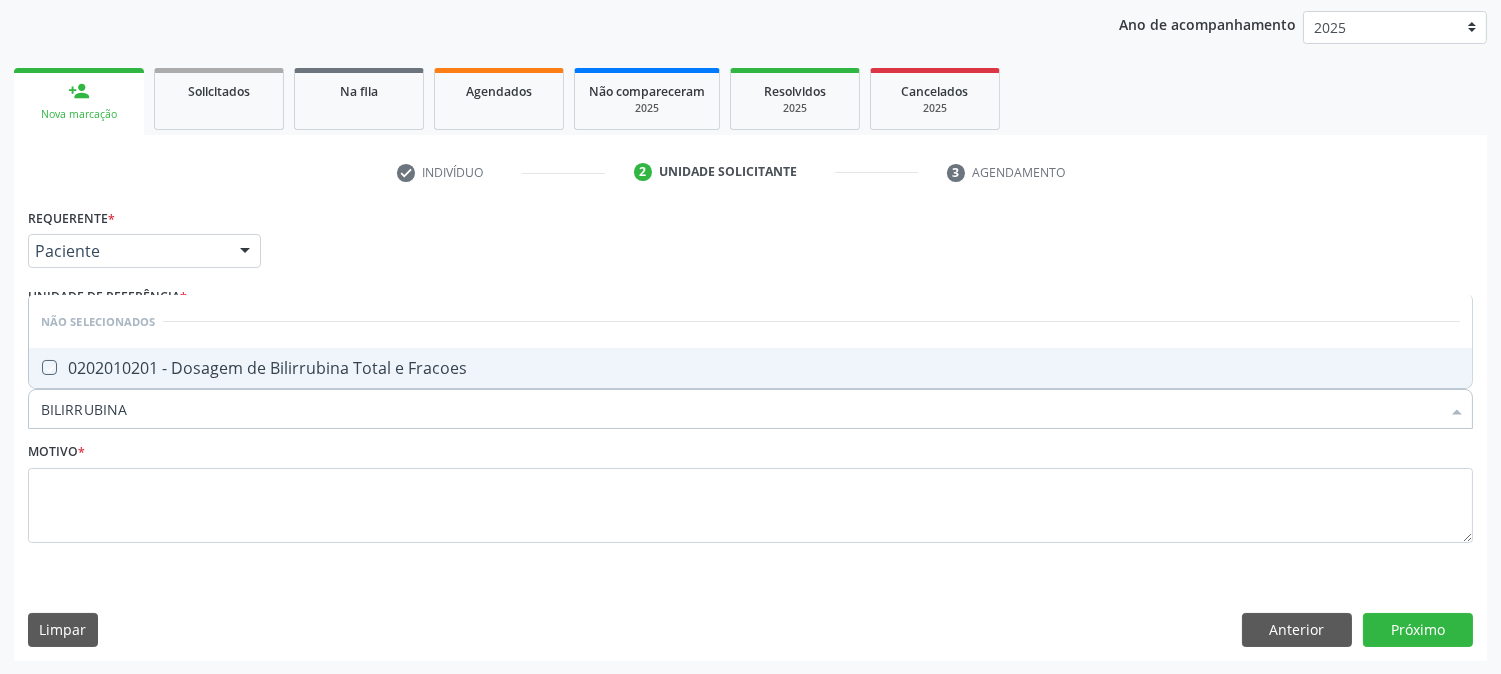 checkbox on "true" 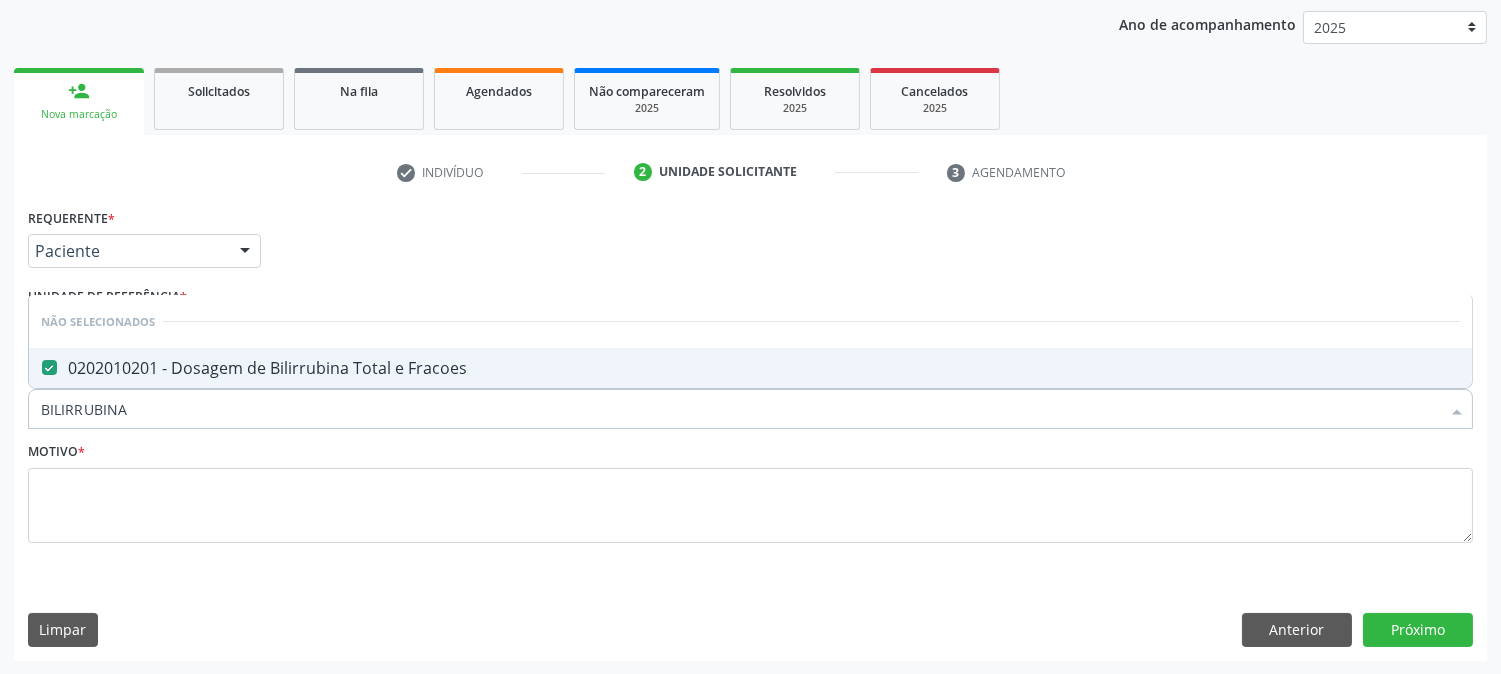 click on "BILIRRUBINA" at bounding box center (740, 409) 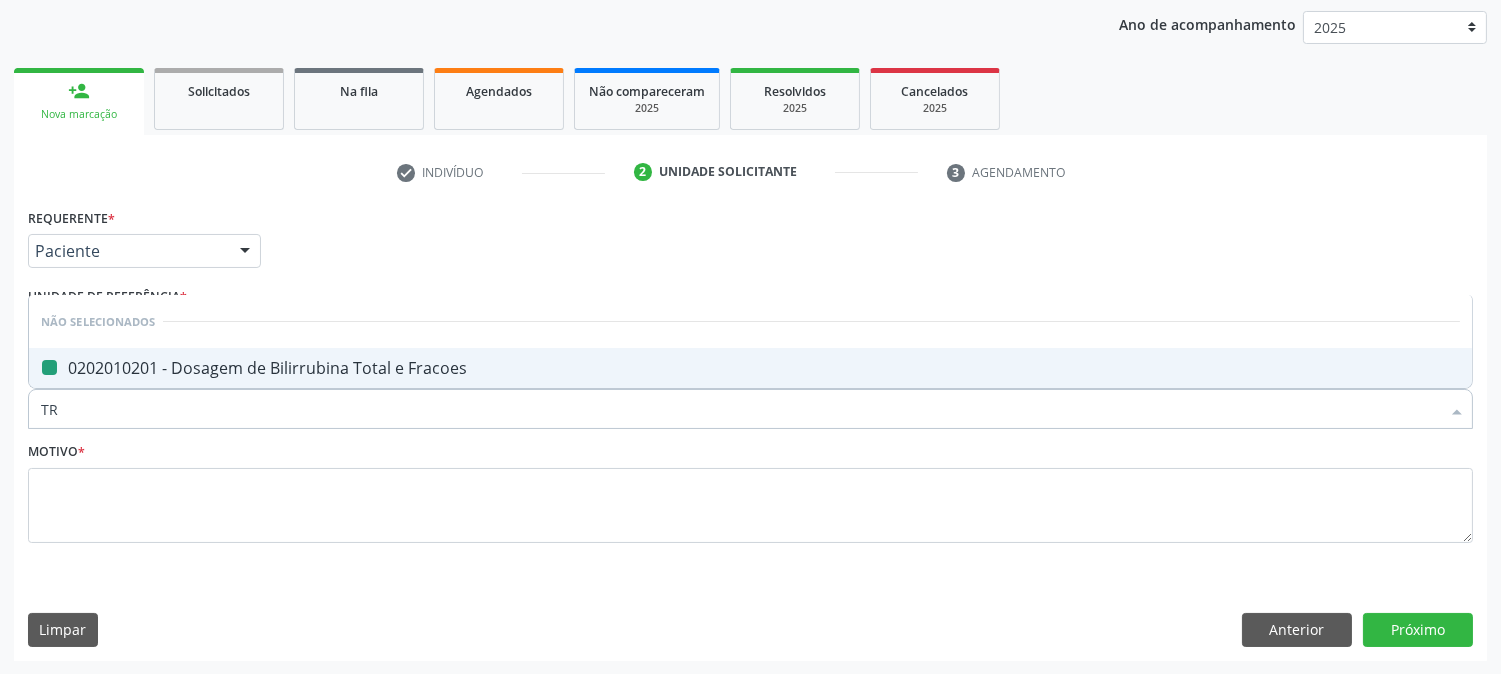 type on "TRA" 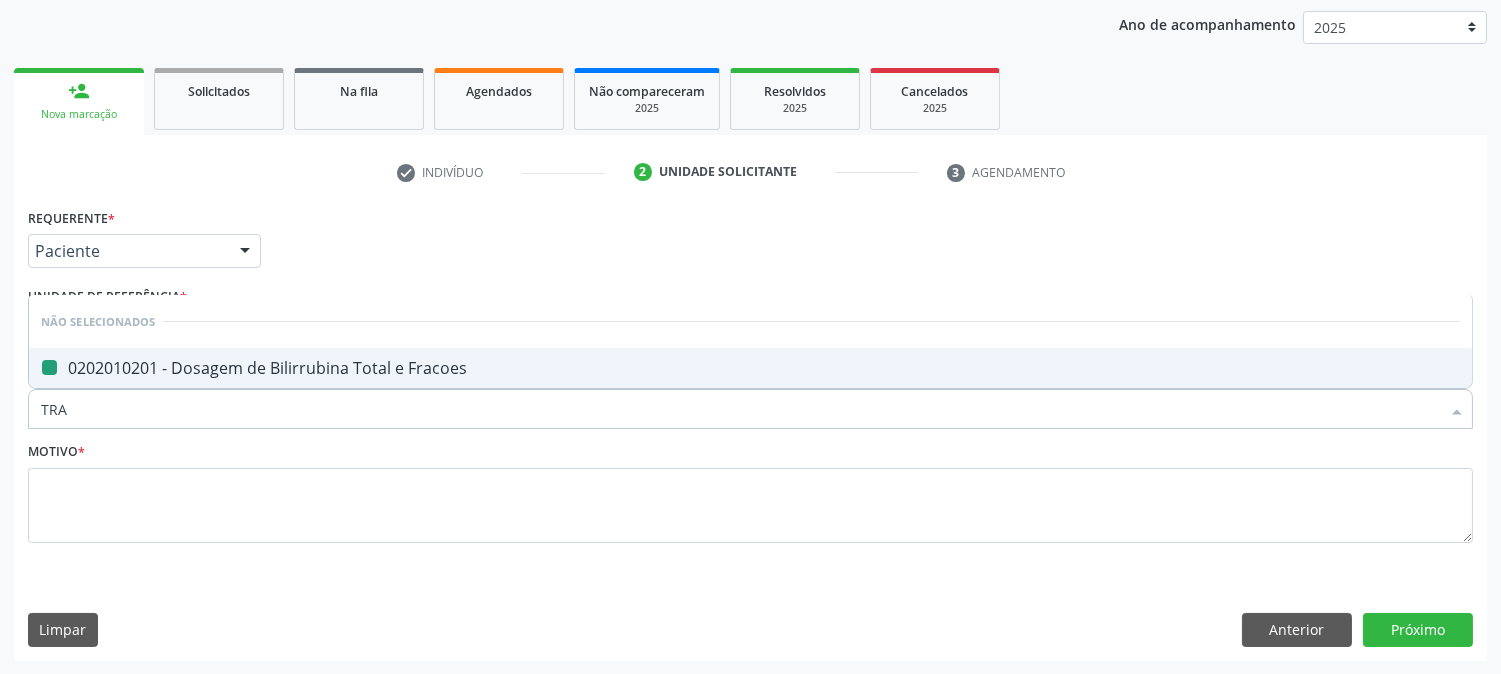 checkbox on "false" 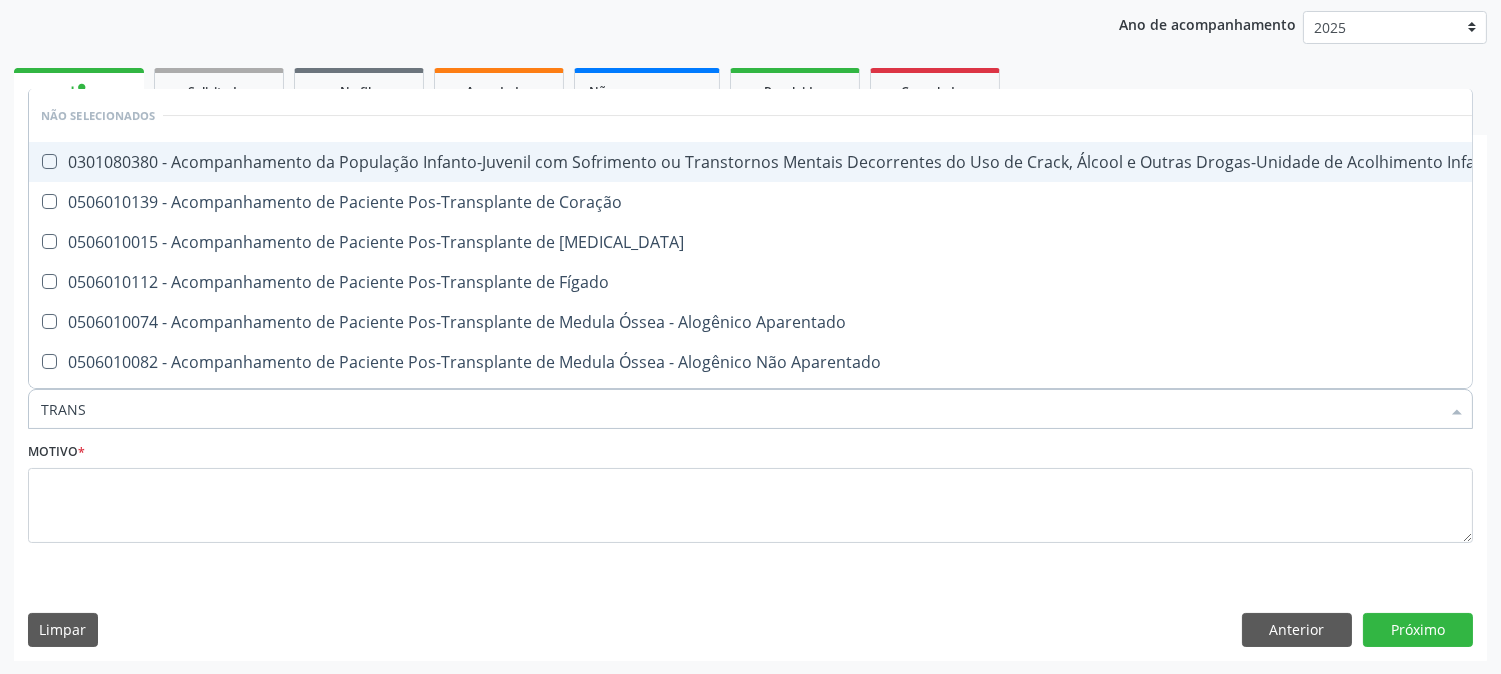 type on "TRANSA" 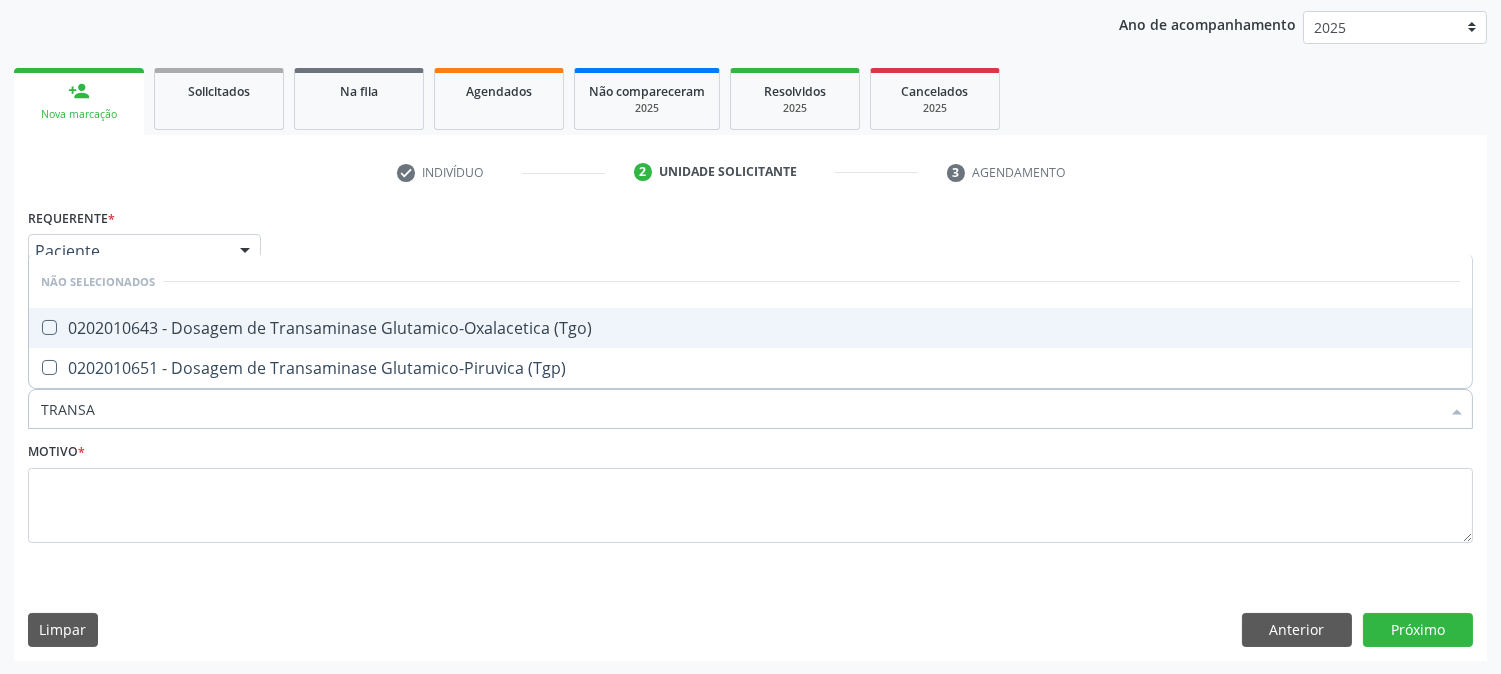 click on "0202010643 - Dosagem de Transaminase Glutamico-Oxalacetica (Tgo)" at bounding box center [750, 328] 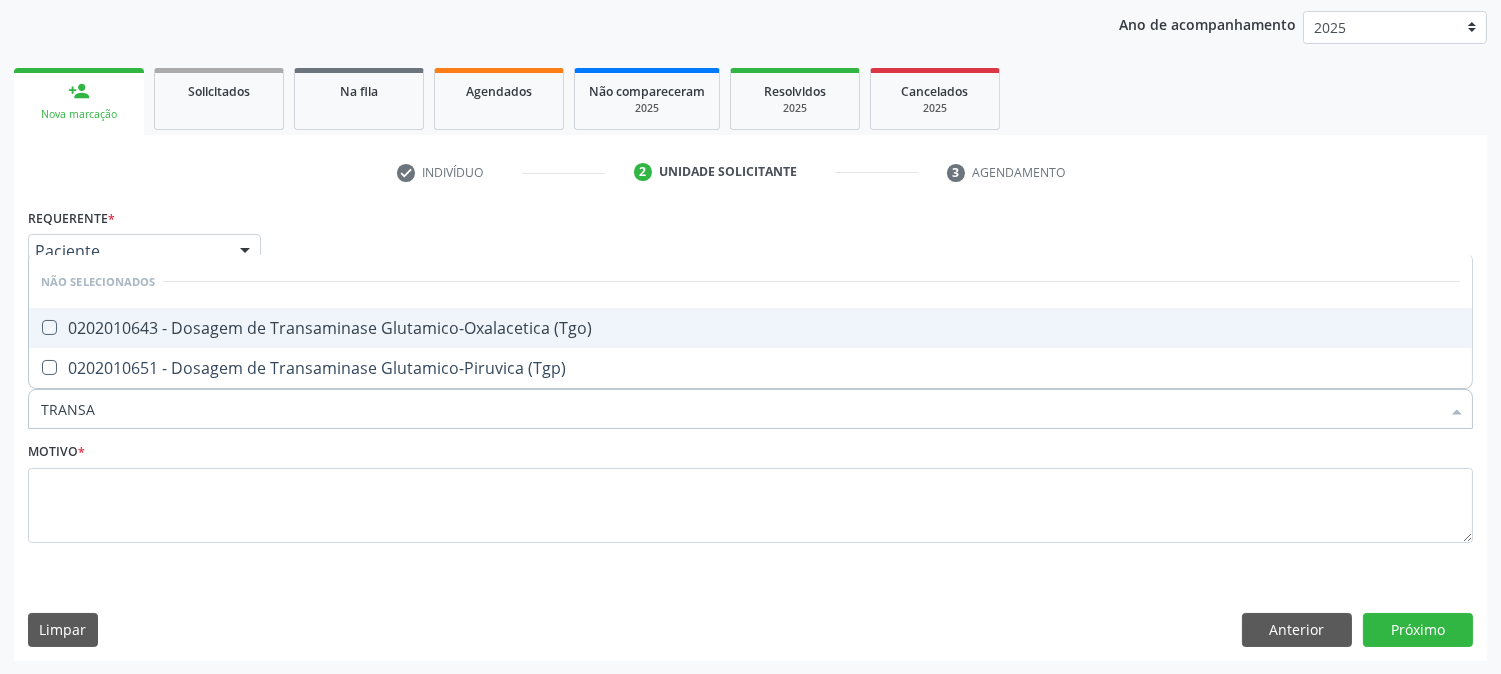 checkbox on "true" 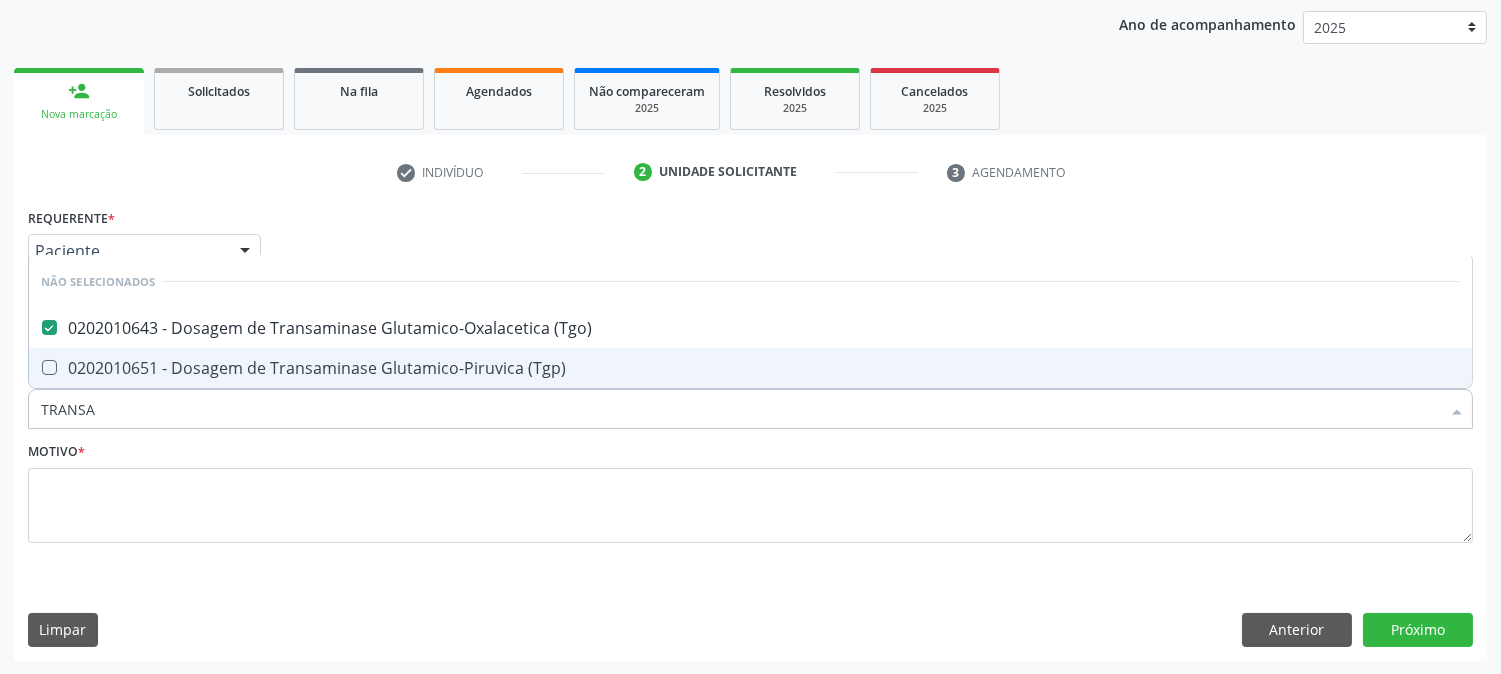 click on "0202010651 - Dosagem de Transaminase Glutamico-Piruvica (Tgp)" at bounding box center (750, 368) 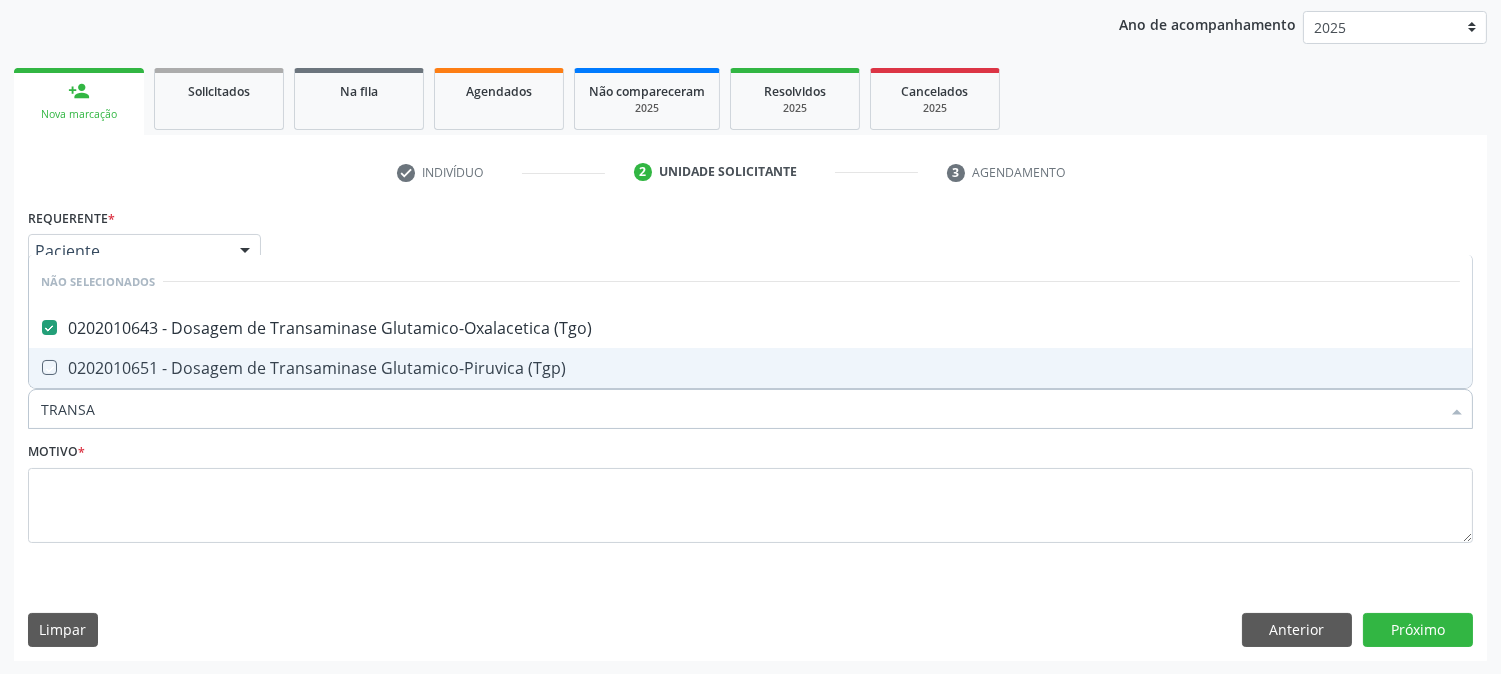 checkbox on "true" 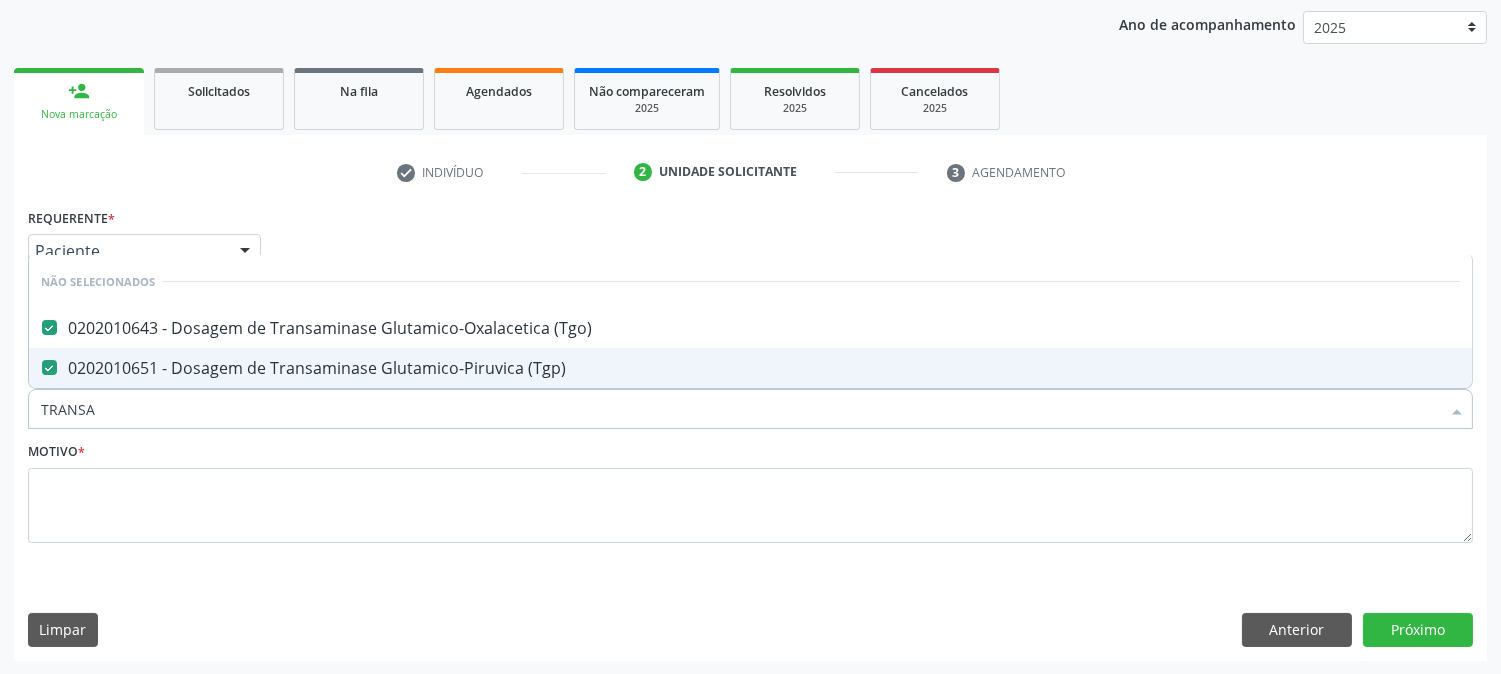 drag, startPoint x: 100, startPoint y: 407, endPoint x: 28, endPoint y: 408, distance: 72.00694 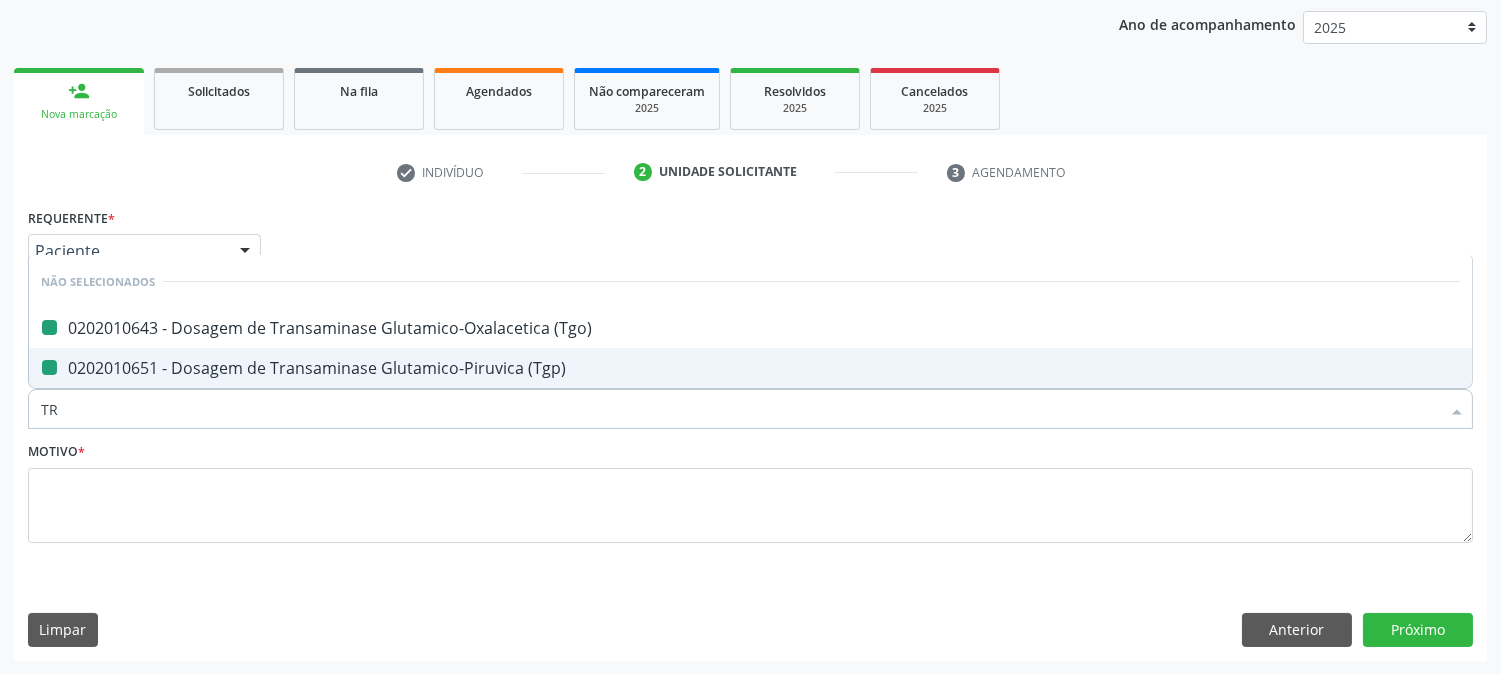 type on "TRI" 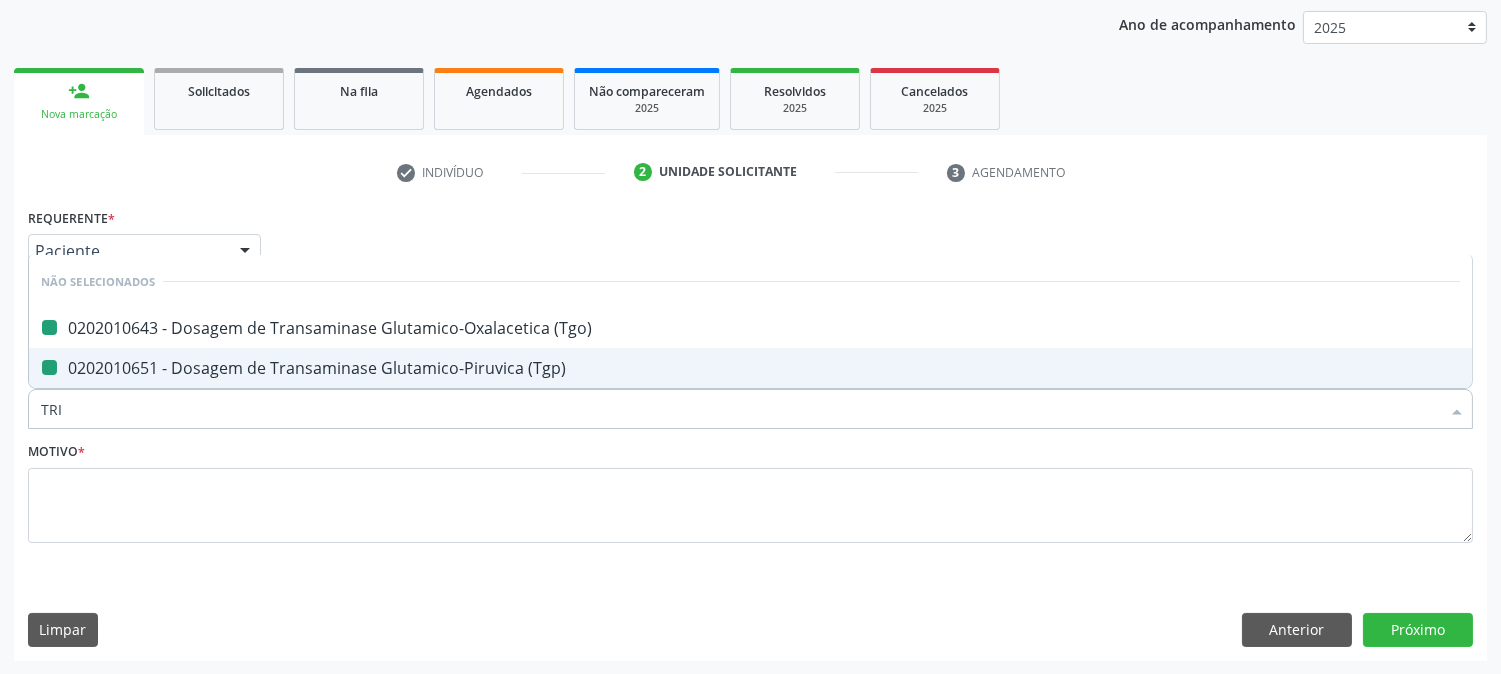checkbox on "false" 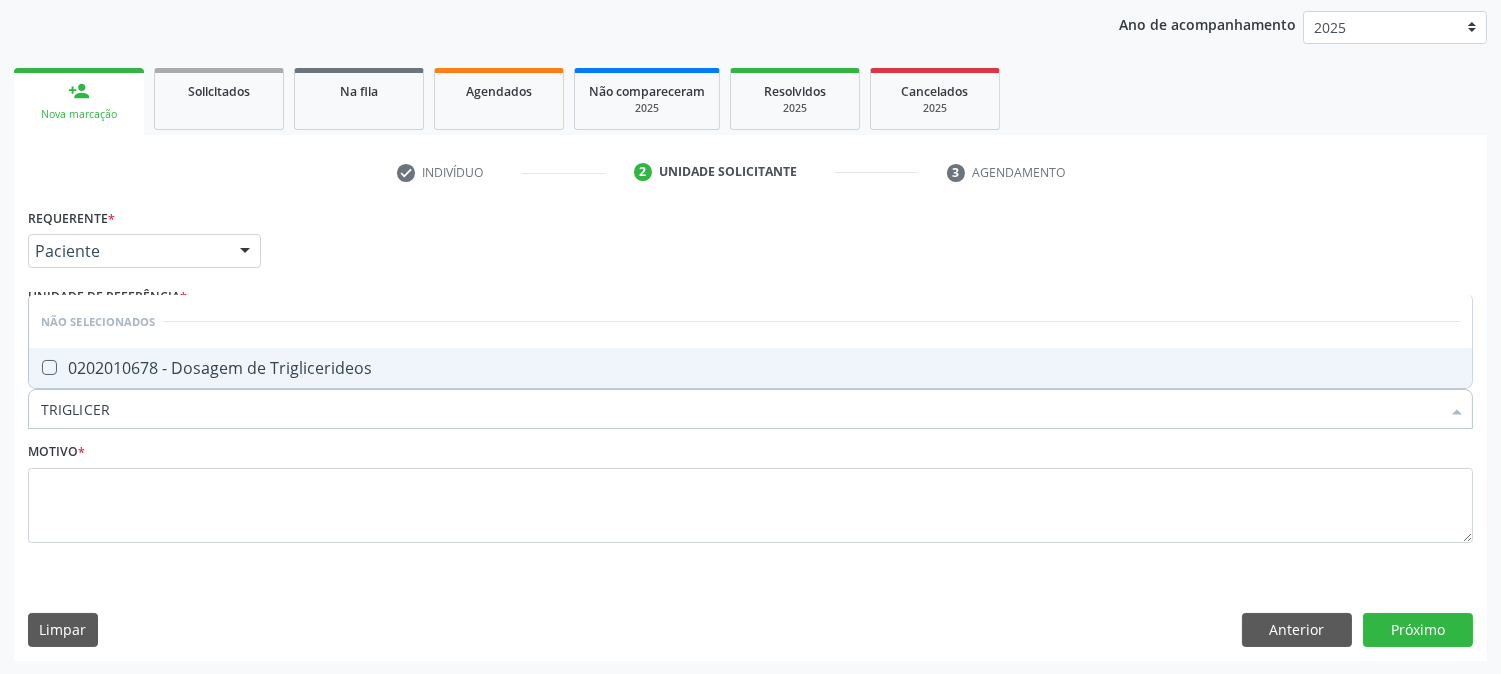 type on "TRIGLICERI" 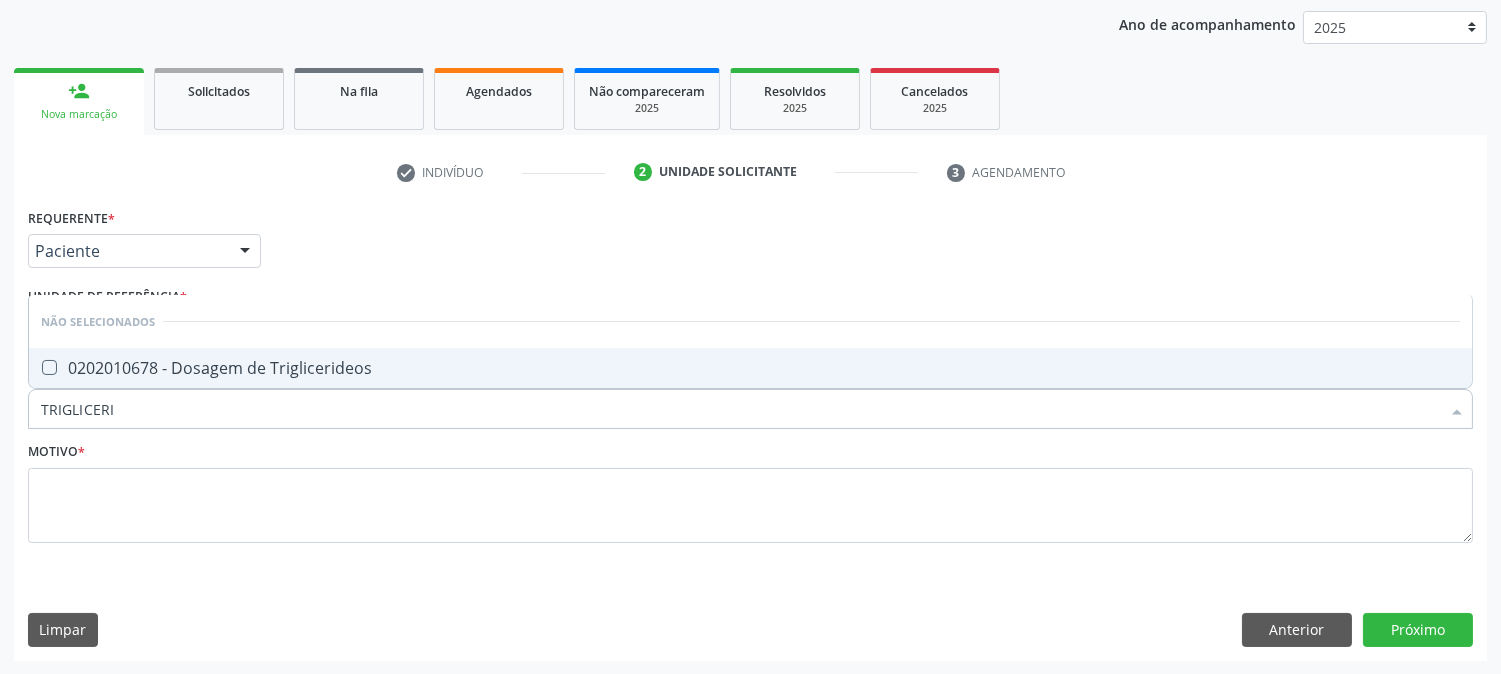 click on "0202010678 - Dosagem de Triglicerideos" at bounding box center [750, 368] 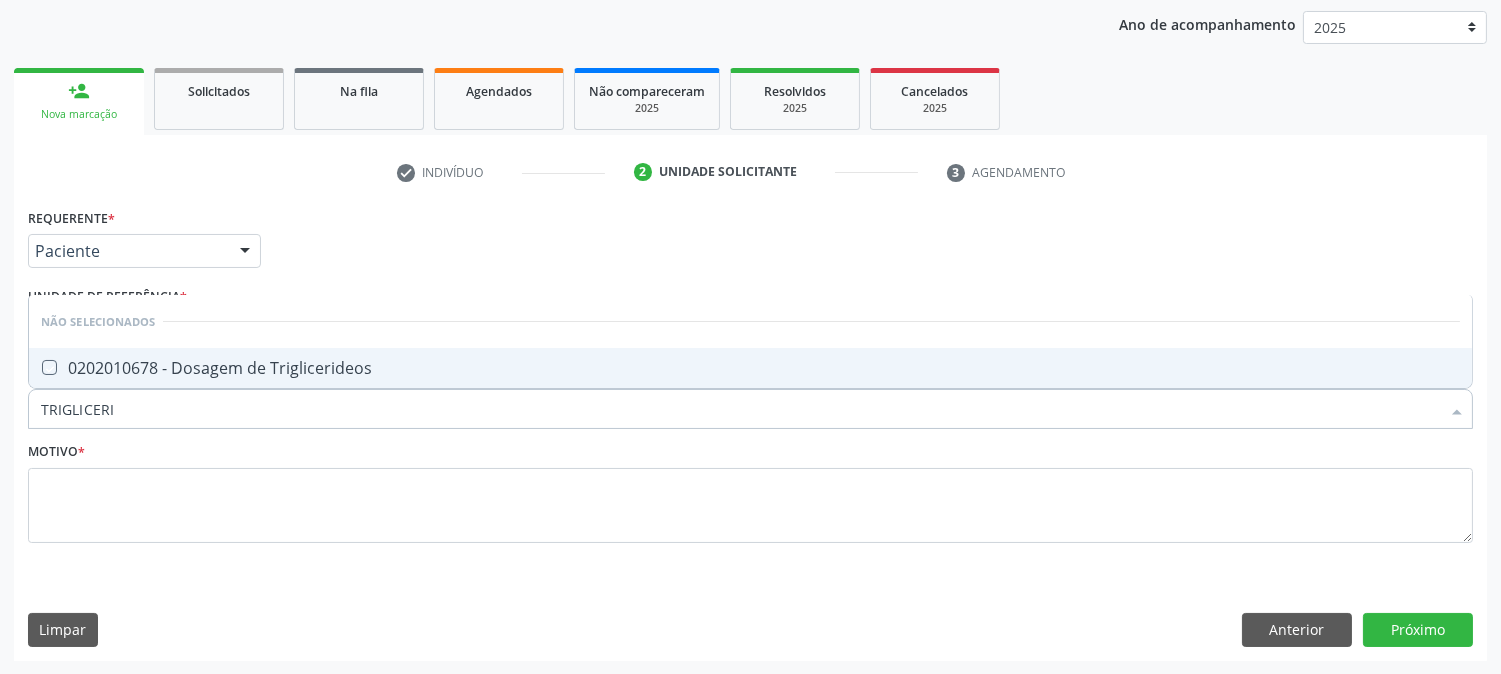 checkbox on "true" 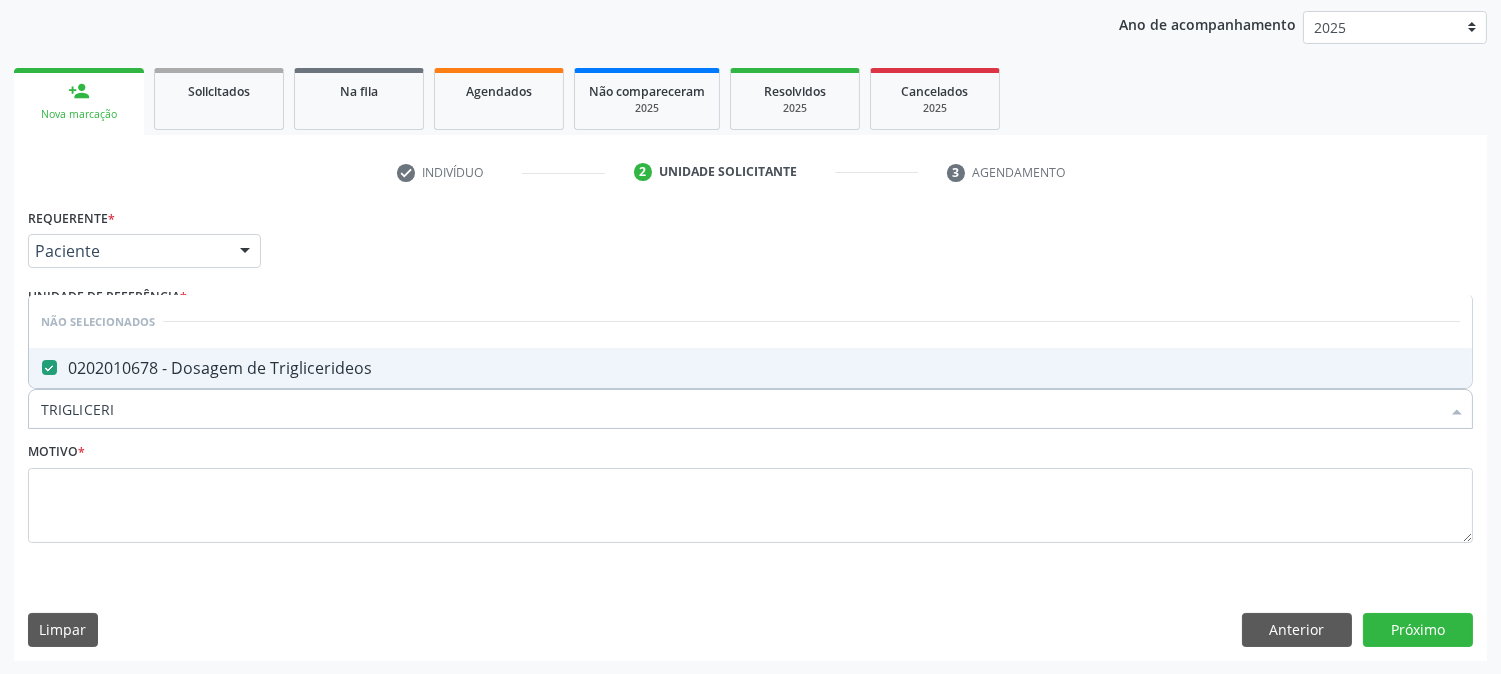 drag, startPoint x: 112, startPoint y: 412, endPoint x: 77, endPoint y: 407, distance: 35.35534 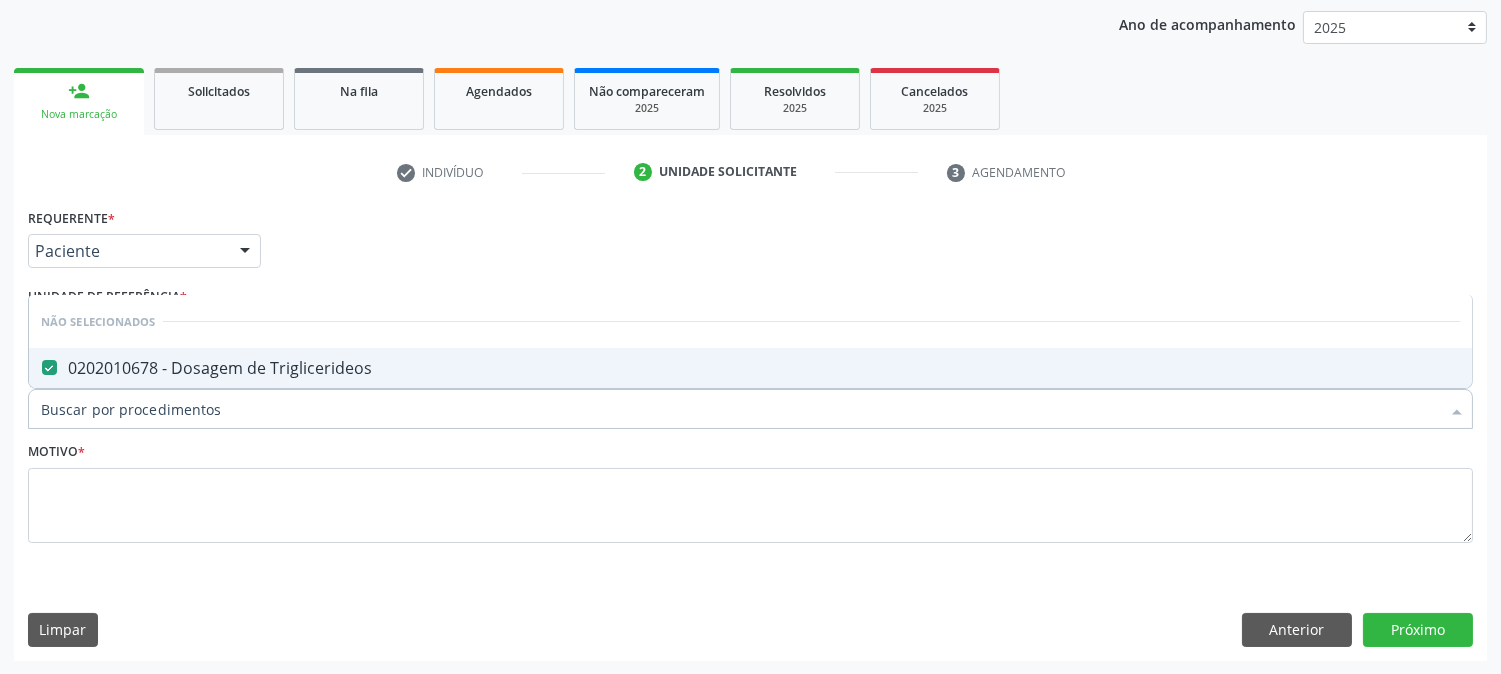 click at bounding box center [750, 409] 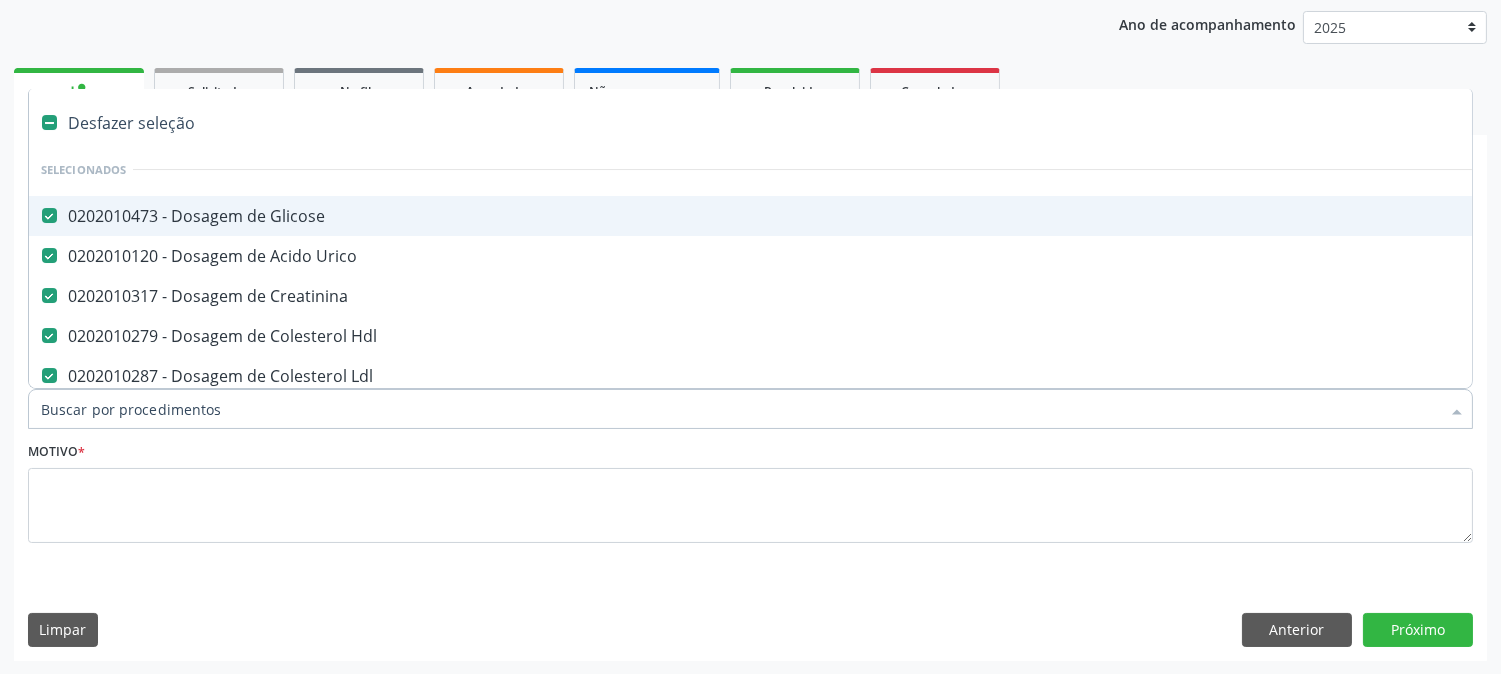 click on "Item de agendamento
*" at bounding box center [740, 409] 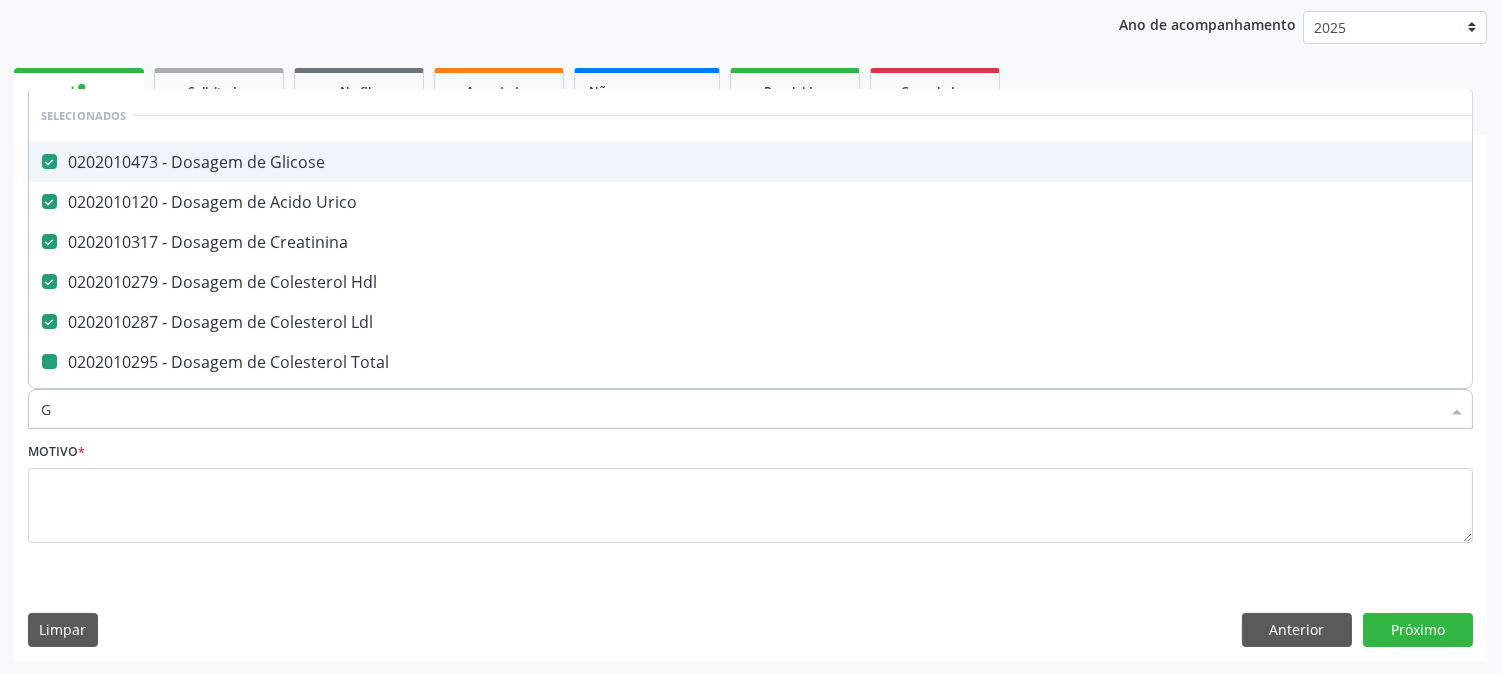 type on "GL" 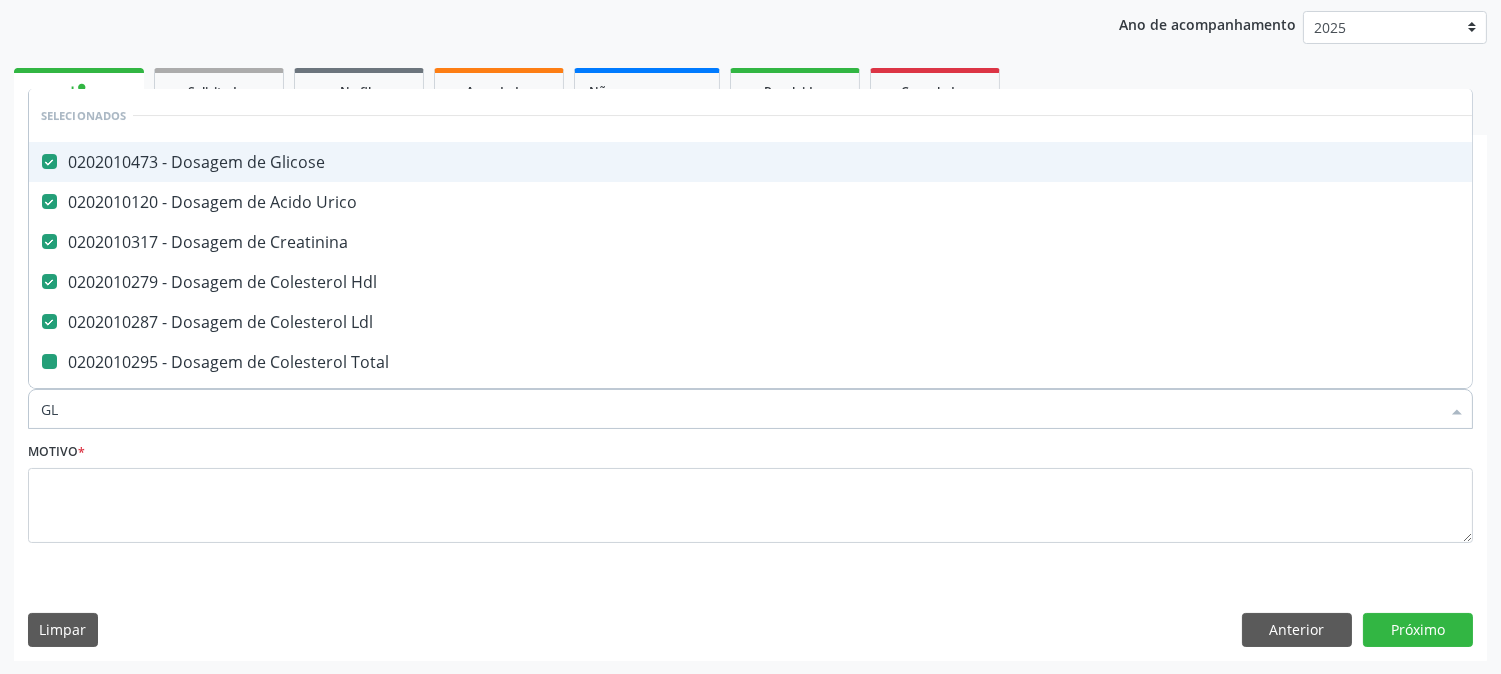 checkbox on "false" 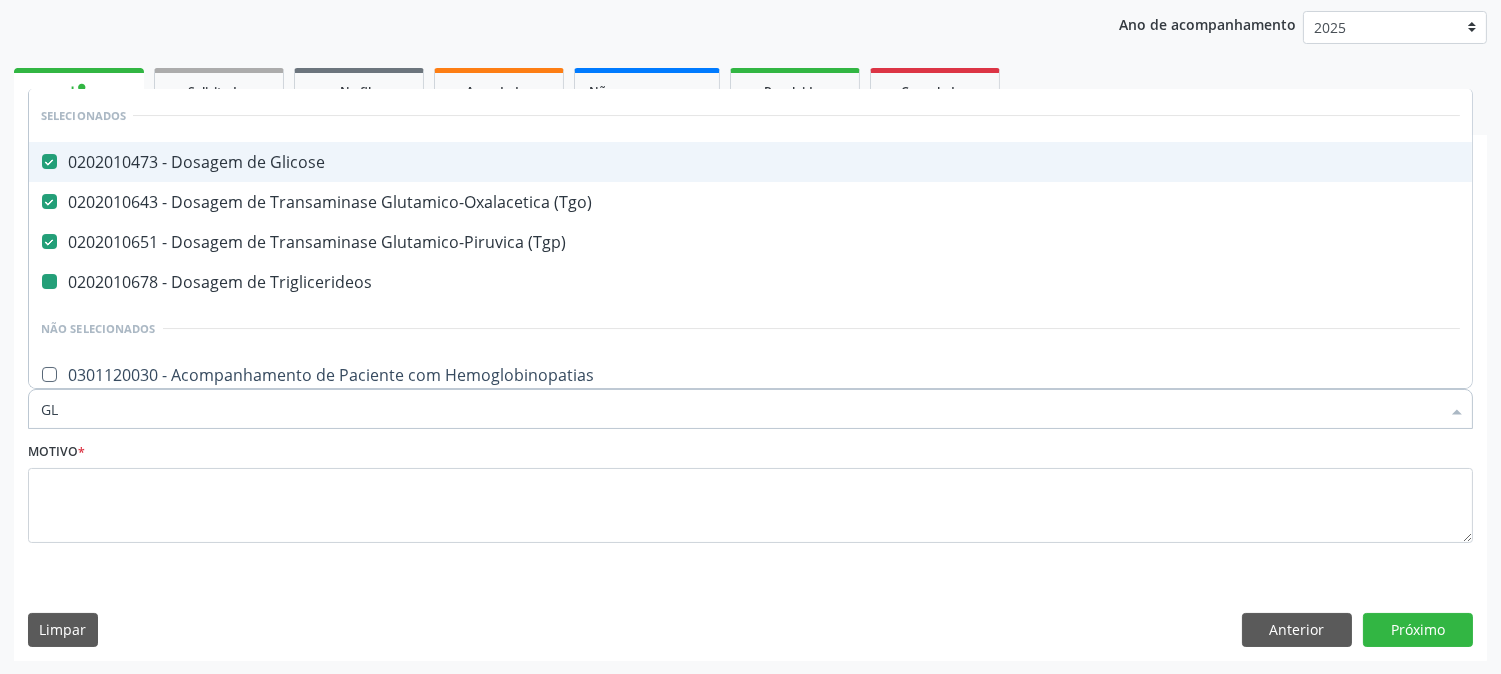 type on "GLI" 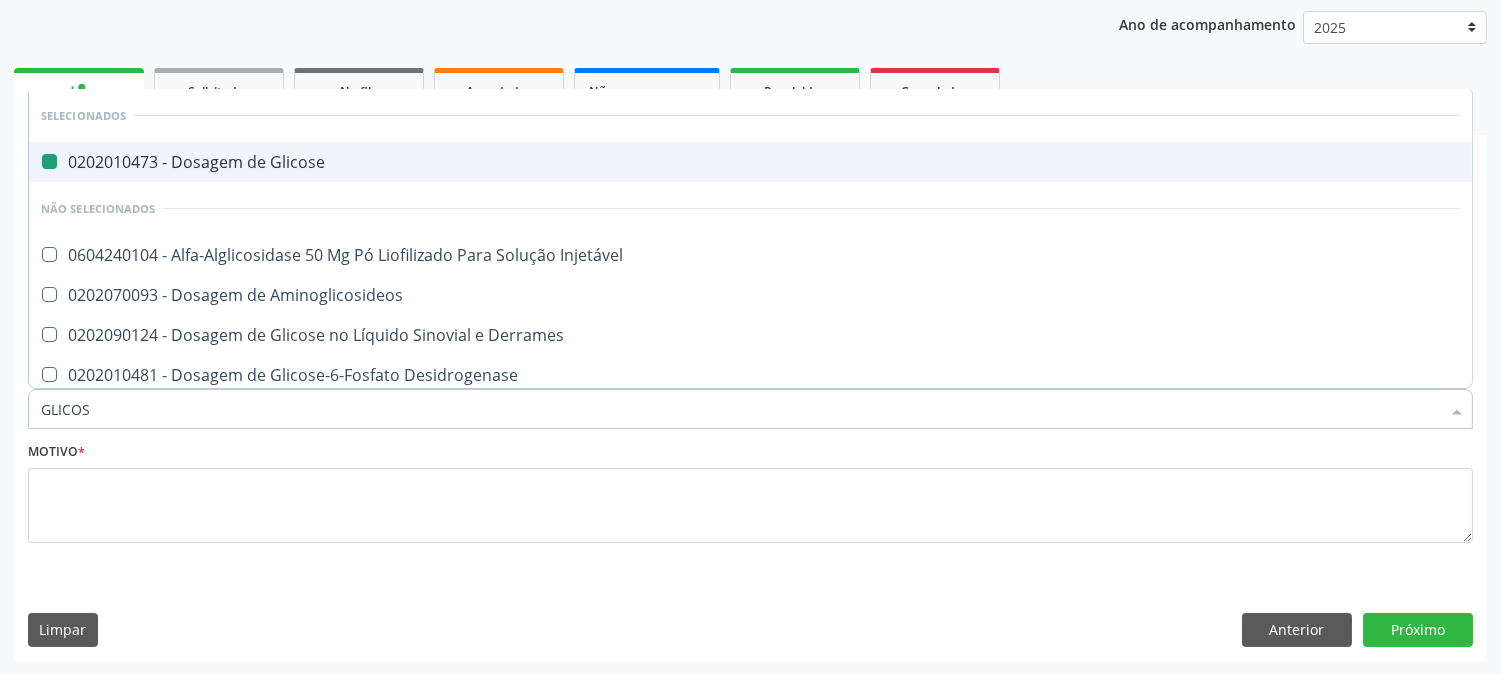 type on "GLICOSI" 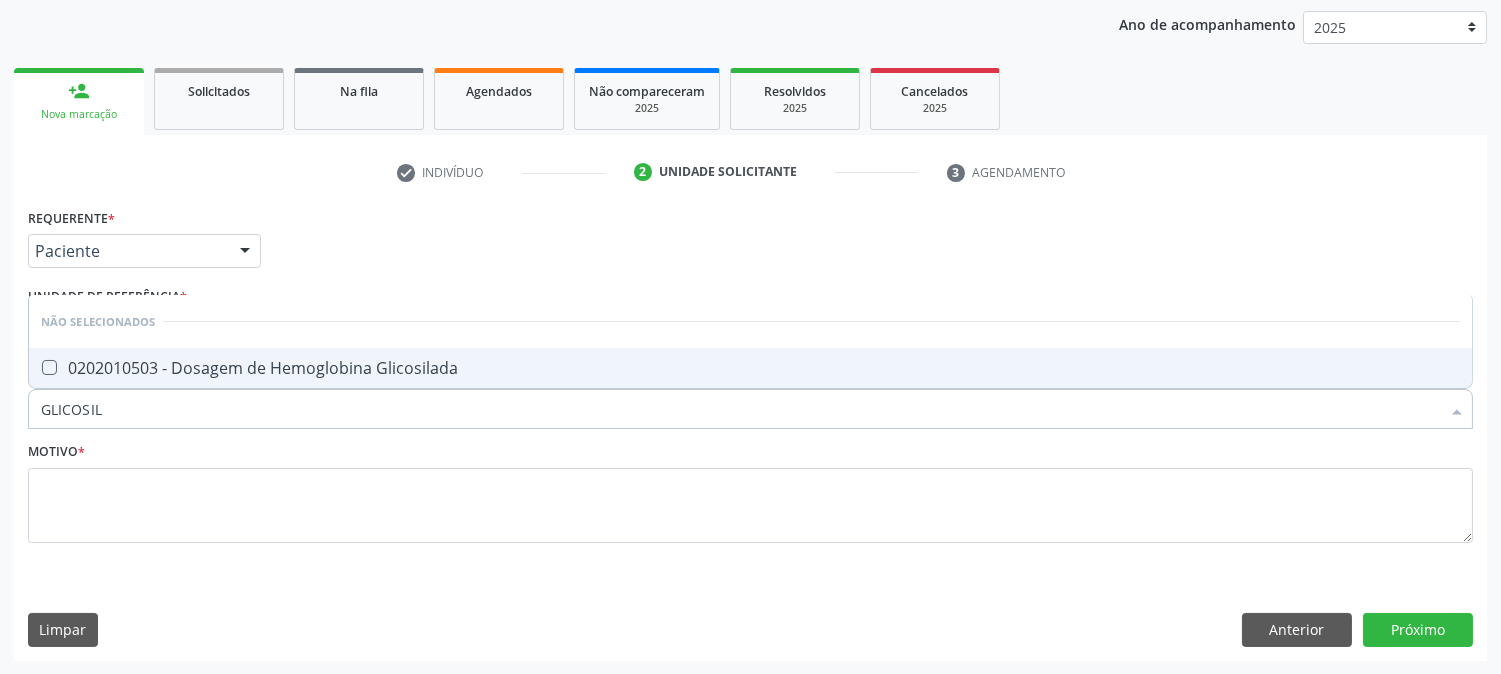type on "GLICOSILA" 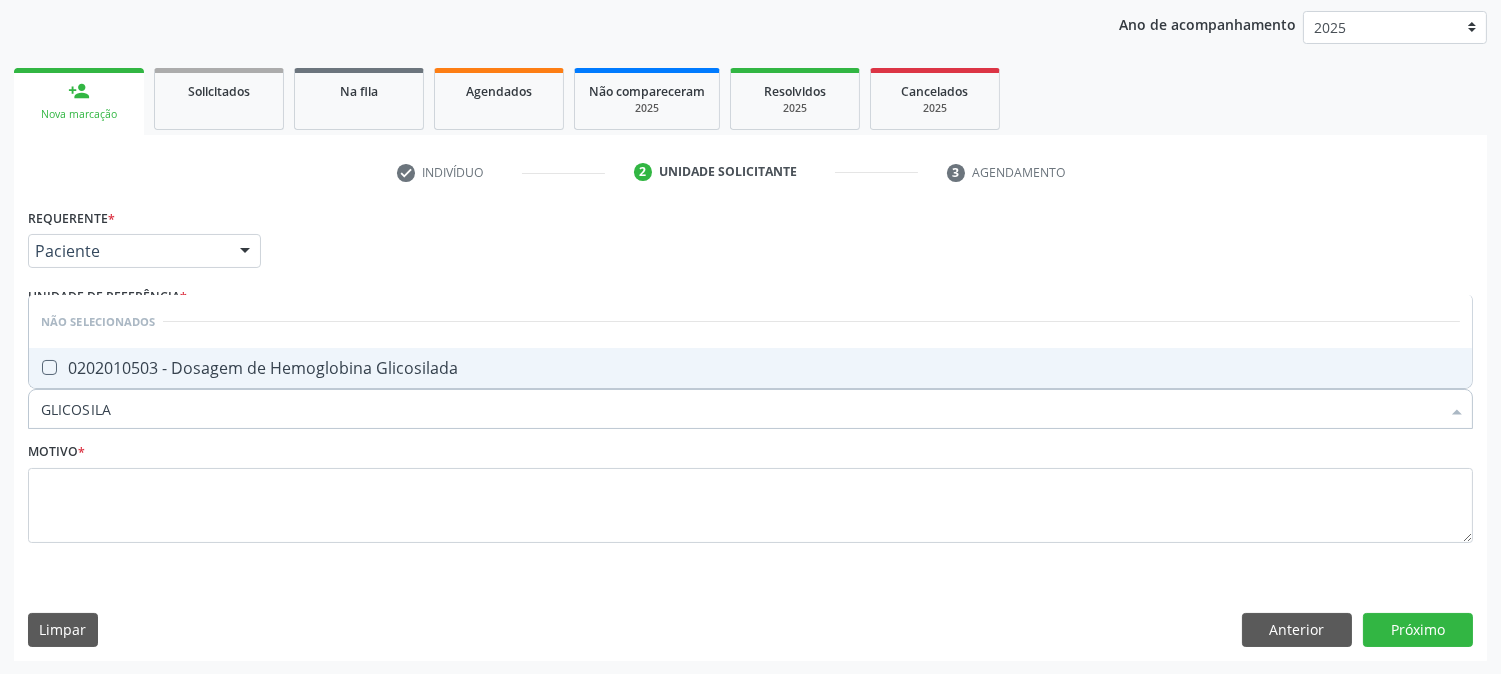 click on "0202010503 - Dosagem de Hemoglobina Glicosilada" at bounding box center [750, 368] 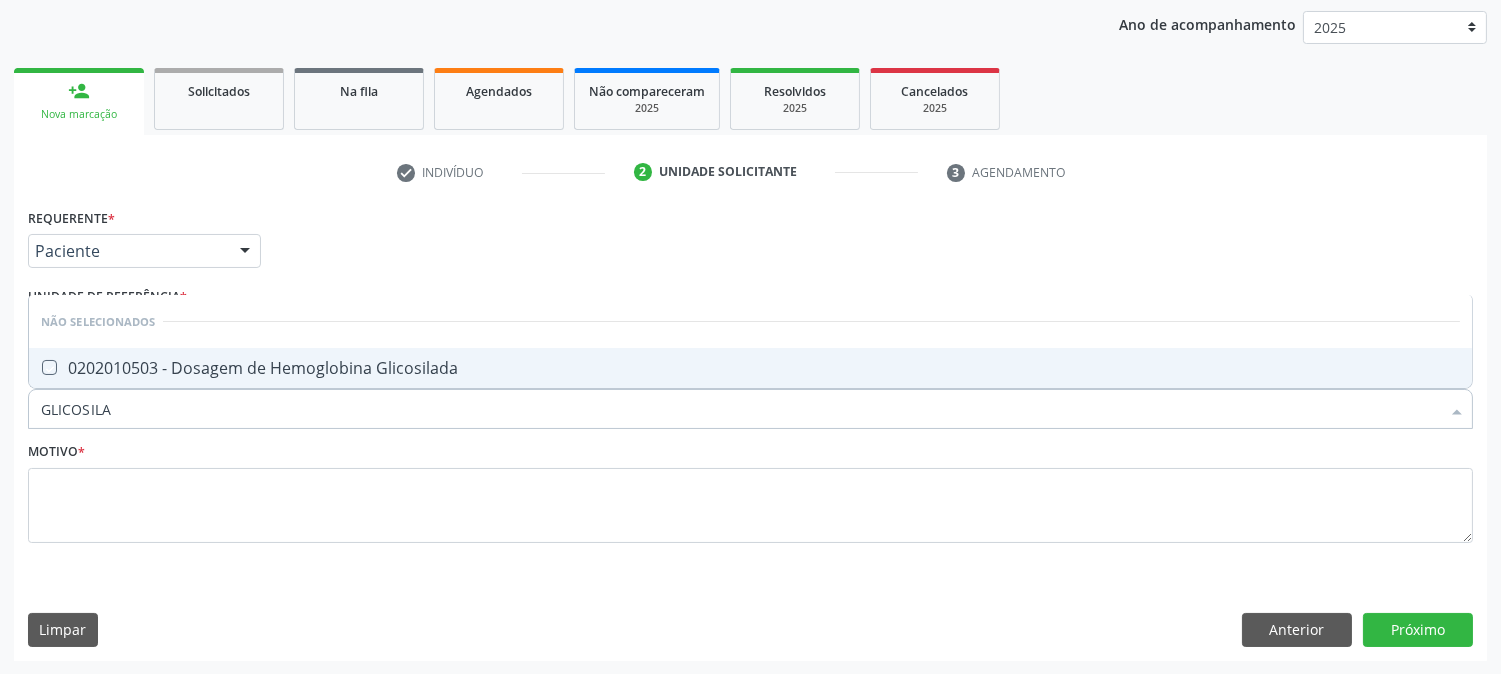 checkbox on "true" 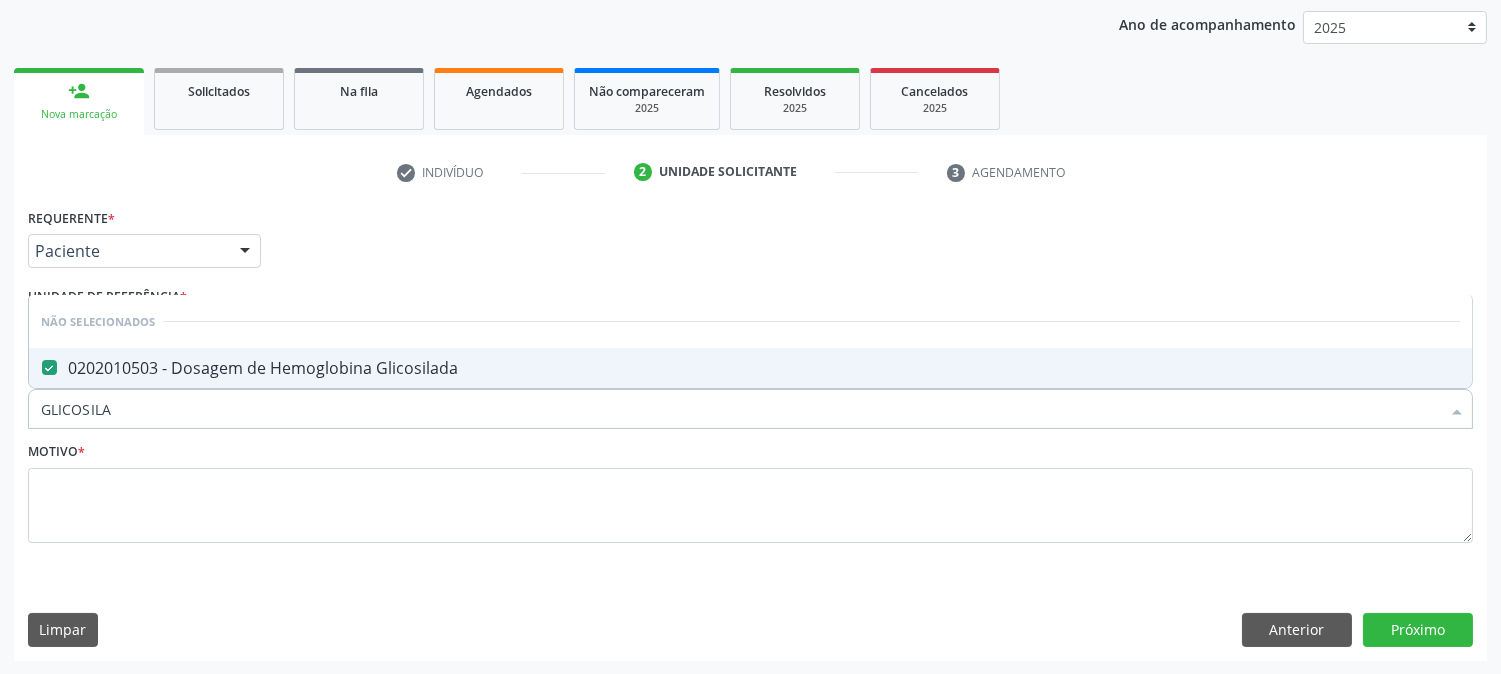 click on "GLICOSILA" at bounding box center (740, 409) 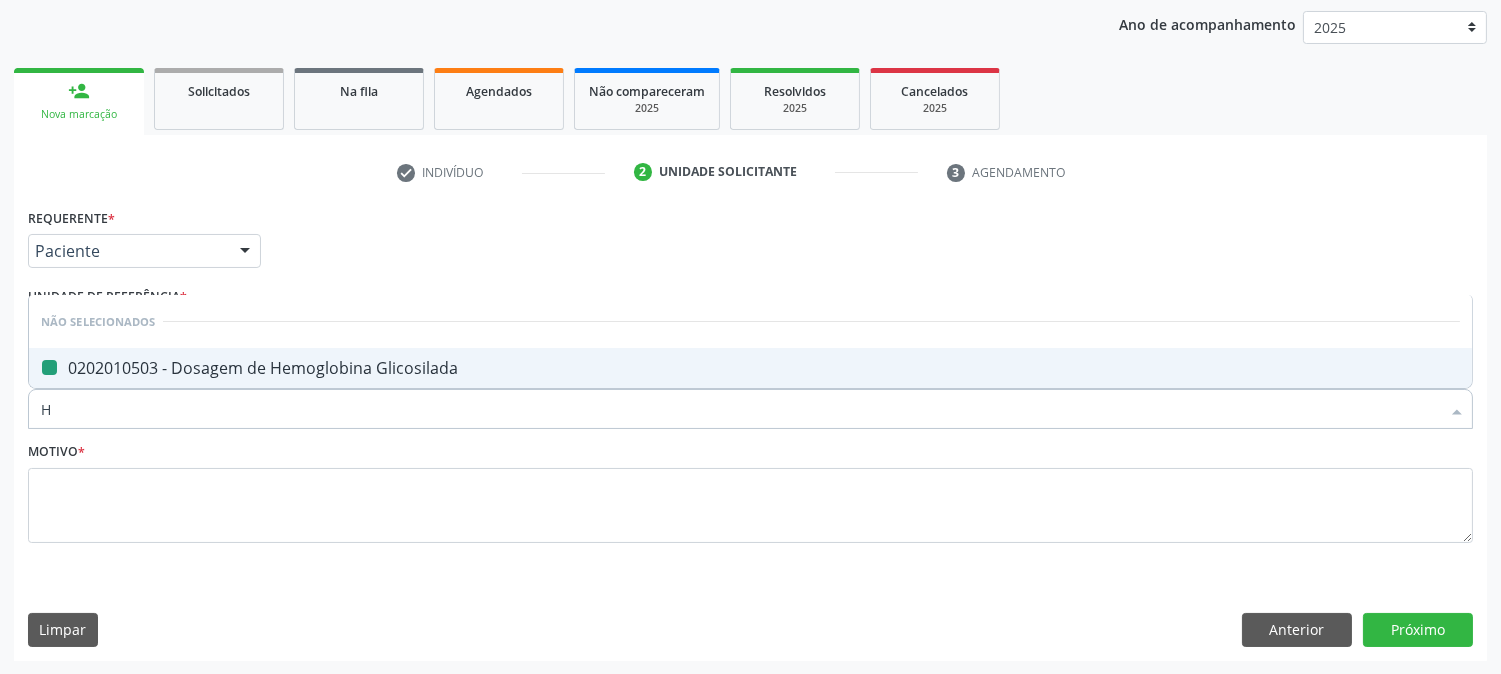 type on "HE" 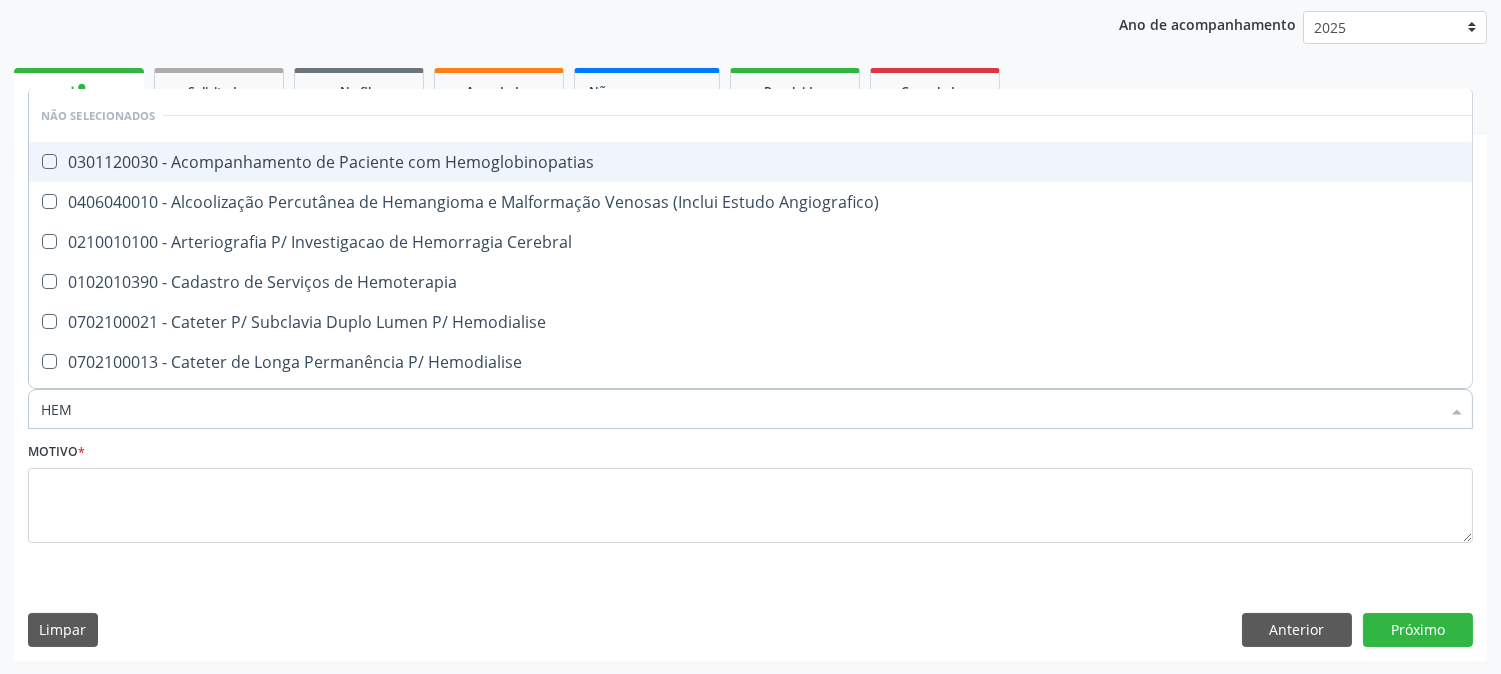 type on "HEMO" 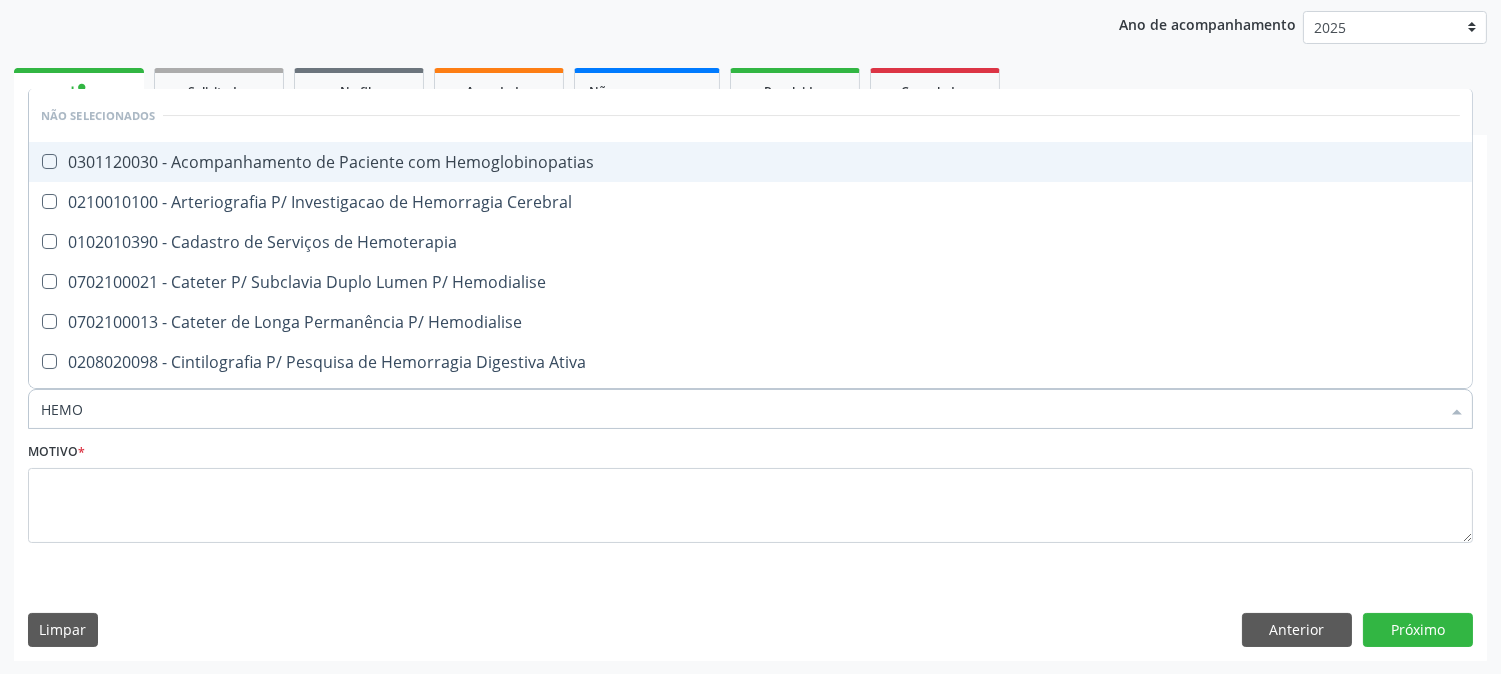 type on "HEMOG" 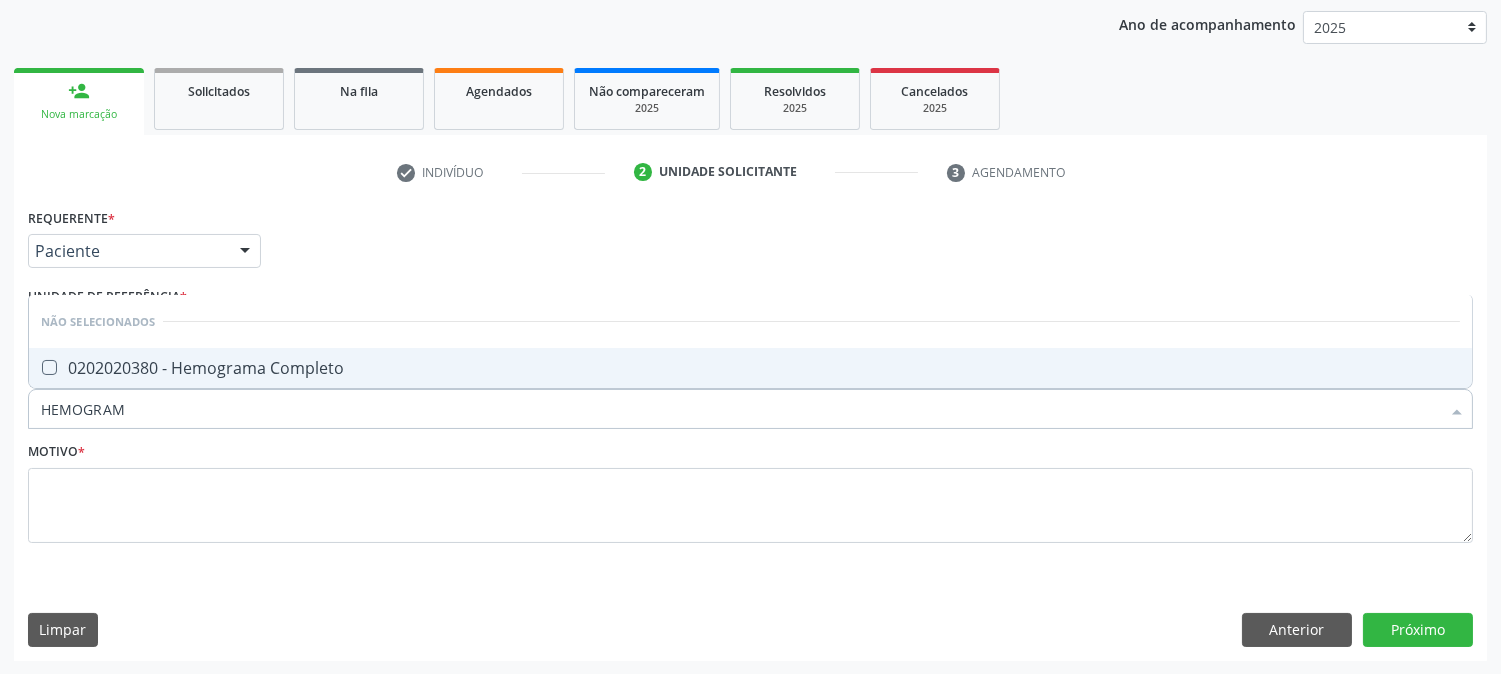 type on "HEMOGRAMA" 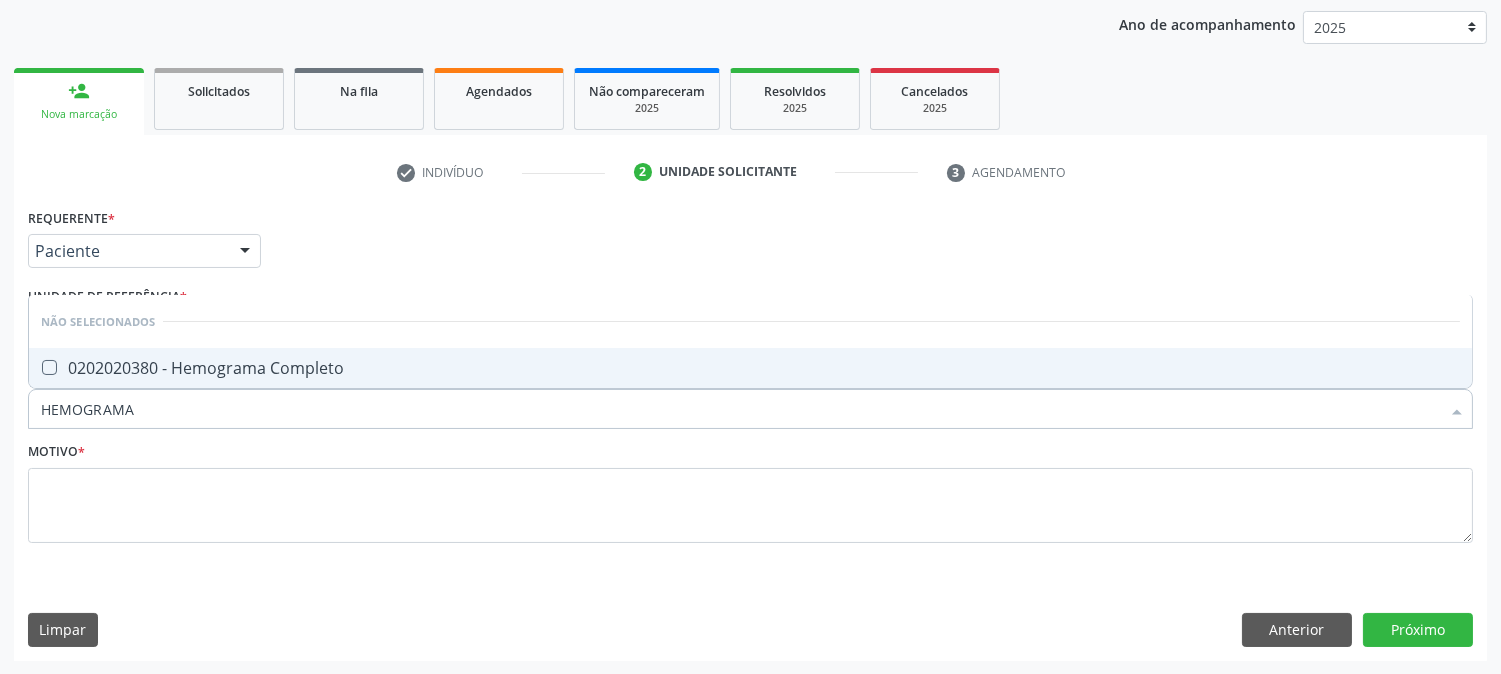 click on "0202020380 - Hemograma Completo" at bounding box center (750, 368) 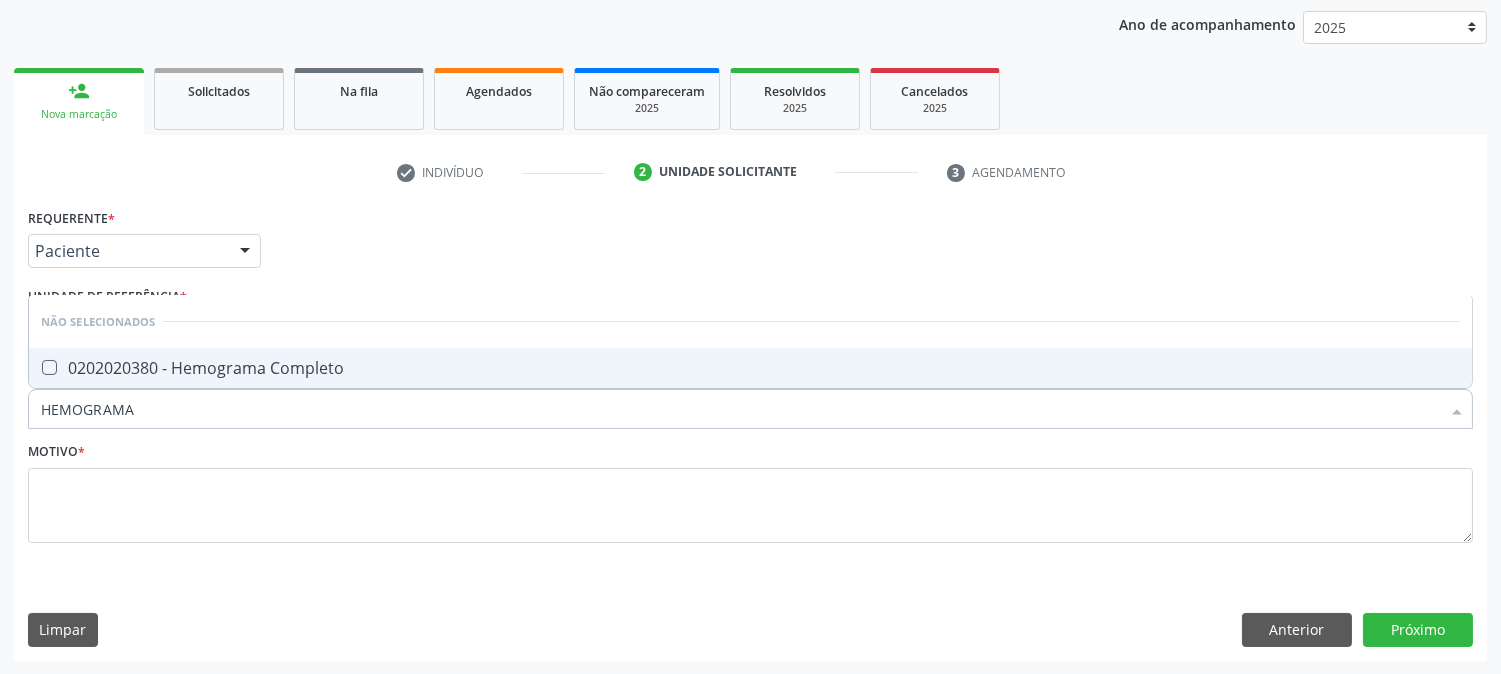 checkbox on "true" 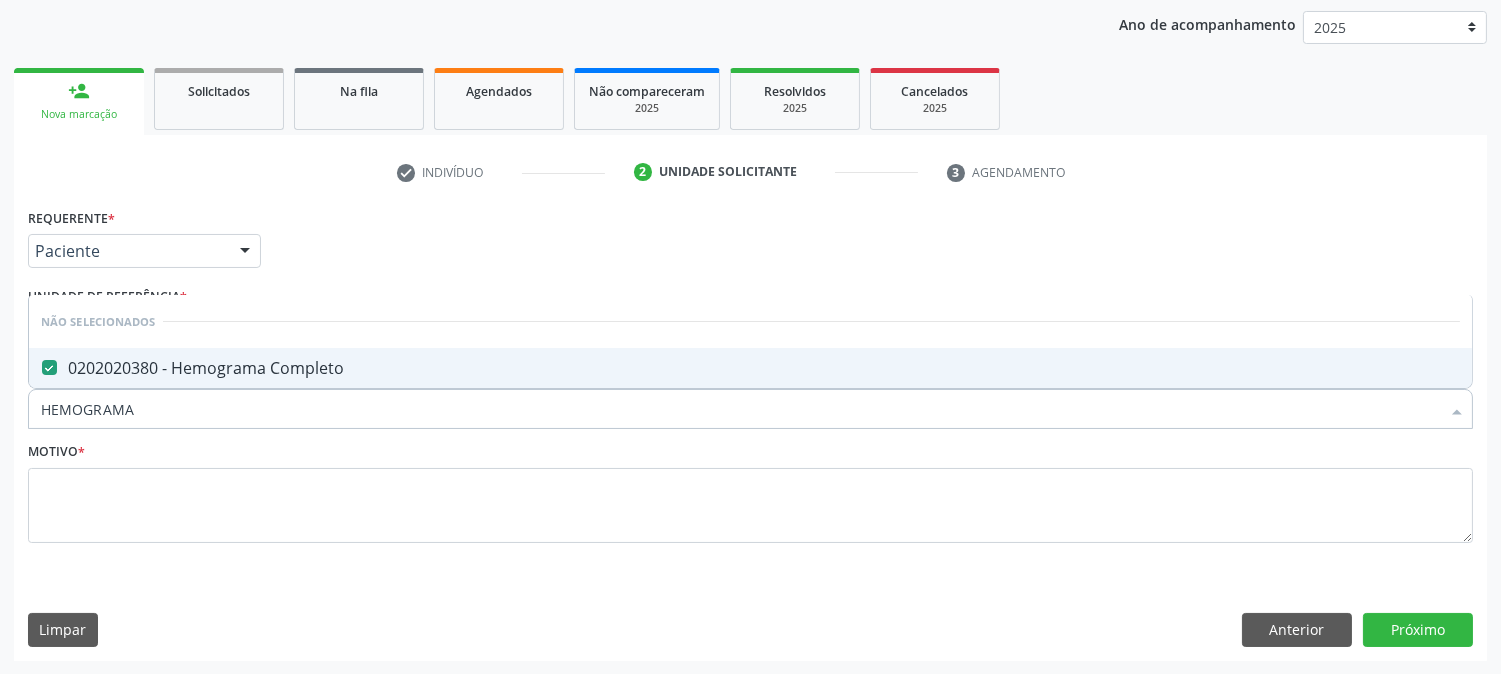 click on "HEMOGRAMA" at bounding box center [740, 409] 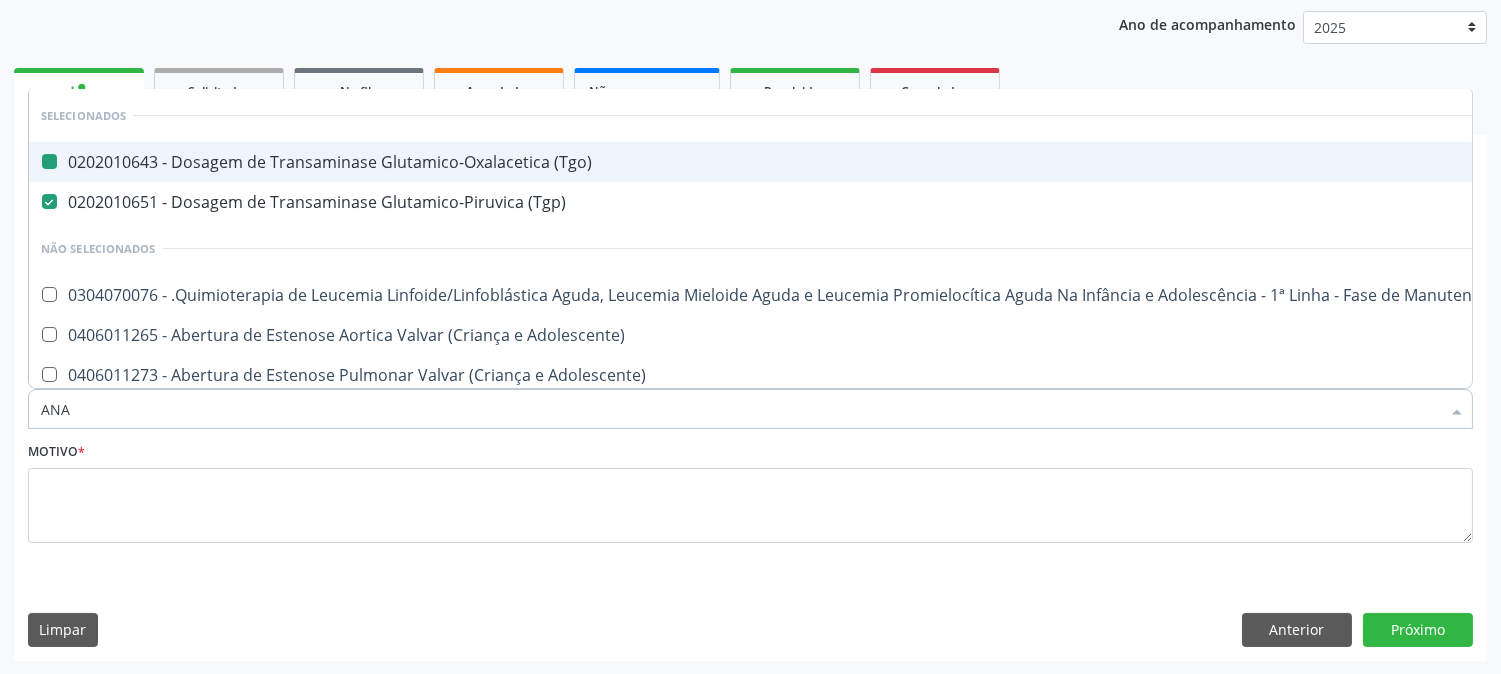 type on "ANAL" 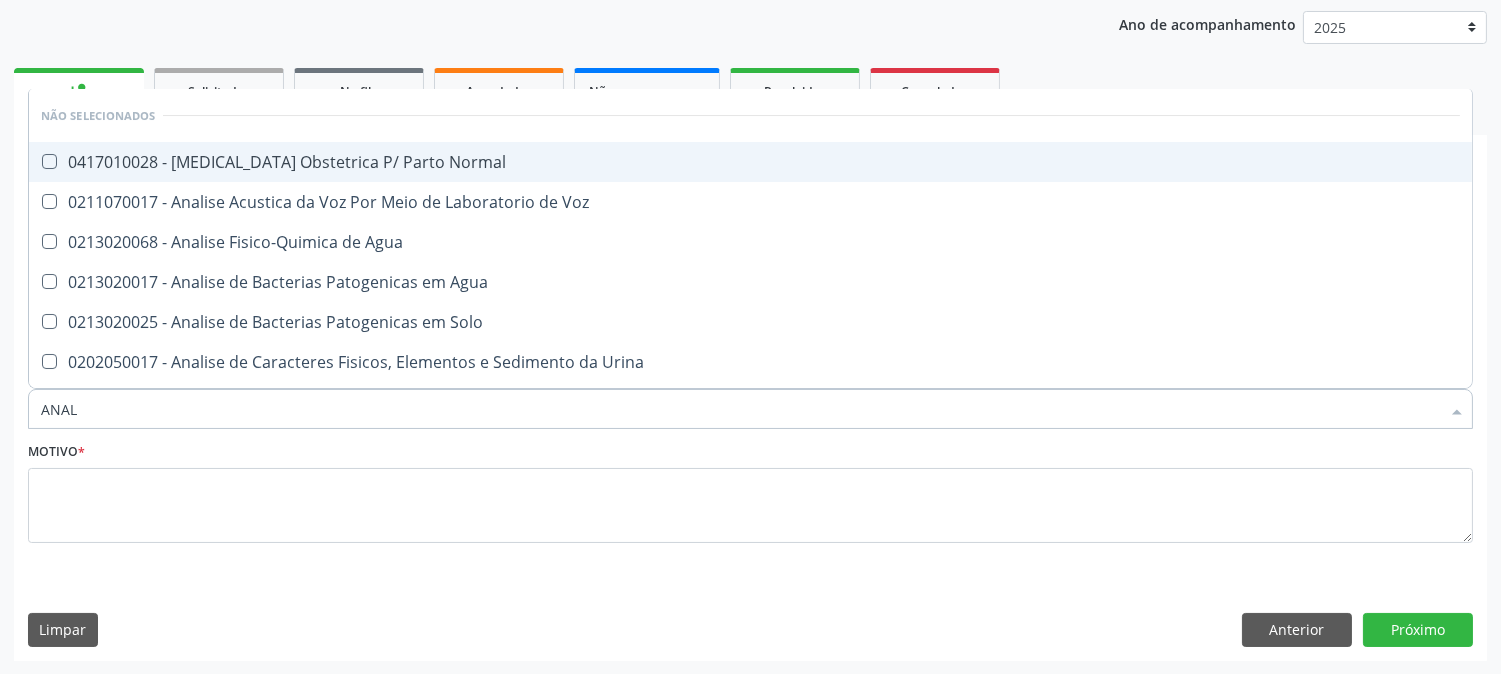 checkbox on "false" 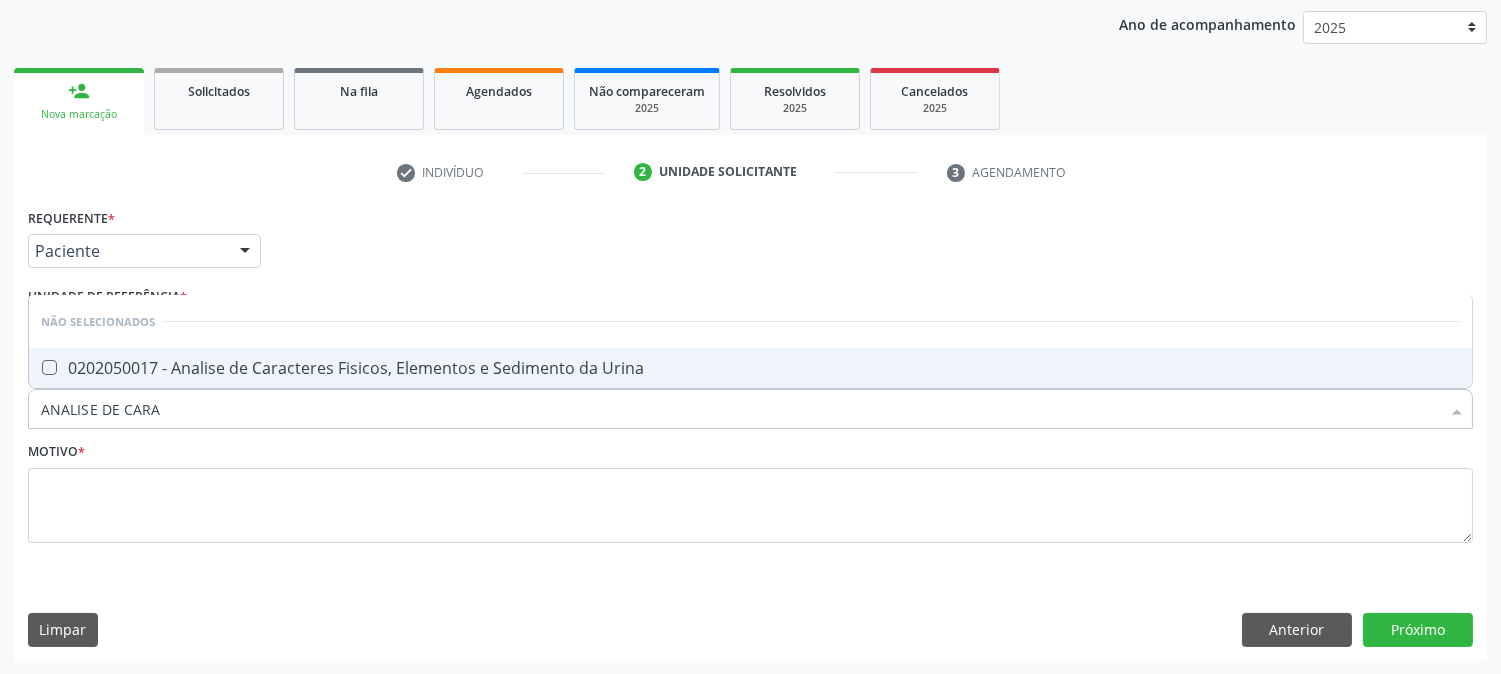 type on "ANALISE DE CARAC" 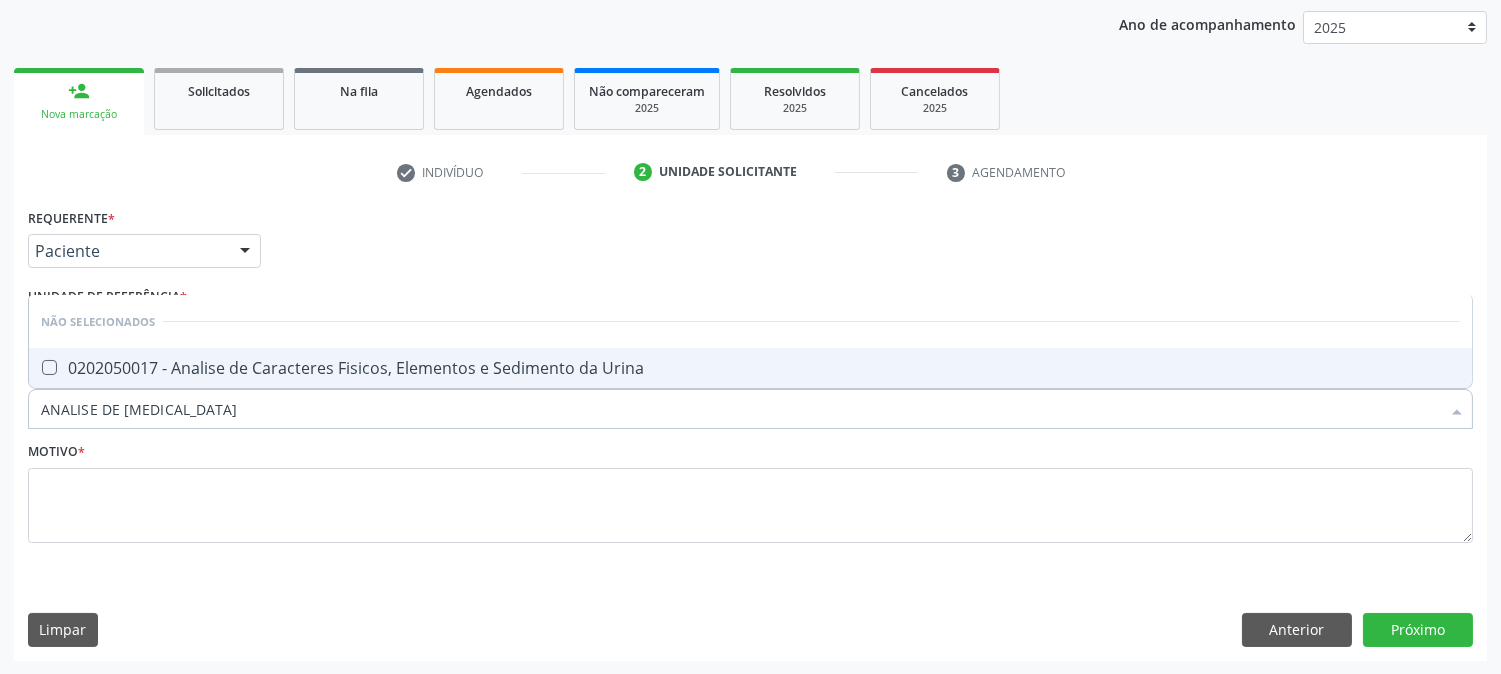 click on "0202050017 - Analise de Caracteres Fisicos, Elementos e Sedimento da Urina" at bounding box center [750, 368] 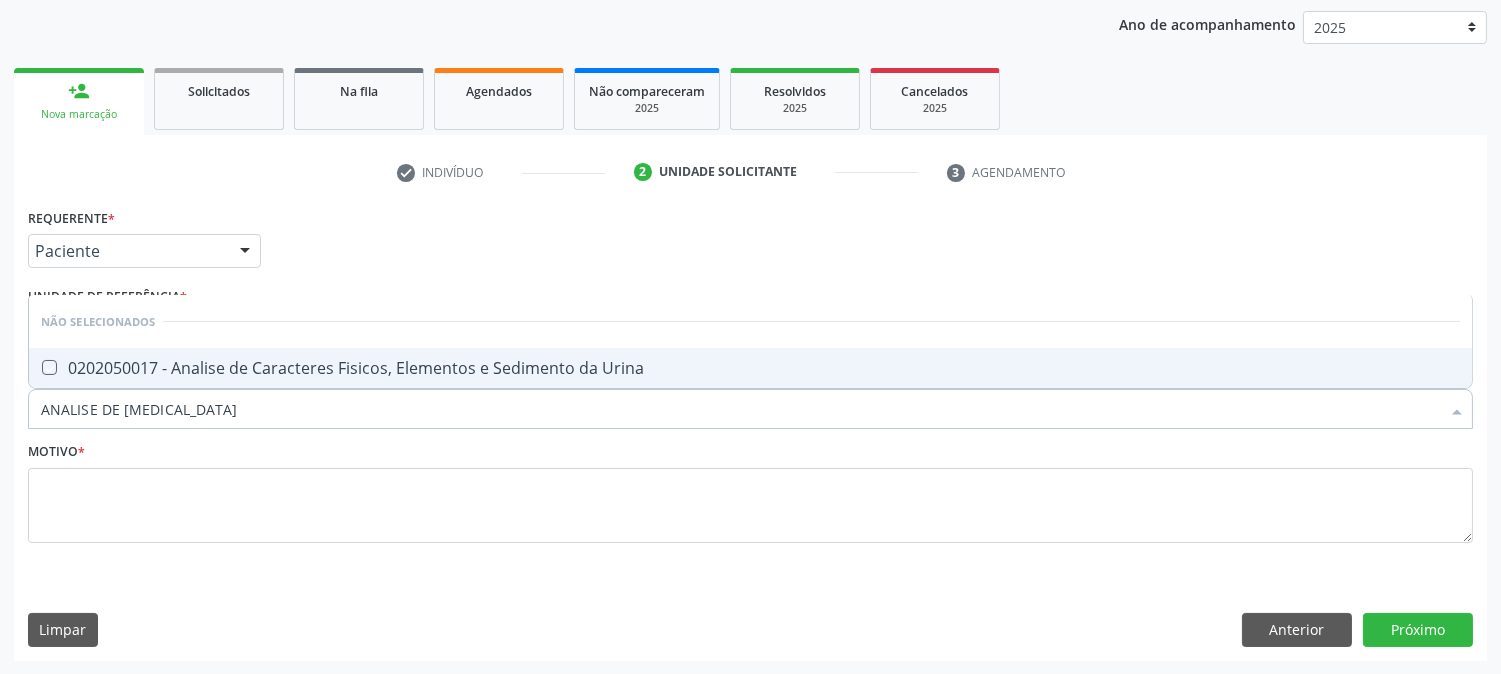 checkbox on "true" 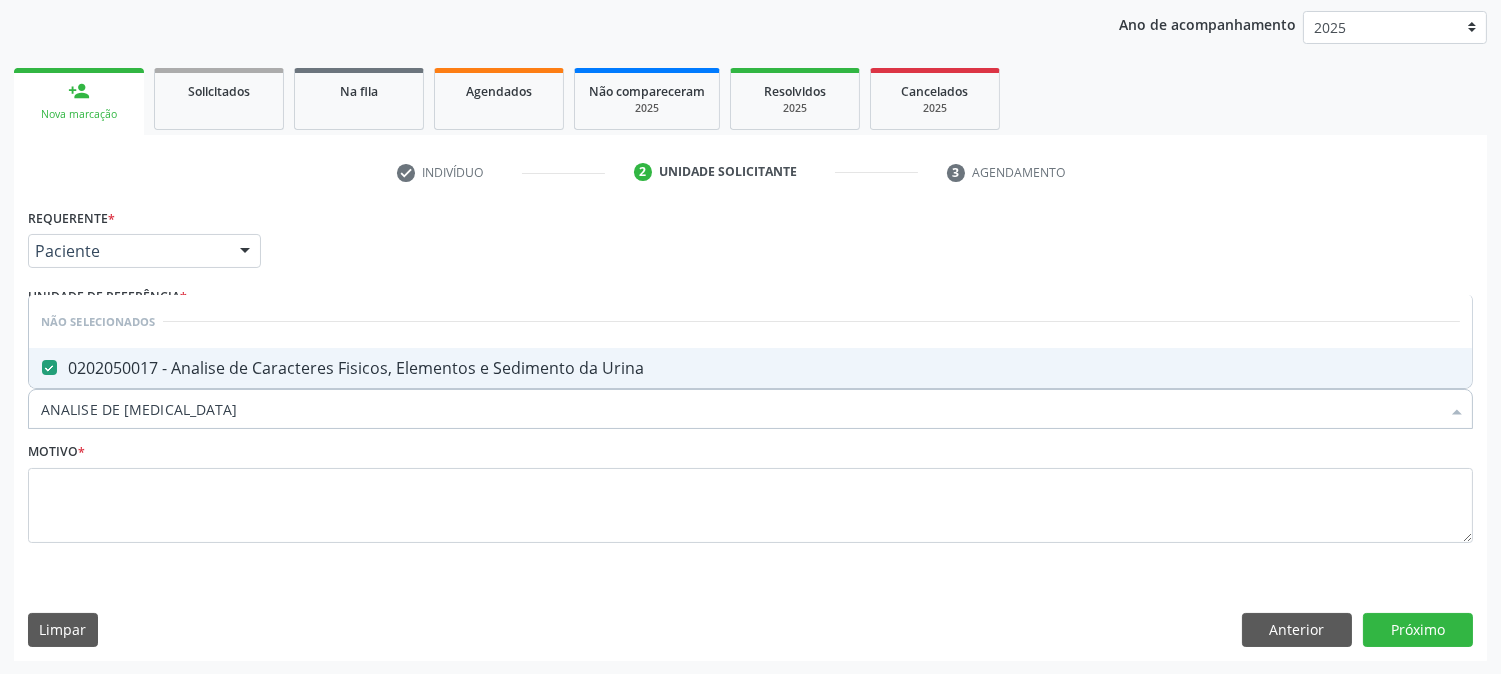 drag, startPoint x: 182, startPoint y: 410, endPoint x: 26, endPoint y: 400, distance: 156.32019 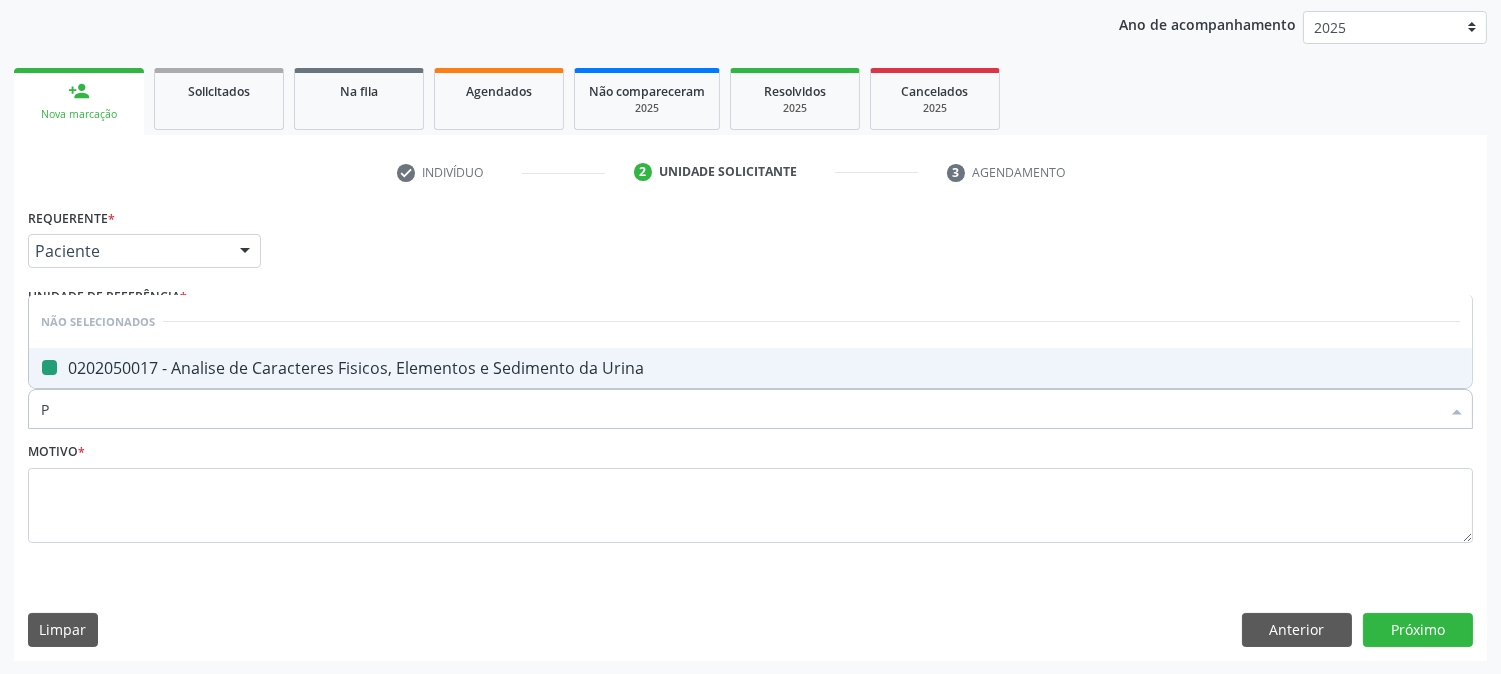 type on "PE" 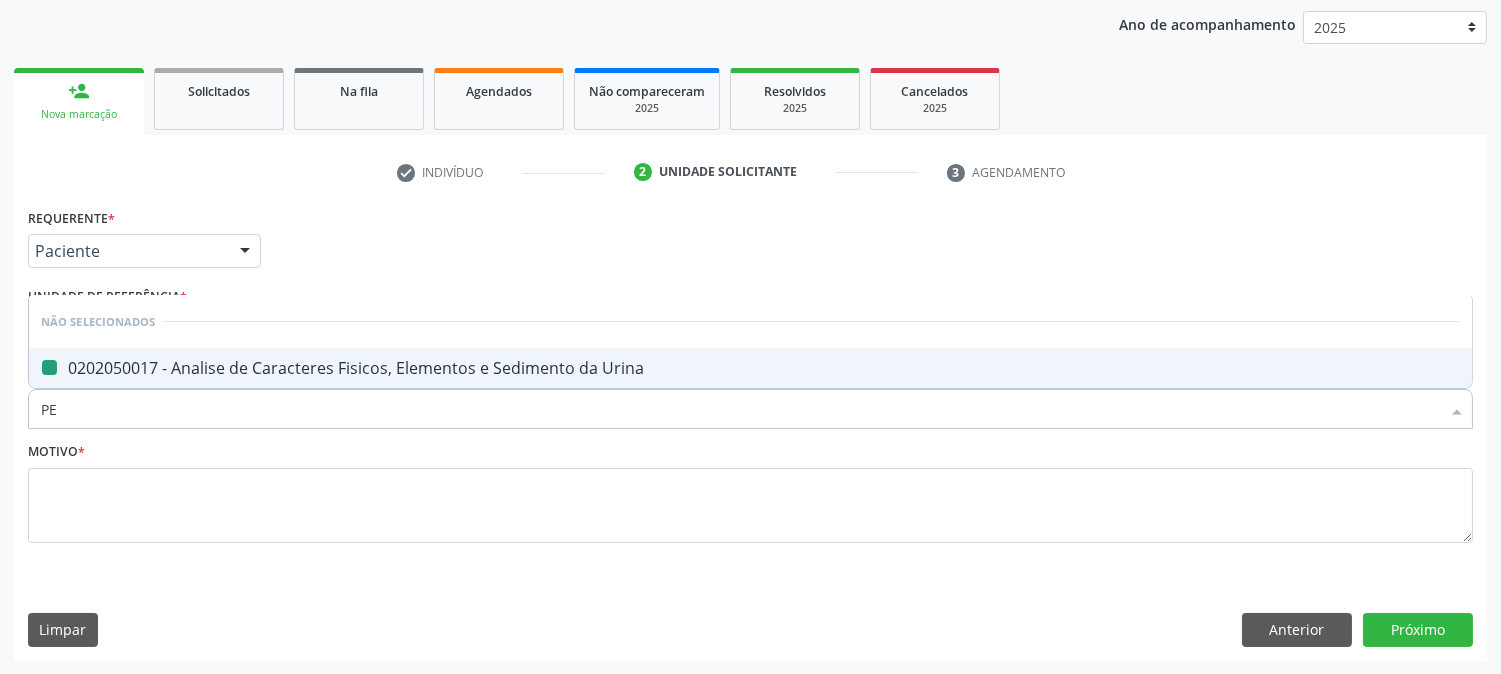 checkbox on "false" 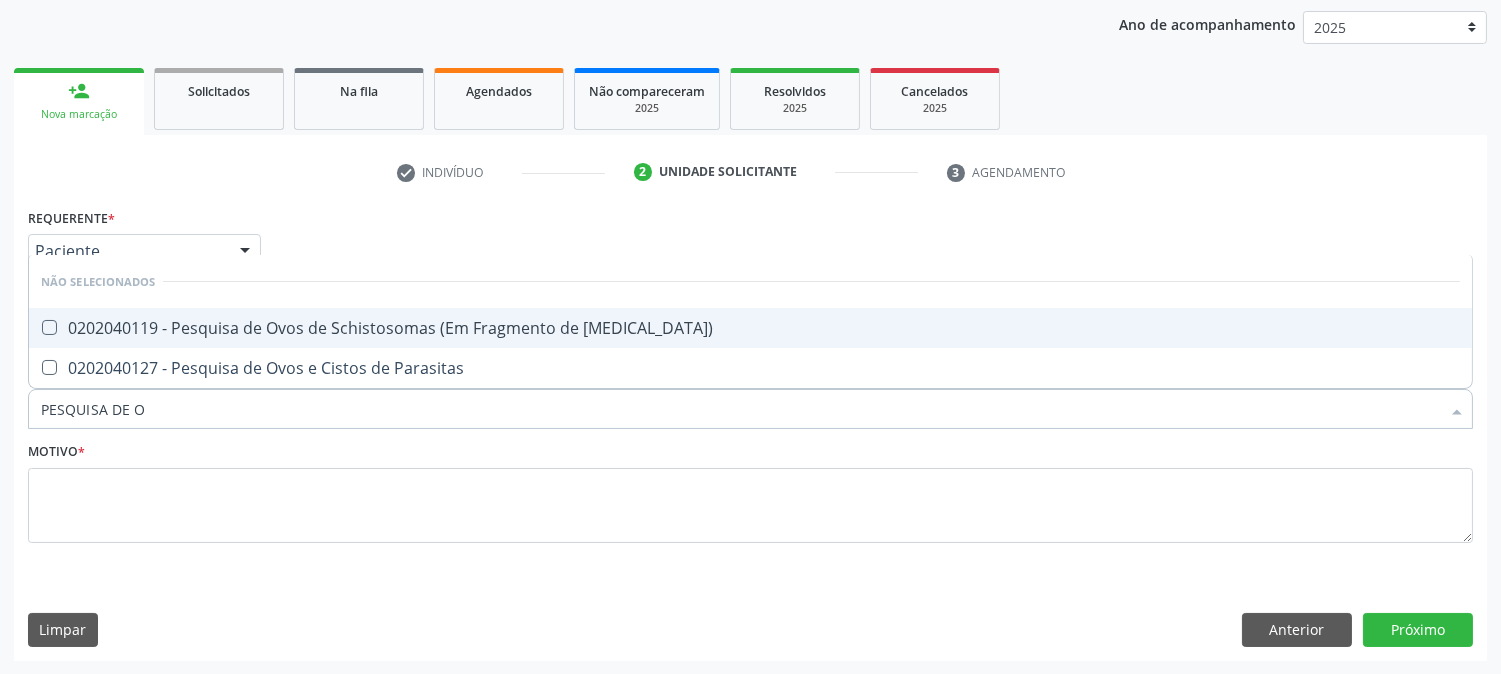 type on "PESQUISA DE OV" 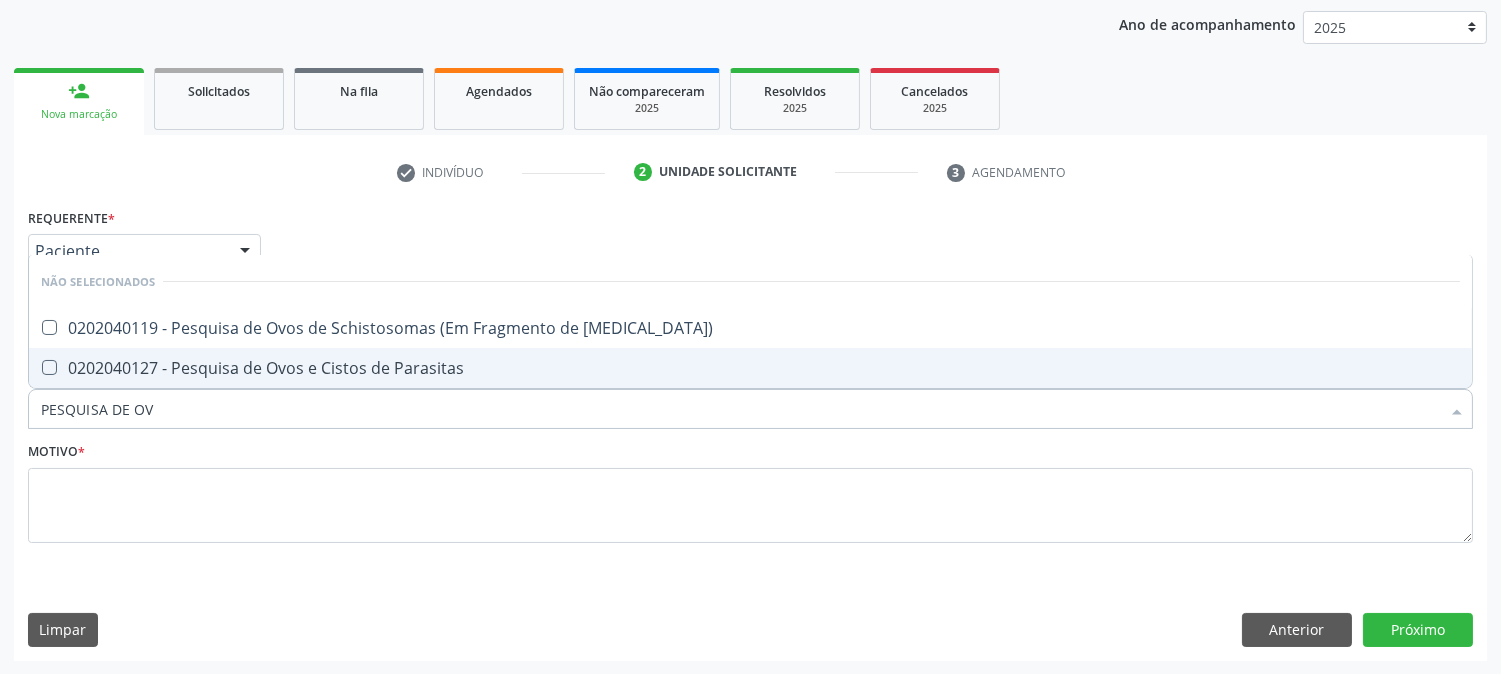 click on "0202040127 - Pesquisa de Ovos e Cistos de Parasitas" at bounding box center (750, 368) 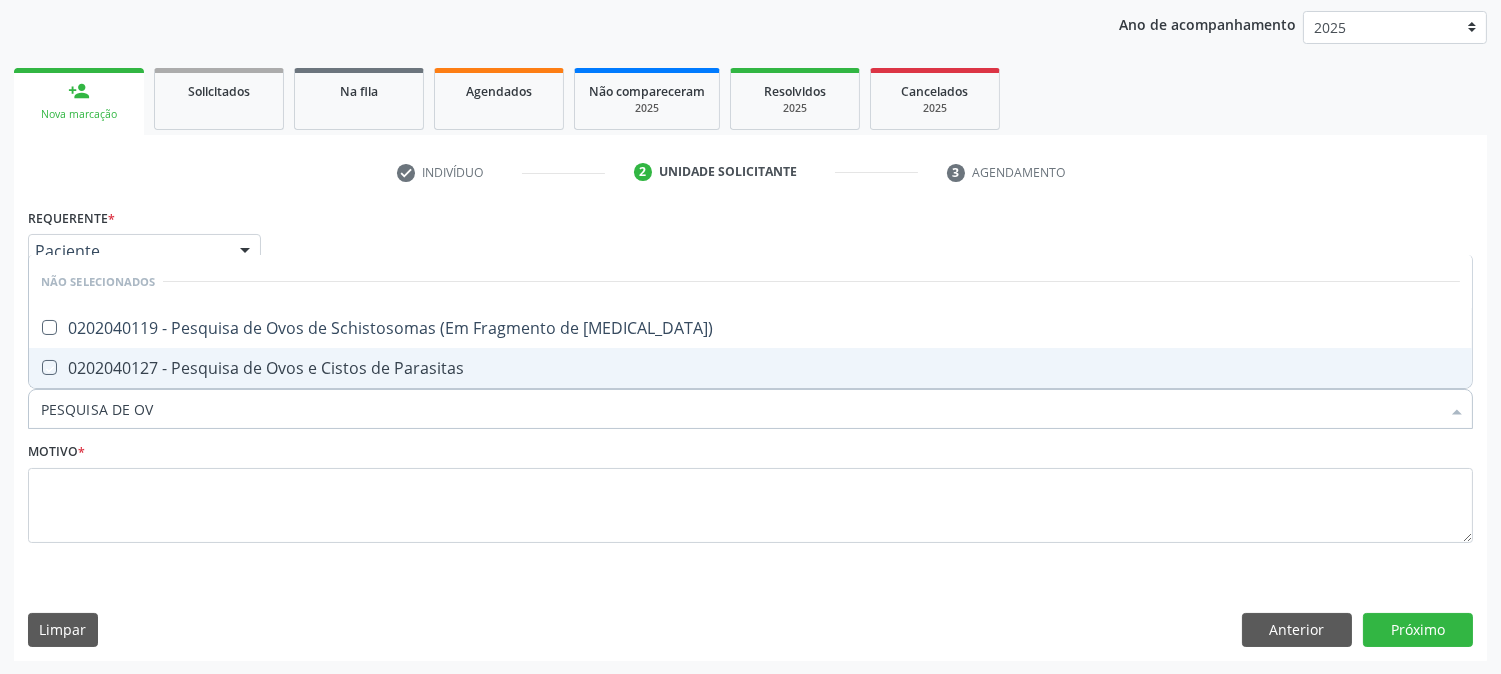 checkbox on "true" 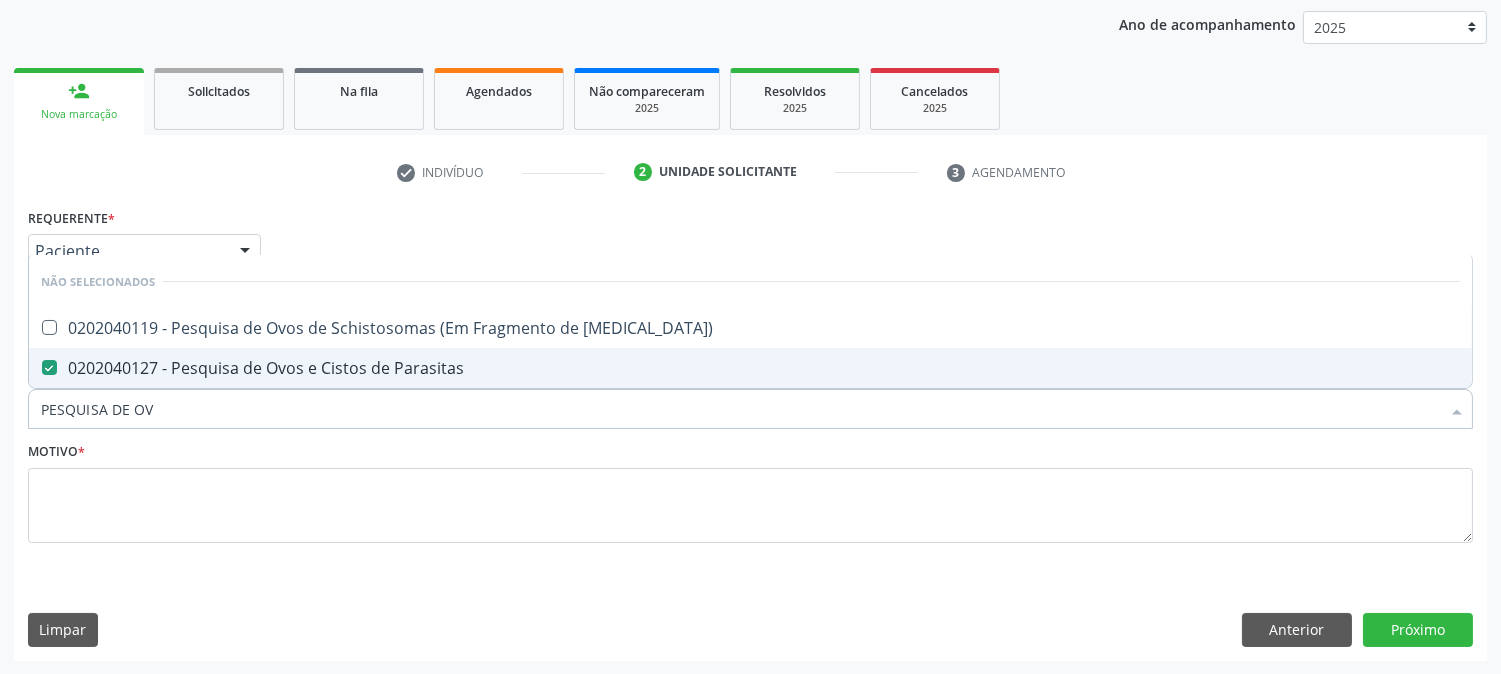 drag, startPoint x: 233, startPoint y: 420, endPoint x: 21, endPoint y: 407, distance: 212.39821 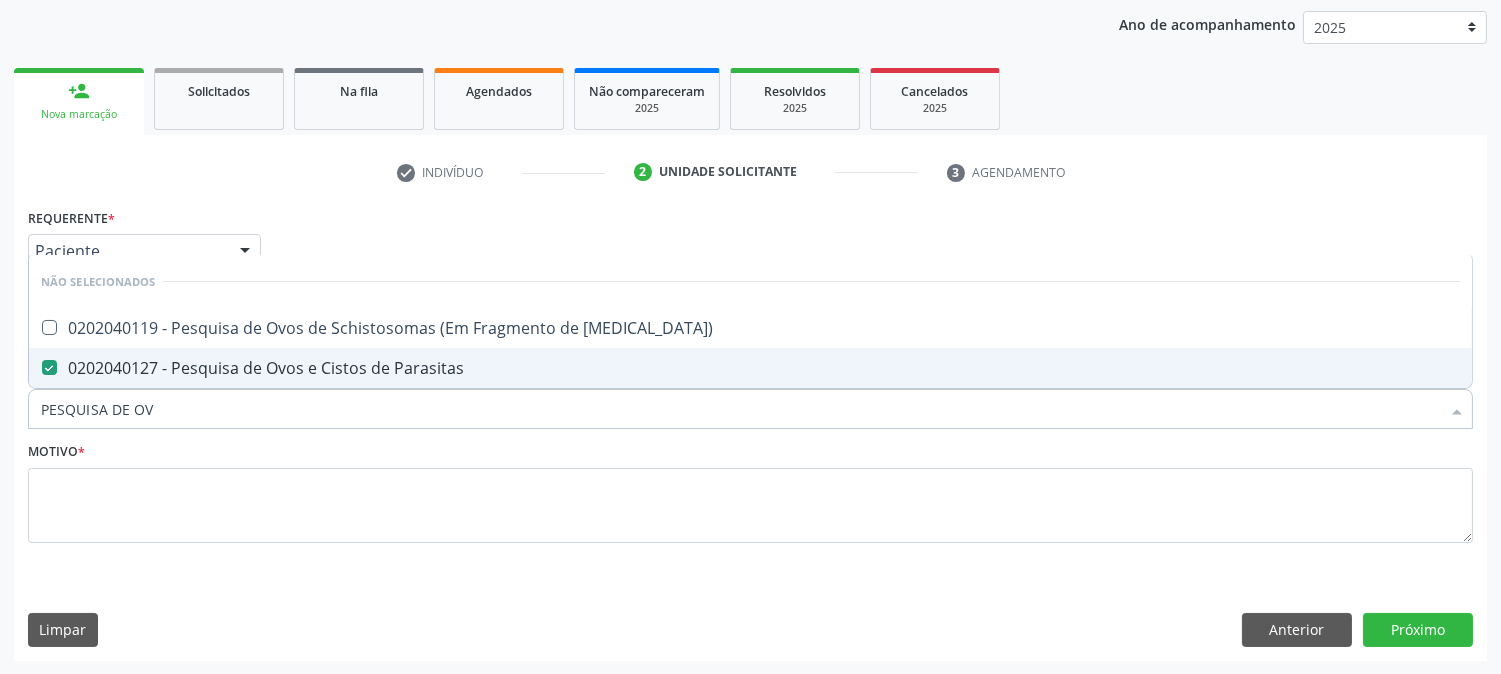 click on "Requerente
*
Paciente         Médico(a)   Enfermeiro(a)   Paciente
Nenhum resultado encontrado para: "   "
Não há nenhuma opção para ser exibida.
UF
PE         PE
Nenhum resultado encontrado para: "   "
Não há nenhuma opção para ser exibida.
Município
Serra Talhada         Serra Talhada
Nenhum resultado encontrado para: "   "
Não há nenhuma opção para ser exibida.
Médico Solicitante
Por favor, selecione a Unidade de Atendimento primeiro
Nenhum resultado encontrado para: "   "
Não há nenhuma opção para ser exibida.
Unidade de referência
*
Centro de Reabilitacao         Usf do Mutirao   Usf Cohab   Usf Caicarinha da Penha Tauapiranga   Posto de Saude Bernardo Vieira   Usf Borborema   Usf Bom Jesus I   Usf Ipsep   Usf Sao Cristovao" at bounding box center [750, 431] 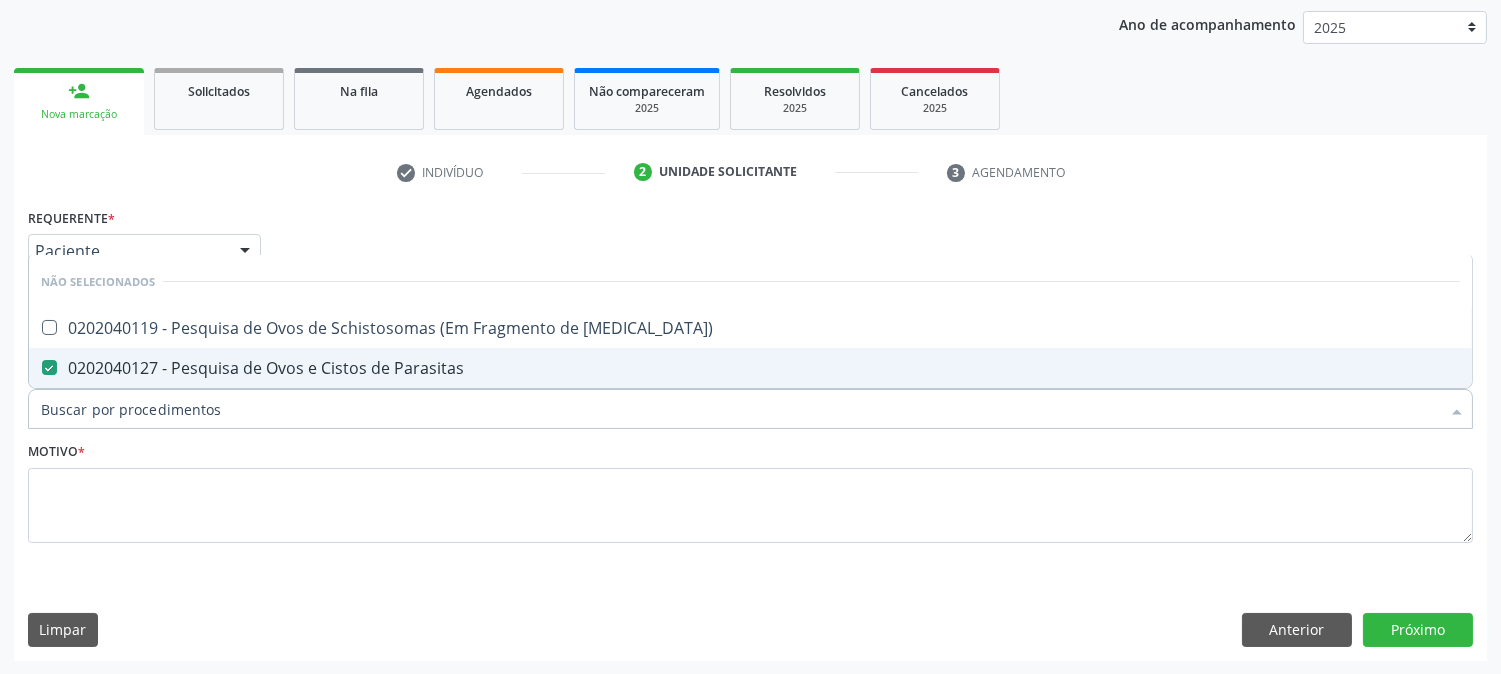 checkbox on "true" 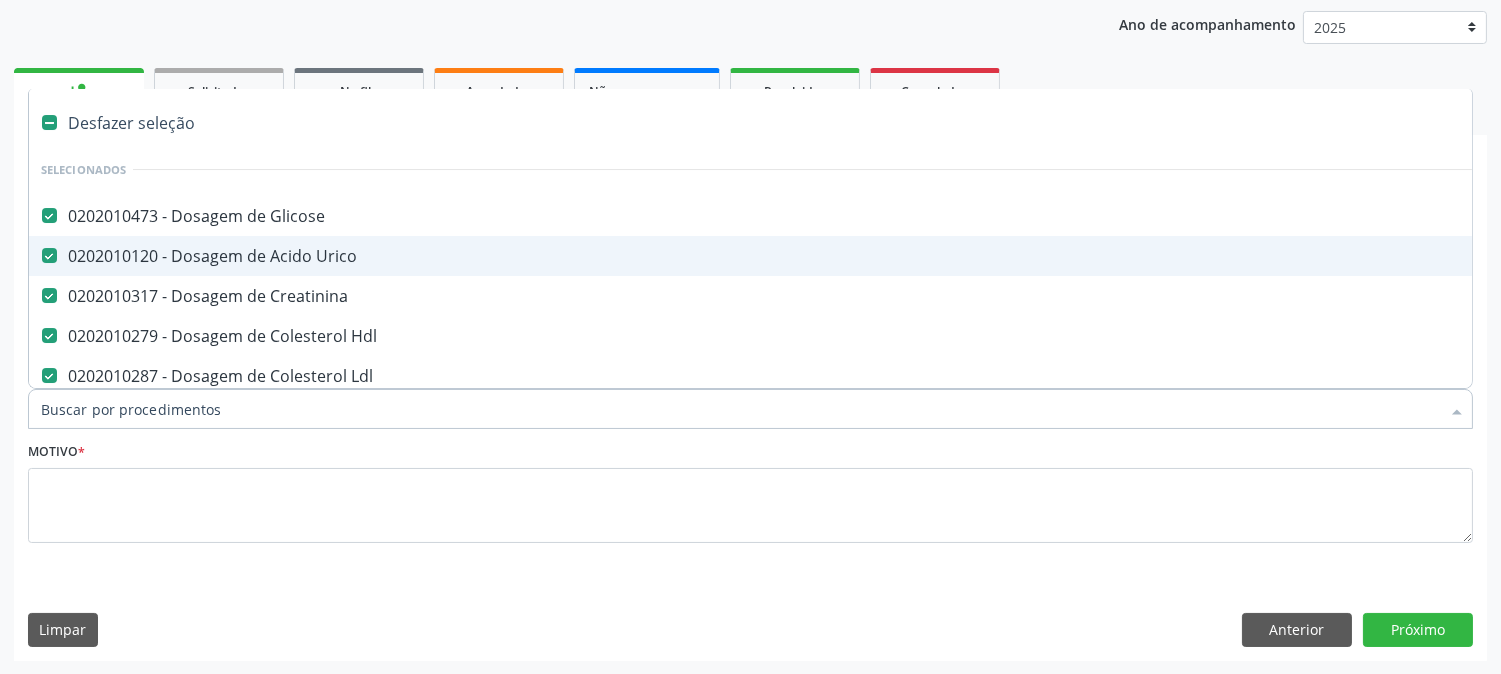type on "T" 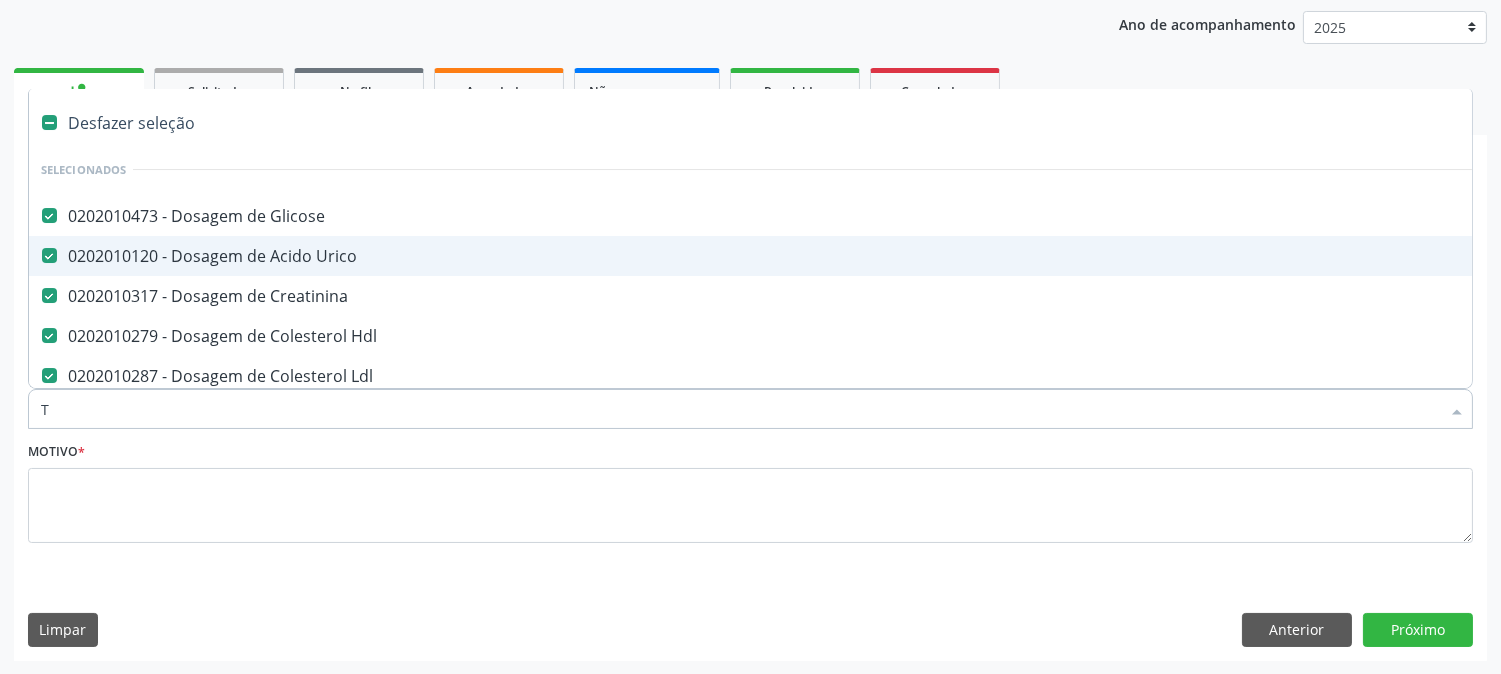checkbox on "false" 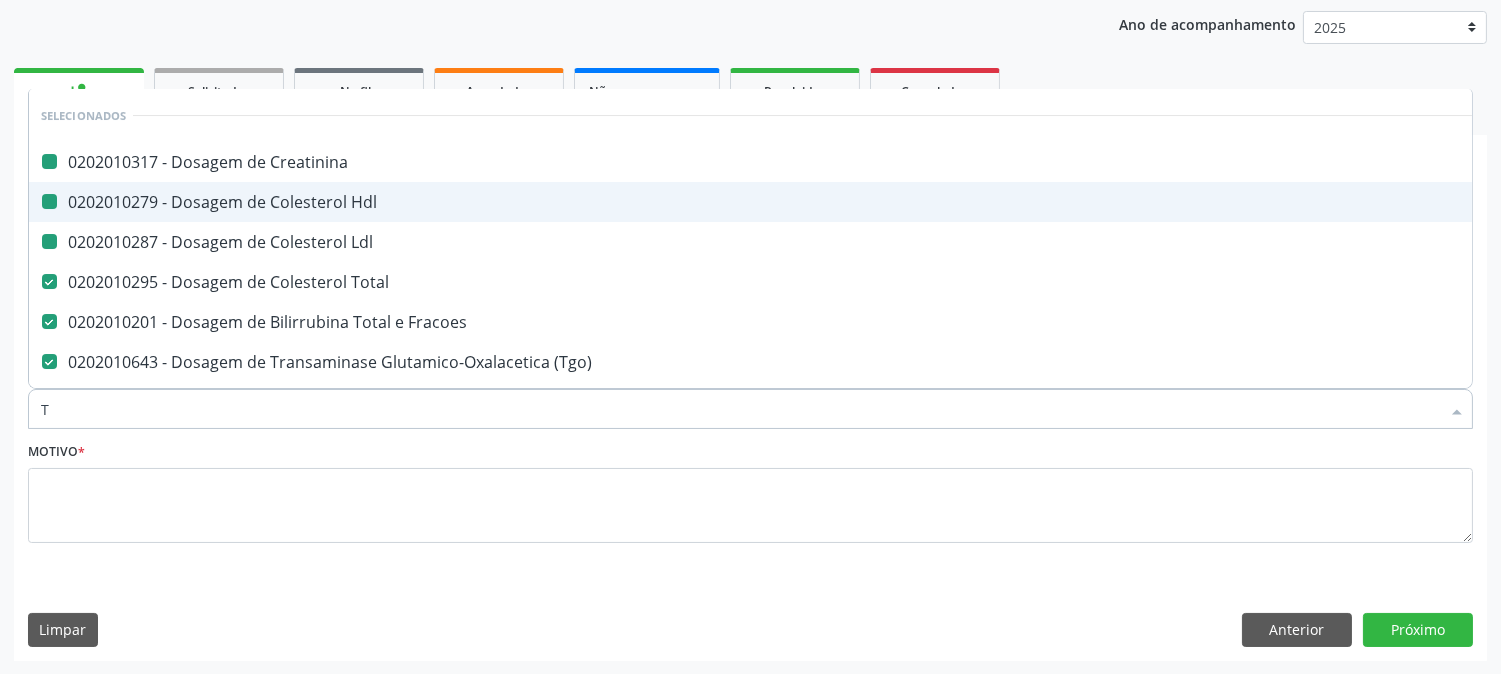 type on "T3" 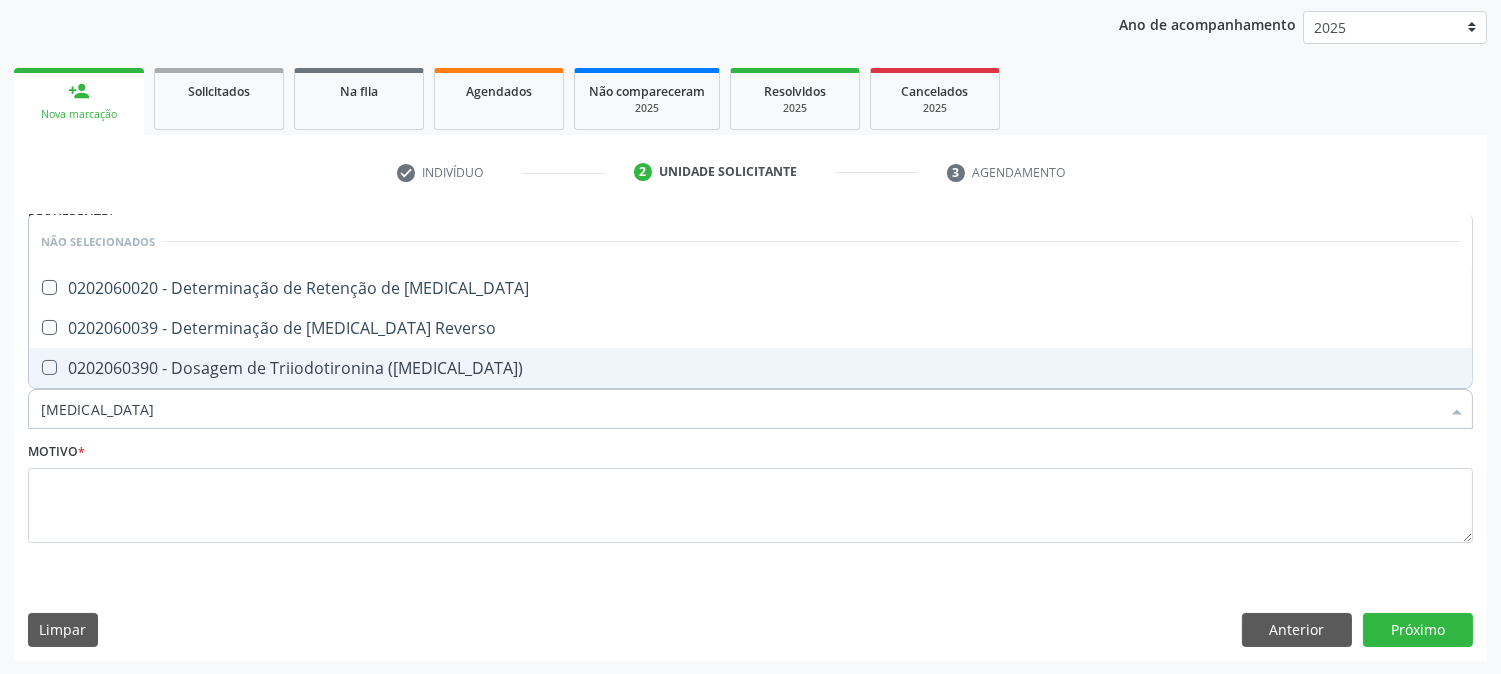 click on "0202060390 - Dosagem de Triiodotironina (T3)" at bounding box center [750, 368] 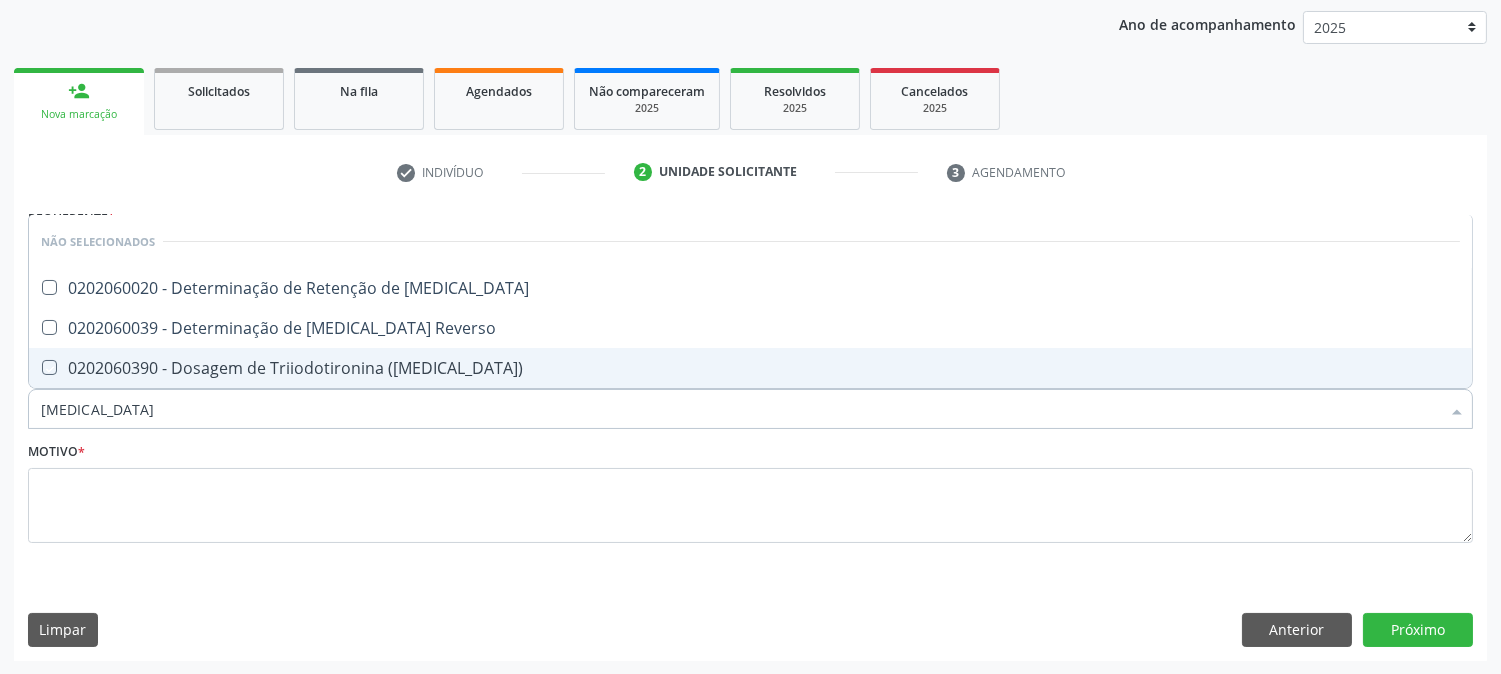 checkbox on "true" 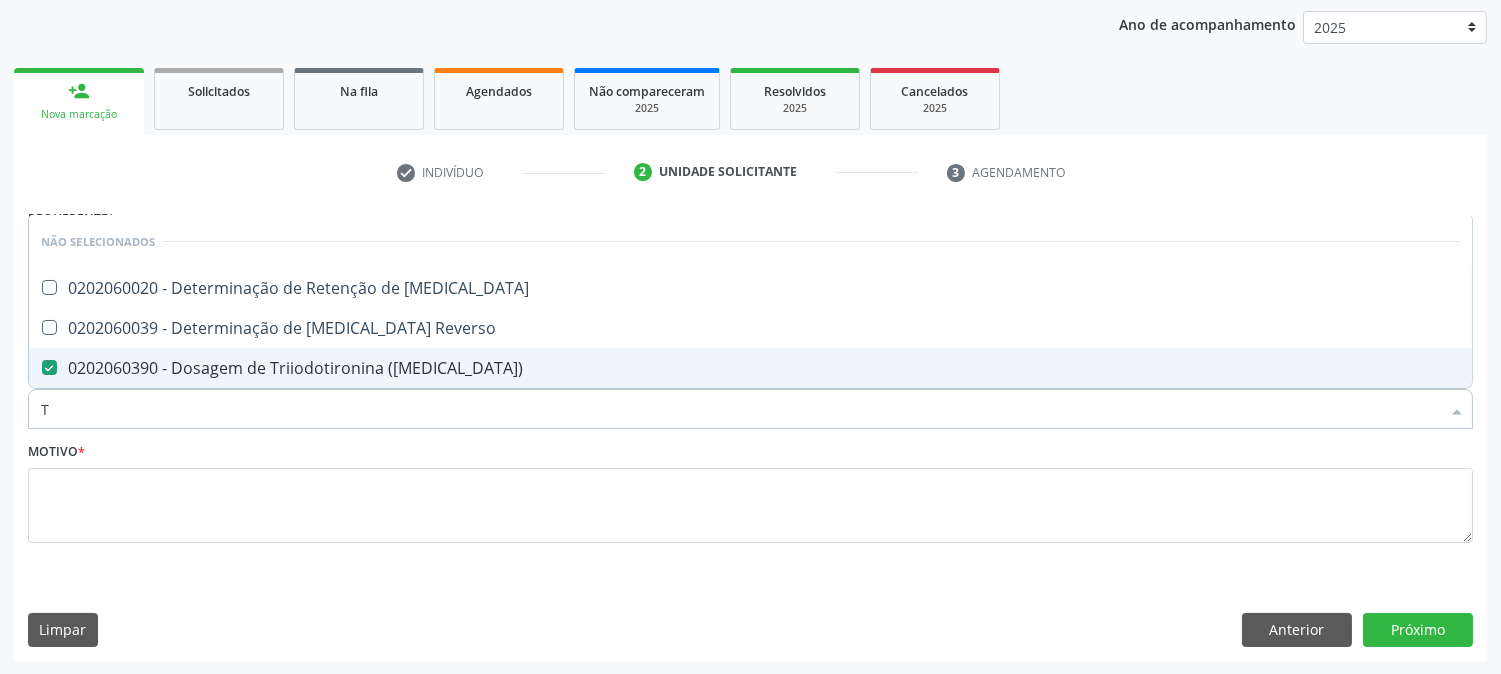 type on "T4" 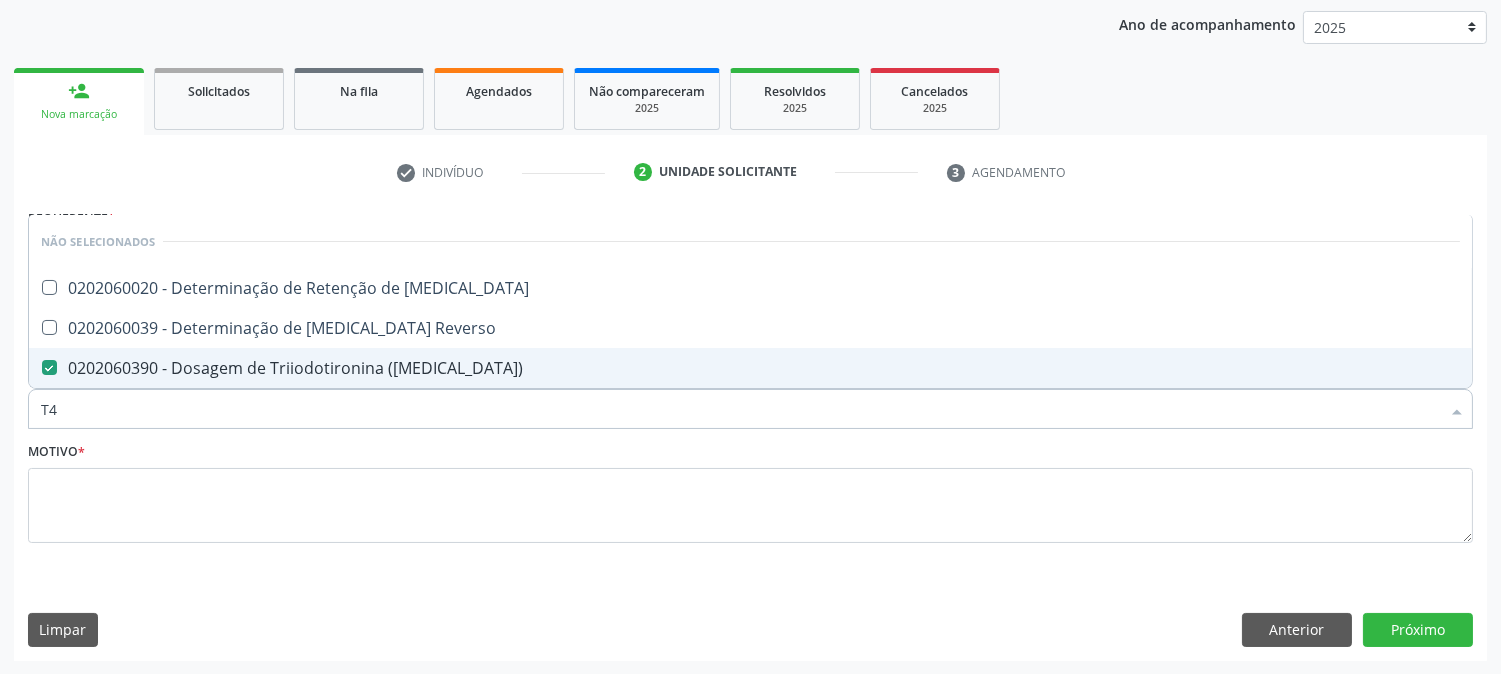 checkbox on "false" 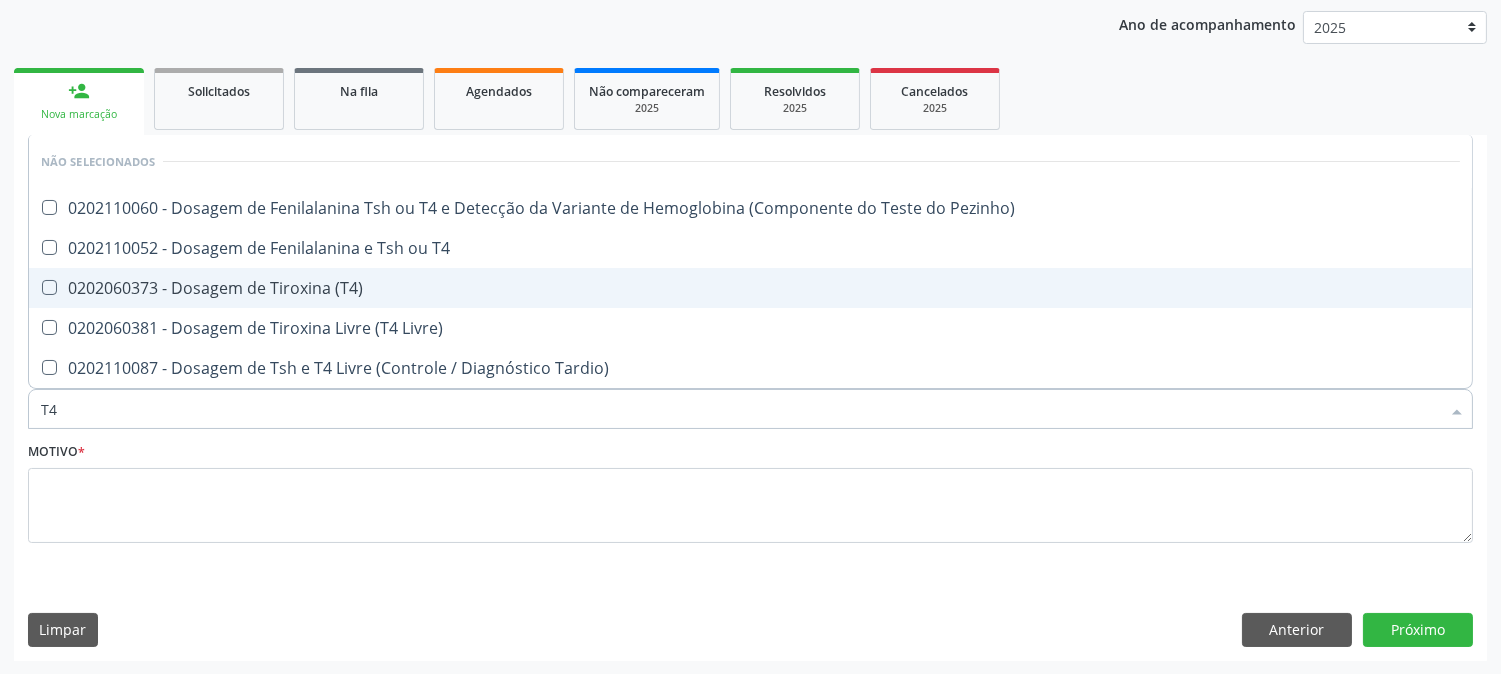 click on "0202060373 - Dosagem de Tiroxina (T4)" at bounding box center [750, 288] 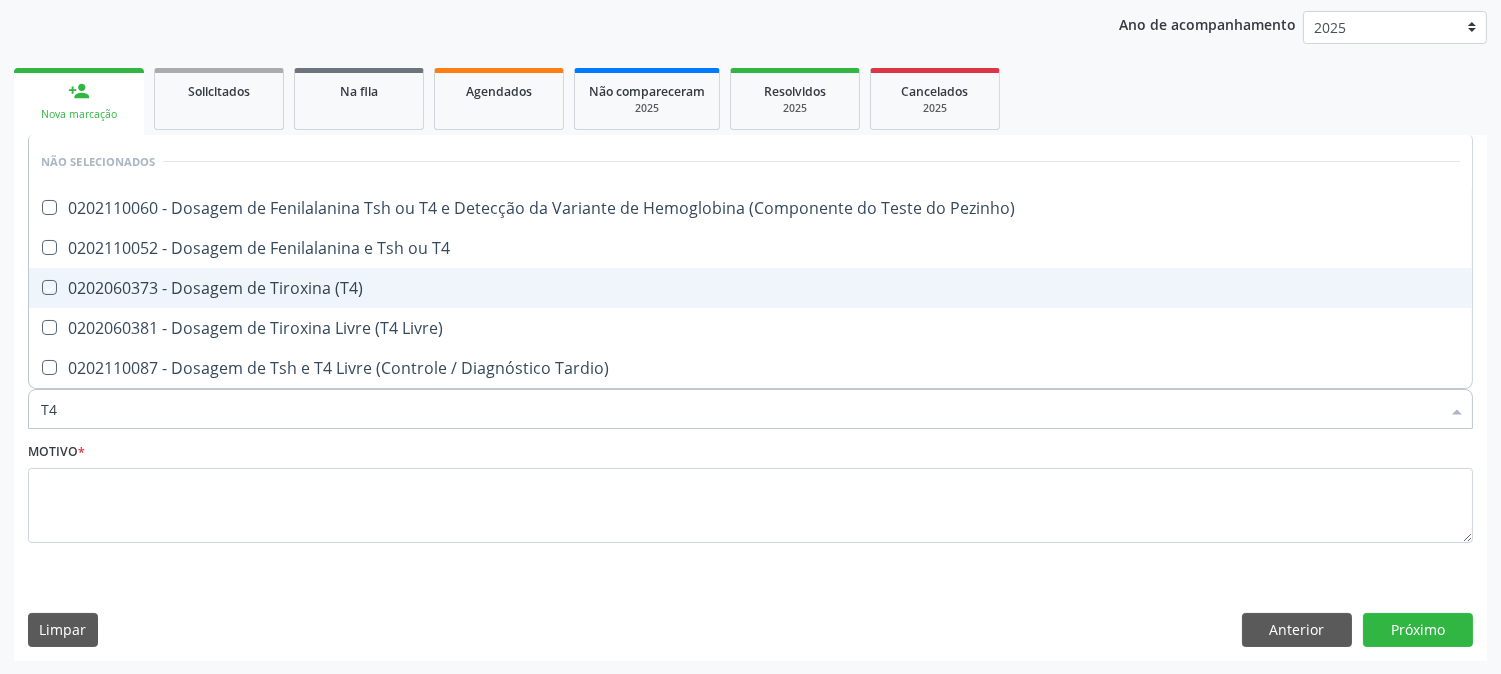 checkbox on "true" 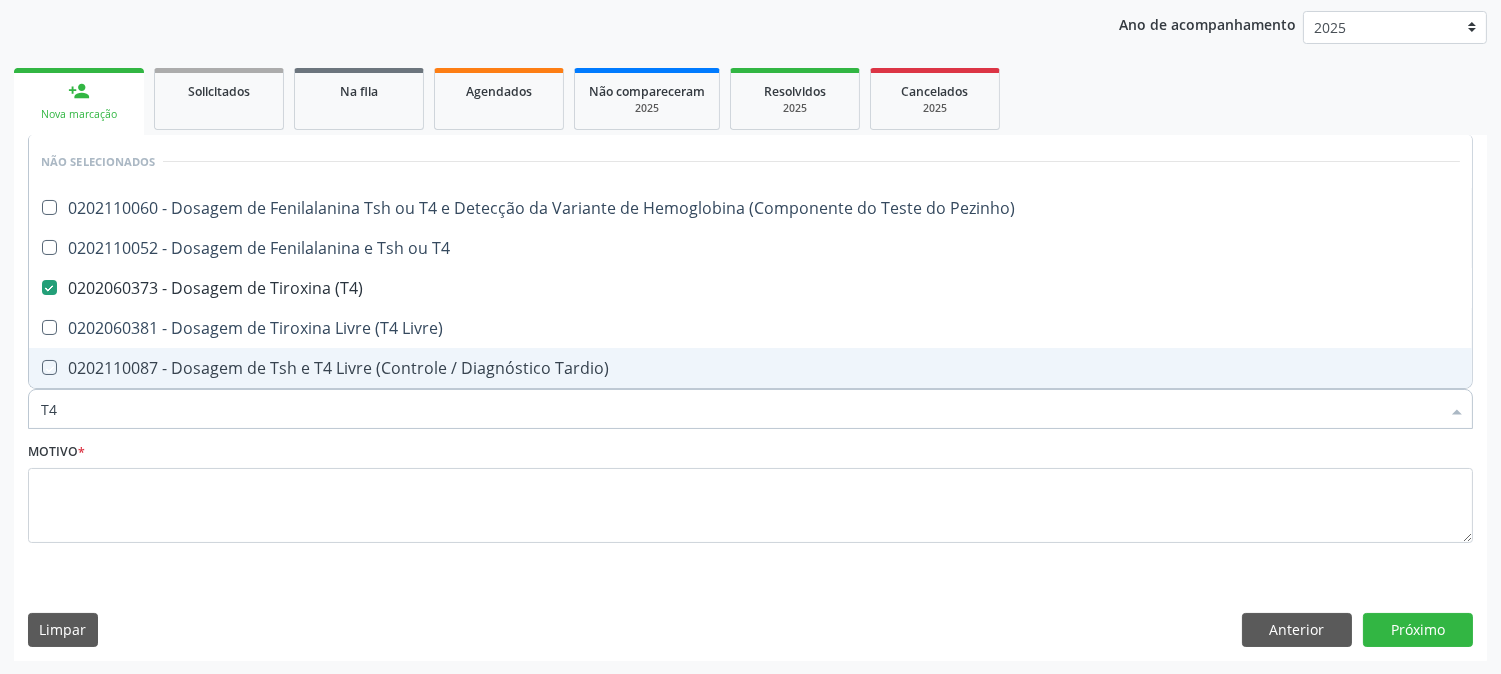 type on "T" 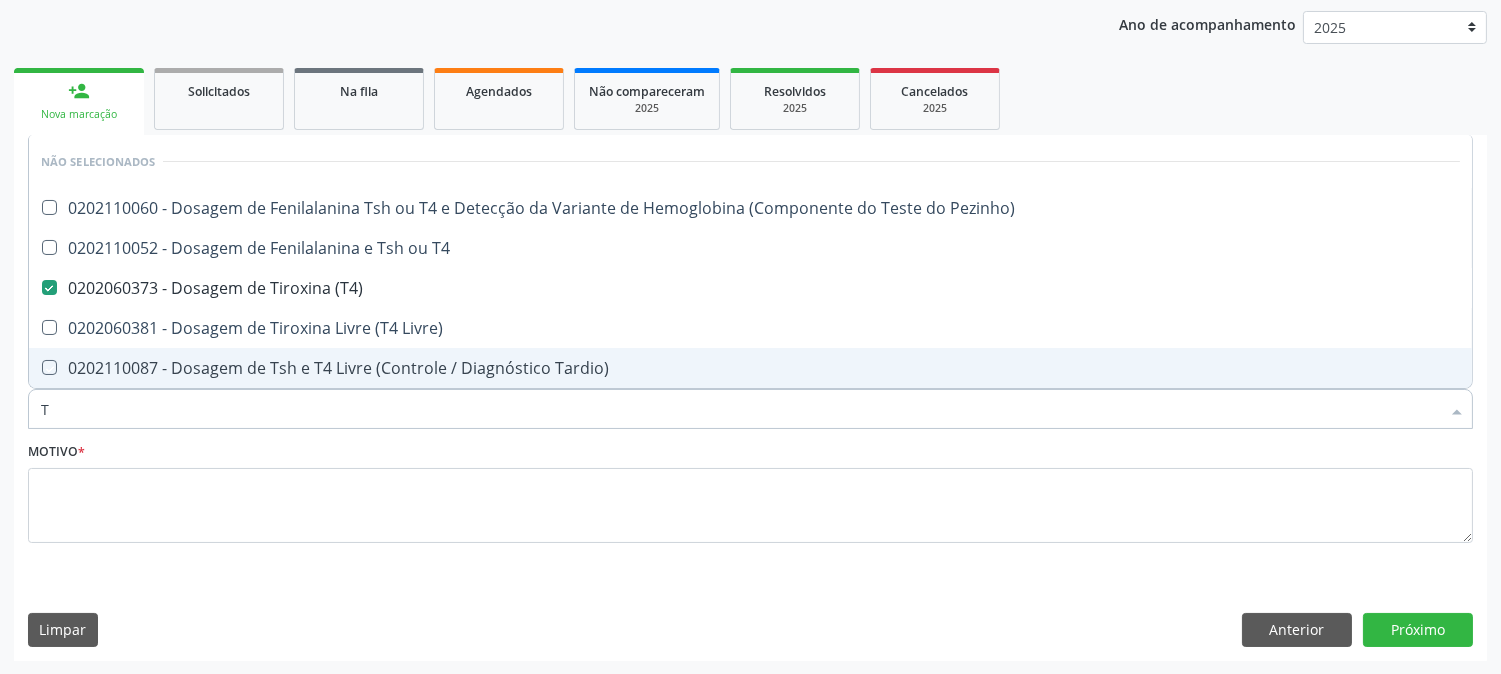 checkbox on "true" 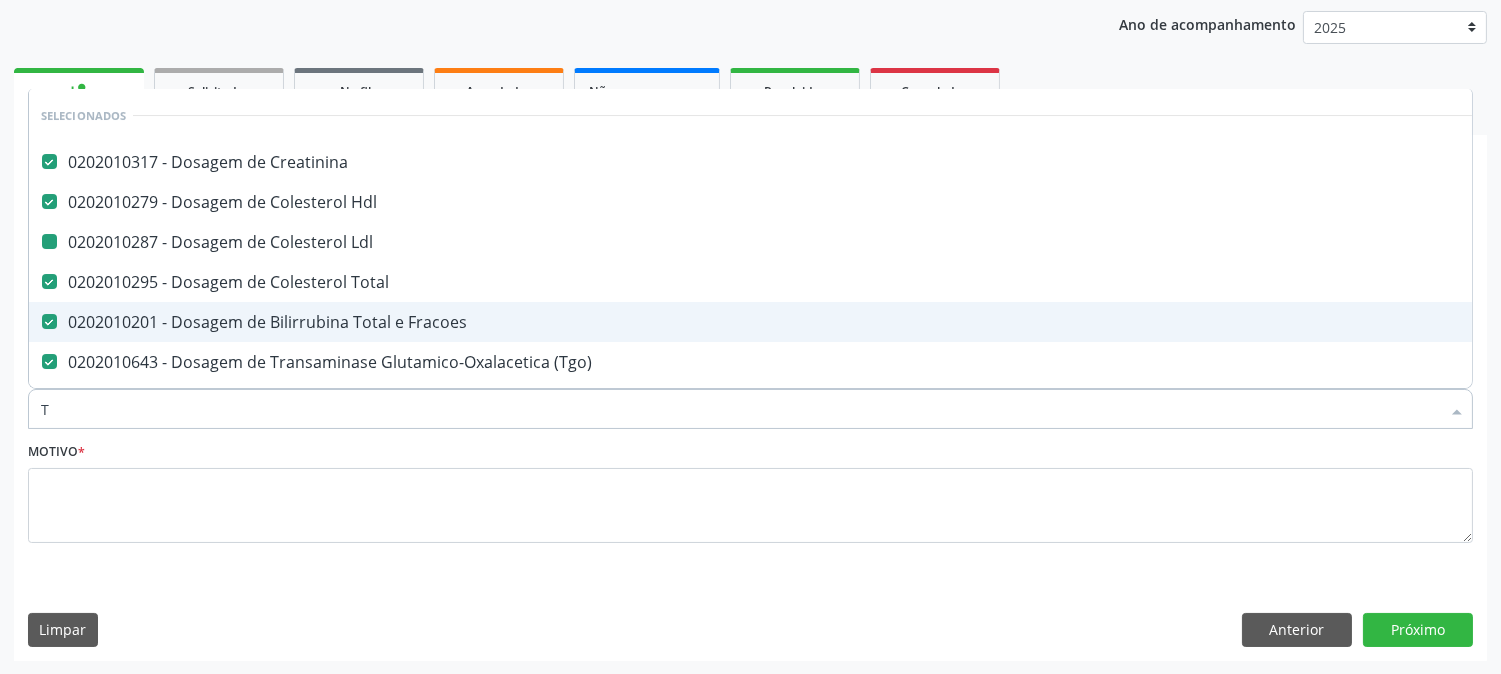 type on "TS" 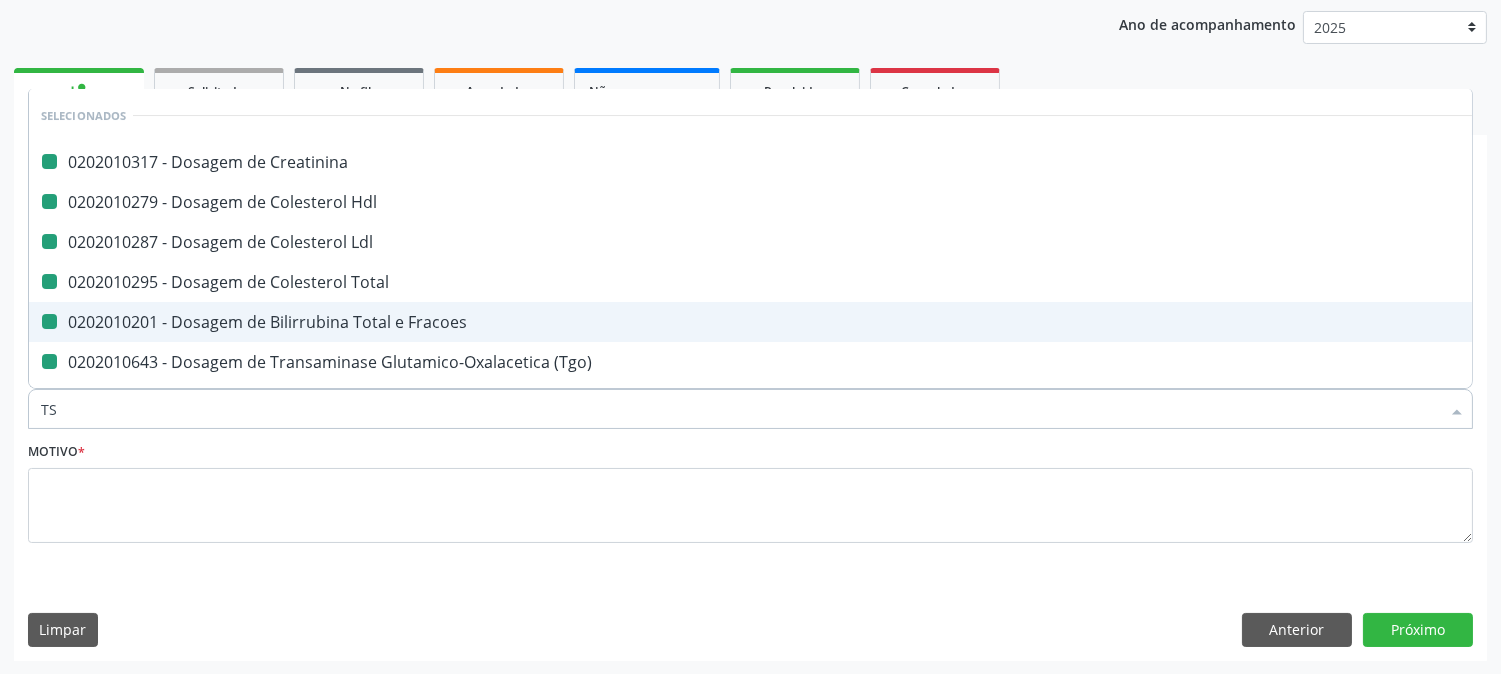 checkbox on "false" 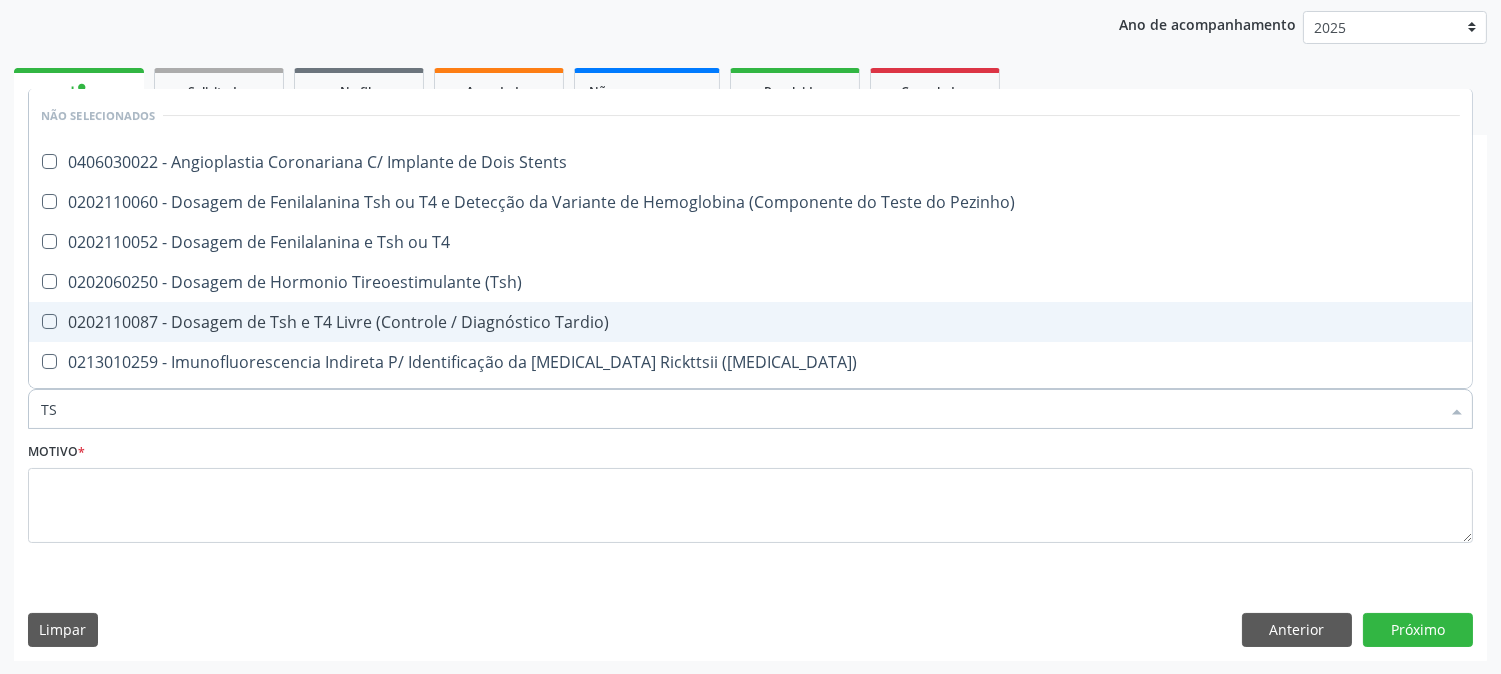 type on "TSH" 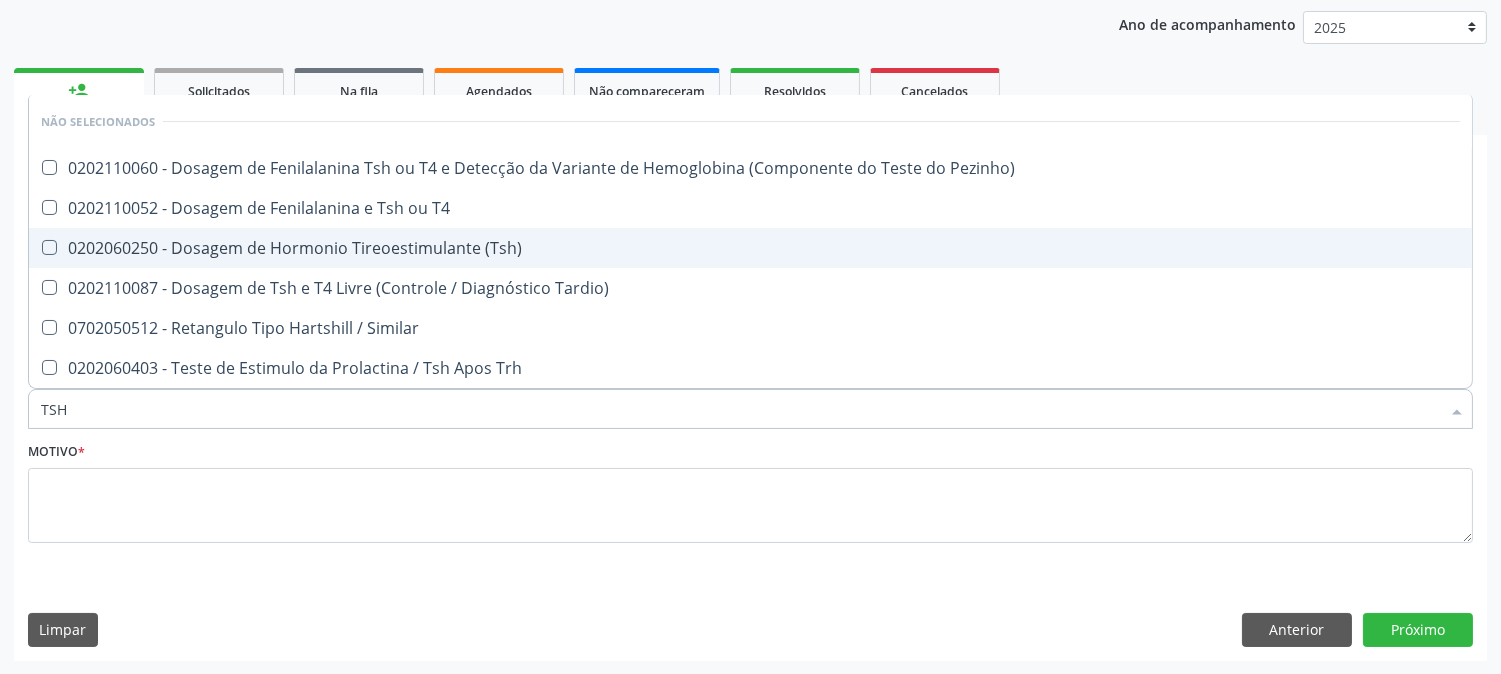 click on "0202060250 - Dosagem de Hormonio Tireoestimulante (Tsh)" at bounding box center [750, 248] 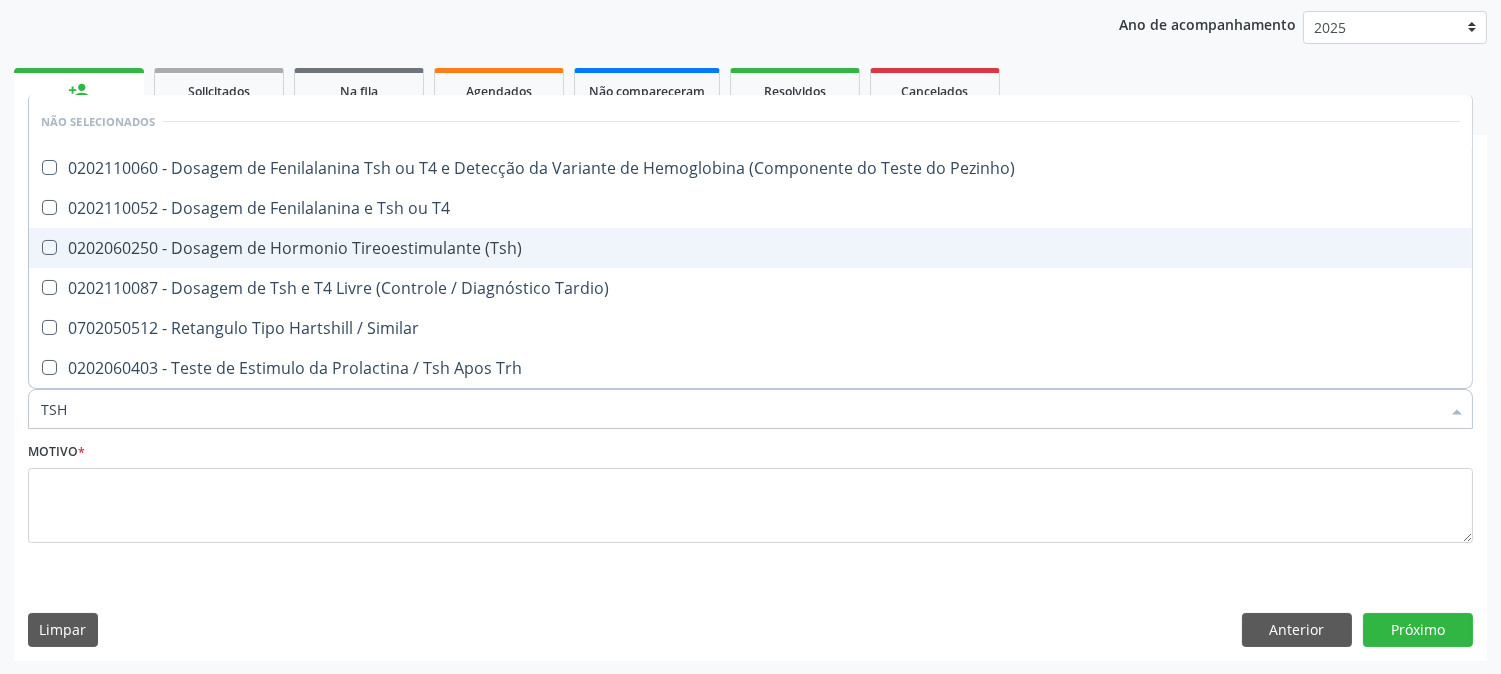 checkbox on "true" 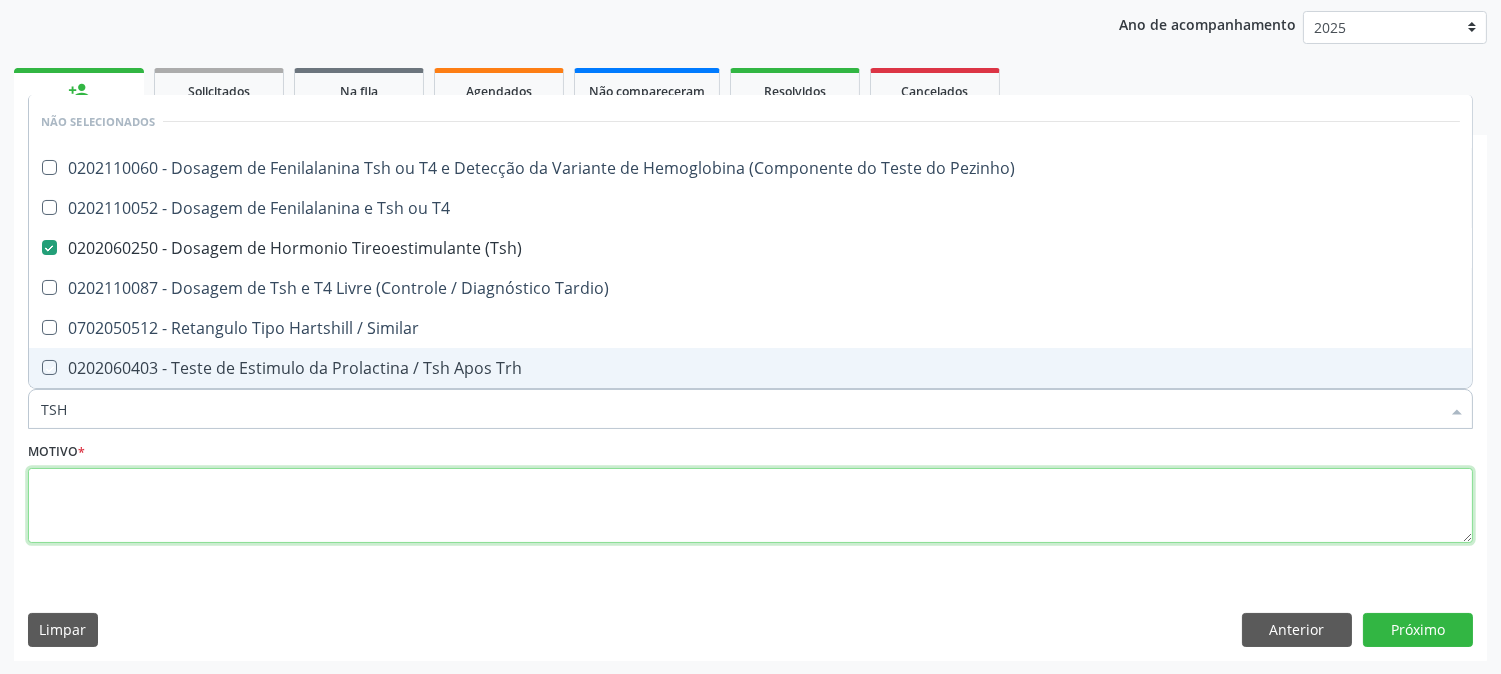 click at bounding box center [750, 506] 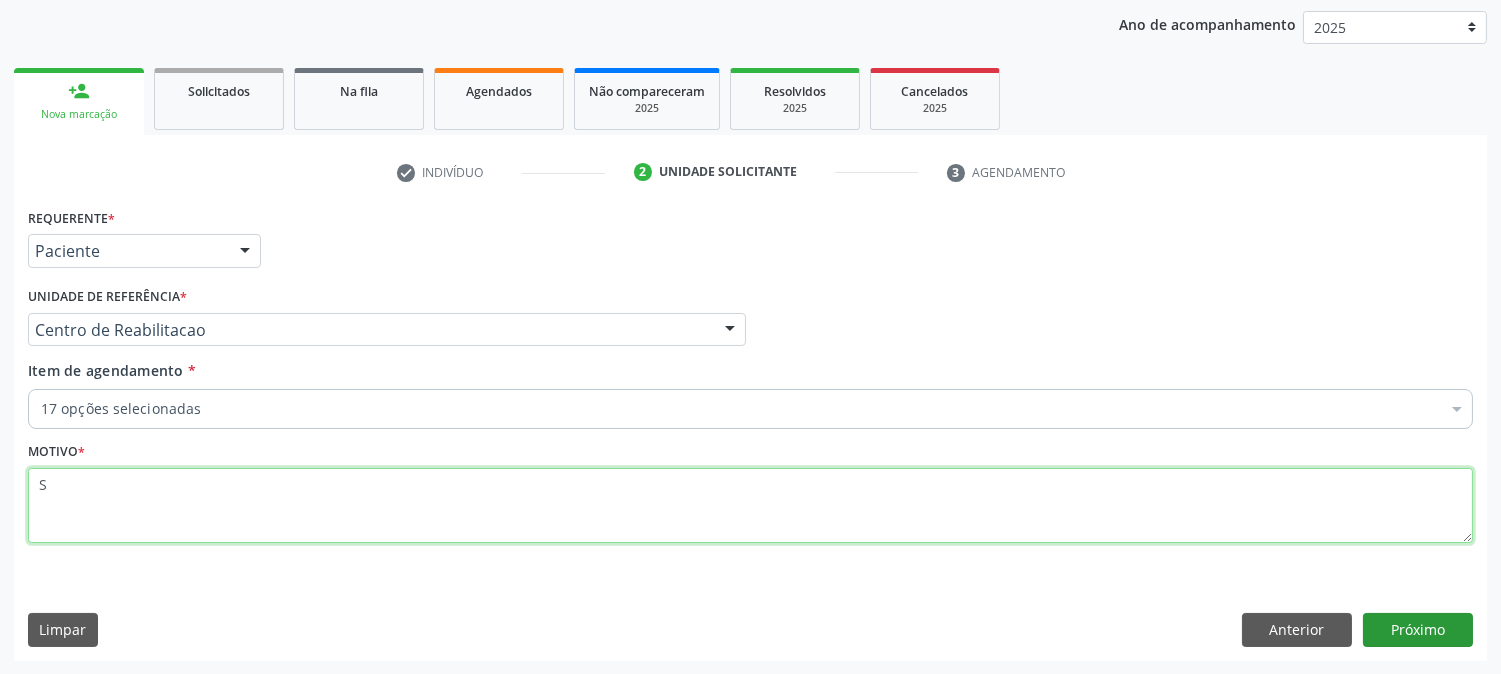 type on "S" 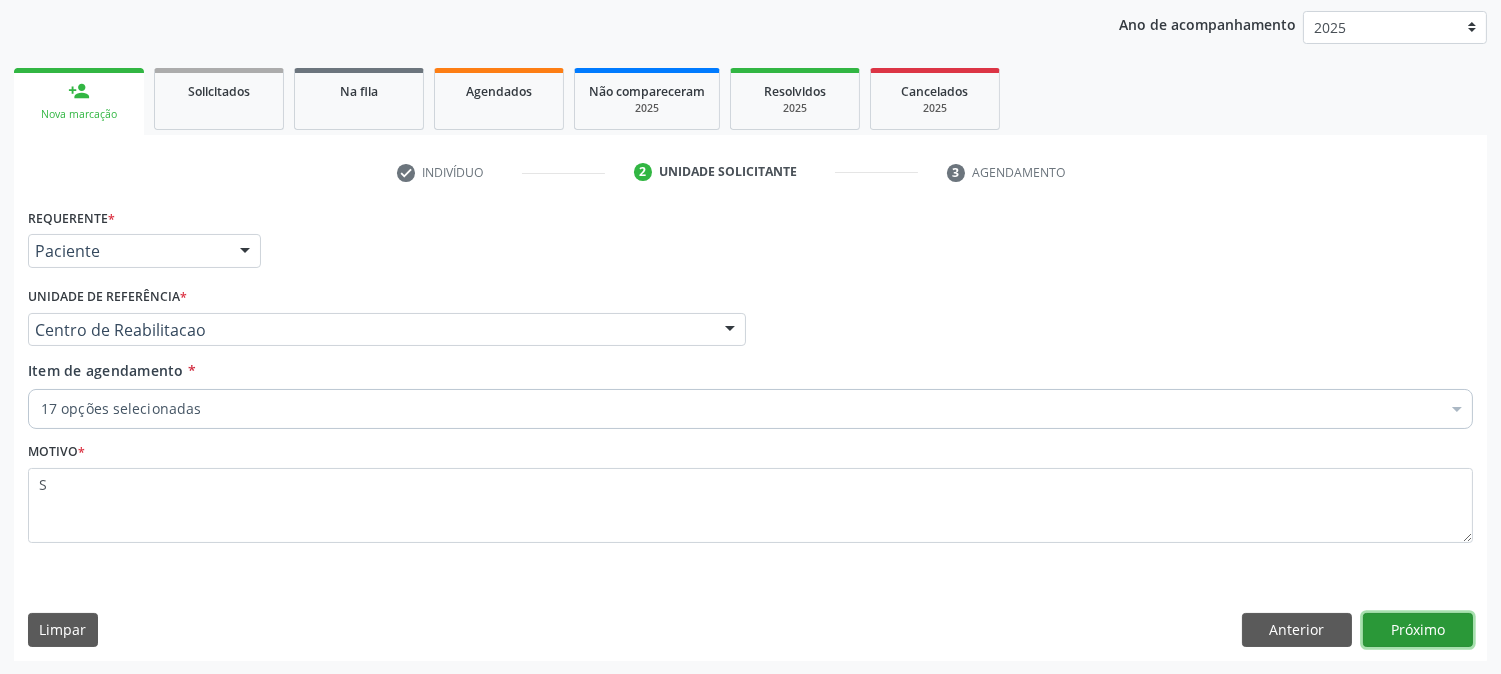click on "Próximo" at bounding box center (1418, 630) 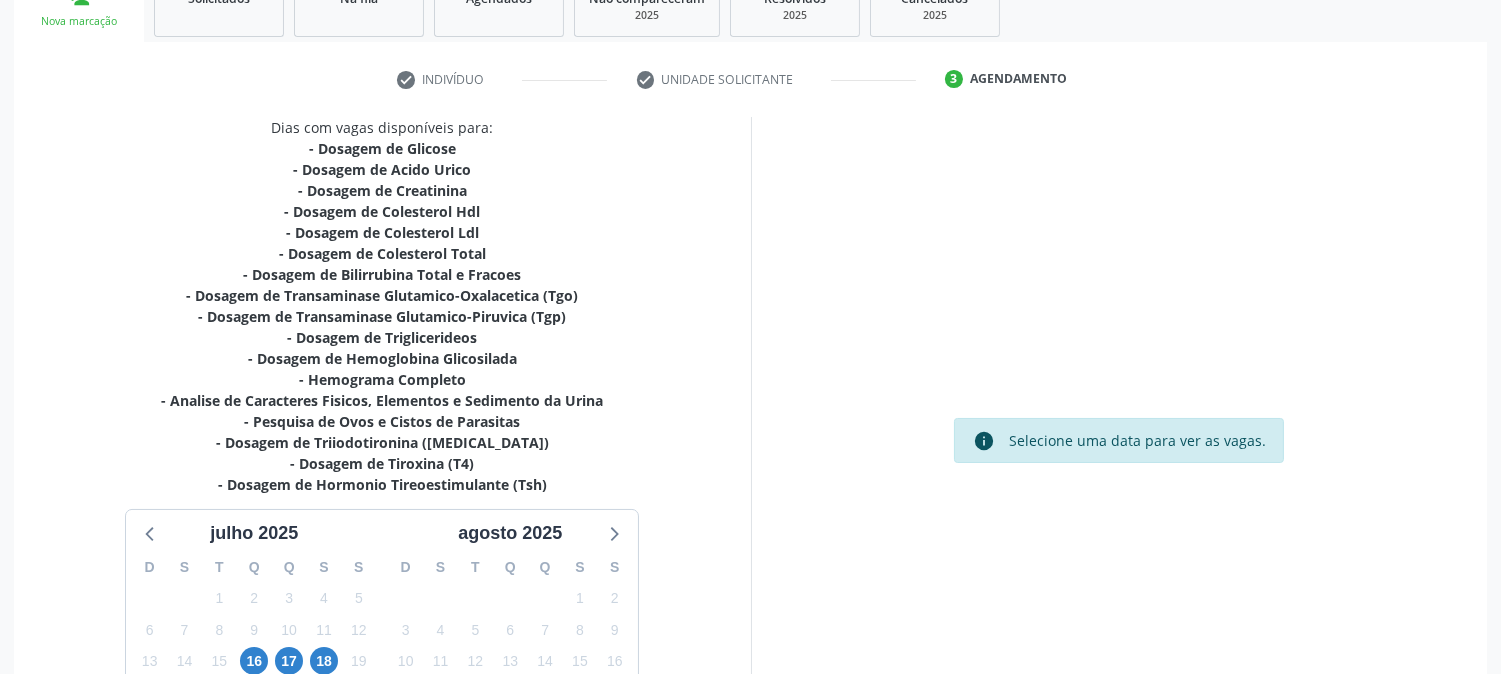 scroll, scrollTop: 453, scrollLeft: 0, axis: vertical 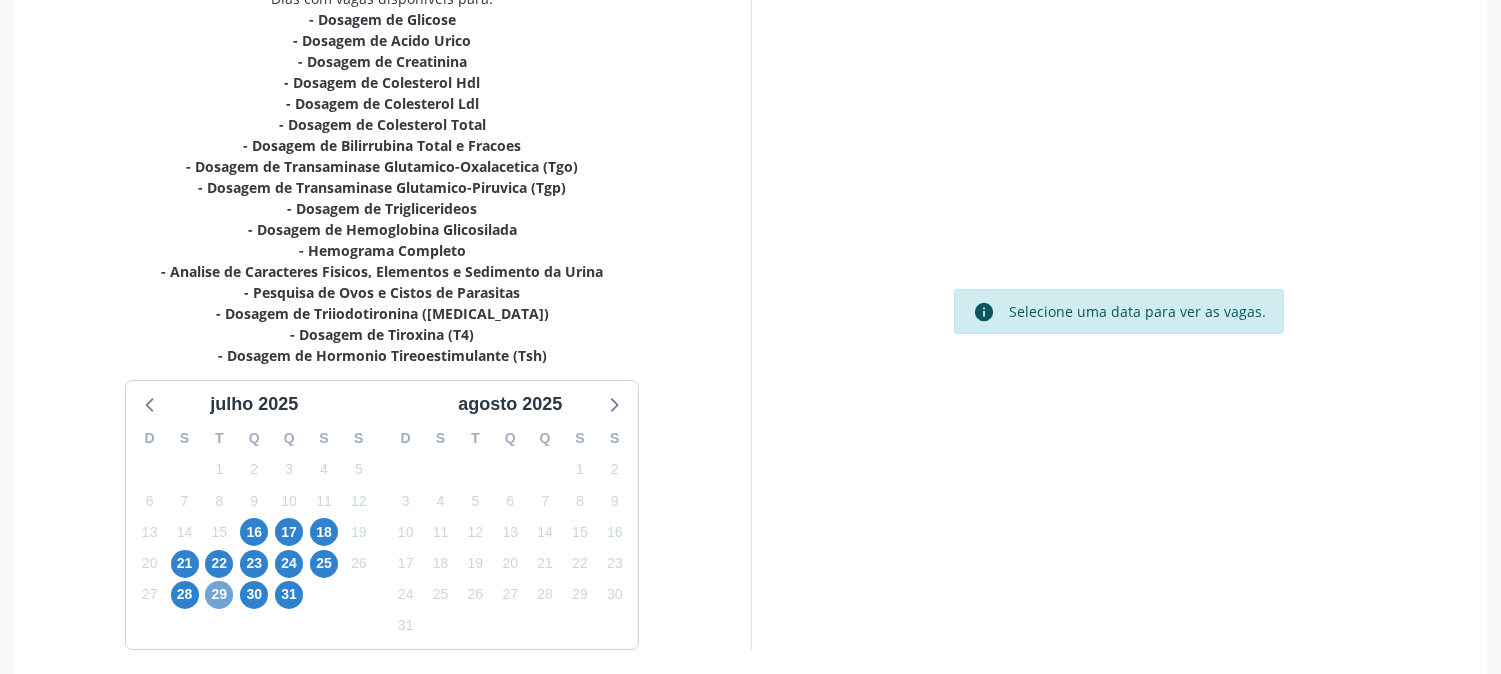 click on "29" at bounding box center (219, 595) 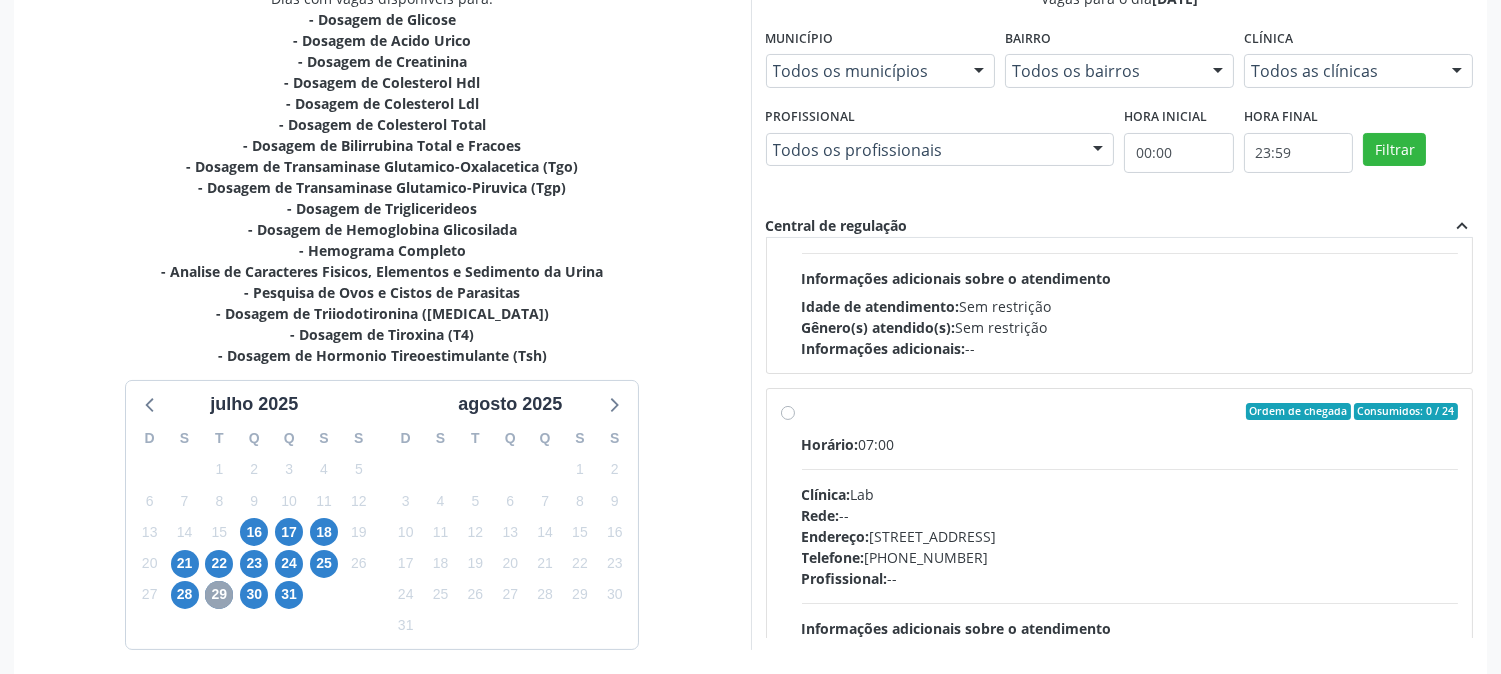 scroll, scrollTop: 16, scrollLeft: 0, axis: vertical 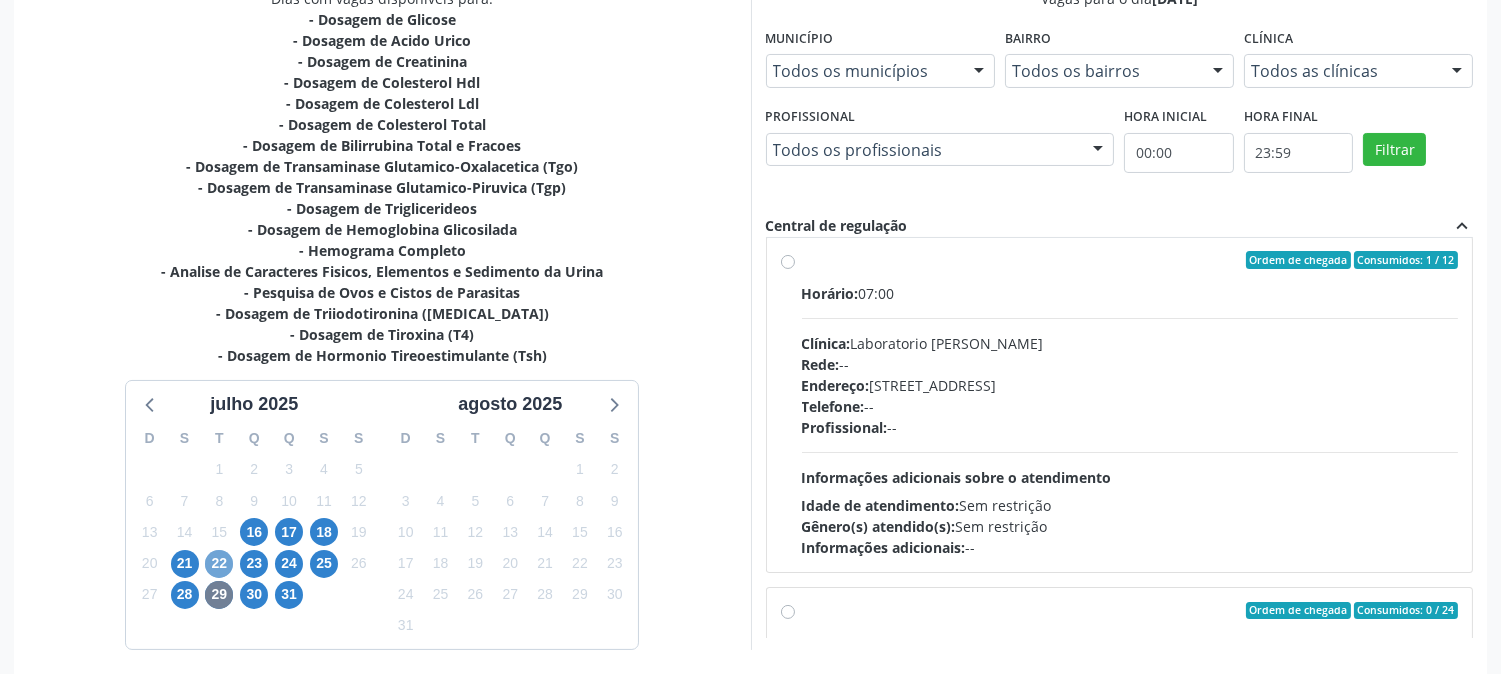 click on "22" at bounding box center [219, 564] 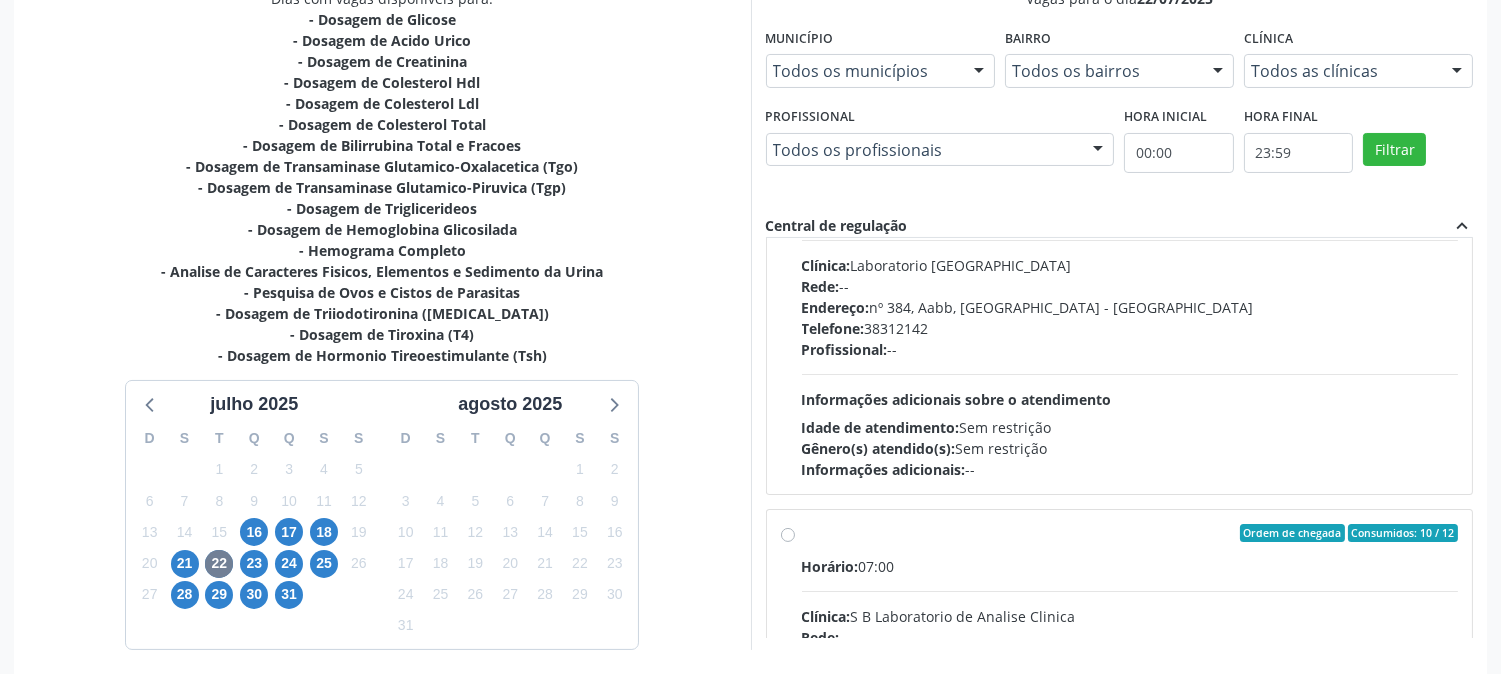 click on "Profissional:
--" at bounding box center (1130, 349) 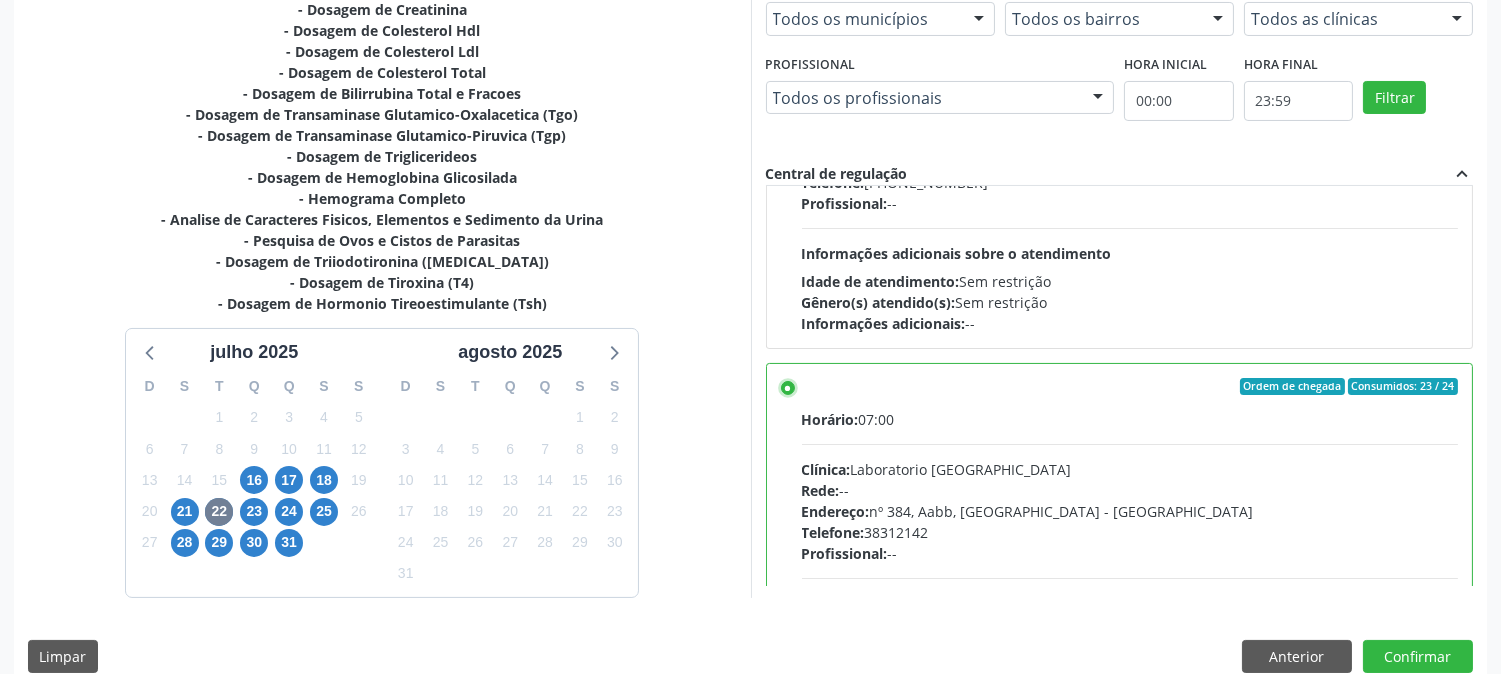 scroll, scrollTop: 531, scrollLeft: 0, axis: vertical 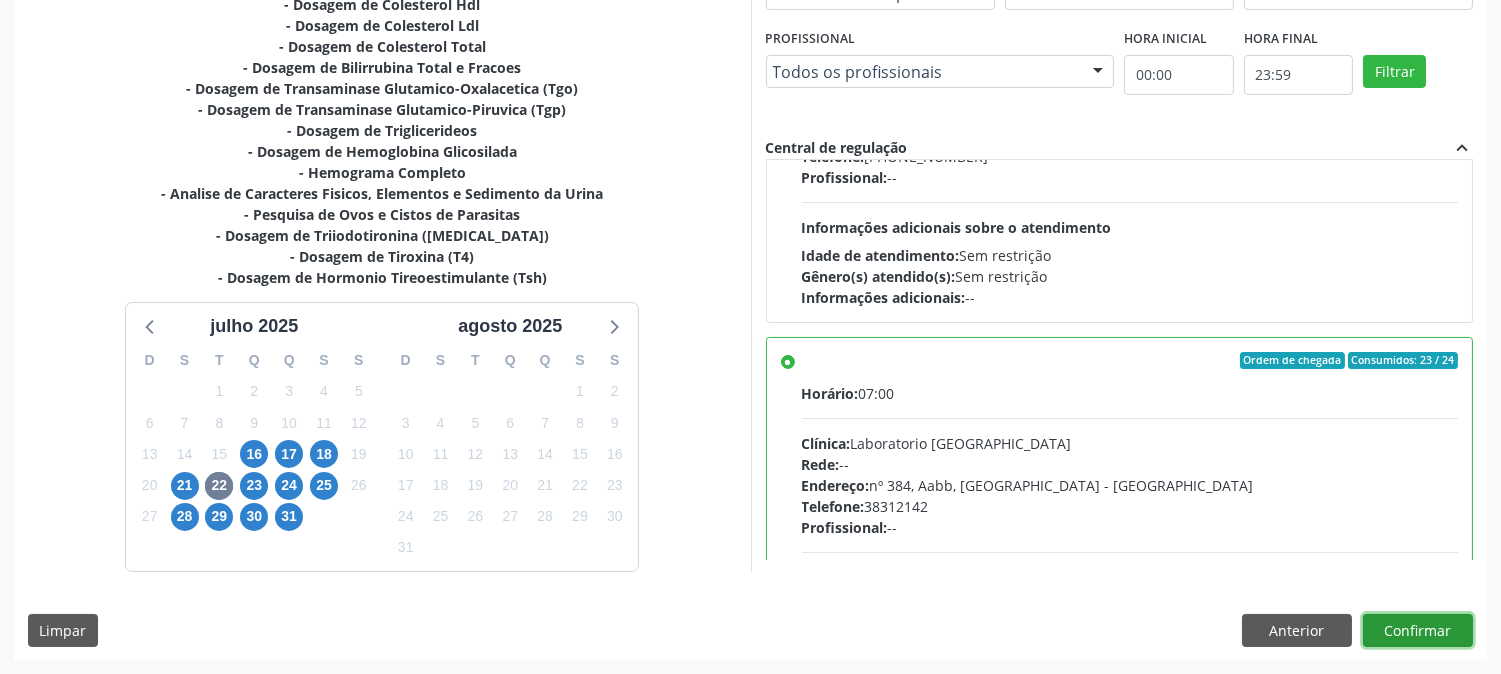 click on "Confirmar" at bounding box center [1418, 631] 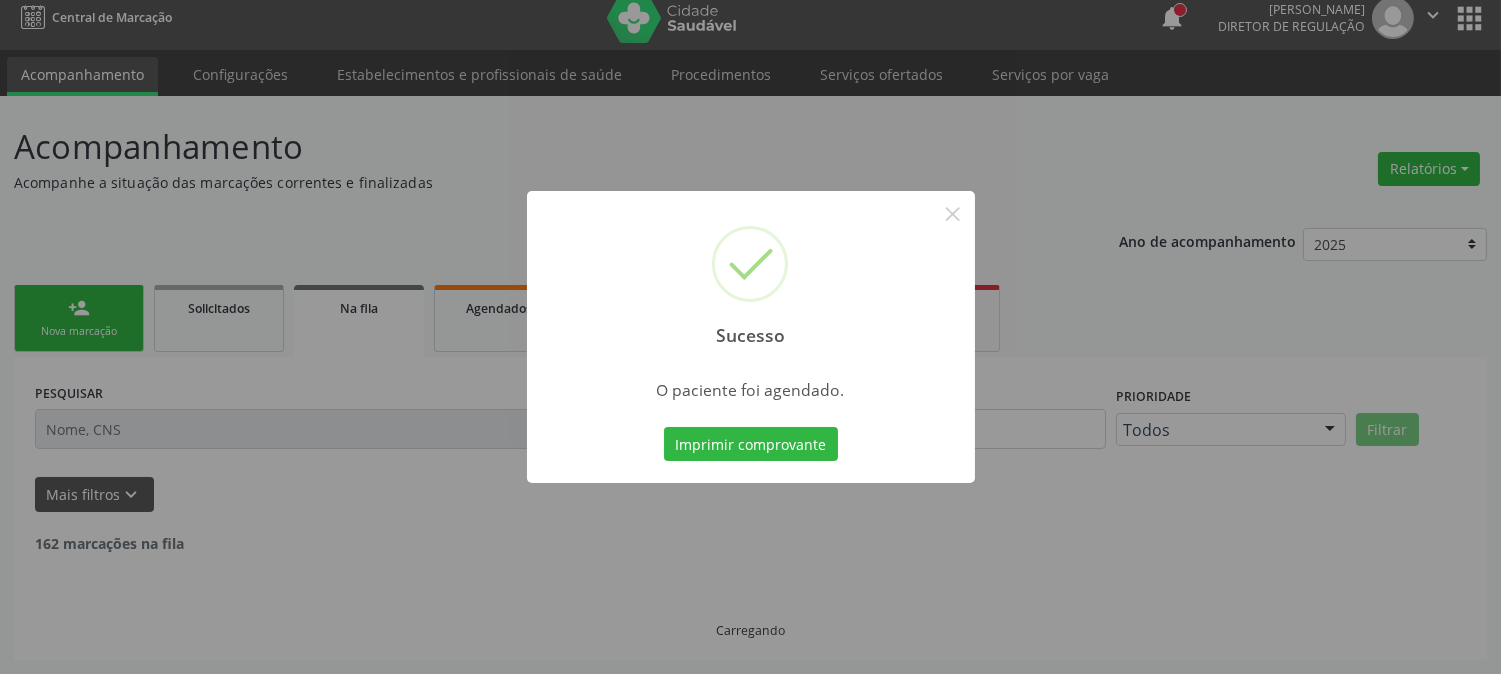 scroll, scrollTop: 0, scrollLeft: 0, axis: both 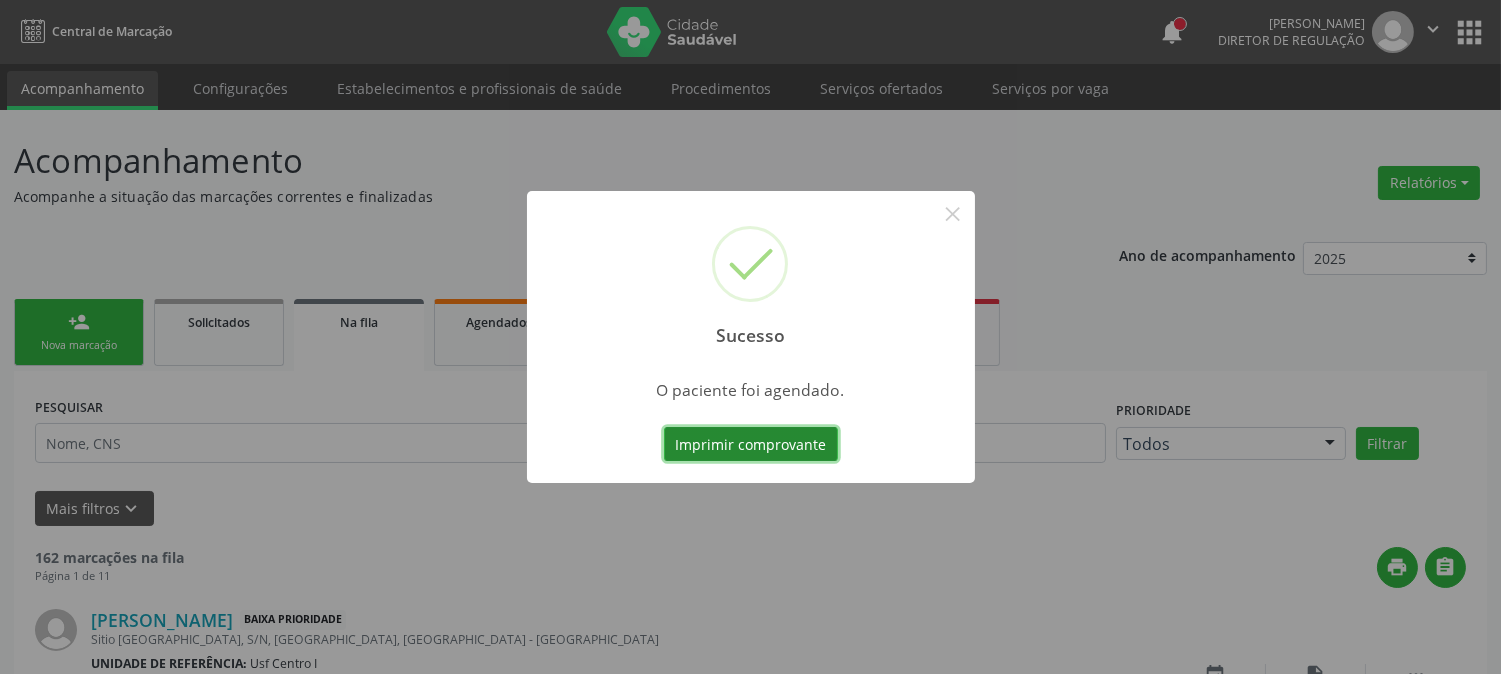 click on "Imprimir comprovante" at bounding box center [751, 444] 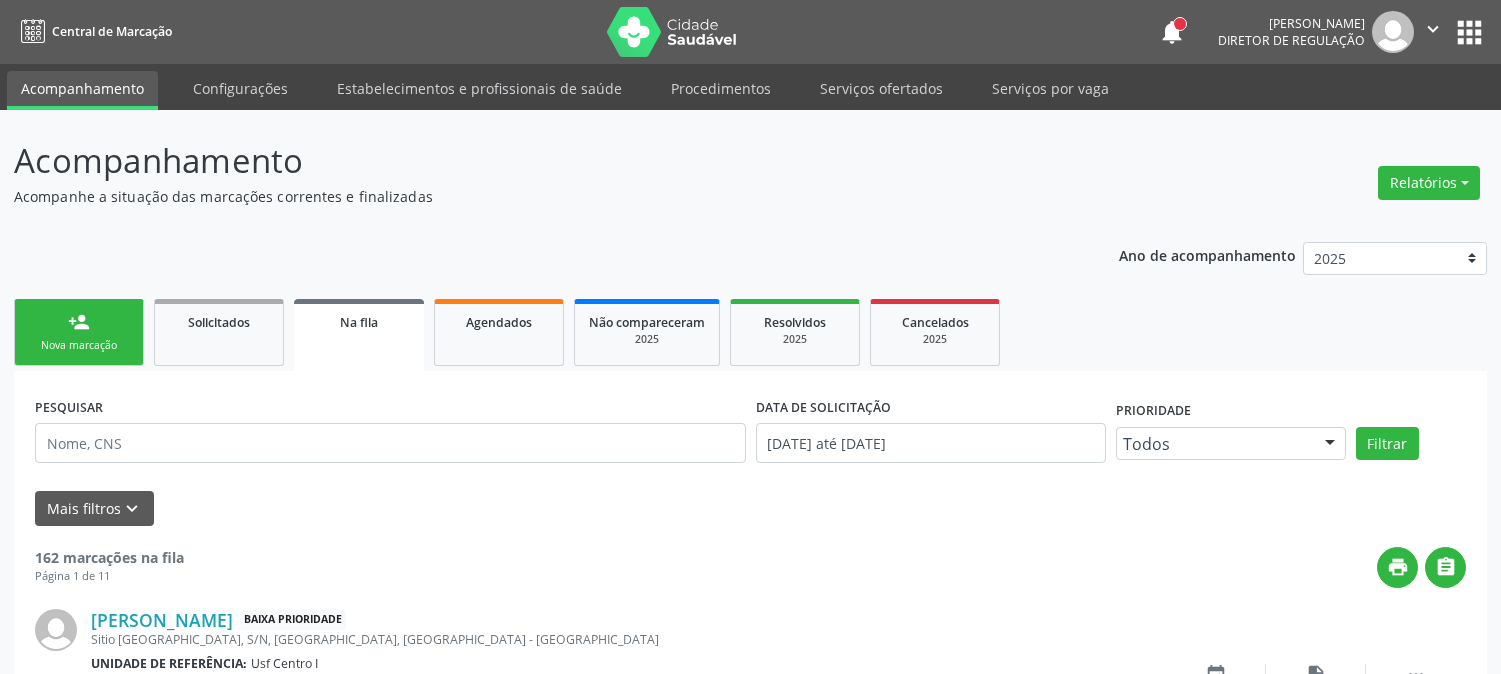 scroll, scrollTop: 0, scrollLeft: 0, axis: both 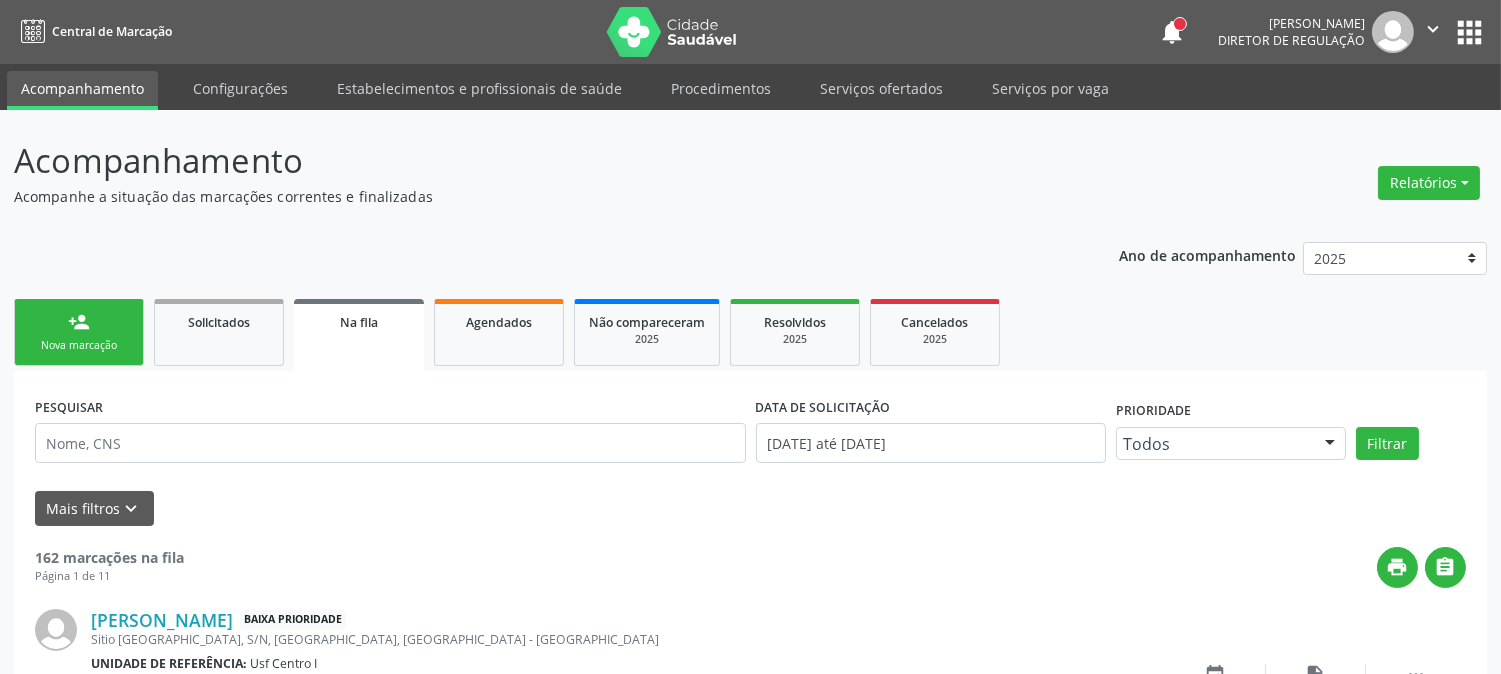 click on "Nova marcação" at bounding box center [79, 345] 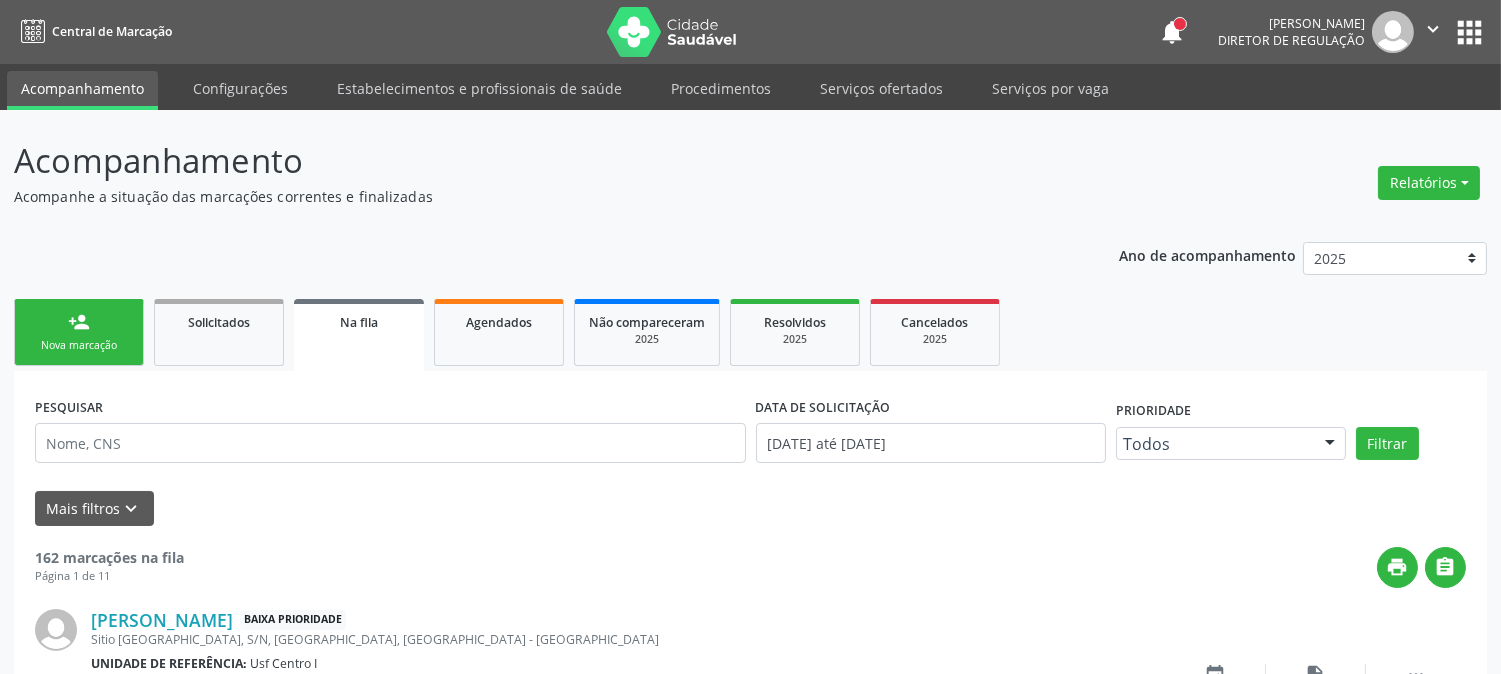 click on "Nova marcação" at bounding box center [79, 345] 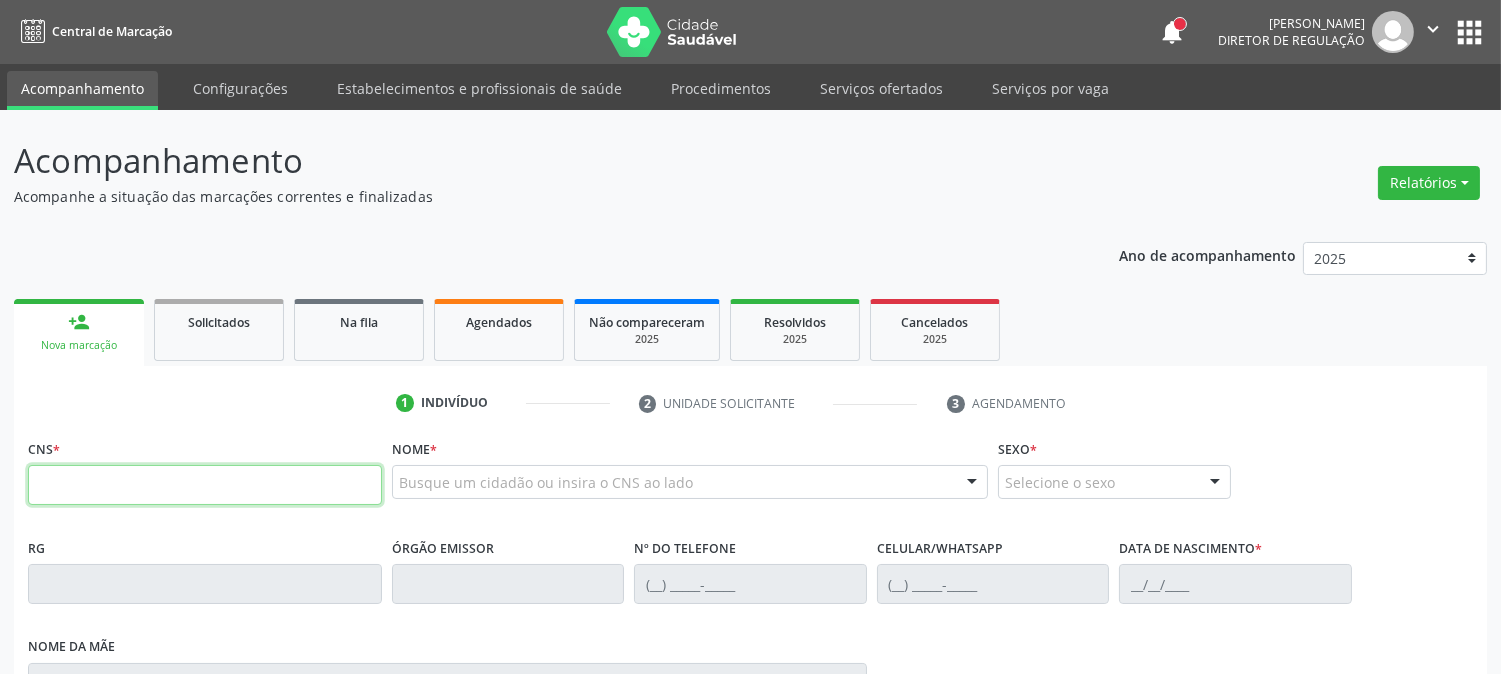 click at bounding box center (205, 485) 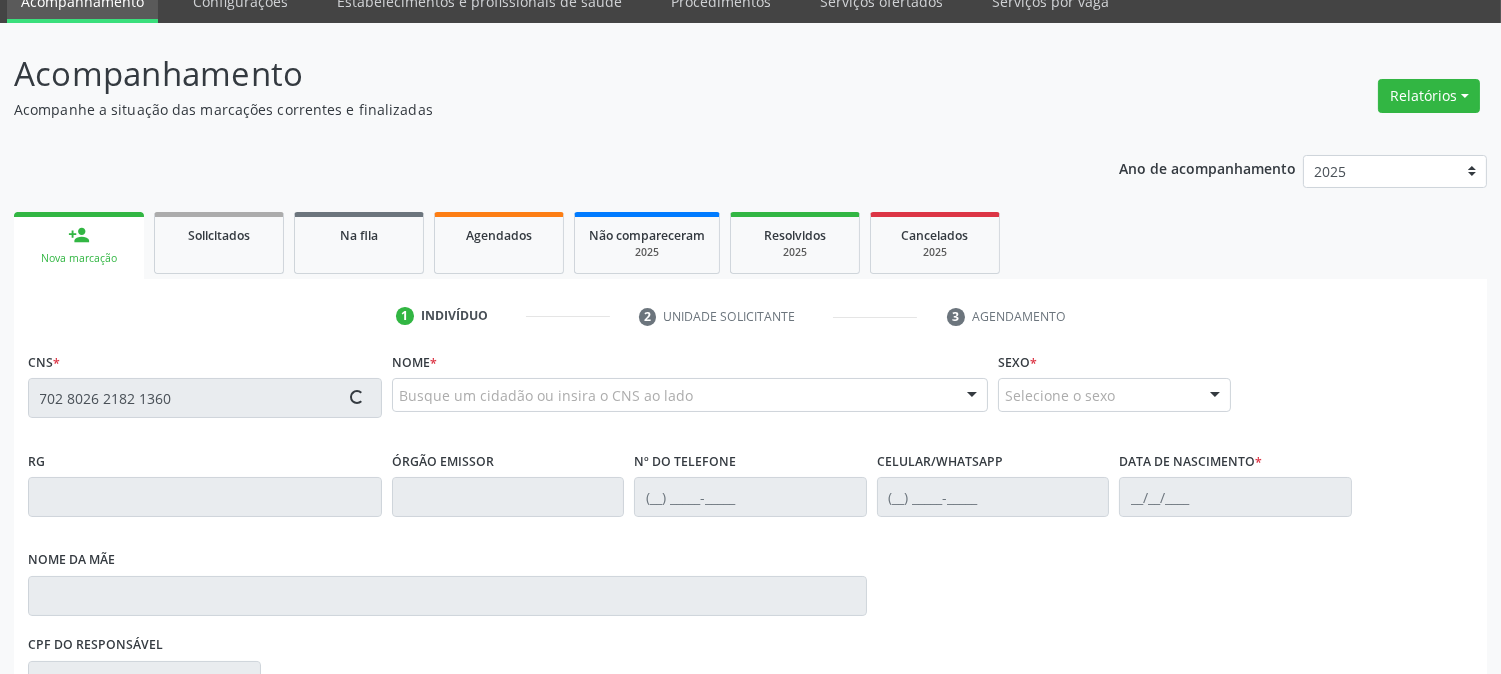 scroll, scrollTop: 222, scrollLeft: 0, axis: vertical 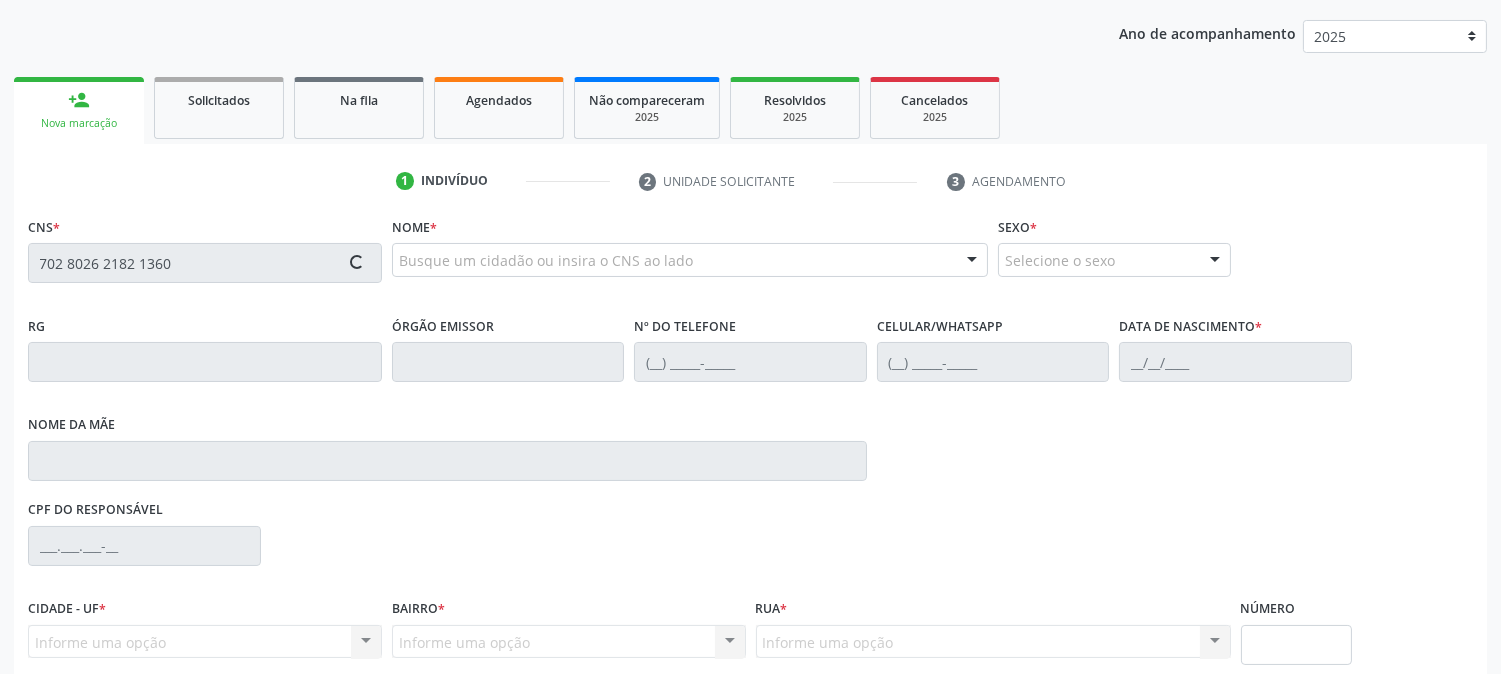 type on "702 8026 2182 1360" 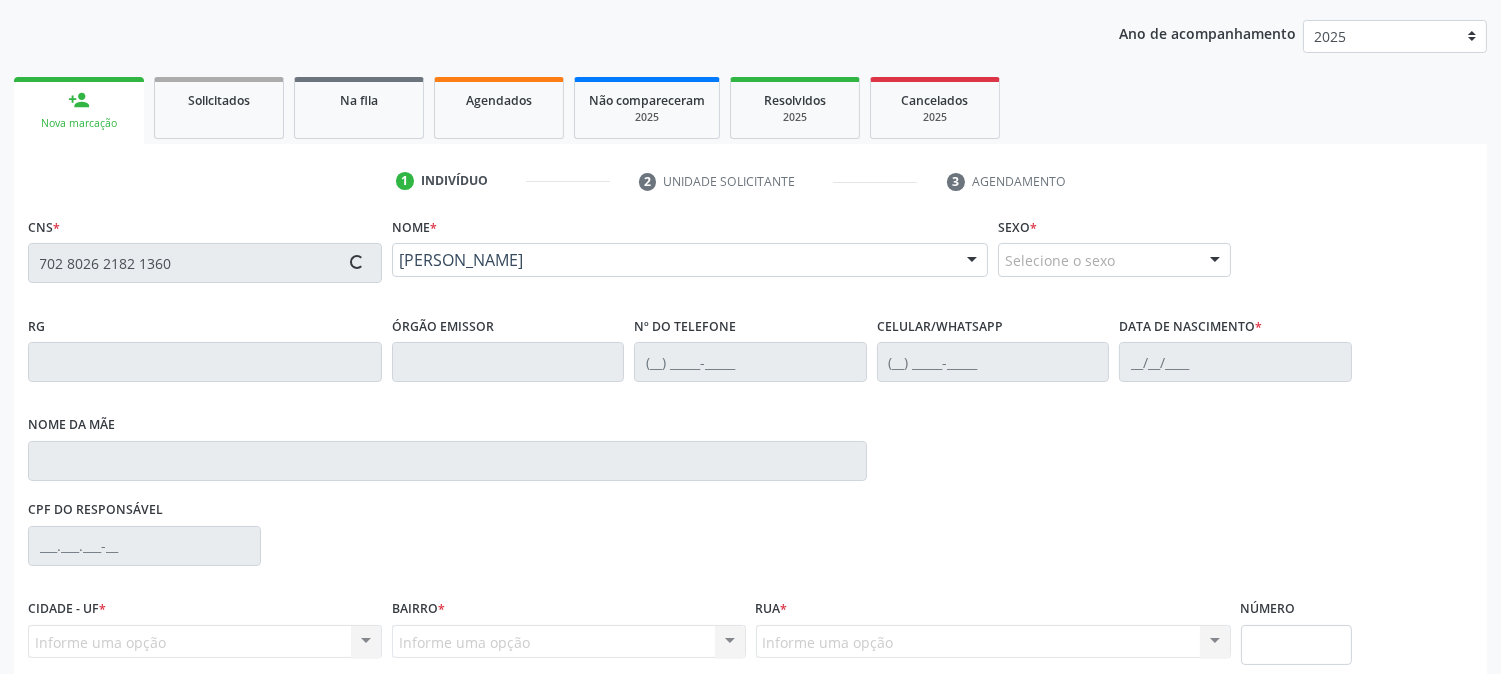type on "[PHONE_NUMBER]" 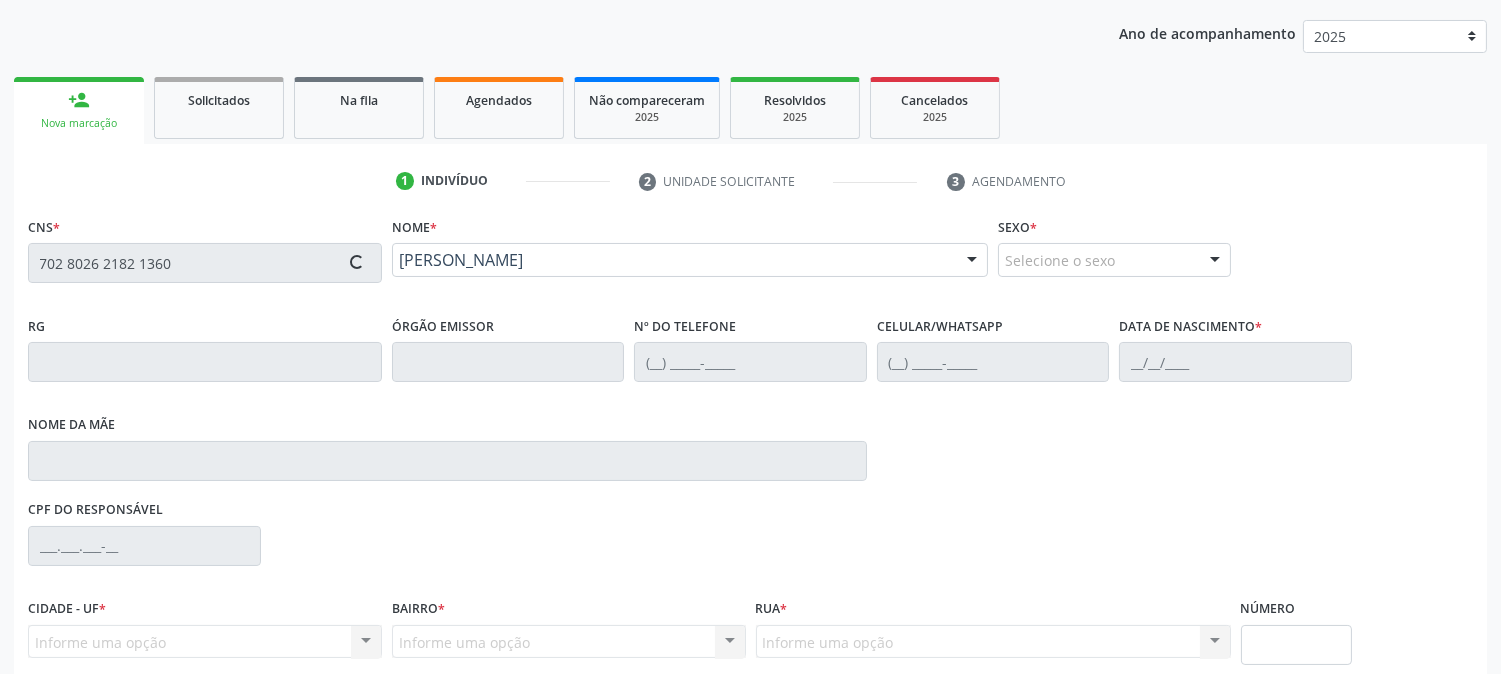 type on "[PHONE_NUMBER]" 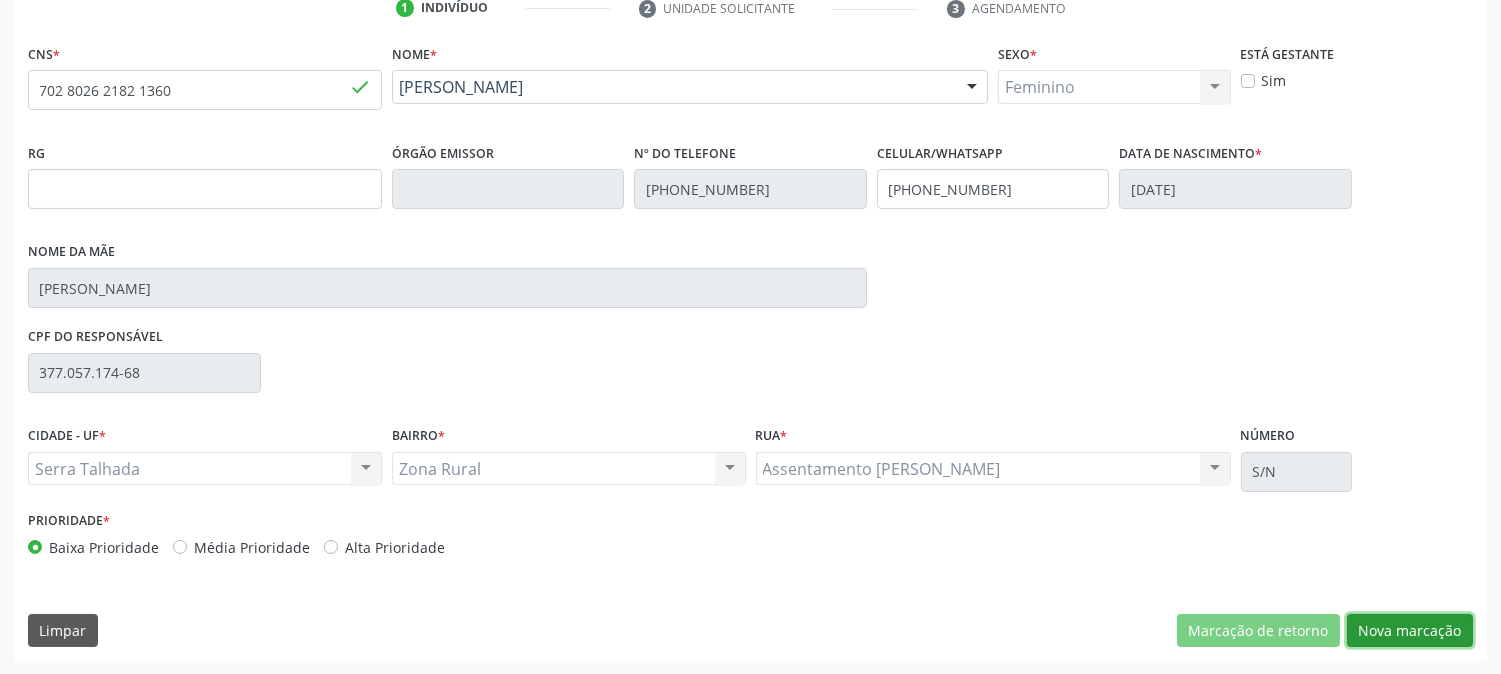 click on "Nova marcação" at bounding box center [1410, 631] 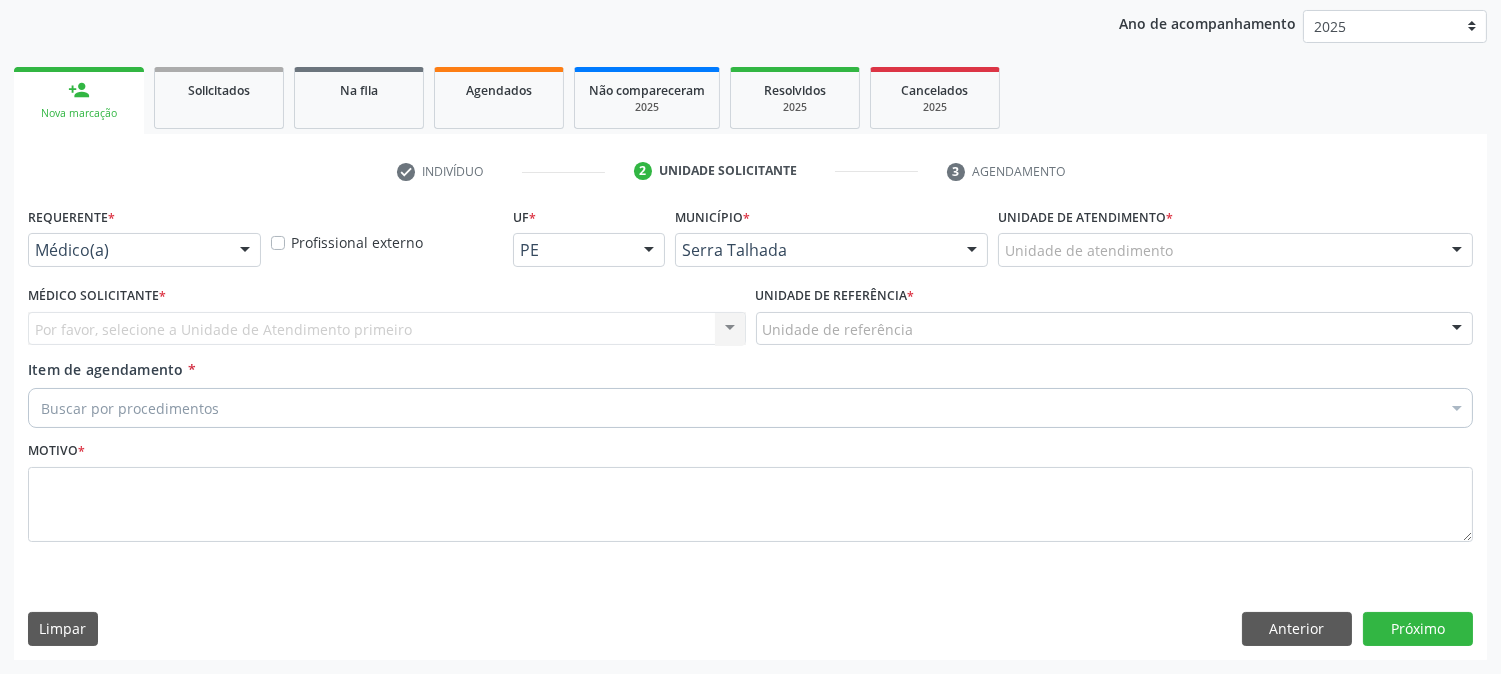 scroll, scrollTop: 231, scrollLeft: 0, axis: vertical 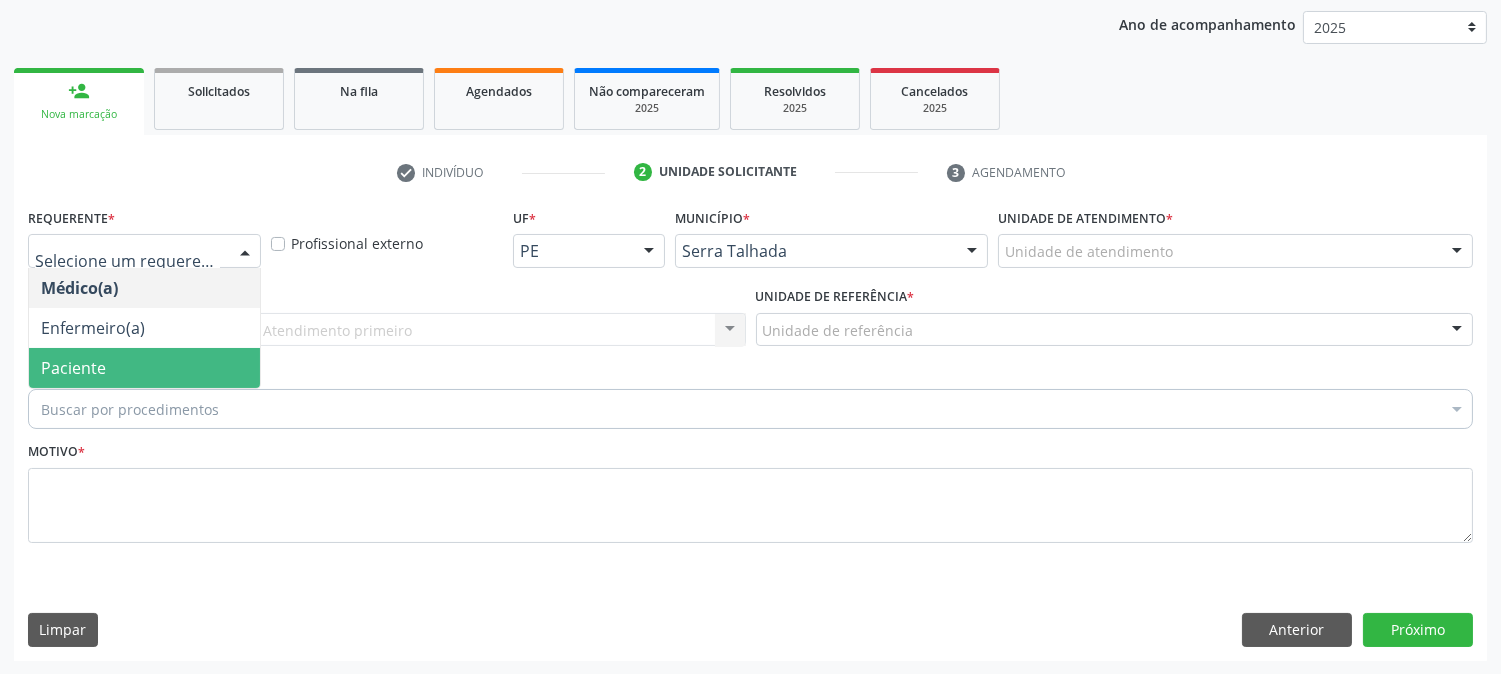 click on "Paciente" at bounding box center (144, 368) 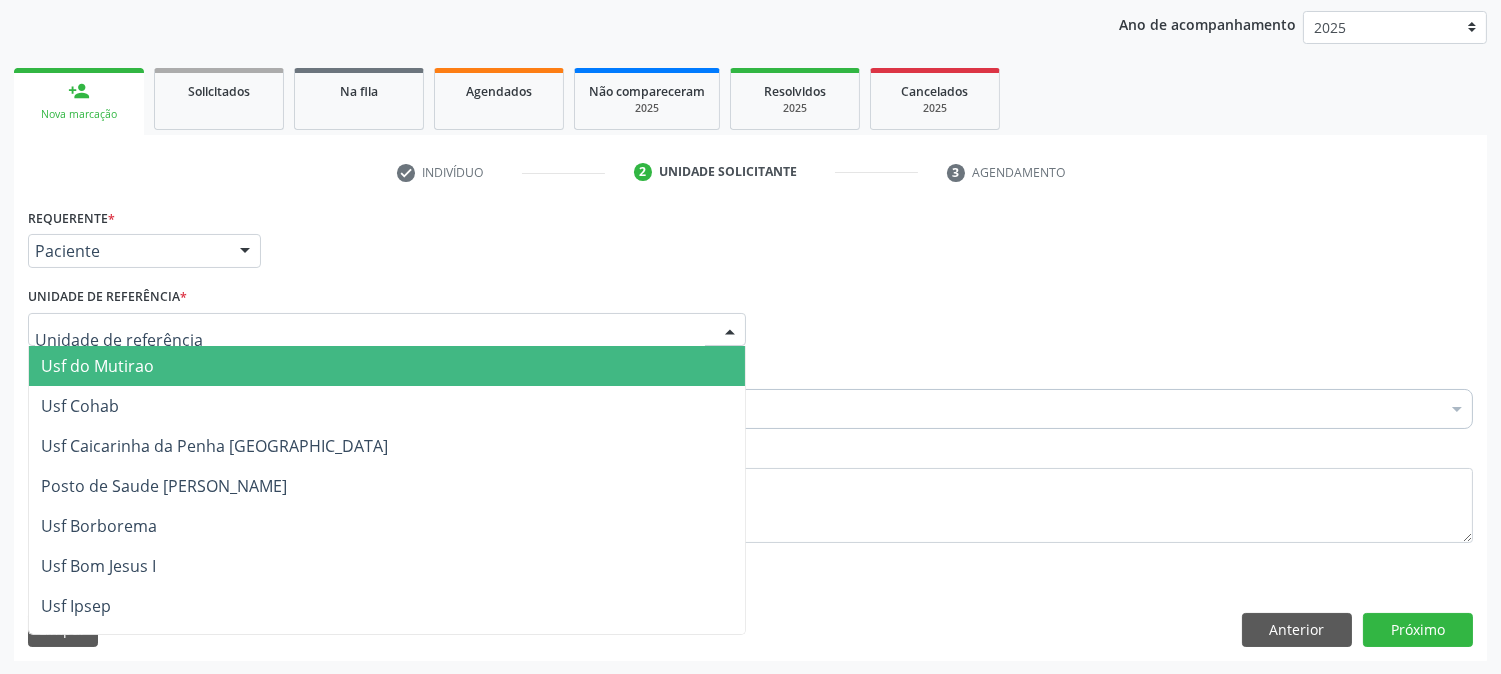 click at bounding box center (387, 330) 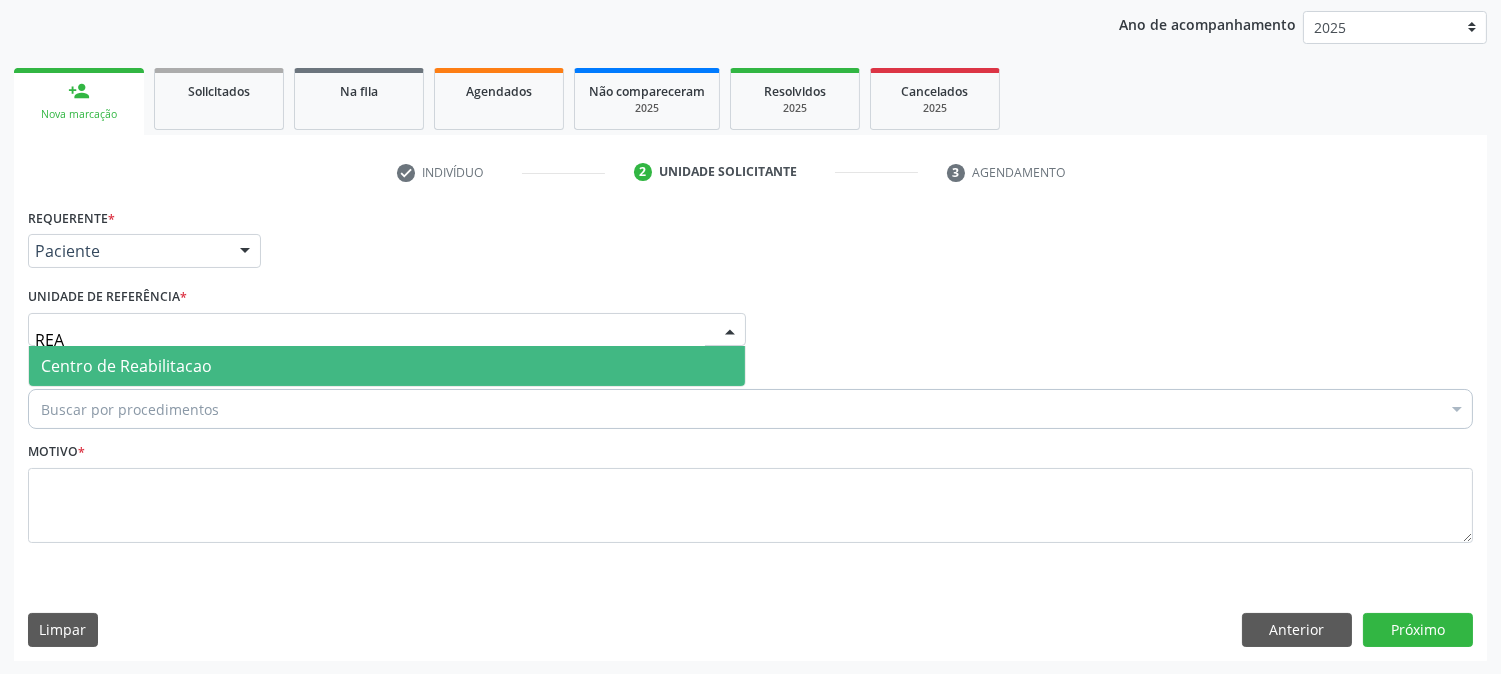 type on "REAB" 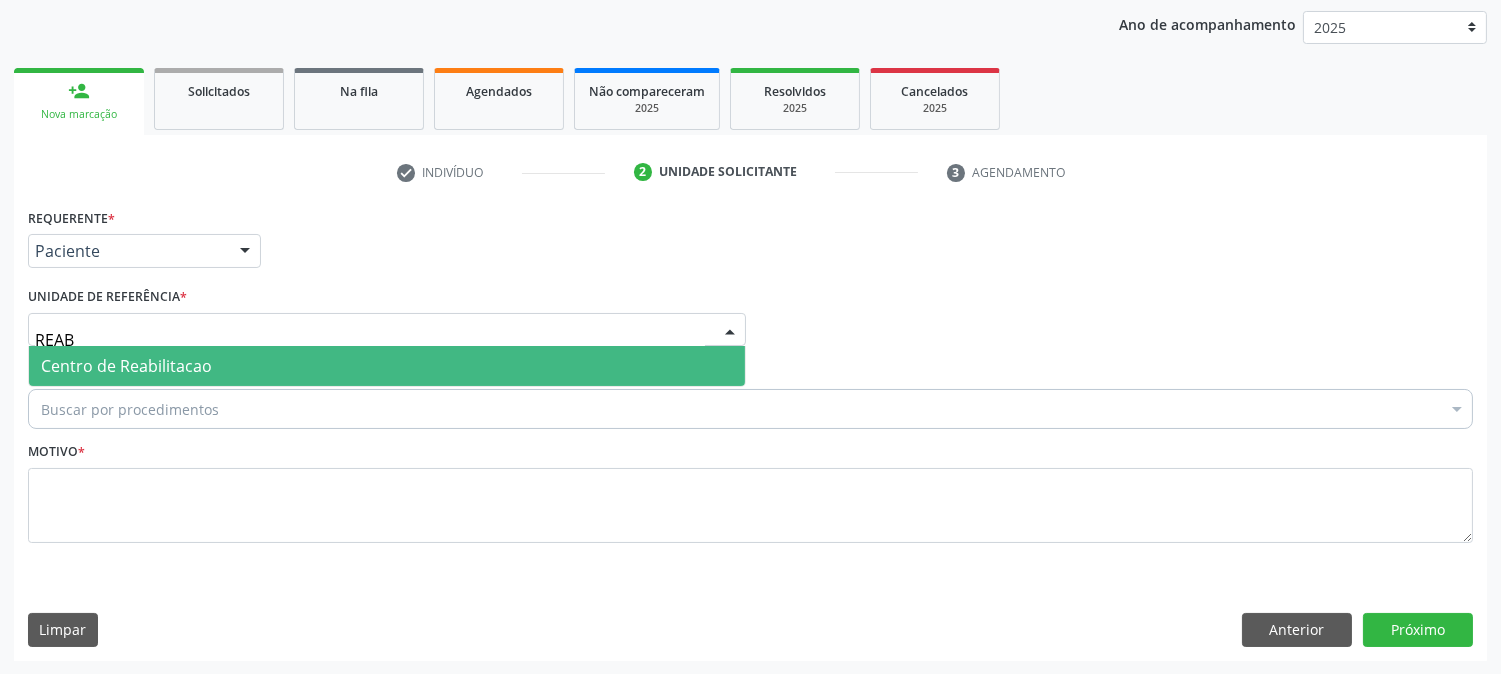 click on "REAB" at bounding box center (370, 340) 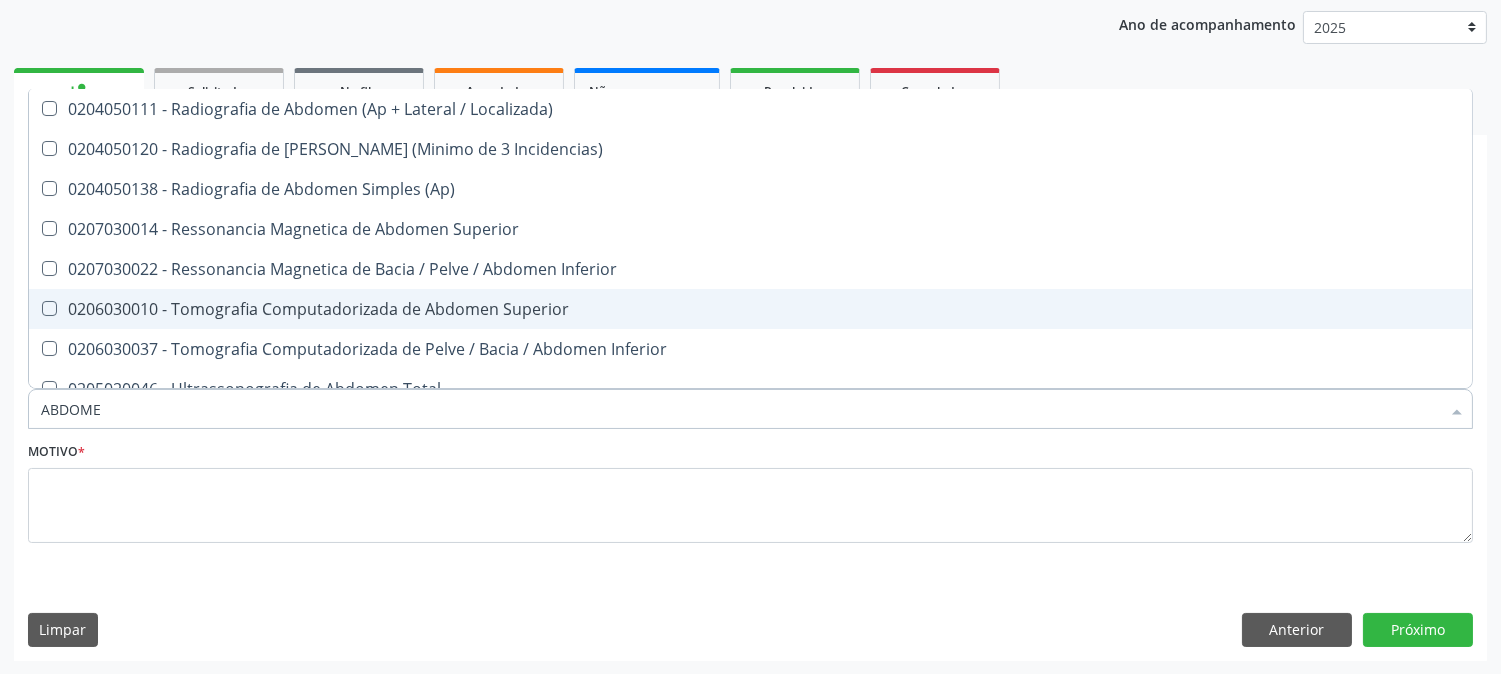 type on "ABDOMEN" 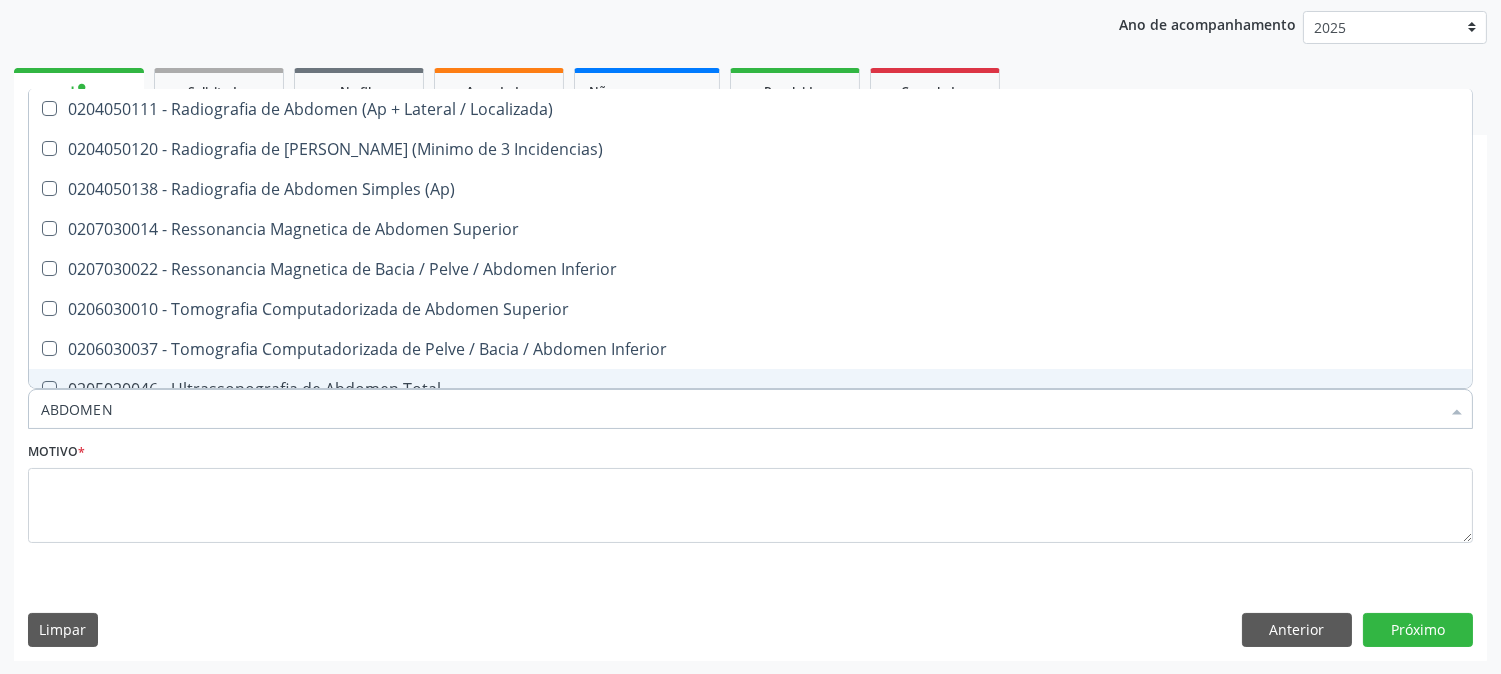 scroll, scrollTop: 21, scrollLeft: 0, axis: vertical 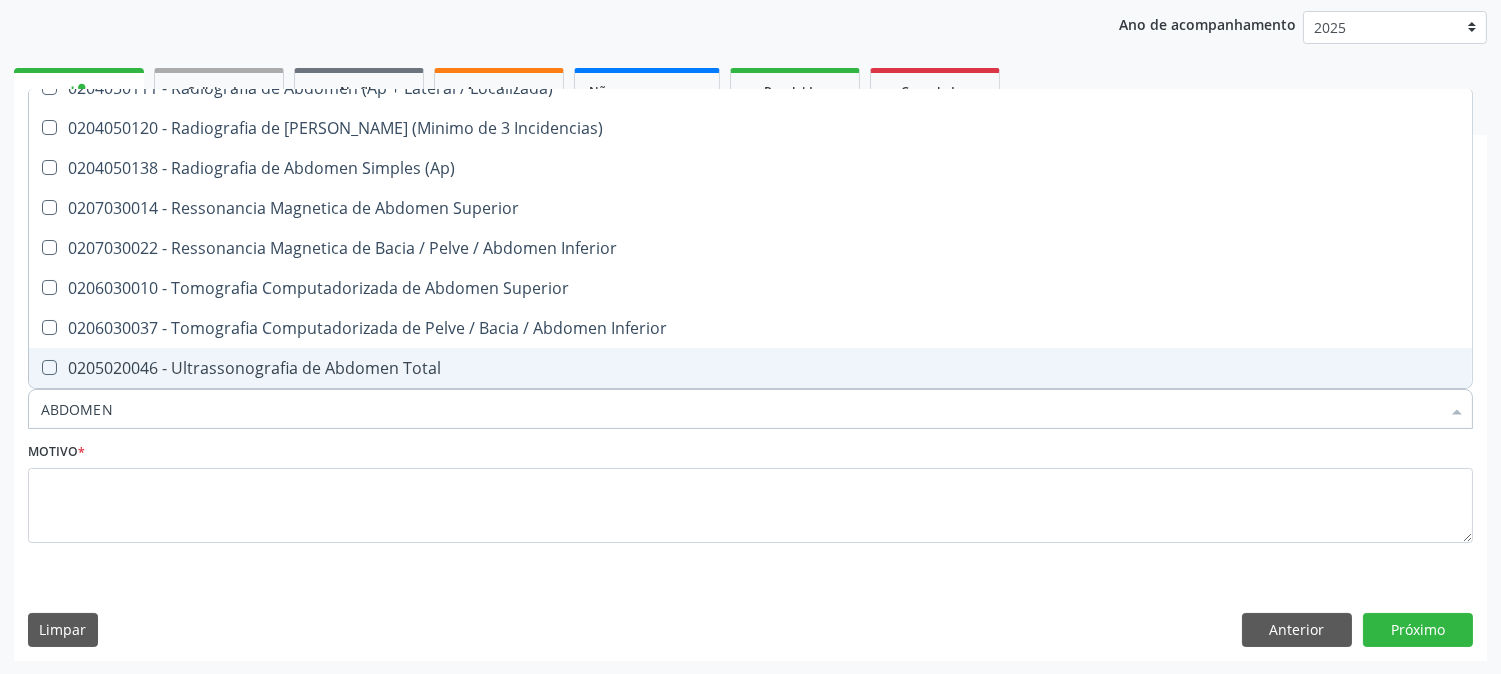 click on "0205020046 - Ultrassonografia de Abdomen Total" at bounding box center (750, 368) 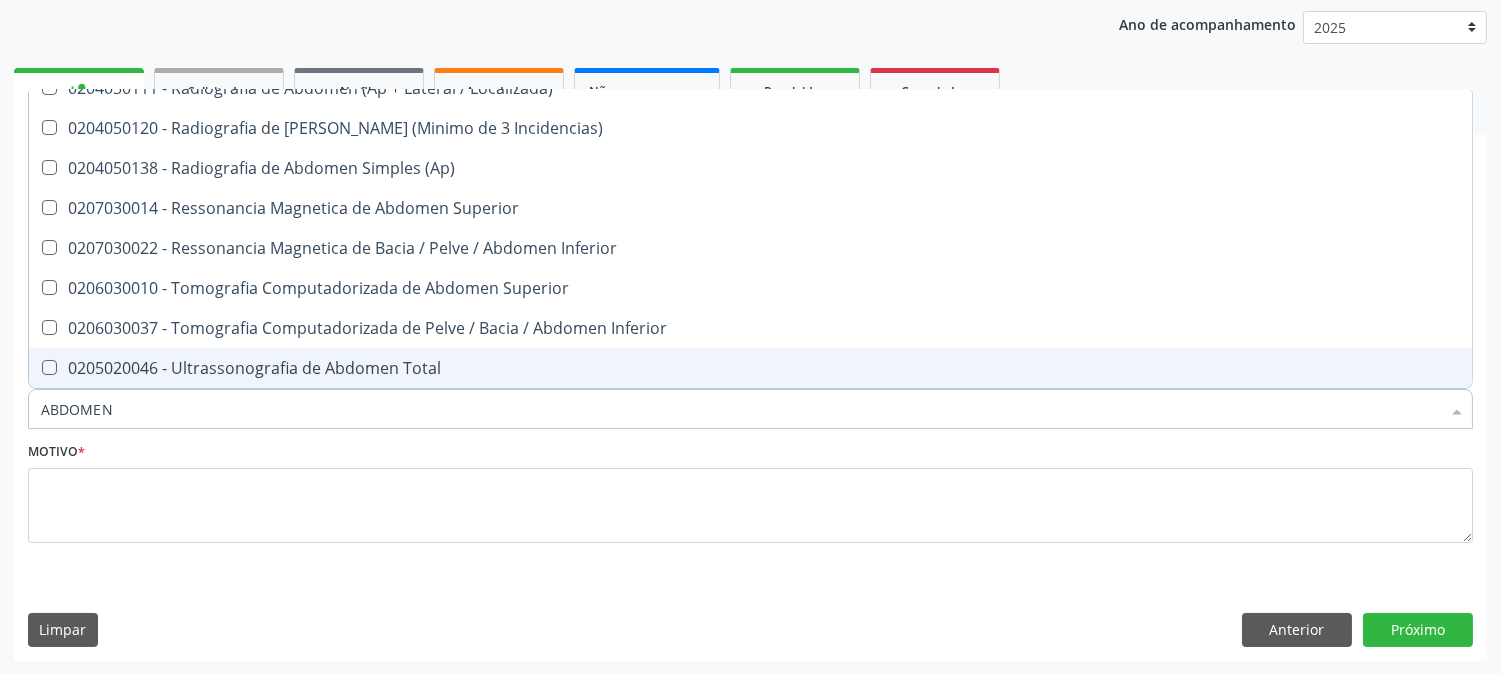 checkbox on "true" 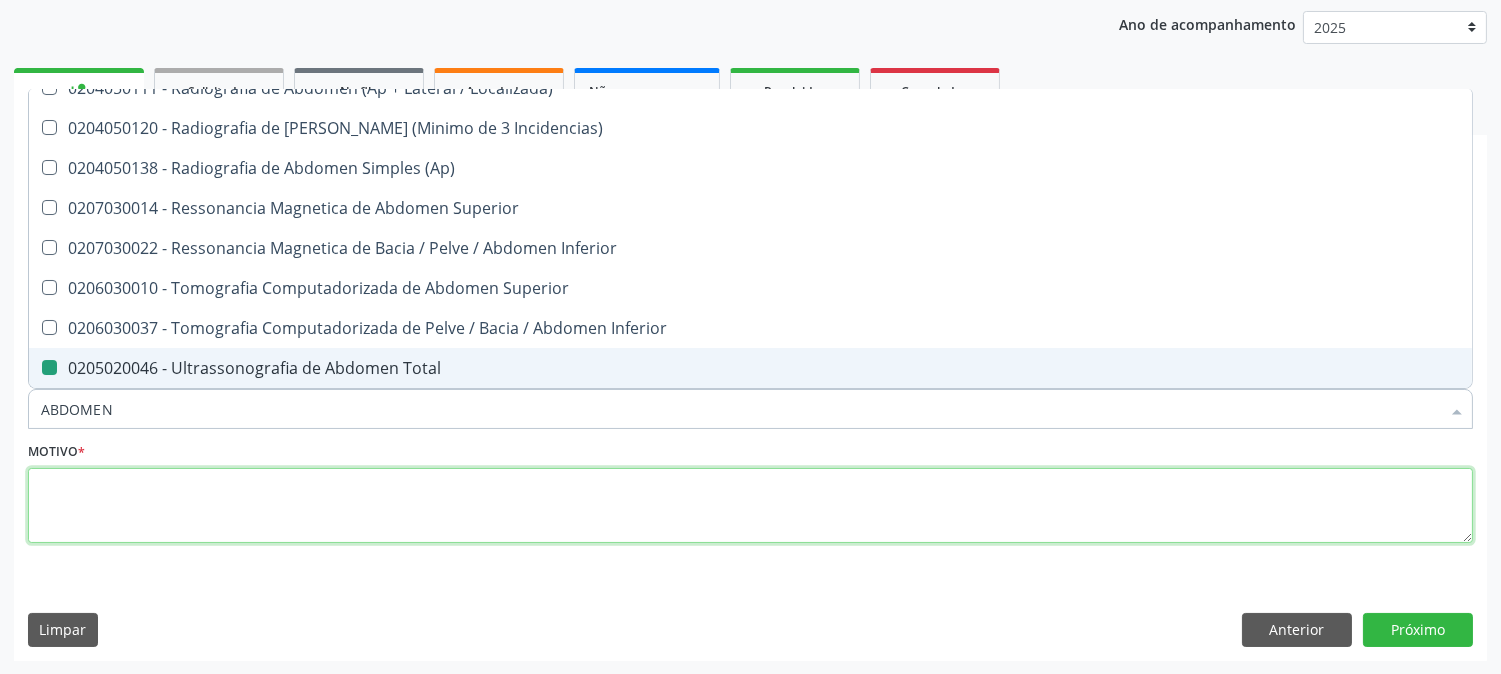 click at bounding box center [750, 506] 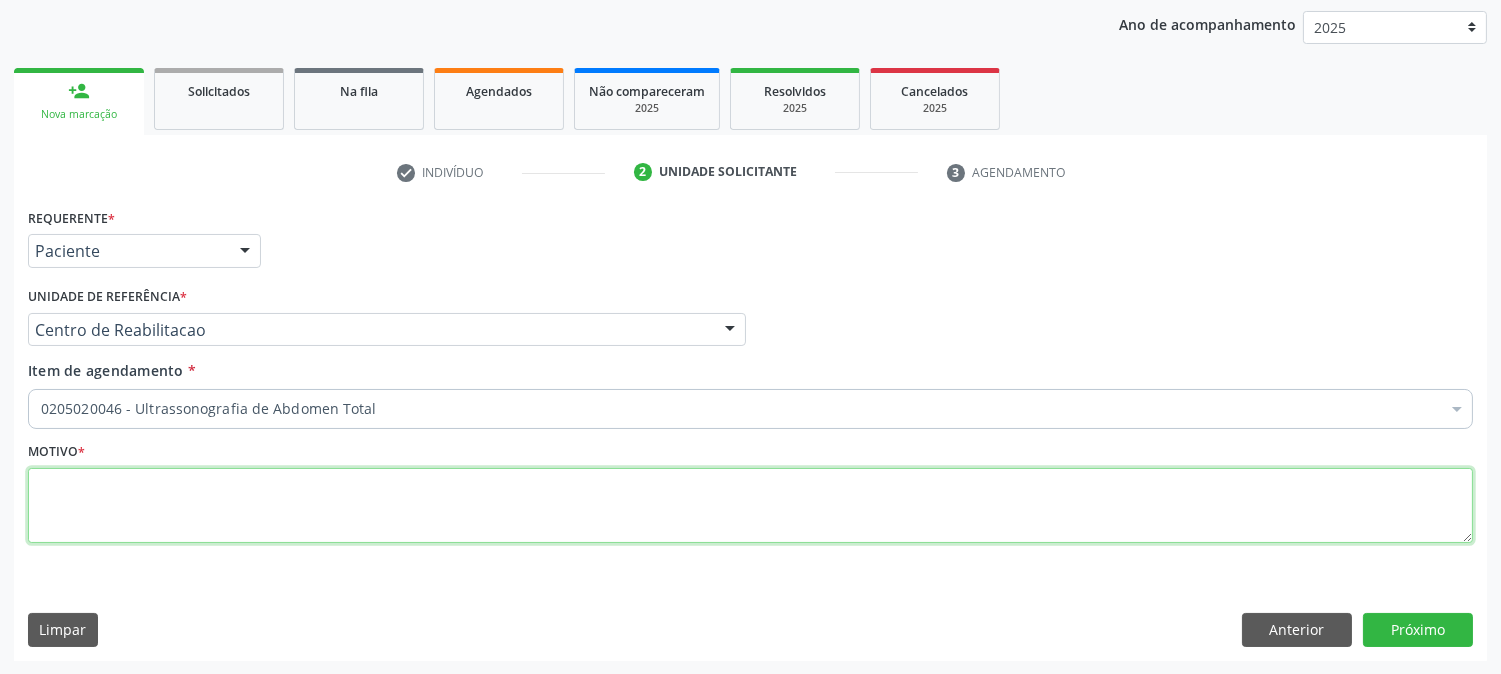 scroll, scrollTop: 0, scrollLeft: 0, axis: both 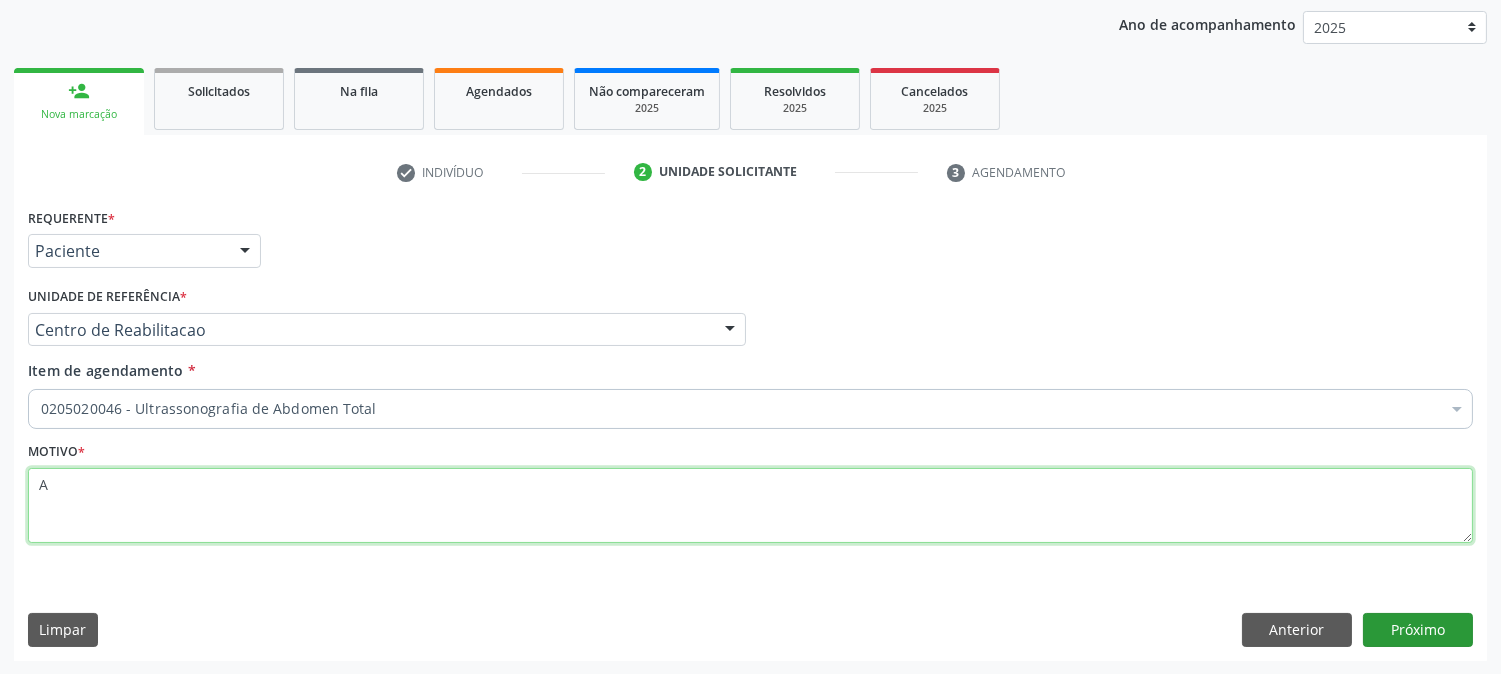 type on "A" 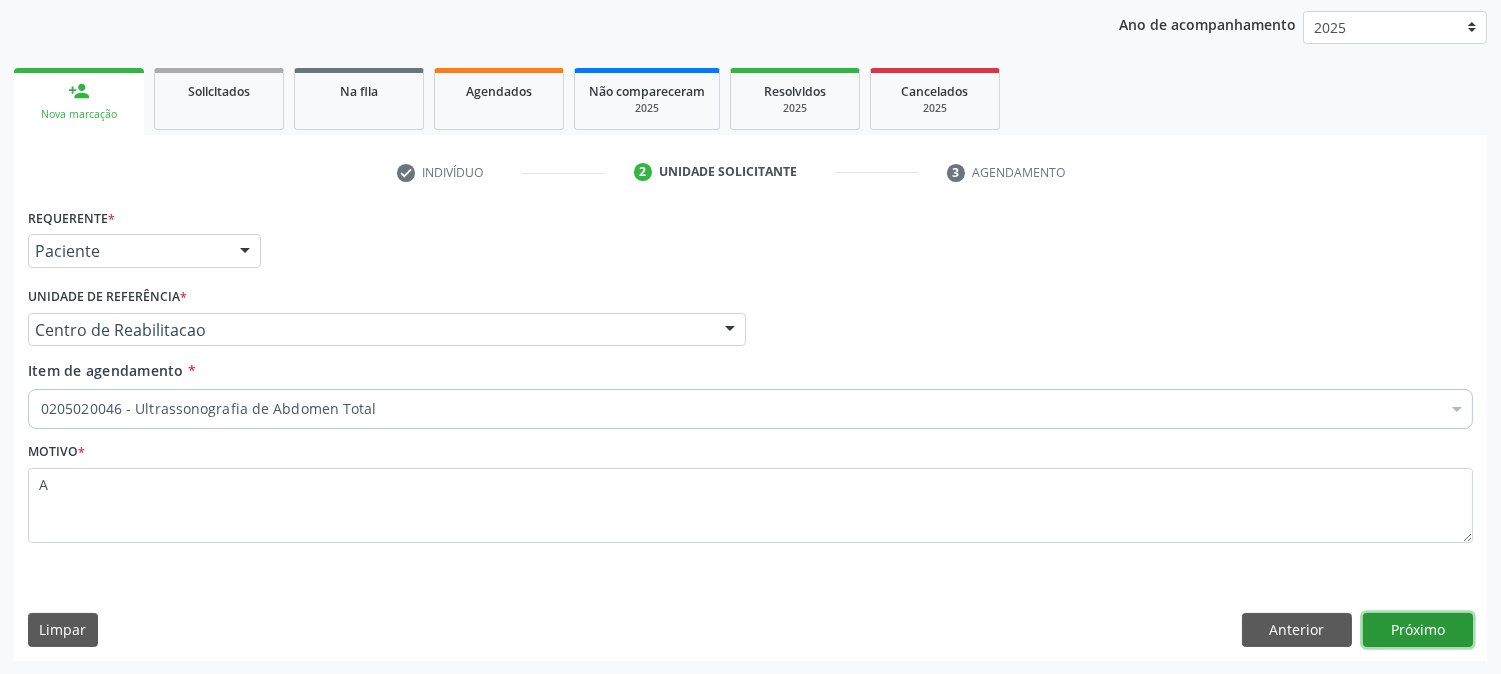 click on "Próximo" at bounding box center [1418, 630] 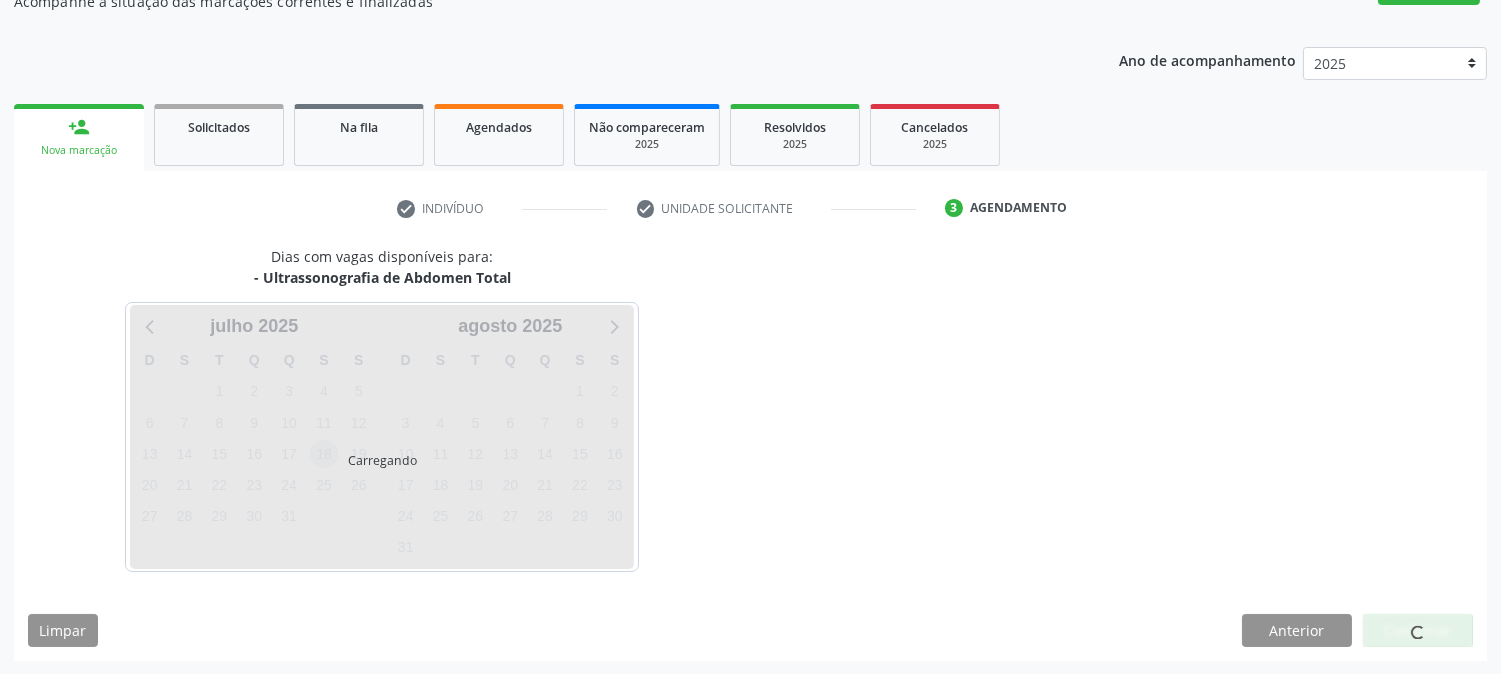 scroll, scrollTop: 195, scrollLeft: 0, axis: vertical 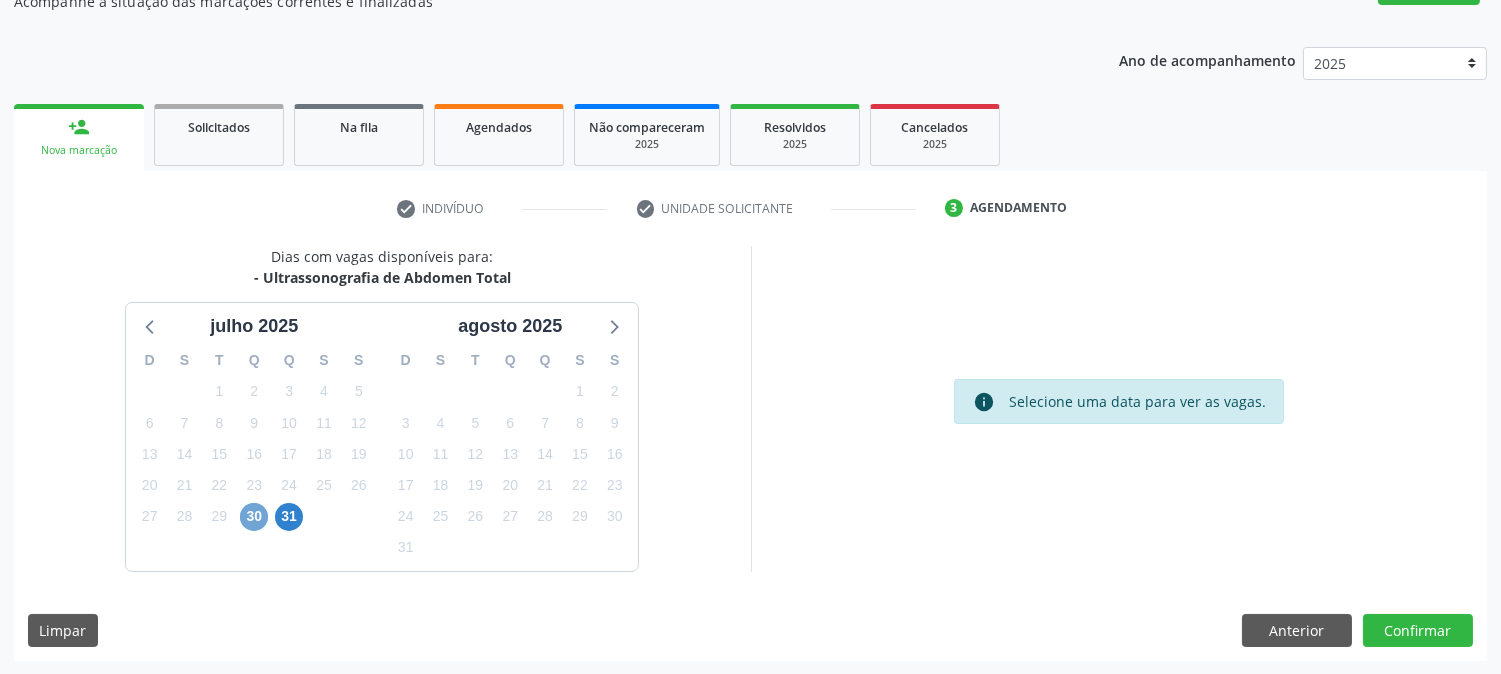 click on "30" at bounding box center (254, 517) 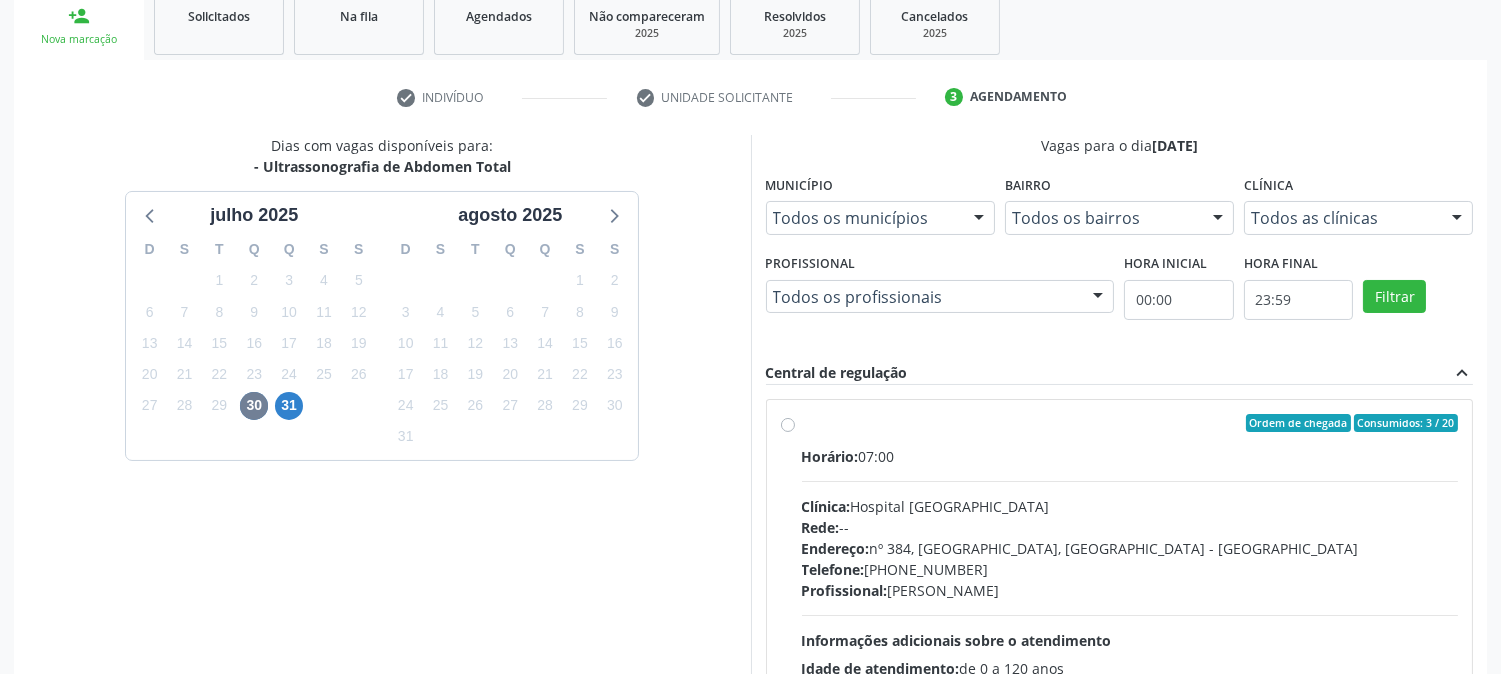 click on "Ordem de chegada
Consumidos: 3 / 20
Horário:   07:00
Clínica:  Hospital [GEOGRAPHIC_DATA]
Rede:
--
Endereço:   [STREET_ADDRESS]
Telefone:   [PHONE_NUMBER]
Profissional:
[PERSON_NAME]
Informações adicionais sobre o atendimento
Idade de atendimento:
de 0 a 120 anos
Gênero(s) atendido(s):
Masculino e Feminino
Informações adicionais:
--" at bounding box center (1130, 567) 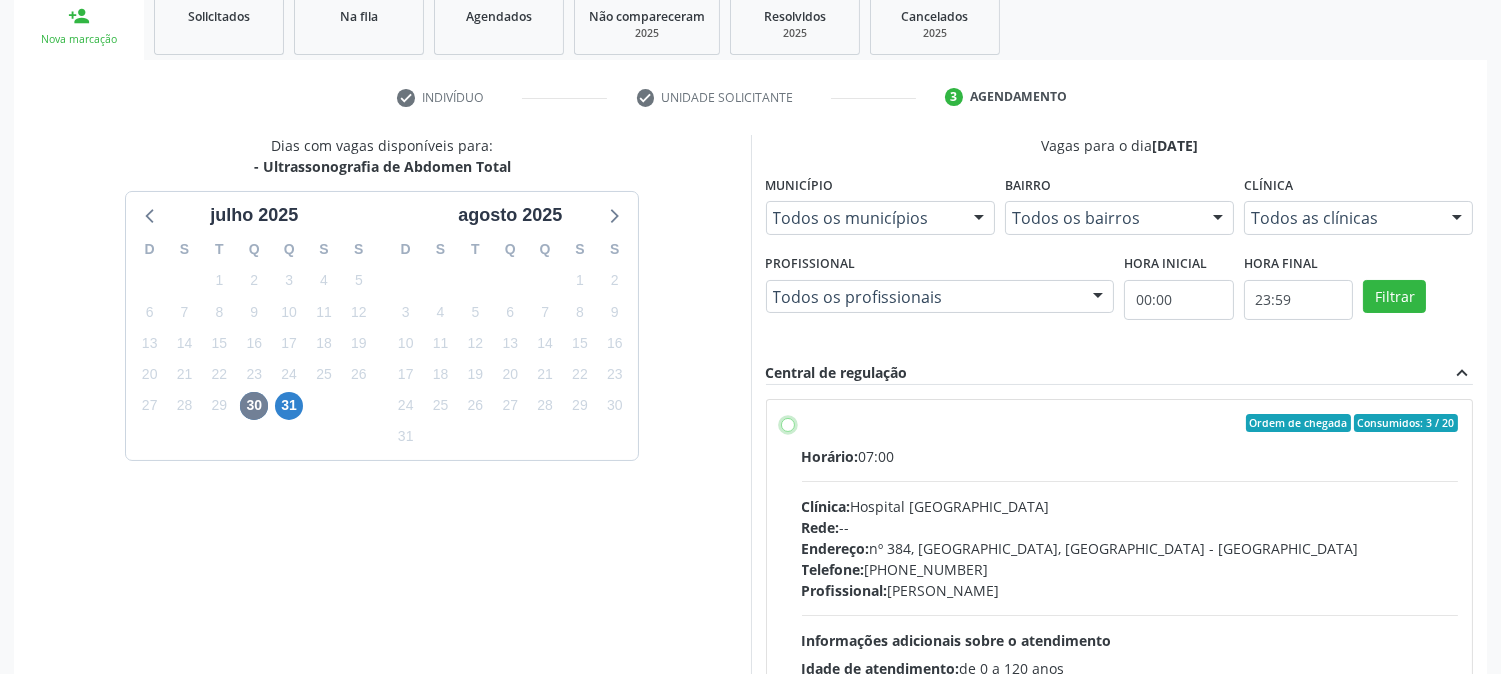 click on "Ordem de chegada
Consumidos: 3 / 20
Horário:   07:00
Clínica:  Hospital [GEOGRAPHIC_DATA]
Rede:
--
Endereço:   [STREET_ADDRESS]
Telefone:   [PHONE_NUMBER]
Profissional:
[PERSON_NAME]
Informações adicionais sobre o atendimento
Idade de atendimento:
de 0 a 120 anos
Gênero(s) atendido(s):
Masculino e Feminino
Informações adicionais:
--" at bounding box center (788, 423) 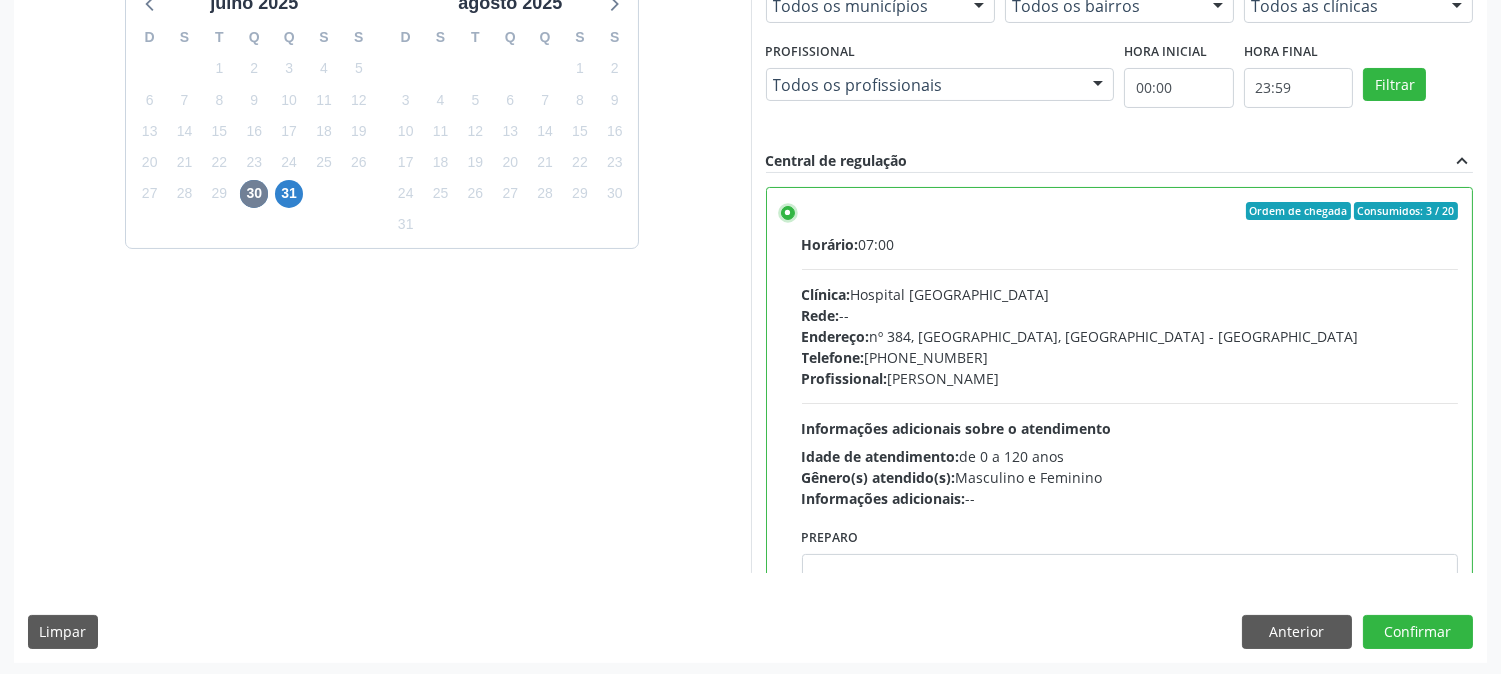 scroll, scrollTop: 520, scrollLeft: 0, axis: vertical 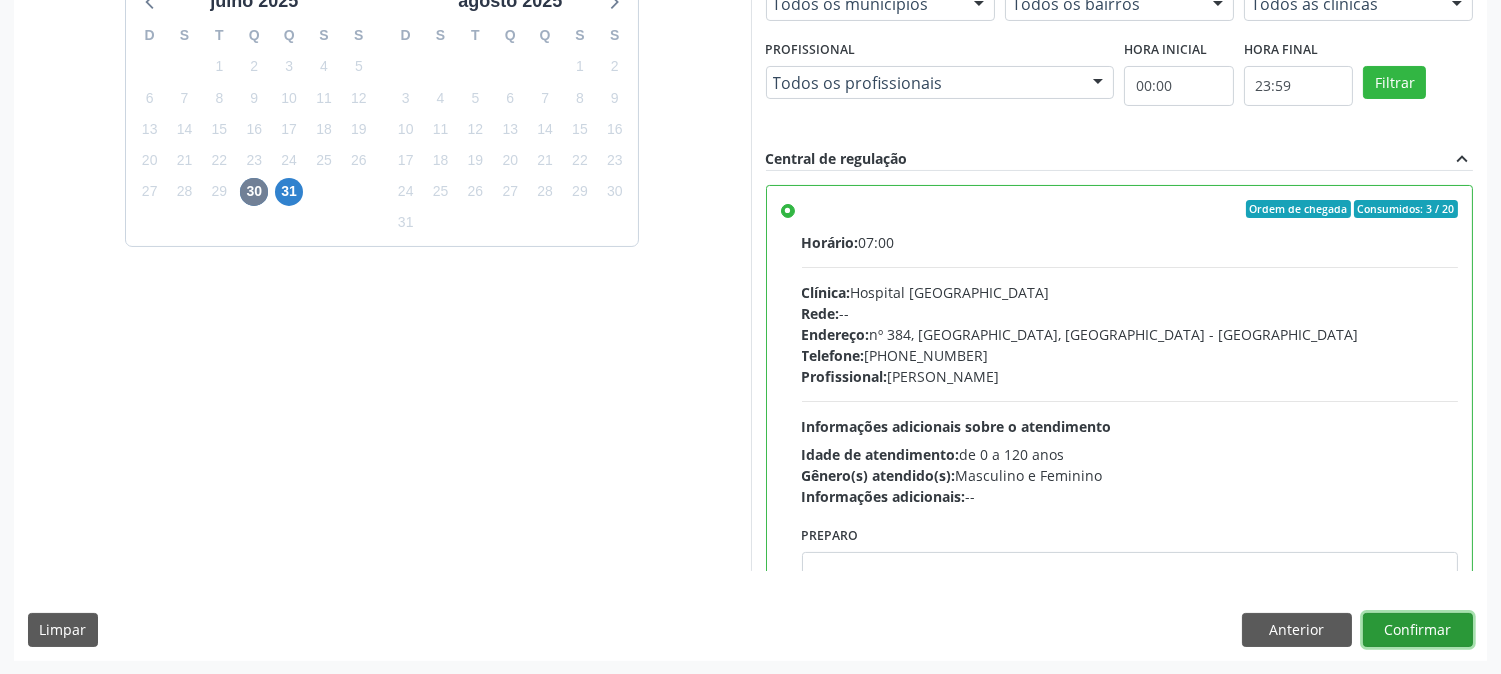 click on "Confirmar" at bounding box center [1418, 630] 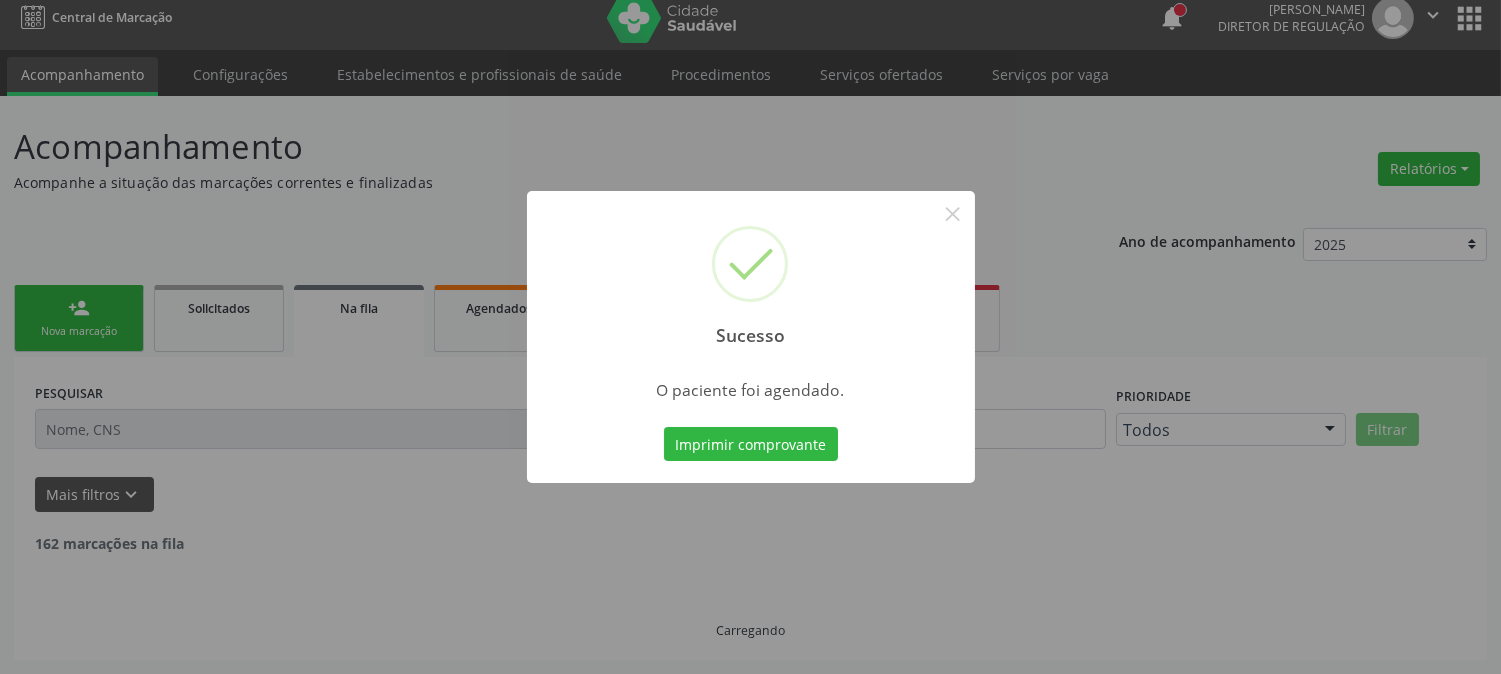 scroll, scrollTop: 0, scrollLeft: 0, axis: both 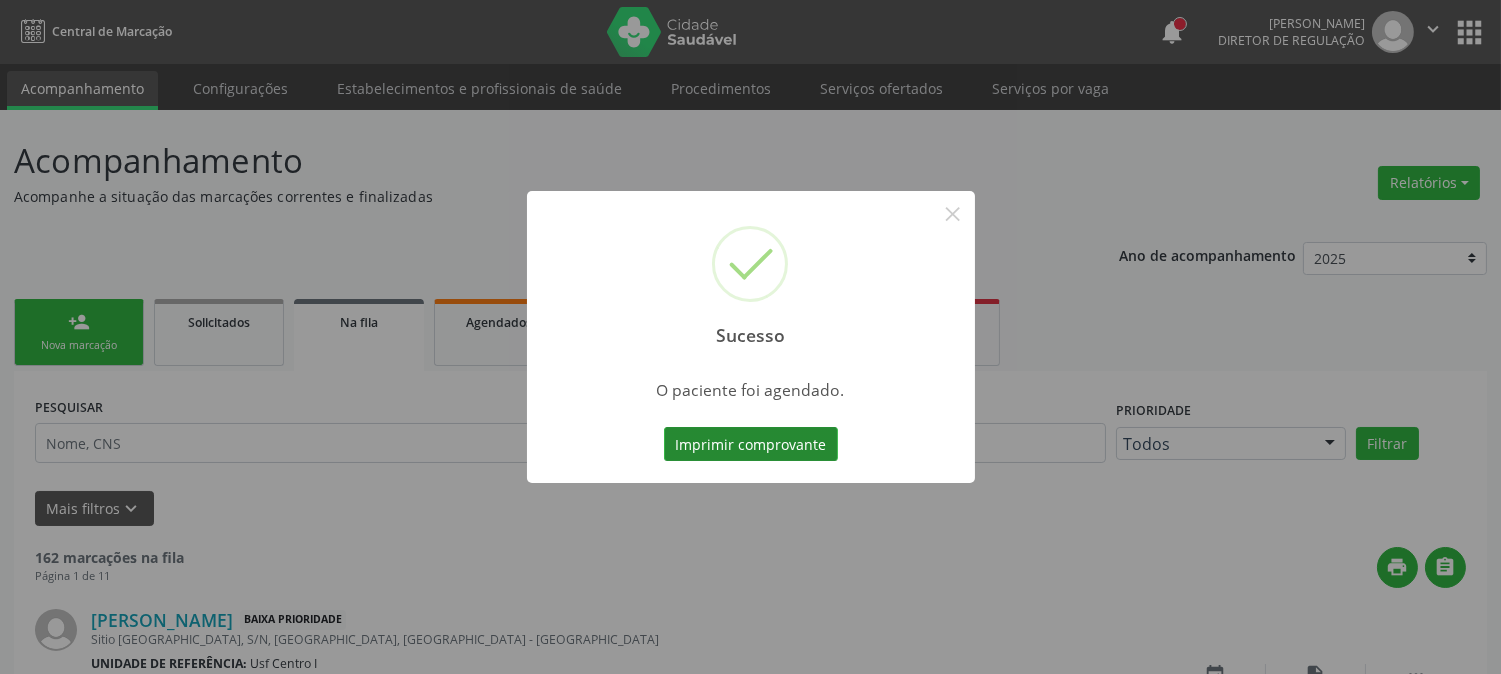 click on "Imprimir comprovante" at bounding box center [751, 444] 